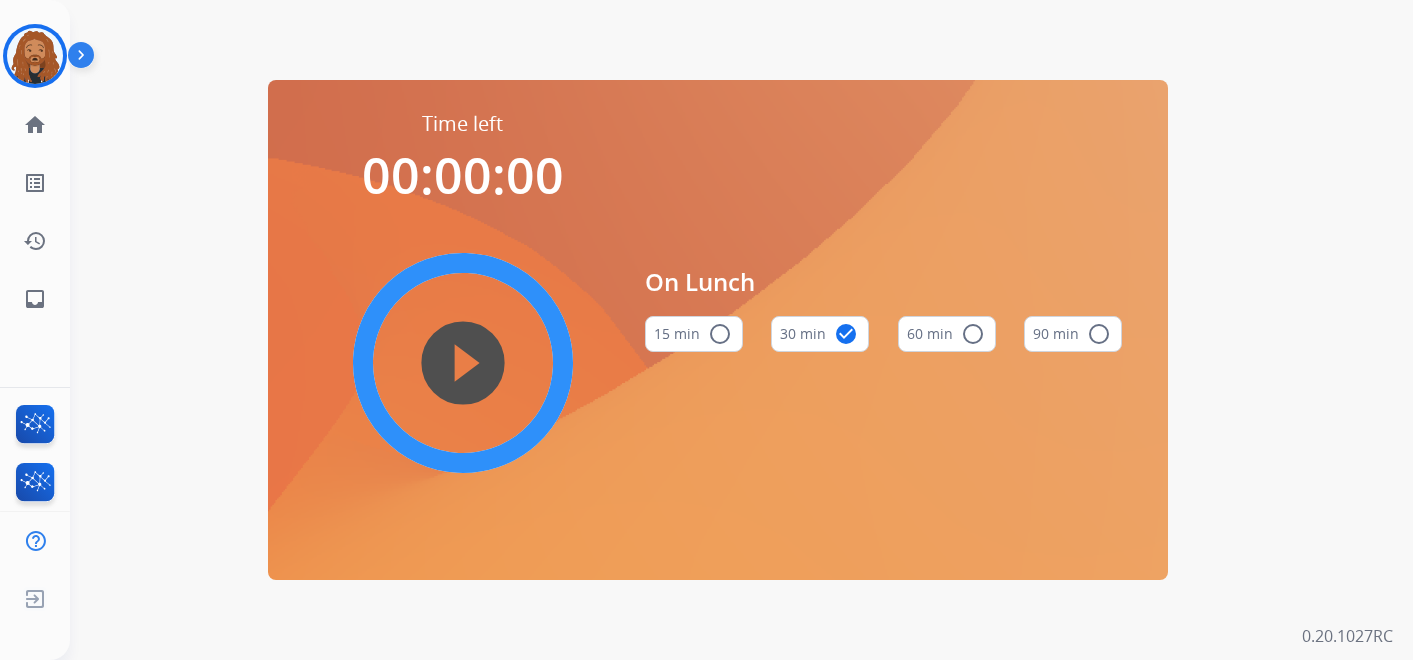 scroll, scrollTop: 0, scrollLeft: 0, axis: both 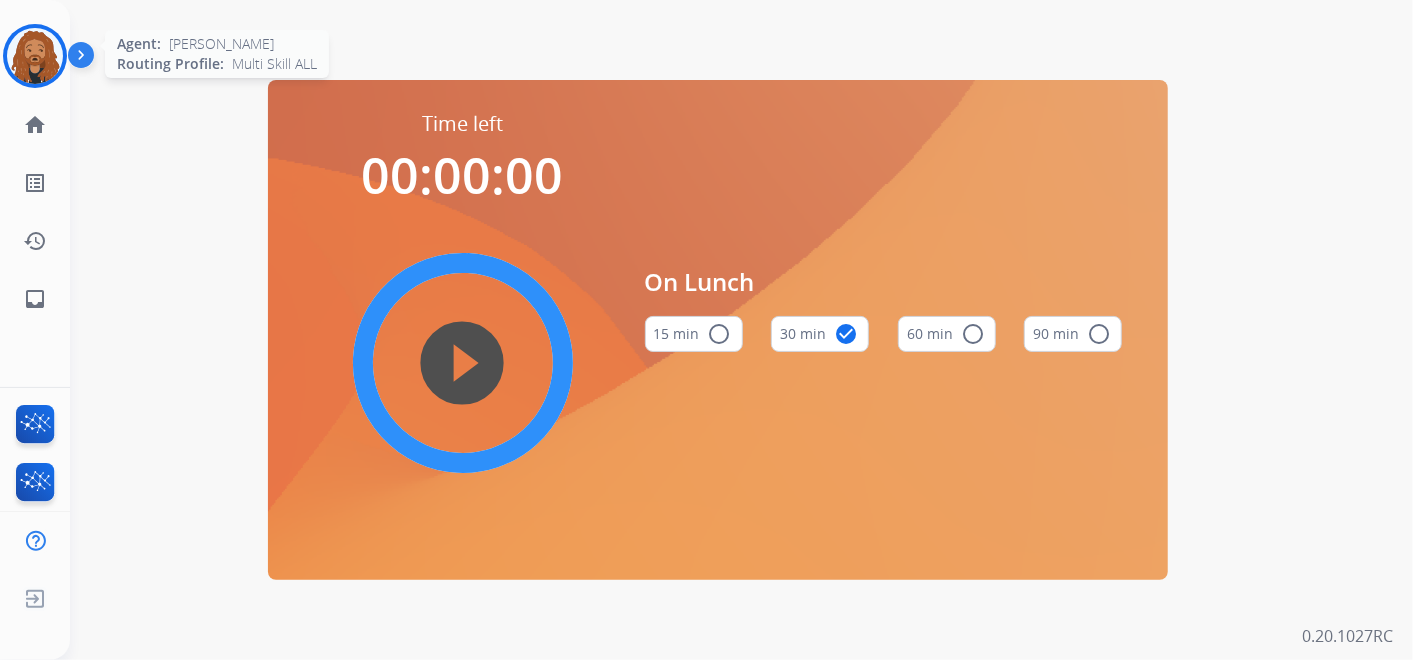 click at bounding box center [35, 56] 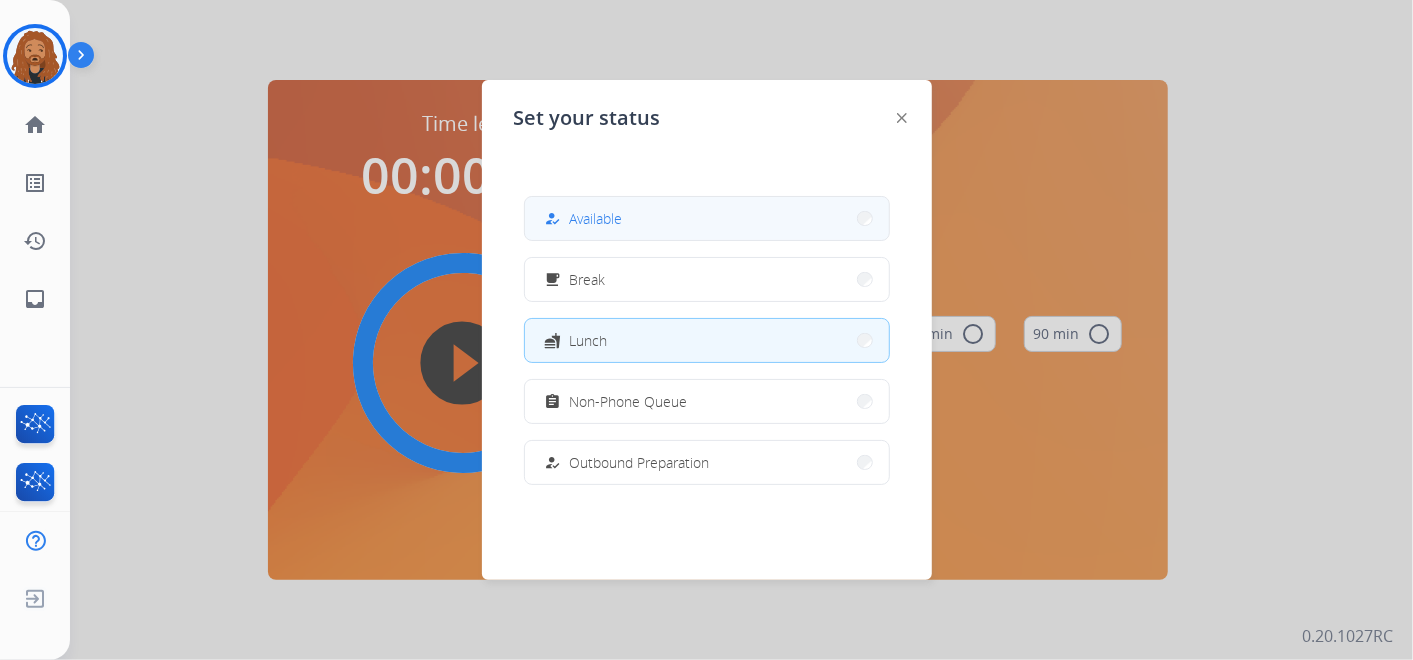 click on "Available" at bounding box center [596, 218] 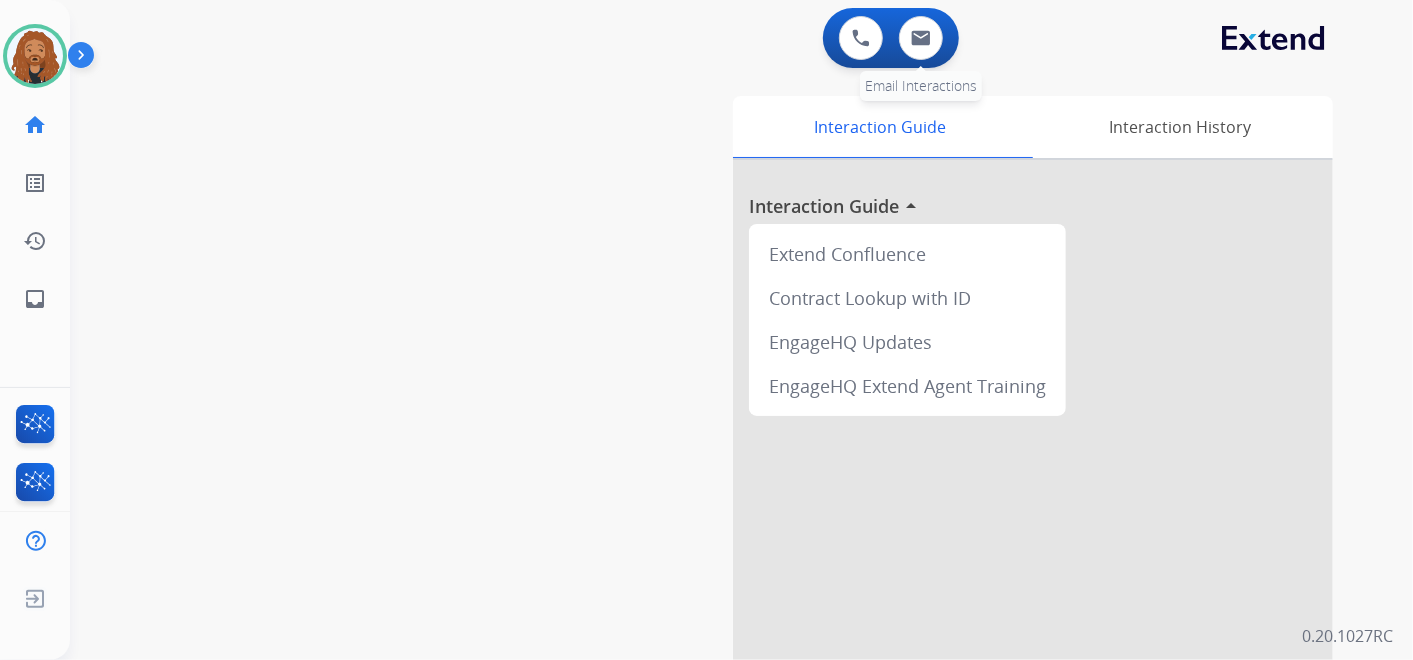 click on "0  Email Interactions" at bounding box center (921, 38) 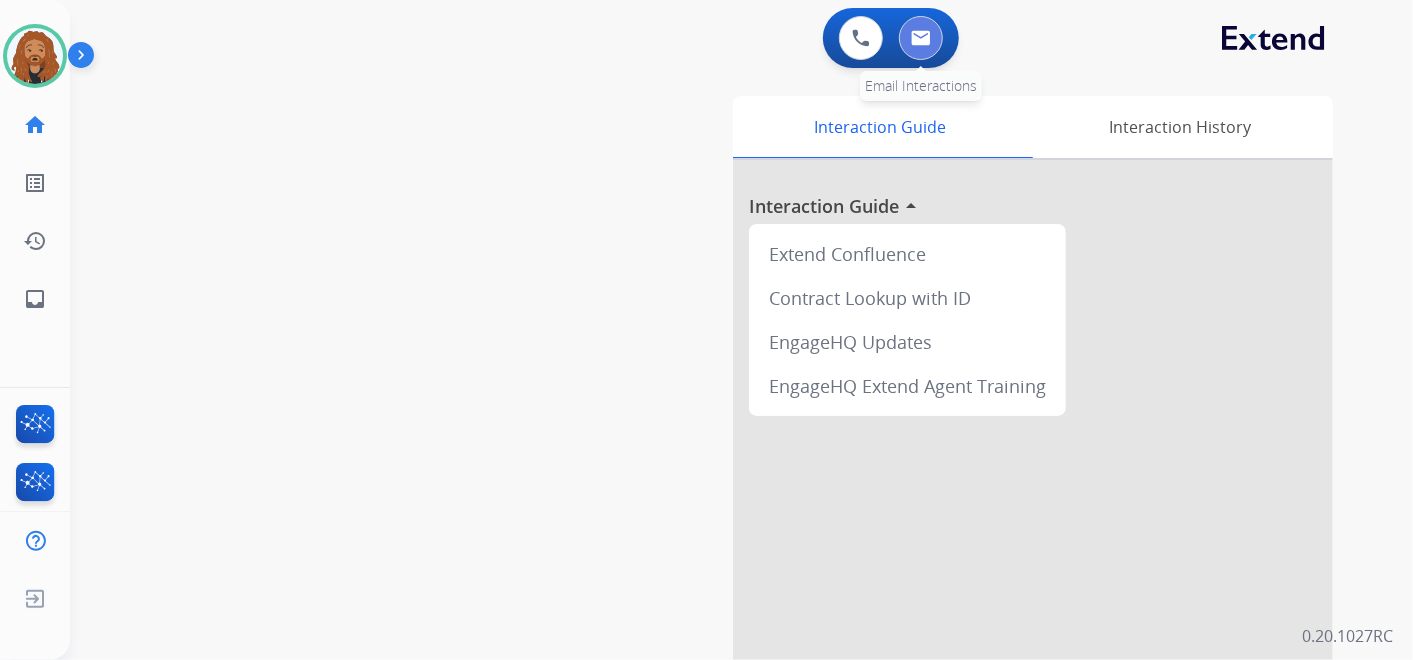 click at bounding box center [921, 38] 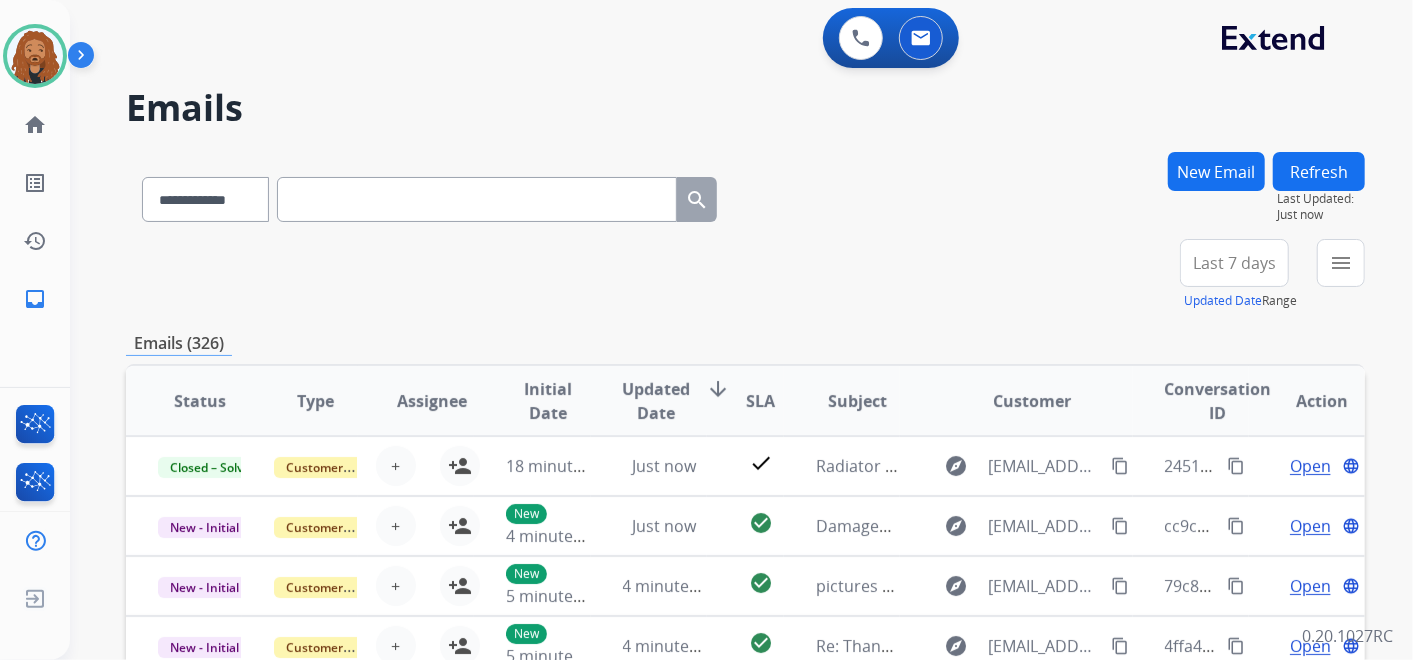 click at bounding box center (477, 199) 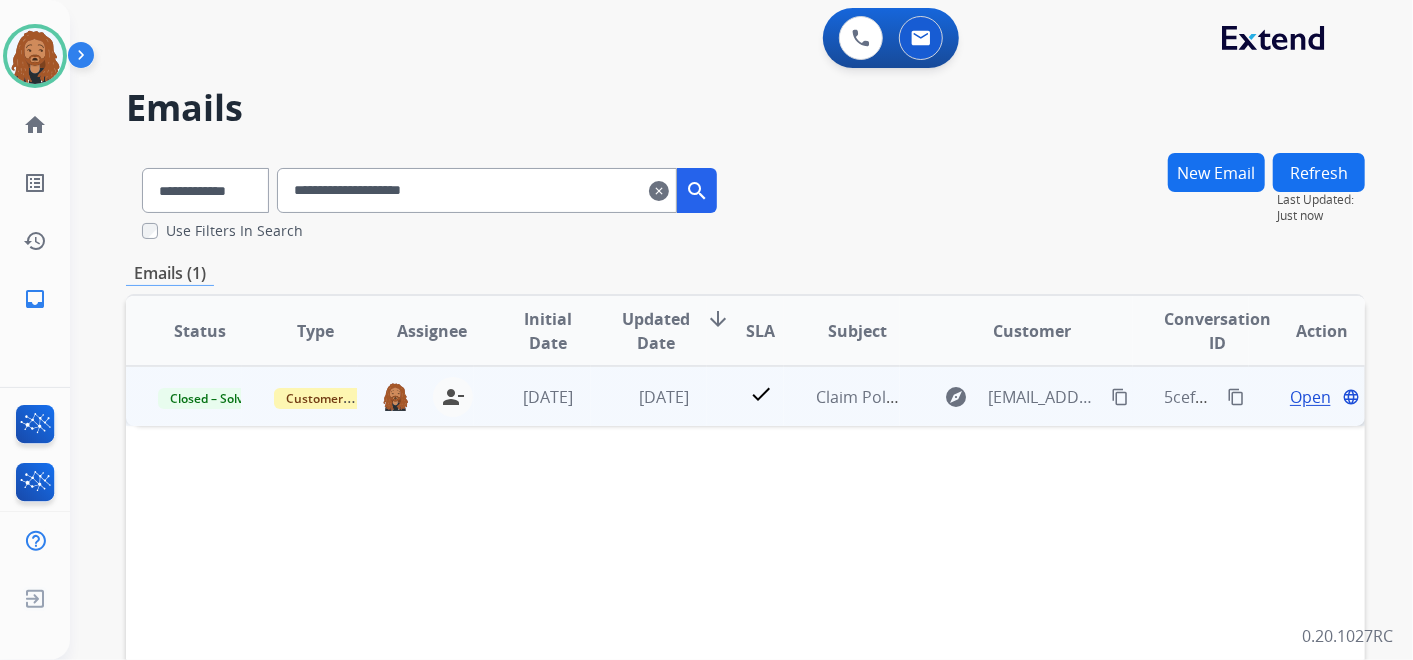 click on "Open" at bounding box center [1310, 397] 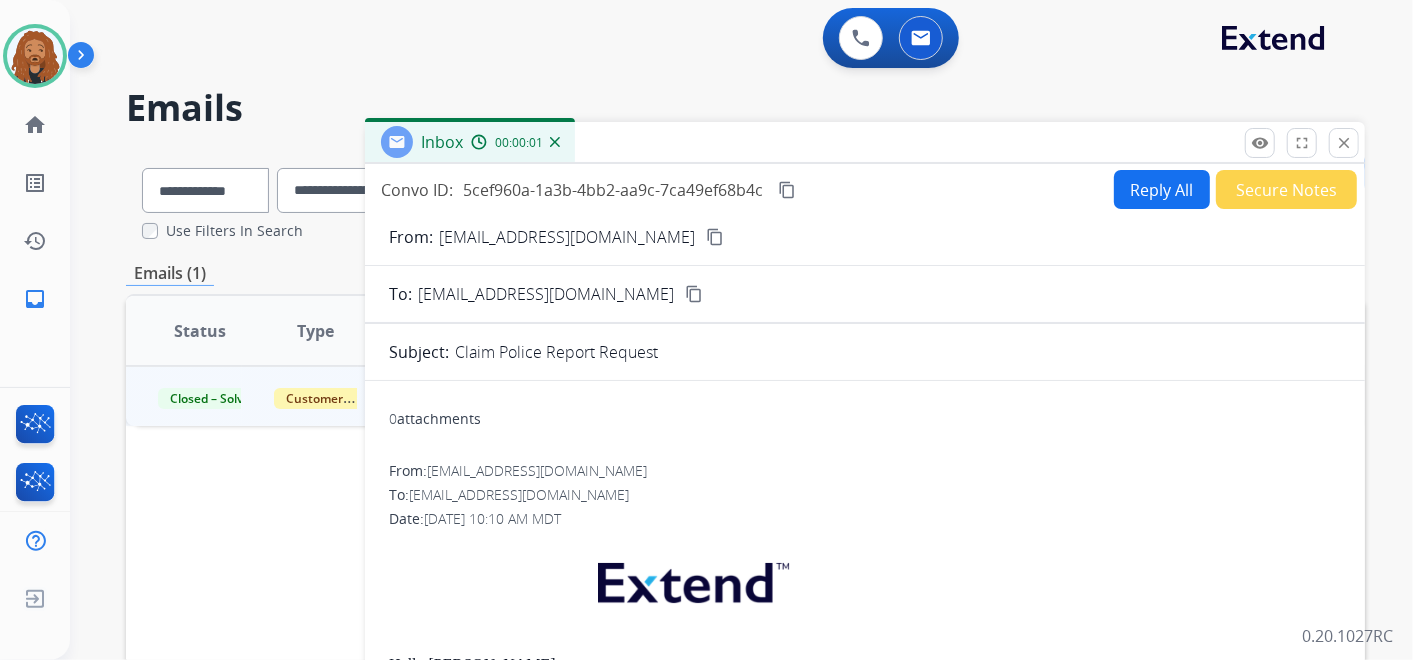 scroll, scrollTop: 111, scrollLeft: 0, axis: vertical 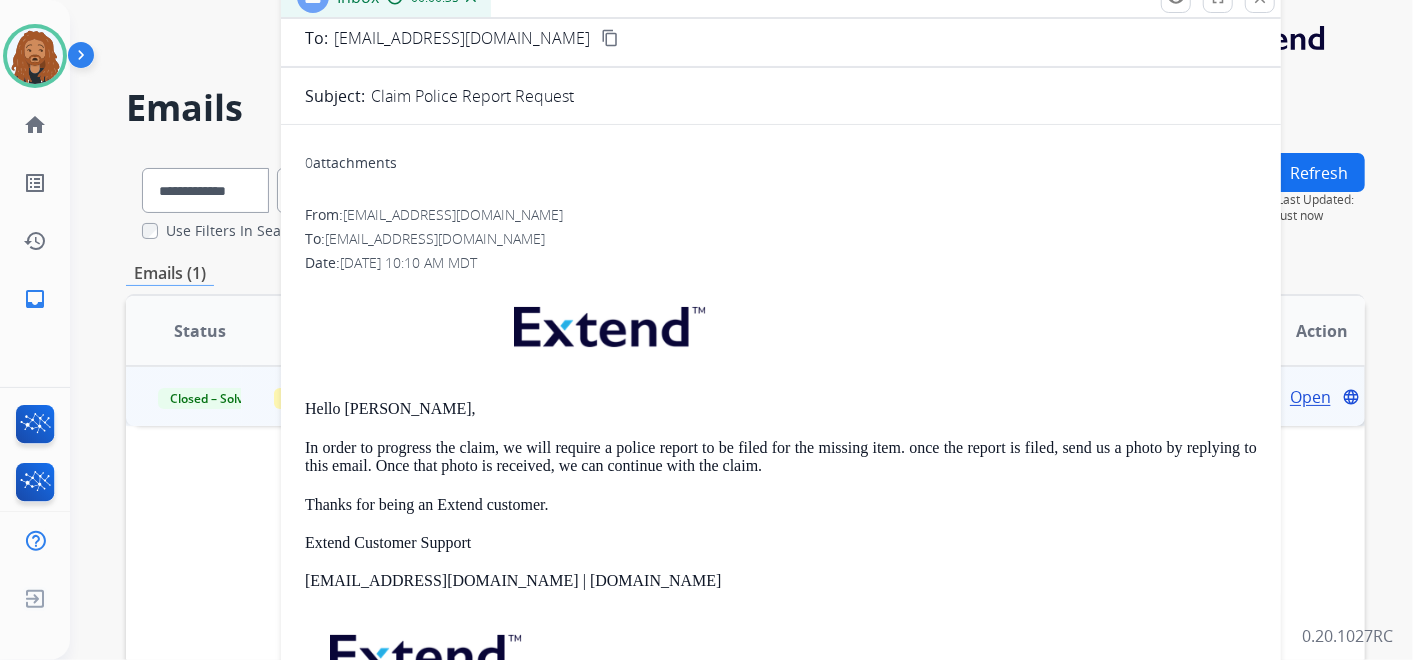 drag, startPoint x: 1076, startPoint y: 157, endPoint x: 992, endPoint y: 13, distance: 166.70934 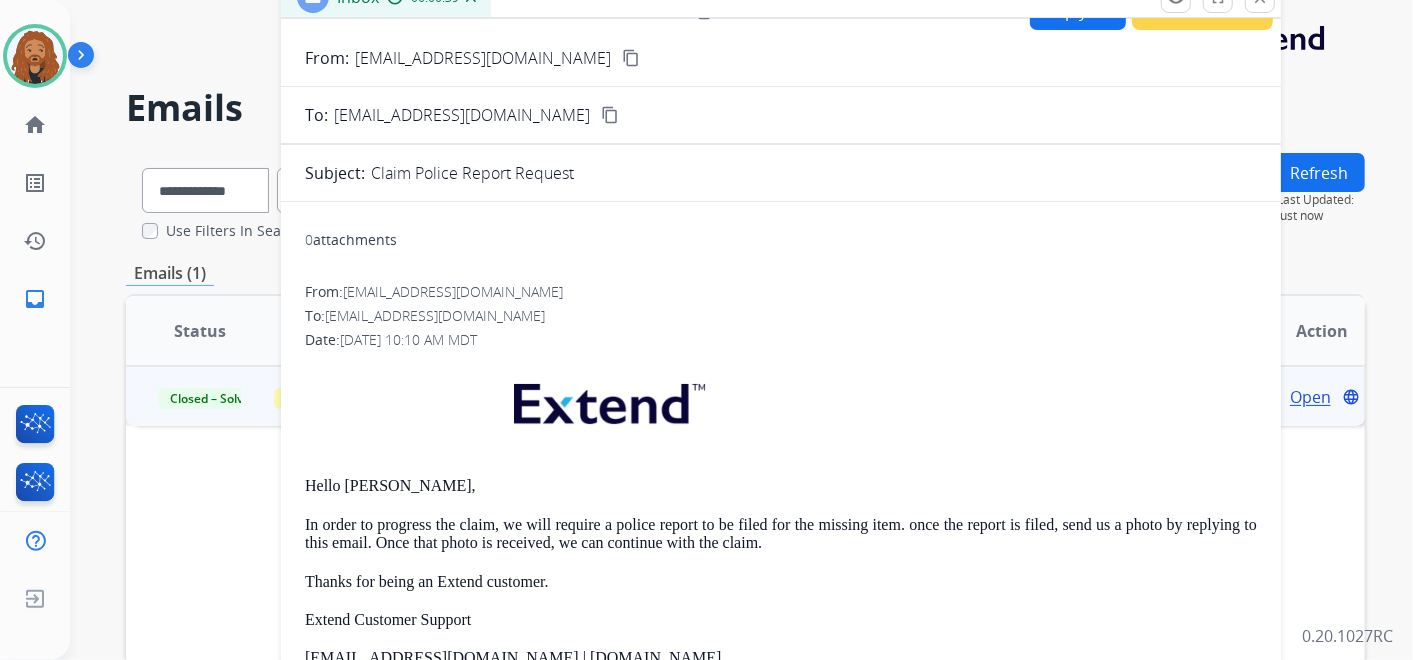 scroll, scrollTop: 0, scrollLeft: 0, axis: both 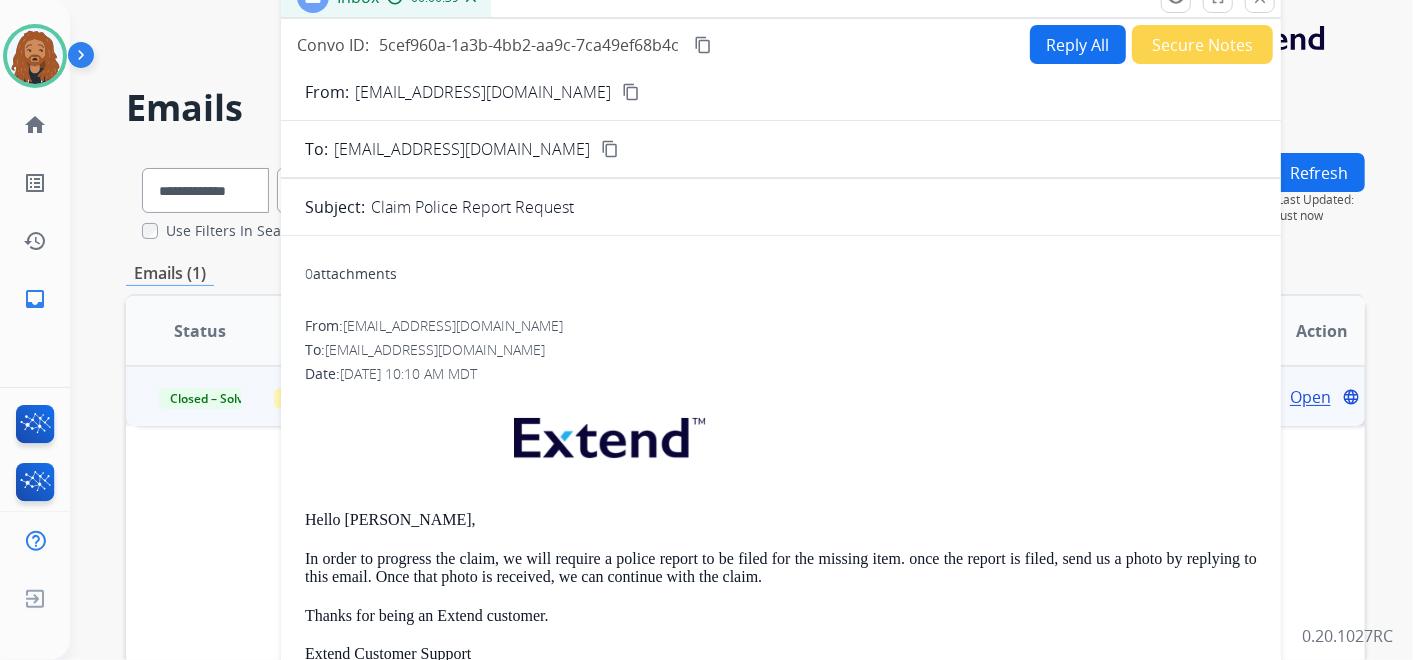 click on "Reply All" at bounding box center (1078, 44) 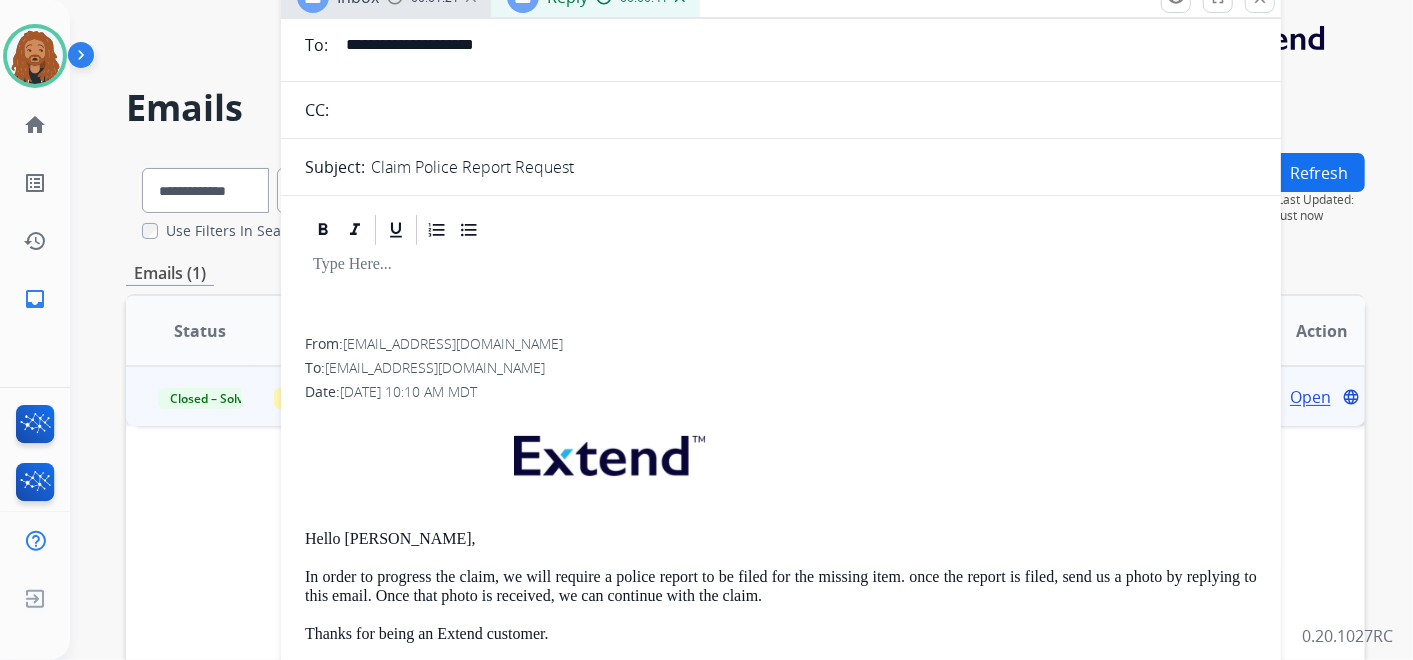 scroll, scrollTop: 222, scrollLeft: 0, axis: vertical 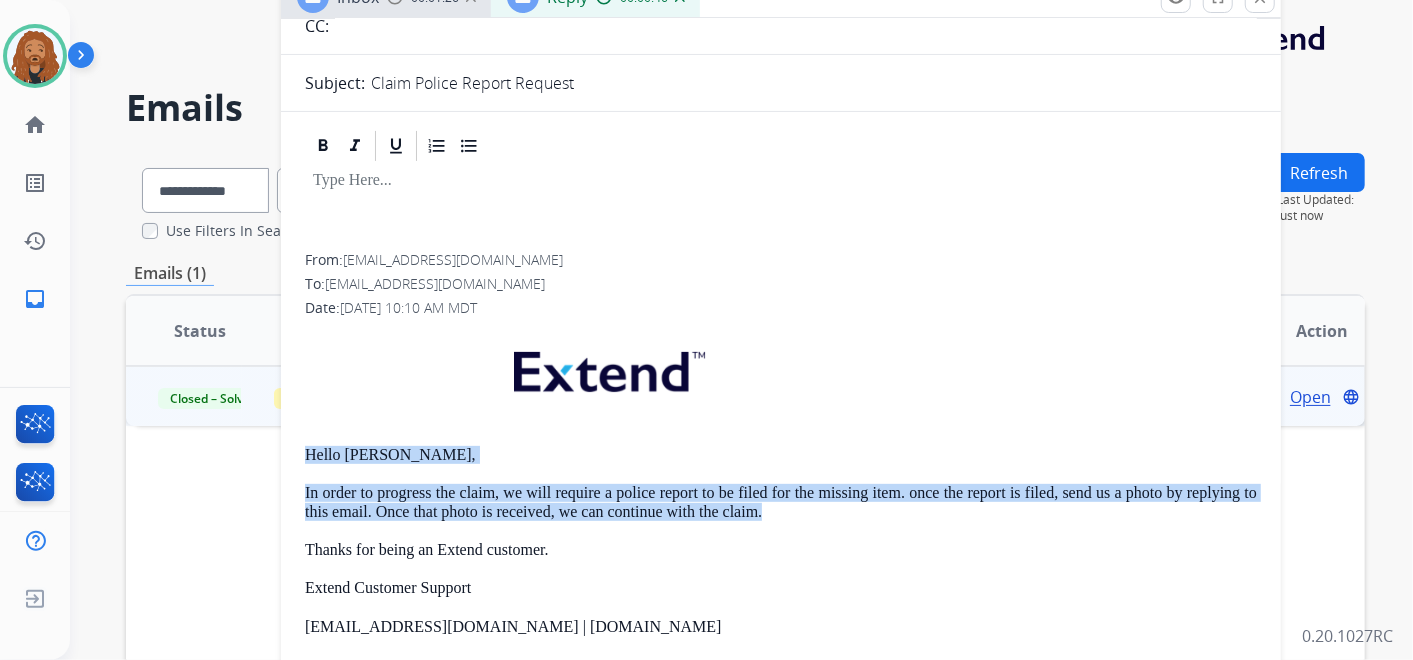 drag, startPoint x: 302, startPoint y: 450, endPoint x: 777, endPoint y: 509, distance: 478.65018 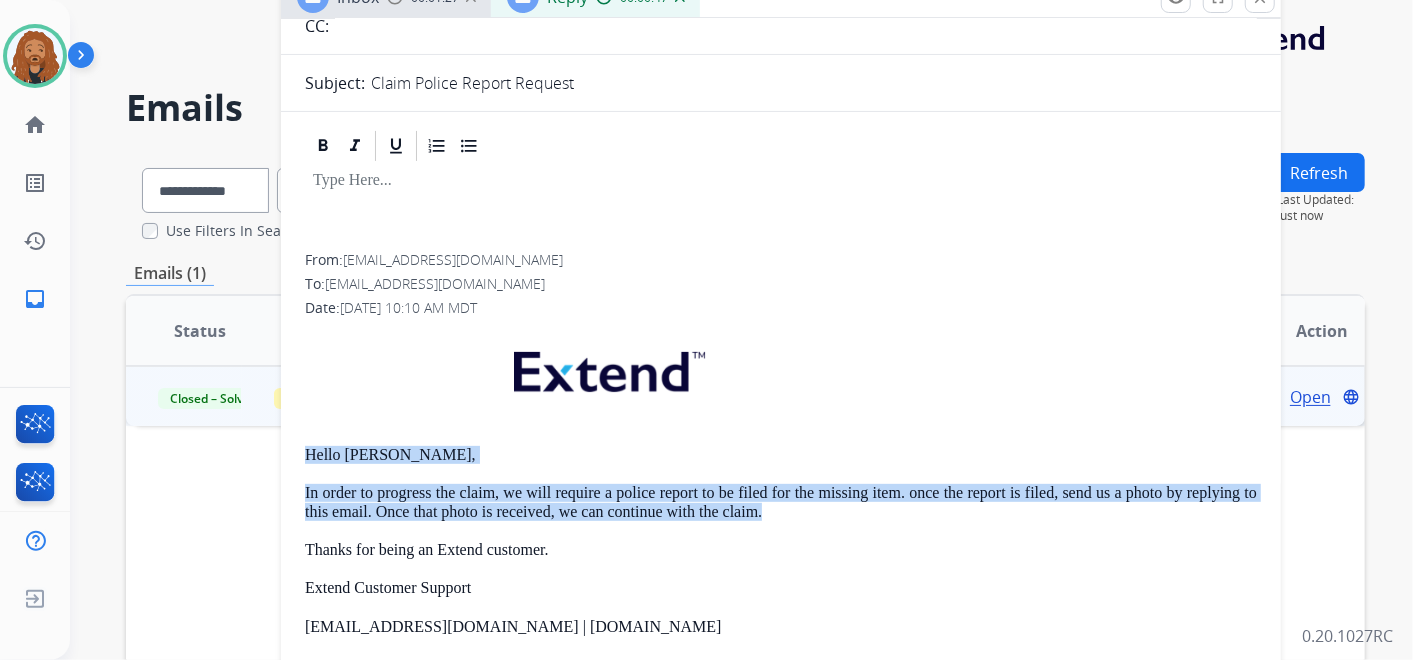 copy on "Hello Narek, In order to progress the claim, we will require a police report to be filed for the missing item. once the report is filed, send us a photo by replying to this email. Once that photo is received, we can continue with the claim." 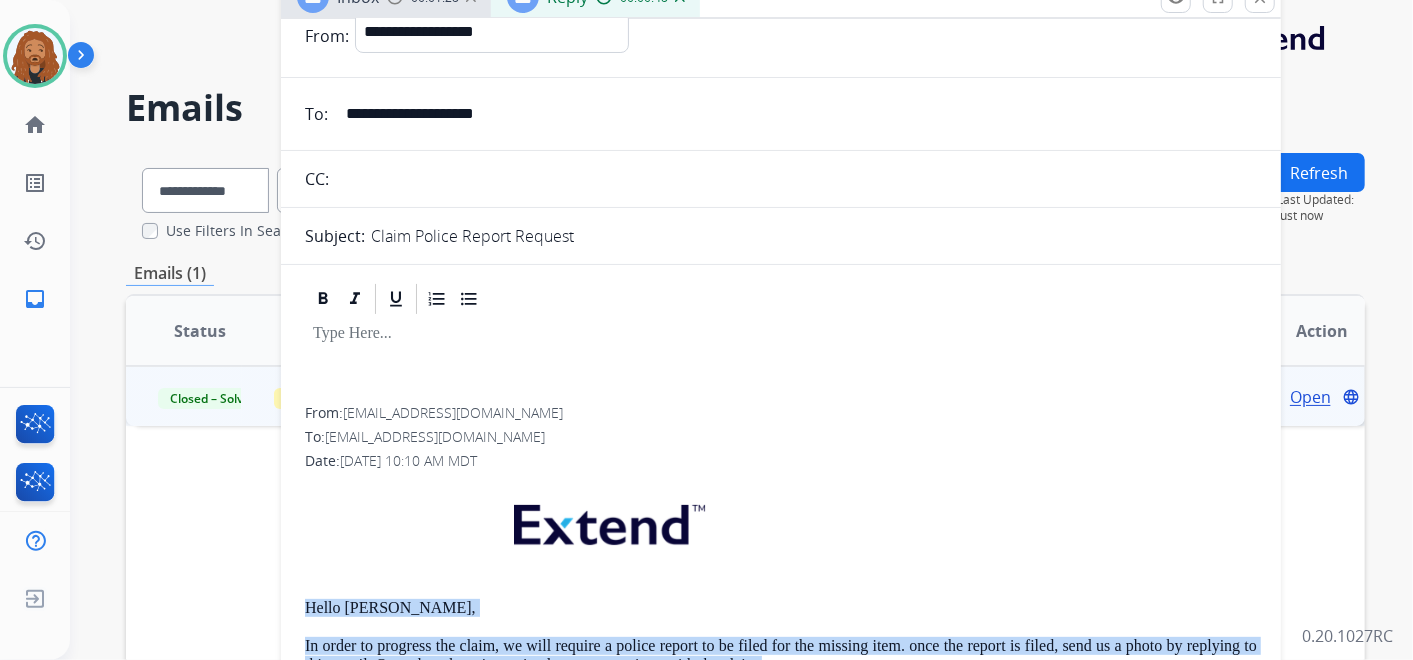 scroll, scrollTop: 0, scrollLeft: 0, axis: both 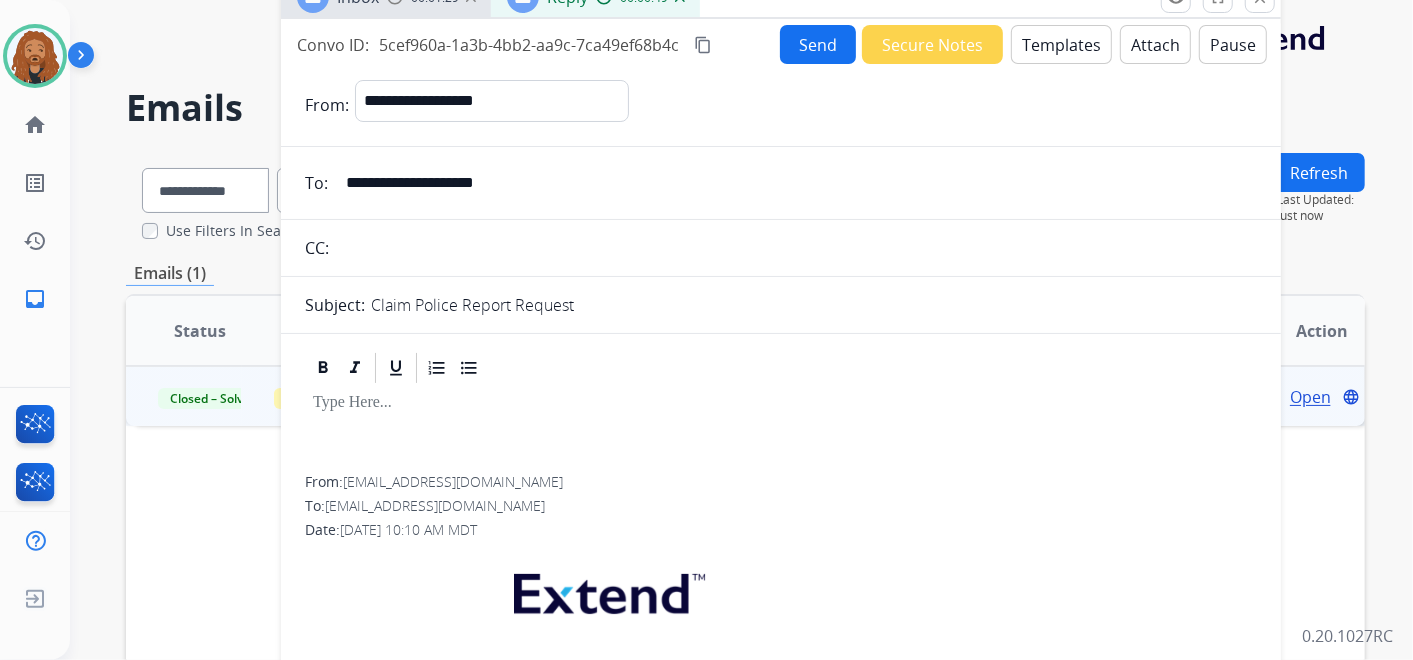 click on "Templates" at bounding box center (1061, 44) 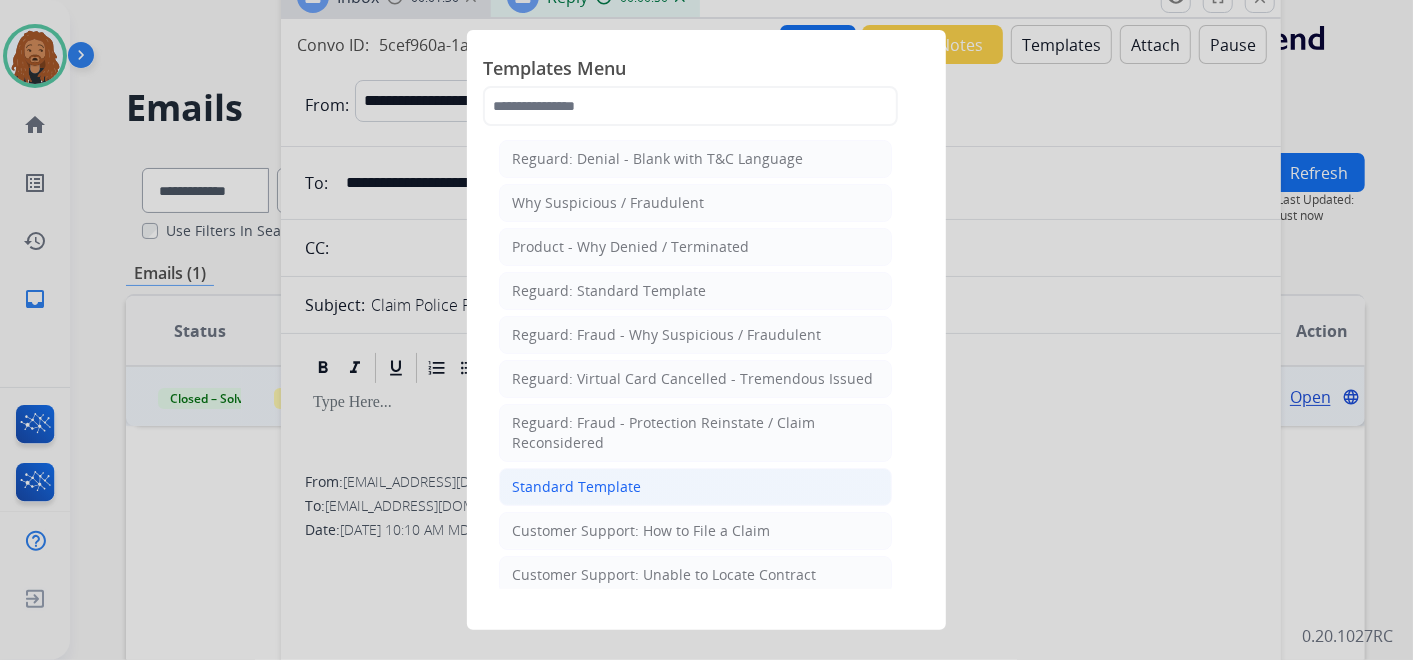 click on "Standard Template" 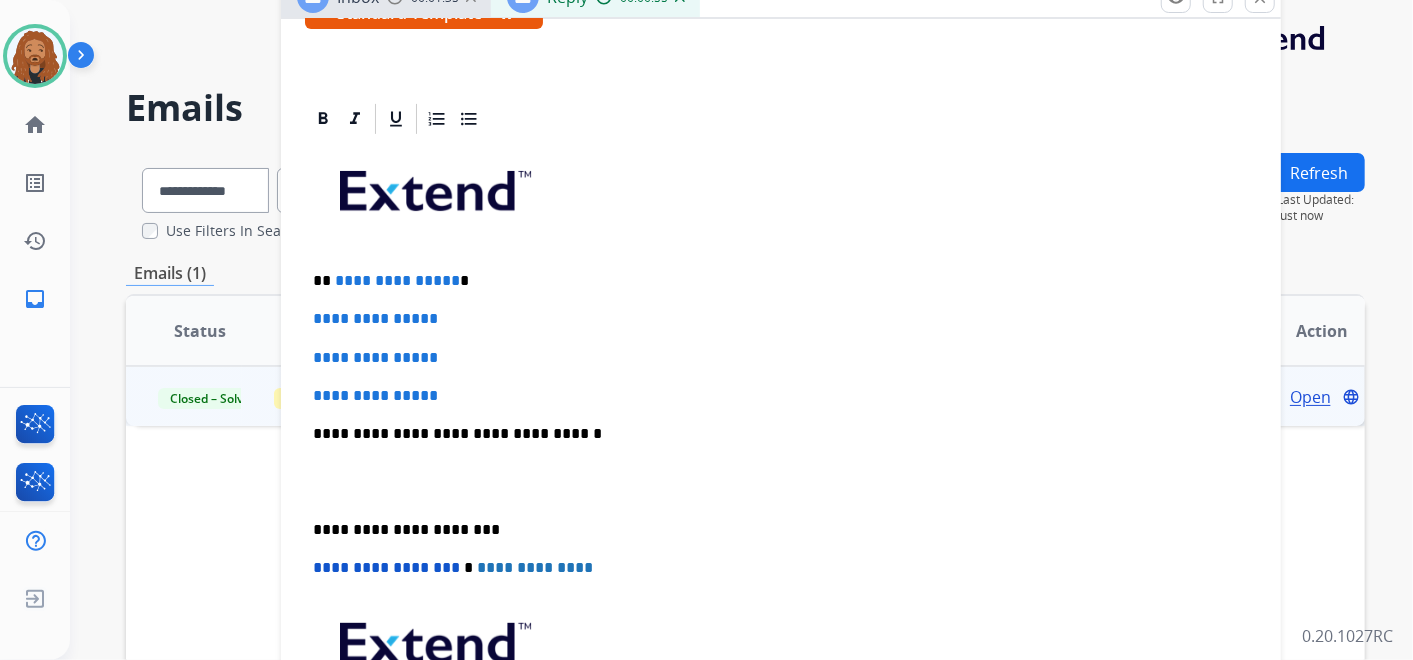 scroll, scrollTop: 444, scrollLeft: 0, axis: vertical 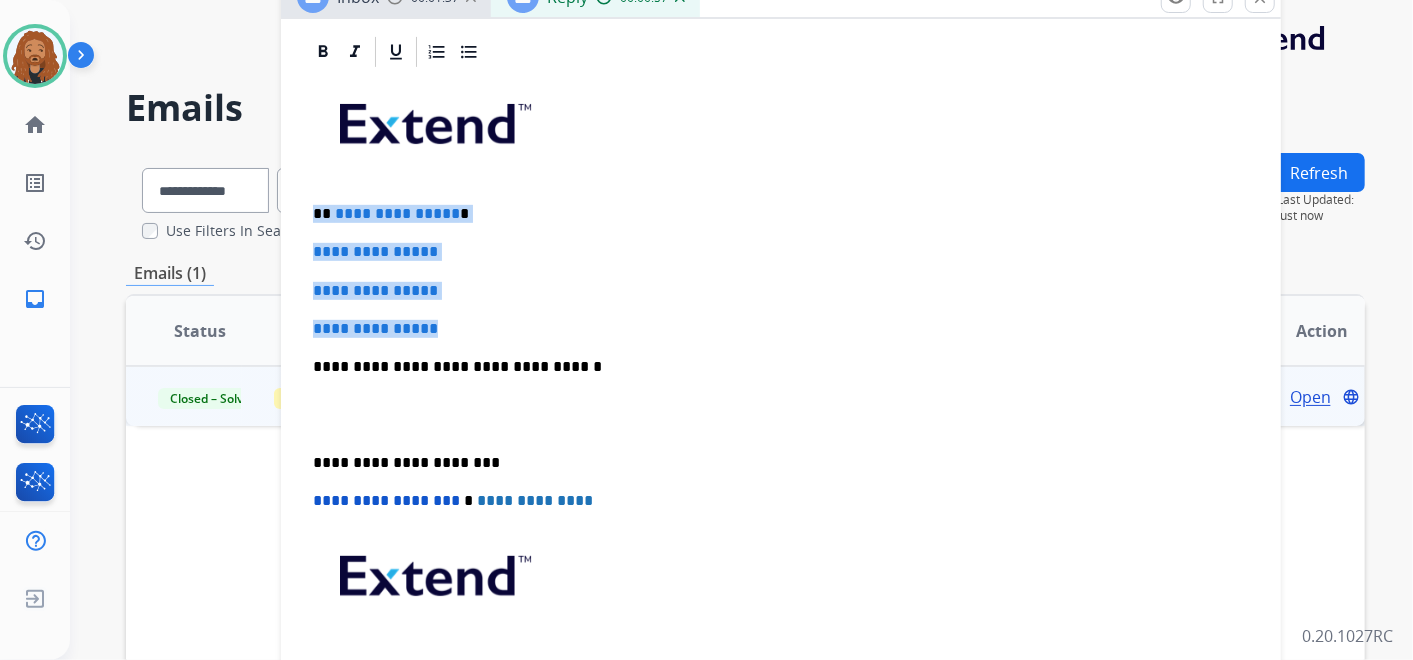 drag, startPoint x: 449, startPoint y: 328, endPoint x: 317, endPoint y: 195, distance: 187.38463 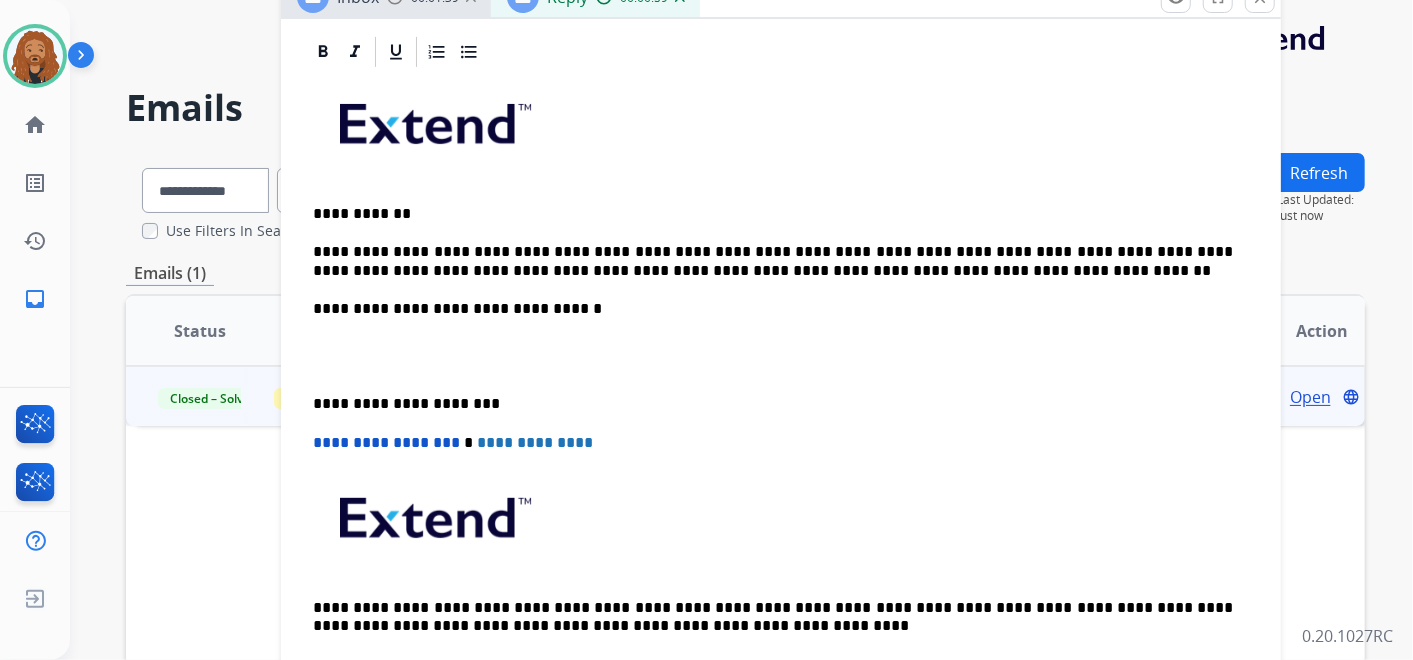 drag, startPoint x: 436, startPoint y: 374, endPoint x: 441, endPoint y: 383, distance: 10.29563 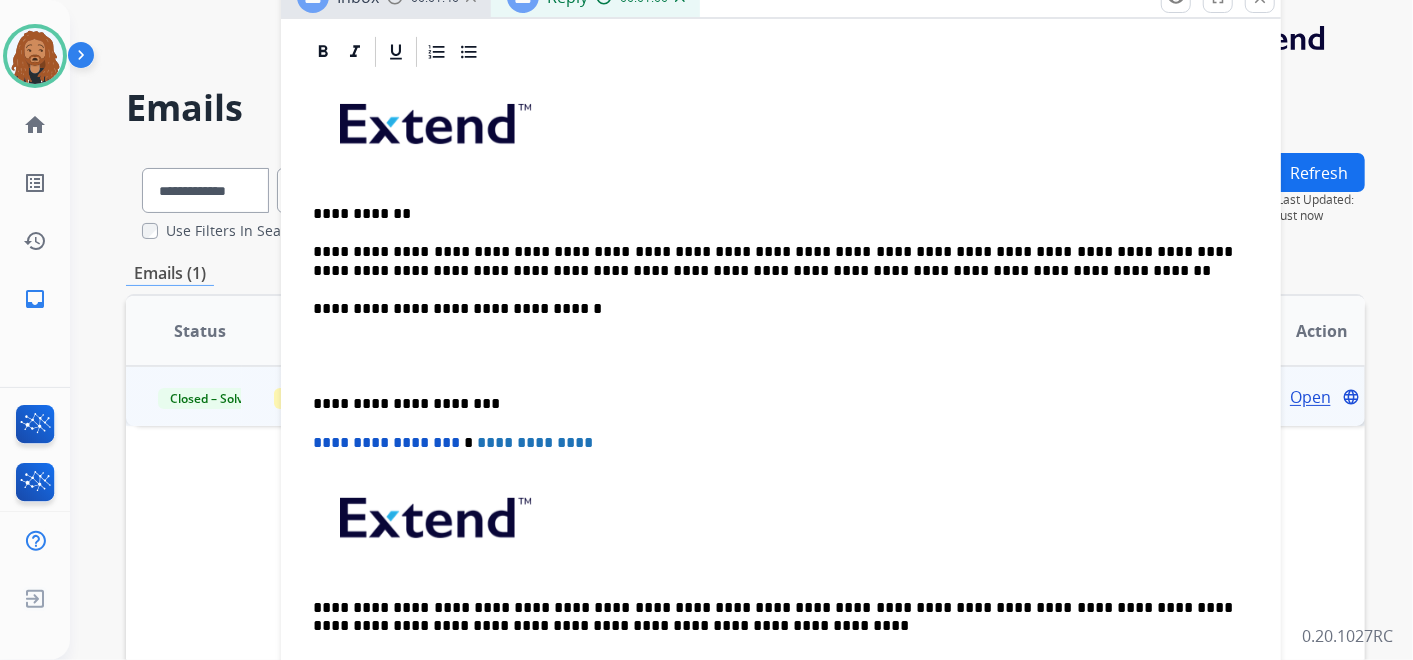 click at bounding box center [781, 356] 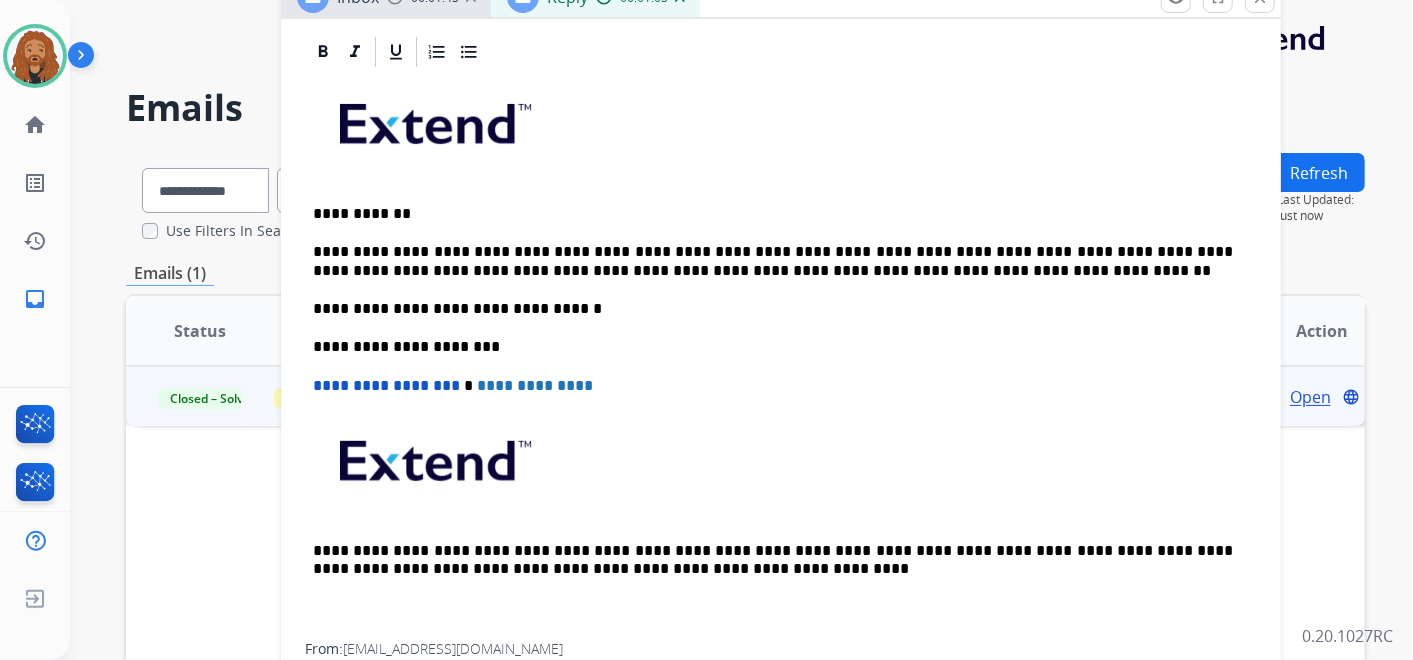 click on "**********" at bounding box center [773, 261] 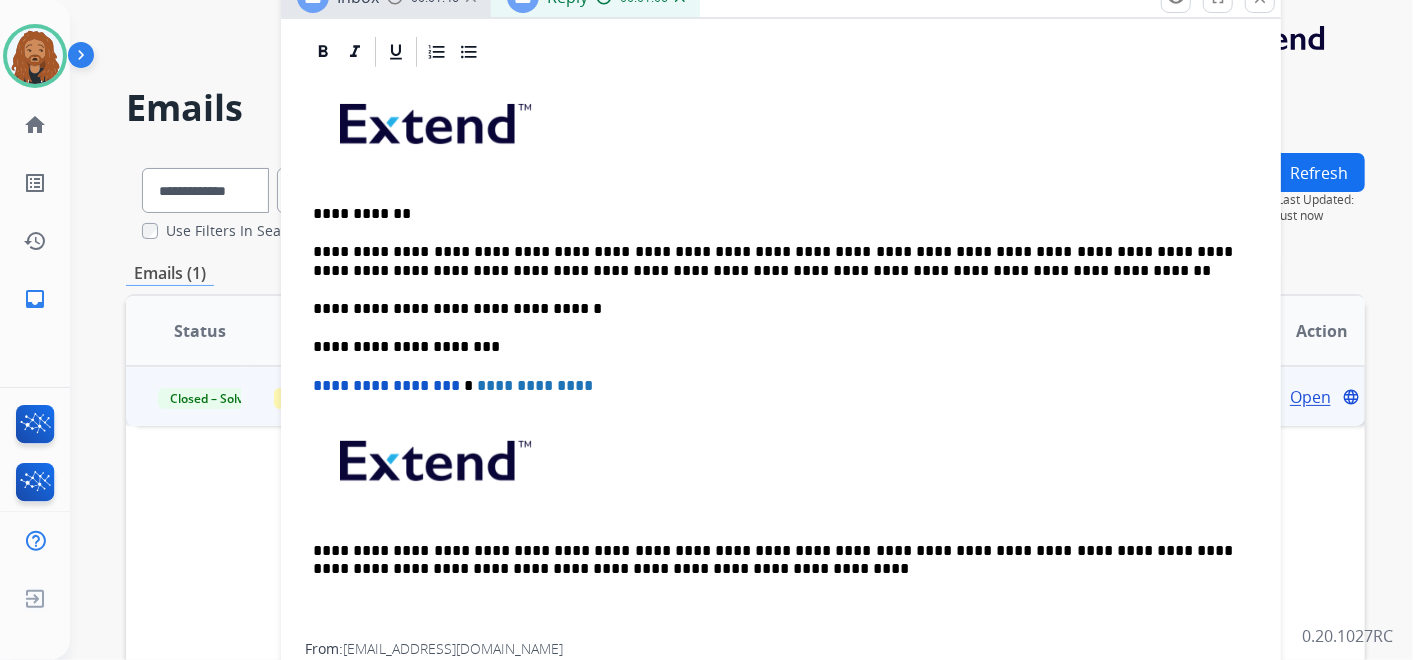 type 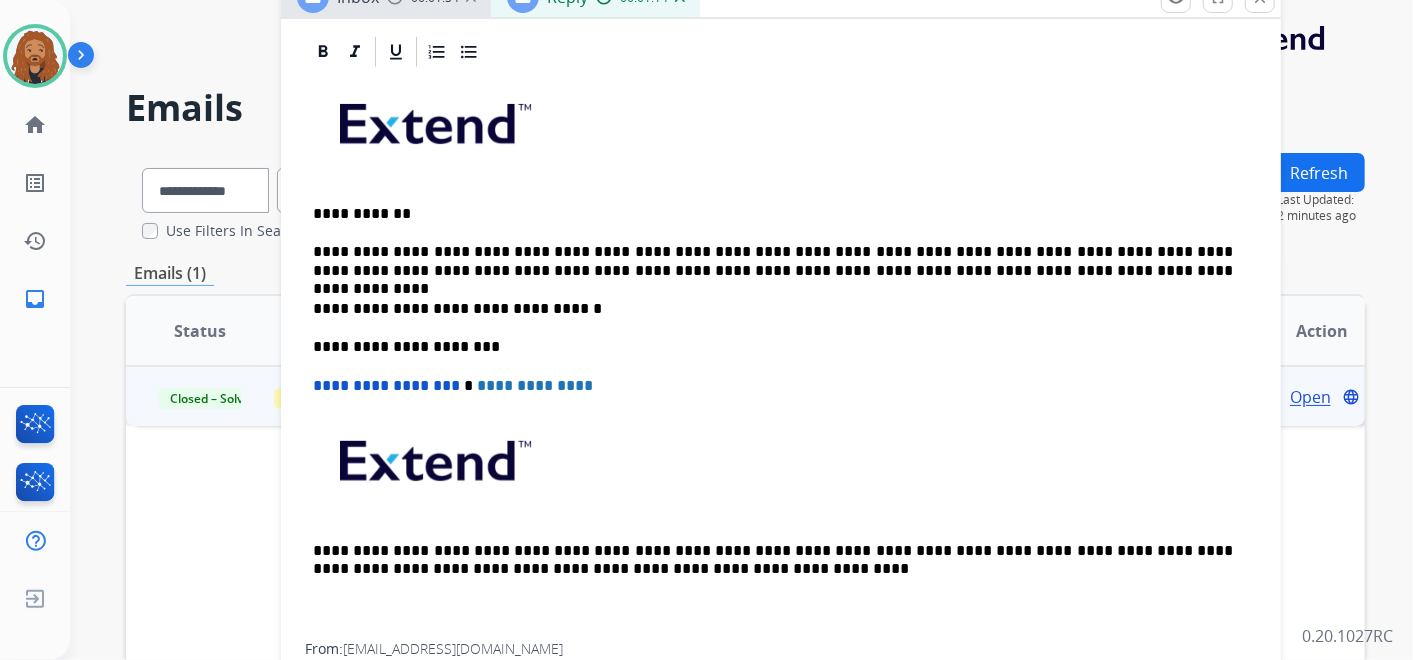 click on "**********" at bounding box center (773, 261) 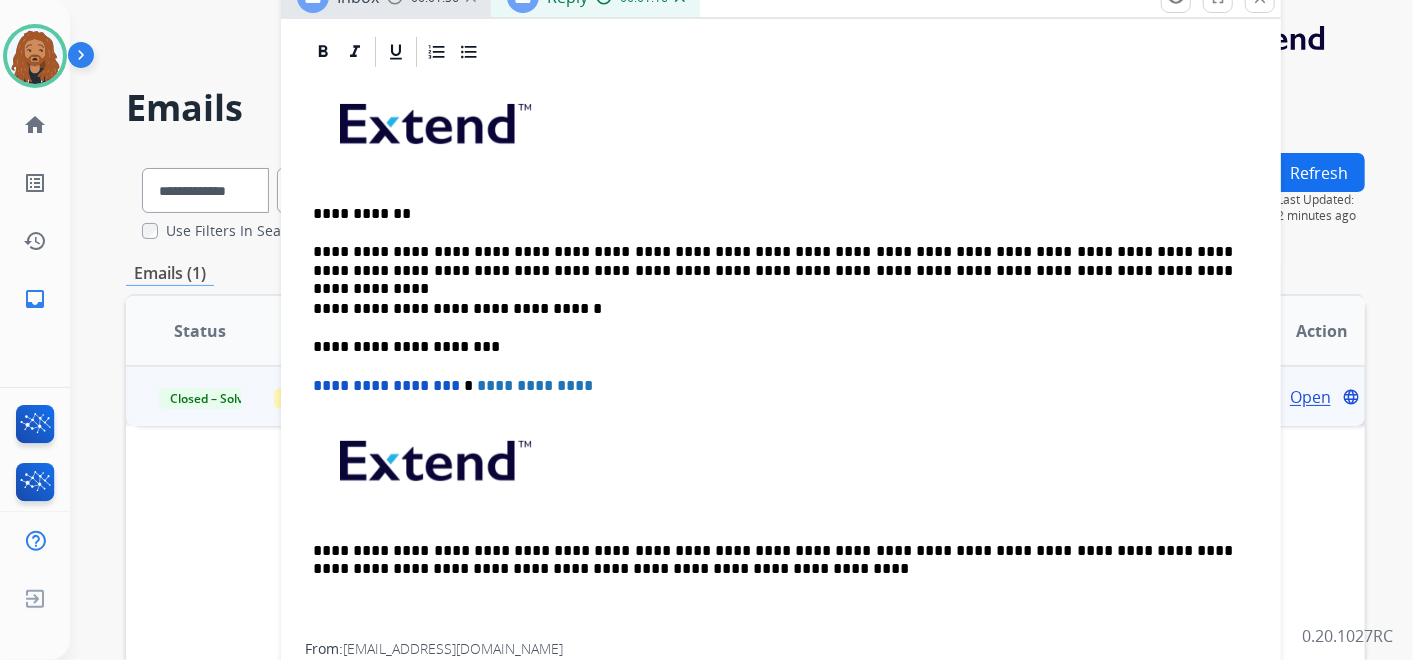 click on "**********" at bounding box center [773, 261] 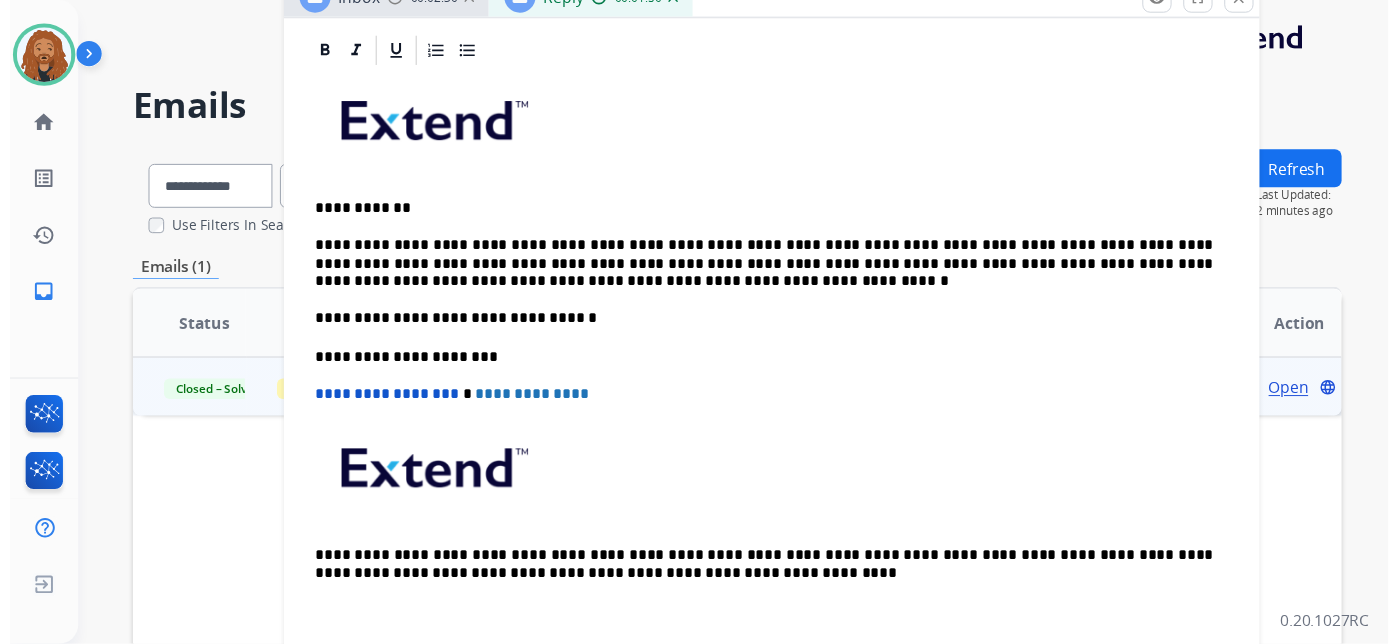 scroll, scrollTop: 0, scrollLeft: 0, axis: both 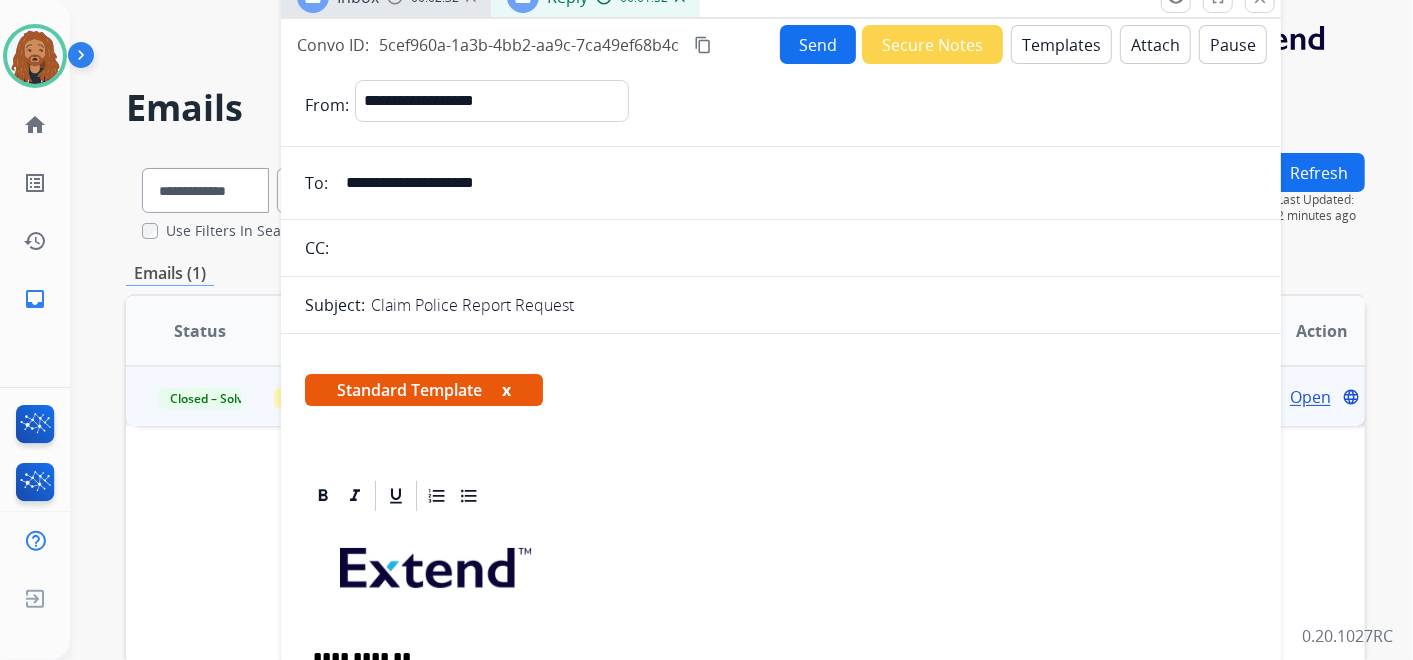 click on "content_copy" at bounding box center [703, 45] 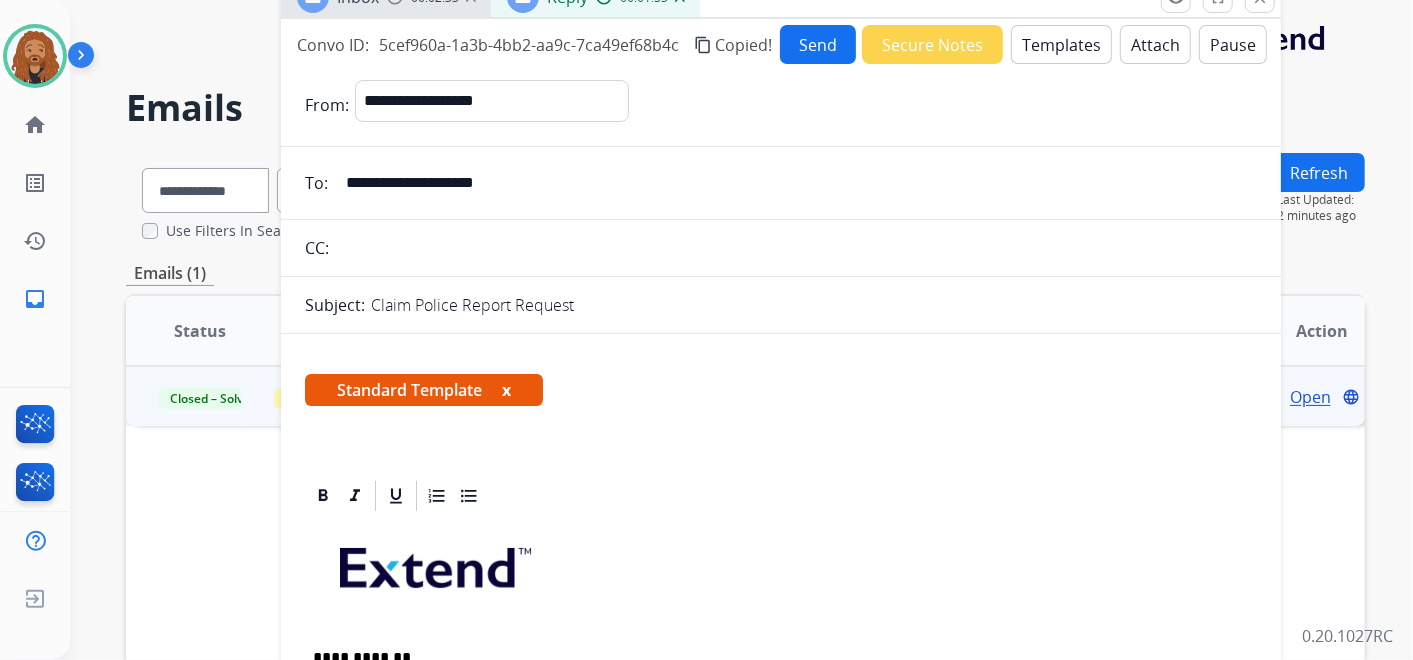 click on "Send" at bounding box center (818, 44) 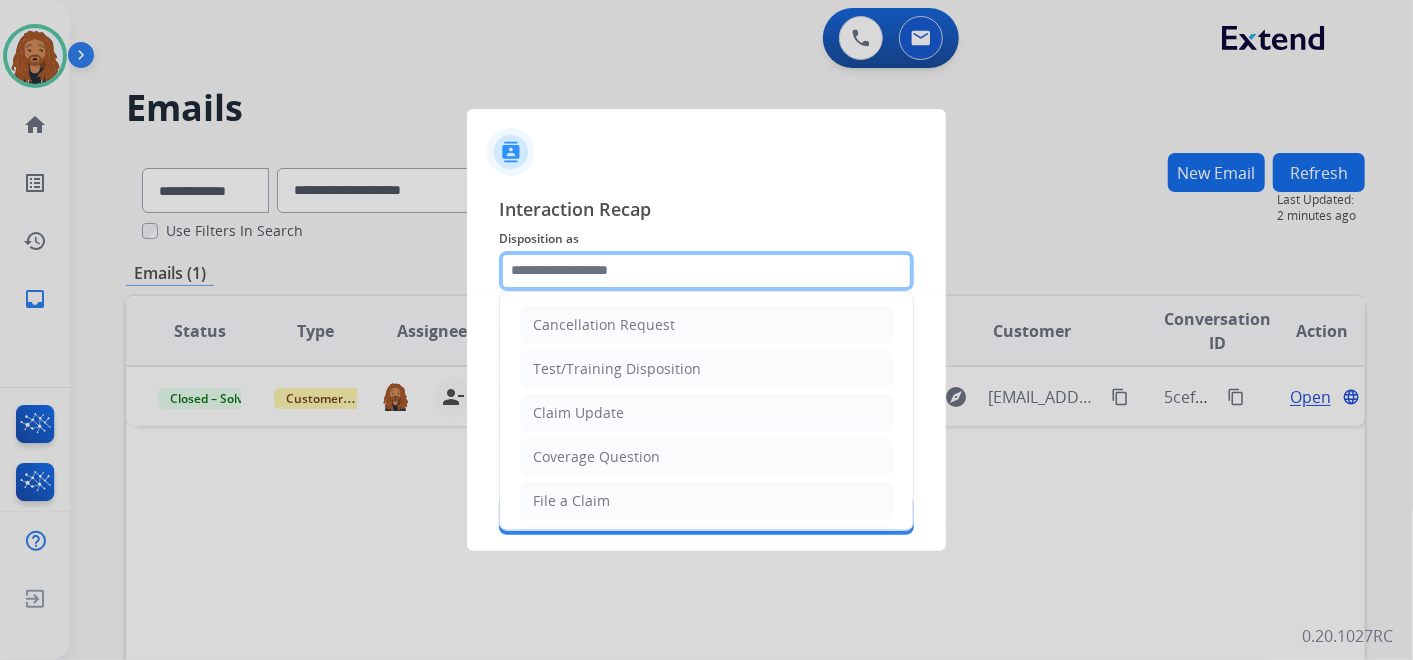 click 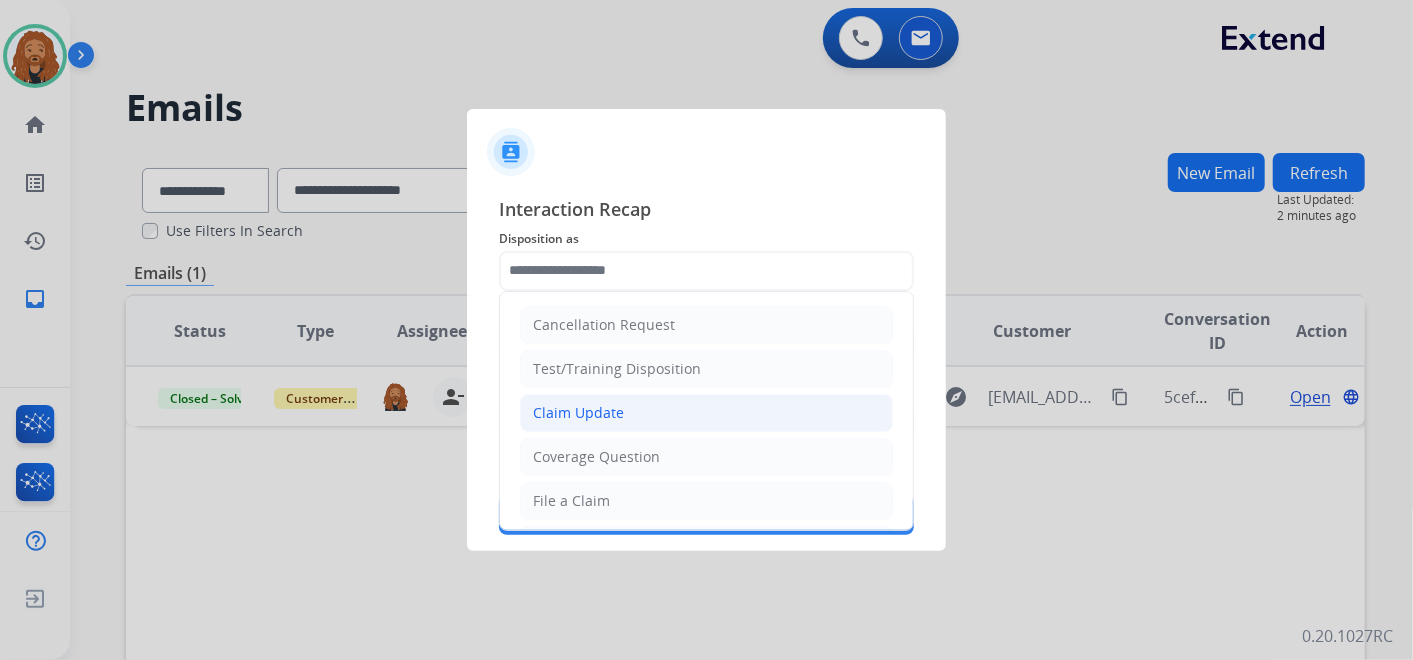 click on "Claim Update" 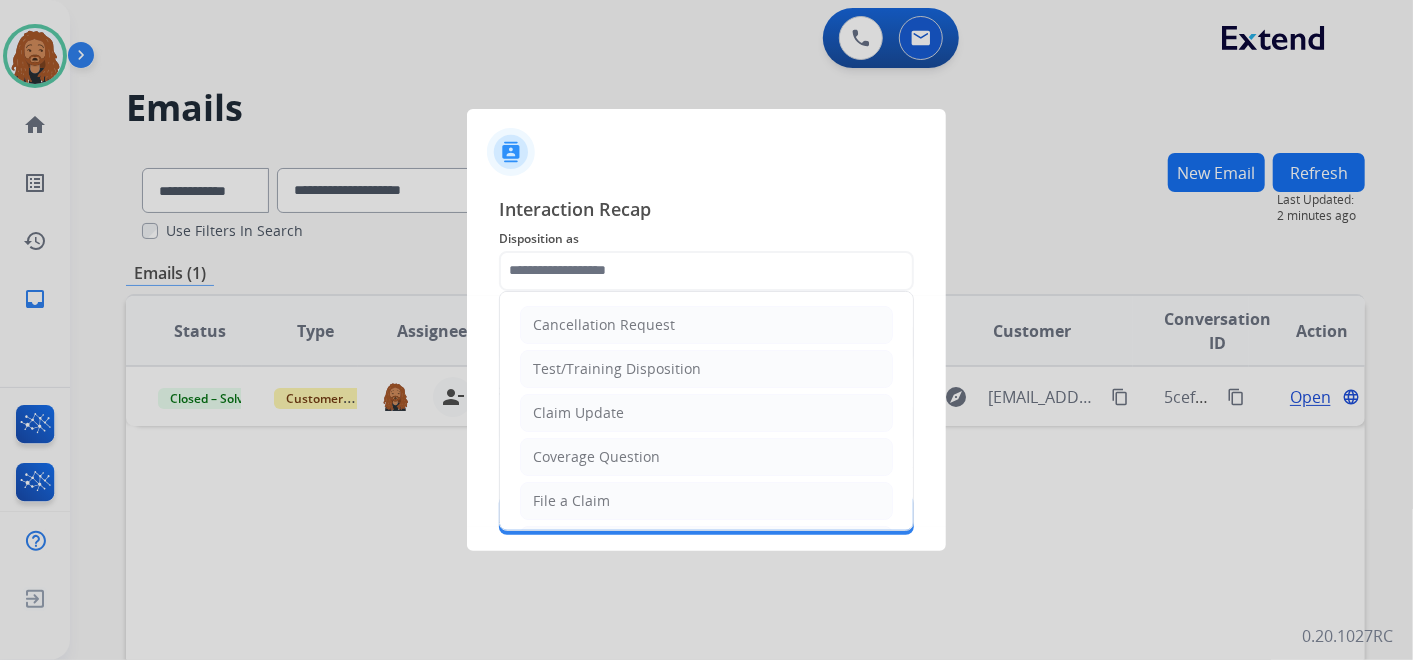 type on "**********" 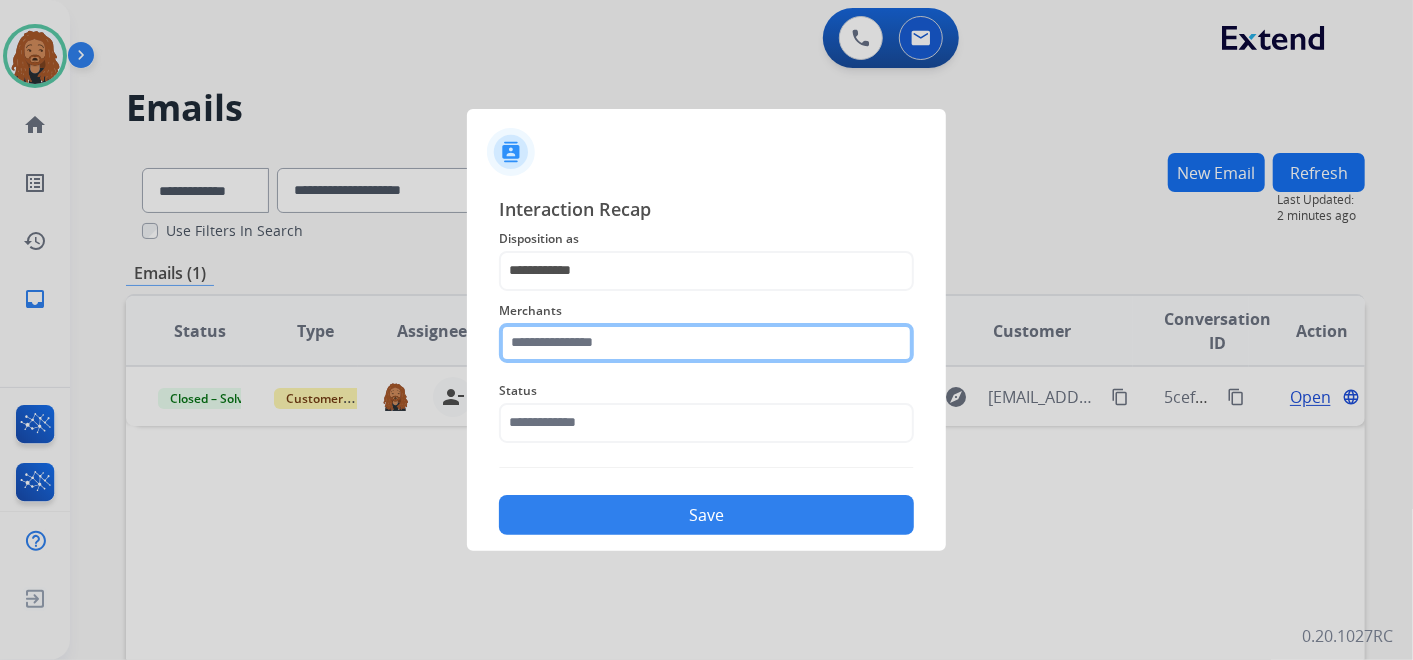 click 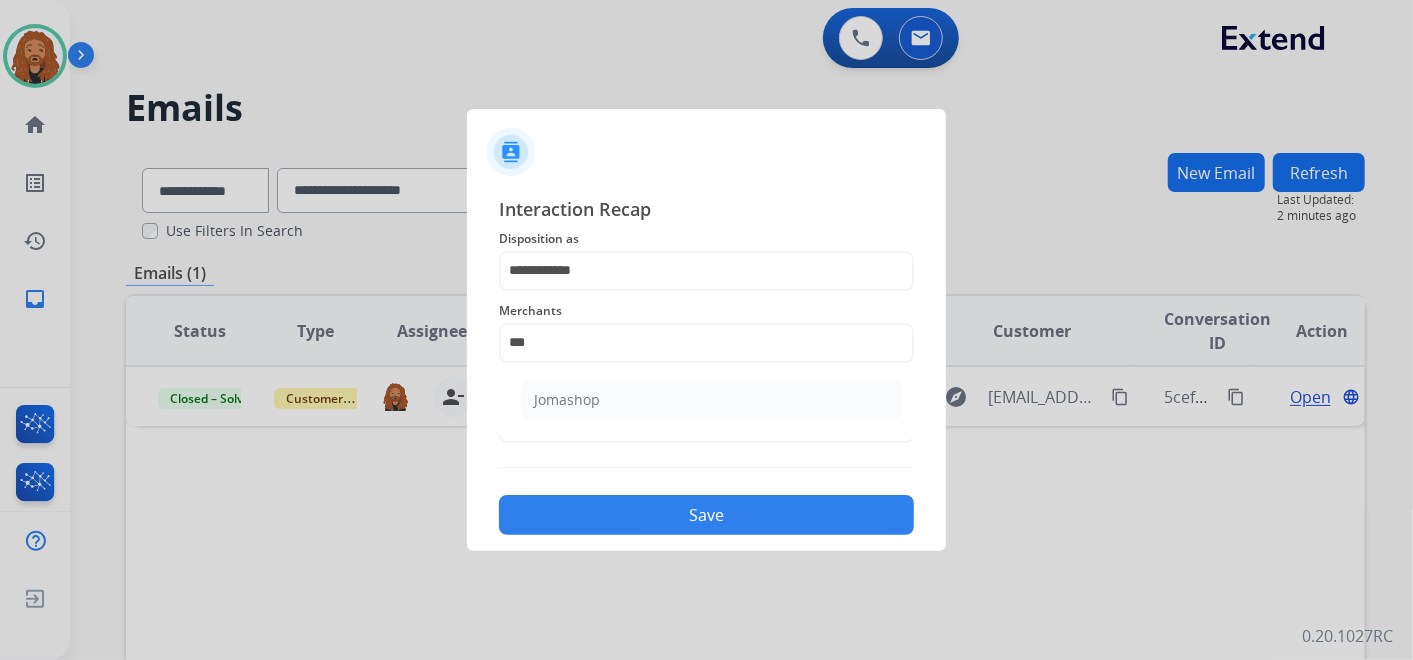 click on "Jomashop" 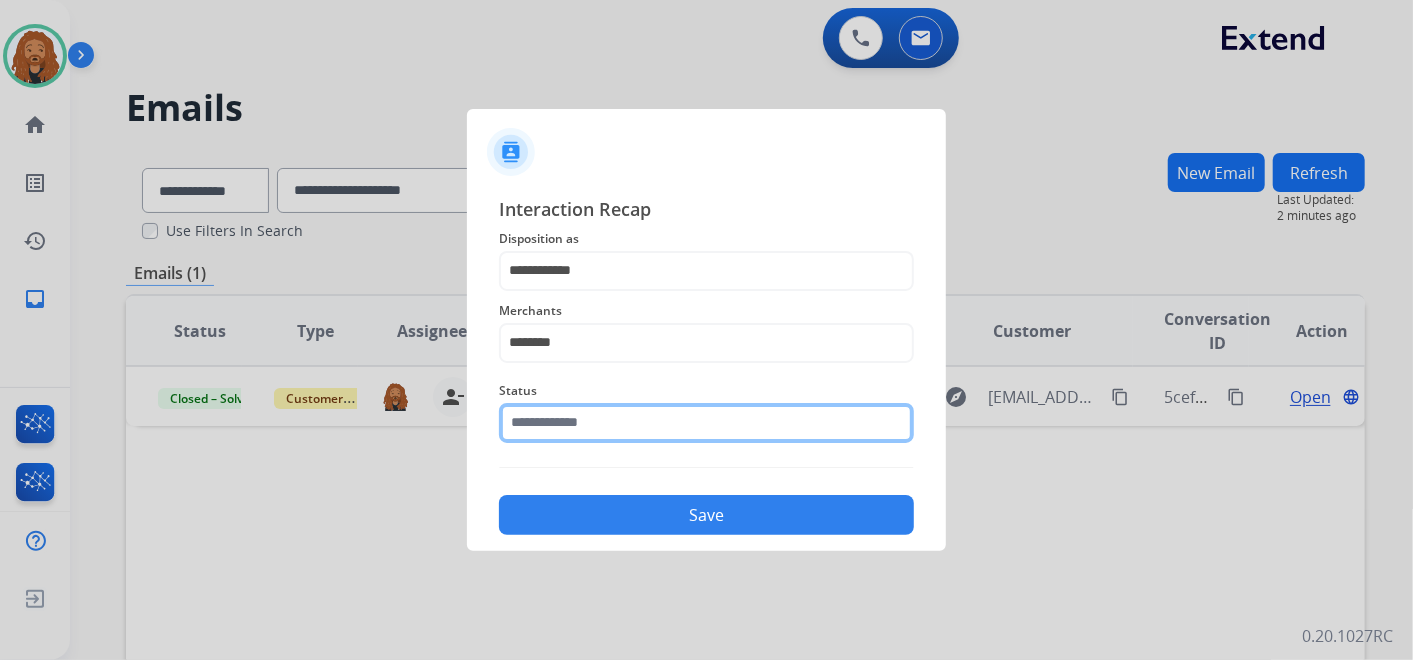 click 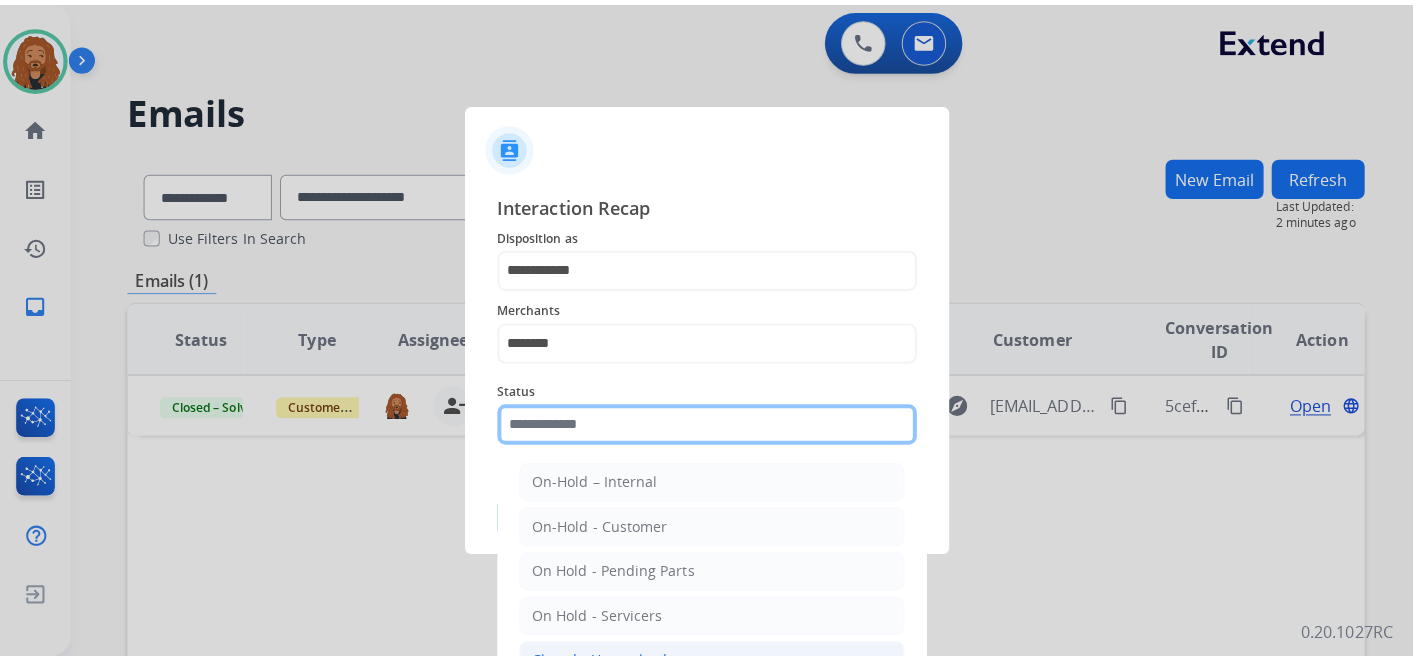 scroll, scrollTop: 114, scrollLeft: 0, axis: vertical 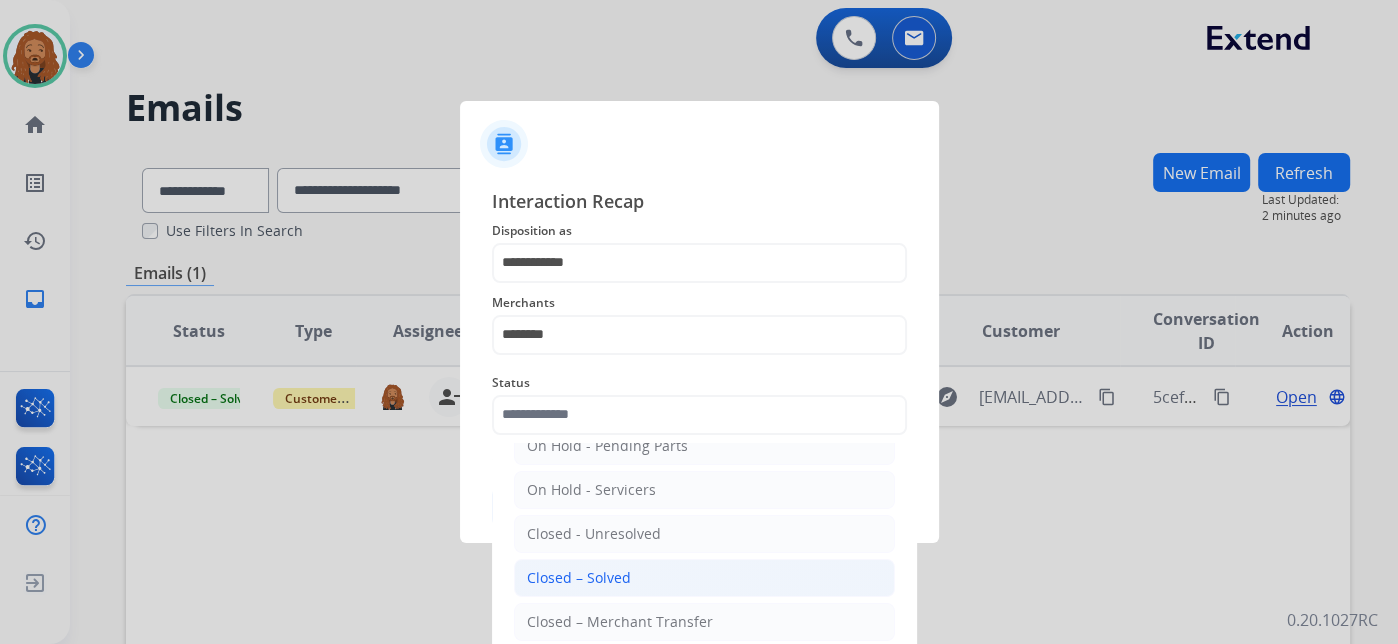 click on "Closed – Solved" 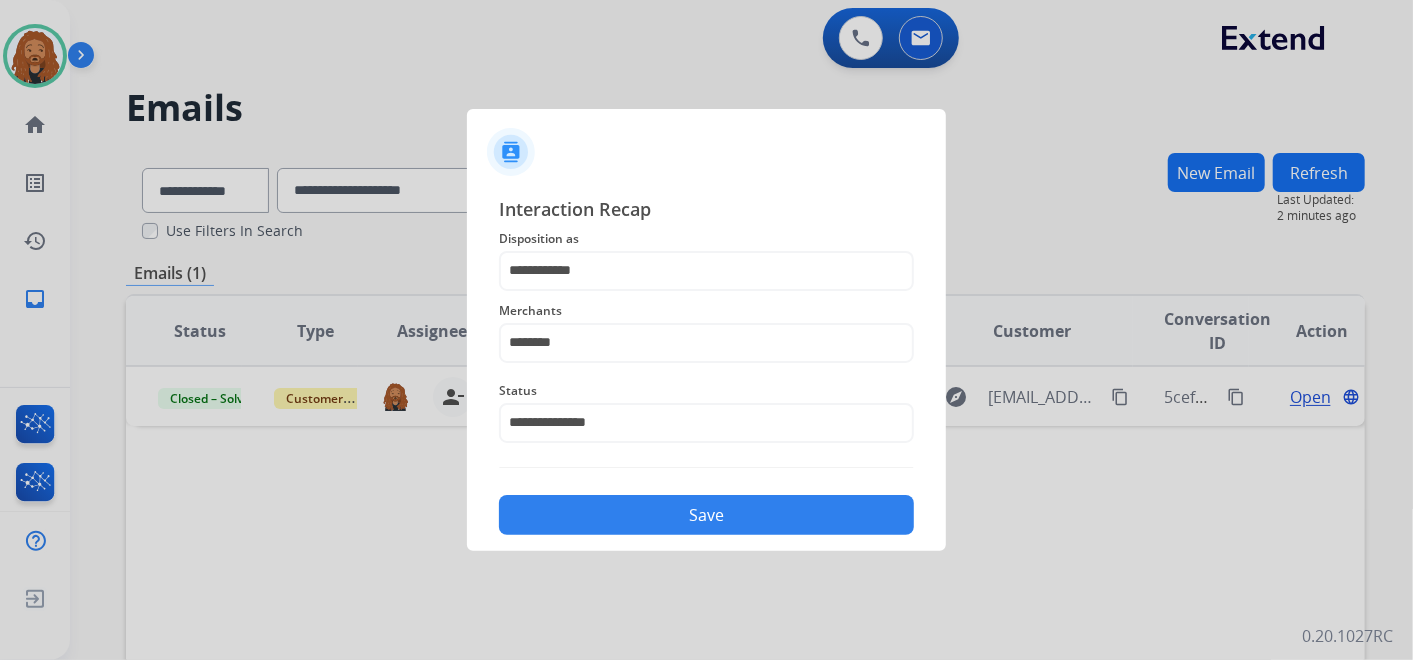 click on "Save" 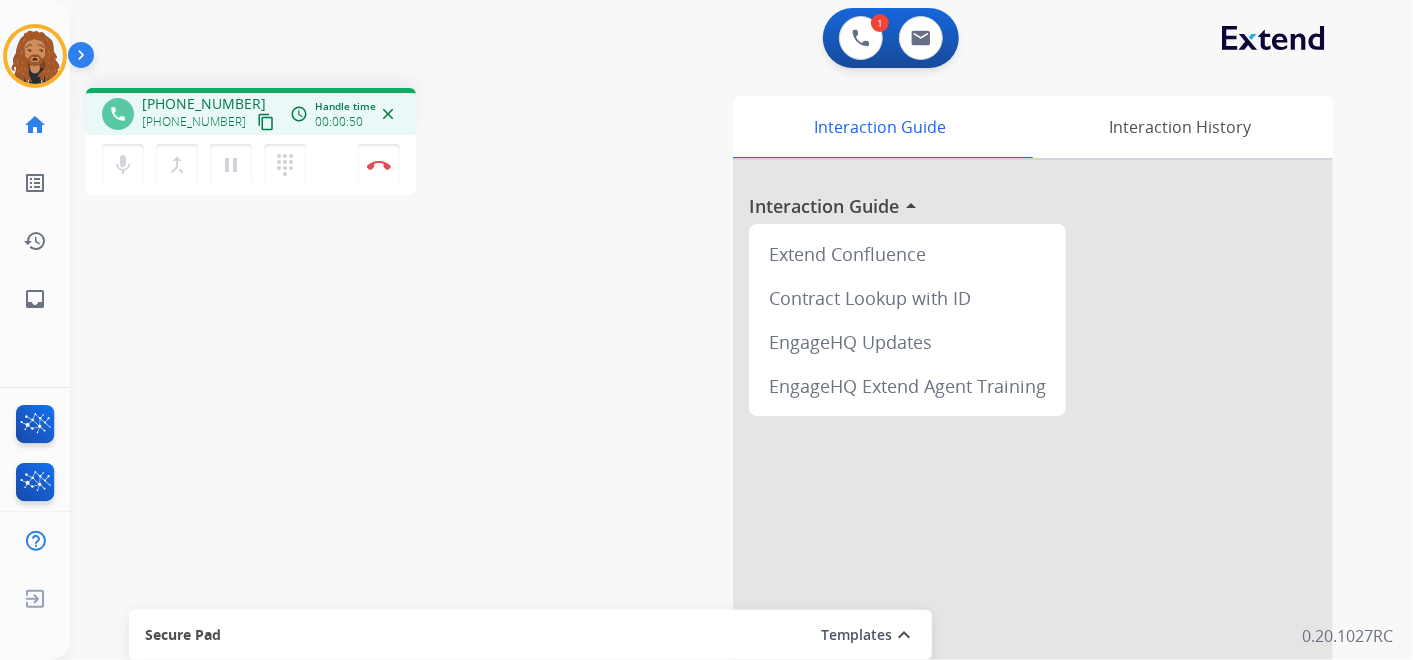 drag, startPoint x: 244, startPoint y: 117, endPoint x: 351, endPoint y: 21, distance: 143.75327 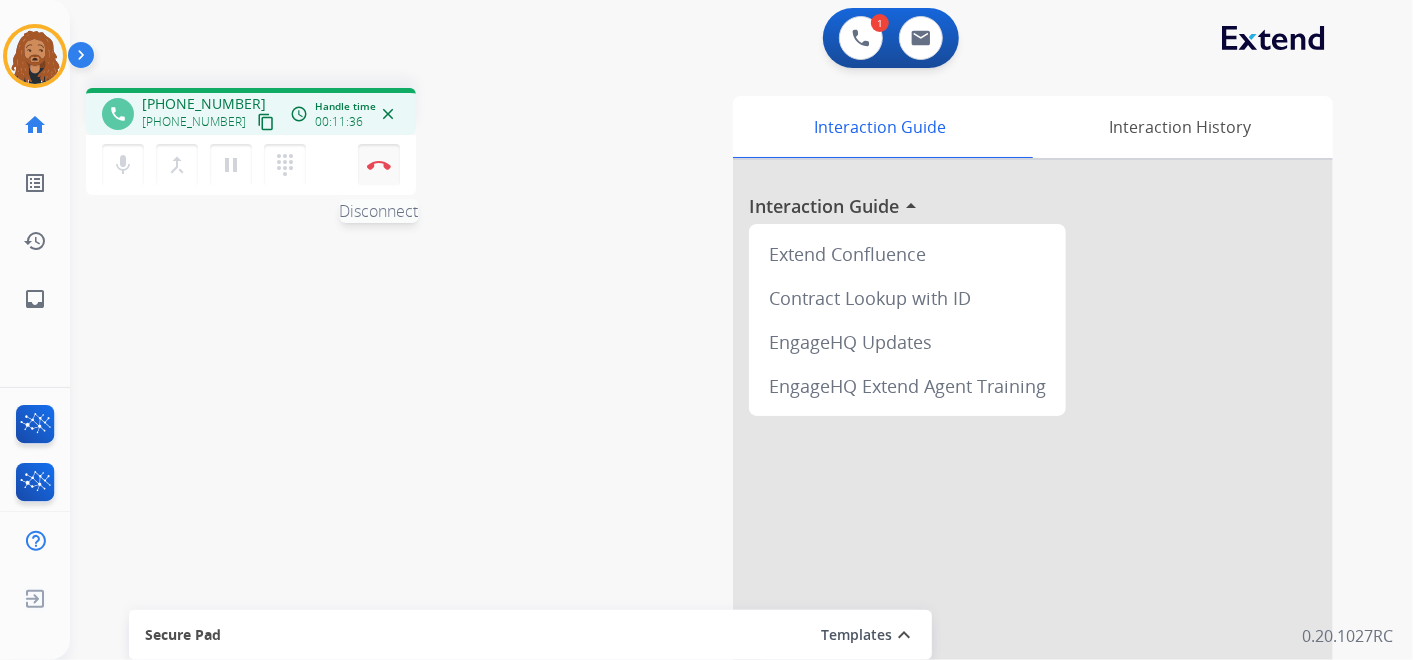 click on "Disconnect" at bounding box center [379, 165] 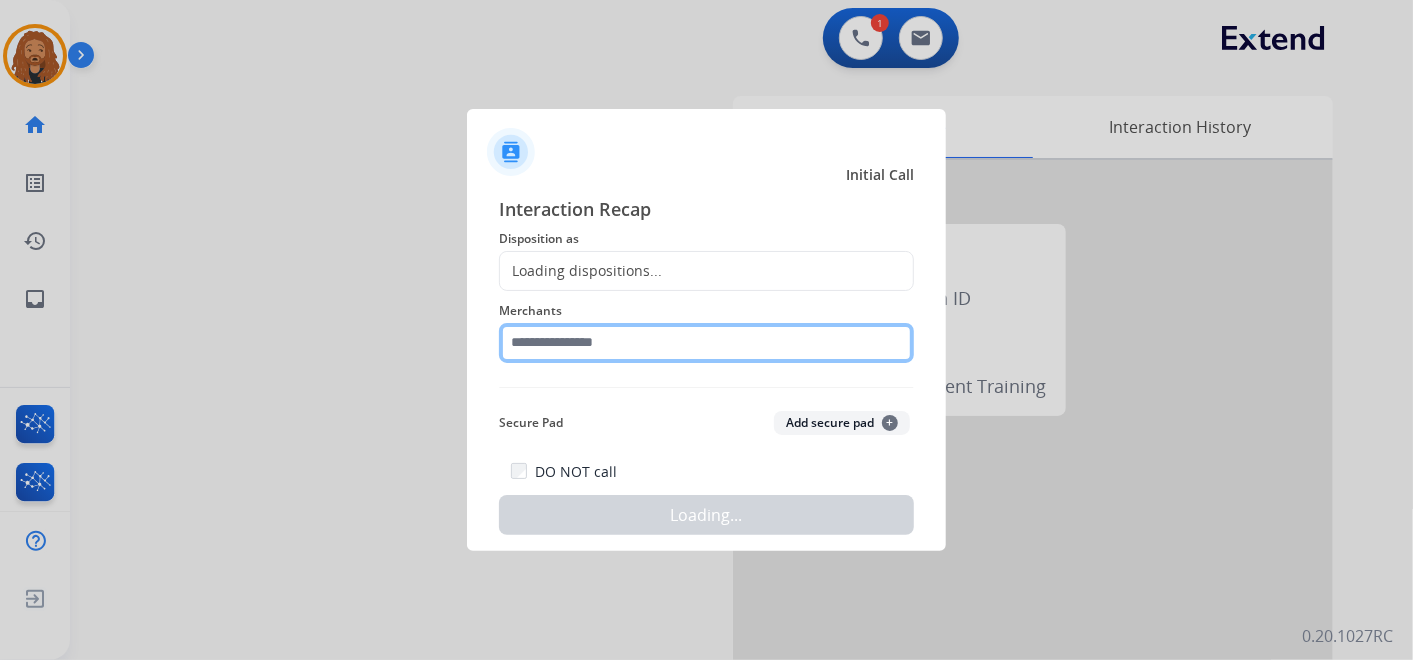 click 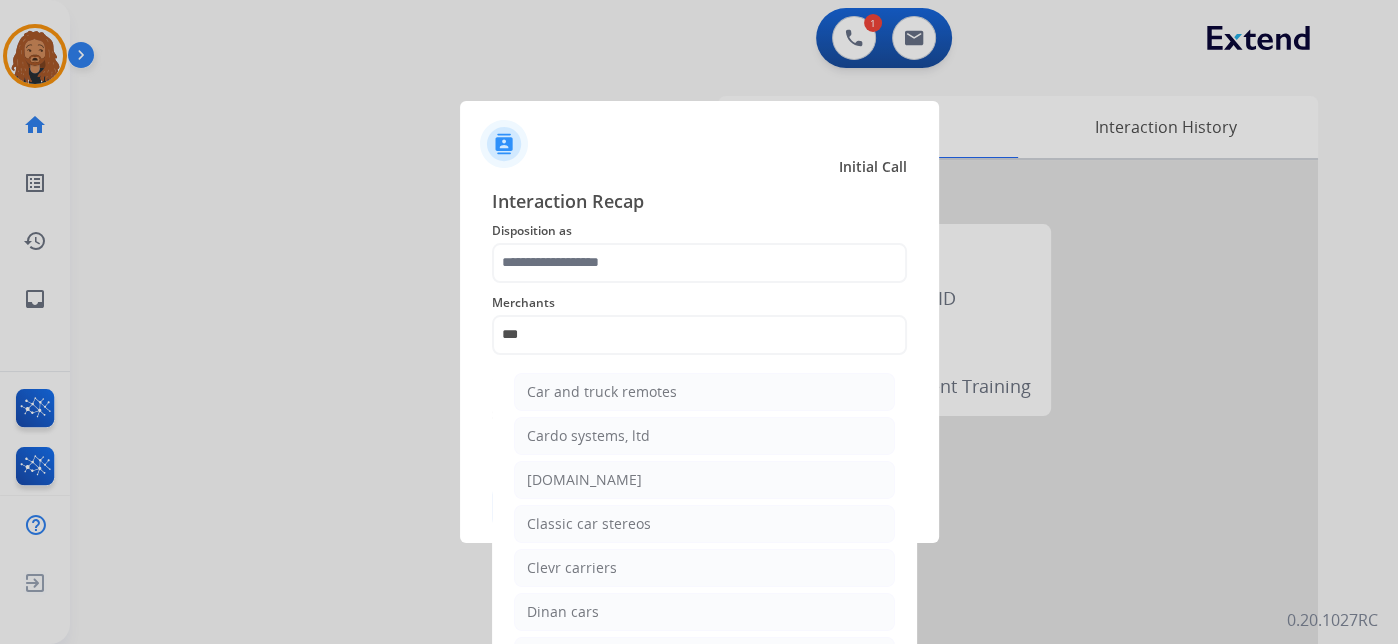 click on "[DOMAIN_NAME]" 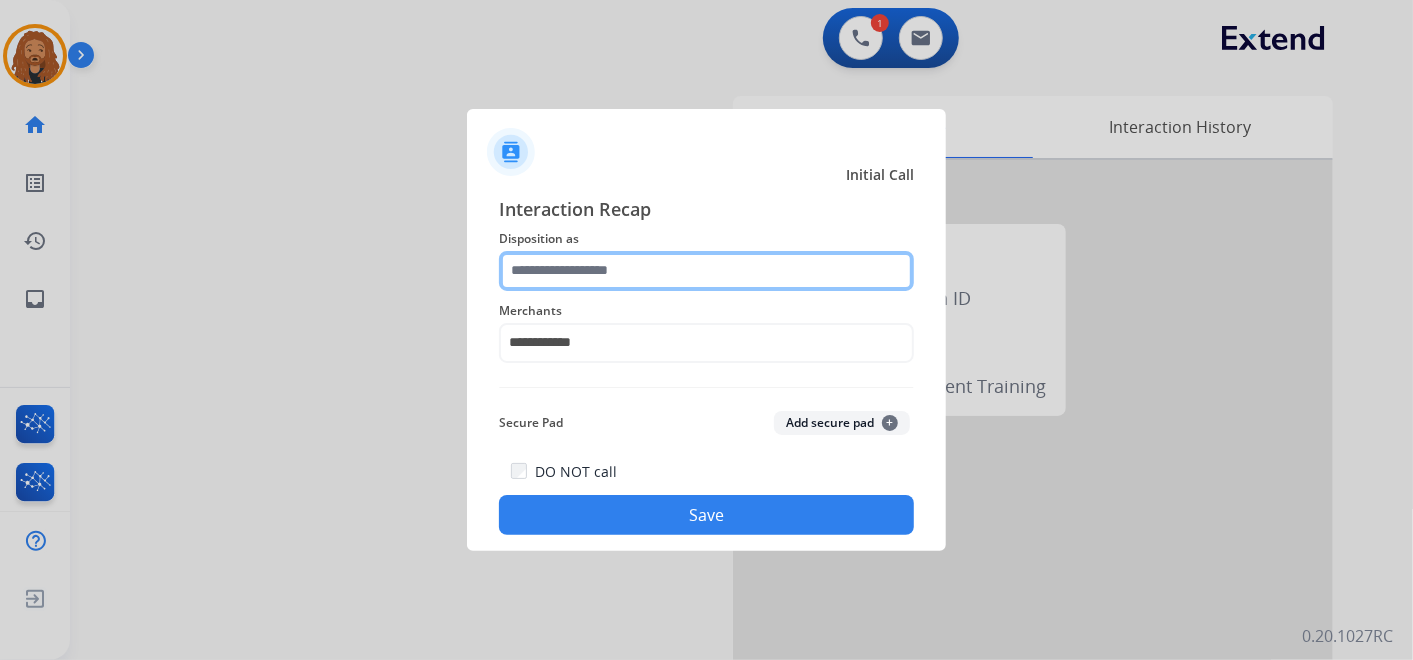 click 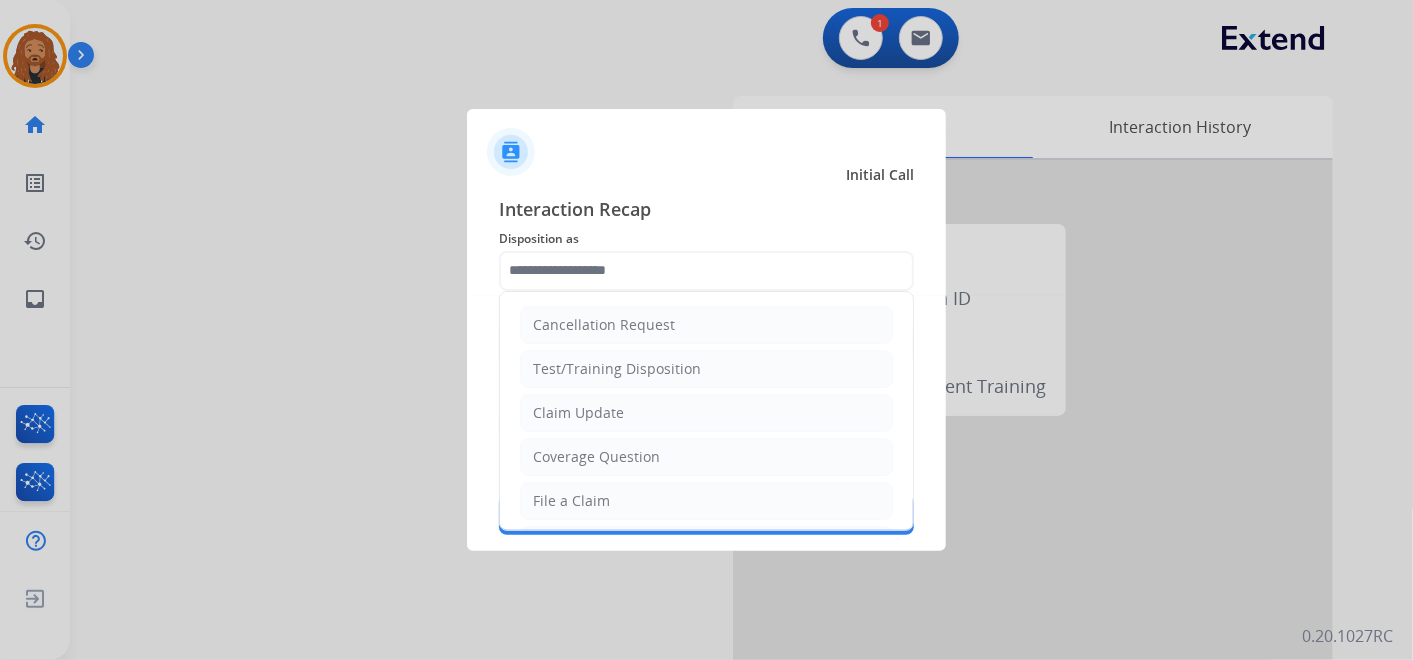 click on "File a Claim" 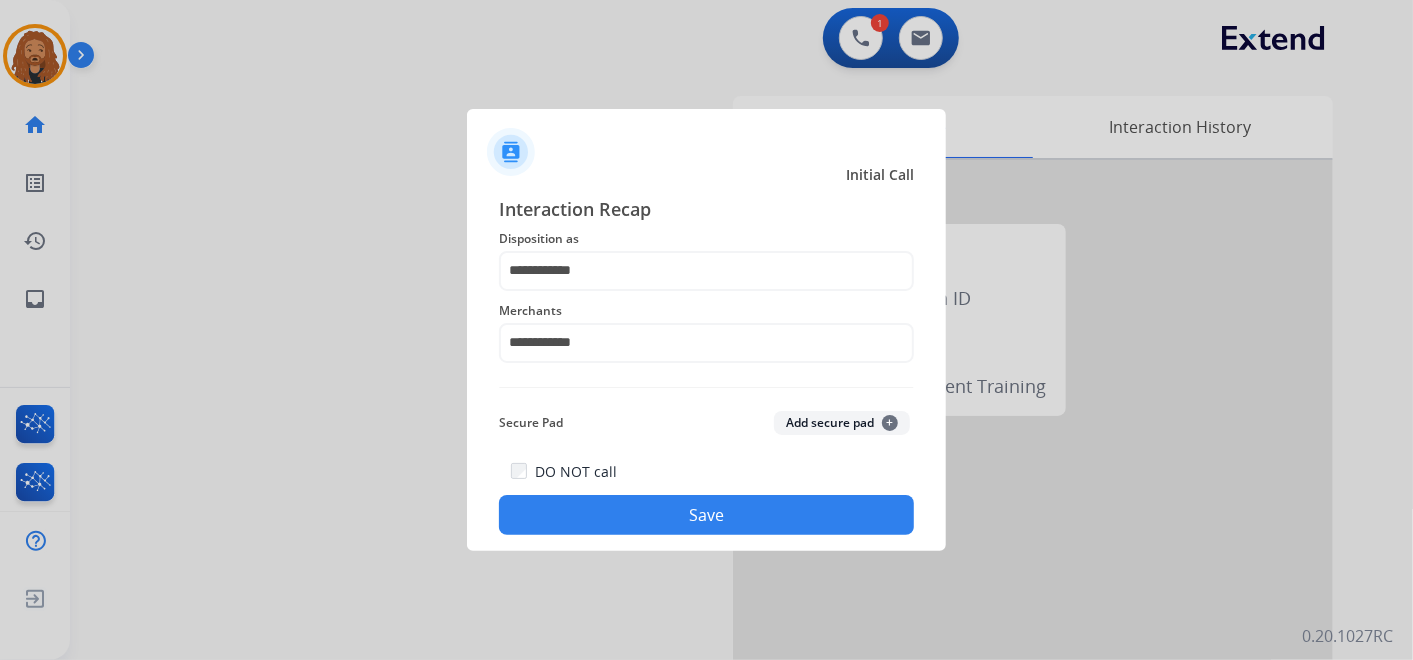 click on "Save" 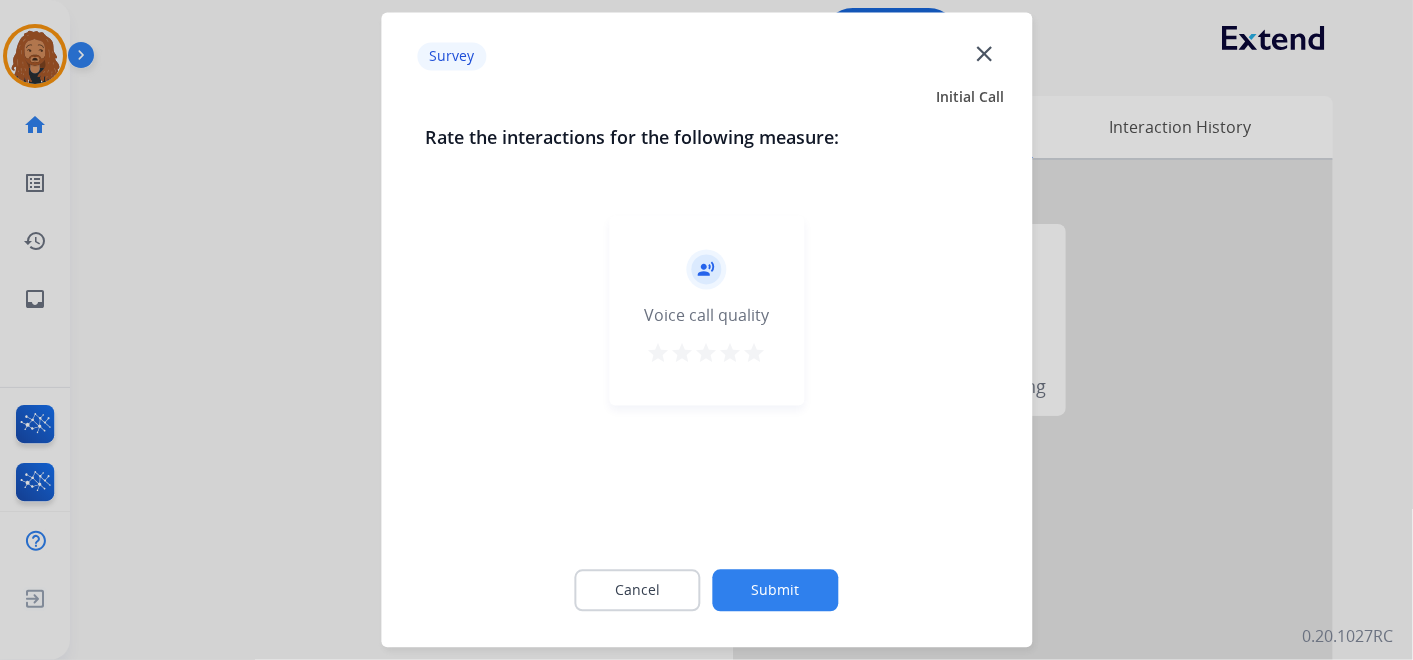 click on "star" at bounding box center (755, 354) 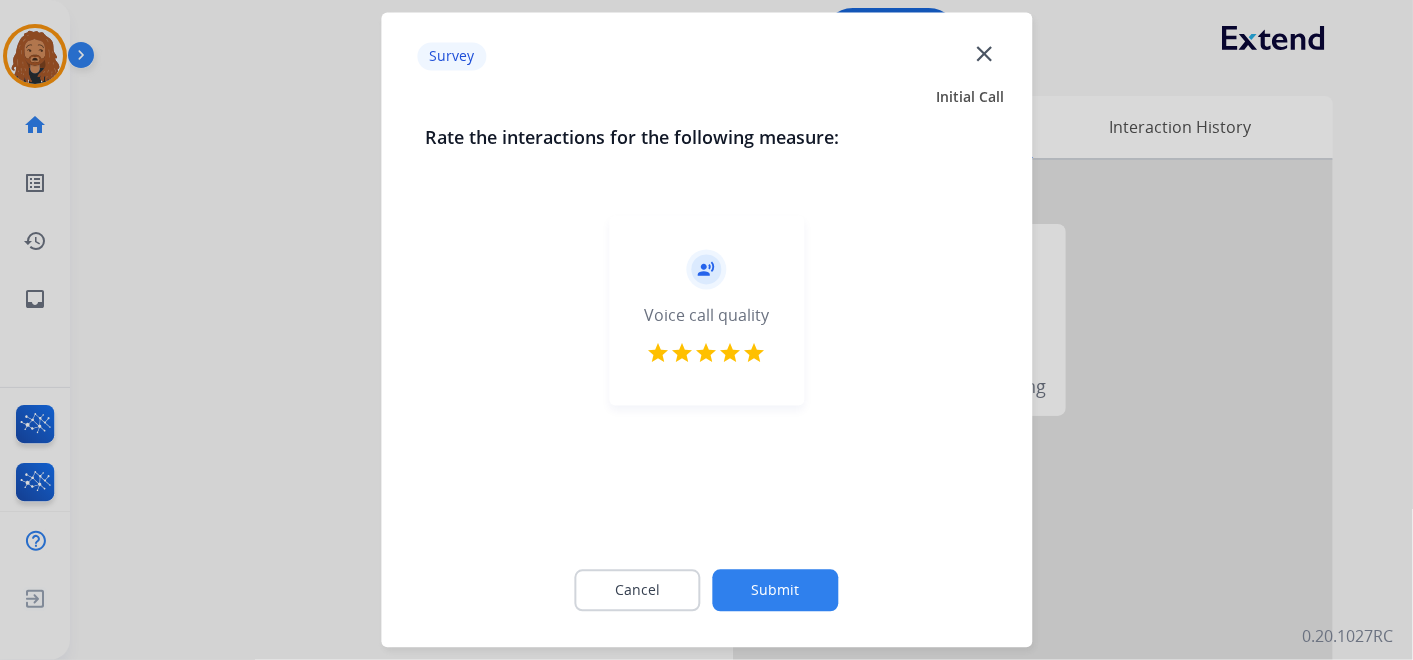 click on "Submit" 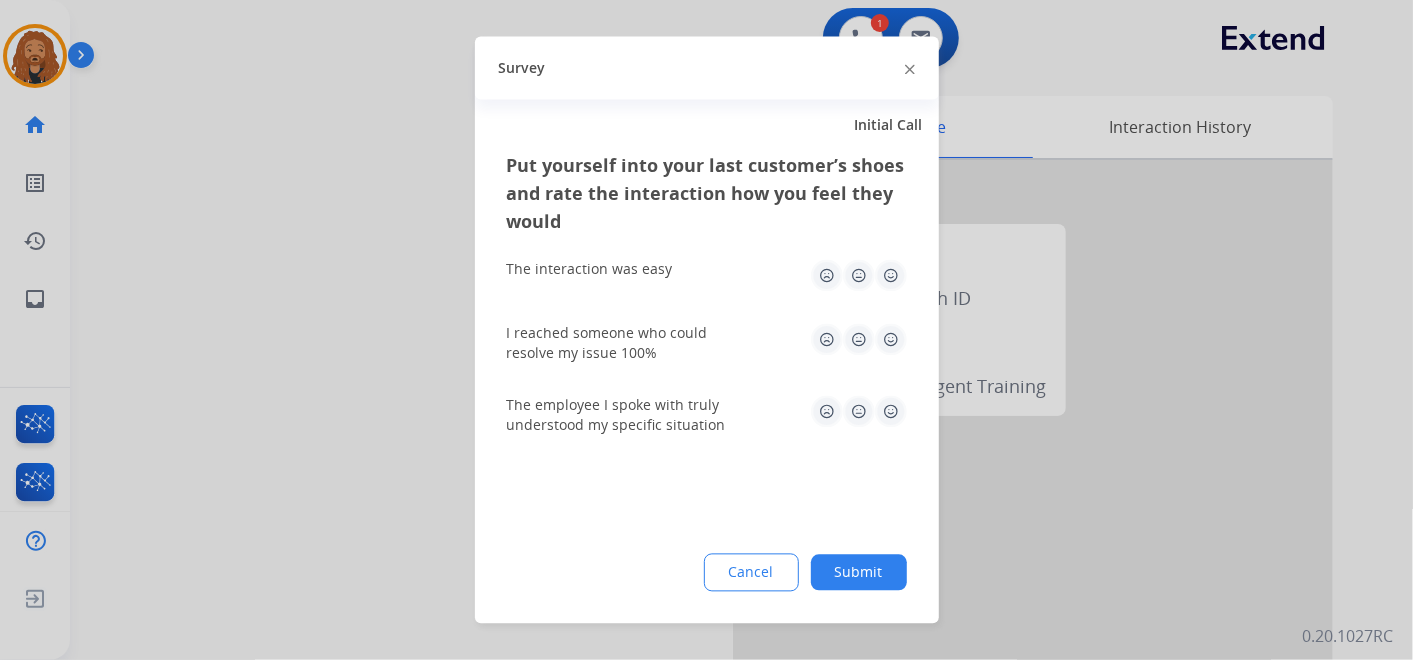 click on "The employee I spoke with truly understood my specific situation" 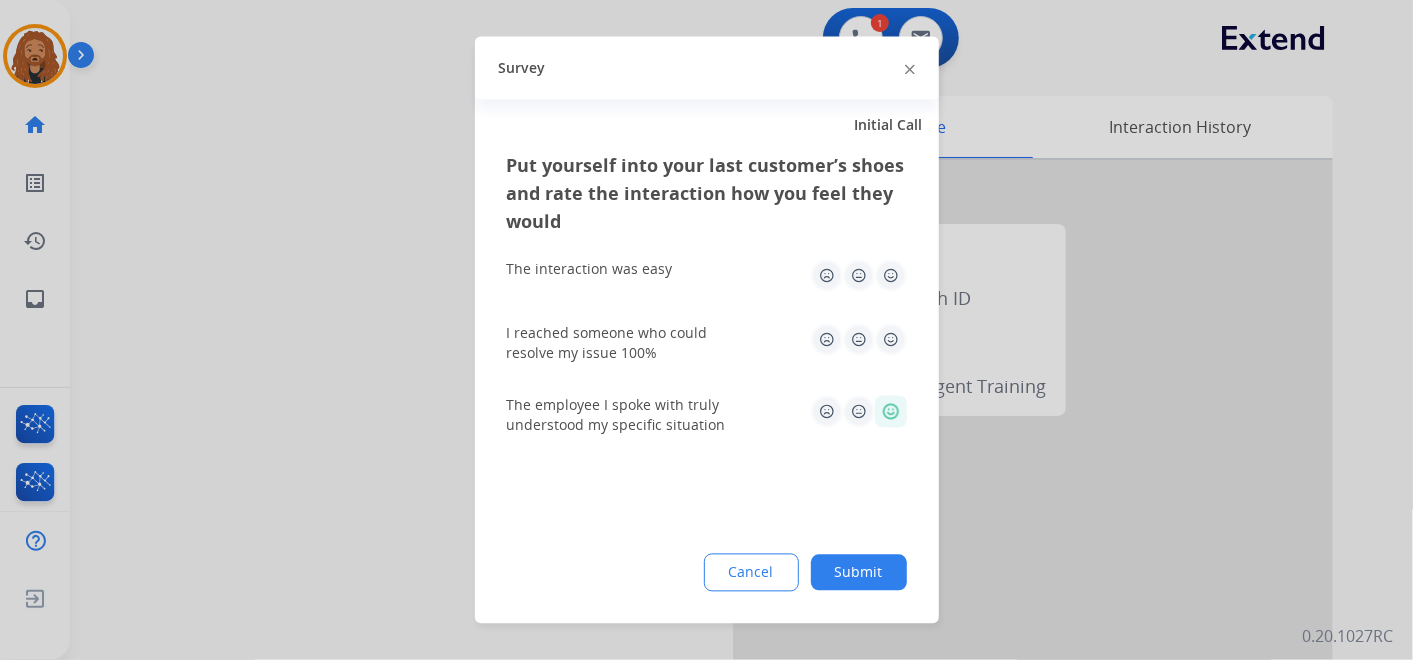 click 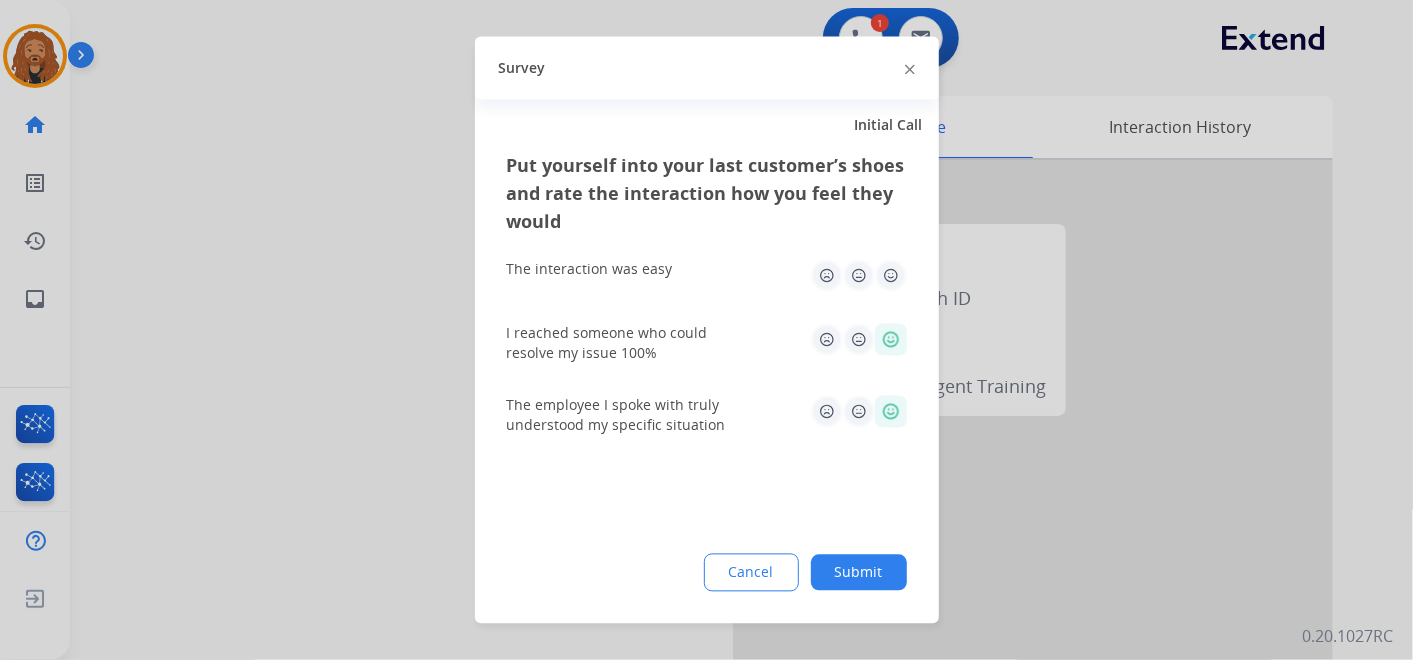 click 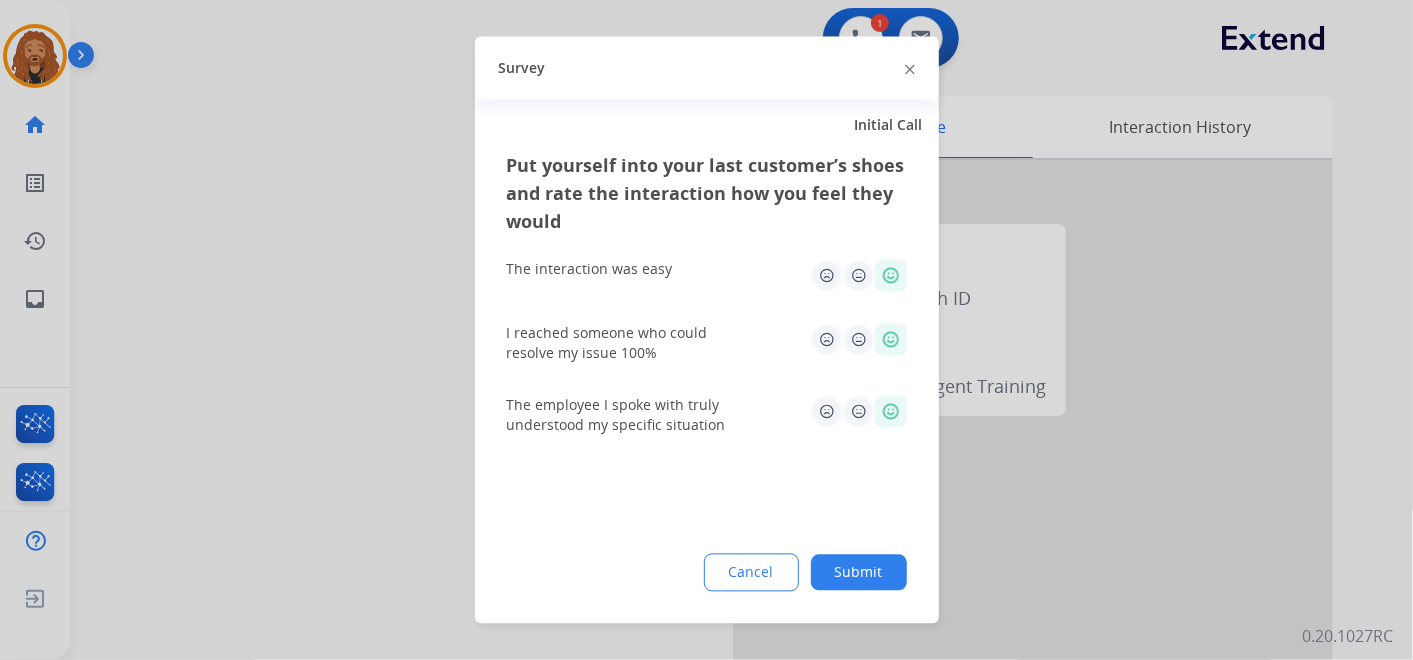 click on "Submit" 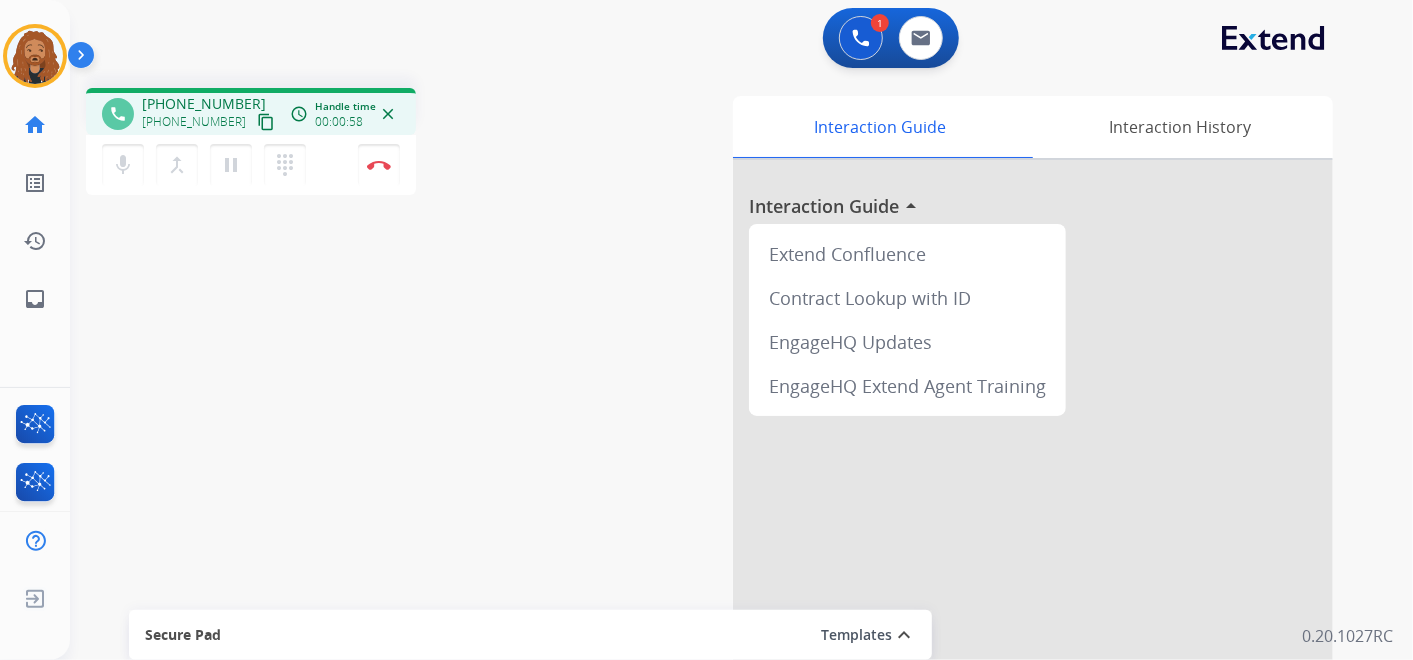 click on "content_copy" at bounding box center [266, 122] 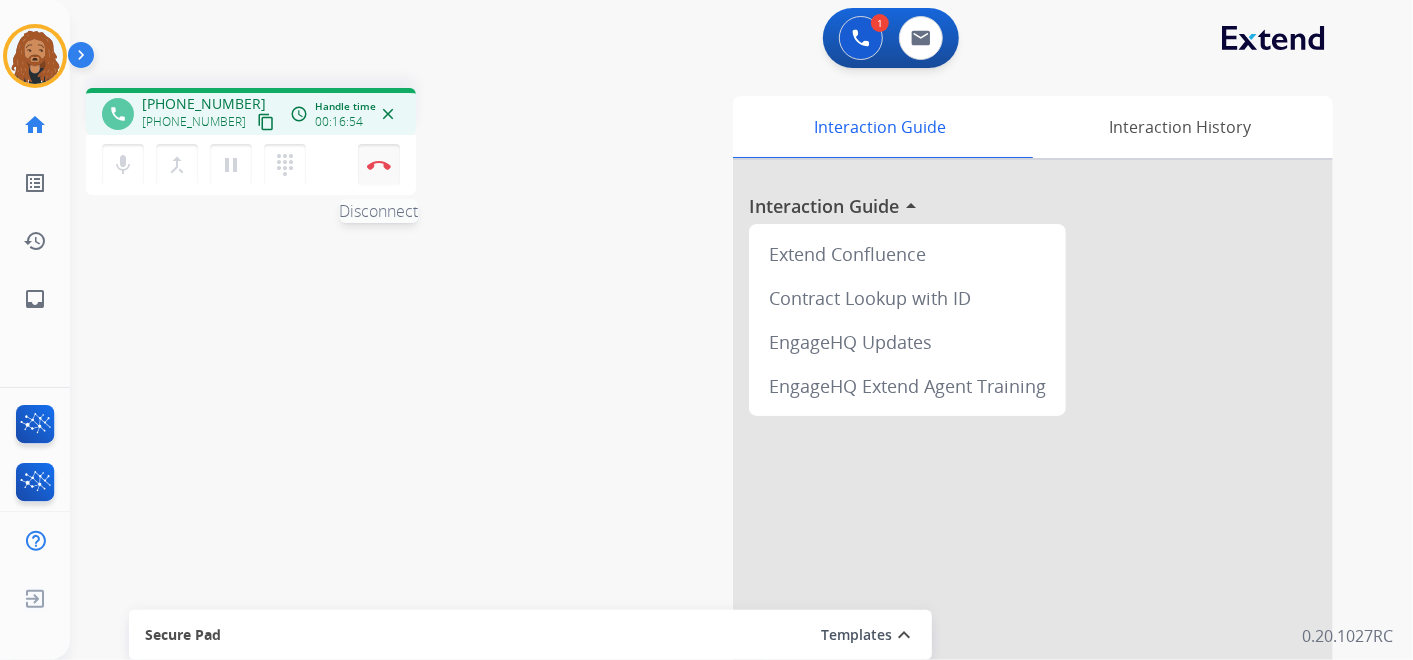 click on "Disconnect" at bounding box center [379, 165] 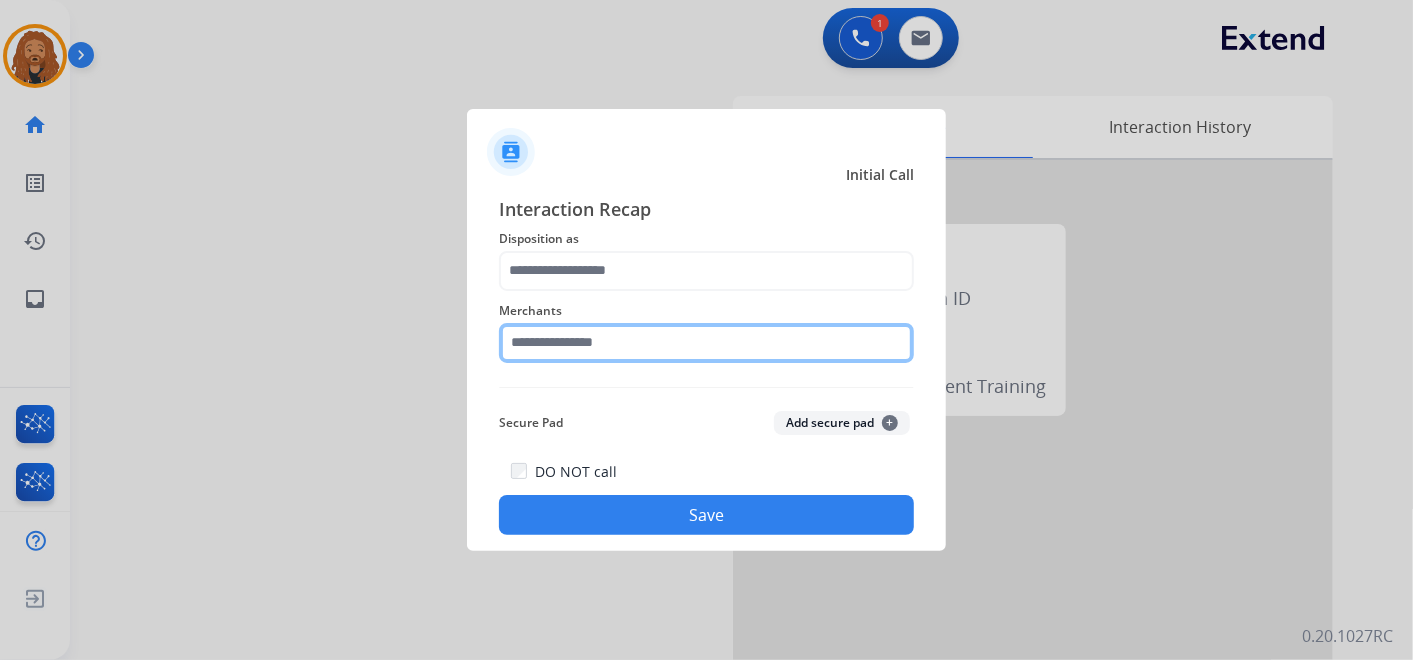 click 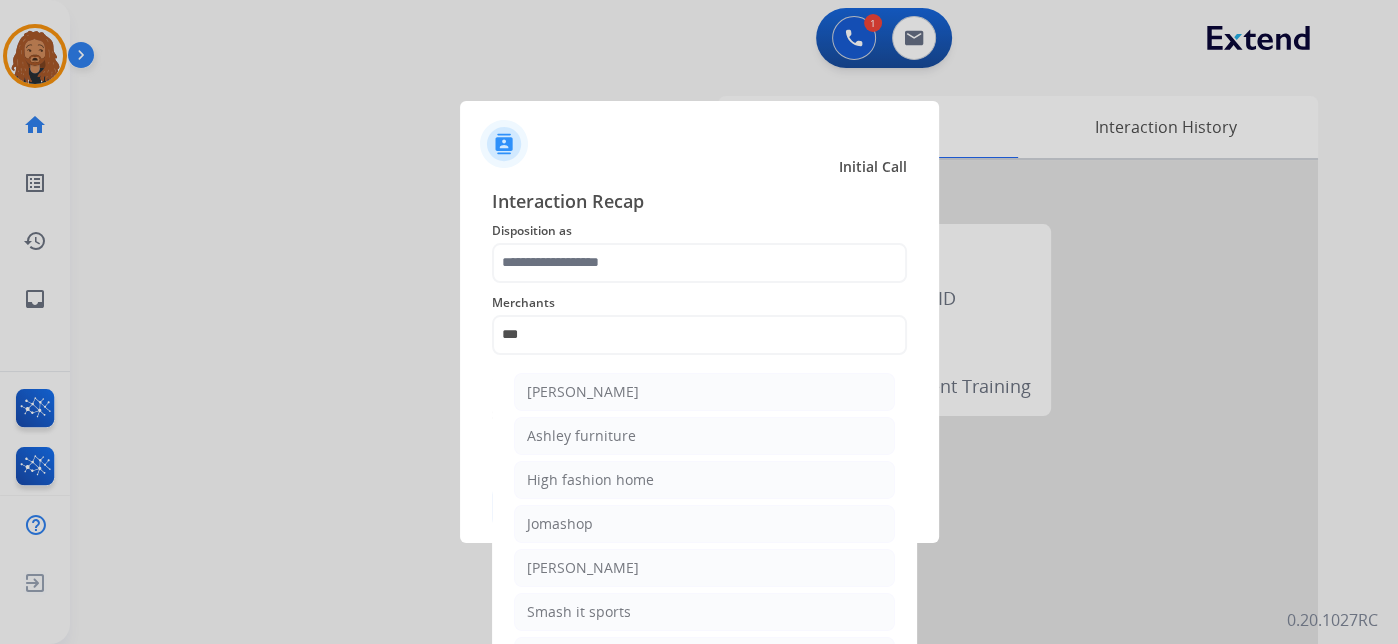 click on "[PERSON_NAME]" 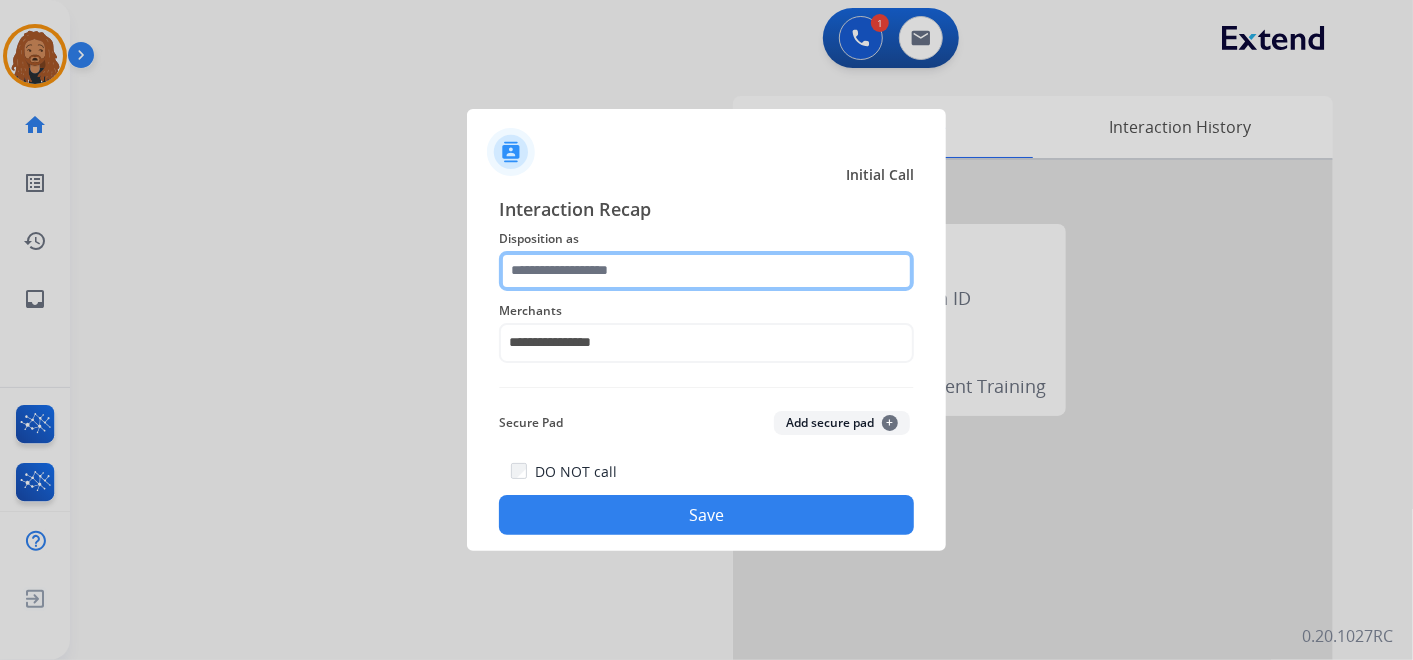 click 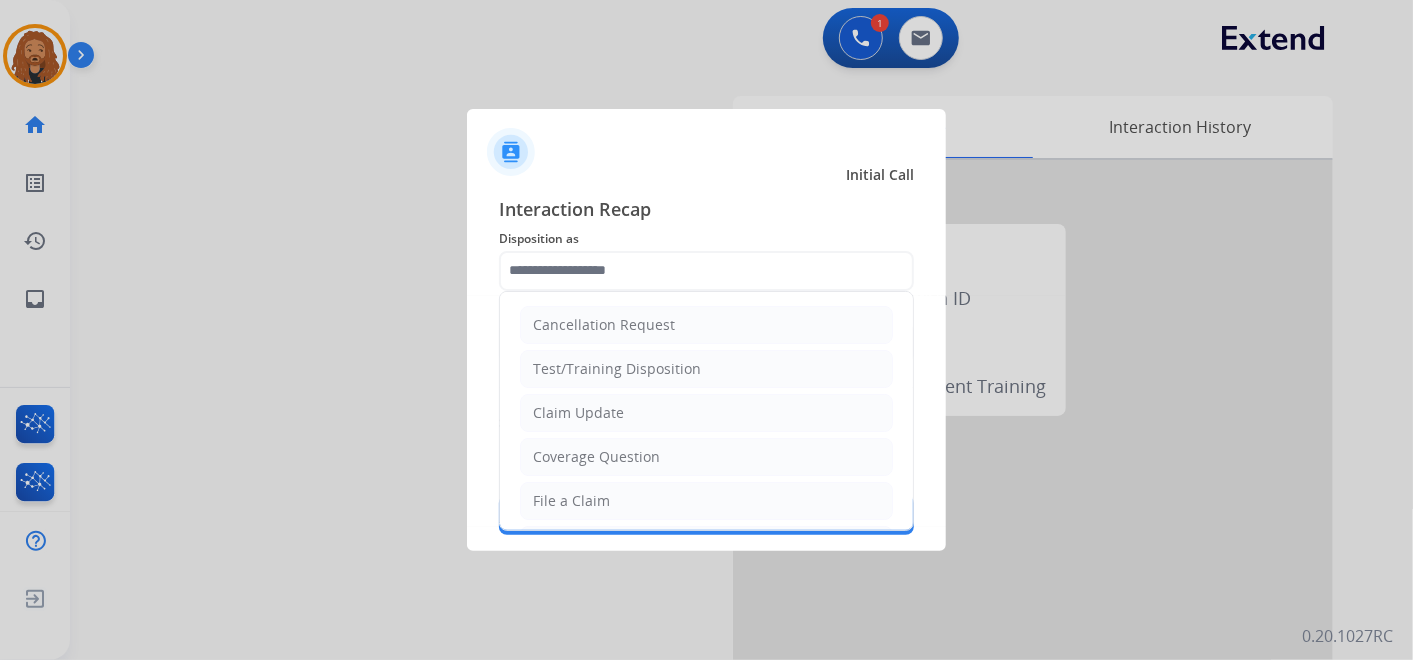 click on "File a Claim" 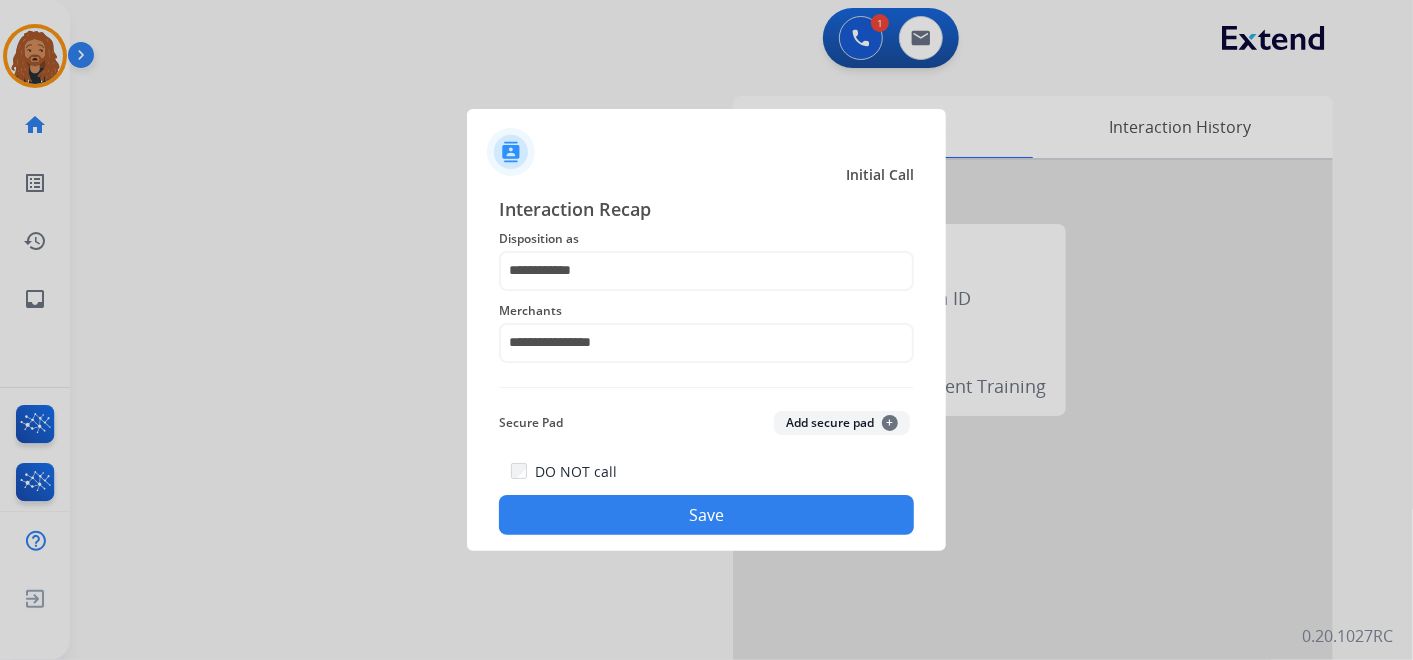 click on "DO NOT call" 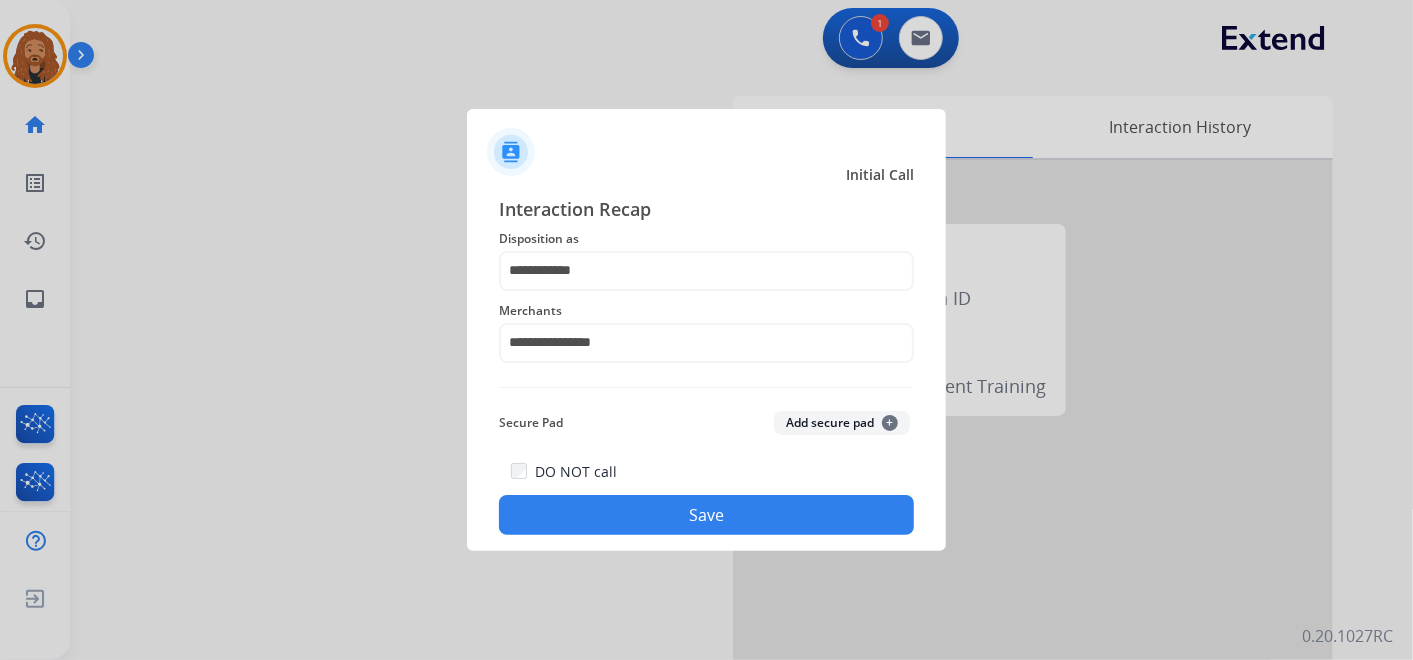 click on "Save" 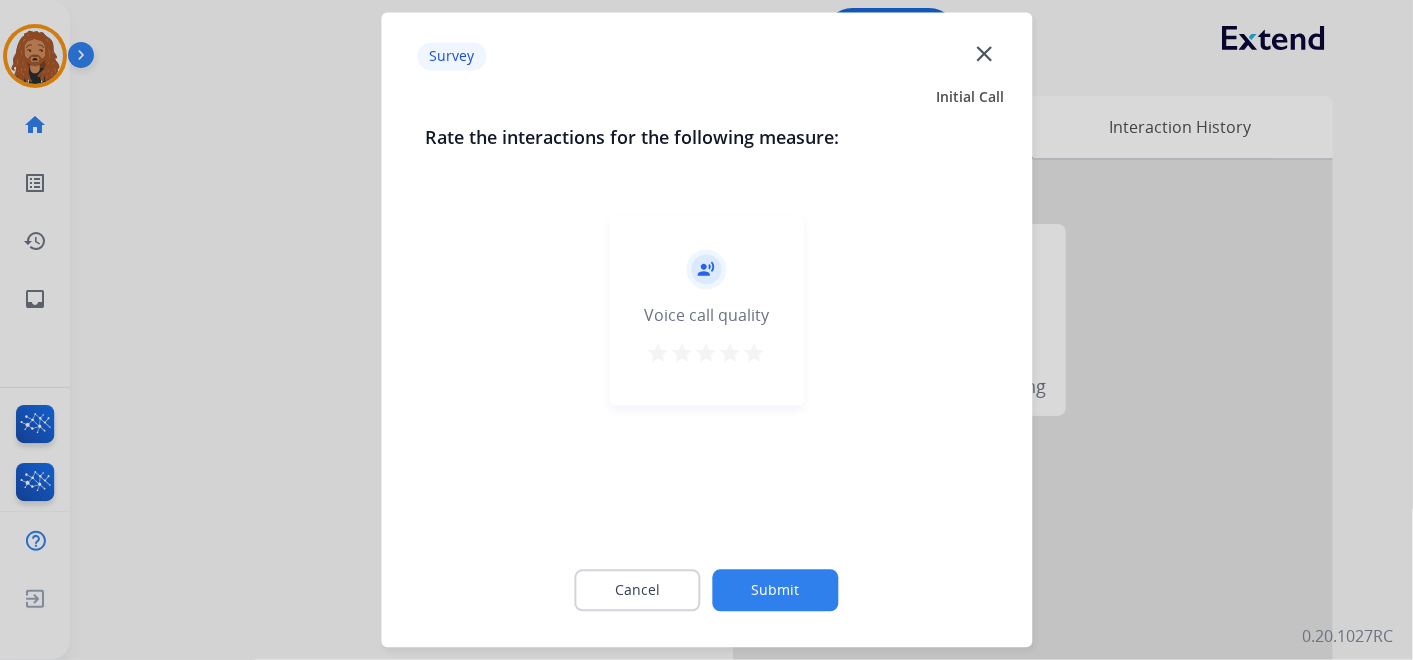 click on "star" at bounding box center (755, 354) 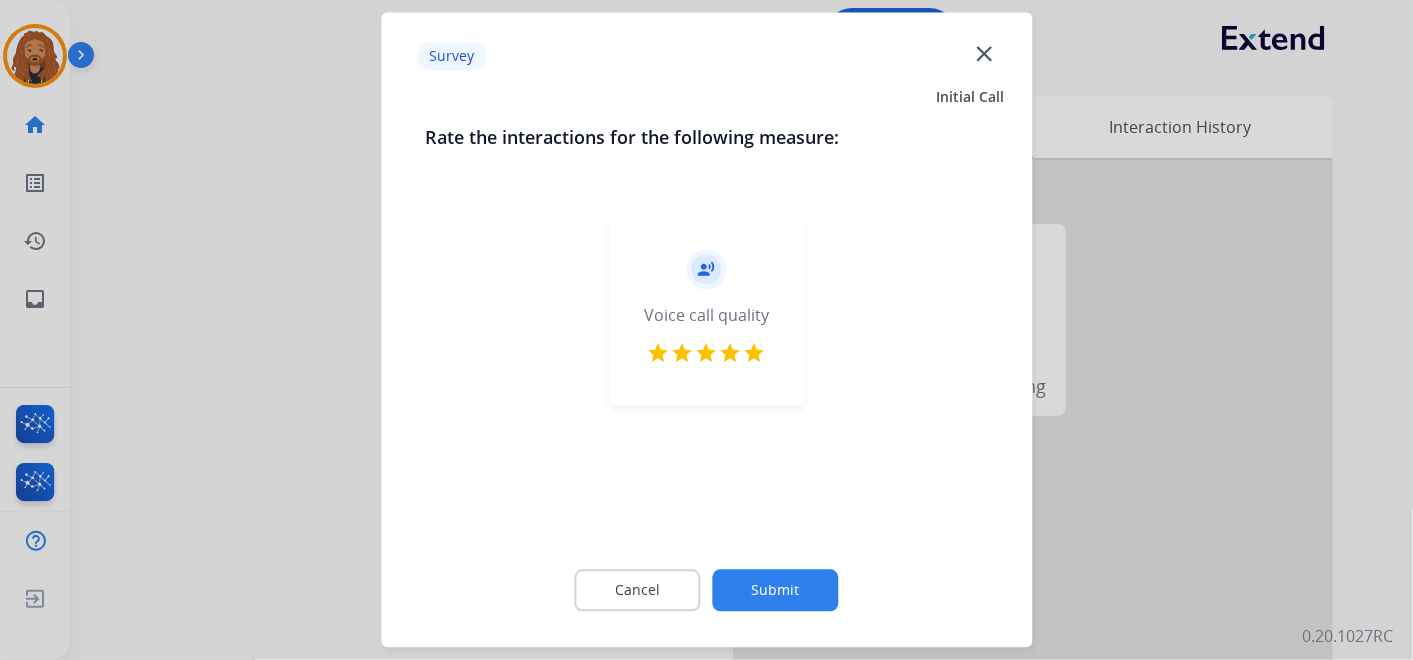 click on "Submit" 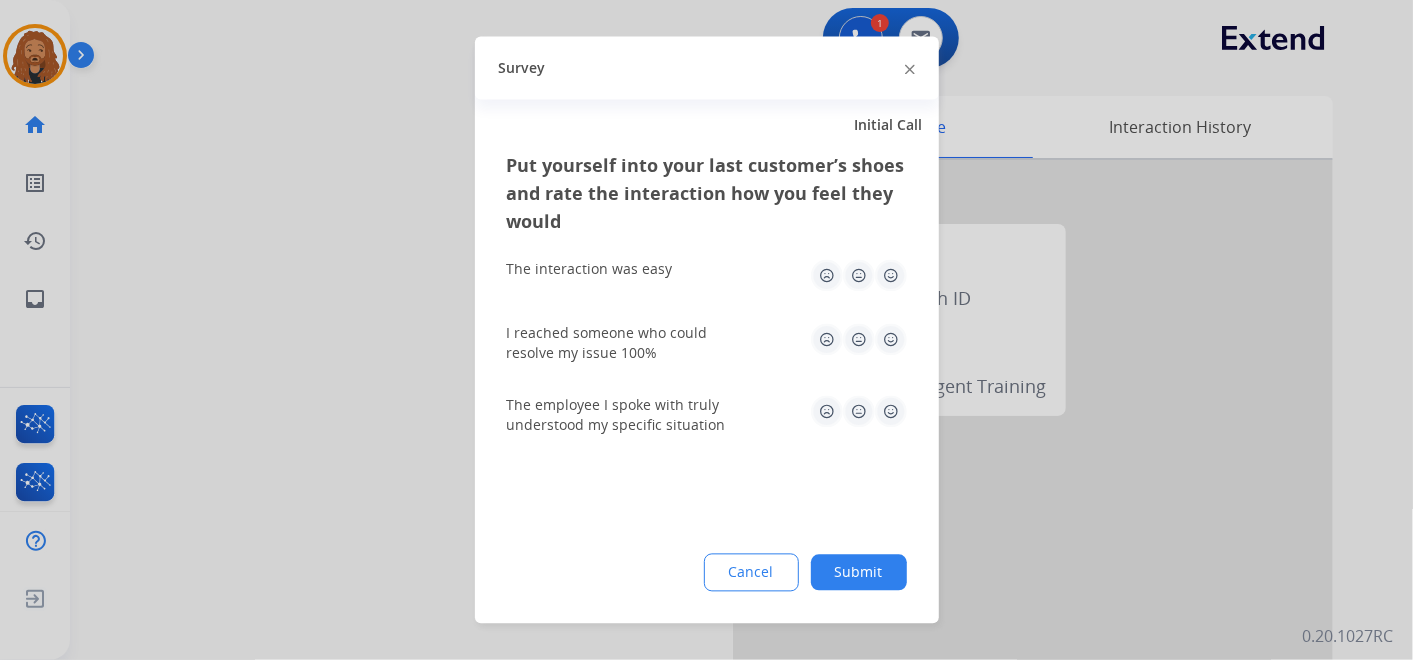 drag, startPoint x: 900, startPoint y: 403, endPoint x: 893, endPoint y: 382, distance: 22.135944 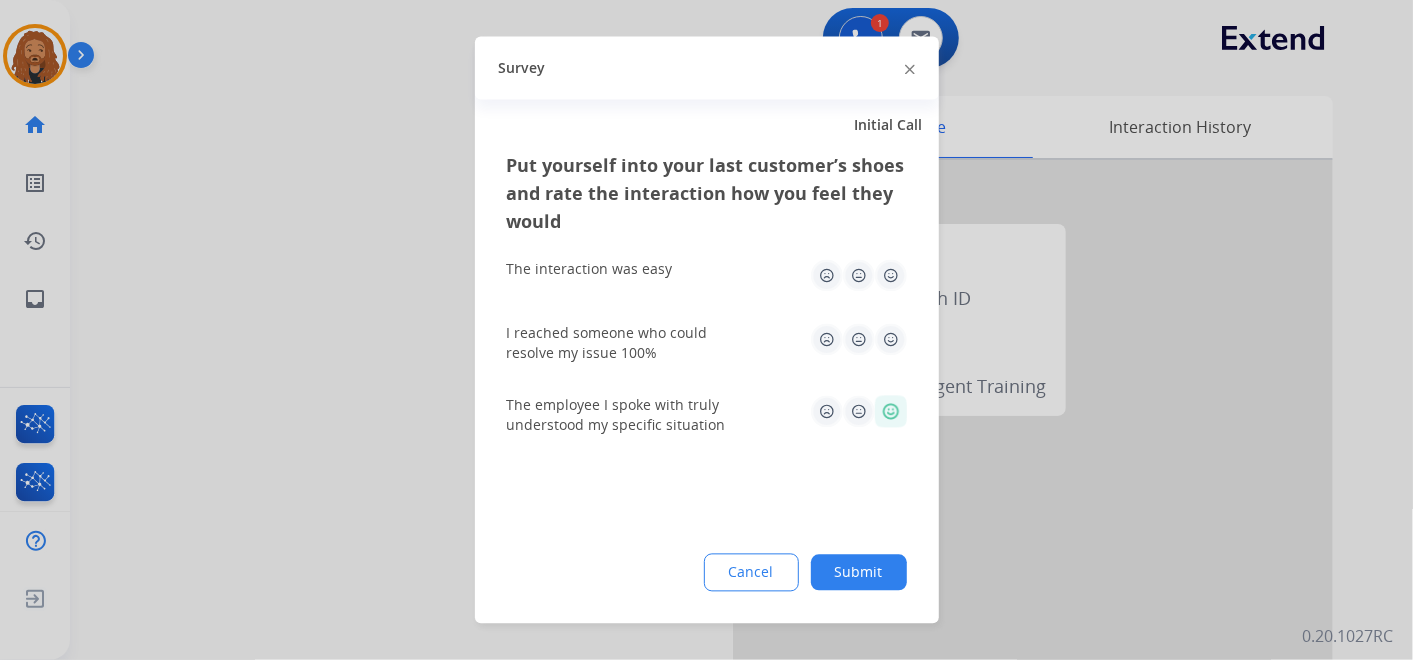 click 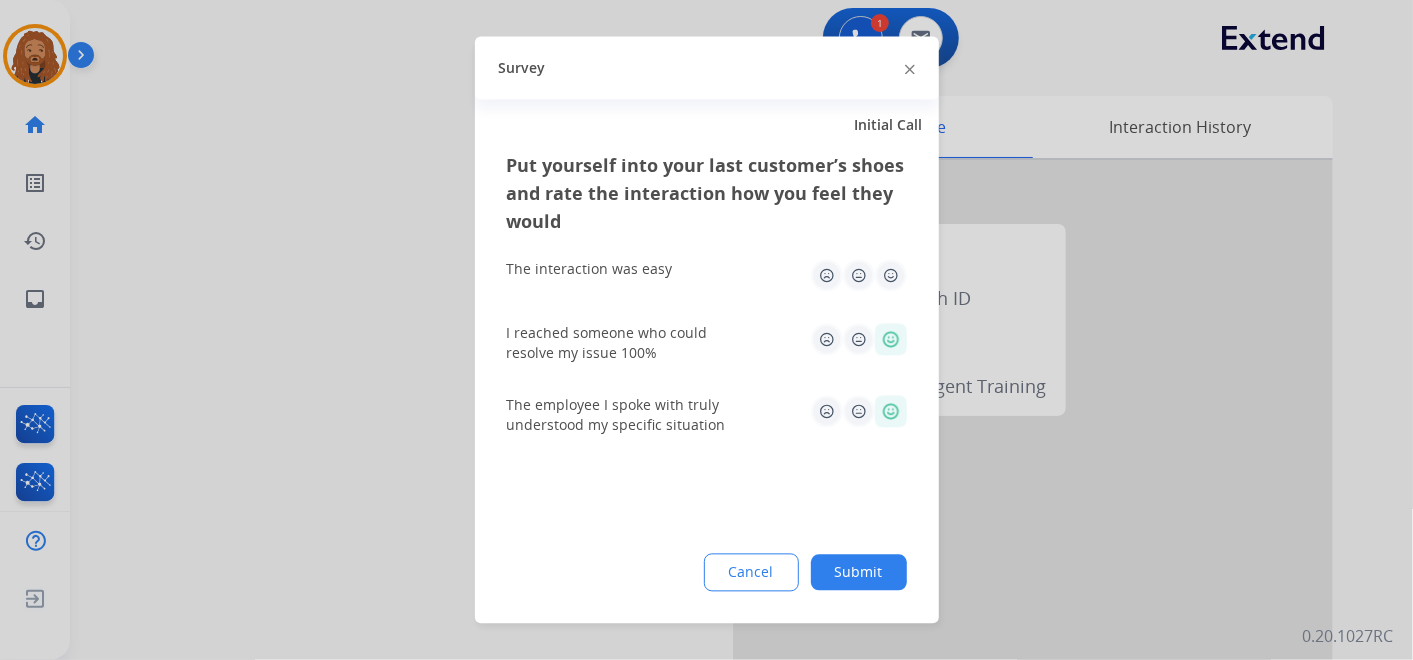 click 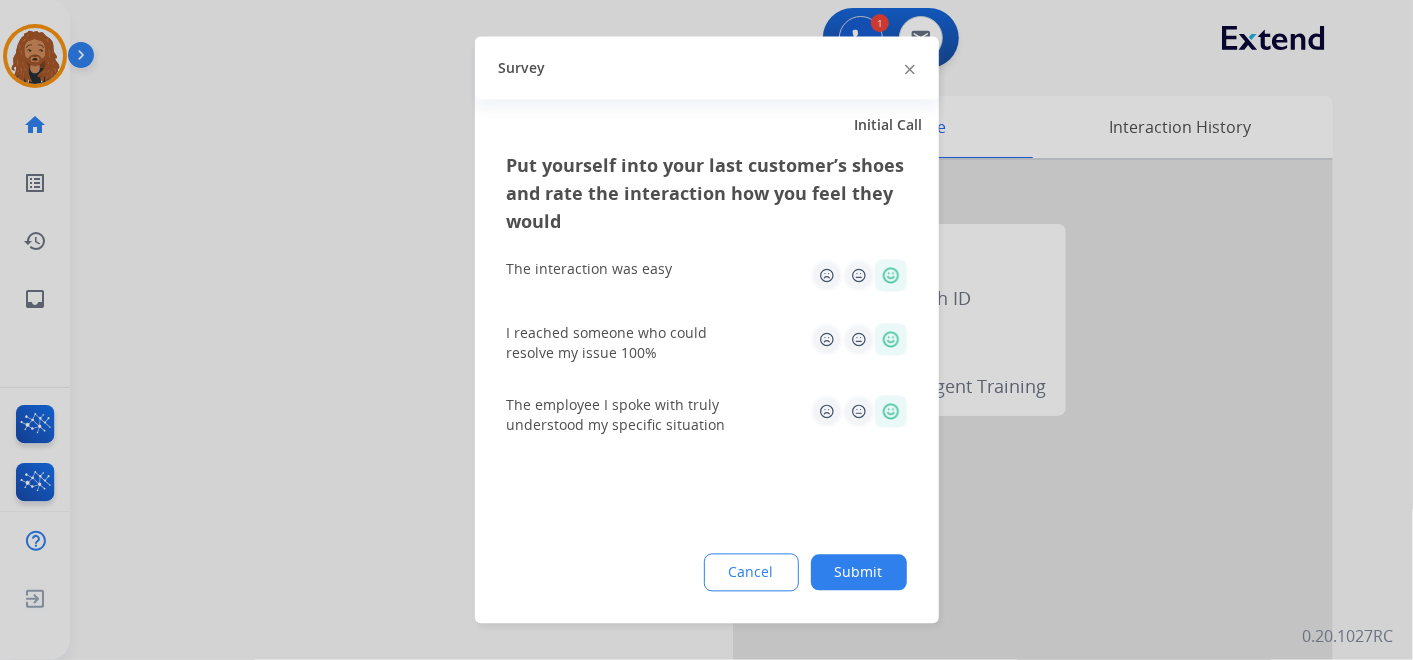 click on "Put yourself into your last customer’s shoes and rate the interaction how you feel they would  The interaction was easy   I reached someone who could resolve my issue 100%   The employee I spoke with truly understood my specific situation  Cancel Submit" 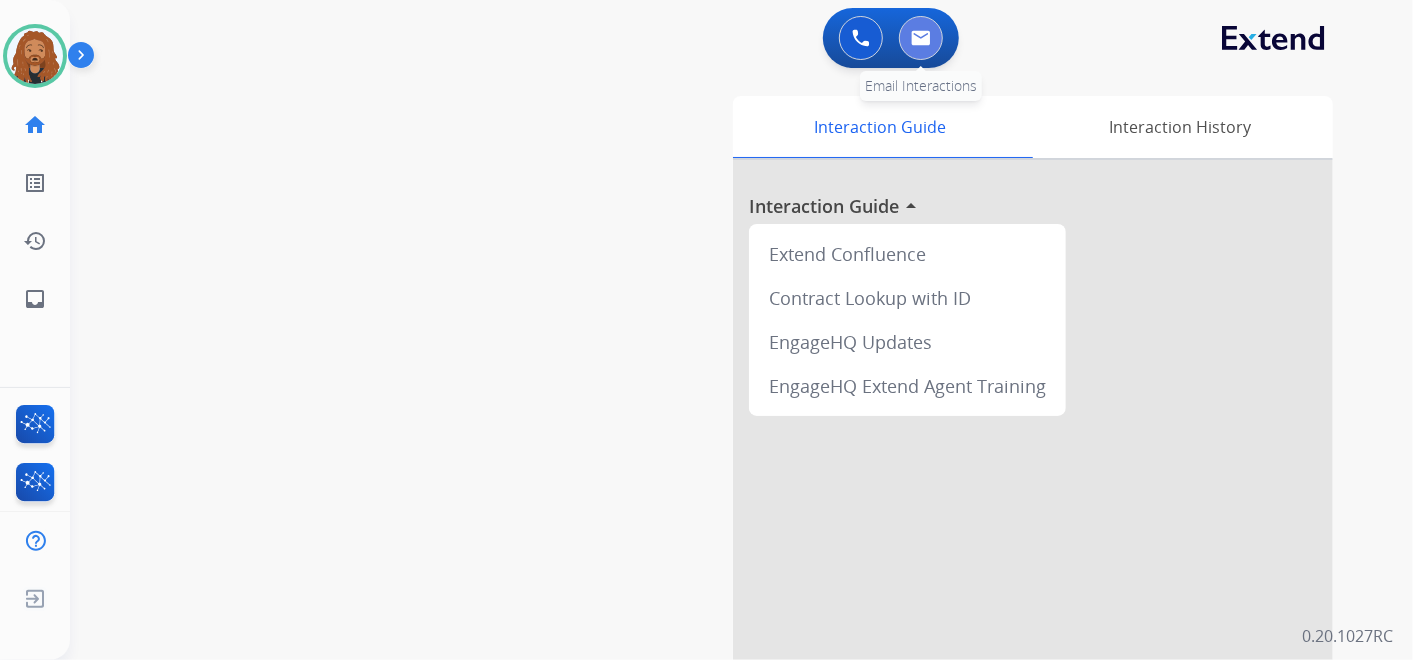 click at bounding box center (921, 38) 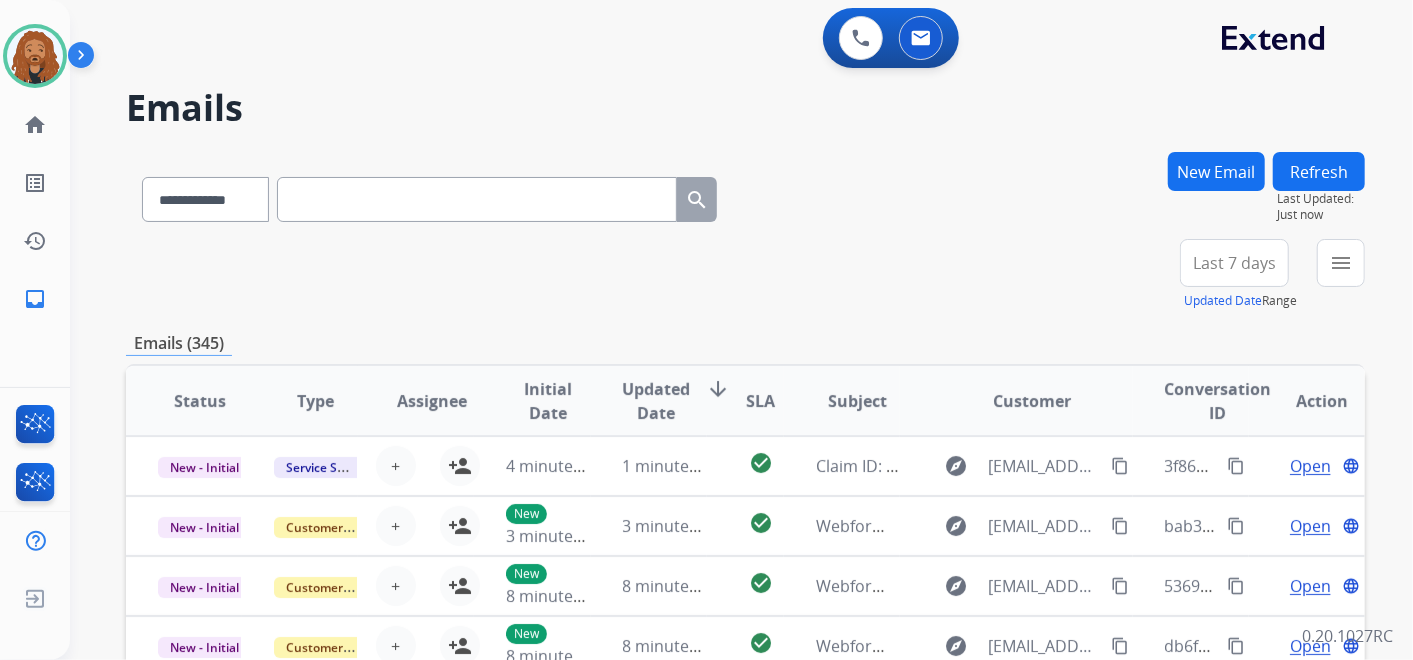 drag, startPoint x: 399, startPoint y: 196, endPoint x: 421, endPoint y: 179, distance: 27.802877 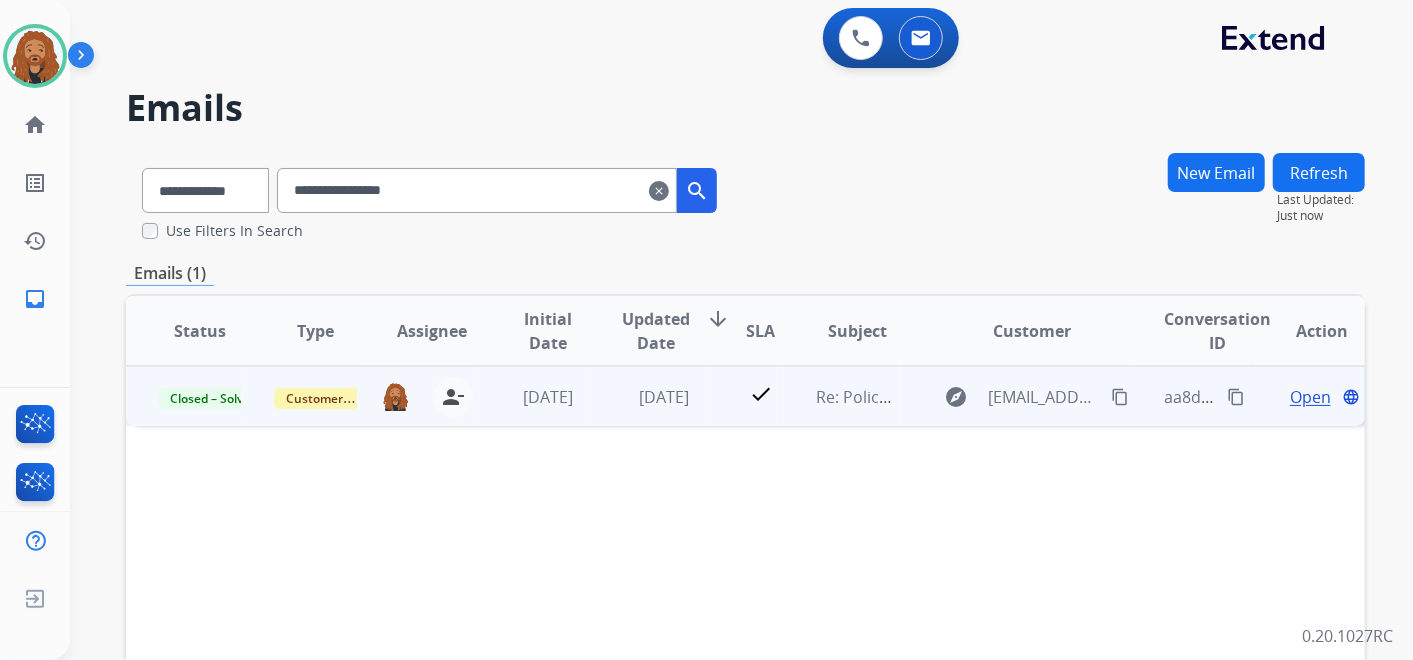 click on "Open" at bounding box center [1310, 397] 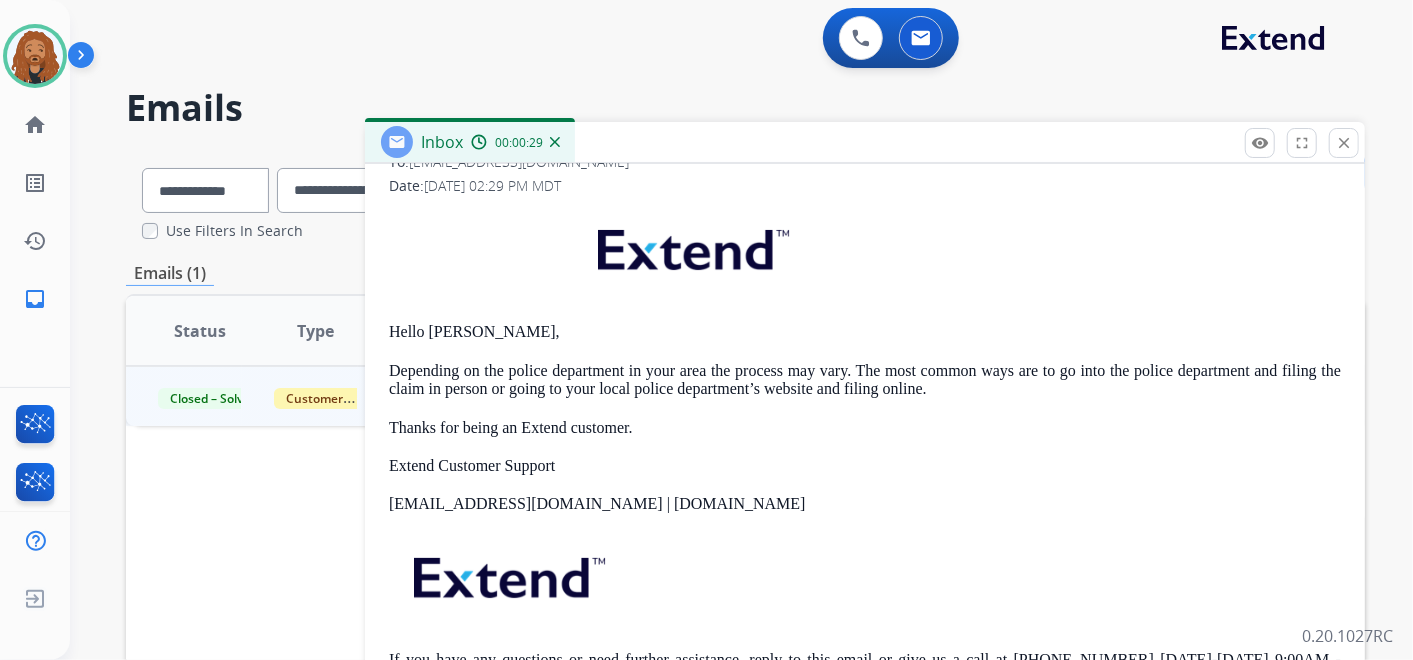 scroll, scrollTop: 222, scrollLeft: 0, axis: vertical 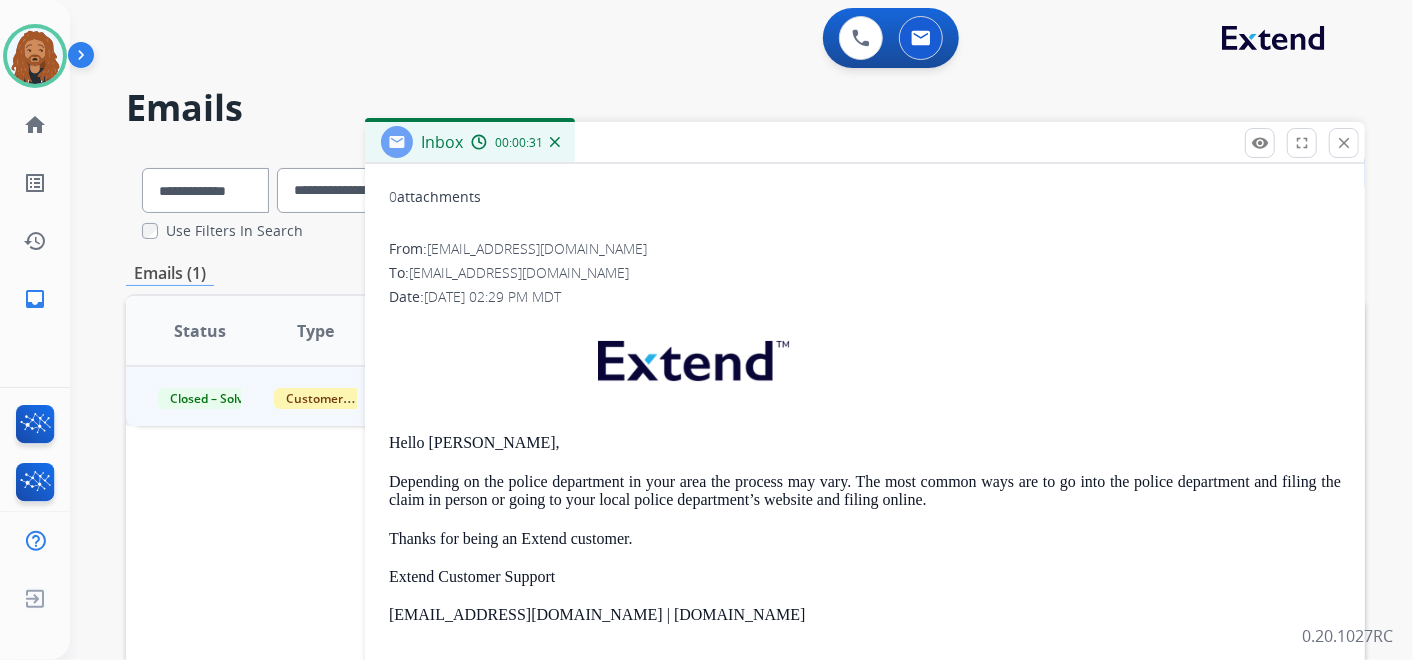 click on "close" at bounding box center (1344, 143) 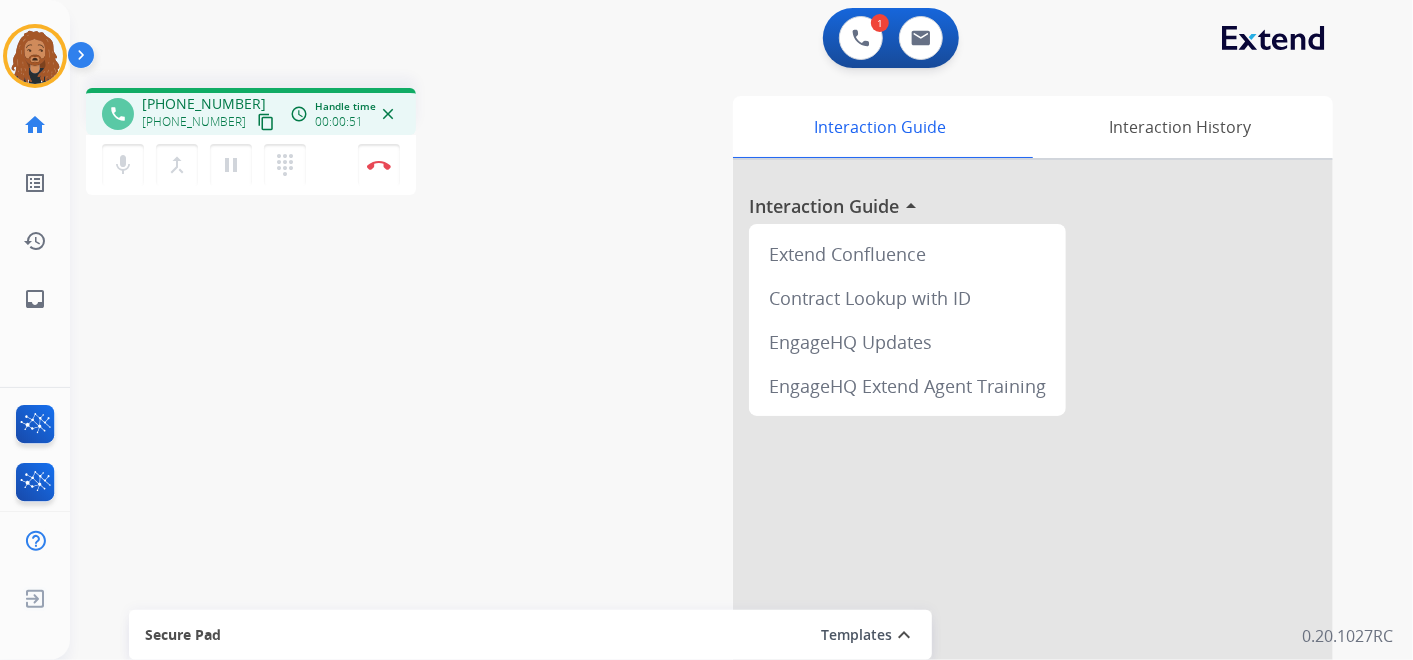 click on "content_copy" at bounding box center (266, 122) 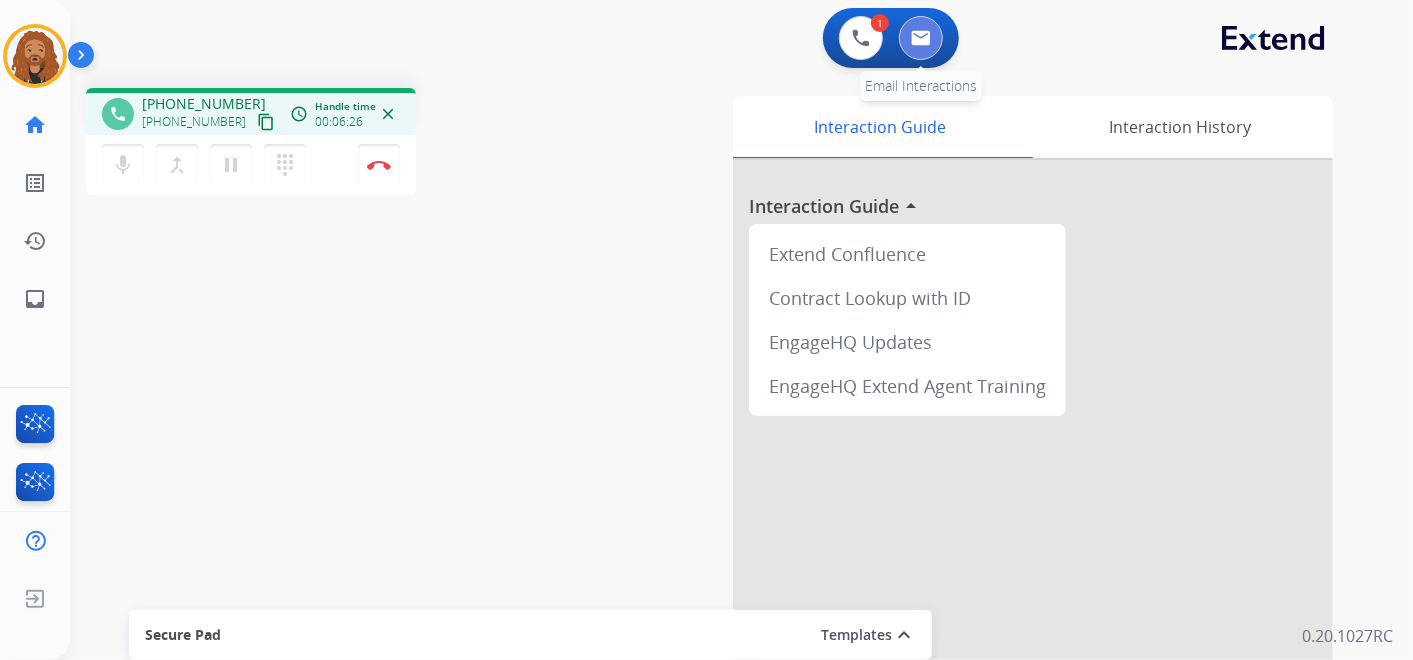 click at bounding box center (921, 38) 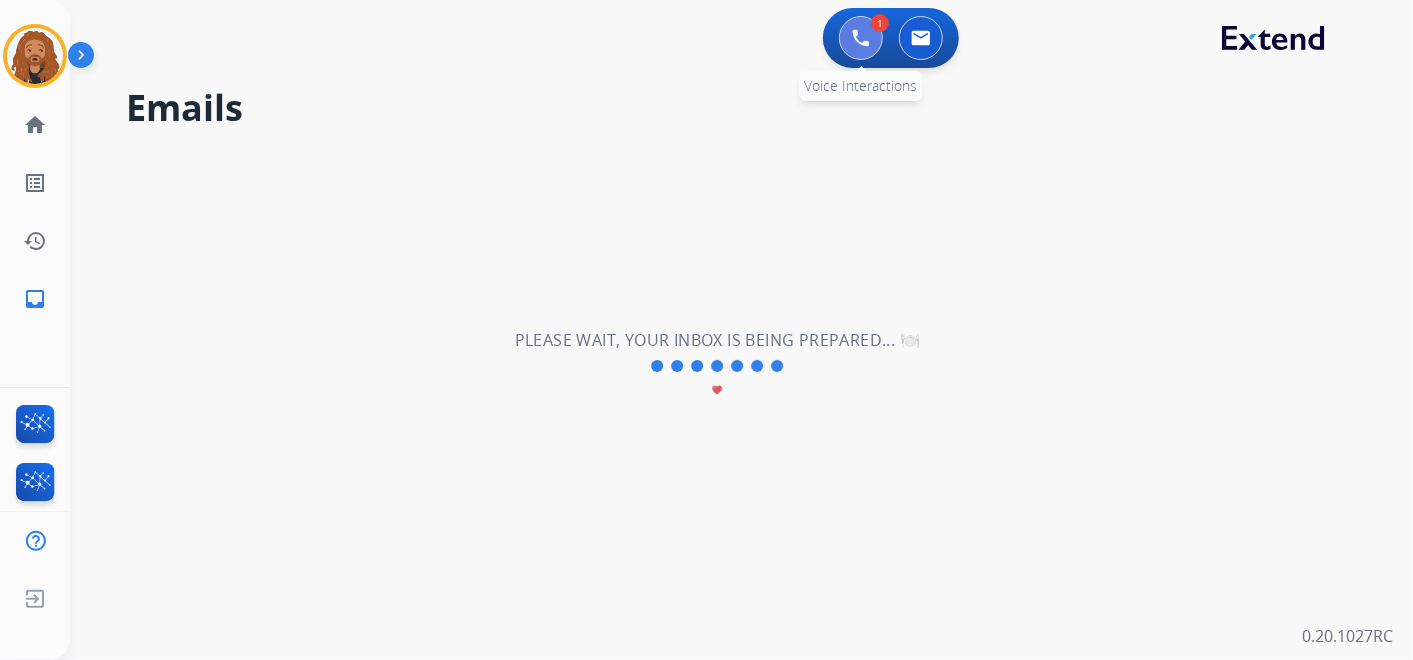 click at bounding box center [861, 38] 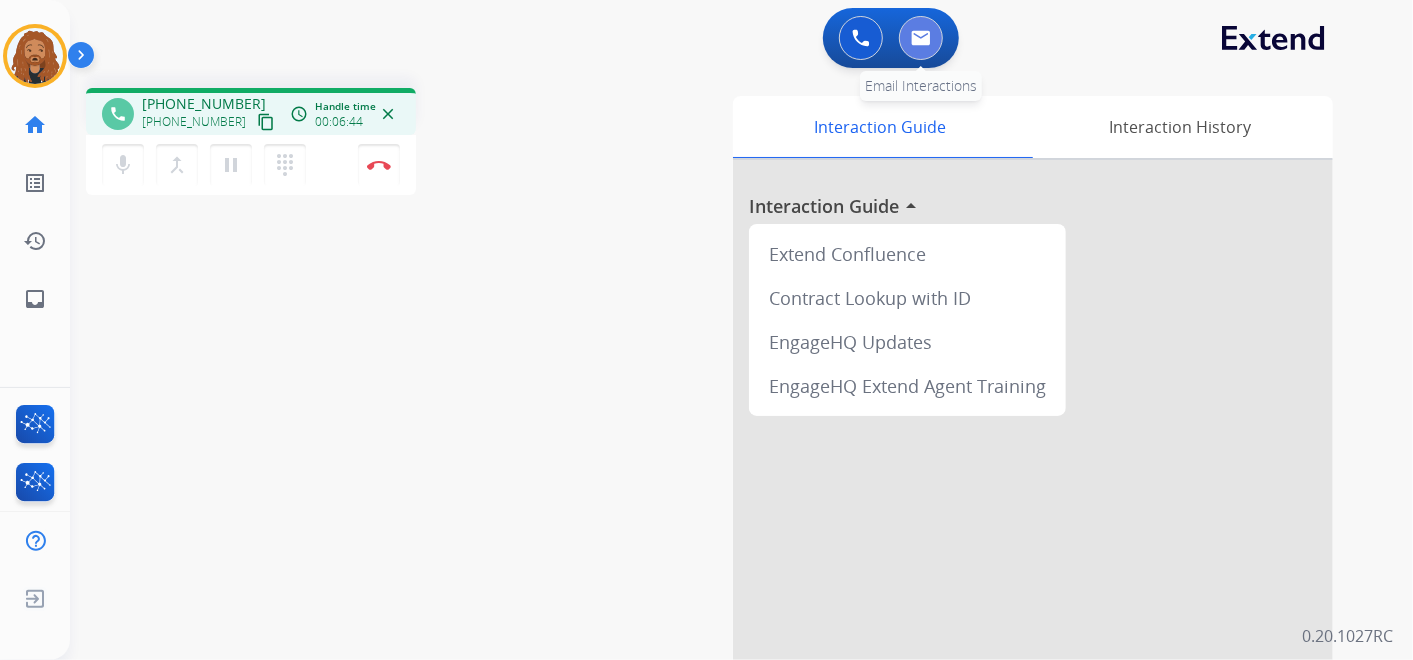 click at bounding box center [921, 38] 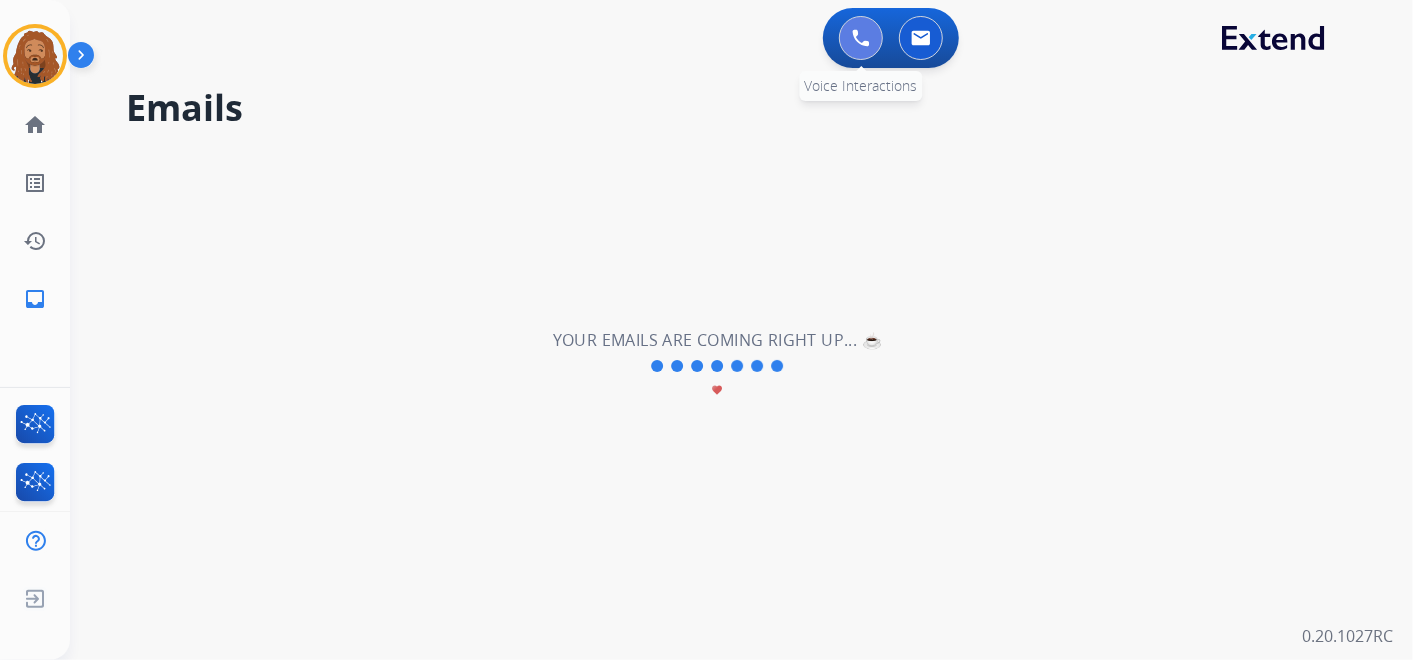 click at bounding box center (861, 38) 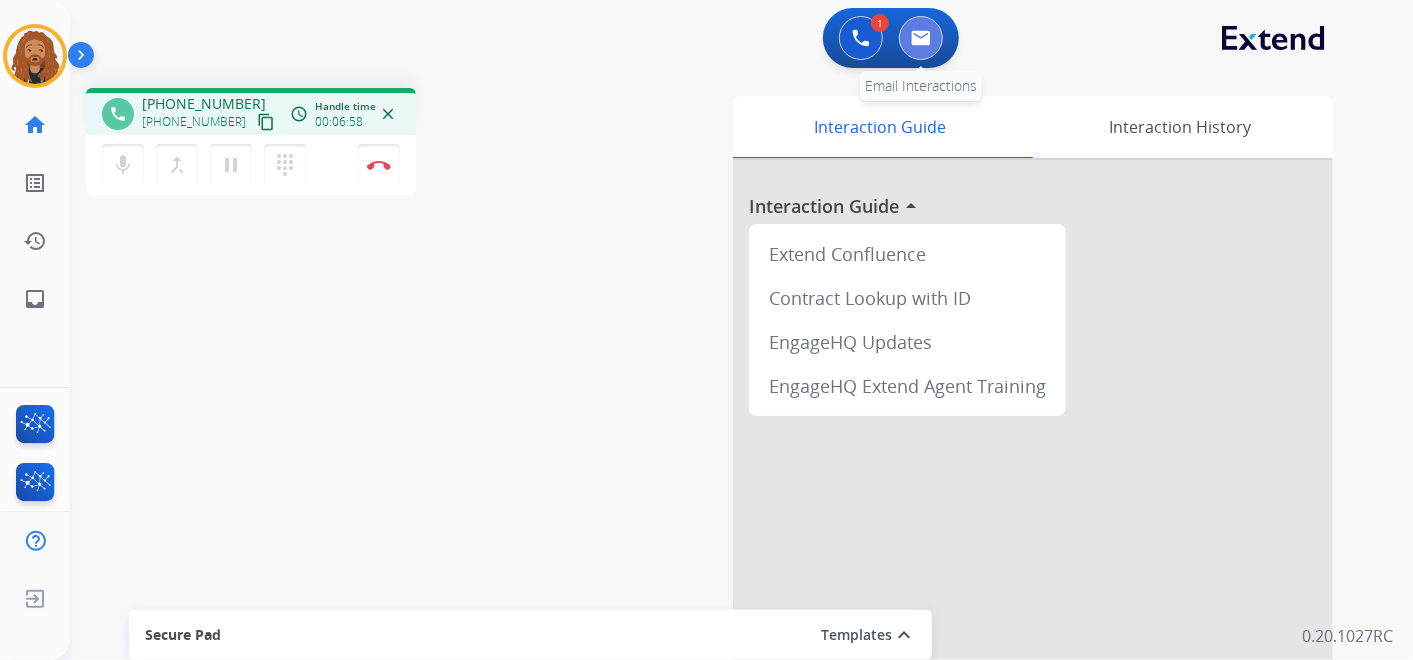 click at bounding box center (921, 38) 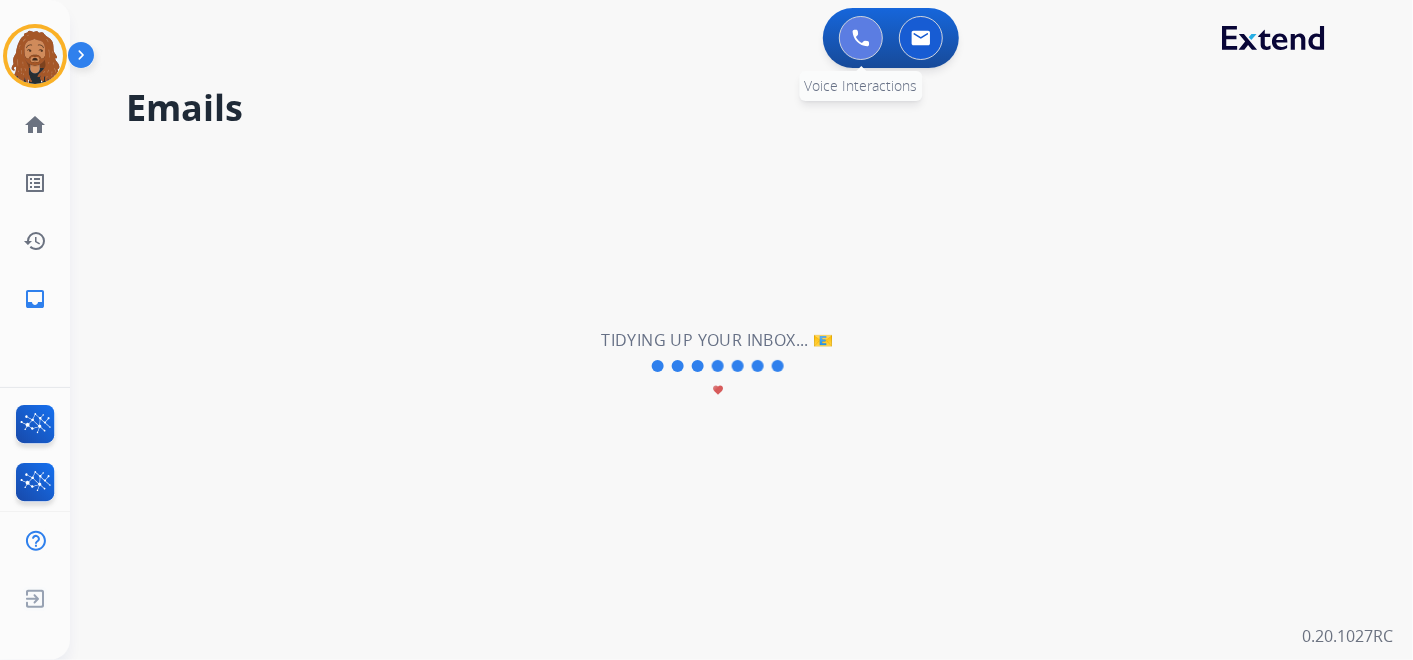 click at bounding box center (861, 38) 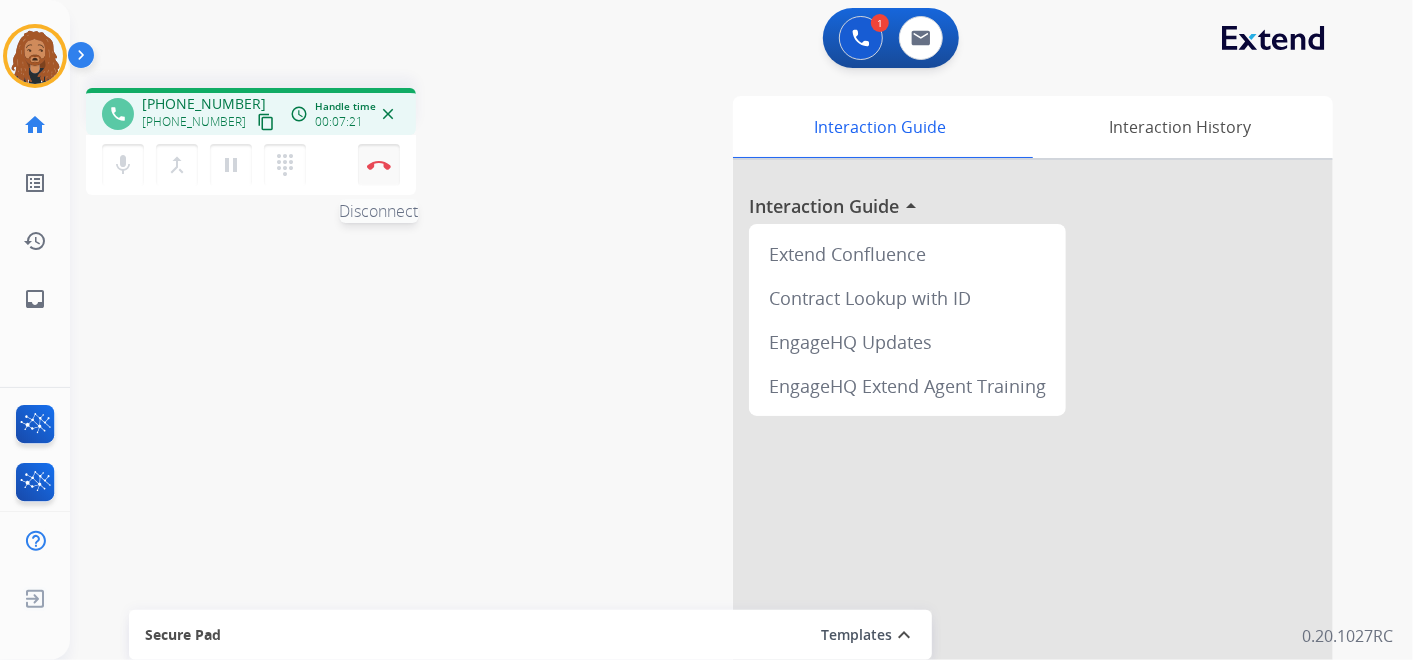 click on "Disconnect" at bounding box center [379, 165] 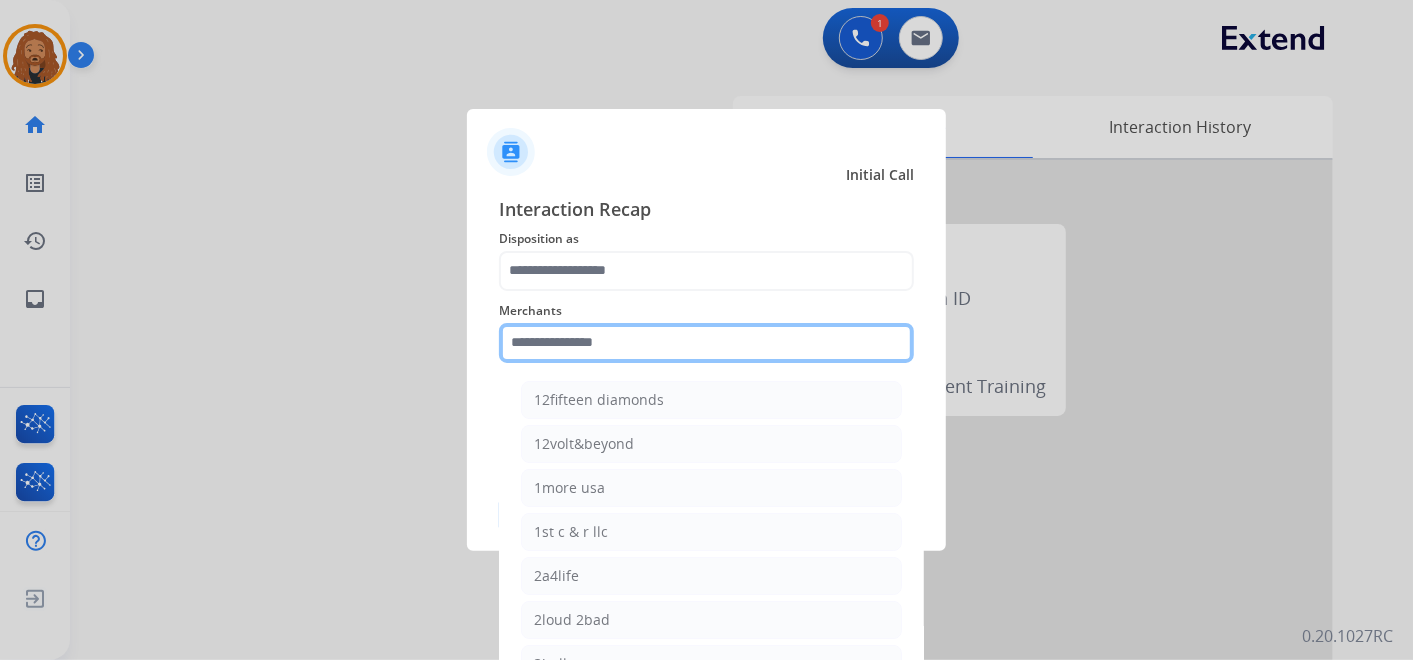 click 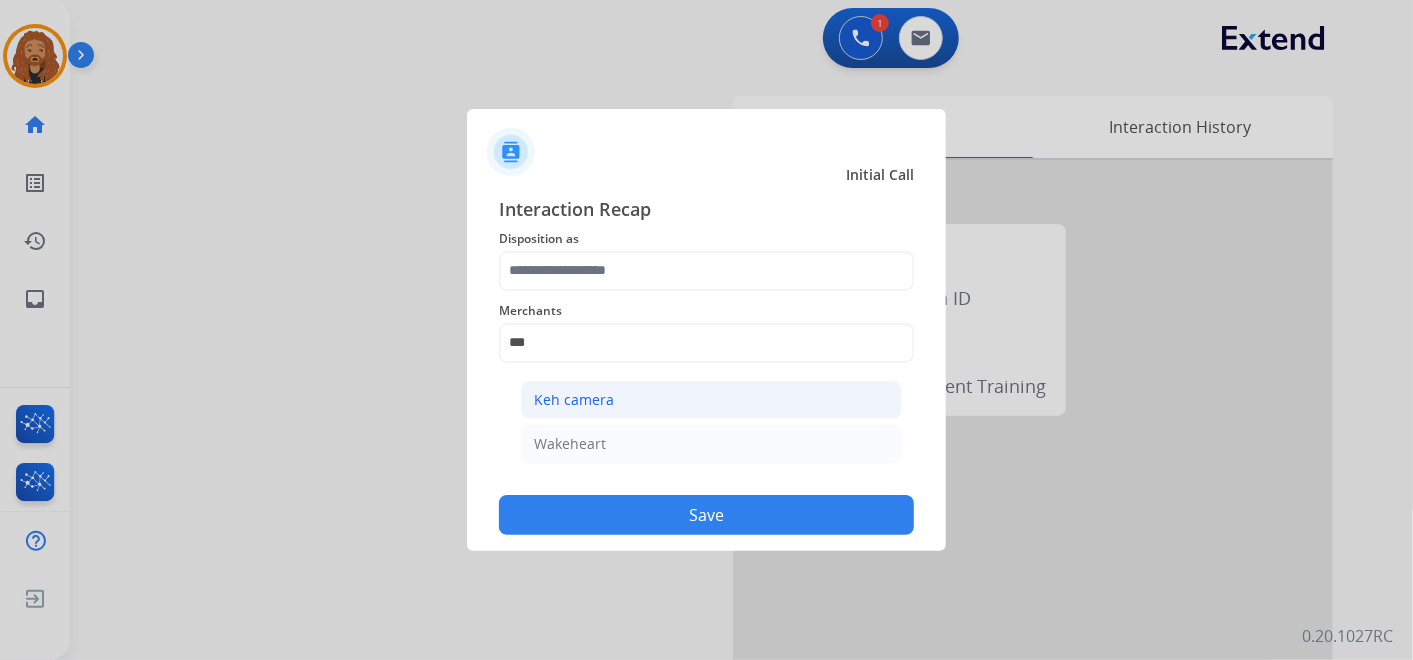 click on "Keh camera" 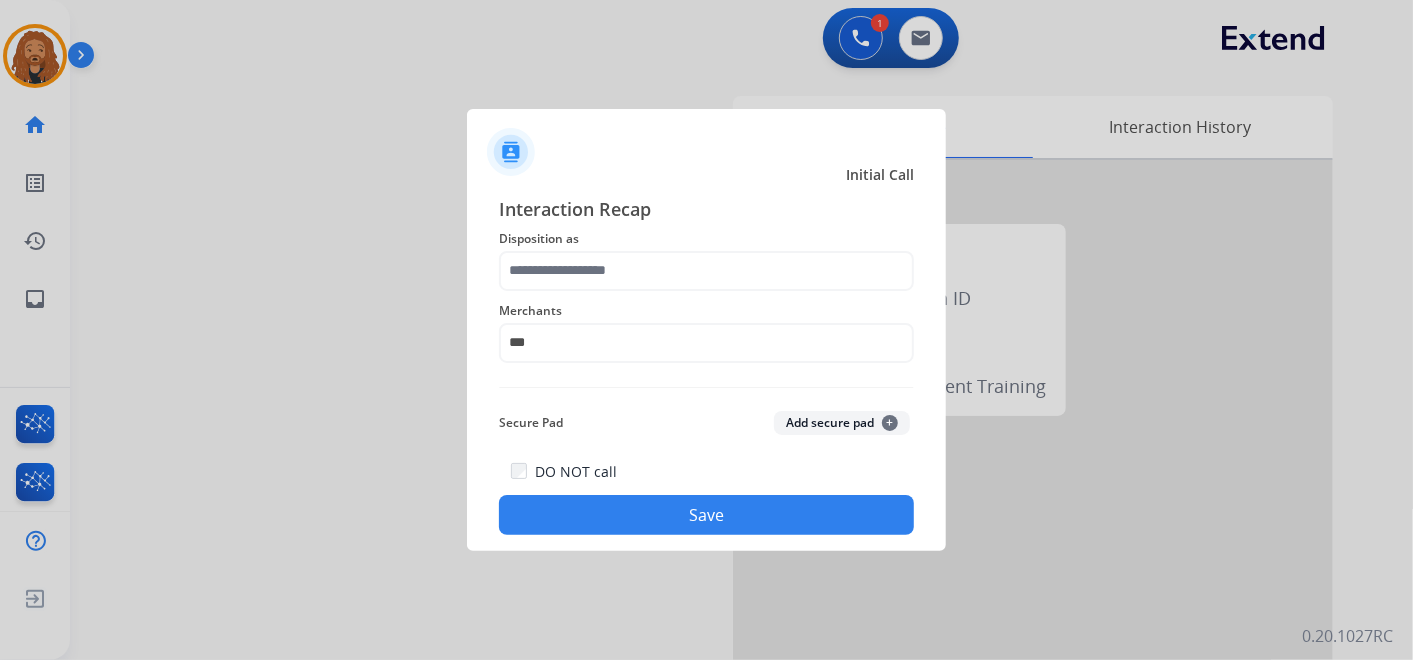 type on "**********" 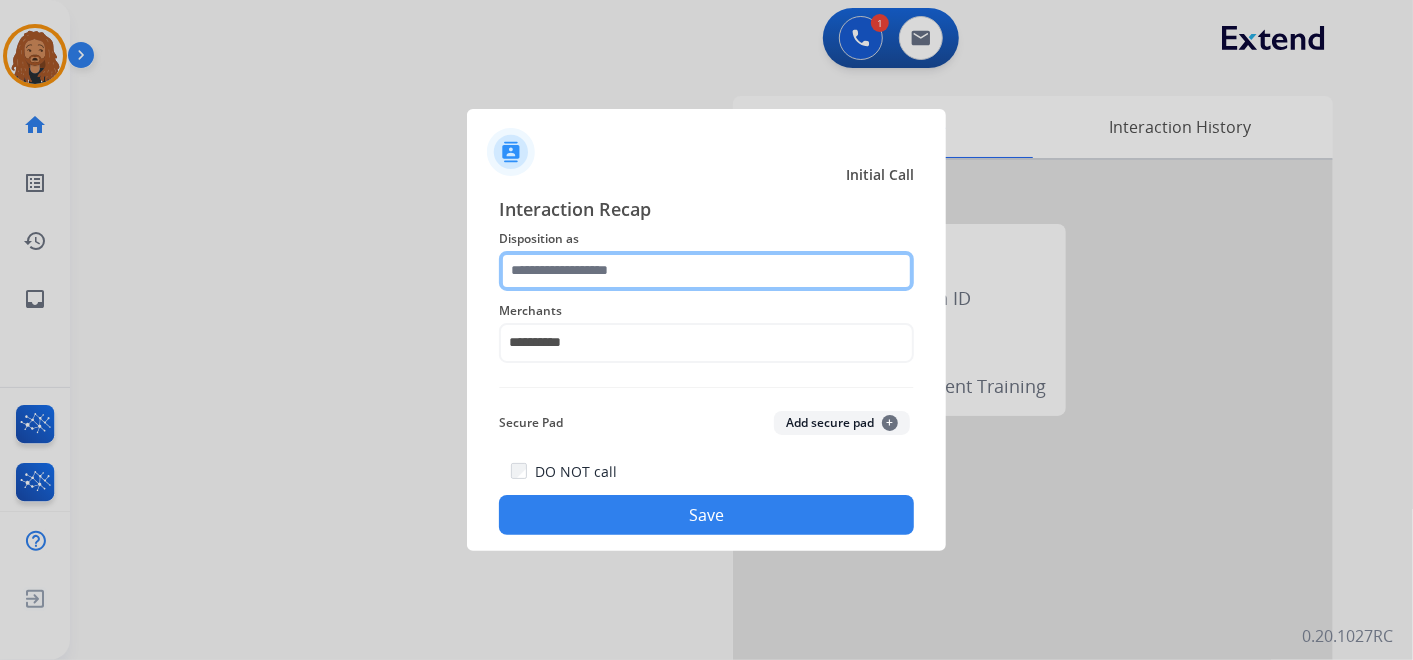click 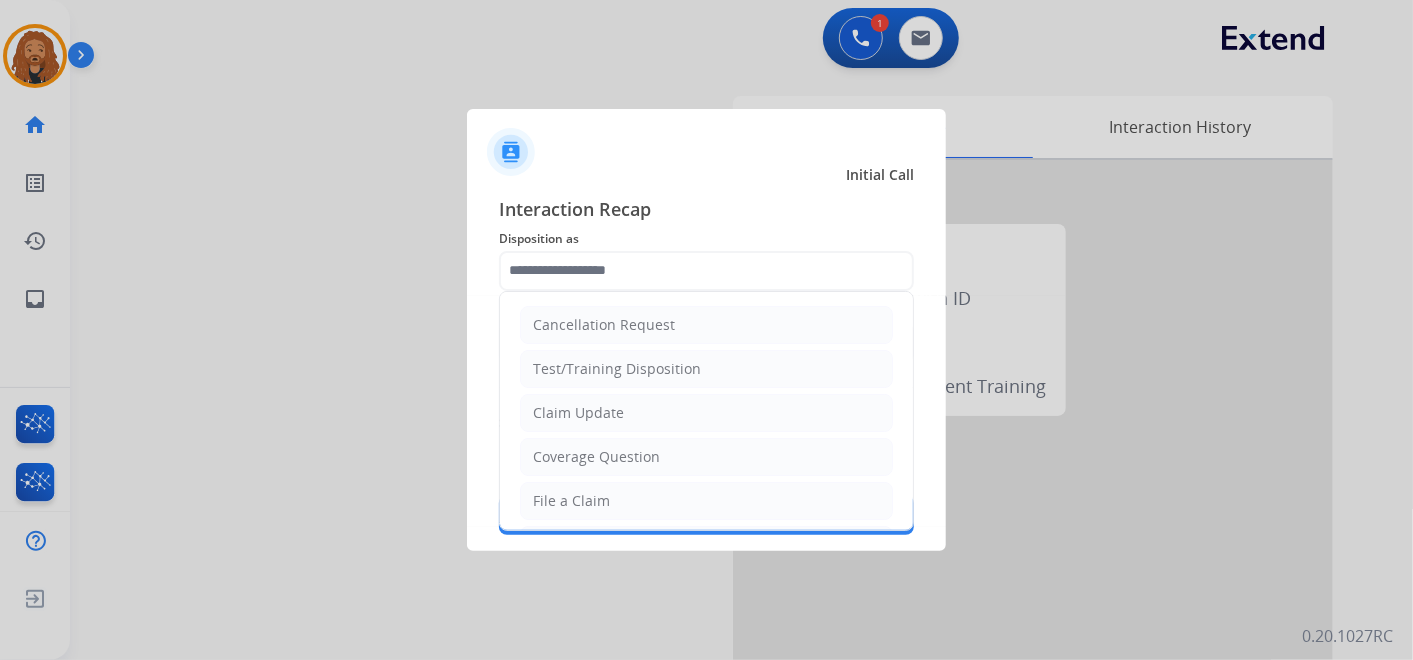 click on "Claim Update" 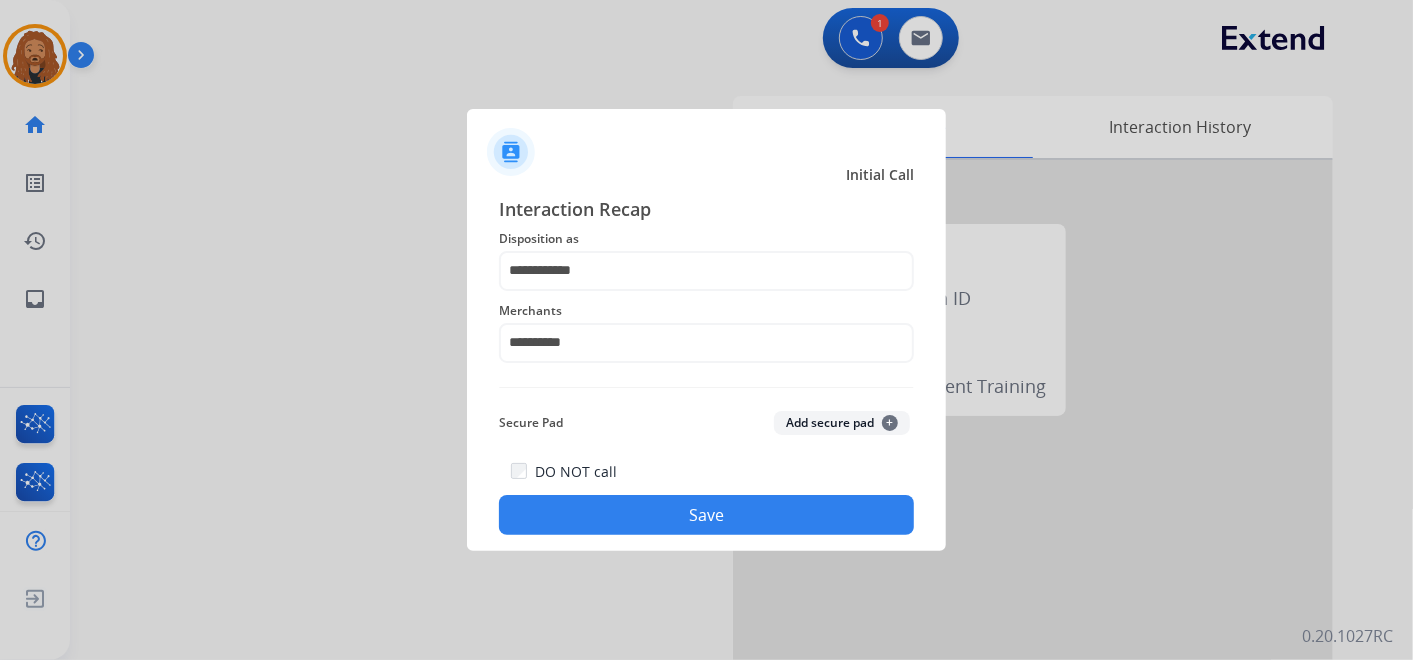 click on "Save" 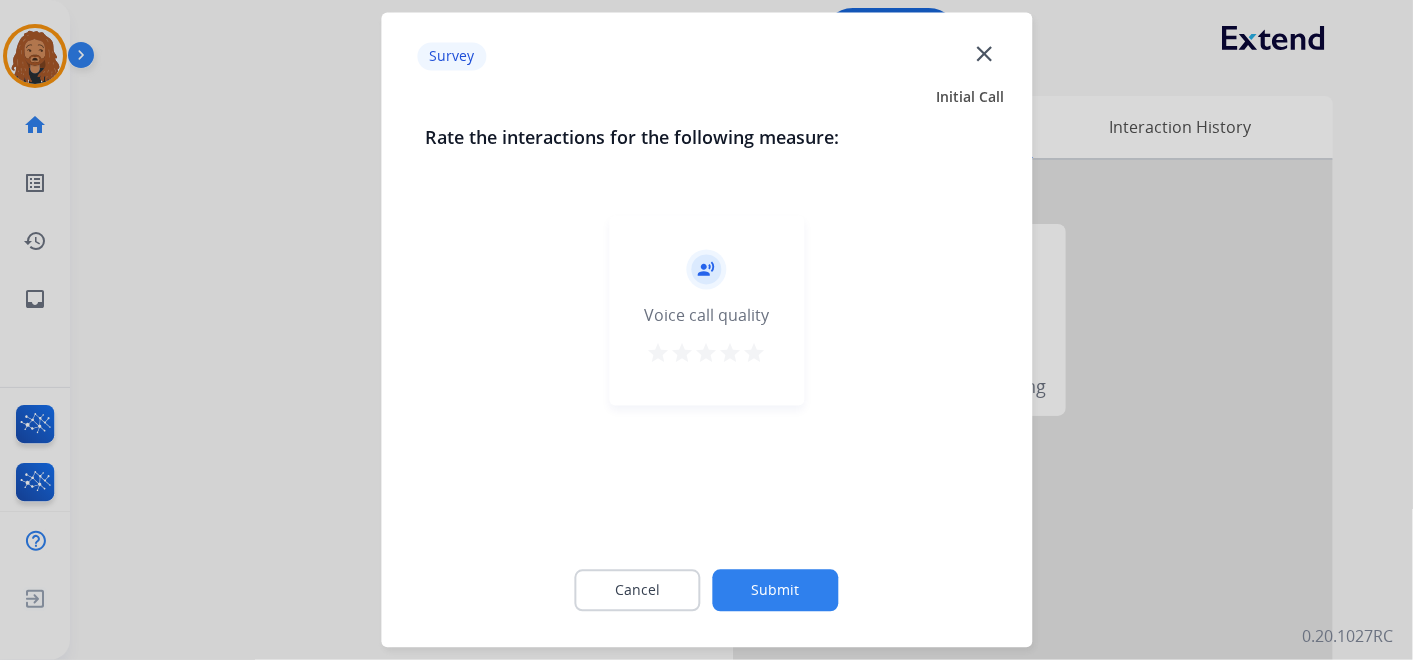 click on "star" at bounding box center [755, 354] 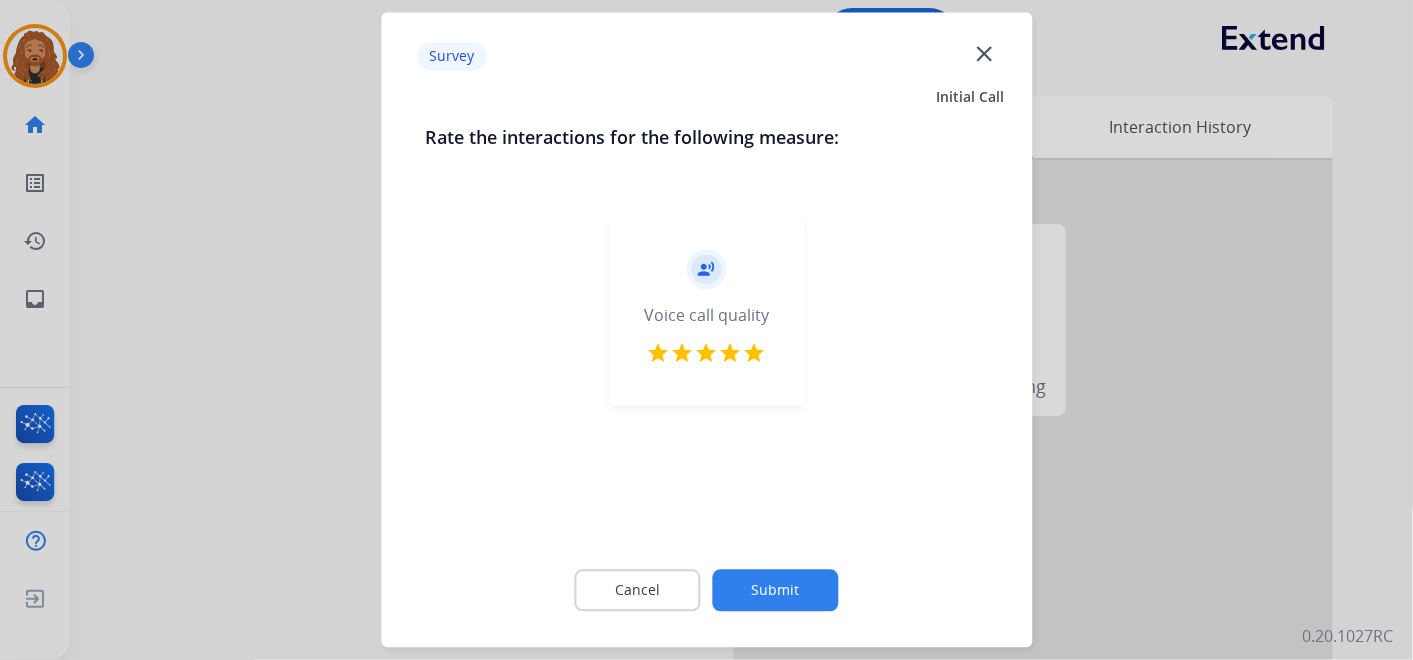 click on "Submit" 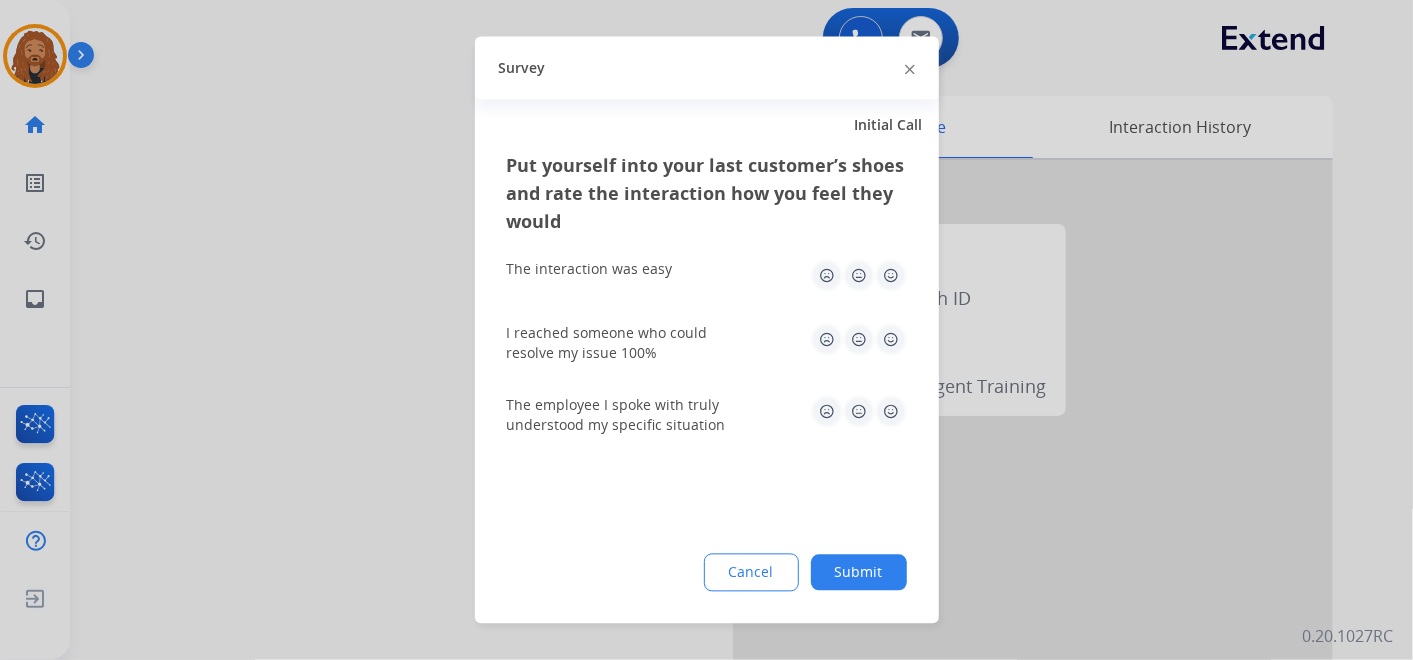 click 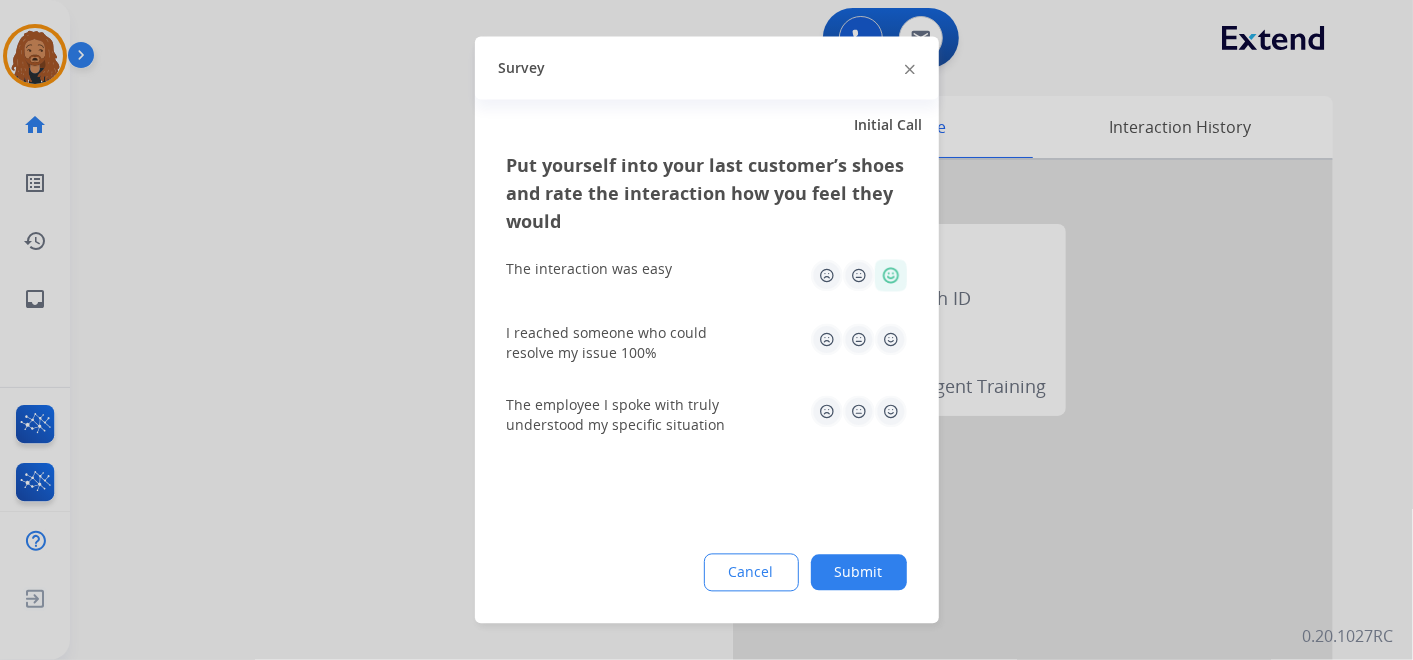 click 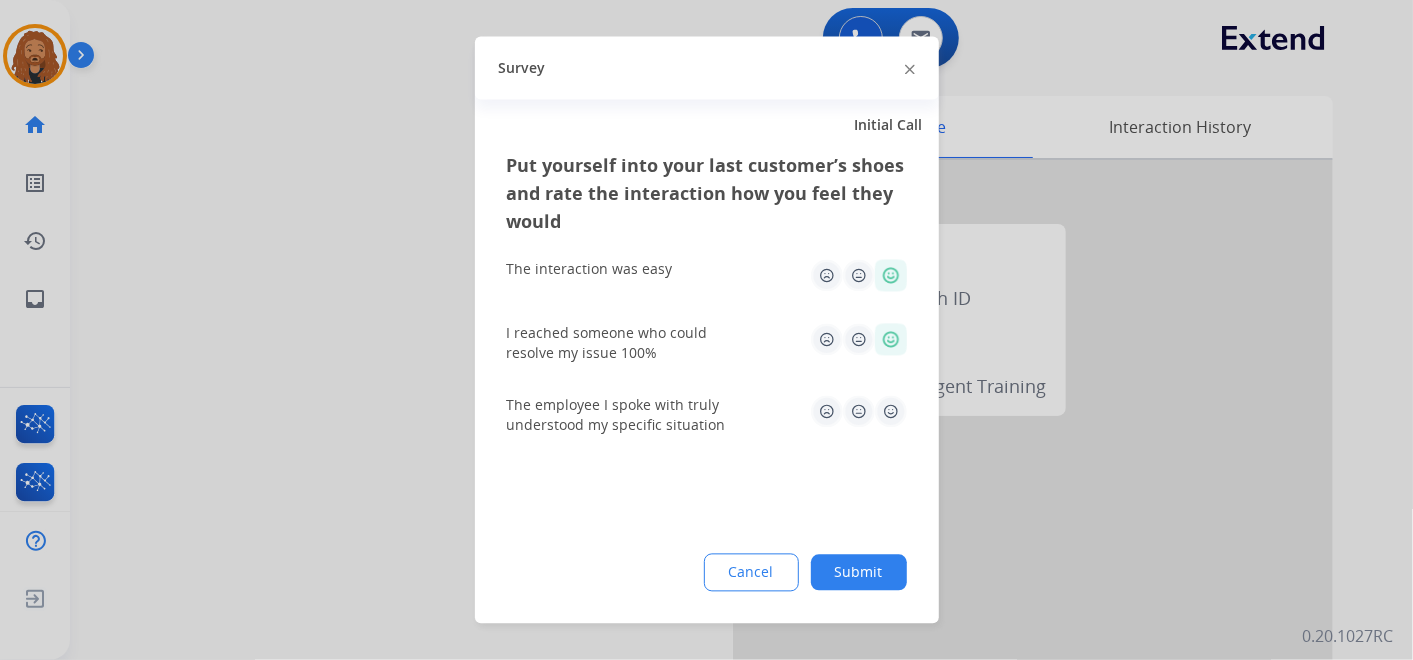 click 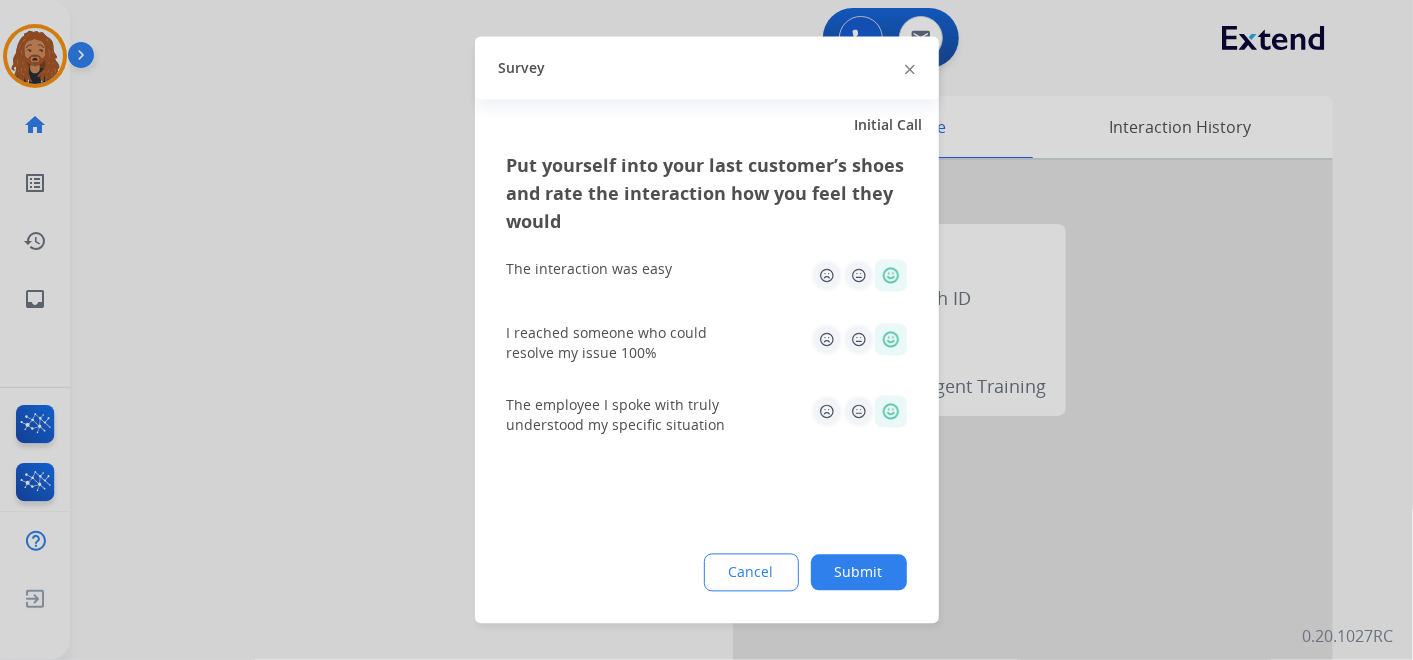 click on "Put yourself into your last customer’s shoes and rate the interaction how you feel they would  The interaction was easy   I reached someone who could resolve my issue 100%   The employee I spoke with truly understood my specific situation  Cancel Submit" 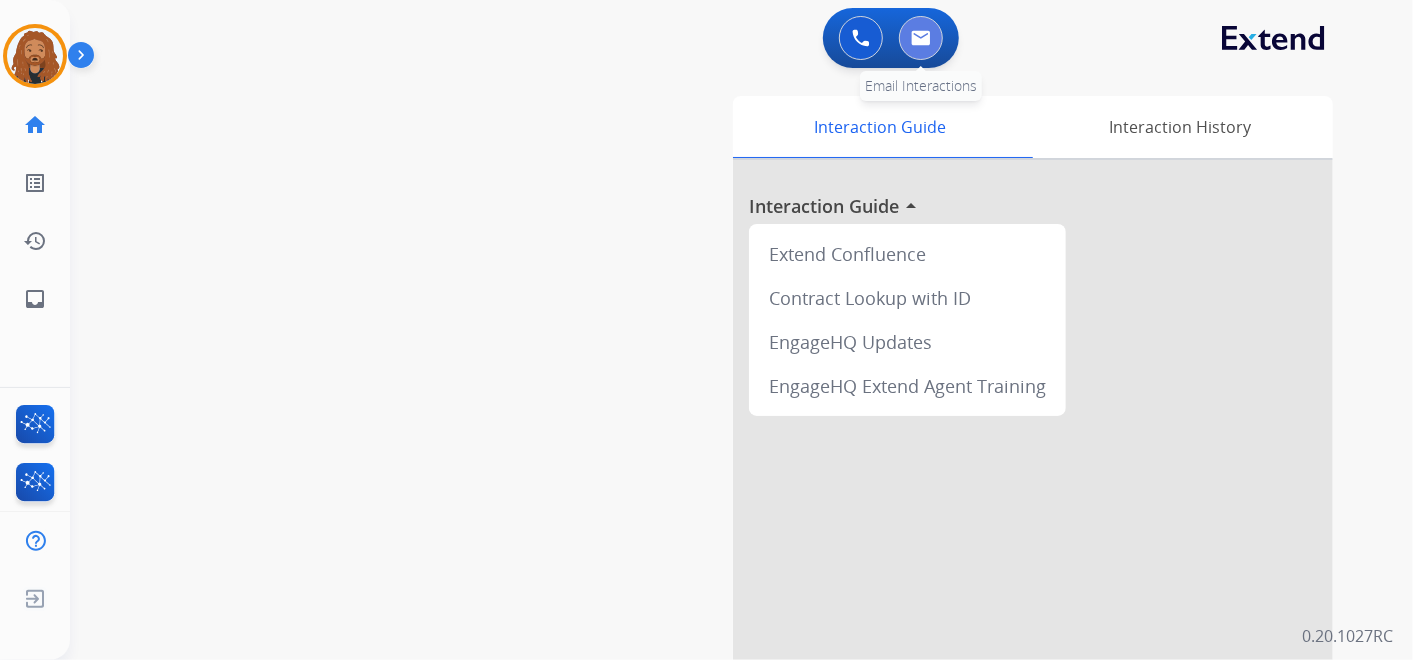 click at bounding box center [921, 38] 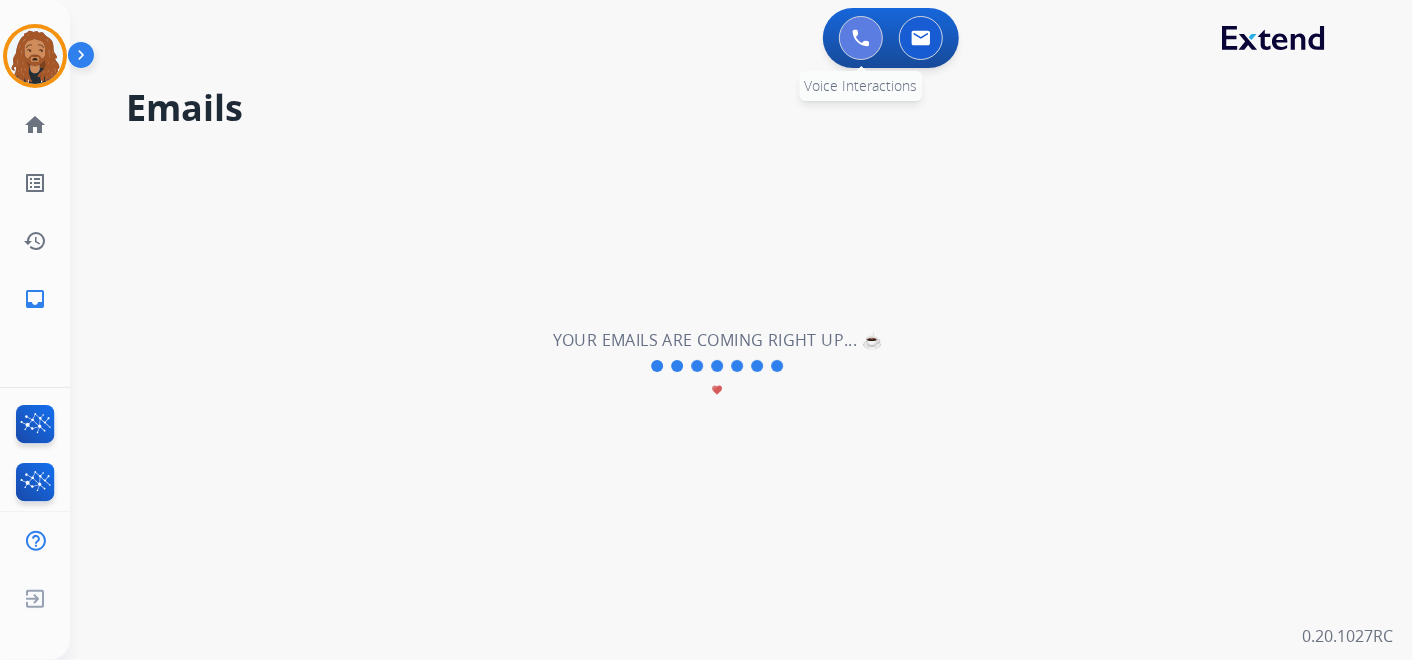 click at bounding box center (861, 38) 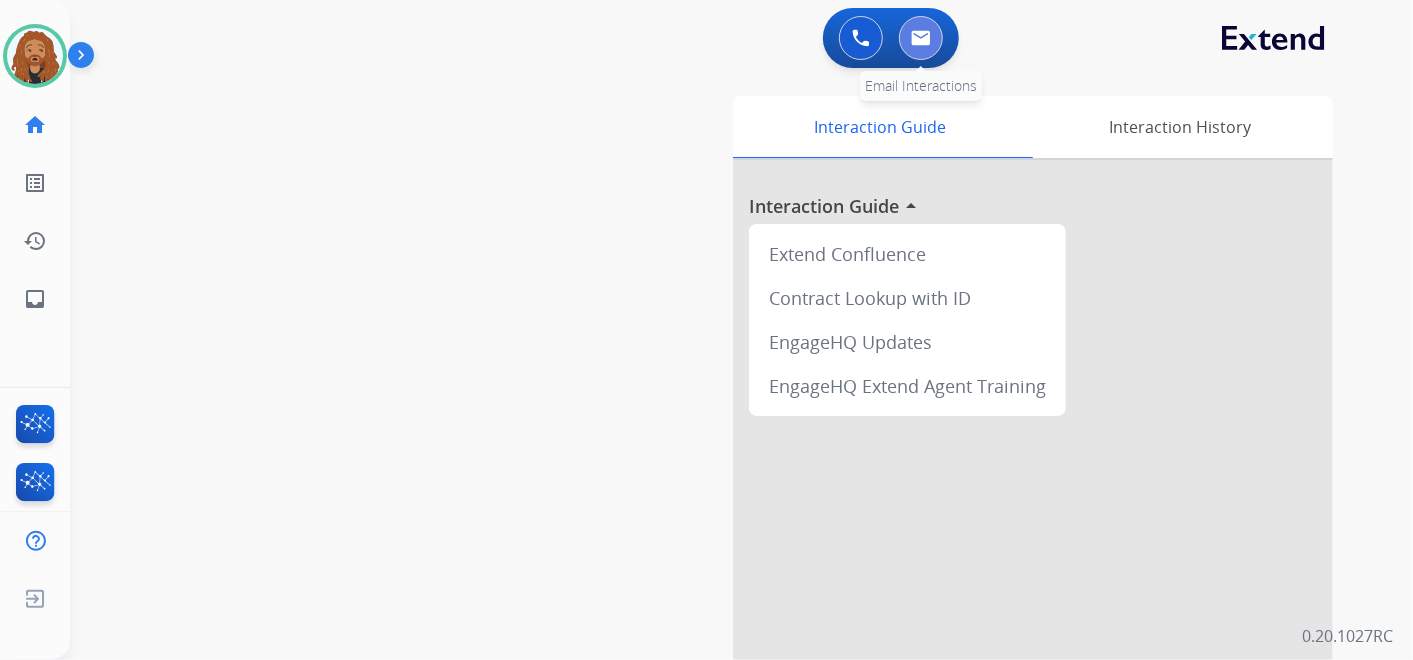 click at bounding box center [921, 38] 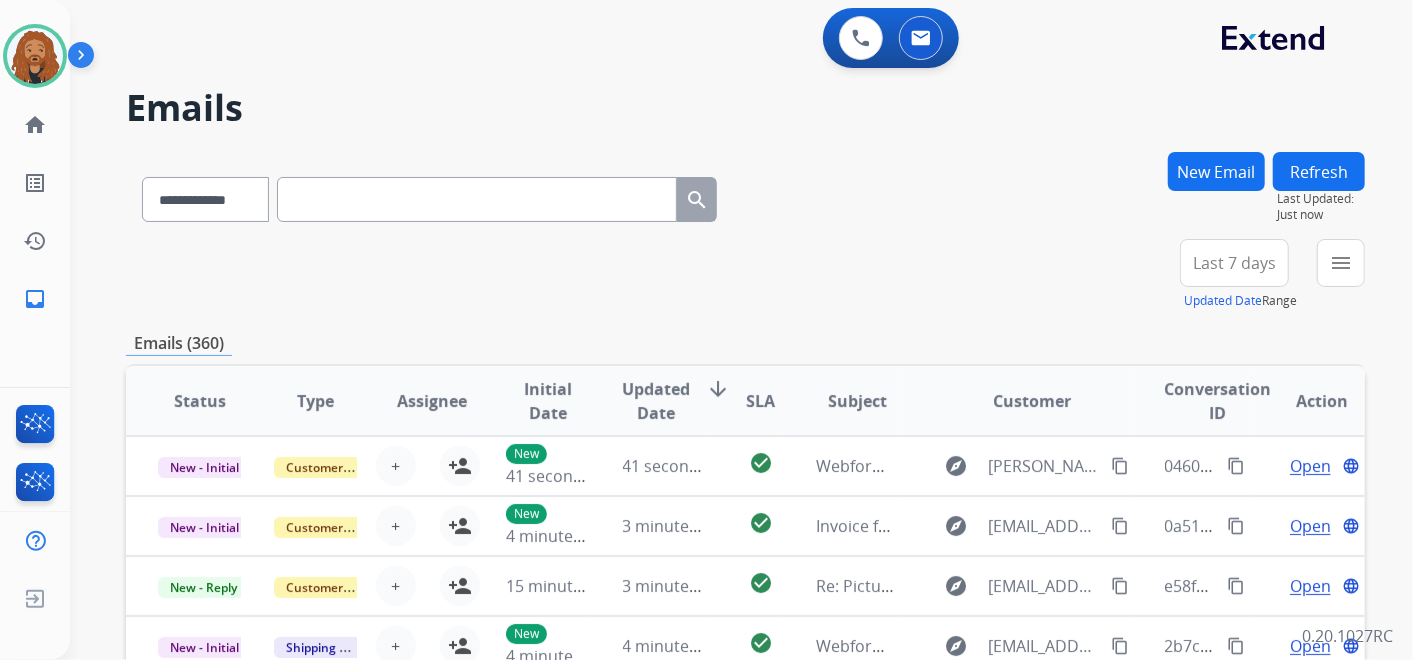 click on "New Email" at bounding box center (1216, 171) 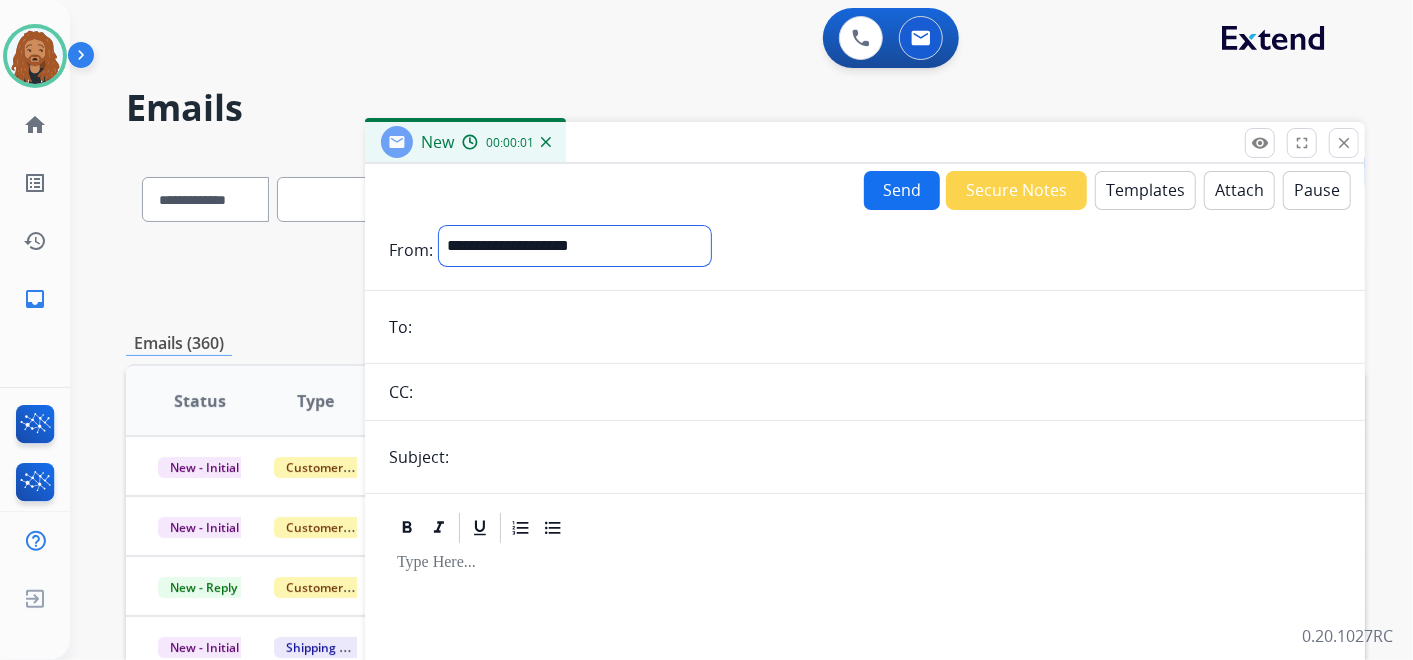 click on "**********" at bounding box center (575, 246) 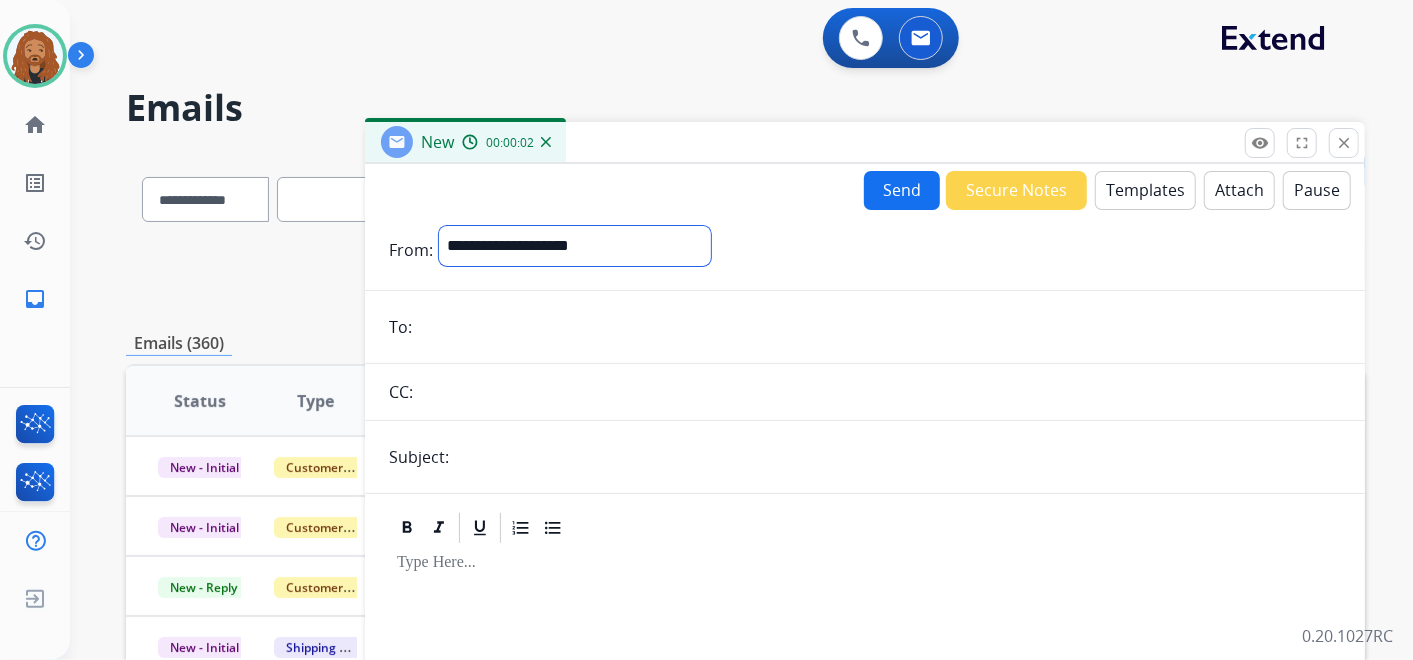 select on "**********" 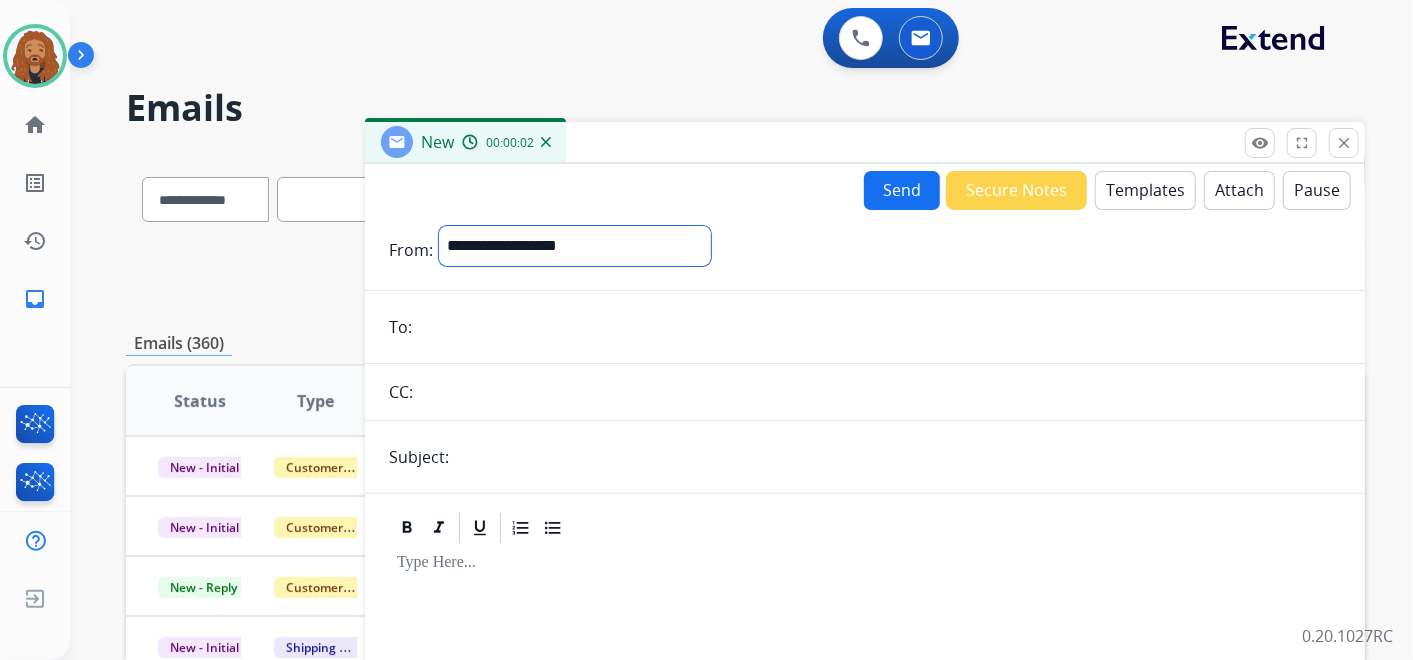 click on "**********" at bounding box center (575, 246) 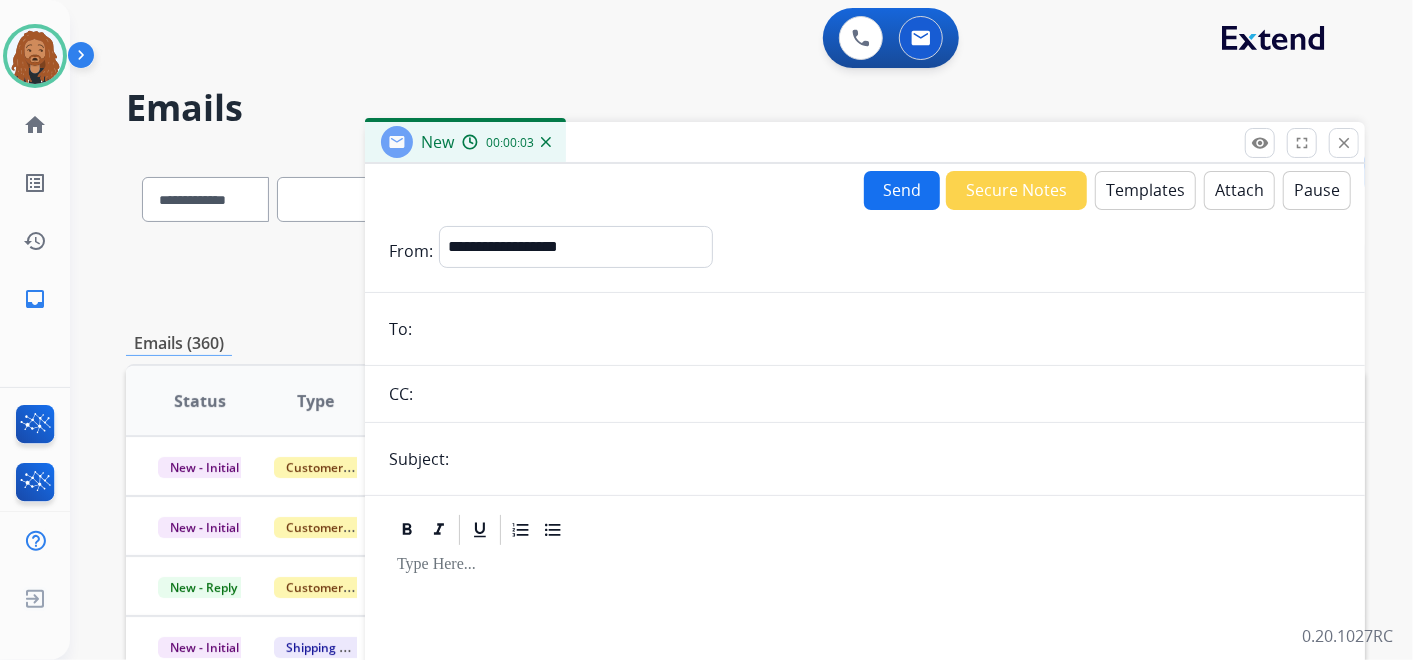 click at bounding box center (879, 329) 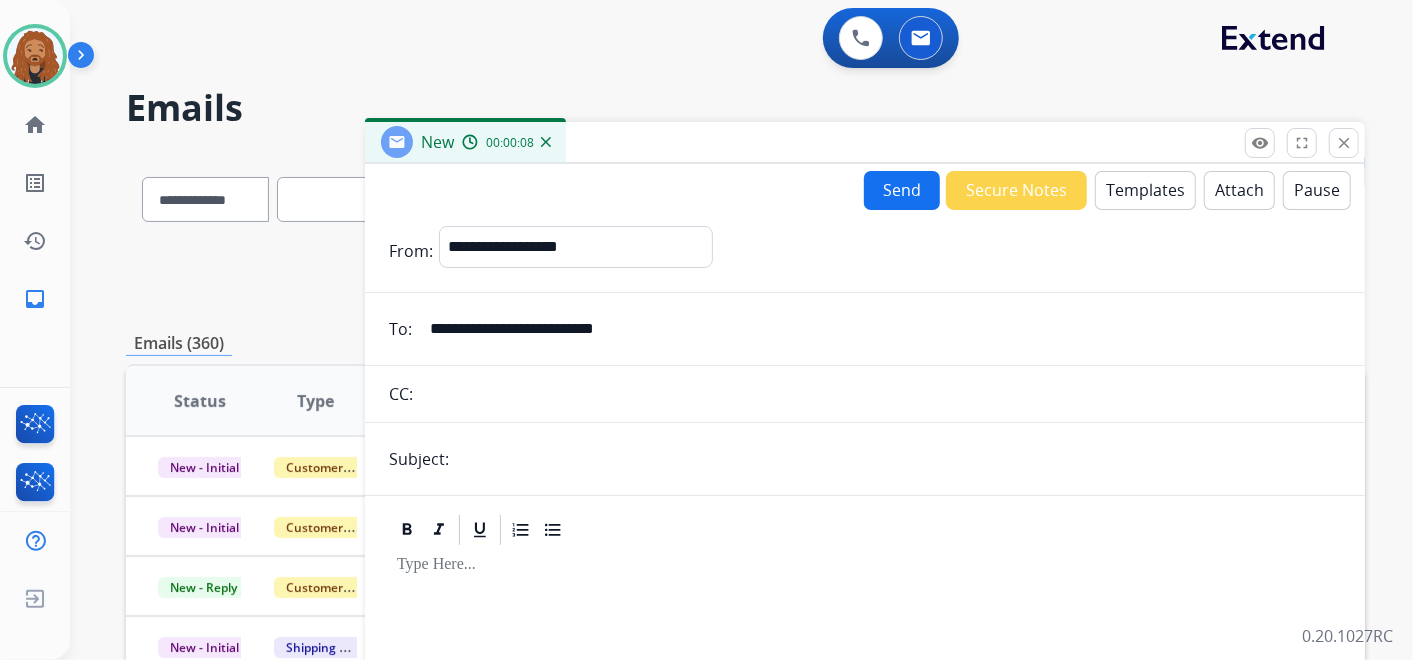 type on "**********" 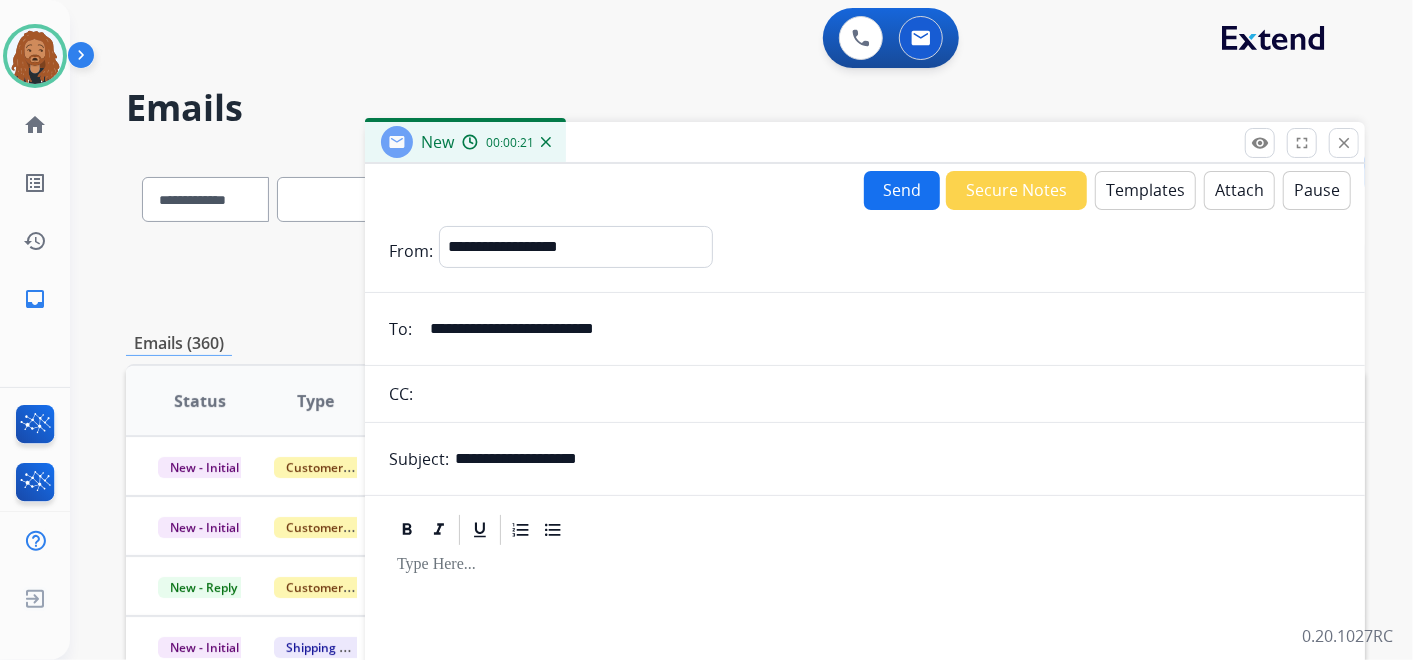 type on "**********" 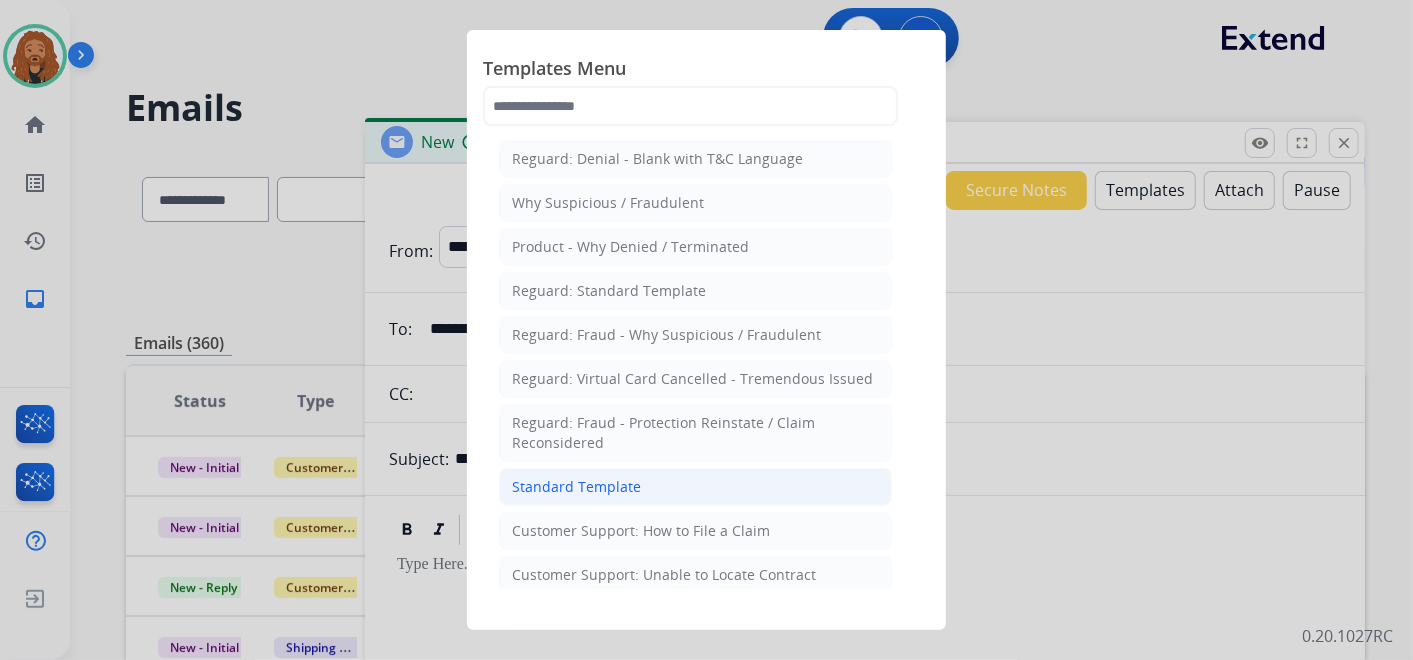 click on "Standard Template" 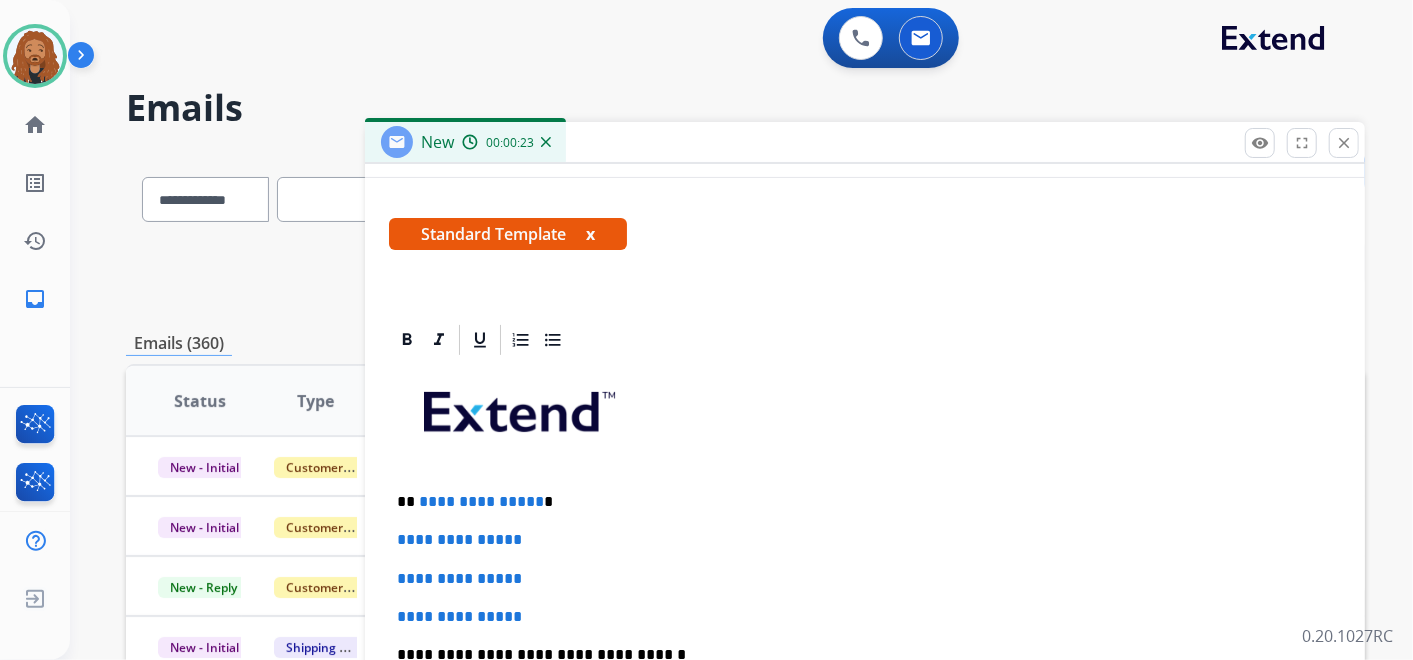 scroll, scrollTop: 444, scrollLeft: 0, axis: vertical 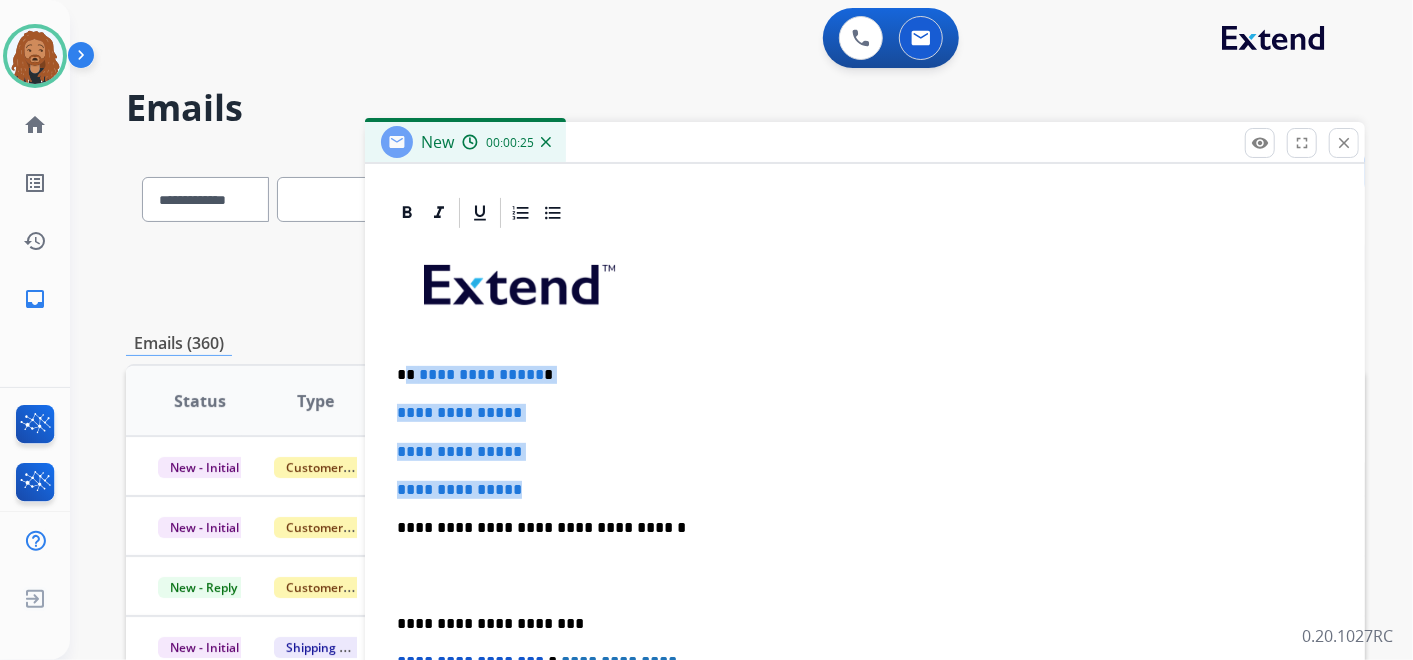 drag, startPoint x: 488, startPoint y: 439, endPoint x: 406, endPoint y: 362, distance: 112.48556 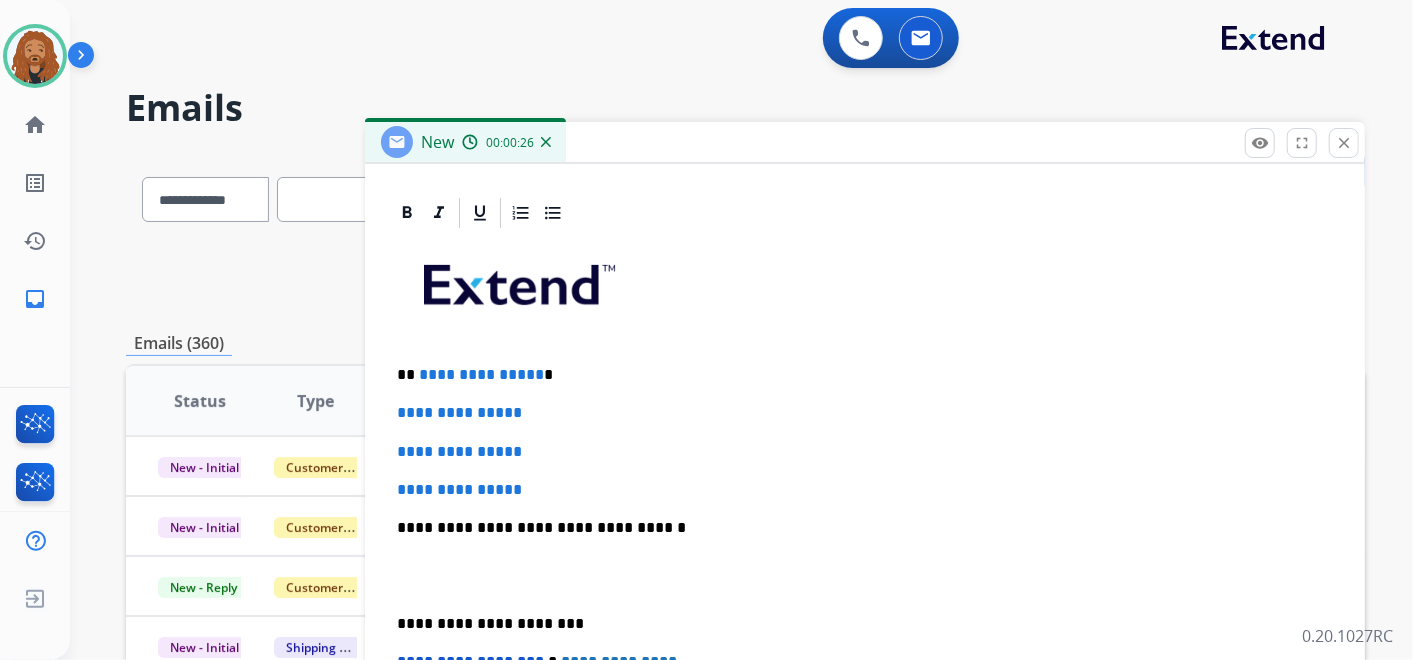 scroll, scrollTop: 344, scrollLeft: 0, axis: vertical 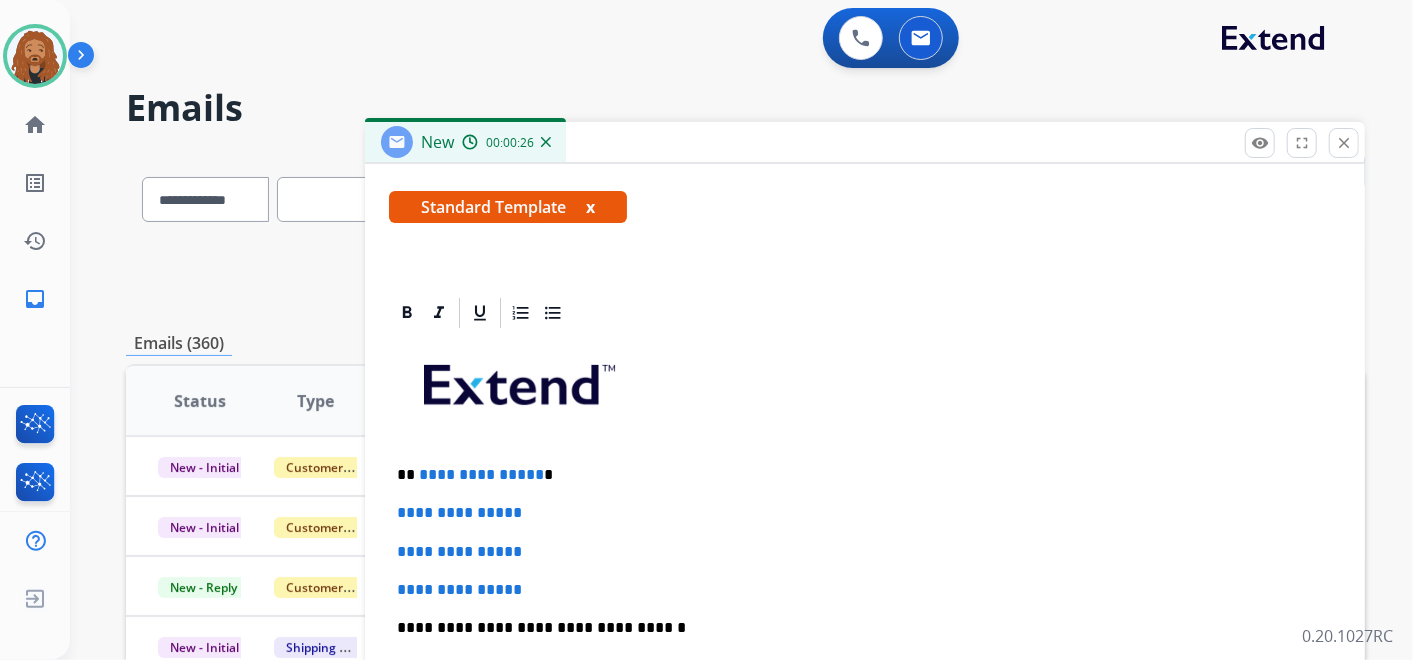 type 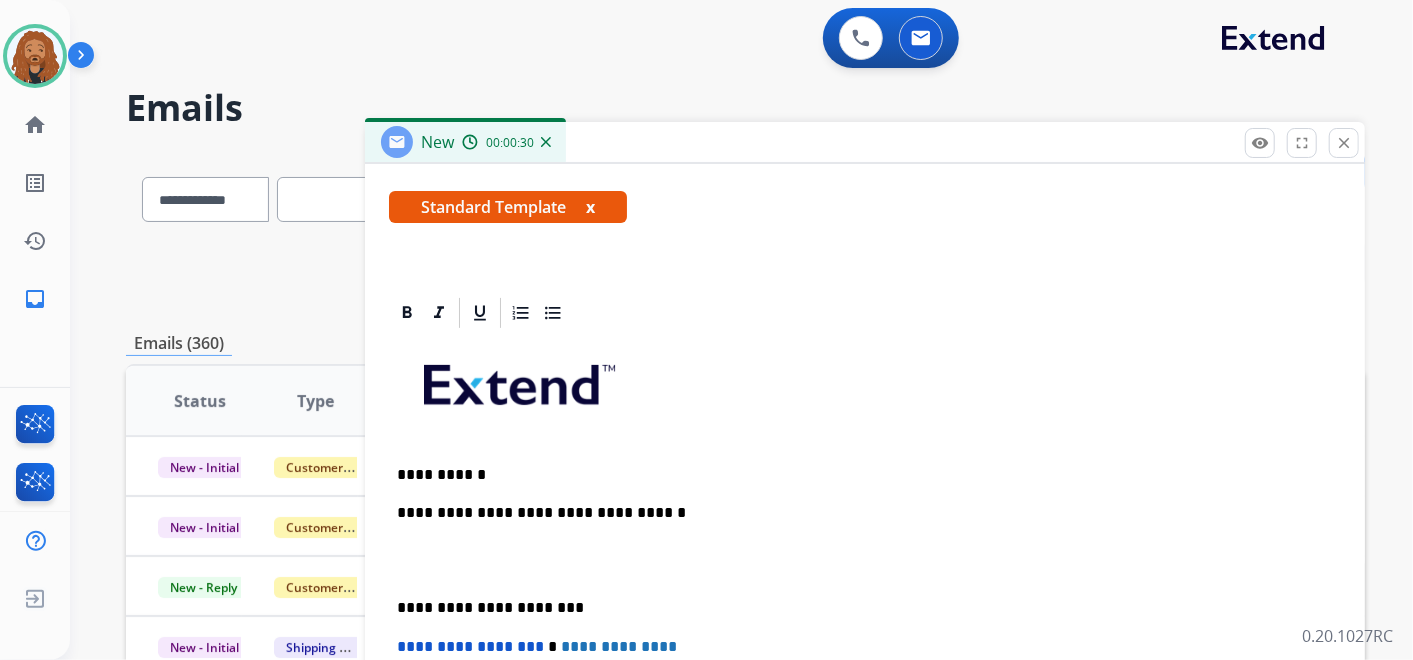 scroll, scrollTop: 382, scrollLeft: 0, axis: vertical 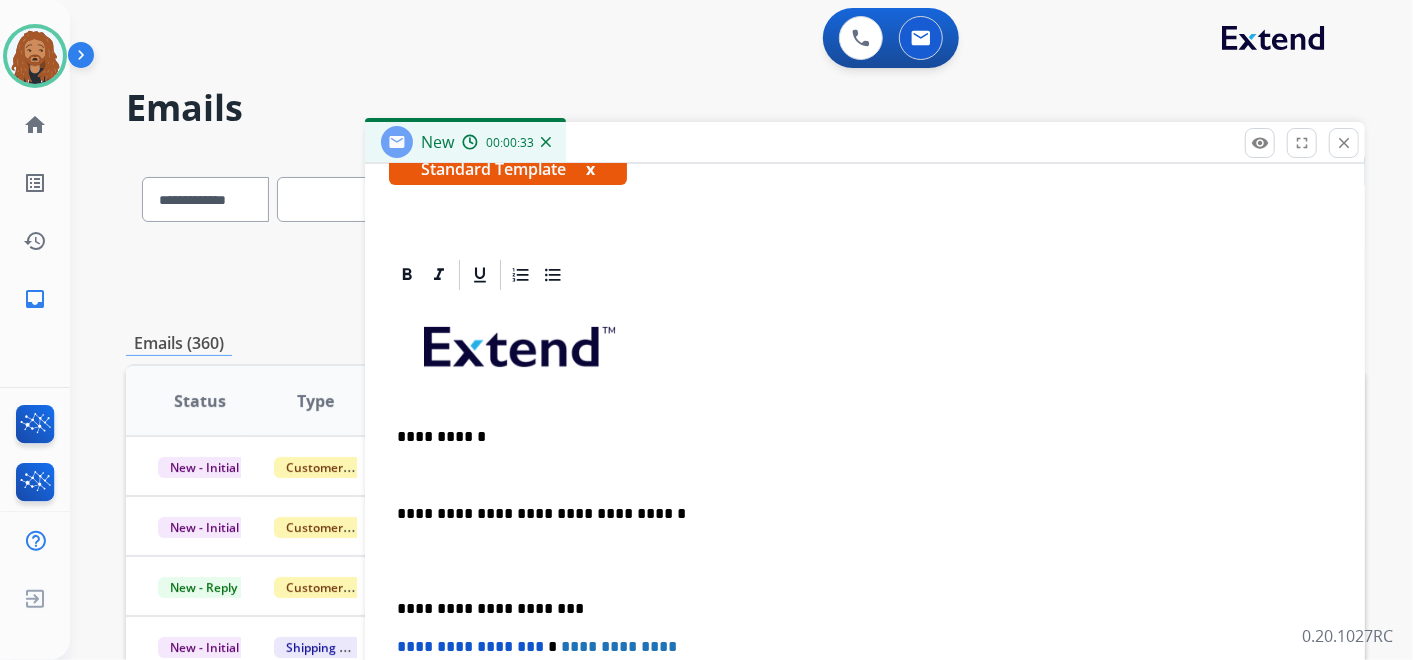 click at bounding box center (865, 561) 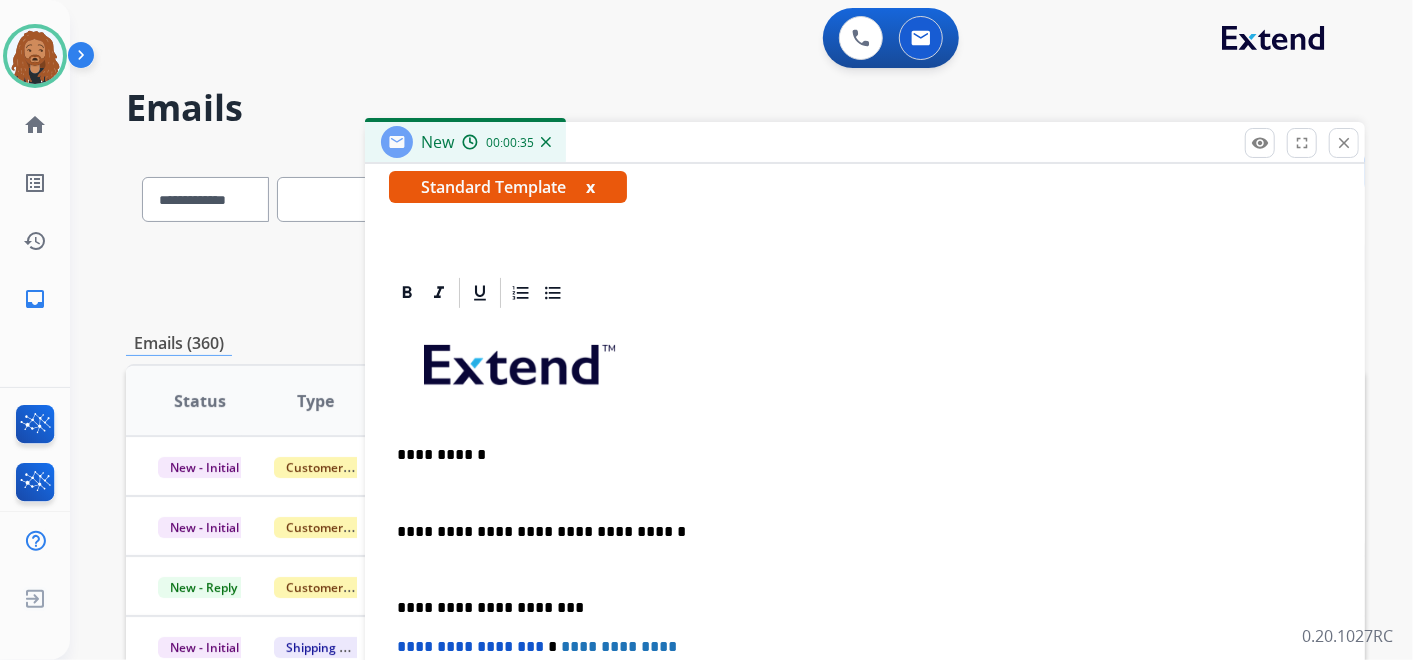 scroll, scrollTop: 325, scrollLeft: 0, axis: vertical 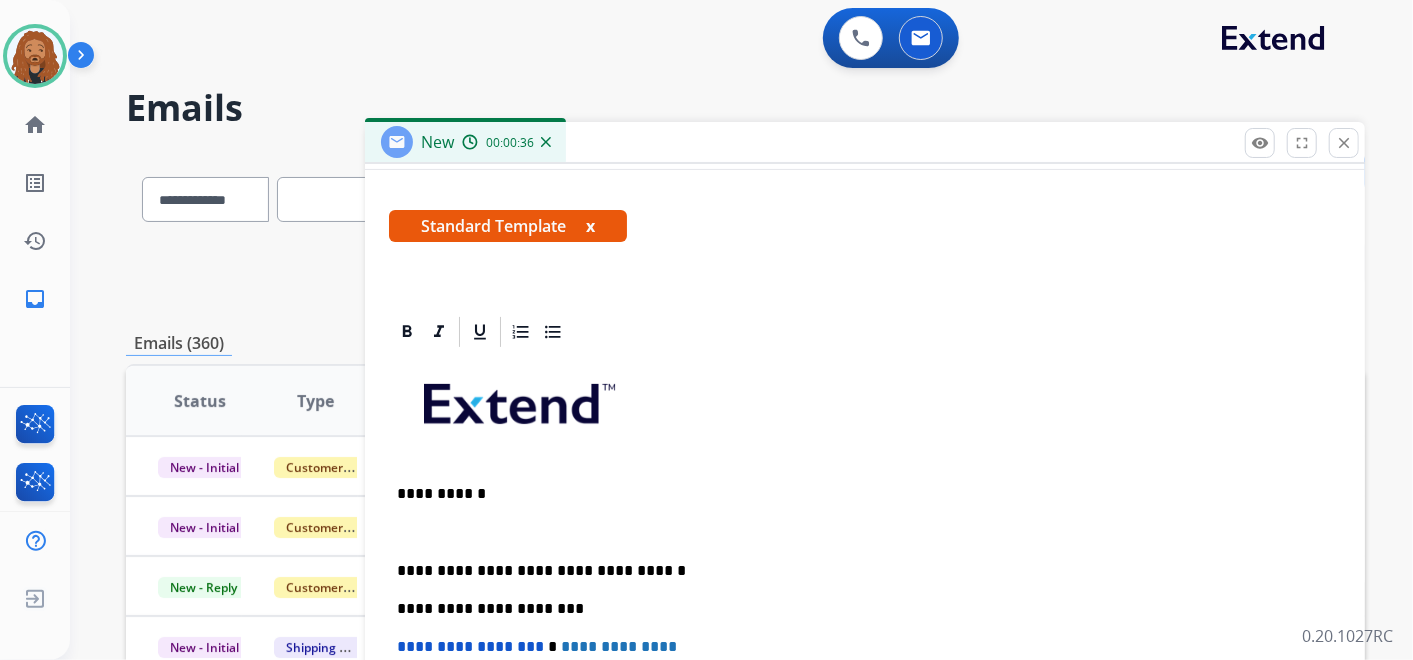 click at bounding box center (865, 532) 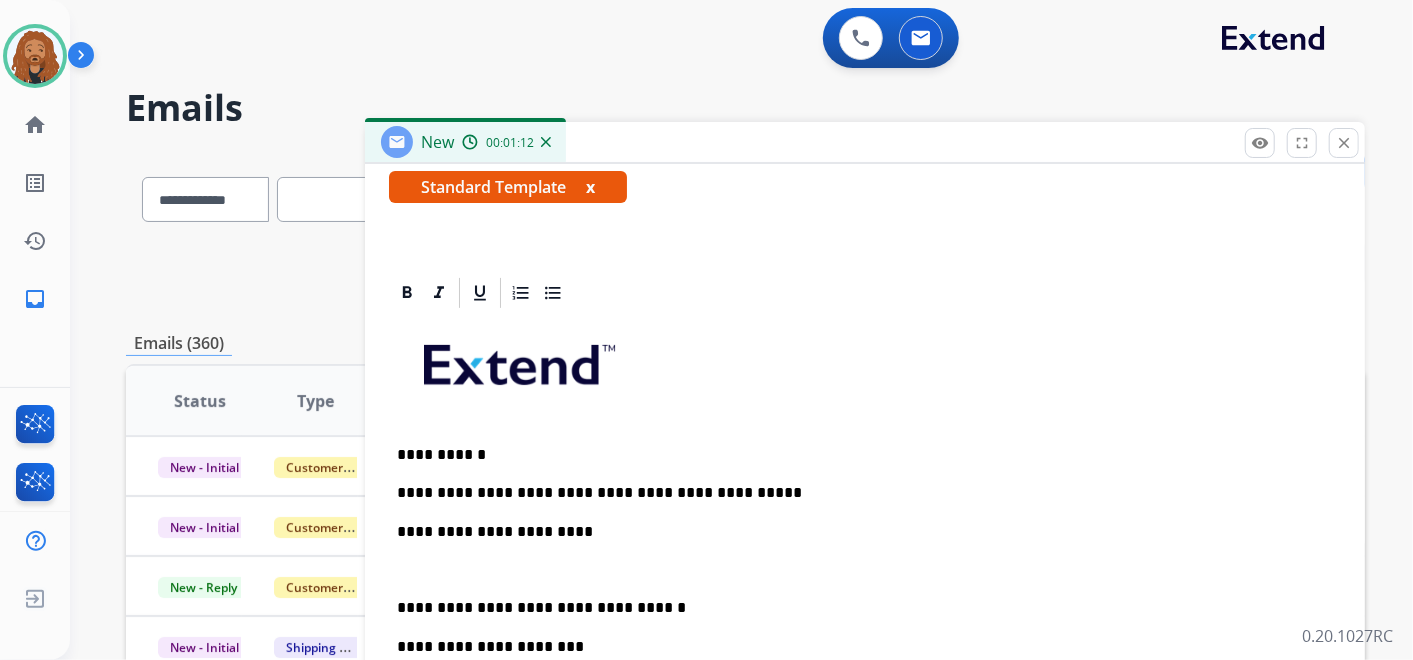 scroll, scrollTop: 402, scrollLeft: 0, axis: vertical 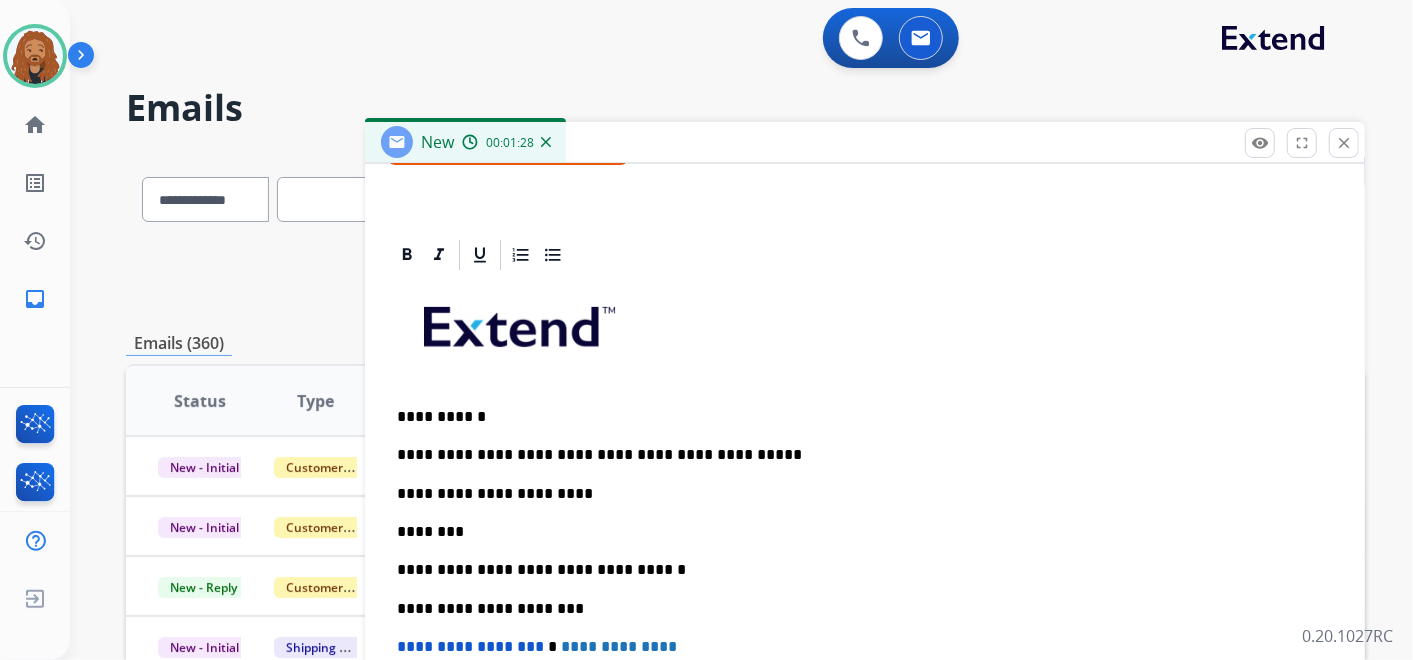 click on "**********" at bounding box center [865, 588] 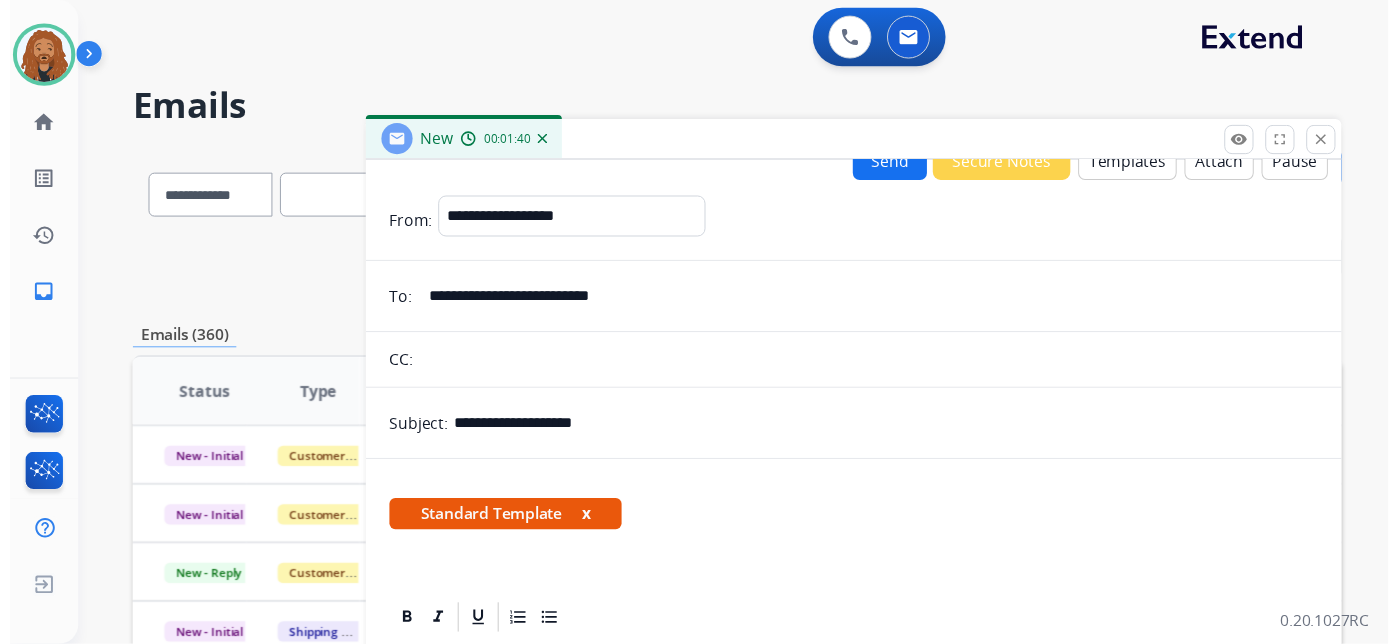 scroll, scrollTop: 0, scrollLeft: 0, axis: both 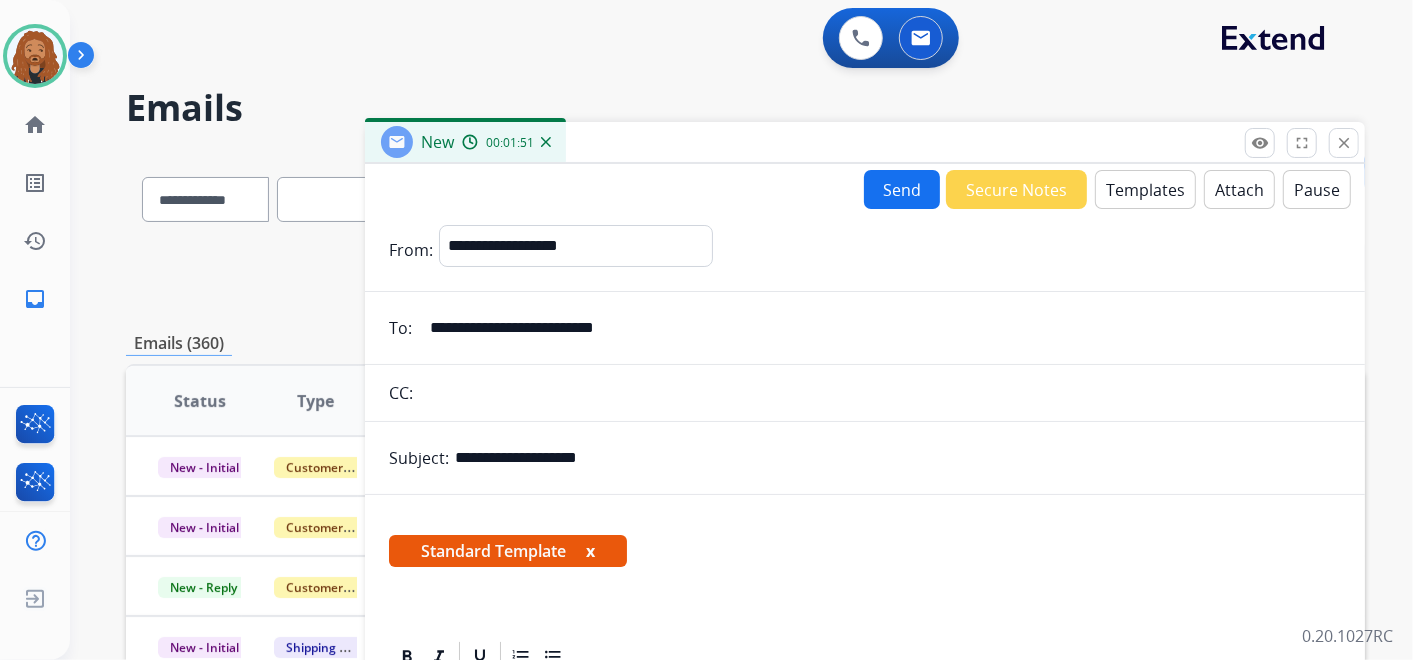 click on "Send" at bounding box center (902, 189) 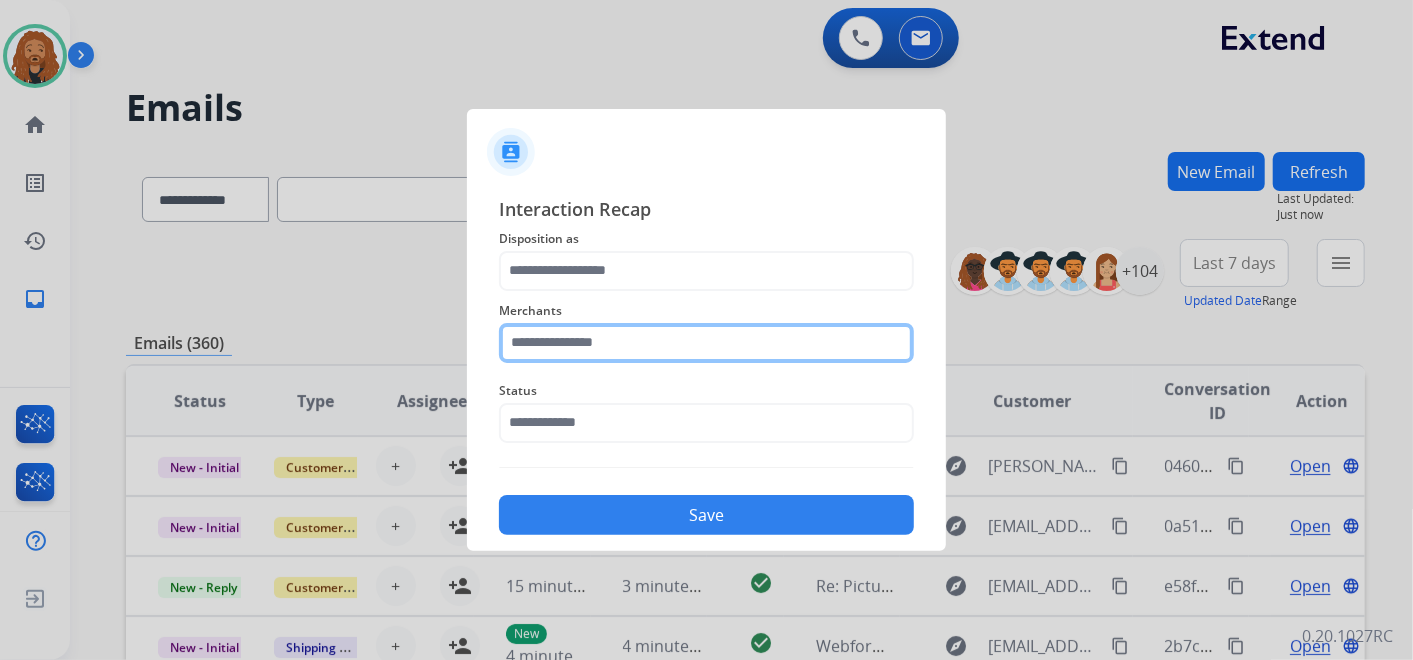 click 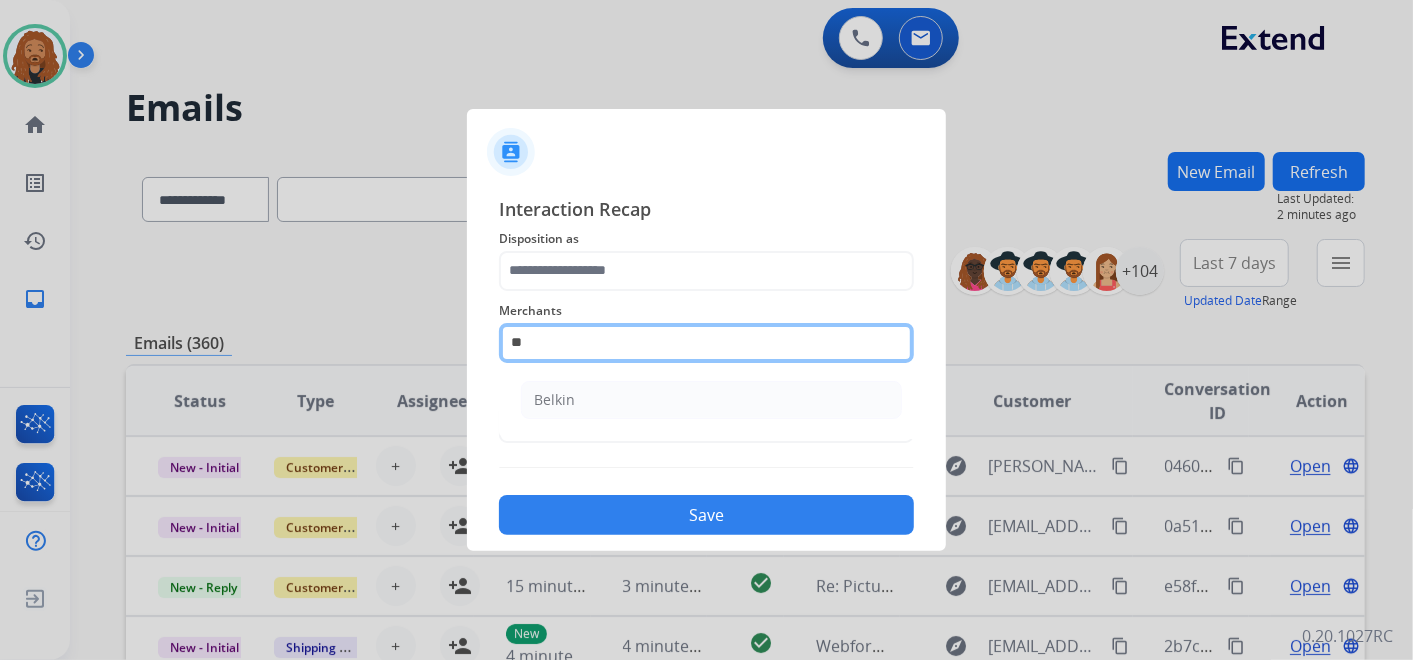 type on "*" 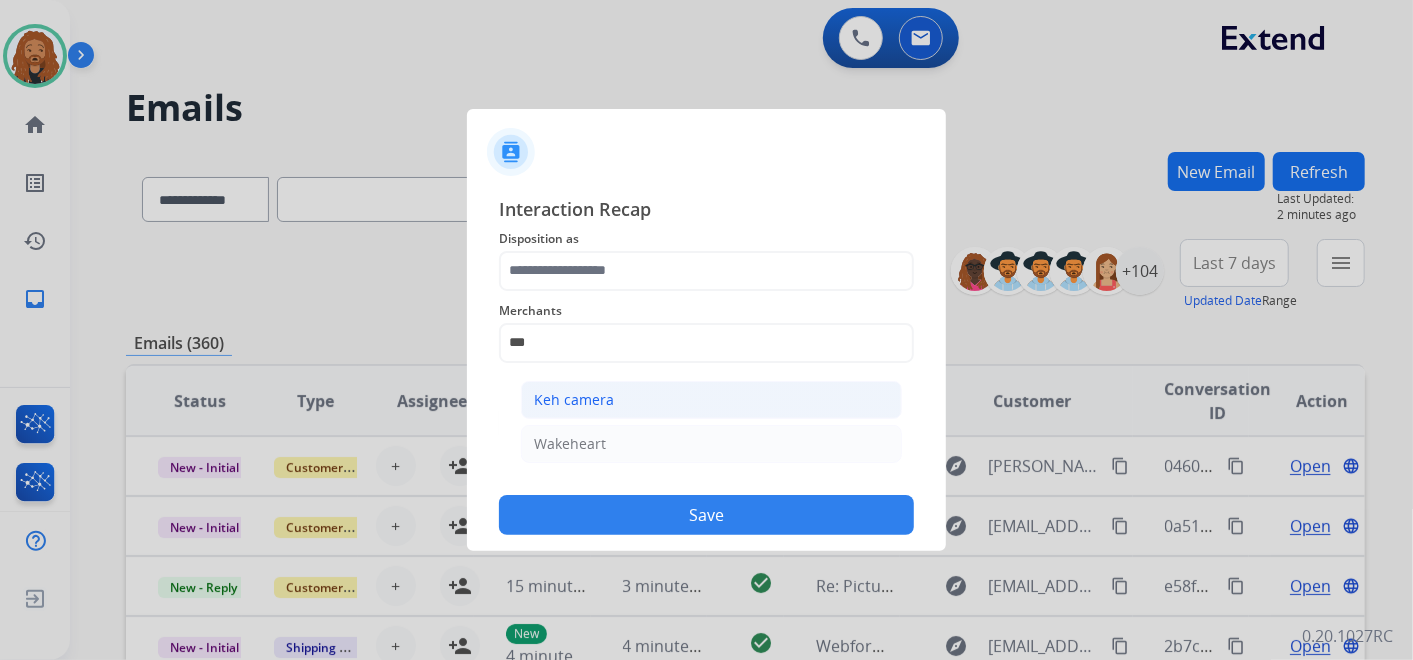 click on "Keh camera" 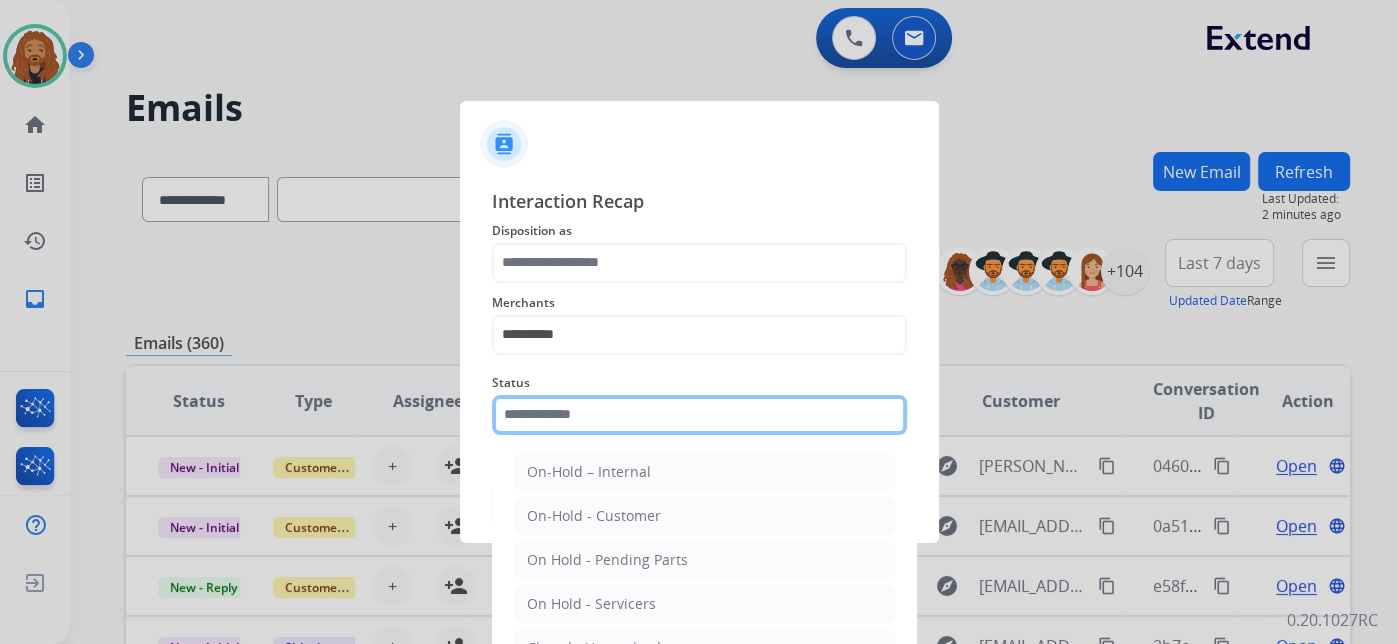 click 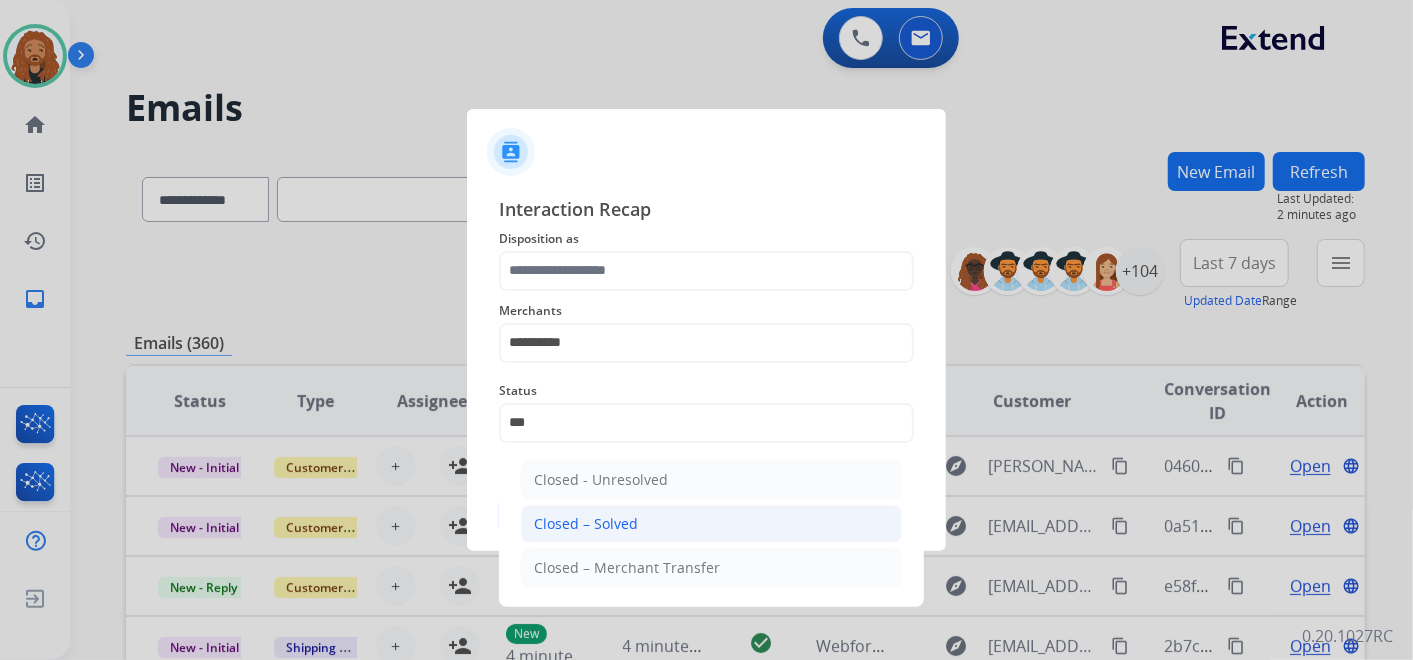 click on "Closed – Solved" 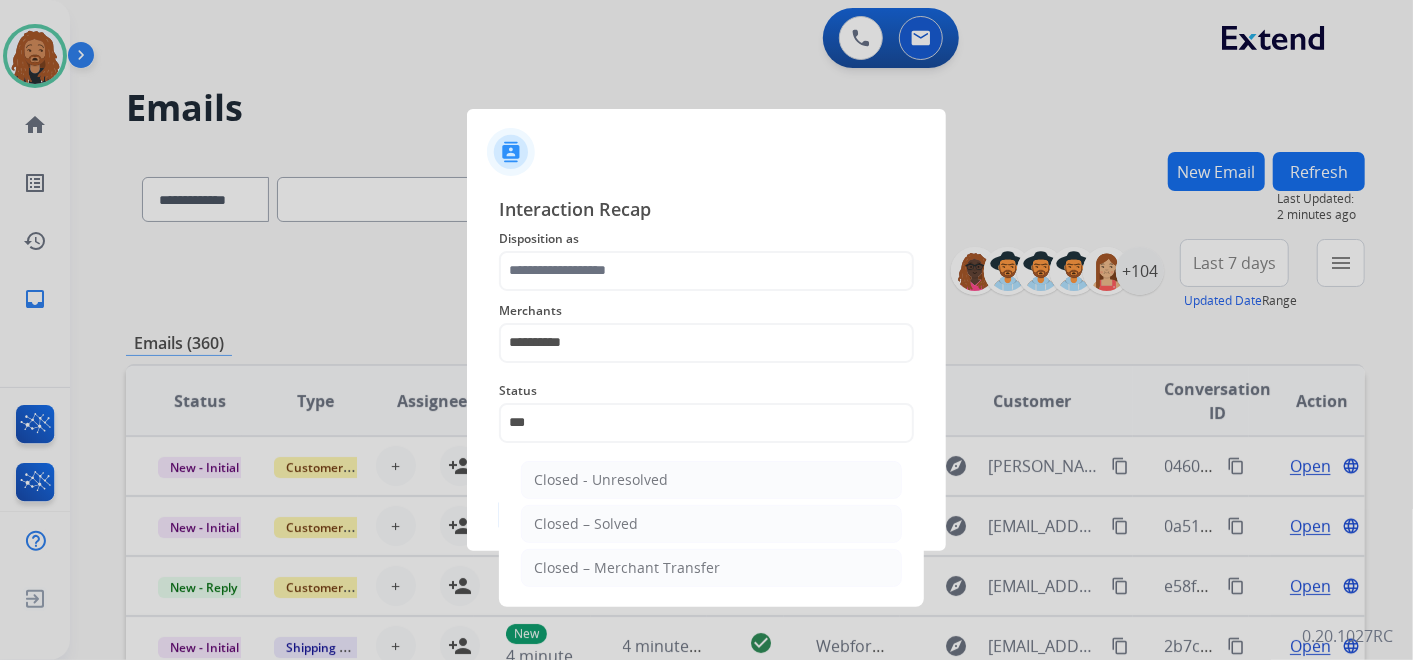 type on "**********" 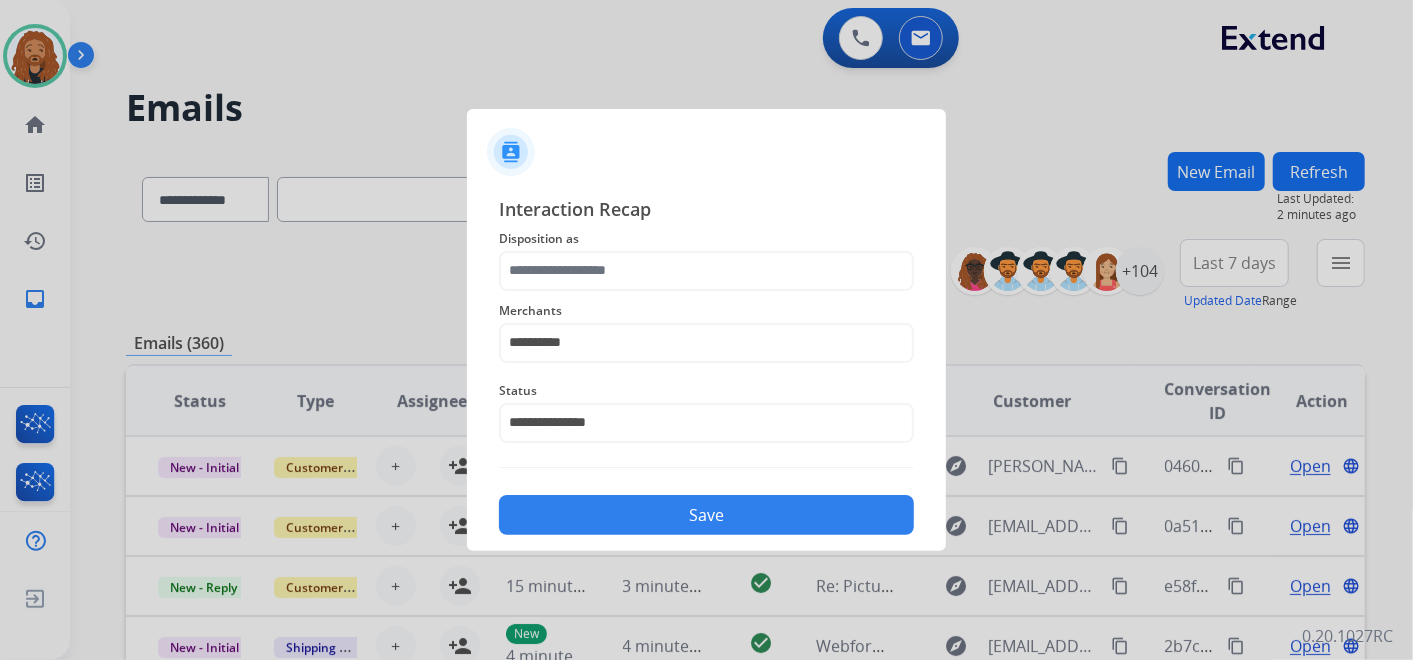 click on "Save" 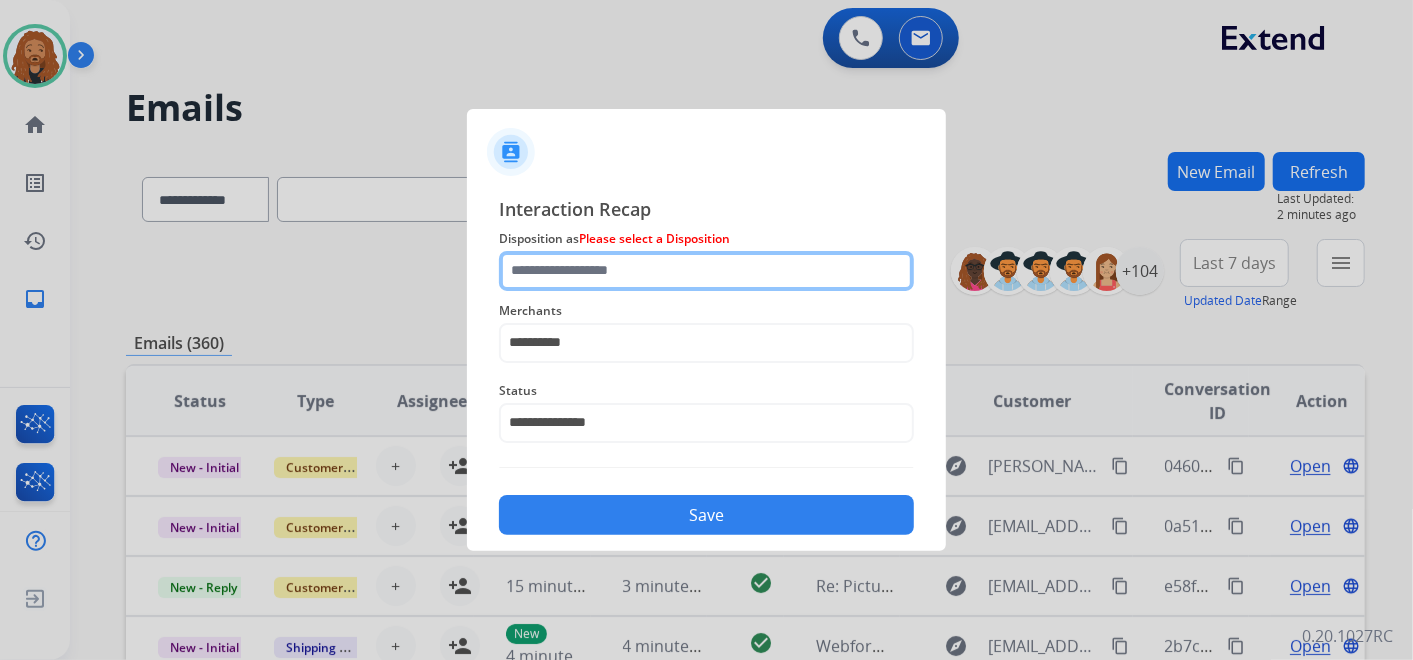 click 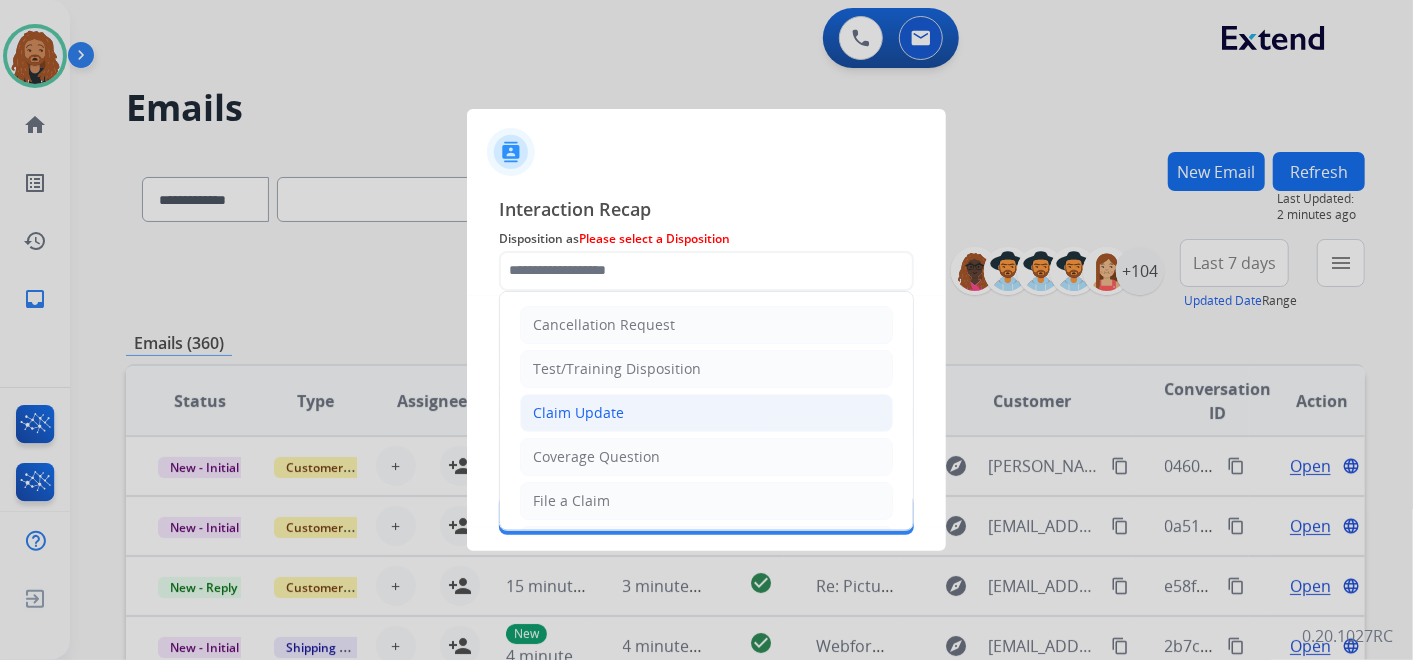 click on "Claim Update" 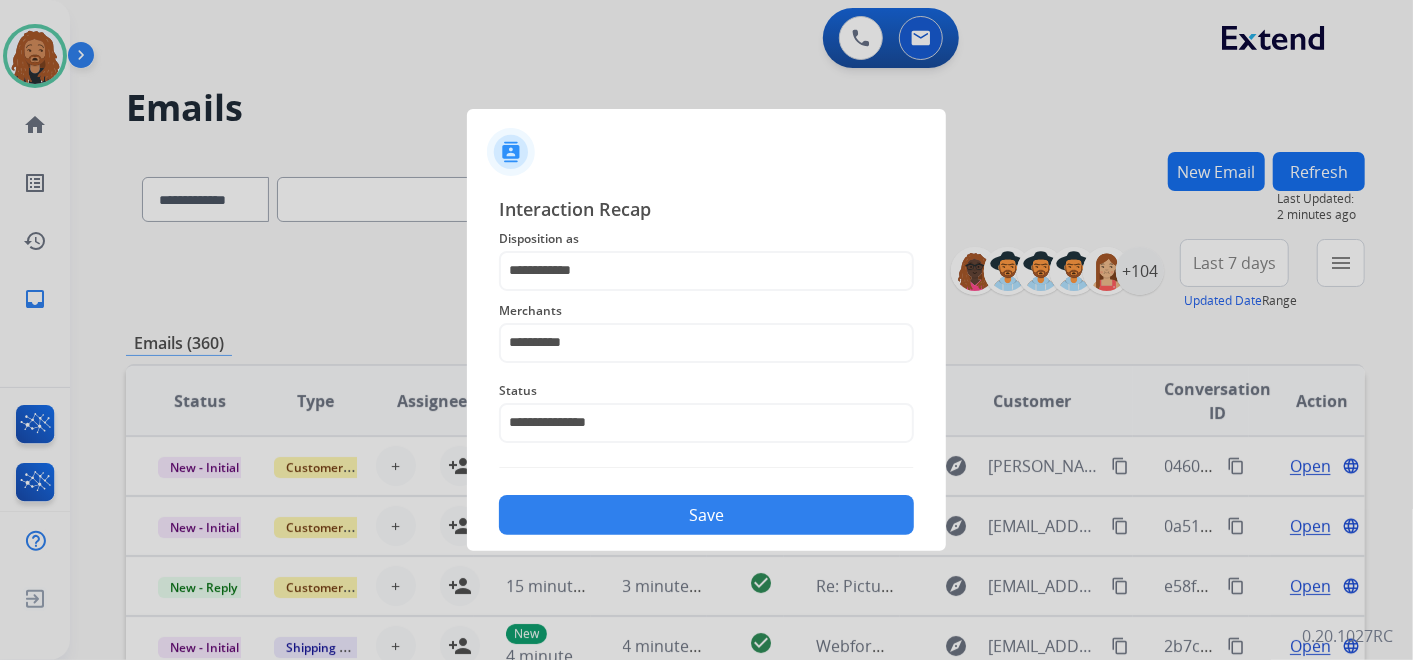 click on "Save" 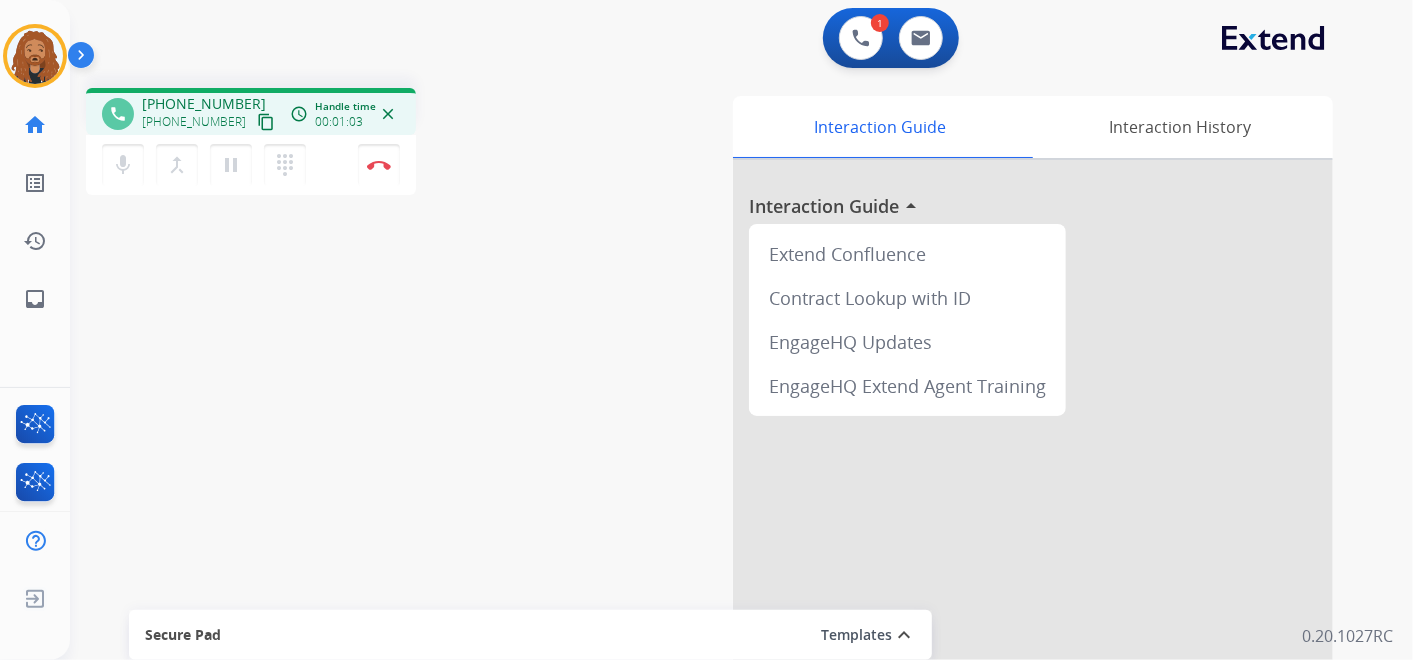 click on "content_copy" at bounding box center [266, 122] 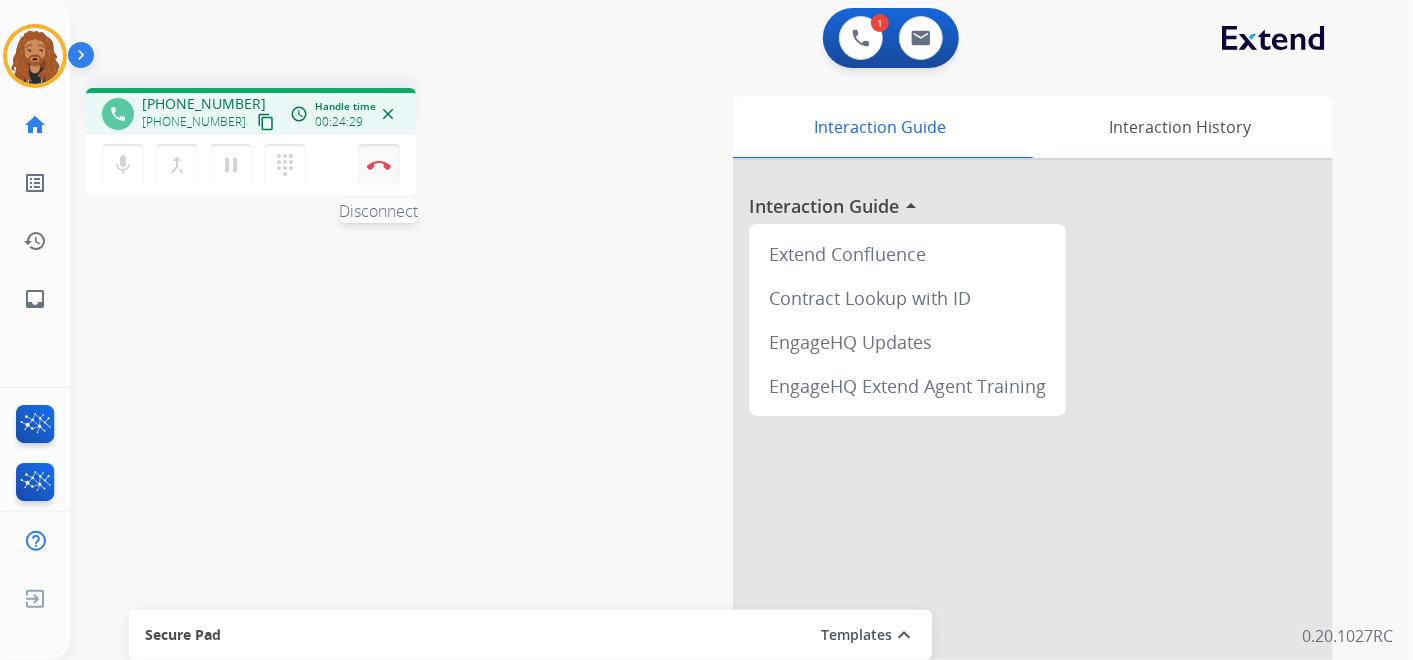 drag, startPoint x: 374, startPoint y: 181, endPoint x: 385, endPoint y: 167, distance: 17.804493 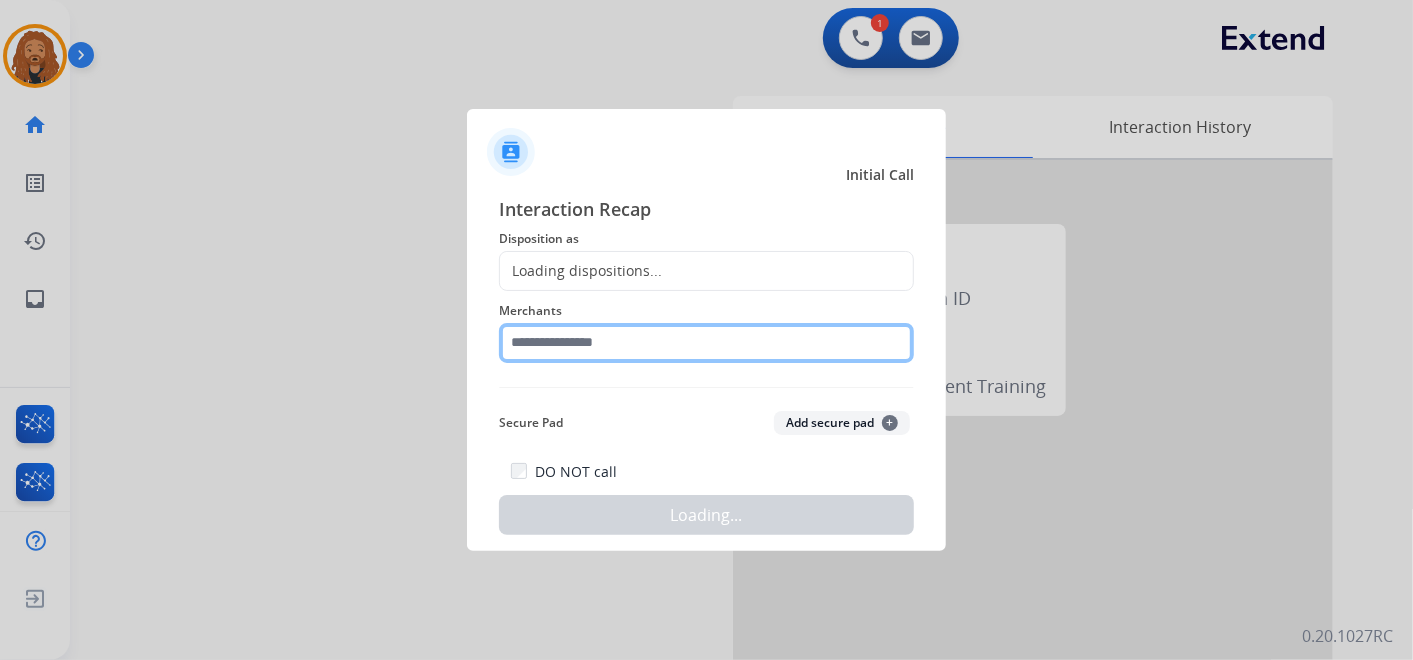 click 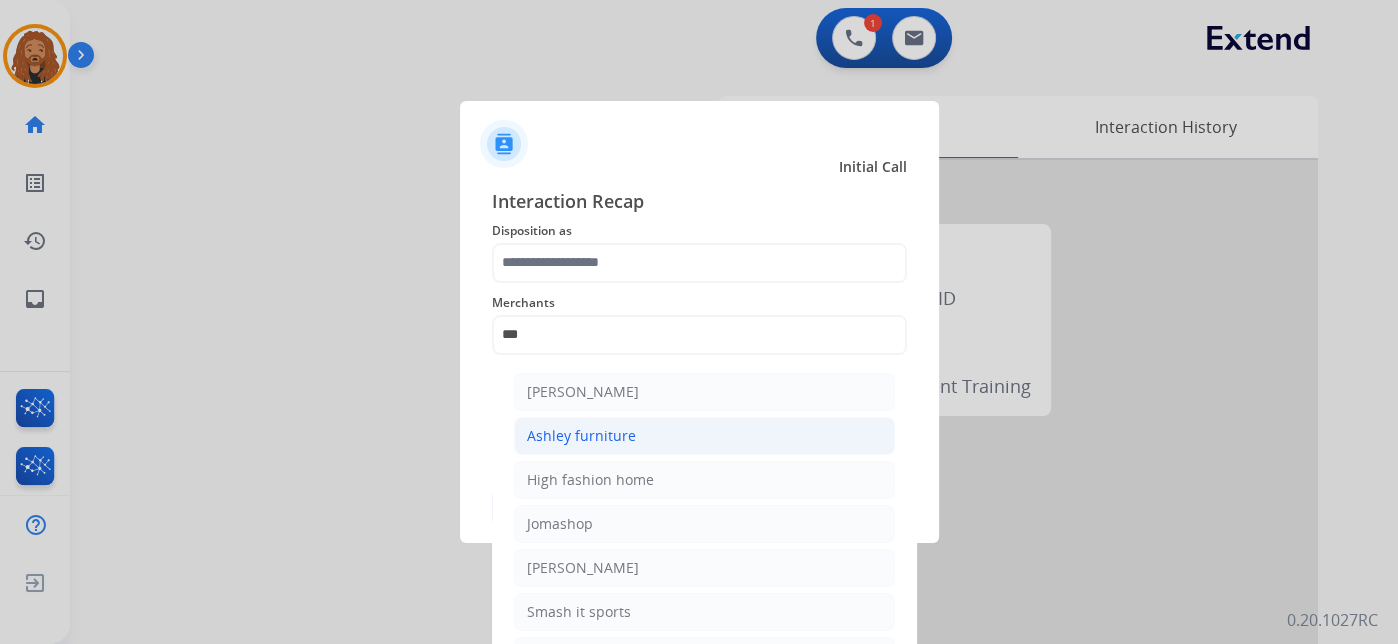 click on "Ashley furniture" 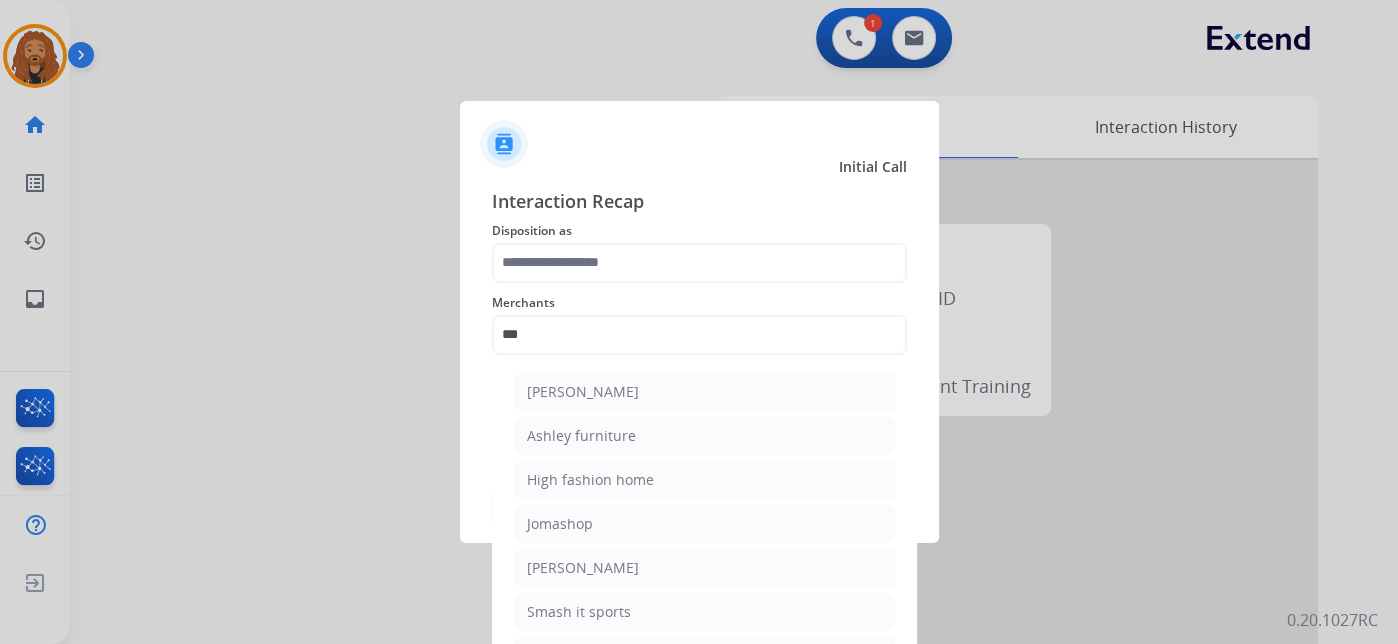 type on "**********" 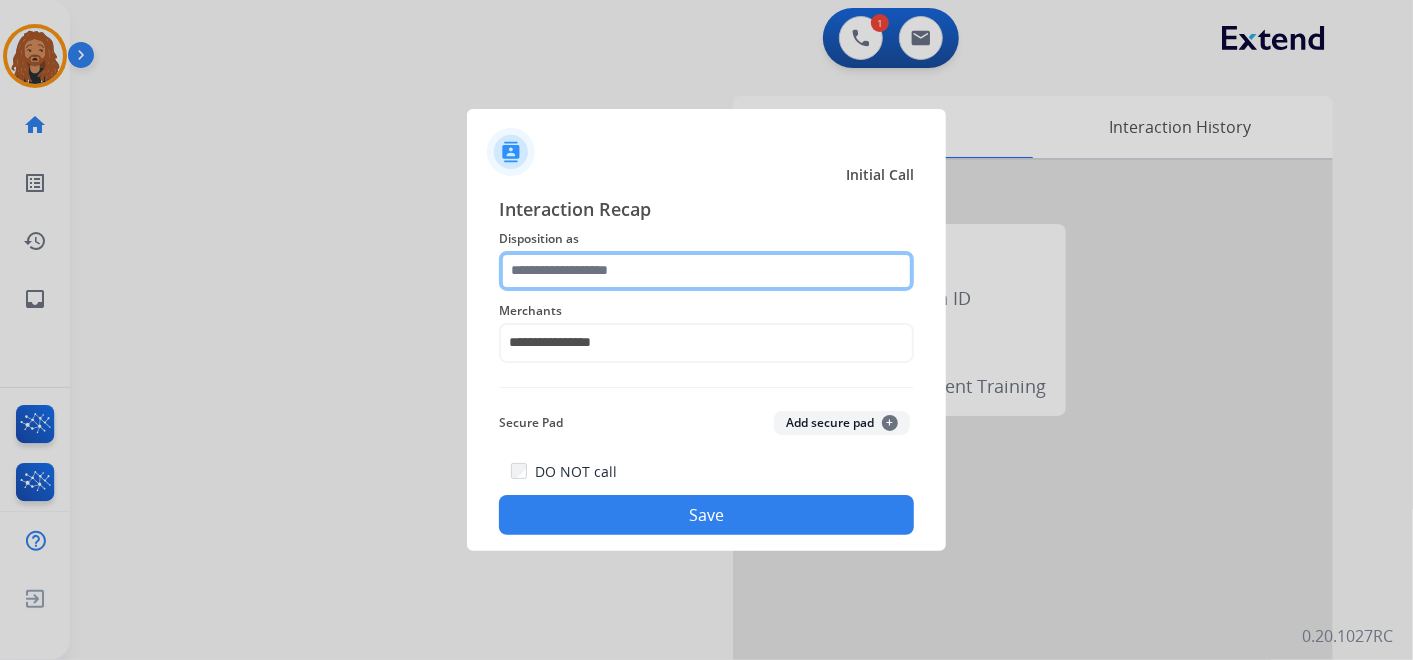 click 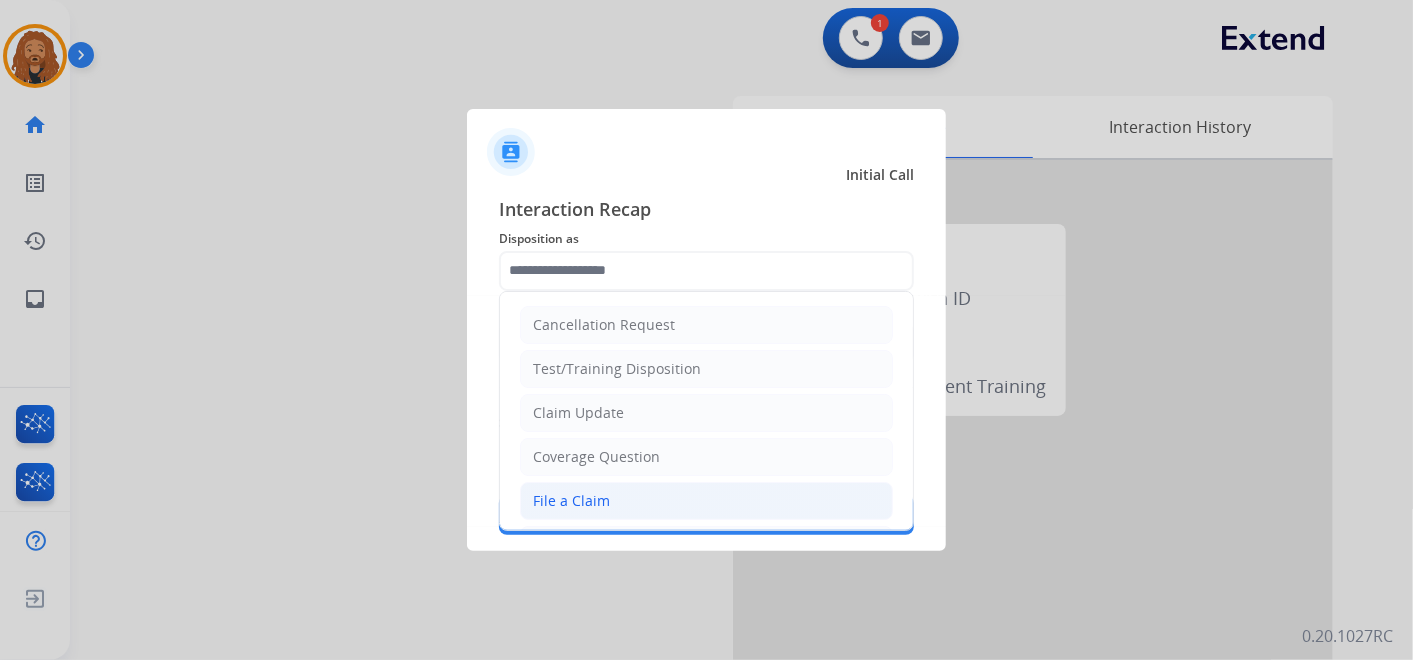 click on "File a Claim" 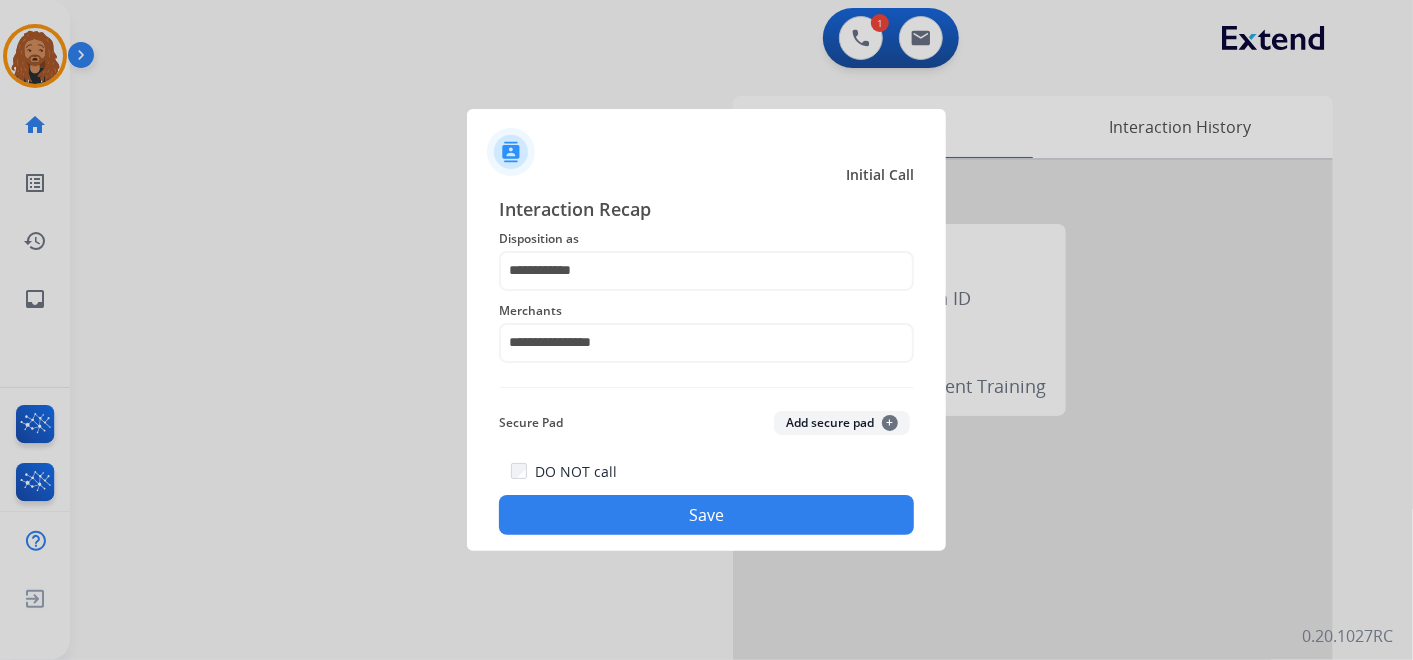 click on "Save" 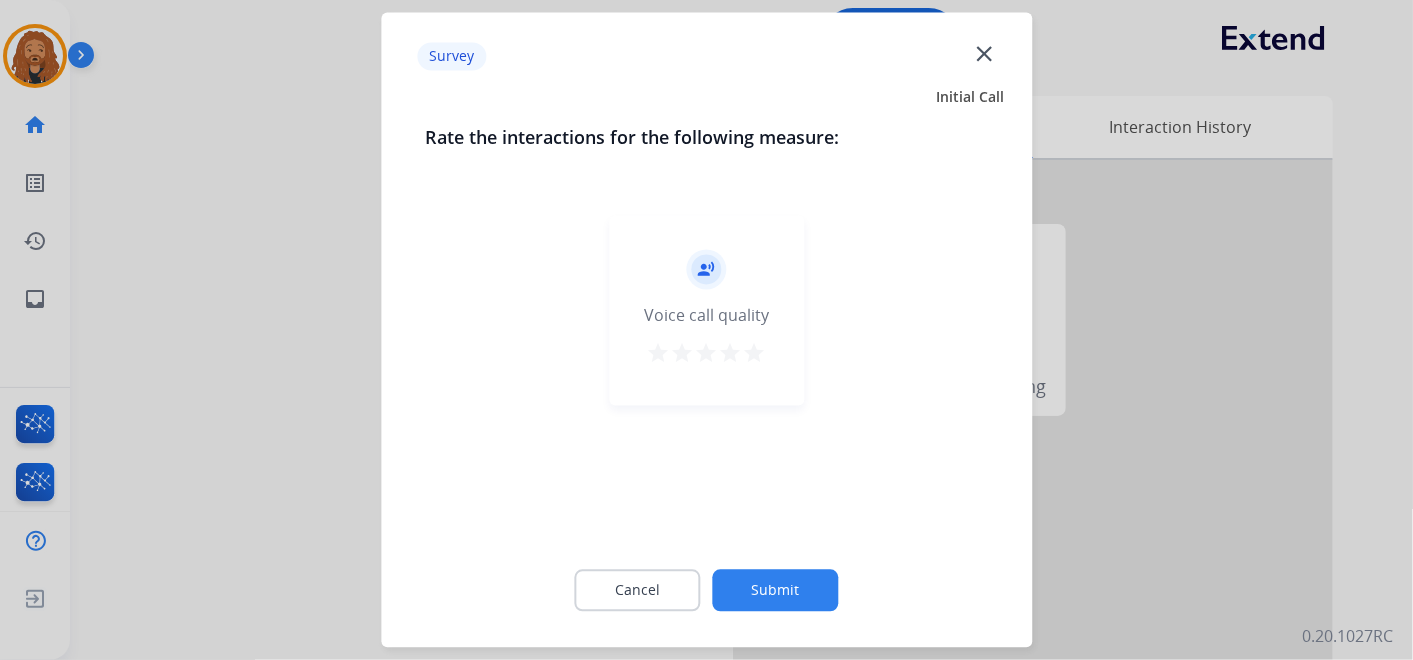 click on "star" at bounding box center [755, 354] 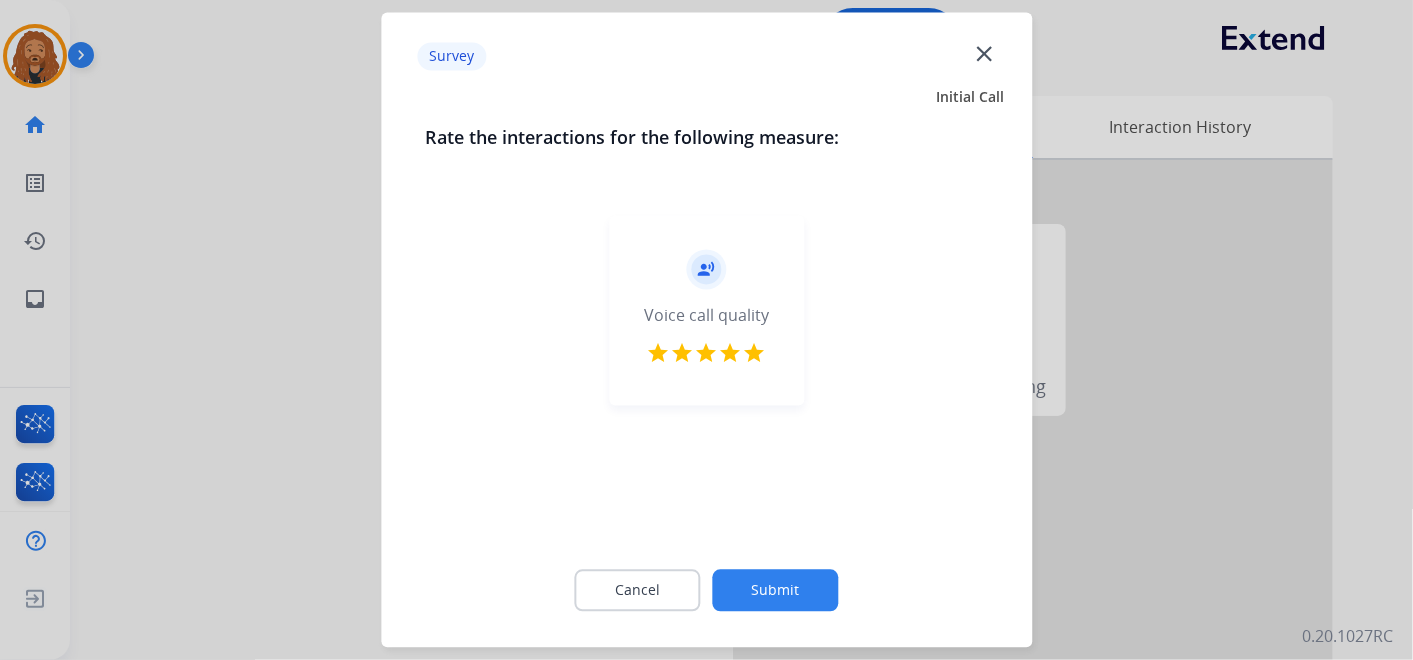 click on "Submit" 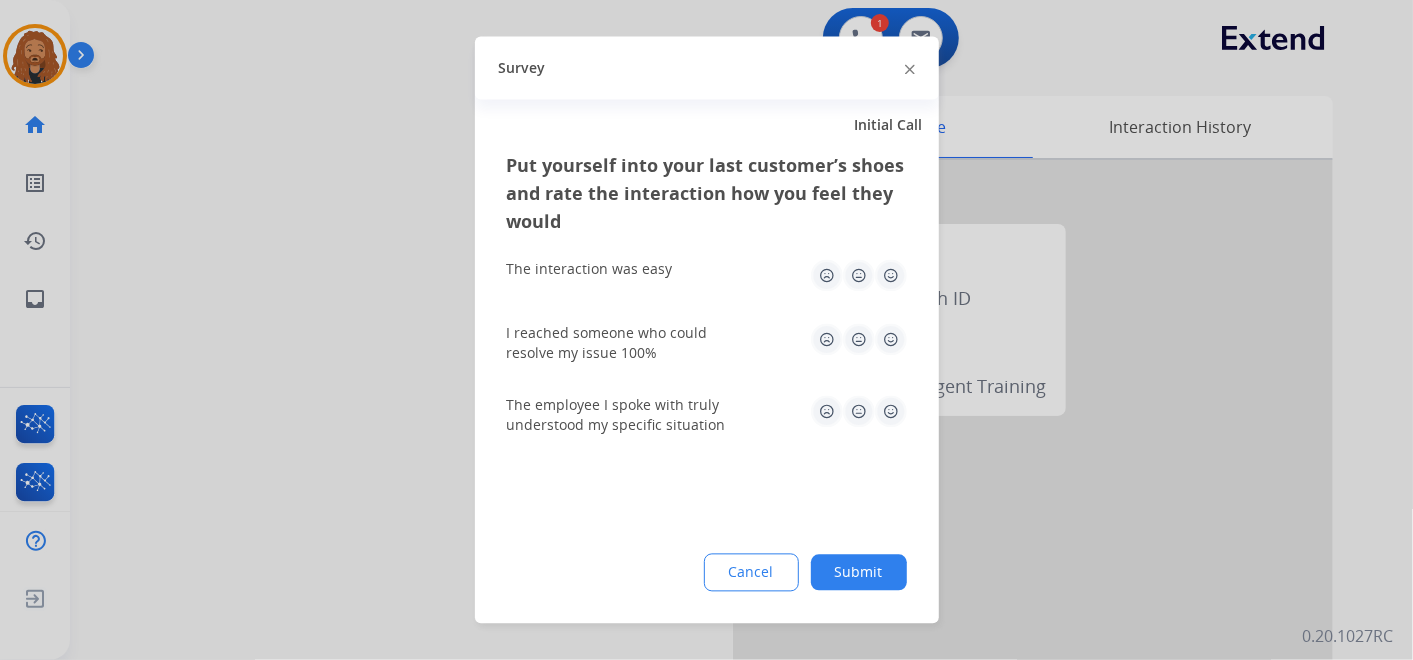 click 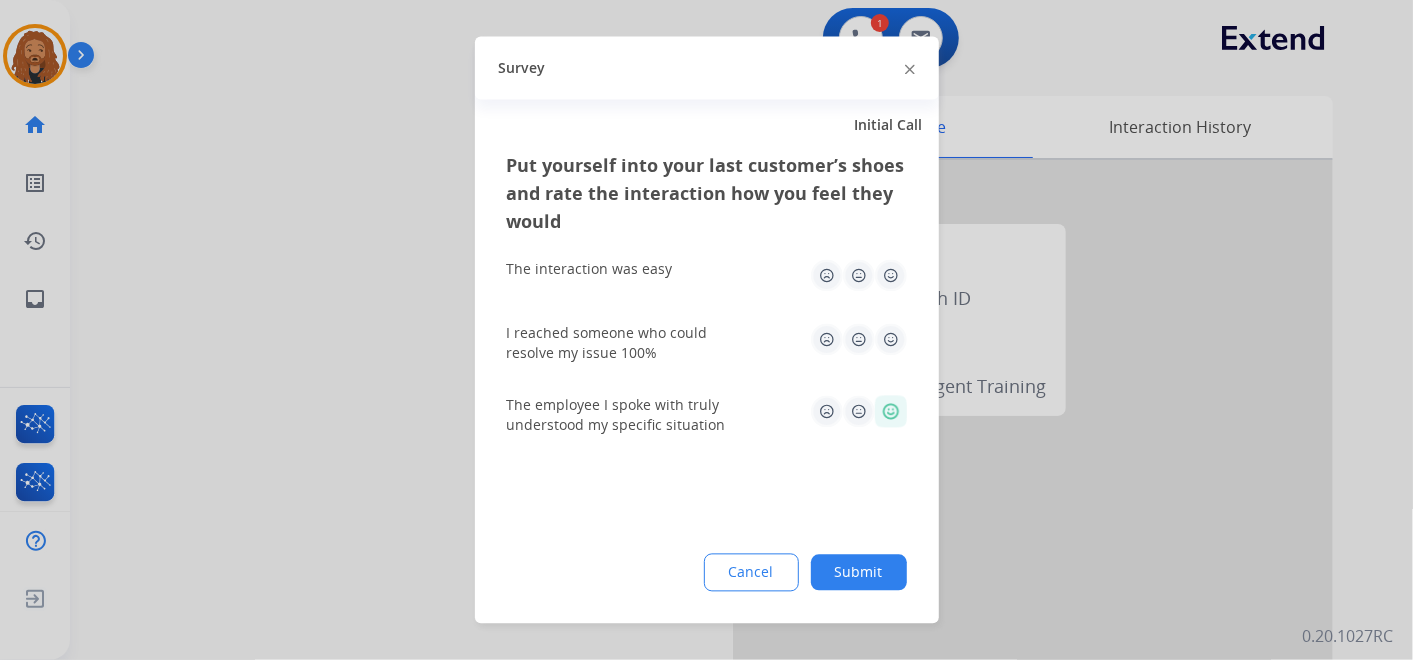 drag, startPoint x: 897, startPoint y: 342, endPoint x: 896, endPoint y: 330, distance: 12.0415945 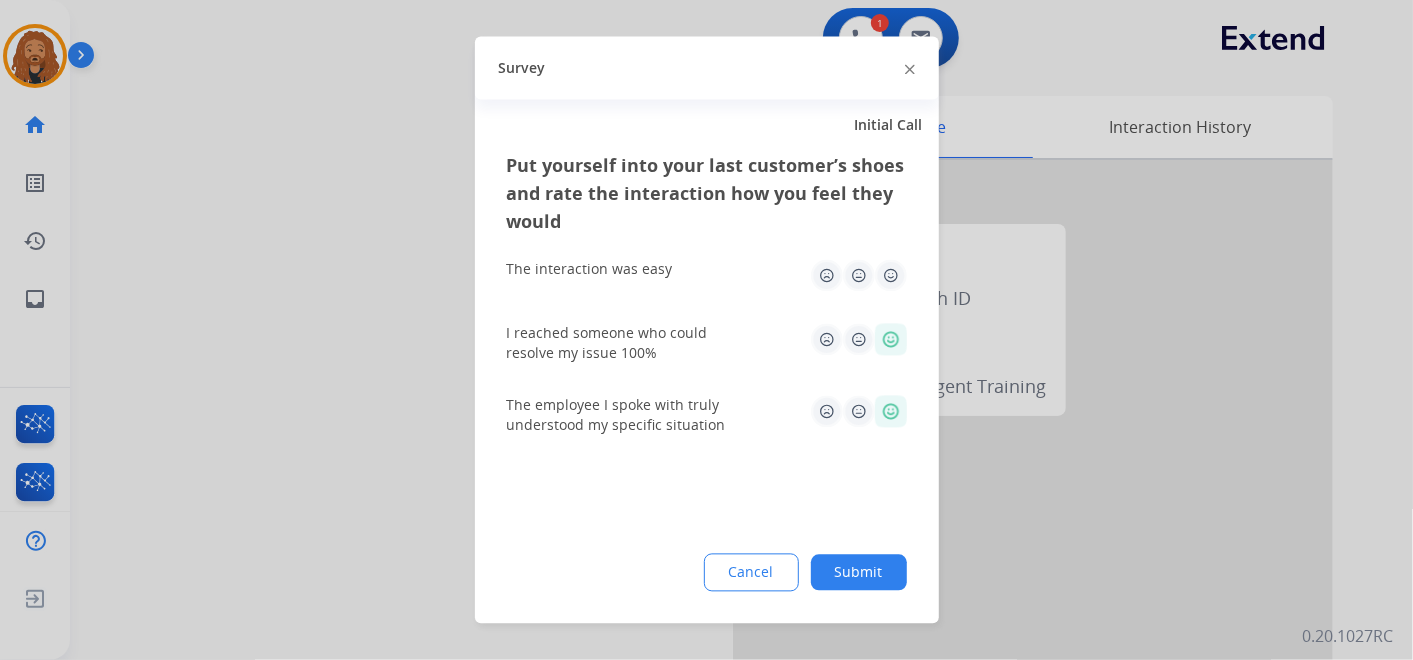 drag, startPoint x: 899, startPoint y: 280, endPoint x: 894, endPoint y: 433, distance: 153.08168 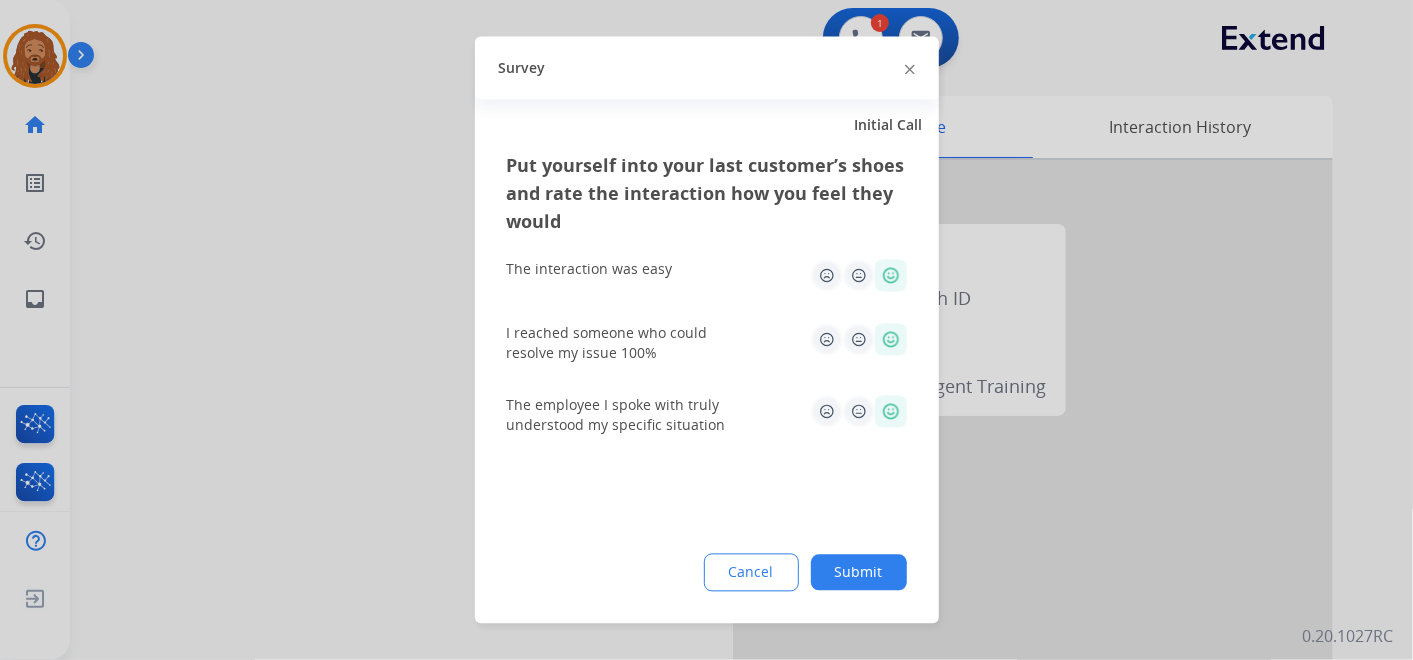 click on "Submit" 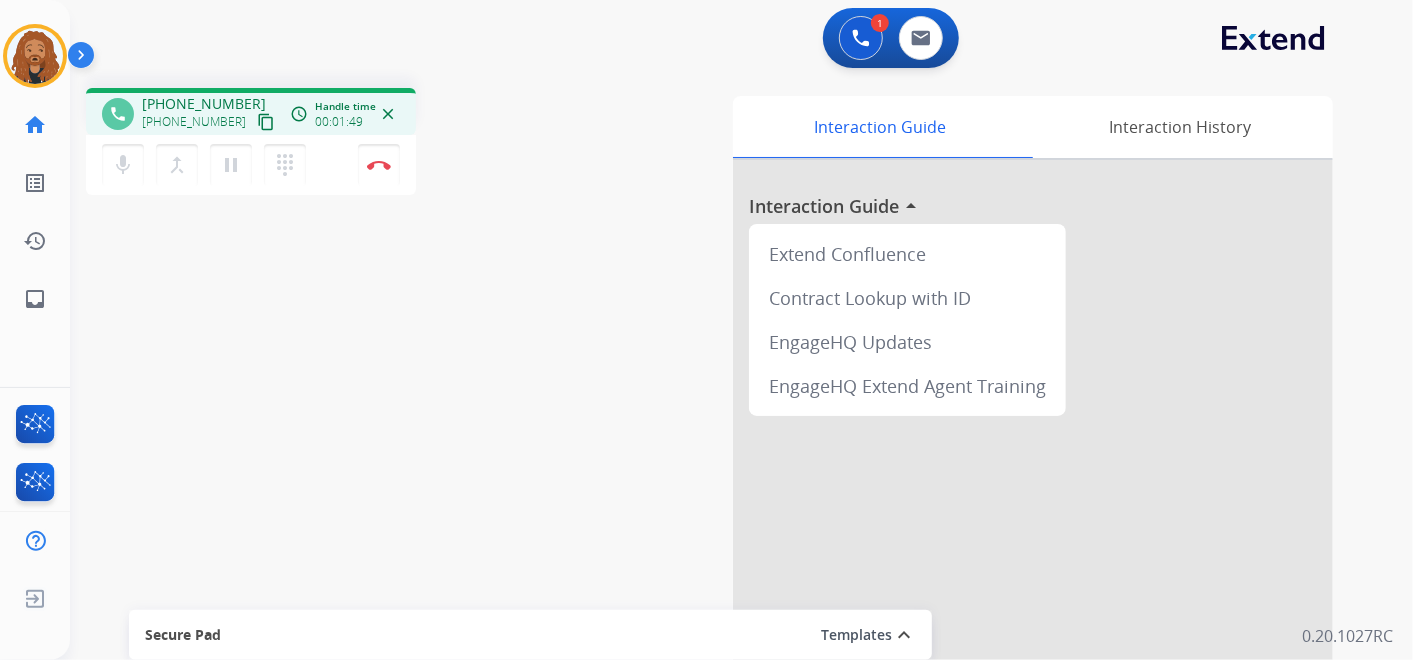 click on "content_copy" at bounding box center [266, 122] 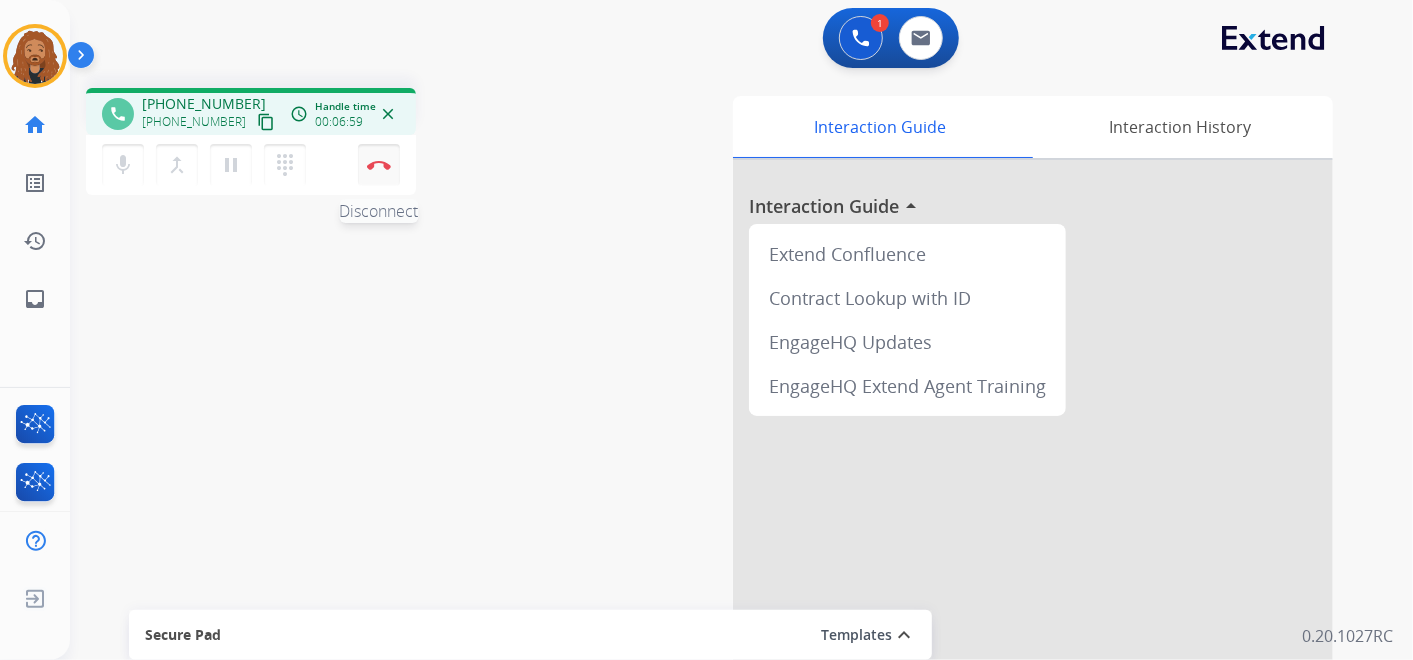 click at bounding box center (379, 165) 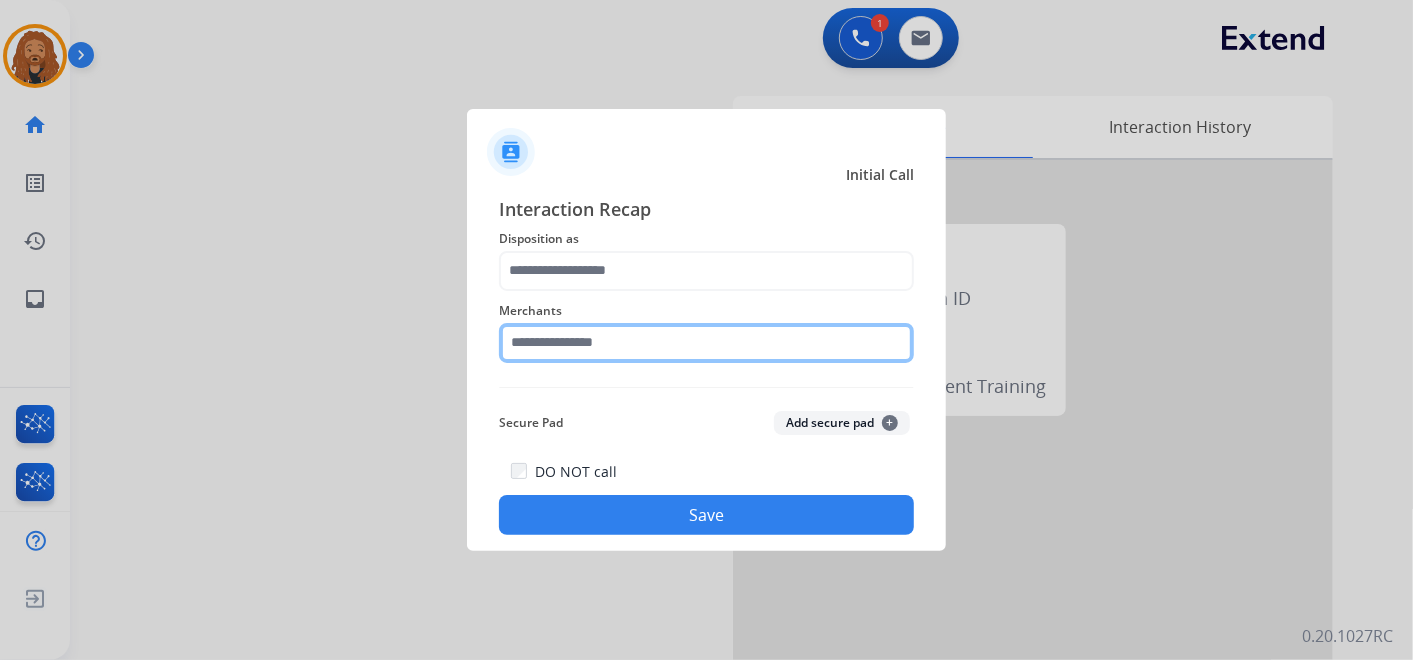 click 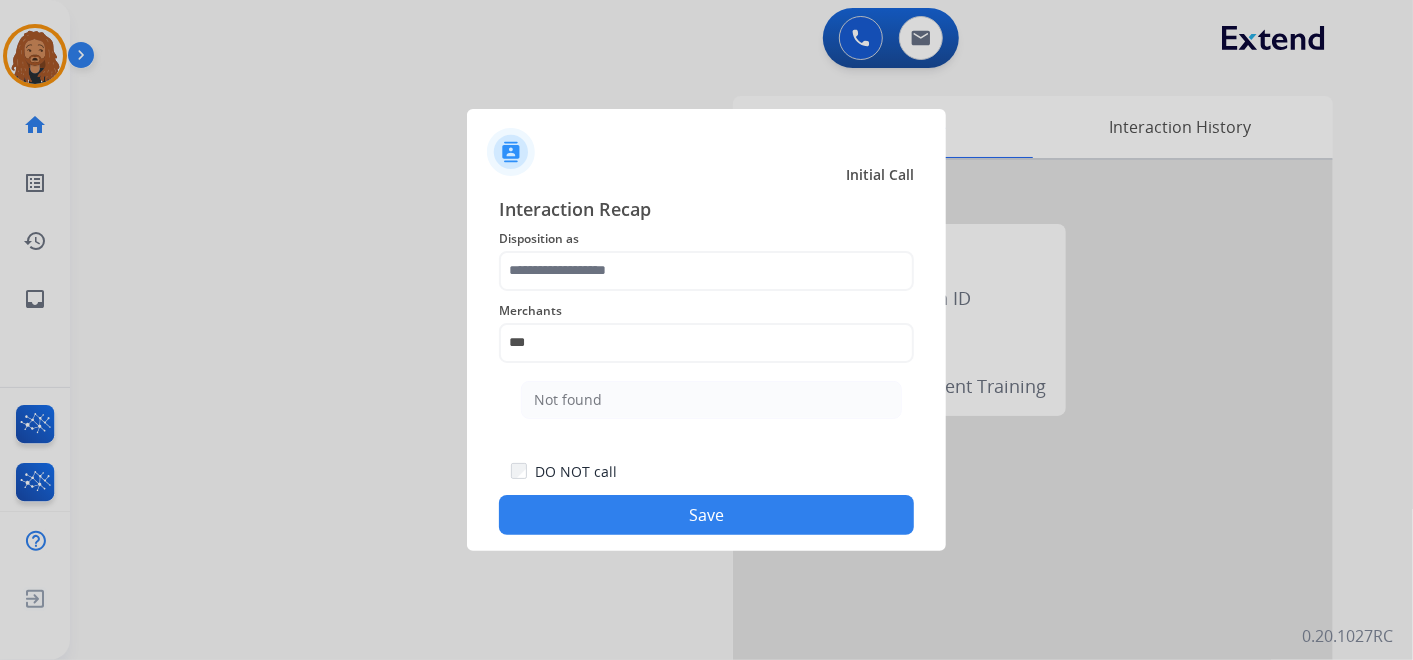click on "Not found" 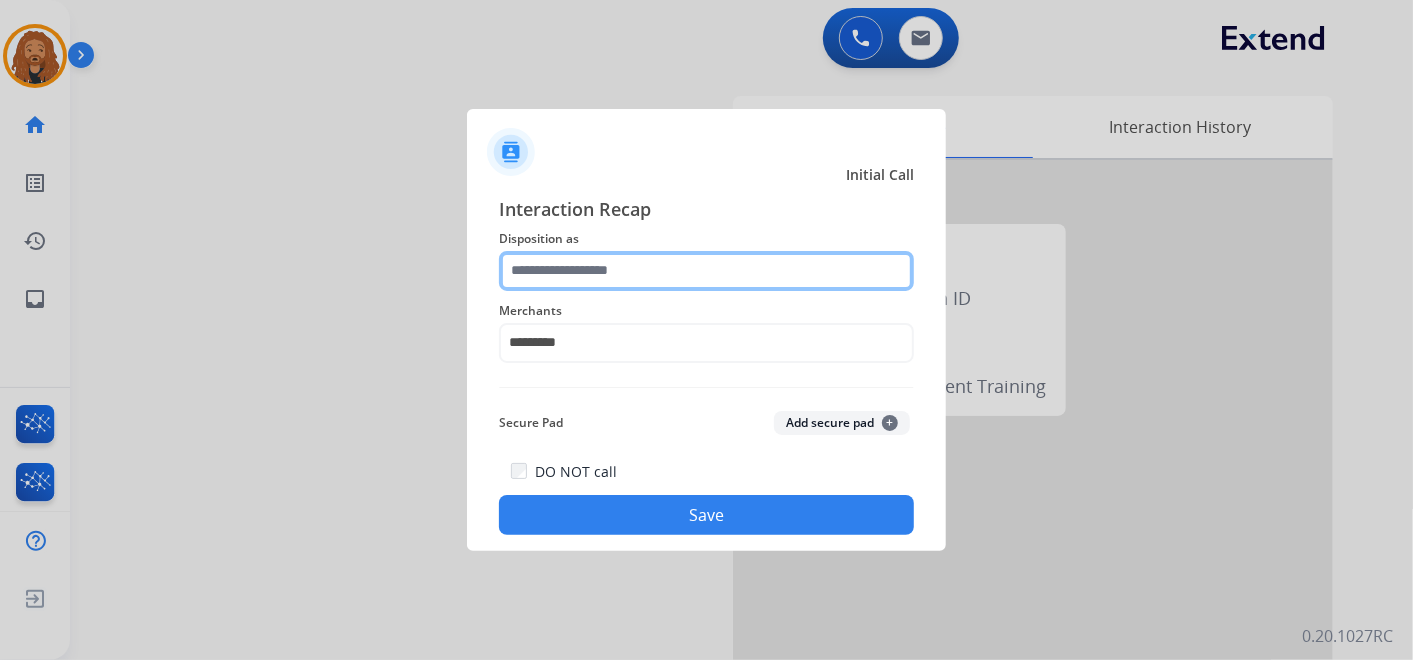click 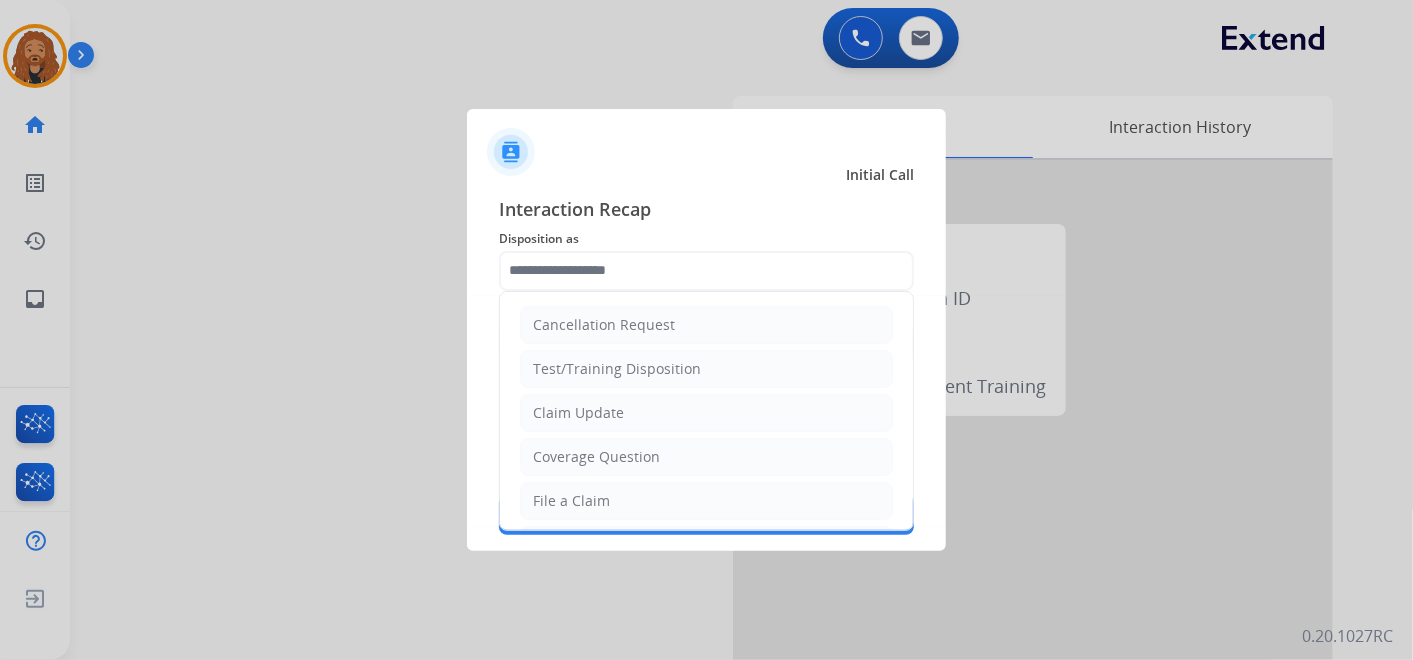 click on "File a Claim" 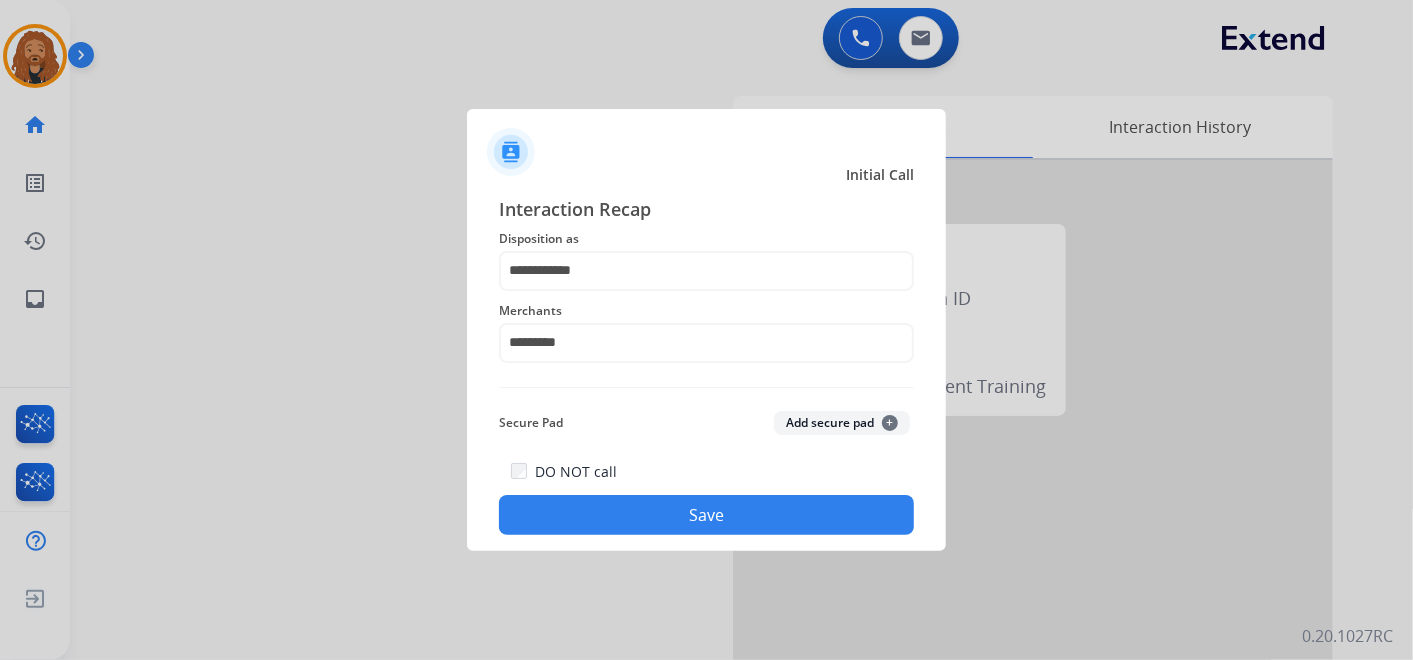 click on "Save" 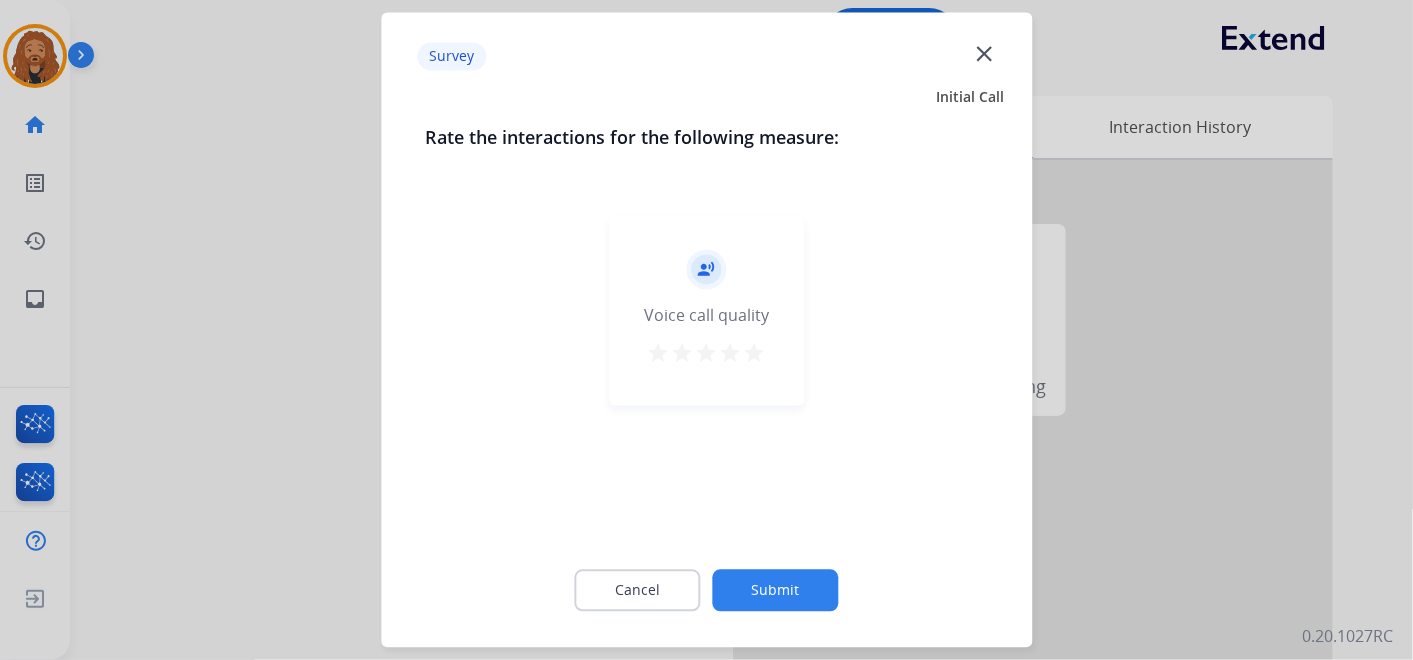 click on "star" at bounding box center [755, 354] 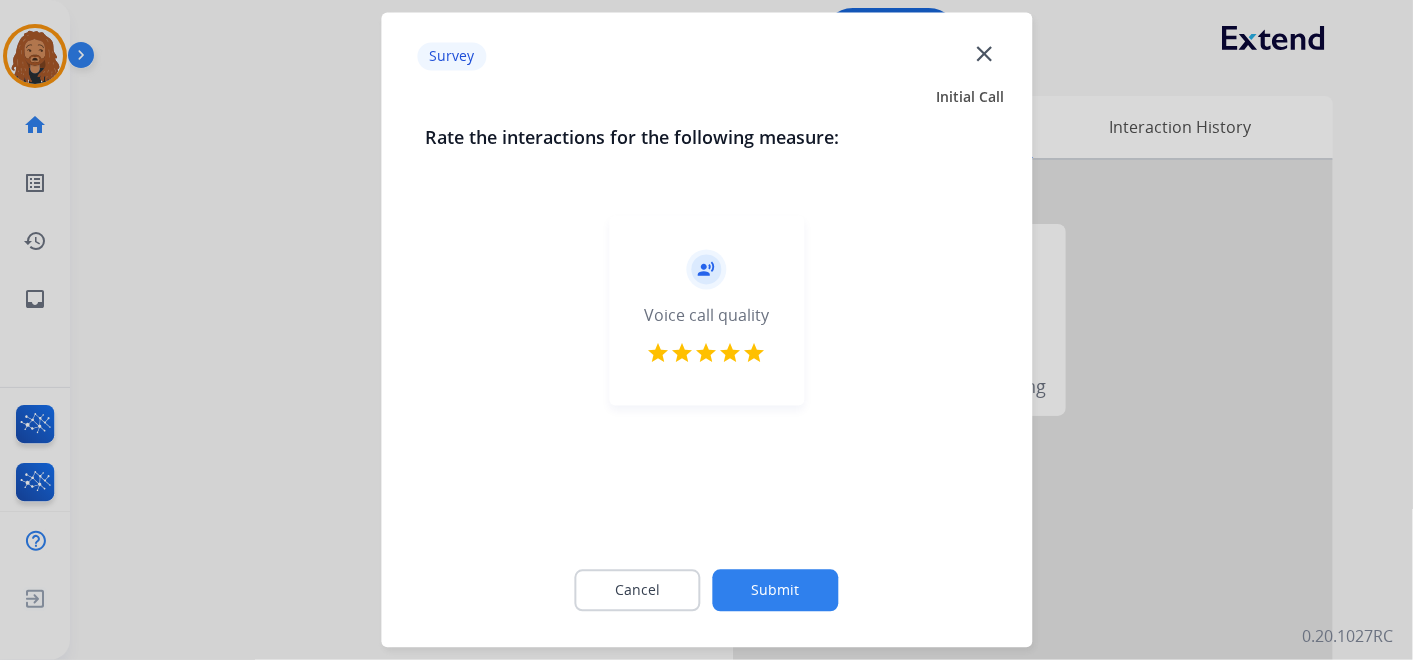 click on "Submit" 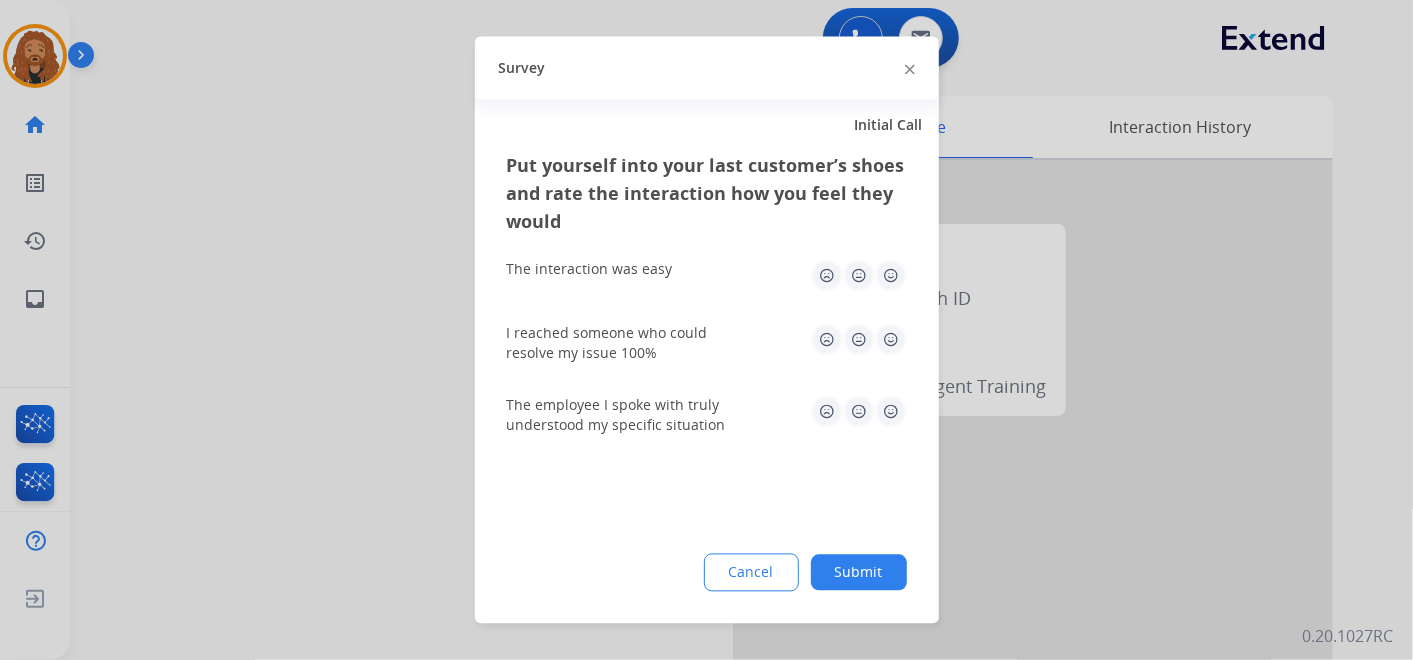 click 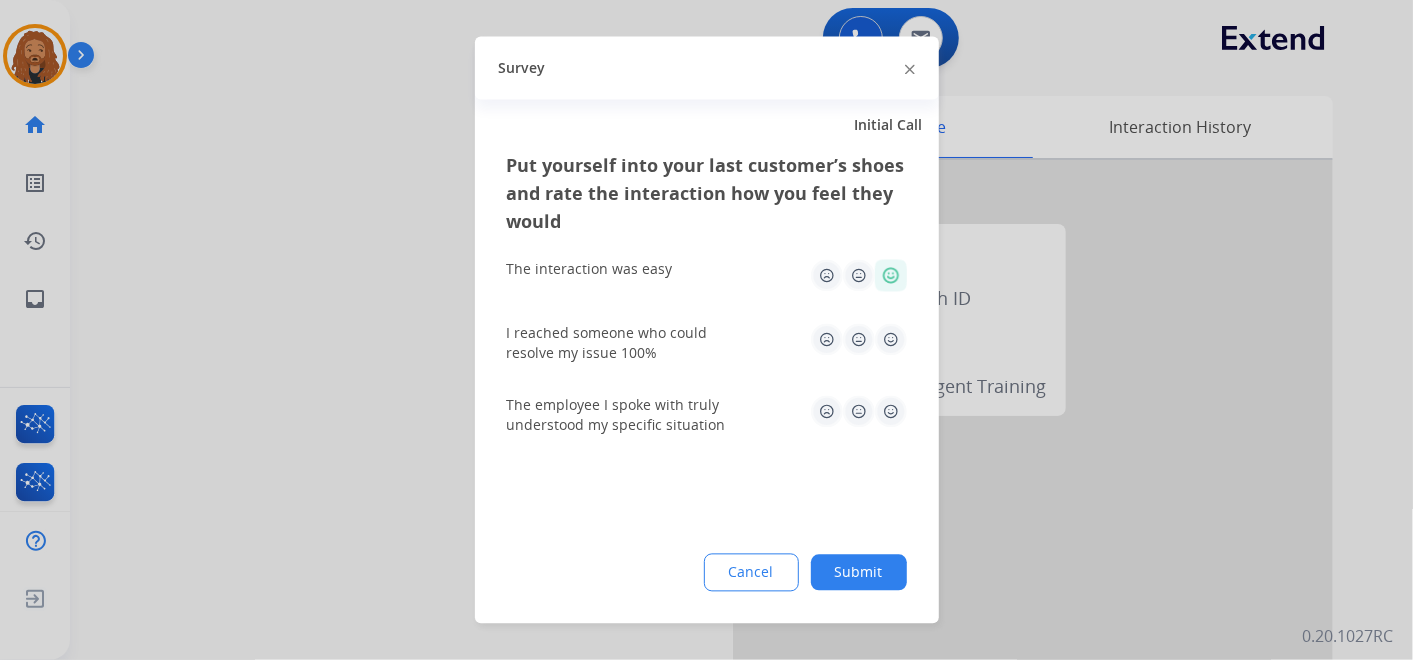 click 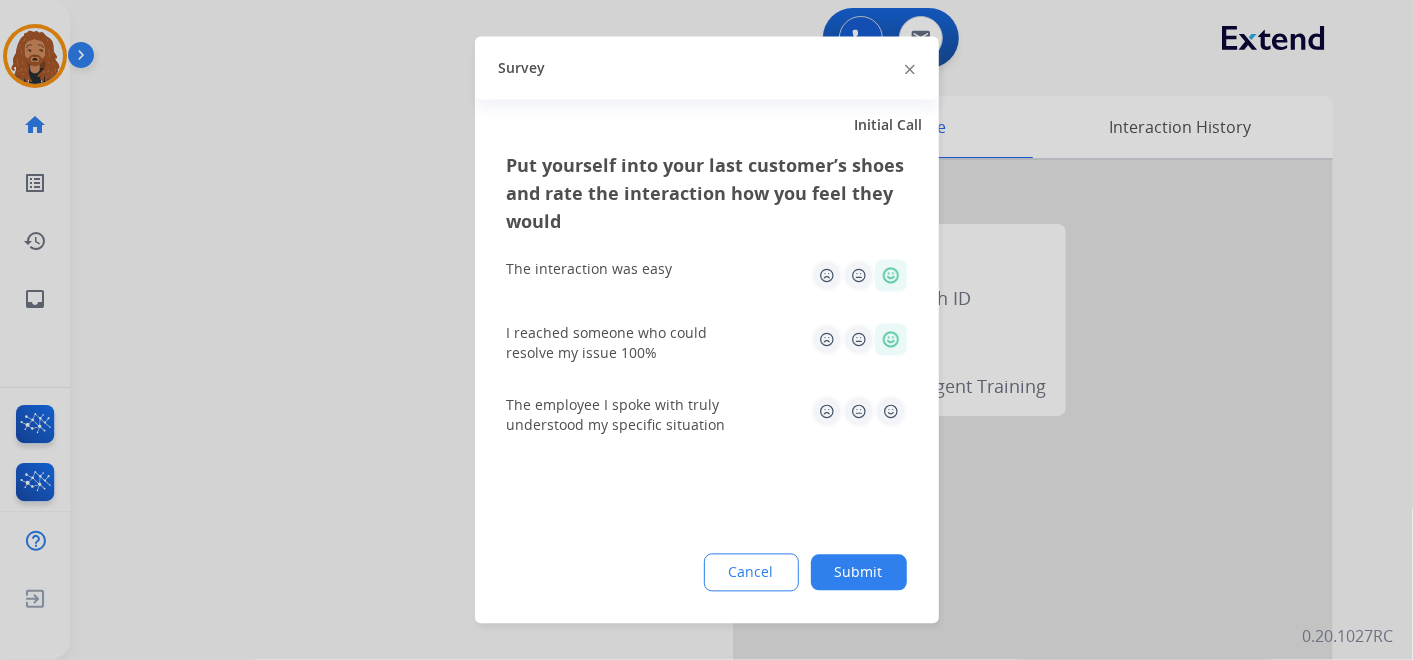 click 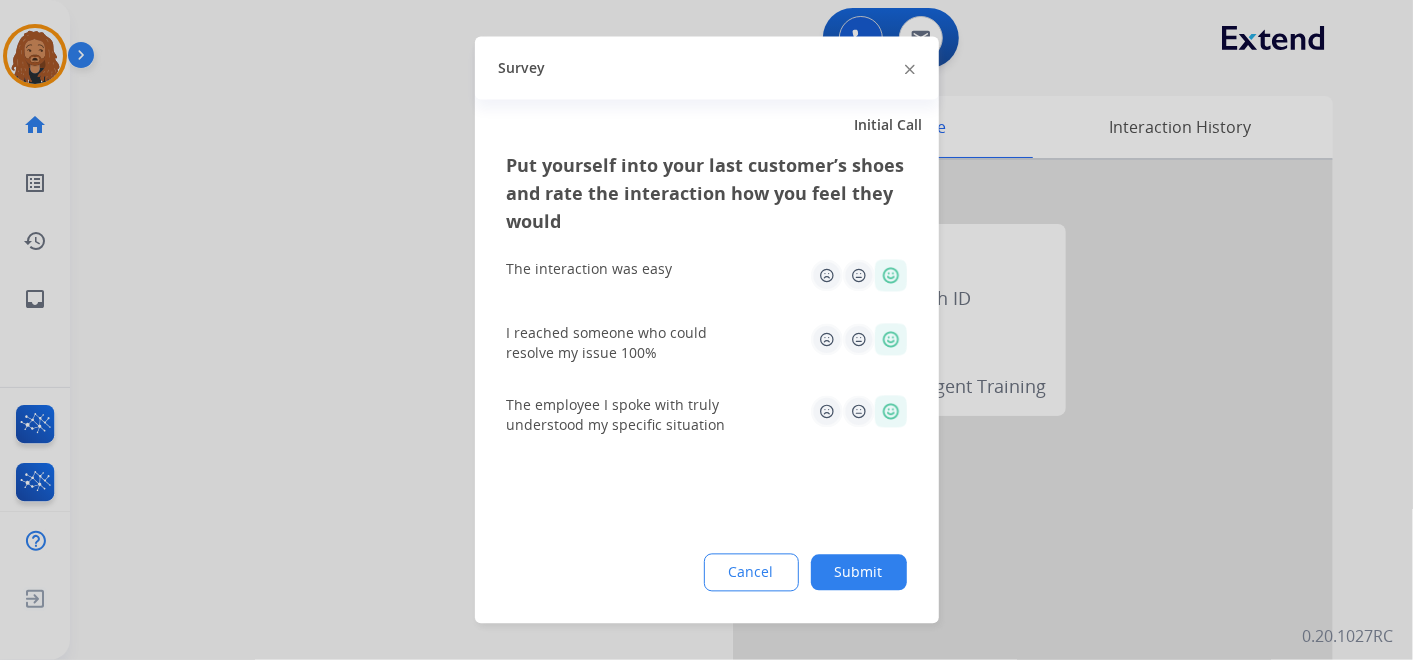 click on "Submit" 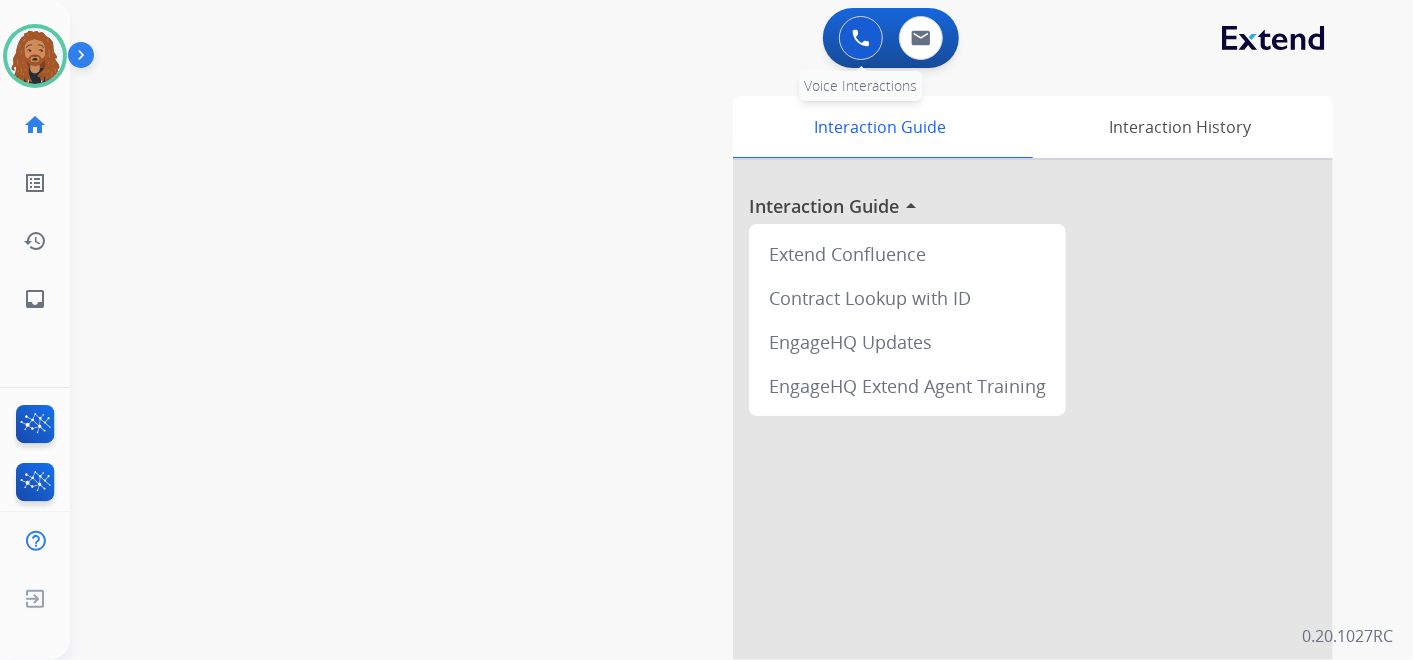 click at bounding box center [861, 38] 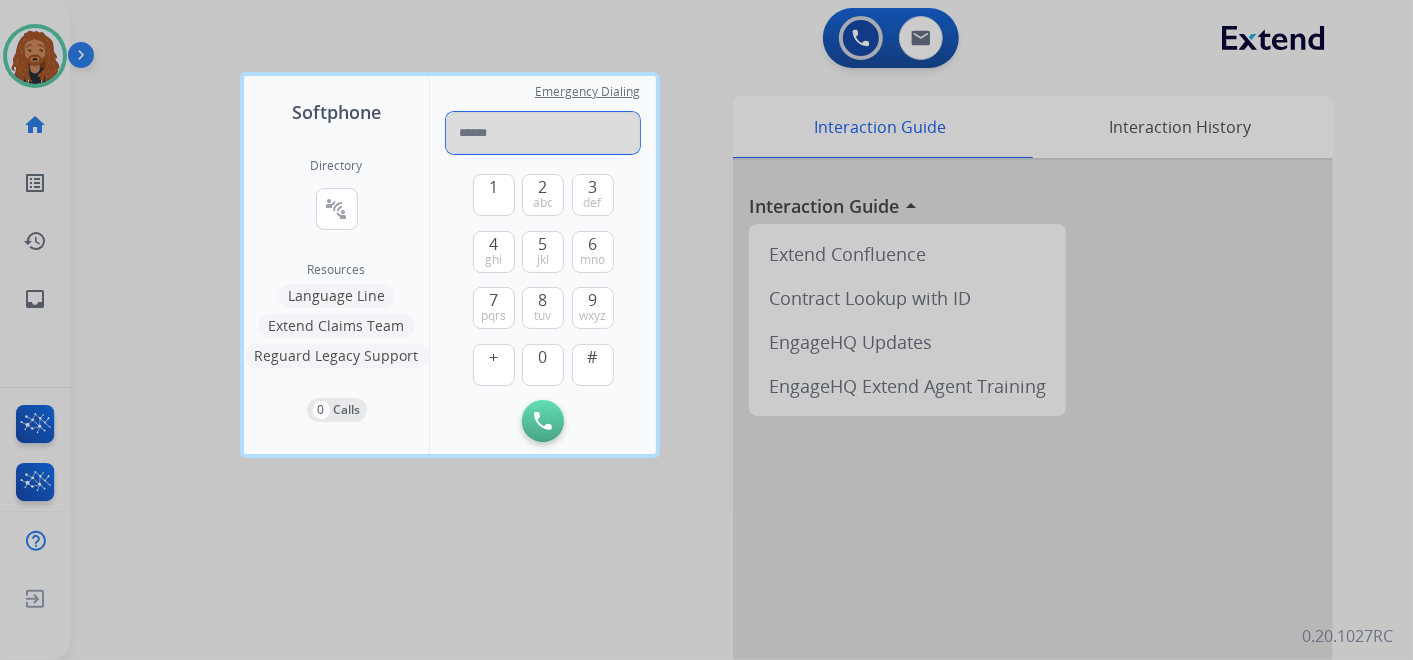 click at bounding box center [543, 133] 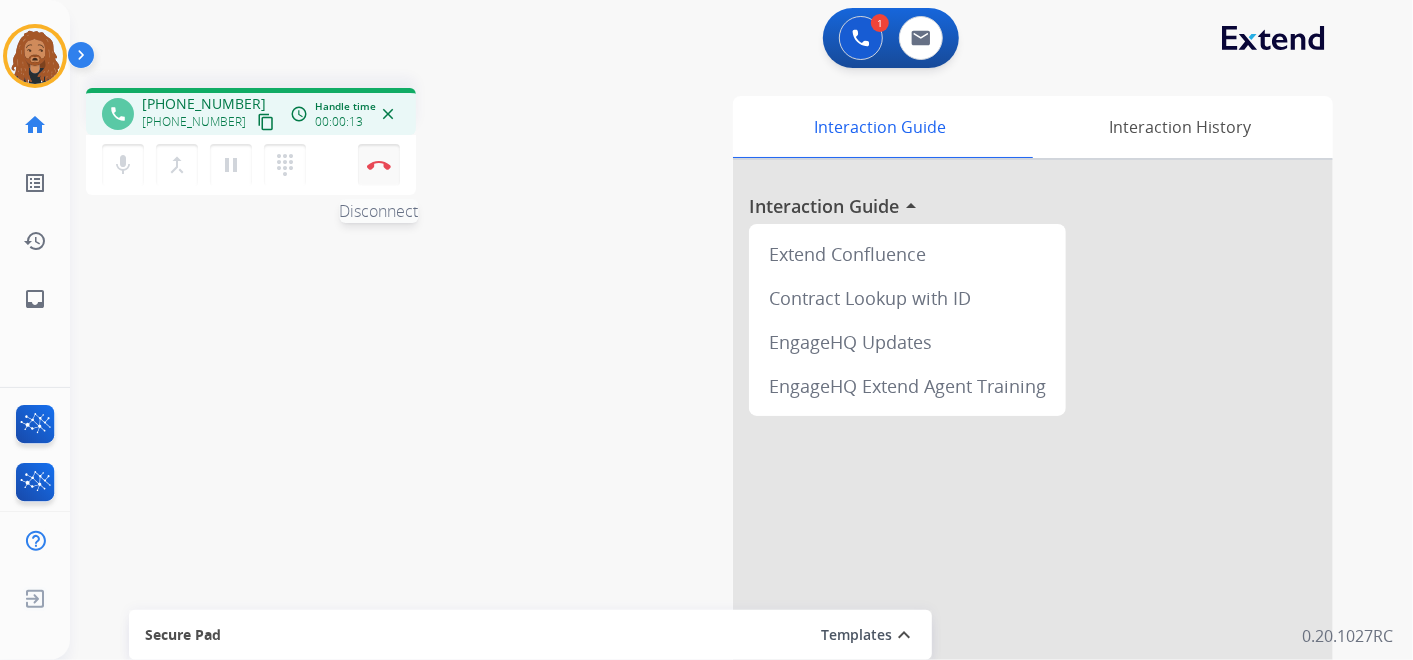 click on "Disconnect" at bounding box center (379, 165) 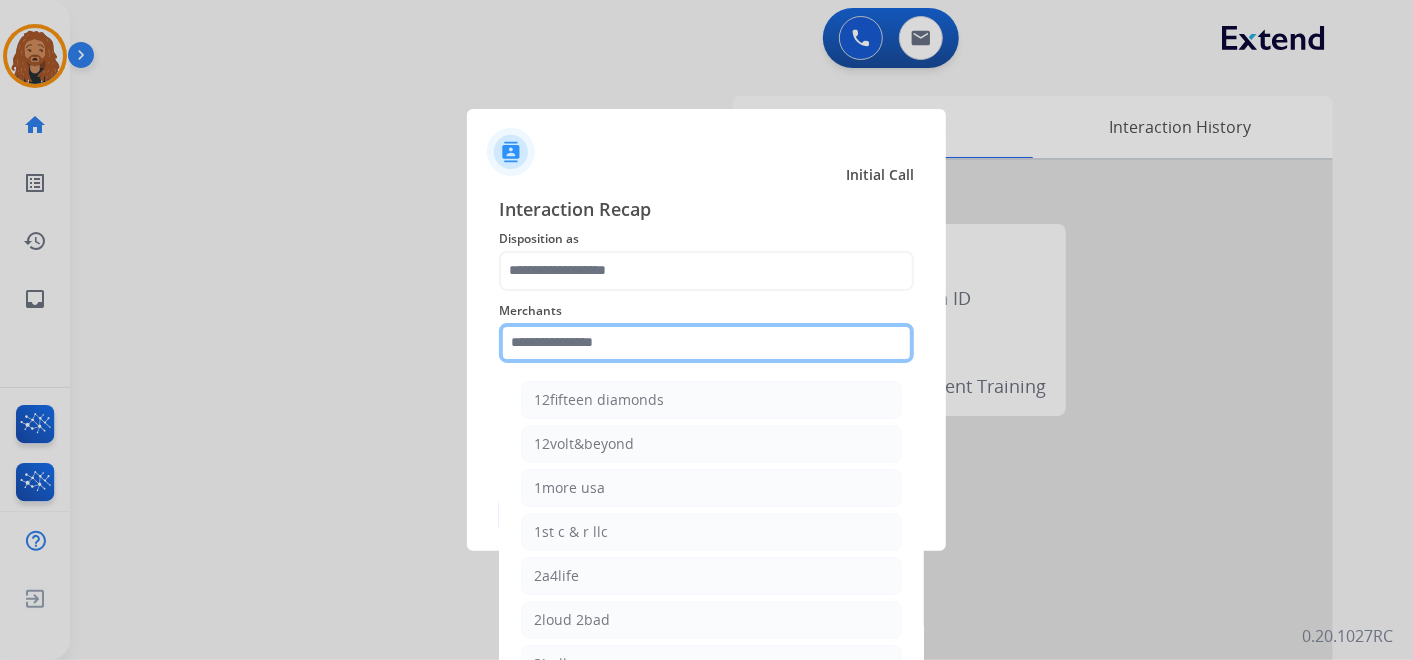 click 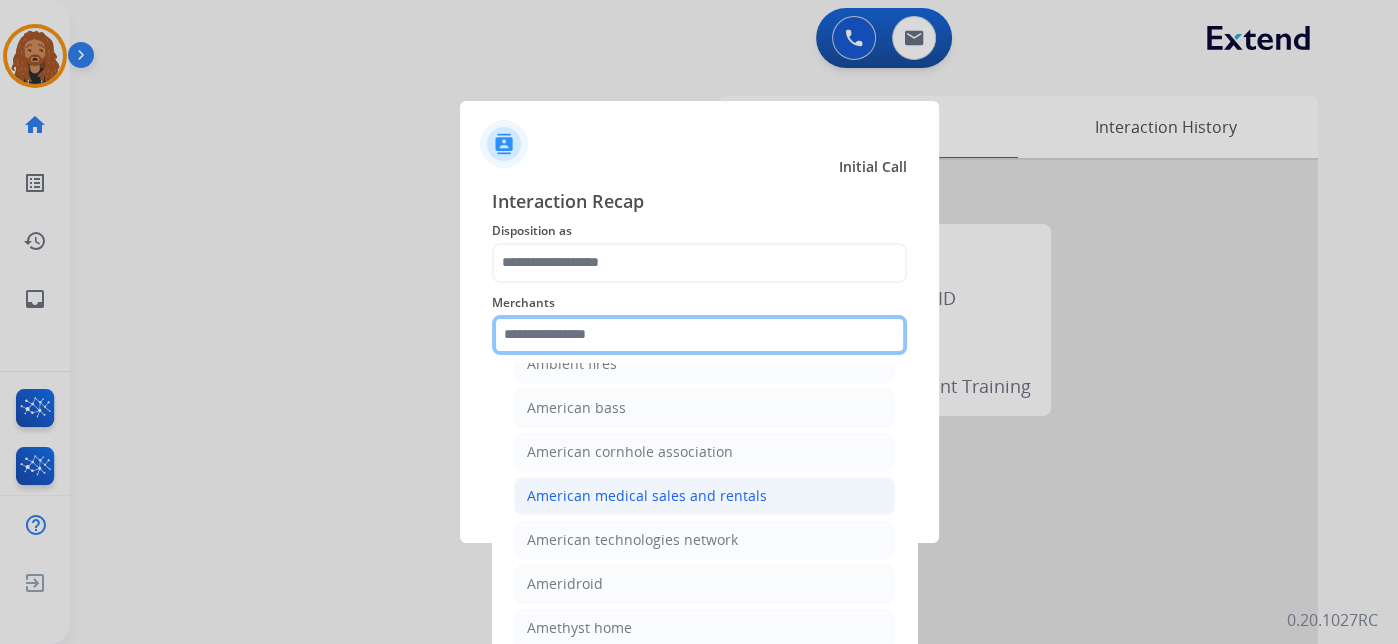 scroll, scrollTop: 1888, scrollLeft: 0, axis: vertical 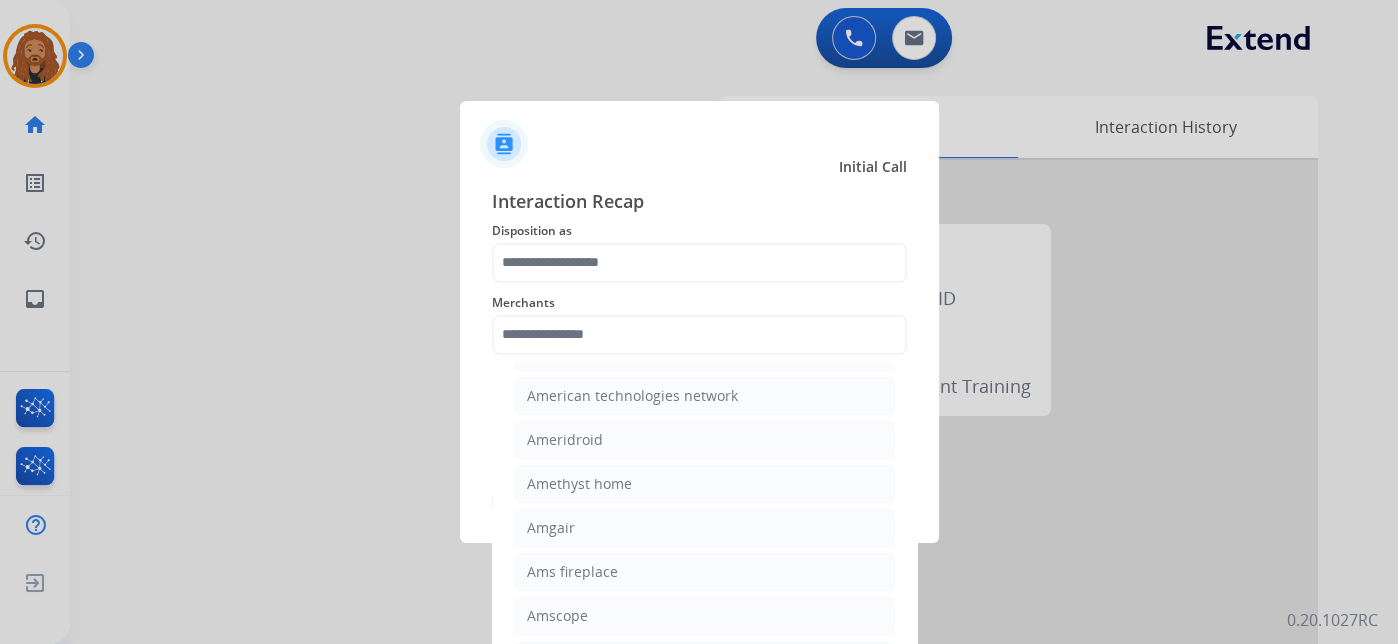 click on "12fifteen diamonds   12volt&beyond   1more usa   1st c & r llc   2a4life   2loud 2bad   3balls   4 state trucks   4moms   Abstinence spirits   Accessorypartsstore   Action clutch   Active lifestyle store   Addaday   Adorama abs   Adorama business-to-business   Adrenaline offroad outfitters   Ads shocks   Advance auto parts   Aem electronics   Aerishealthinc   Ag solutions group, llc   Aim controllers   Air-relax   Airocide   Airslamit   Airsoft station   Airthereal   Alchemy fine home   Aleko products   Alice lane home   All around e-bikes   All electric motion   All things barbecue   Allen   Allied gaming north america, llc   Allied wheel components   Alta gracia motors   Alter   Ambient fires   American bass   American cornhole association   American medical sales and rentals   American technologies network   Ameridroid   Amethyst home   Amgair   Ams fireplace   Amscope   Andaaz jewelers   Anne klein   Anova   Anytime baseball supply   Anytime sports supply   Apec water systems   Apollo neuro   Apr tuning" 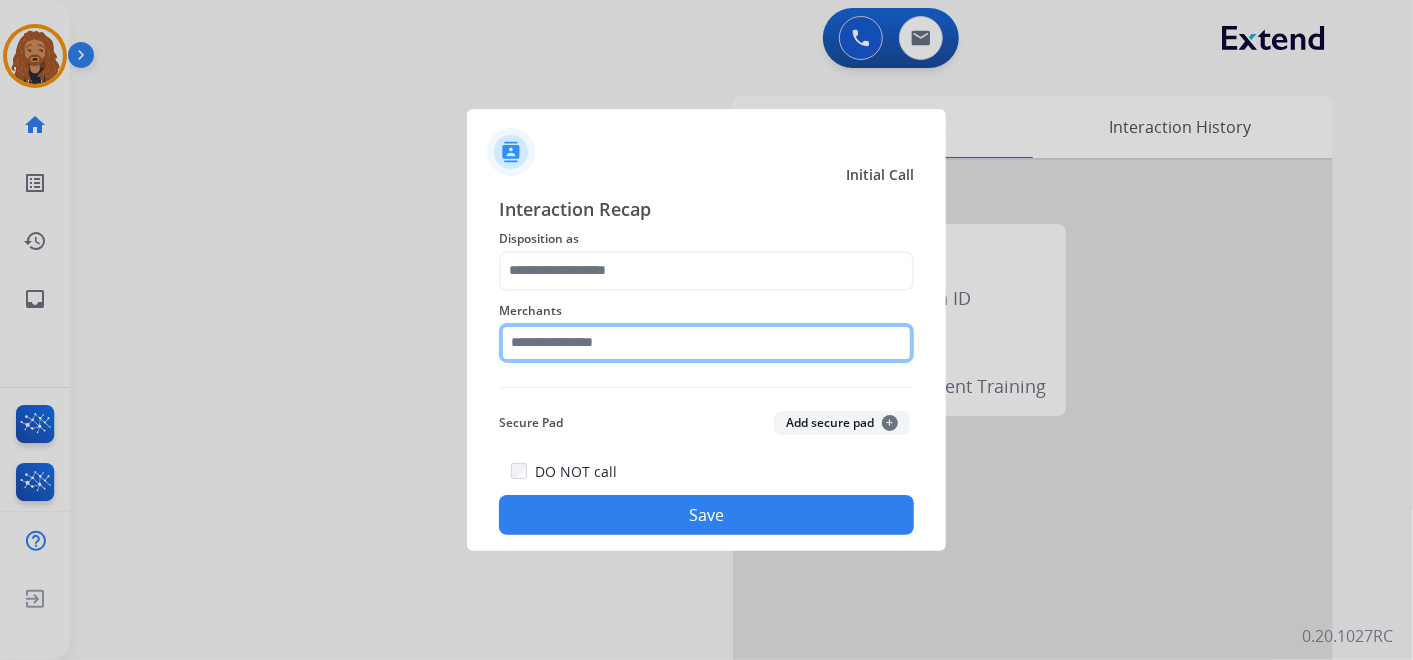 click 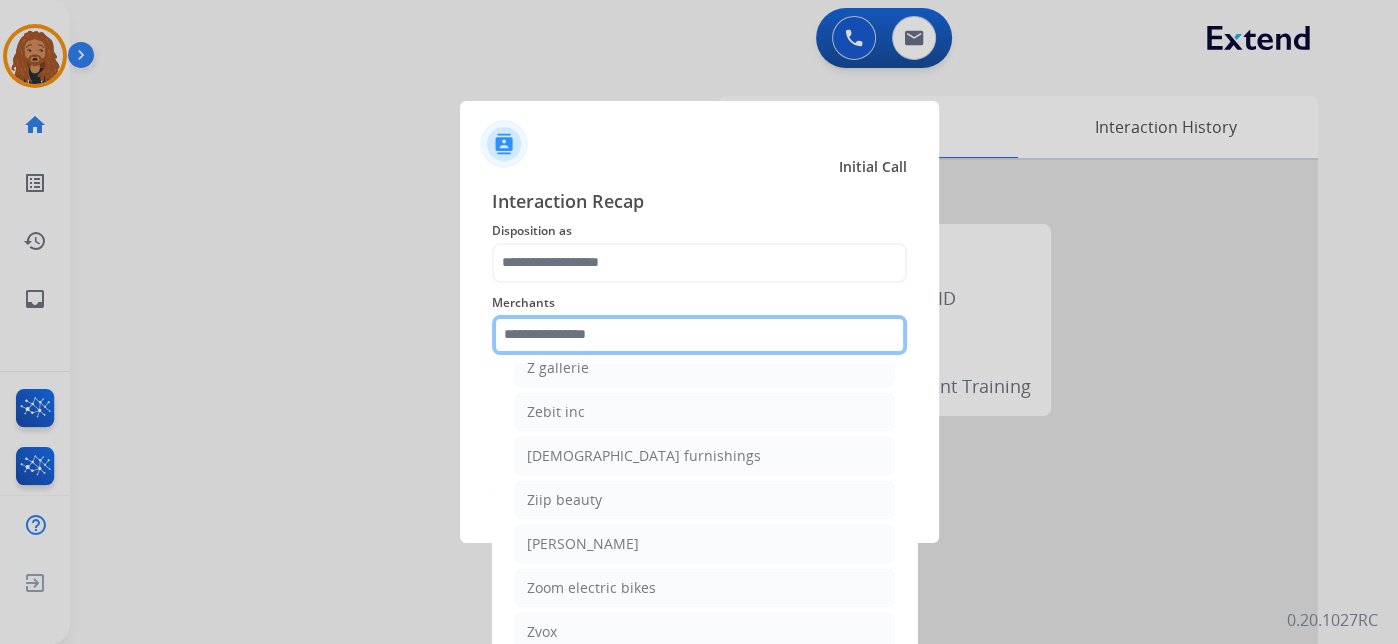 scroll, scrollTop: 39677, scrollLeft: 0, axis: vertical 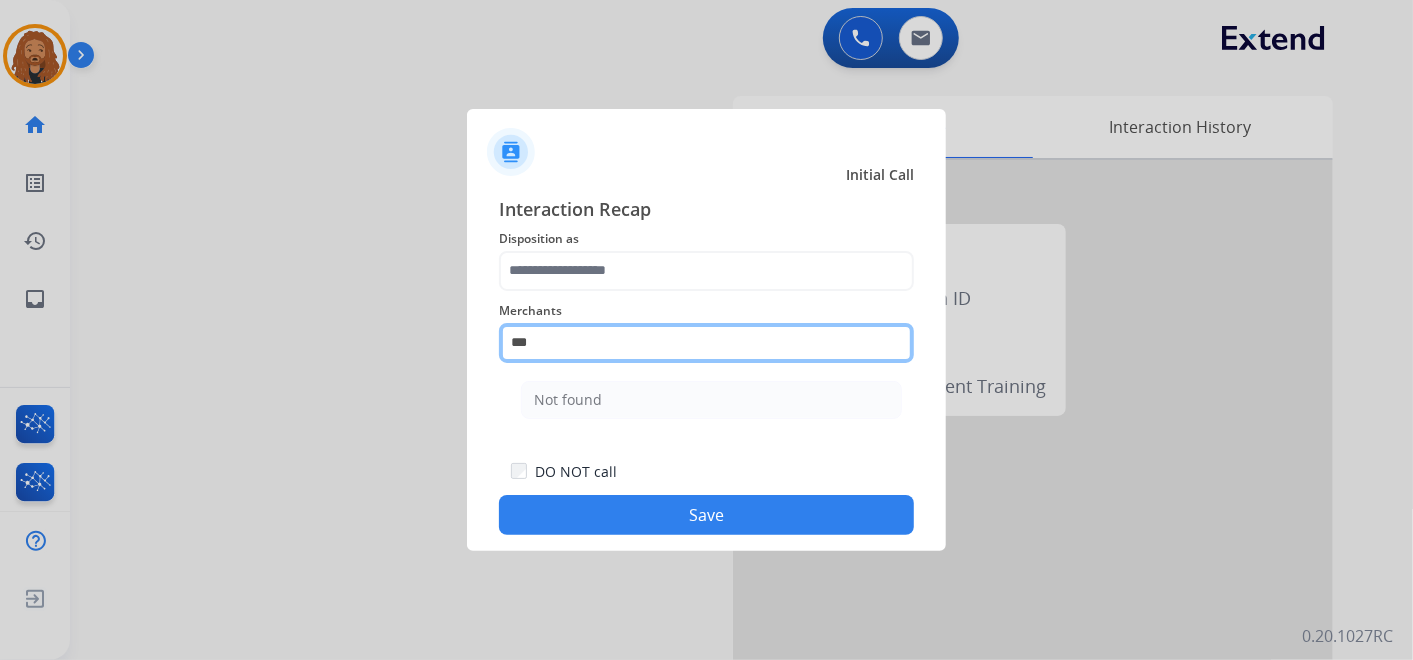 type on "***" 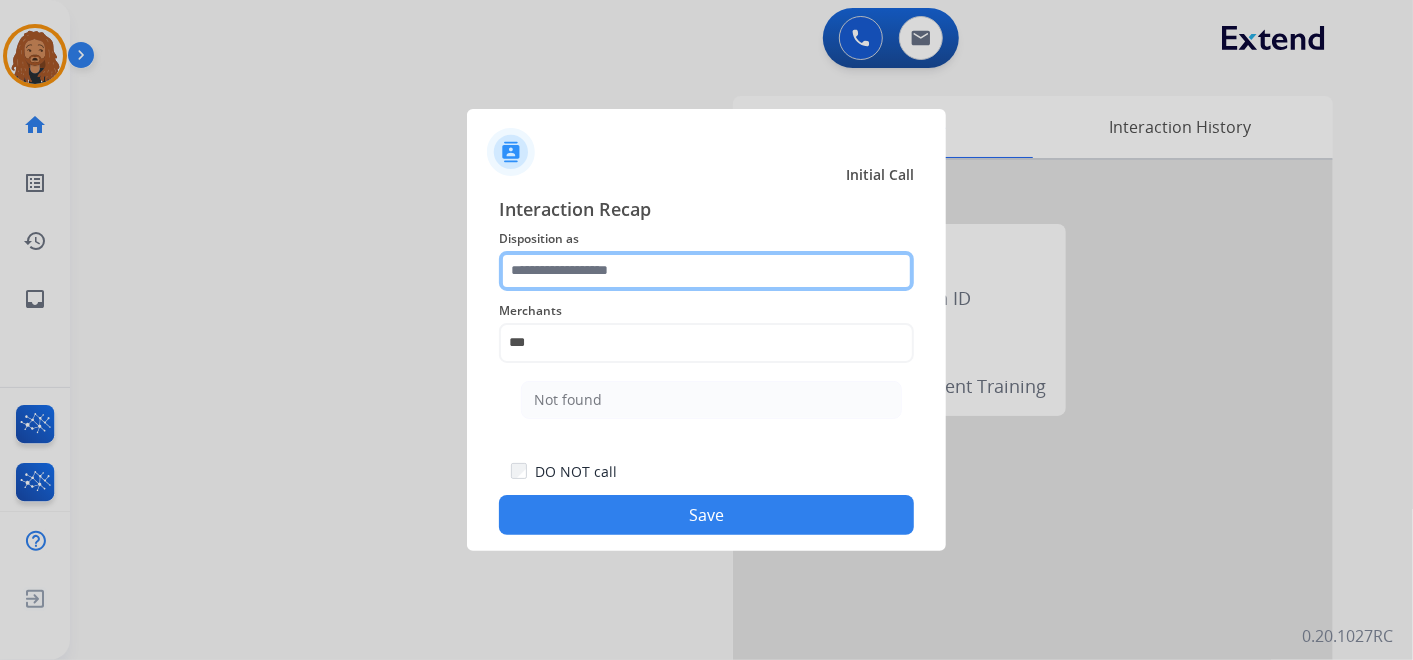 click 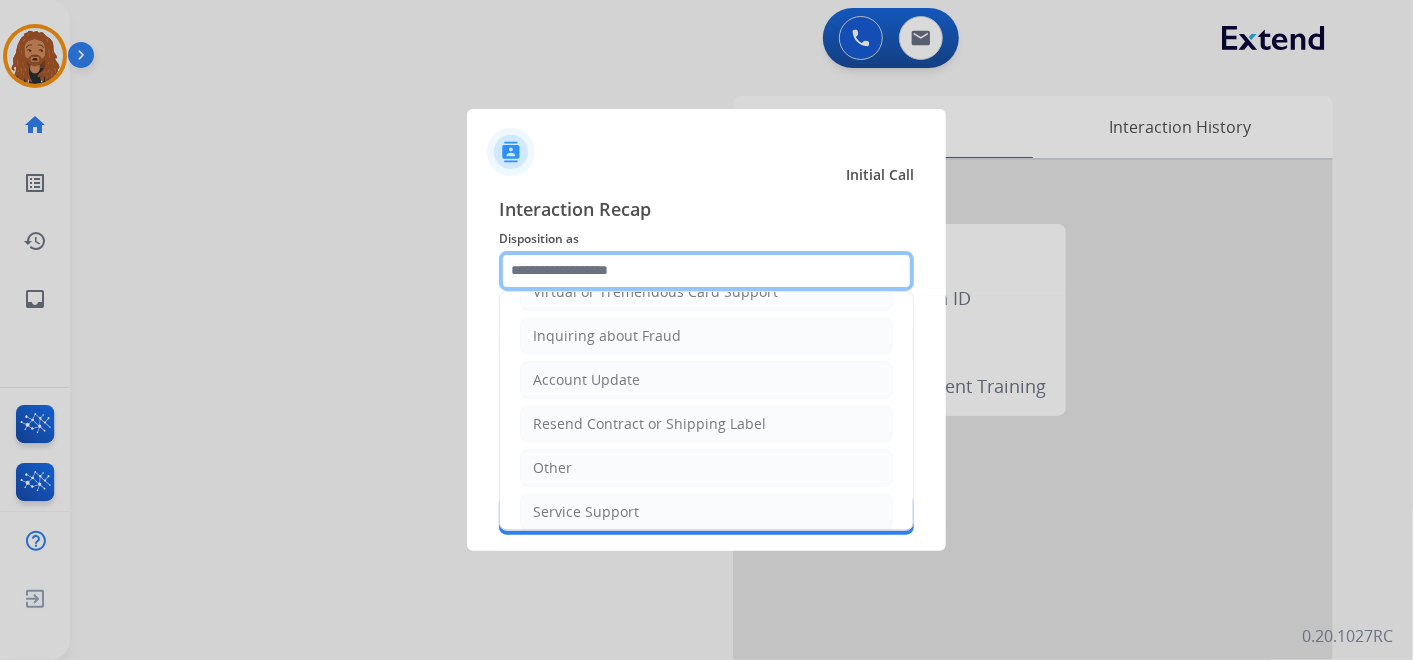 scroll, scrollTop: 391, scrollLeft: 0, axis: vertical 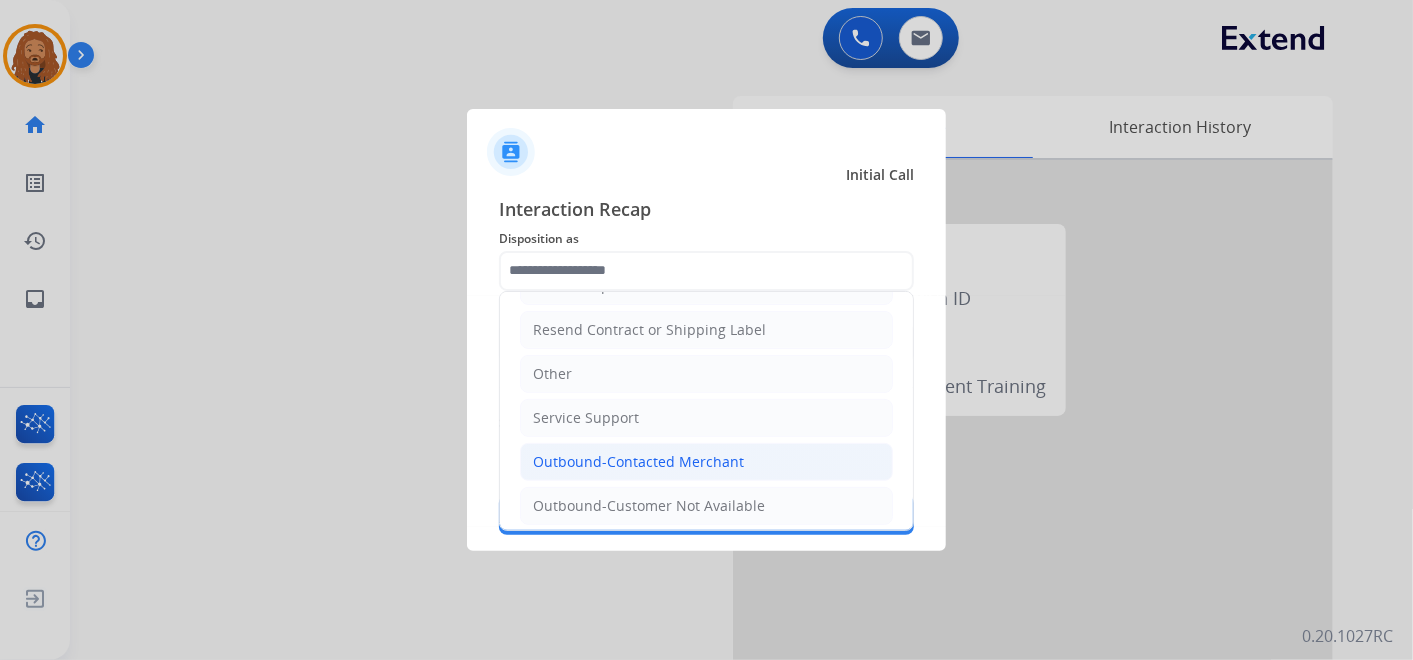 click on "Outbound-Contacted Merchant" 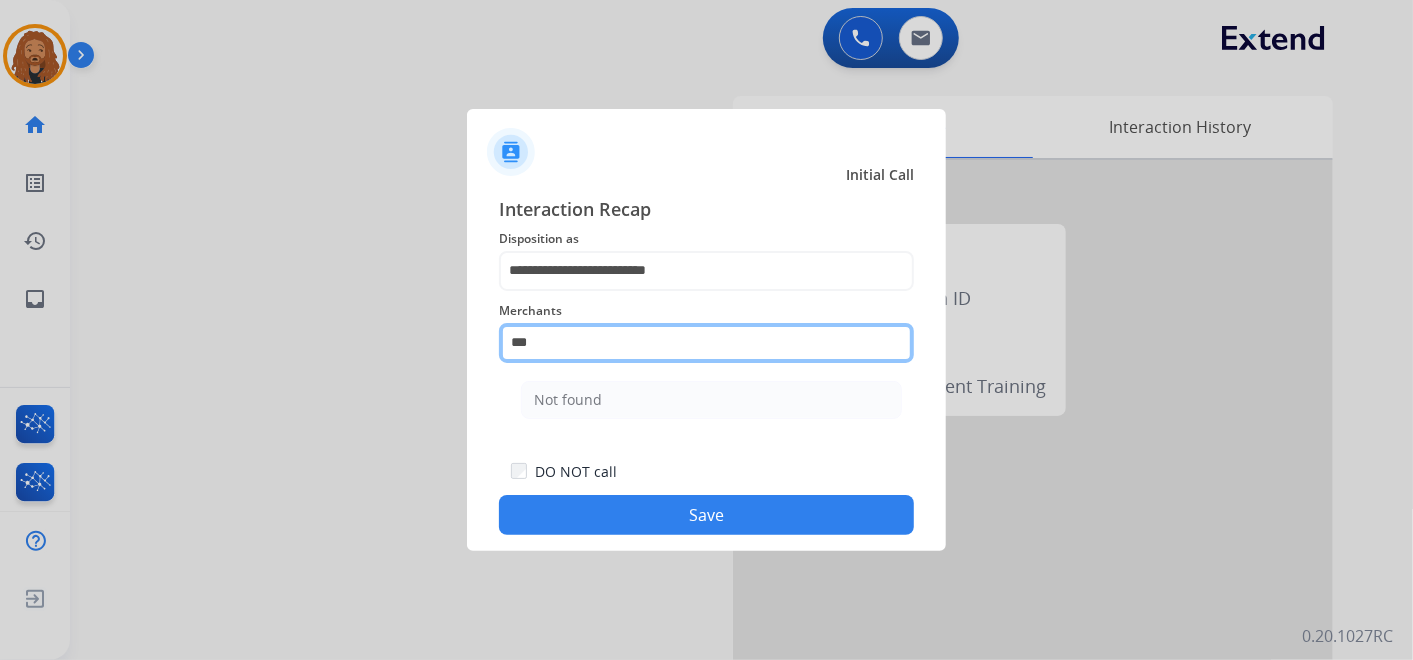 click on "***" 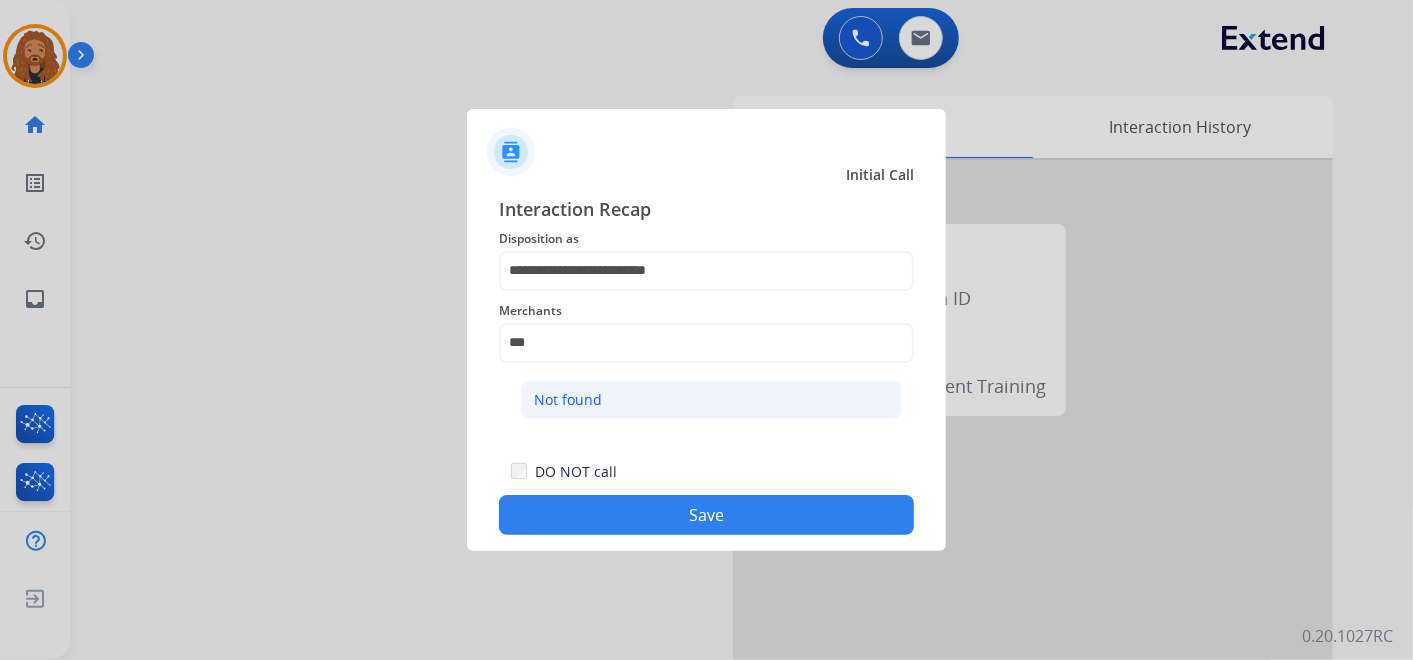 click on "Not found" 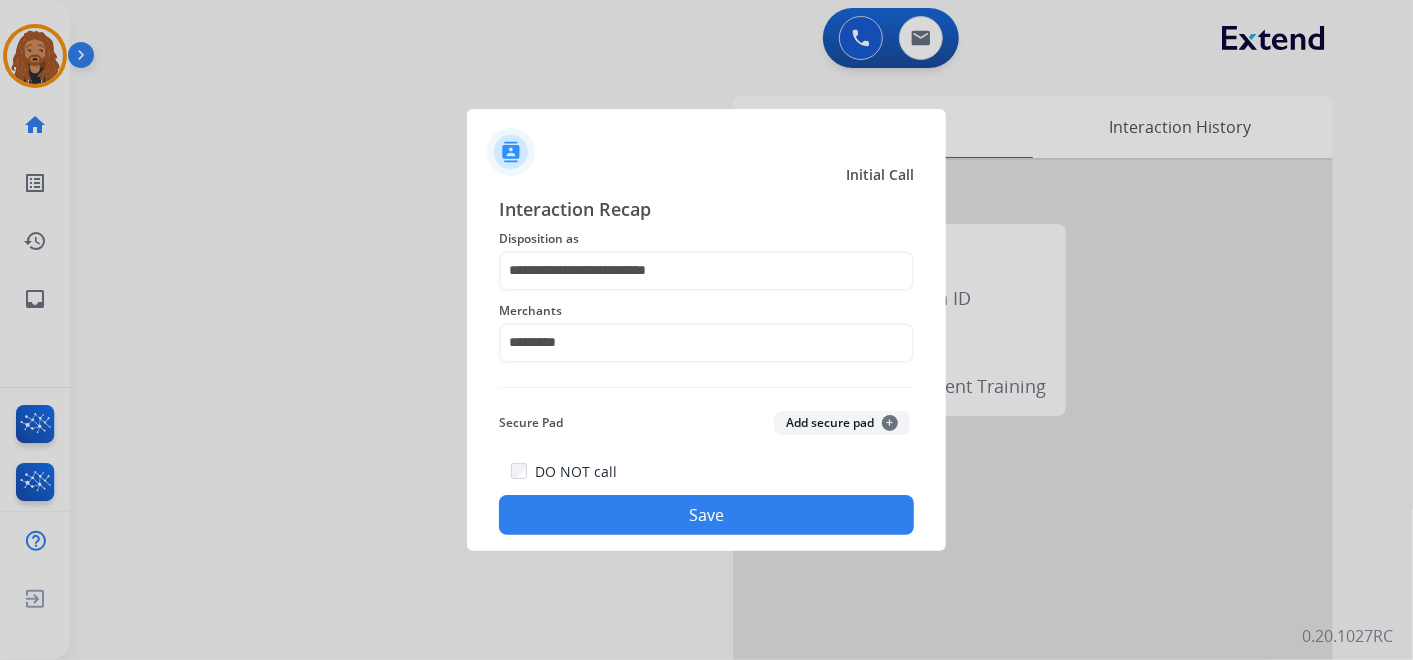 click on "Save" 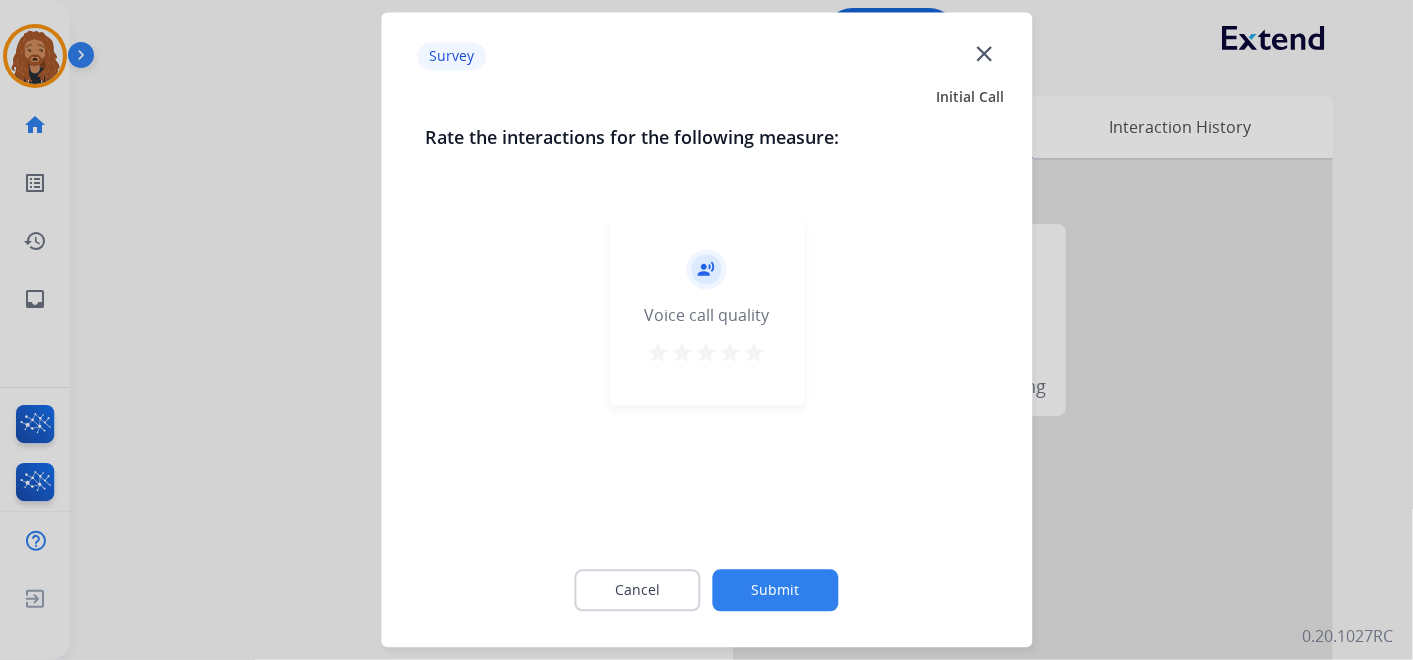 click on "star" at bounding box center (755, 354) 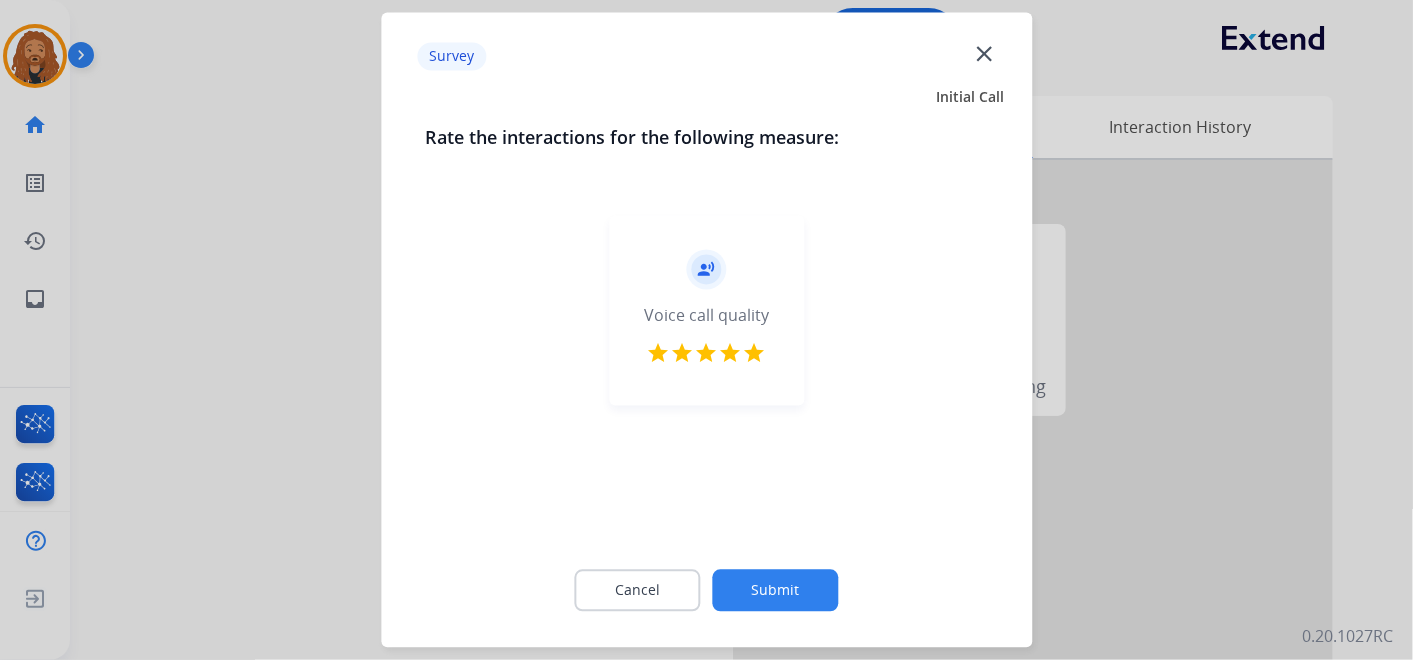 drag, startPoint x: 774, startPoint y: 568, endPoint x: 755, endPoint y: 609, distance: 45.188496 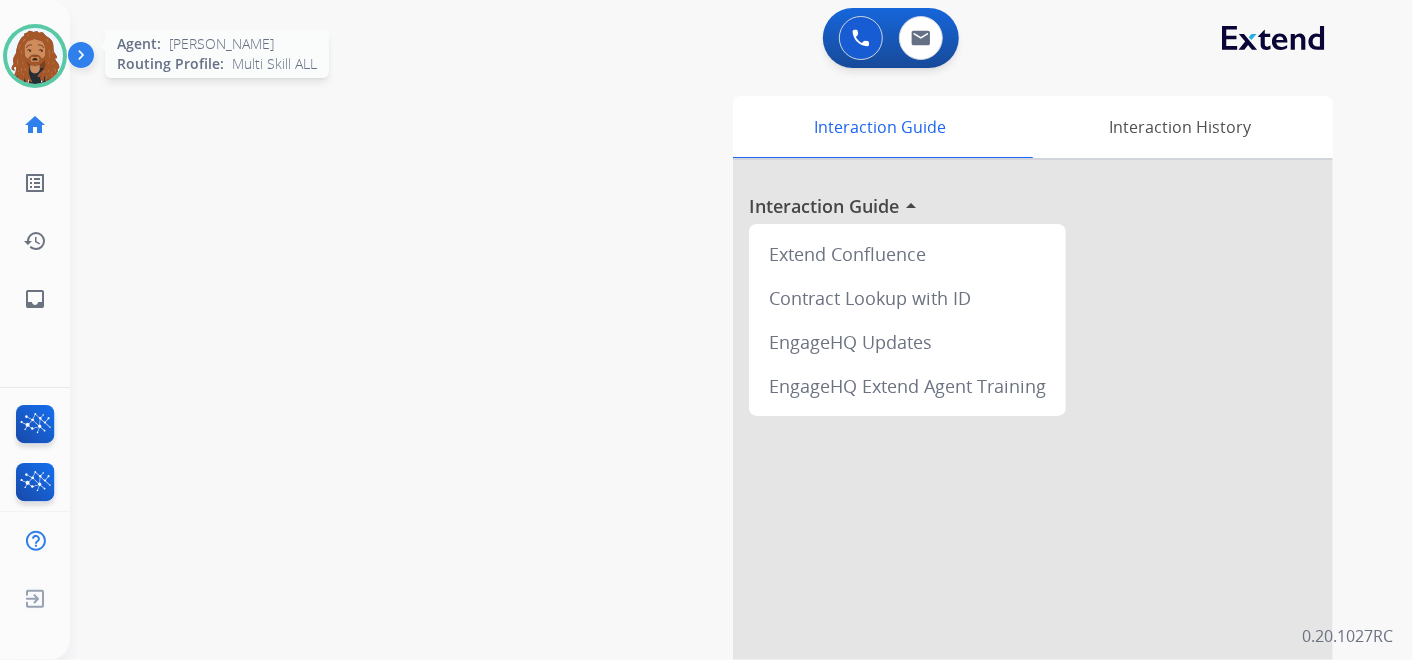 click at bounding box center (35, 56) 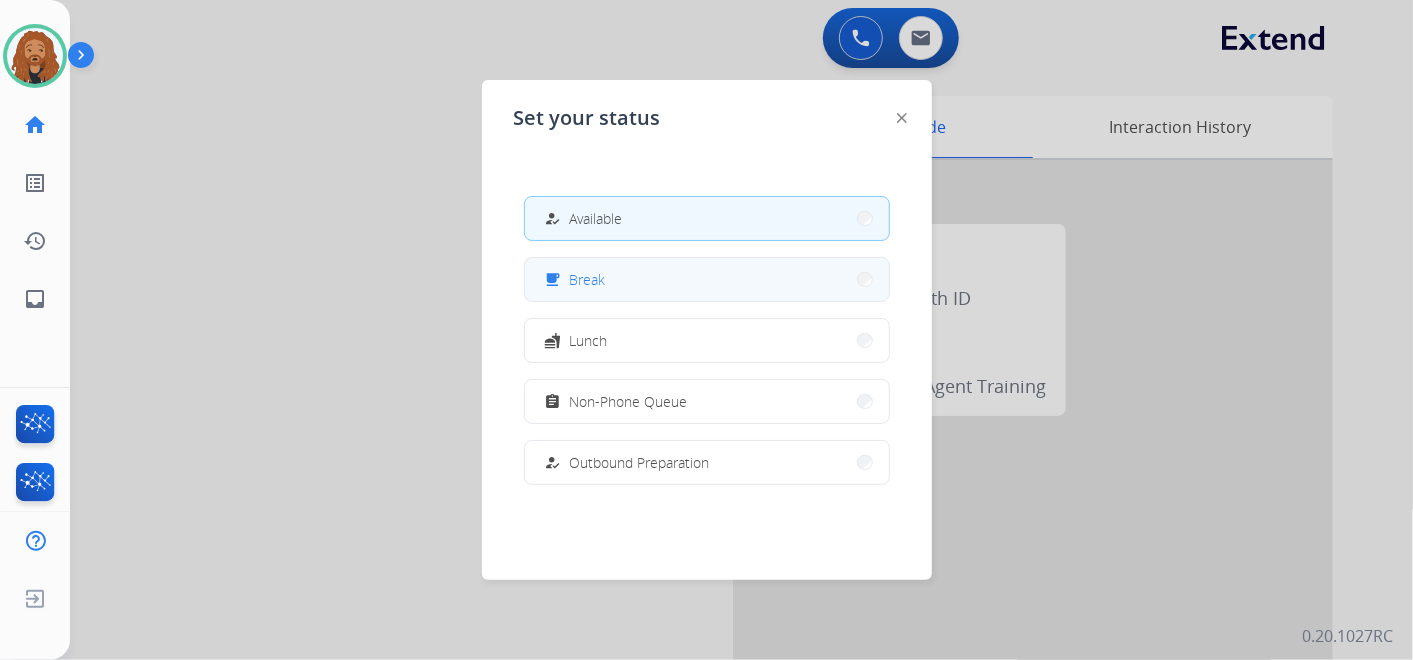 click on "free_breakfast Break" at bounding box center [707, 279] 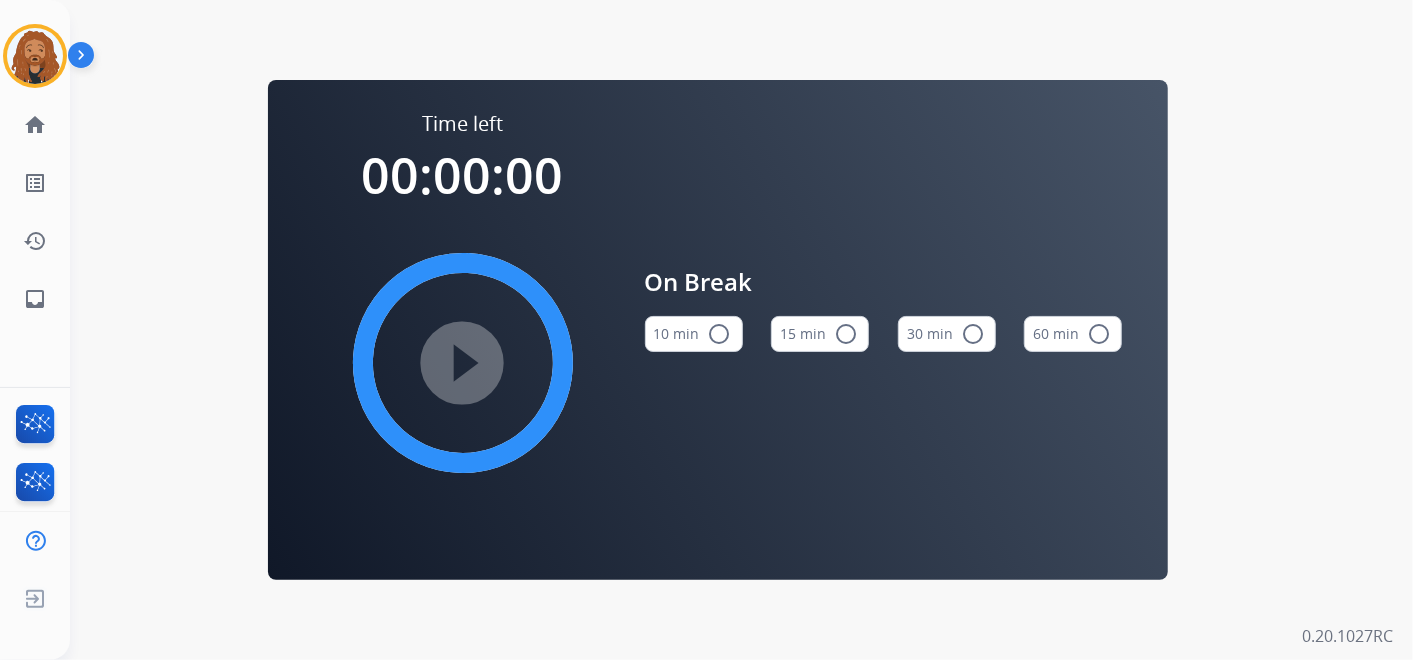 click on "15 min  radio_button_unchecked" at bounding box center [820, 334] 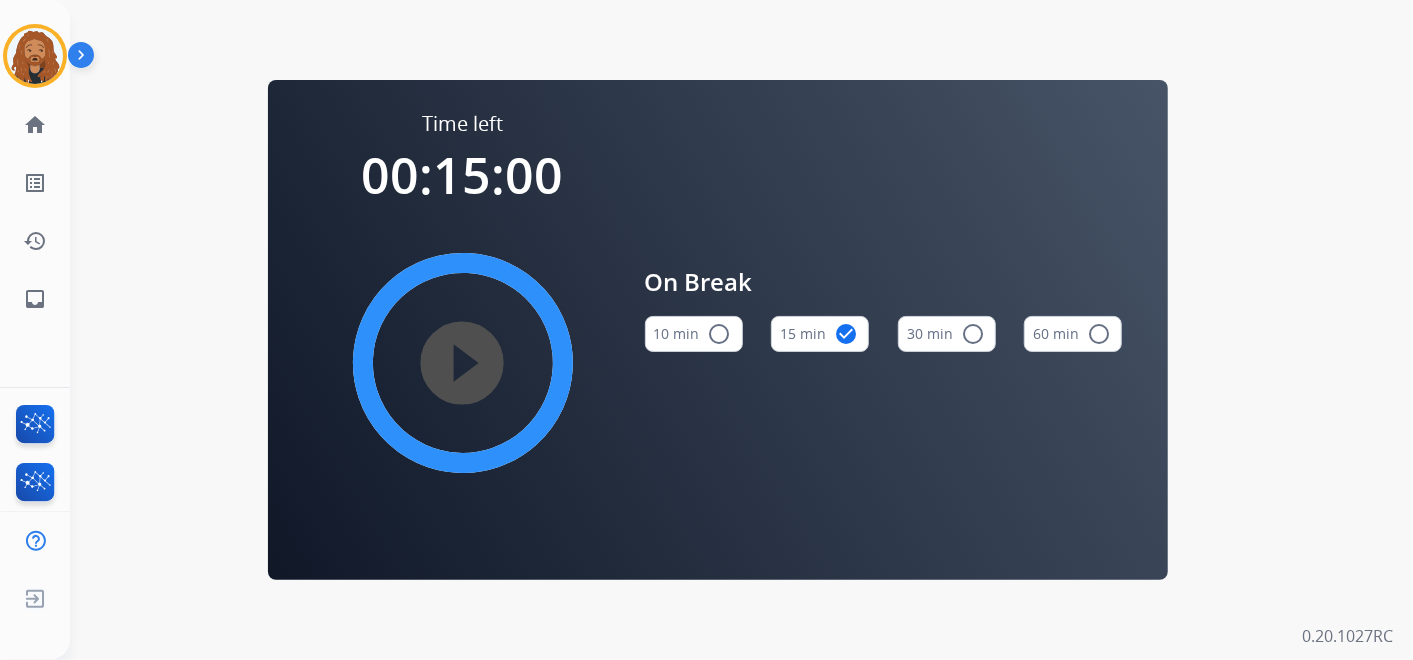 click on "play_circle_filled" at bounding box center (463, 363) 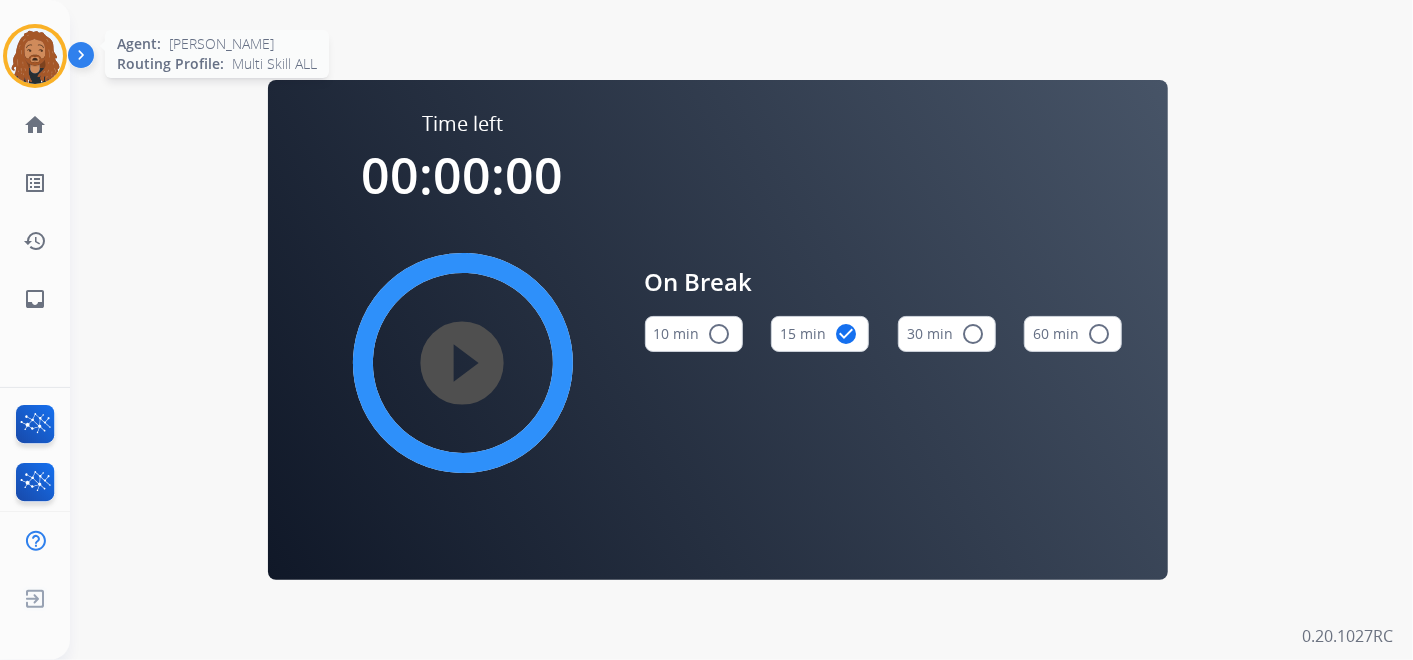 click at bounding box center (35, 56) 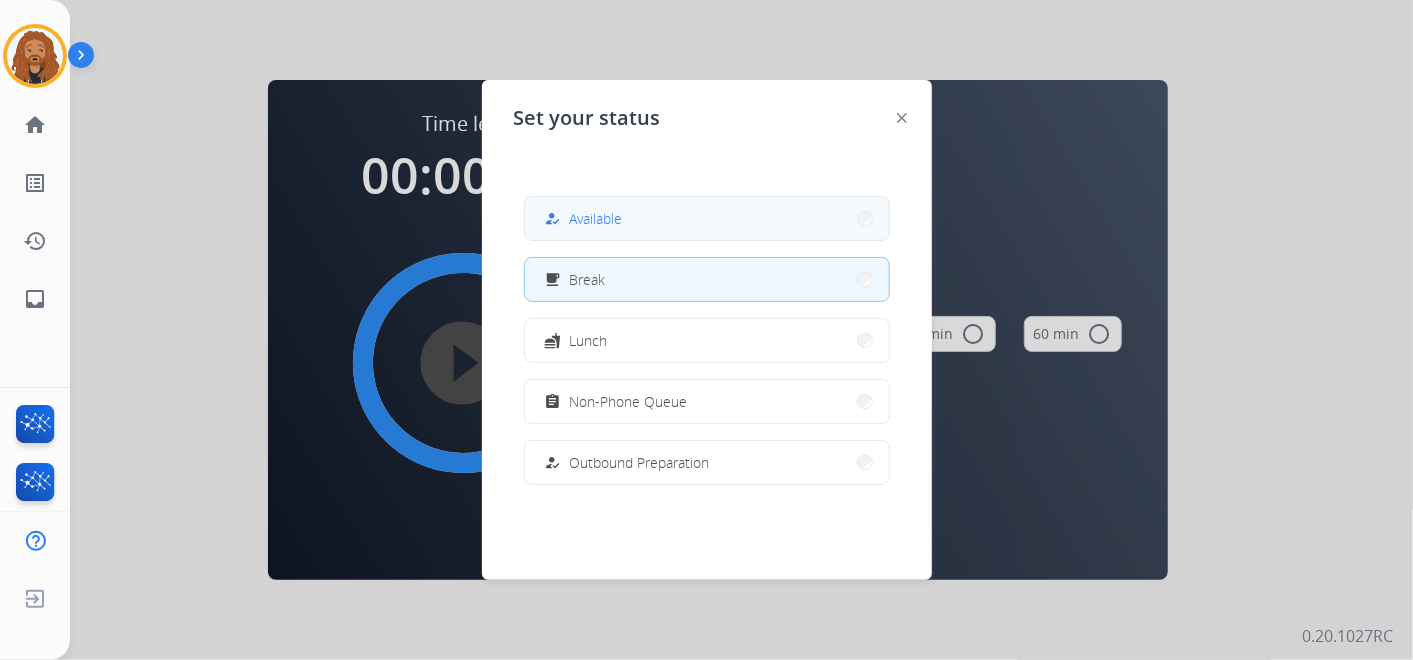 click on "Available" at bounding box center (596, 218) 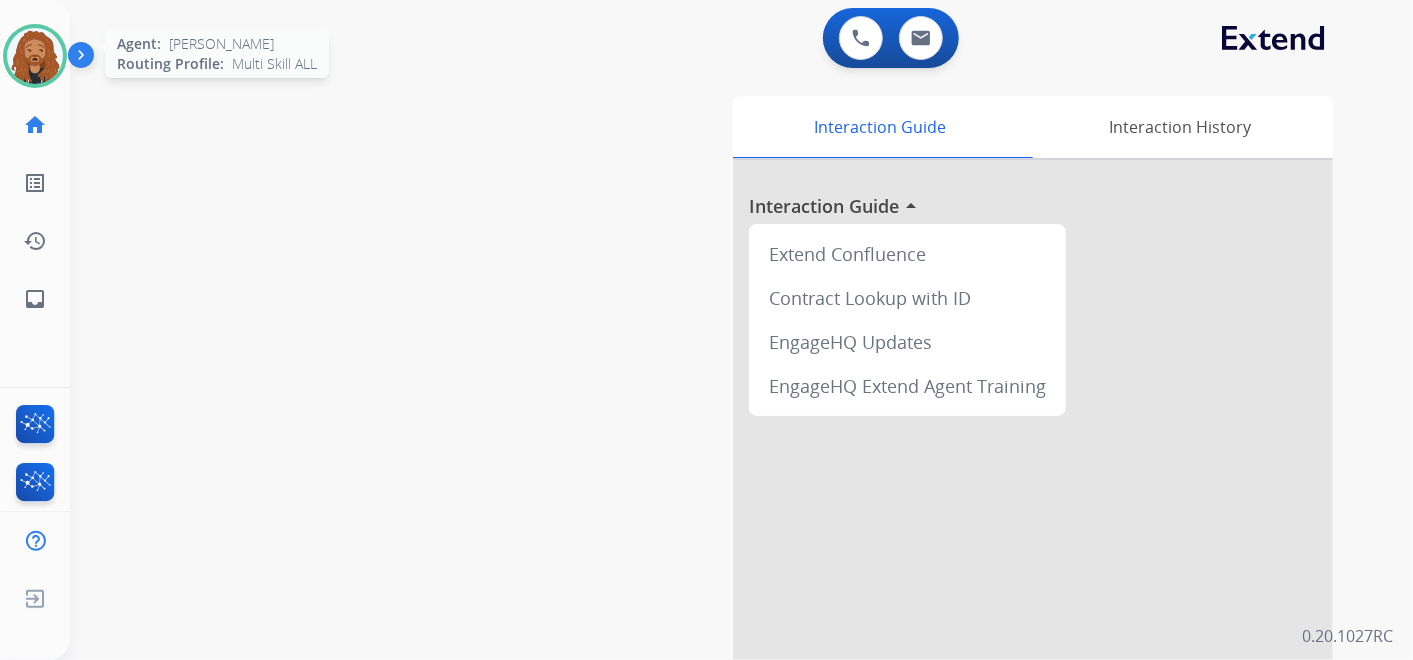 click at bounding box center [35, 56] 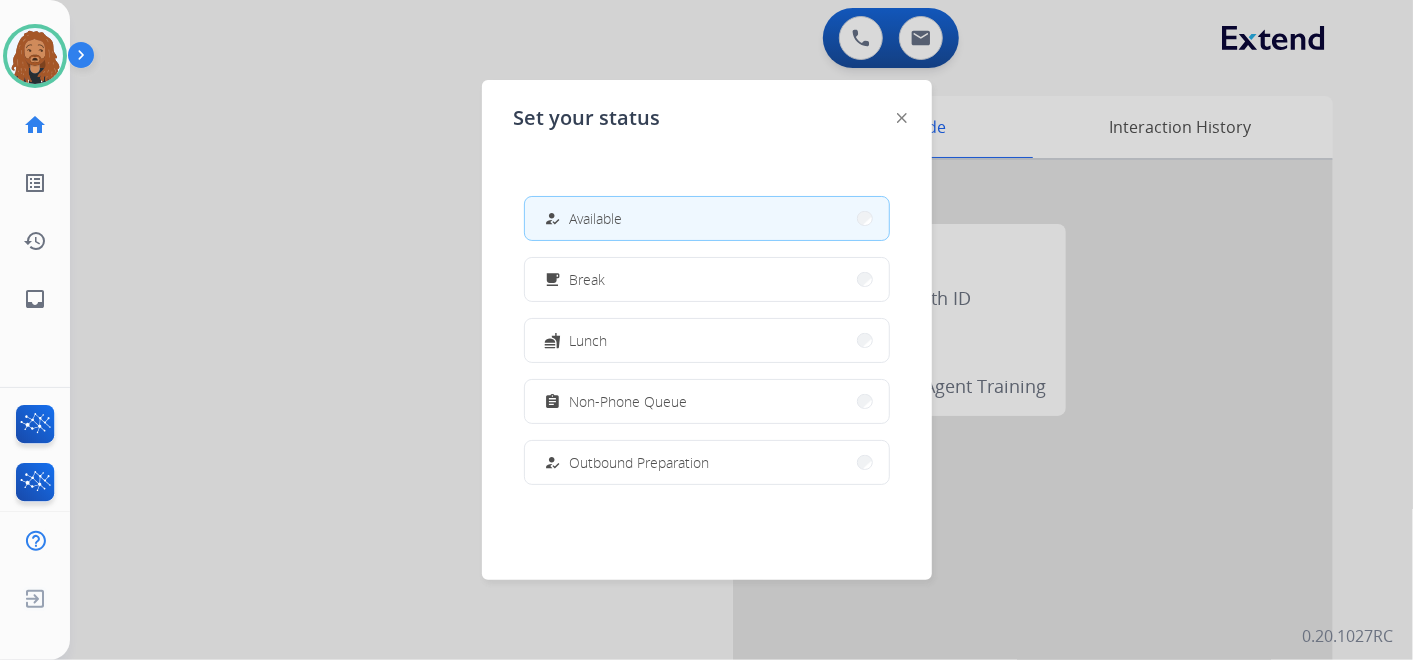 click at bounding box center (706, 330) 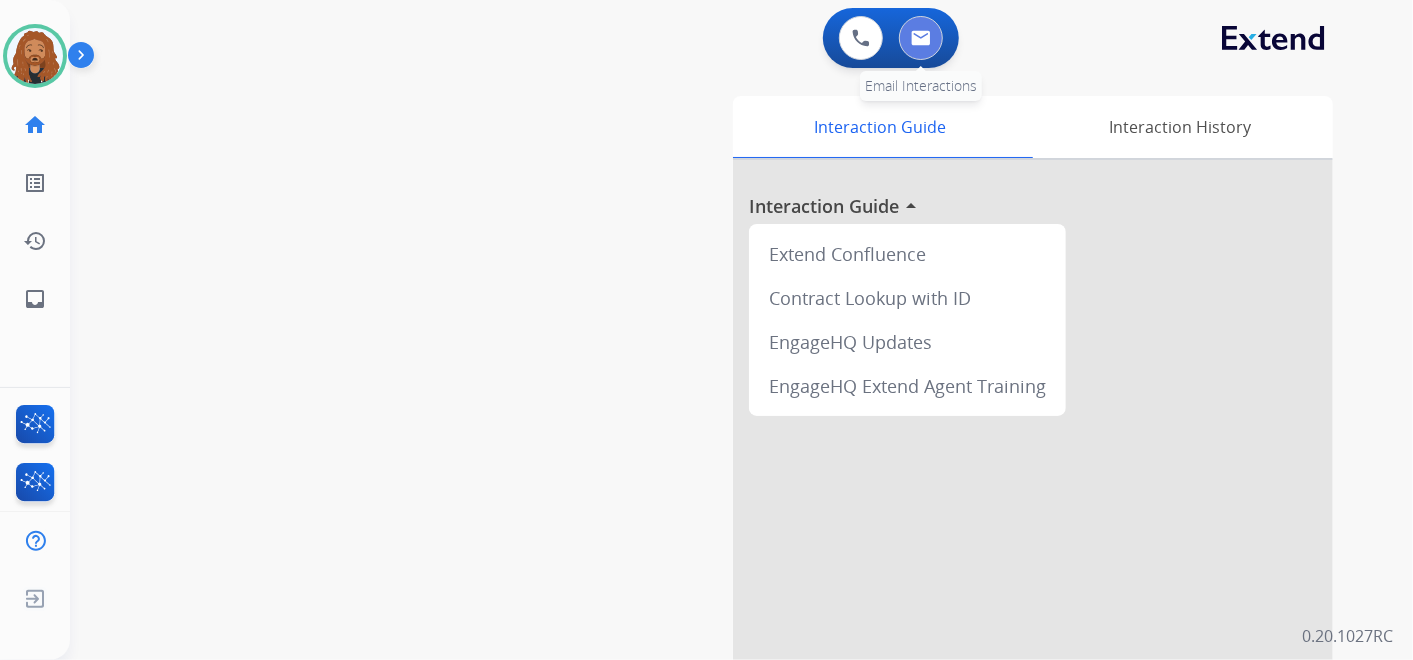 click at bounding box center [921, 38] 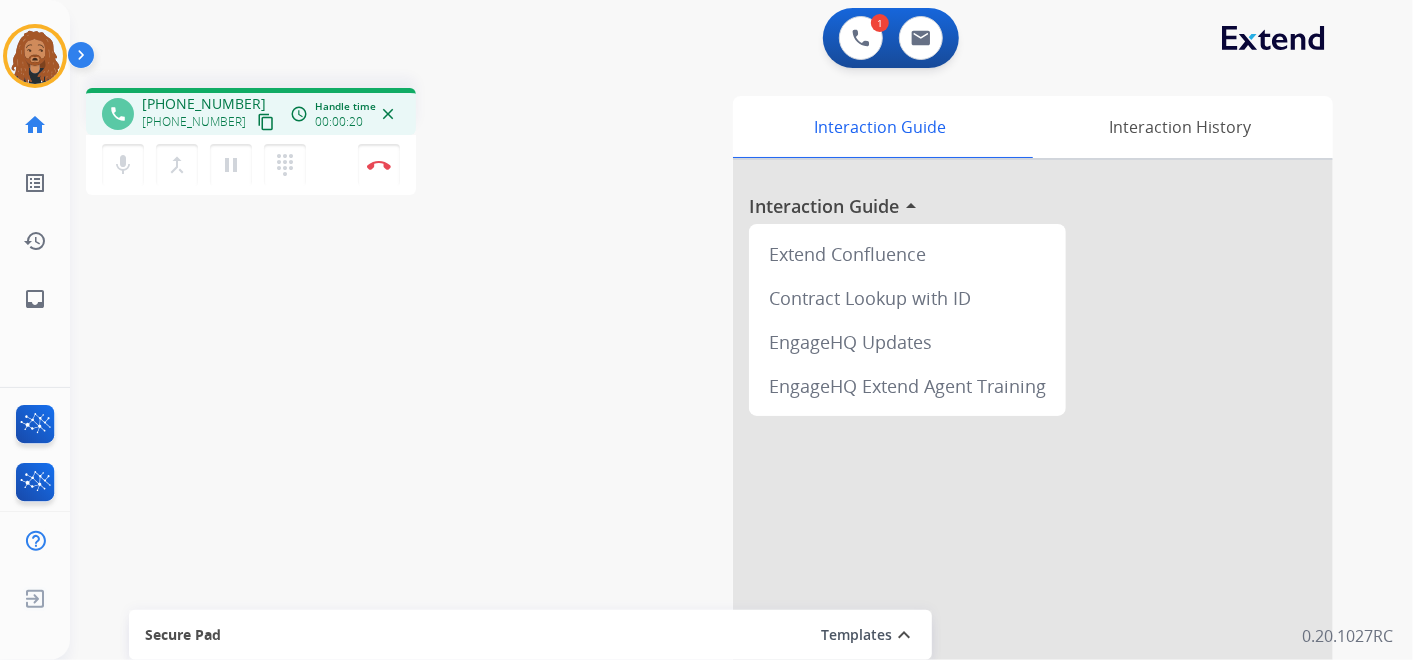 click on "content_copy" at bounding box center (266, 122) 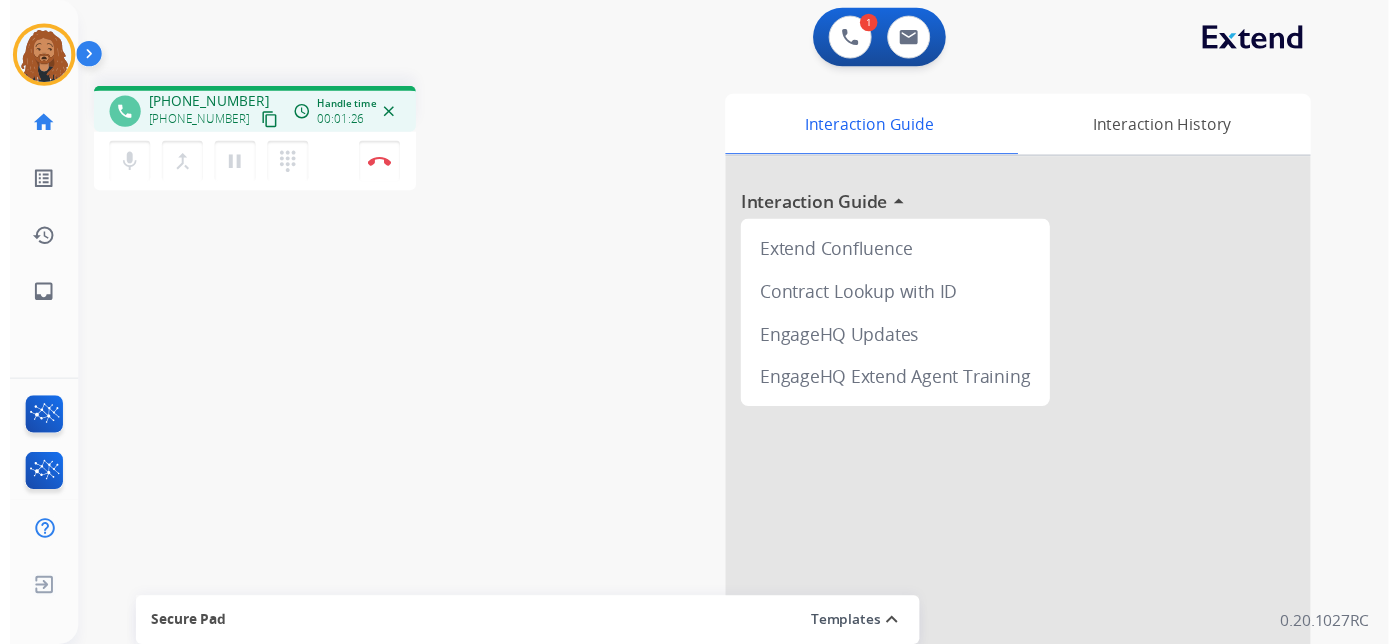 scroll, scrollTop: 0, scrollLeft: 0, axis: both 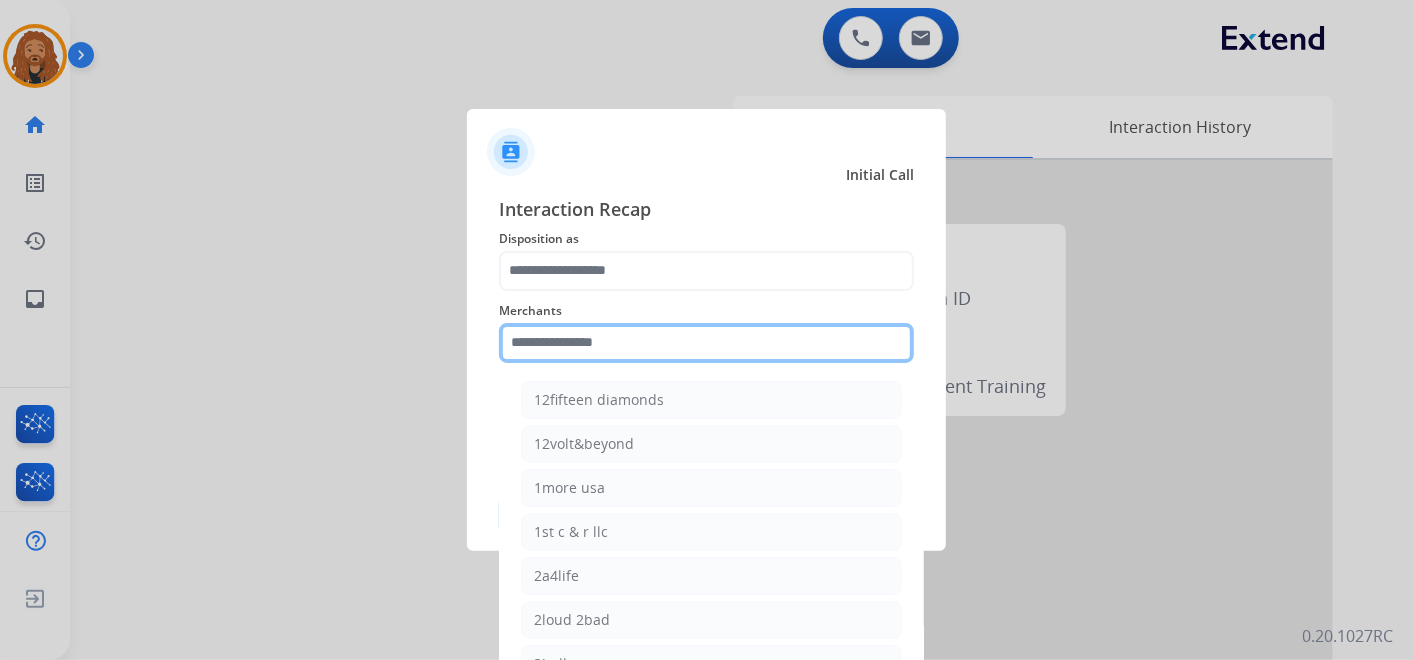 click 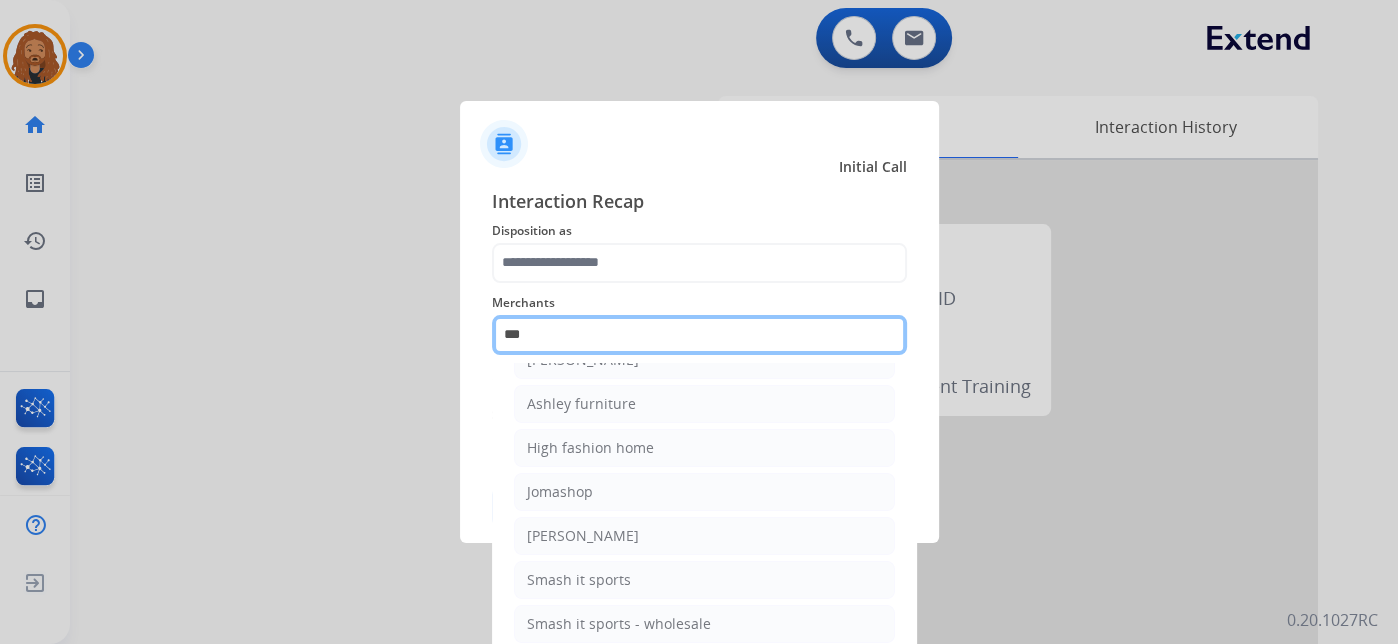 scroll, scrollTop: 28, scrollLeft: 0, axis: vertical 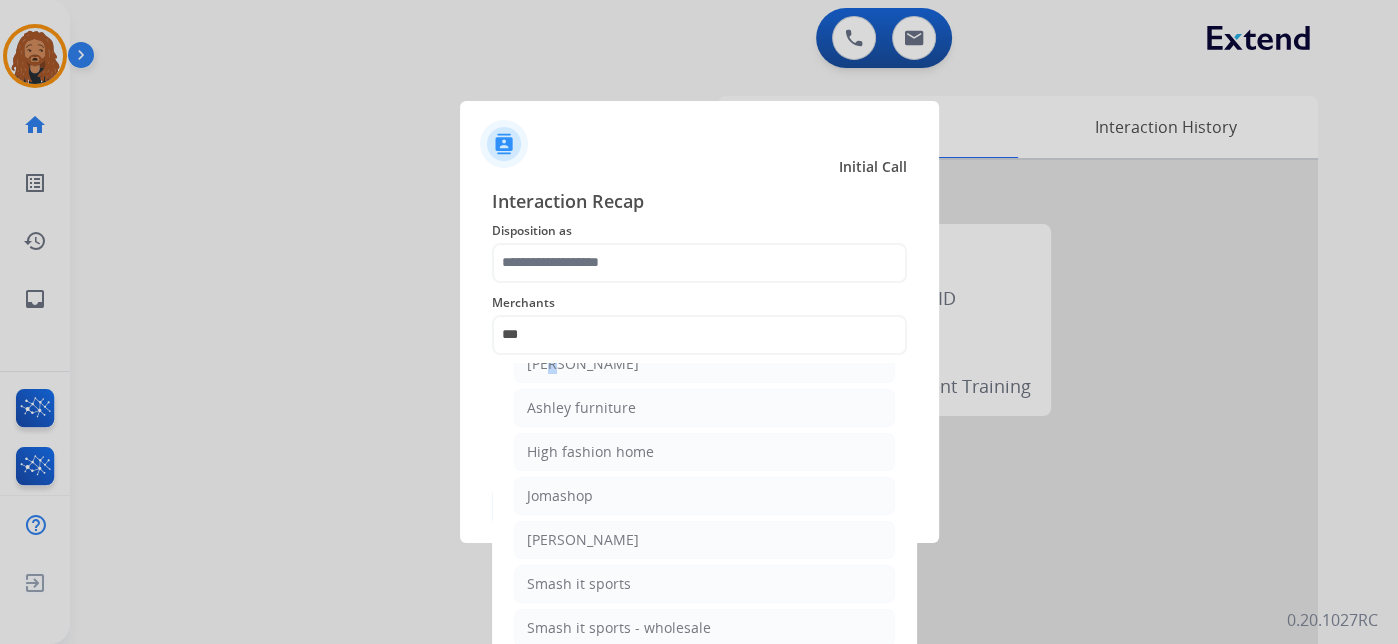 click on "[PERSON_NAME]" 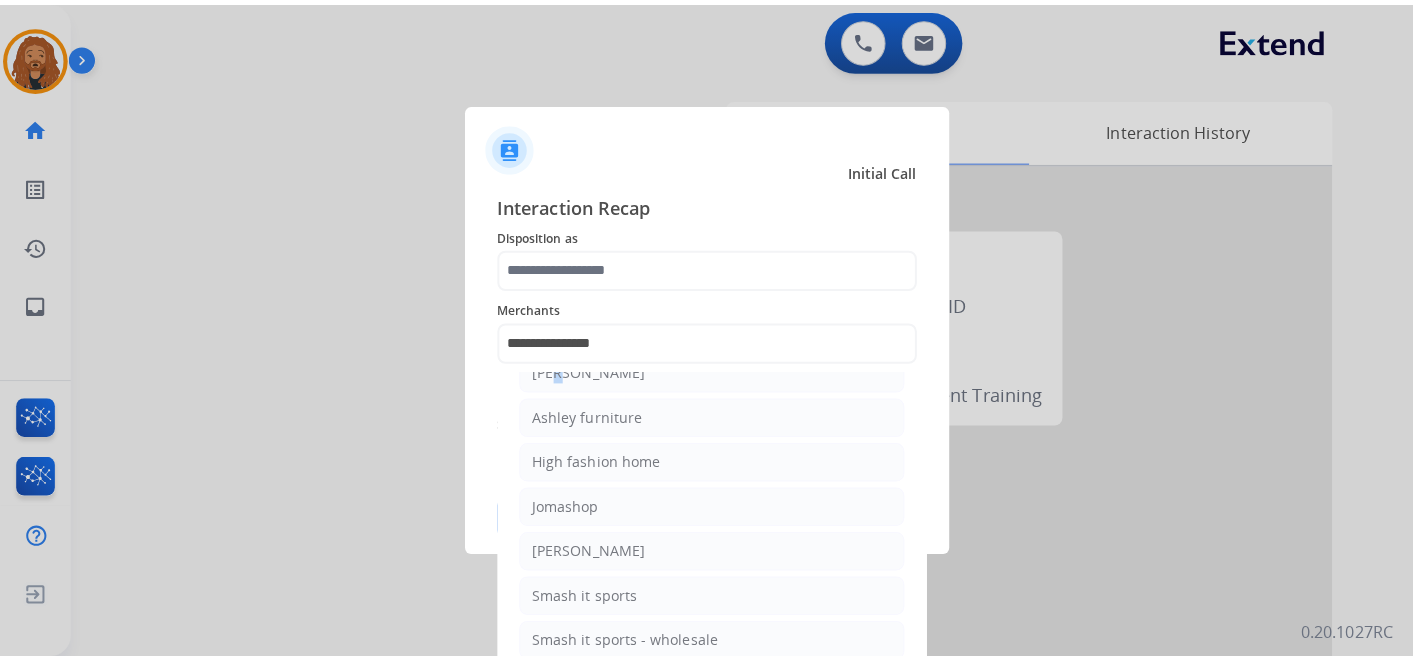 scroll, scrollTop: 0, scrollLeft: 0, axis: both 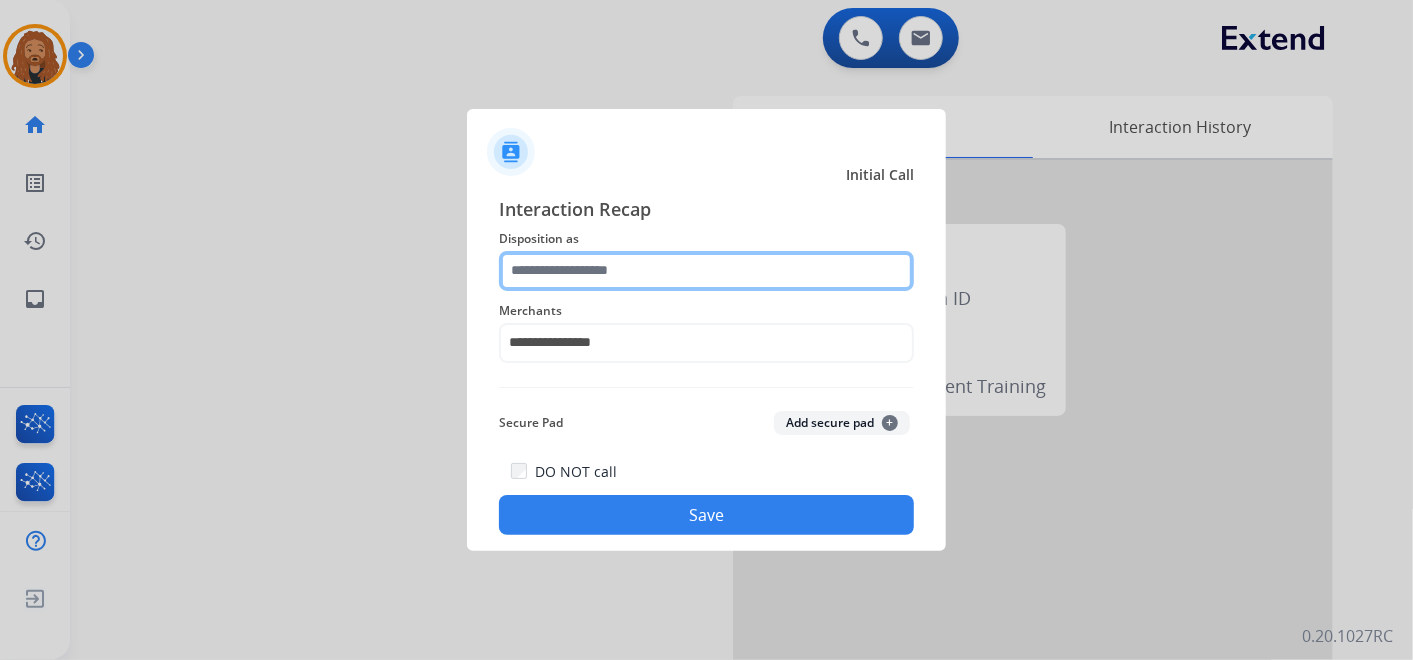 click 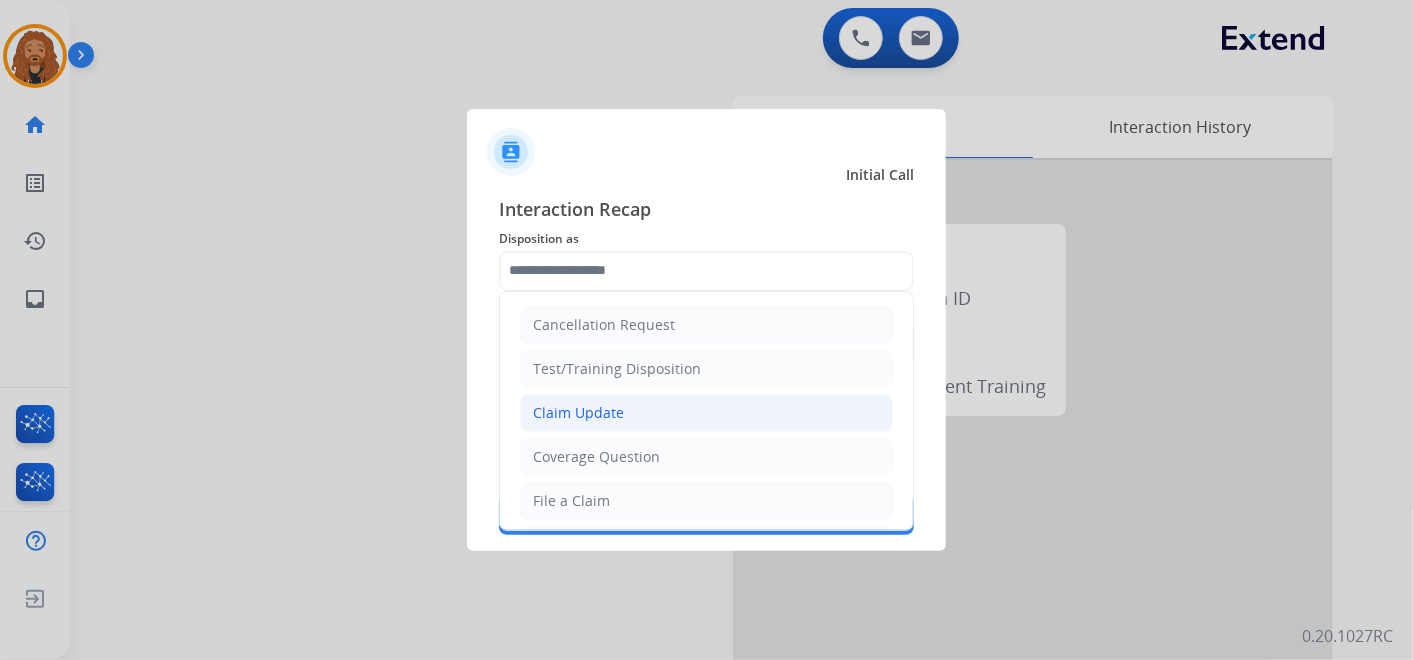 click on "Claim Update" 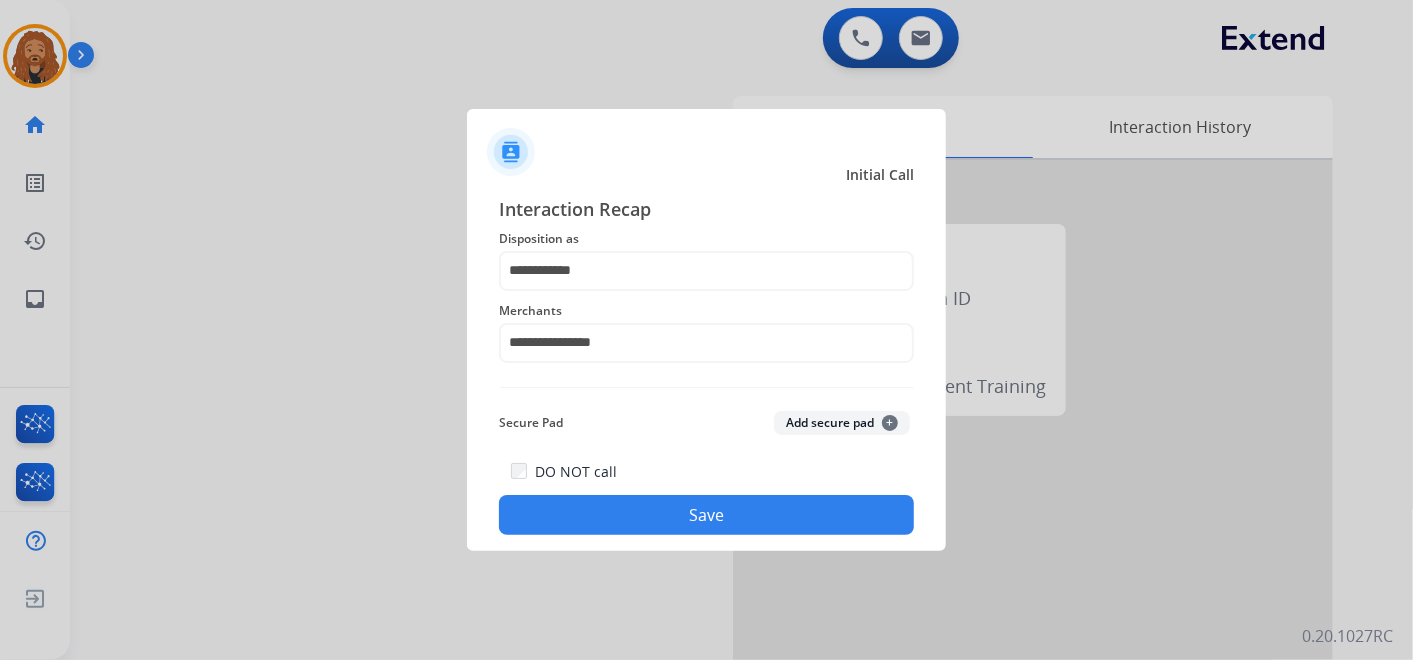 click on "Save" 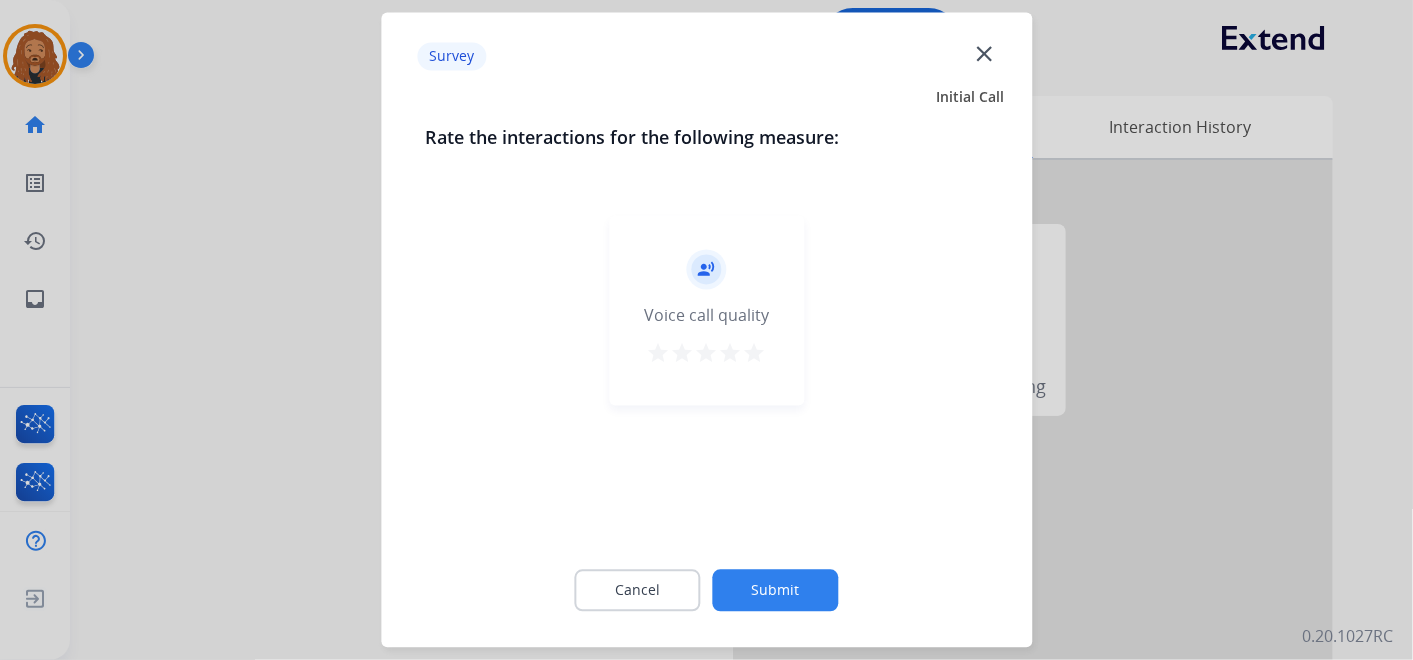 click on "star" at bounding box center [755, 354] 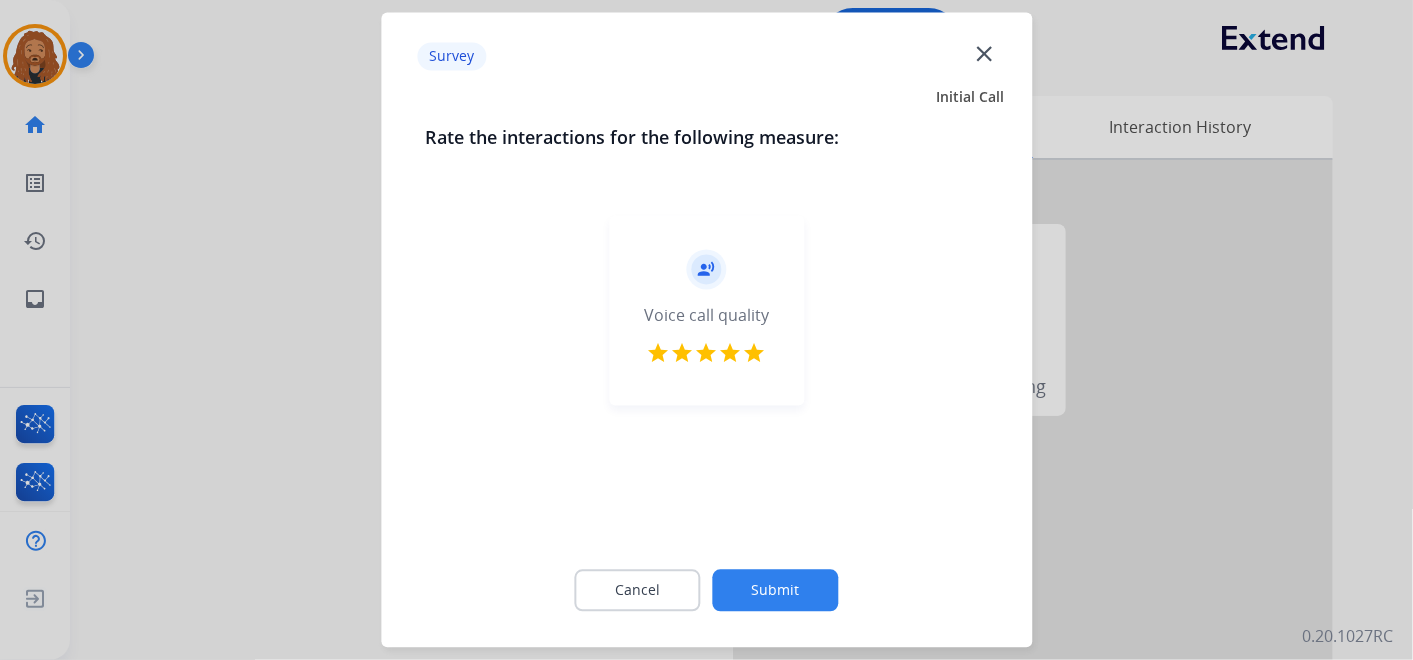 click on "Submit" 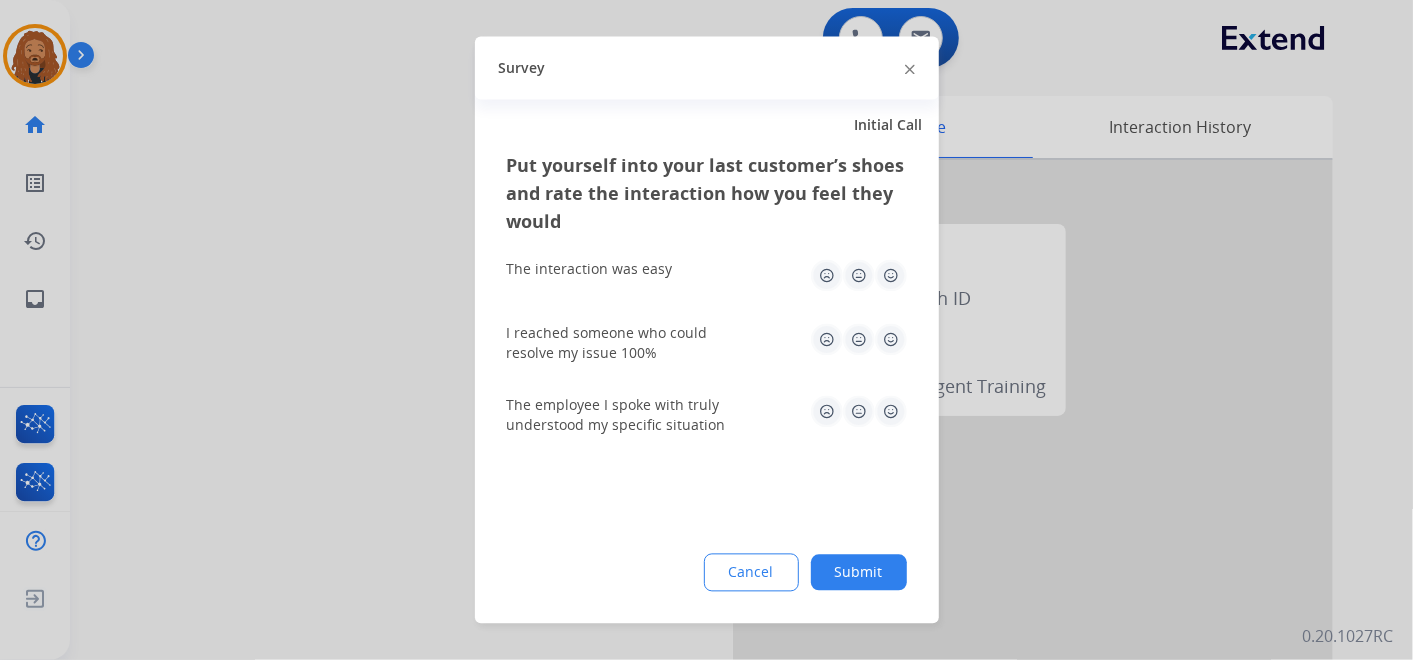 click 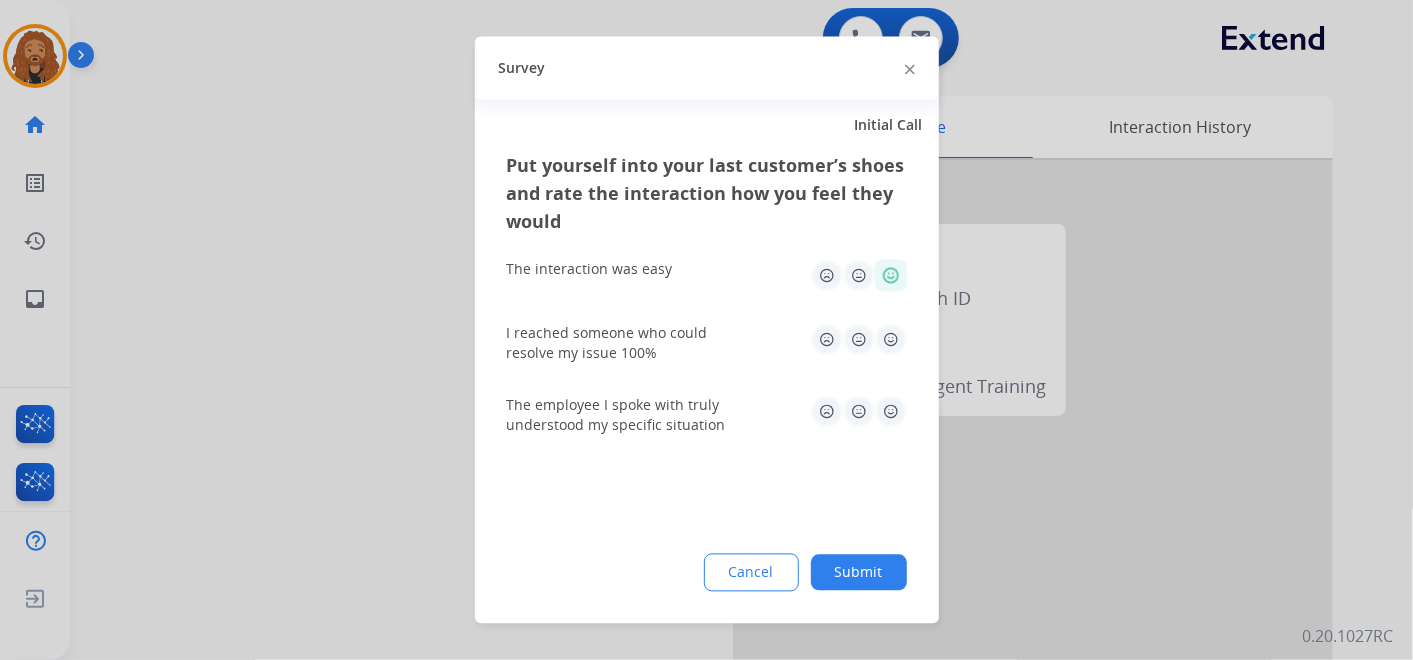 click 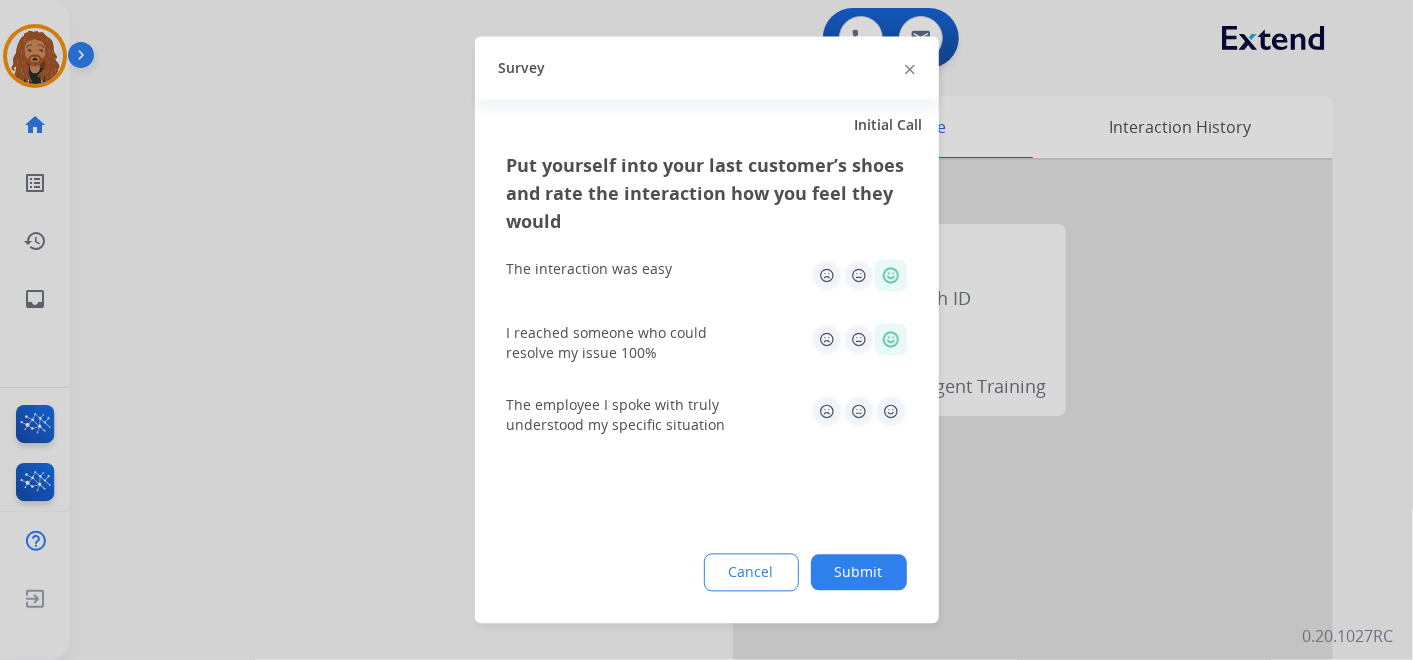 drag, startPoint x: 901, startPoint y: 420, endPoint x: 899, endPoint y: 464, distance: 44.04543 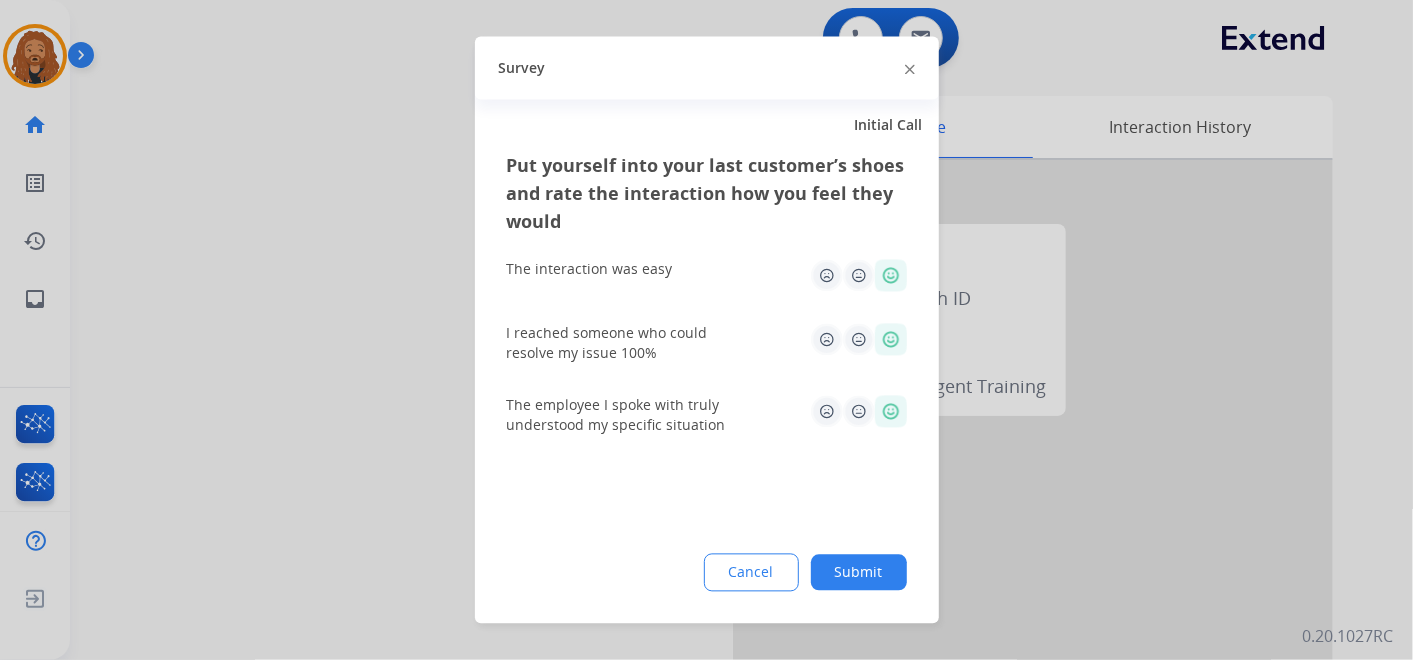 click on "Submit" 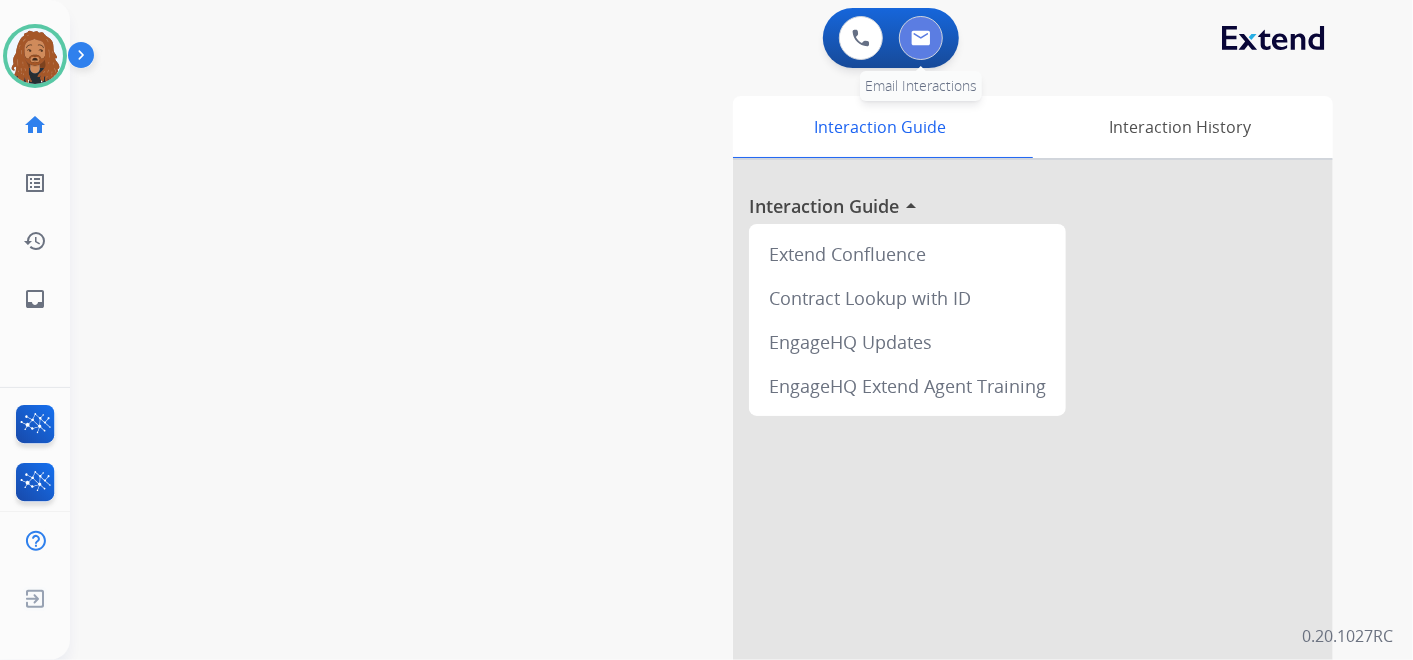 click at bounding box center [921, 38] 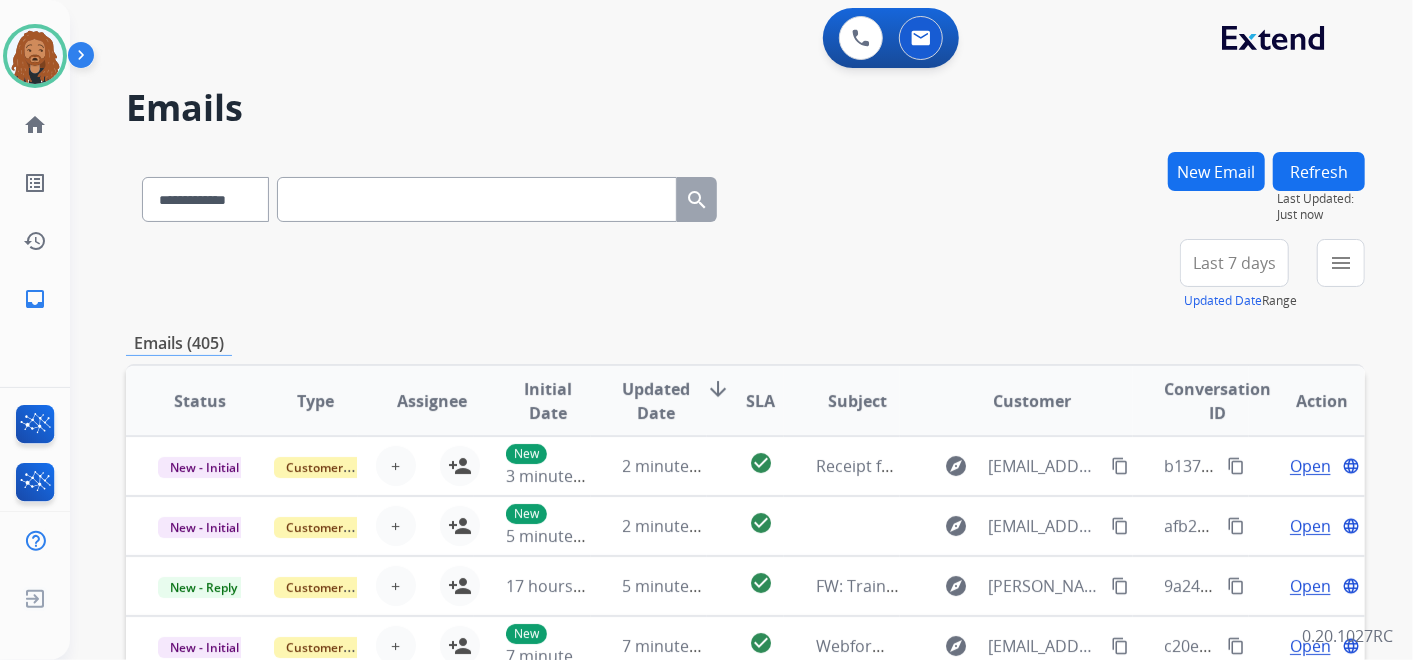 click at bounding box center [477, 199] 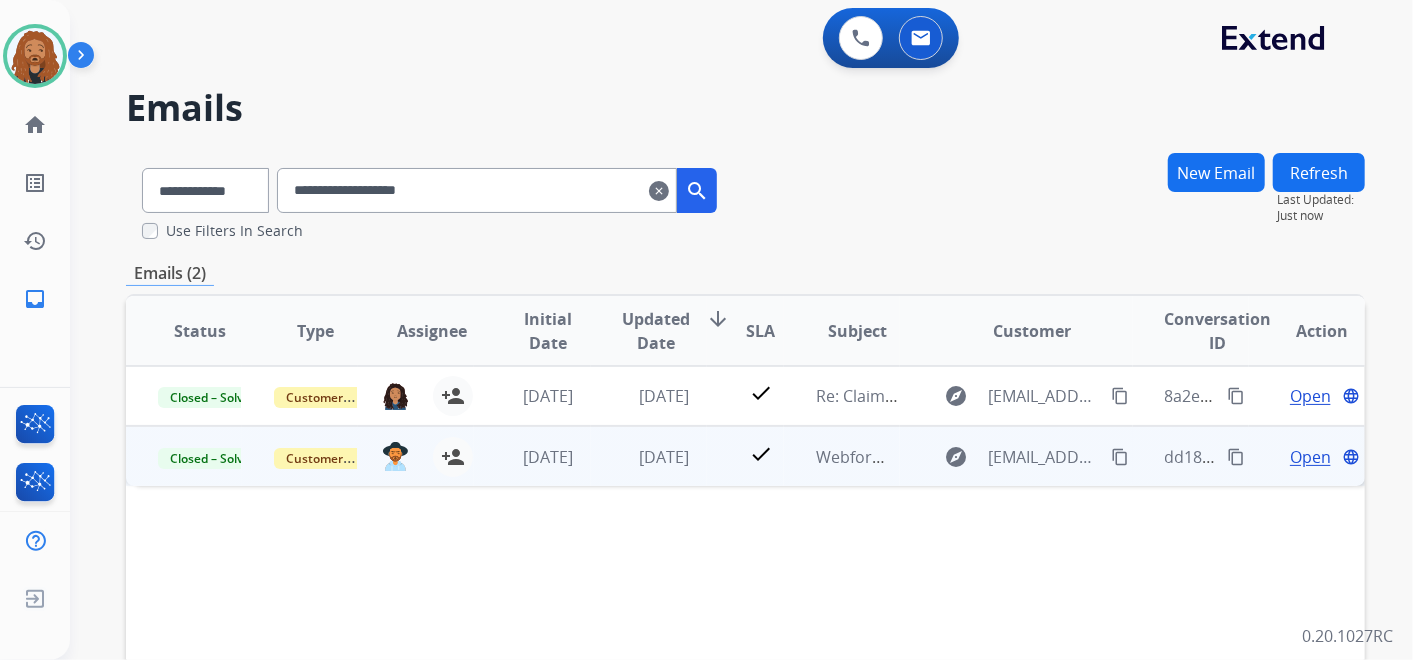 click on "Status Type Assignee Initial Date Updated Date arrow_downward SLA Subject Customer Conversation ID Action Closed – Solved Customer Support [EMAIL_ADDRESS][DOMAIN_NAME] person_add Assign to Me [DATE] [DATE] check  Re: Claim Photo Request  explore [EMAIL_ADDRESS][DOMAIN_NAME] content_copy  8a2e6c7d-911e-4910-9f6e-568253f6e560  content_copy Open language Closed – Solved Customer Support [EMAIL_ADDRESS][DOMAIN_NAME] person_add Assign to Me [DATE] [DATE] check  Webform from [EMAIL_ADDRESS][DOMAIN_NAME] on [DATE]  explore [EMAIL_ADDRESS][DOMAIN_NAME] content_copy  dd188c11-b4e0-463e-ac46-13031afc6d6b  content_copy Open language" at bounding box center (745, 629) 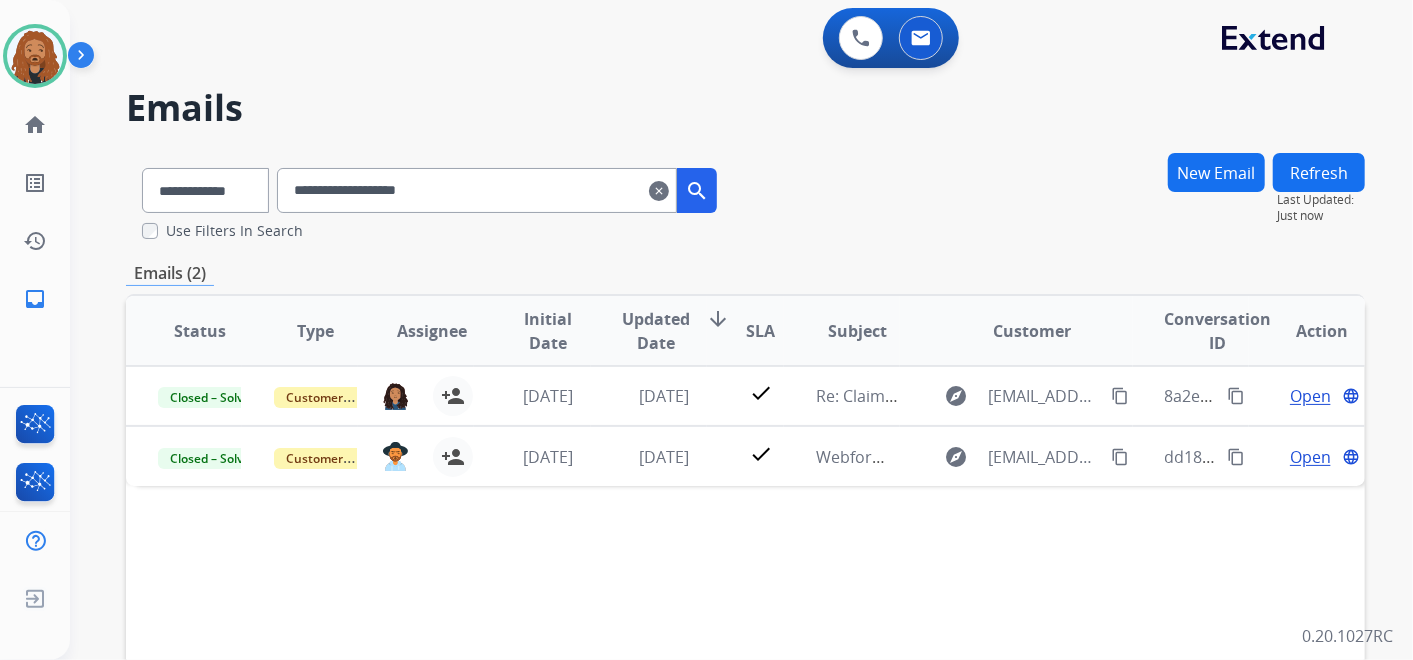 click on "**********" at bounding box center [745, 196] 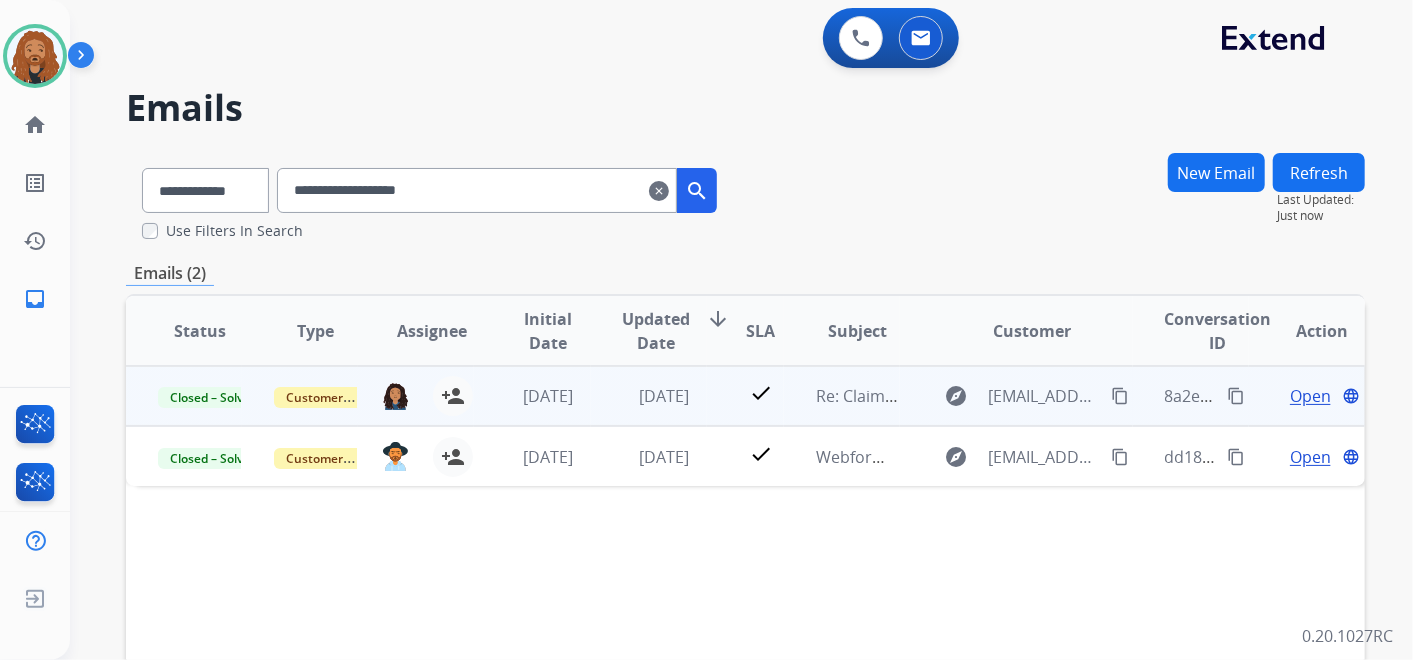 click on "Open" at bounding box center [1310, 396] 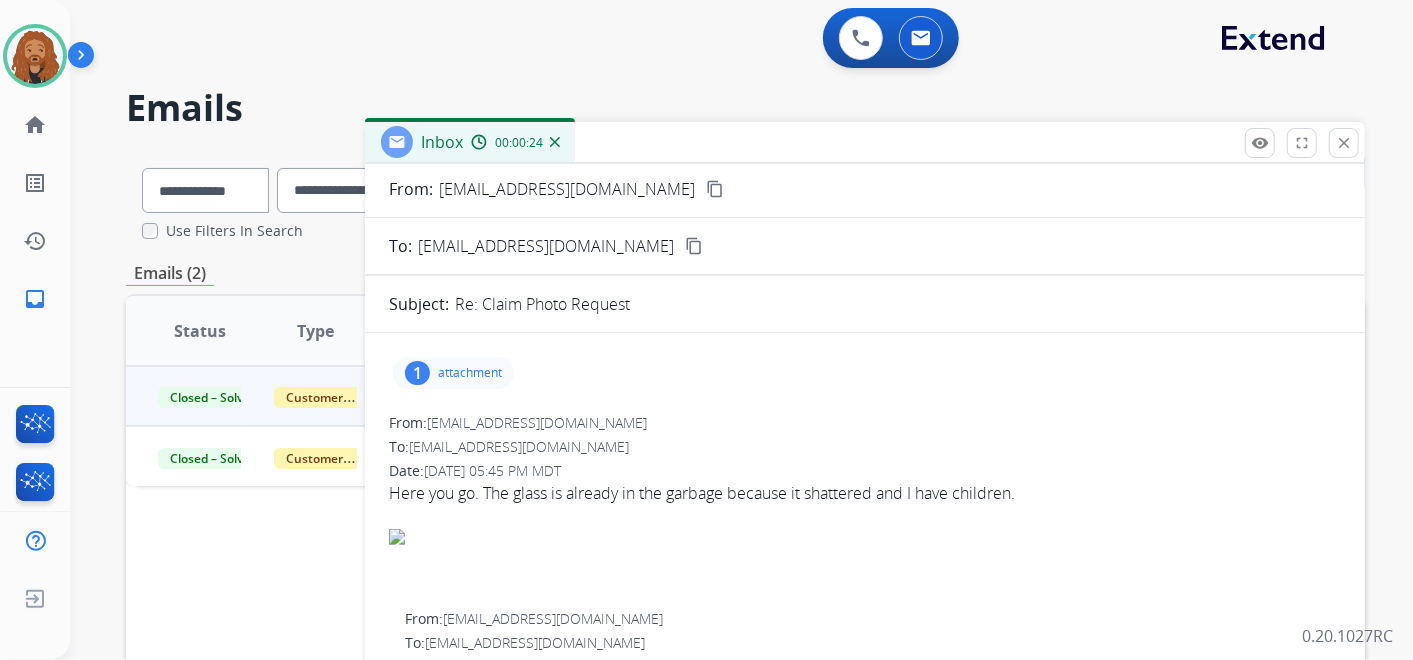 scroll, scrollTop: 0, scrollLeft: 0, axis: both 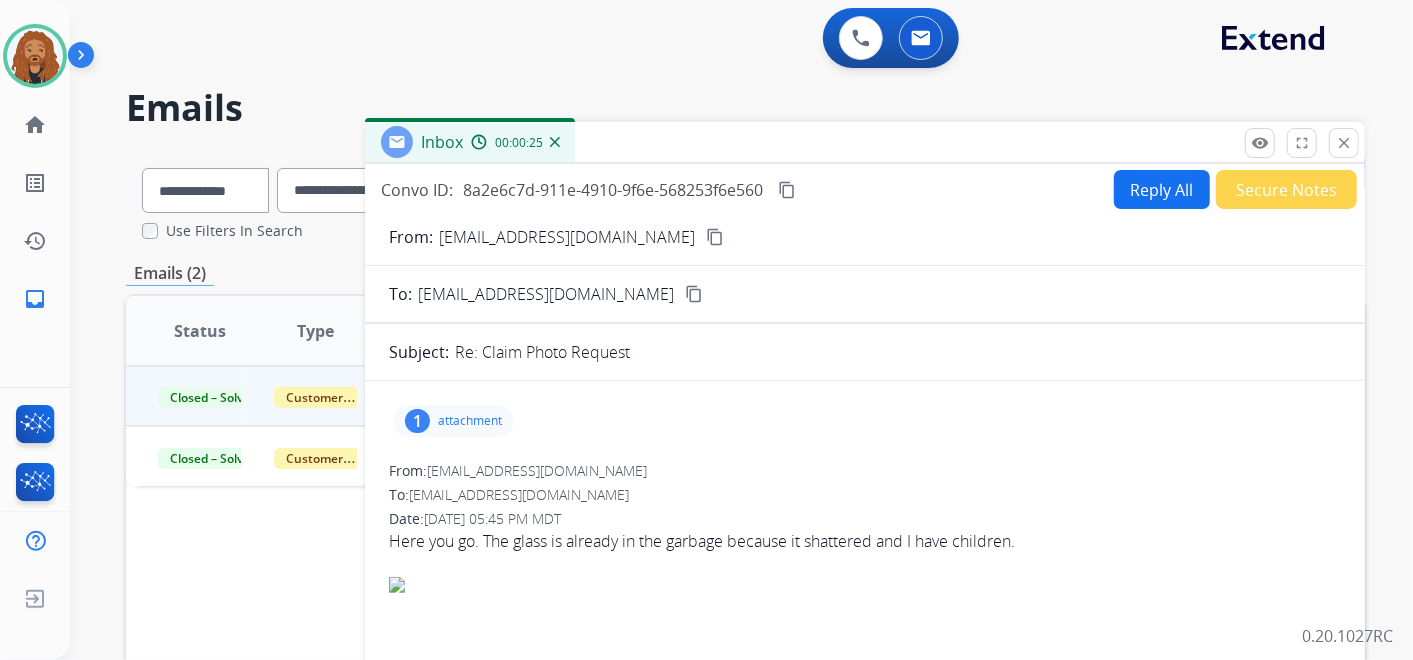 click on "attachment" at bounding box center (470, 421) 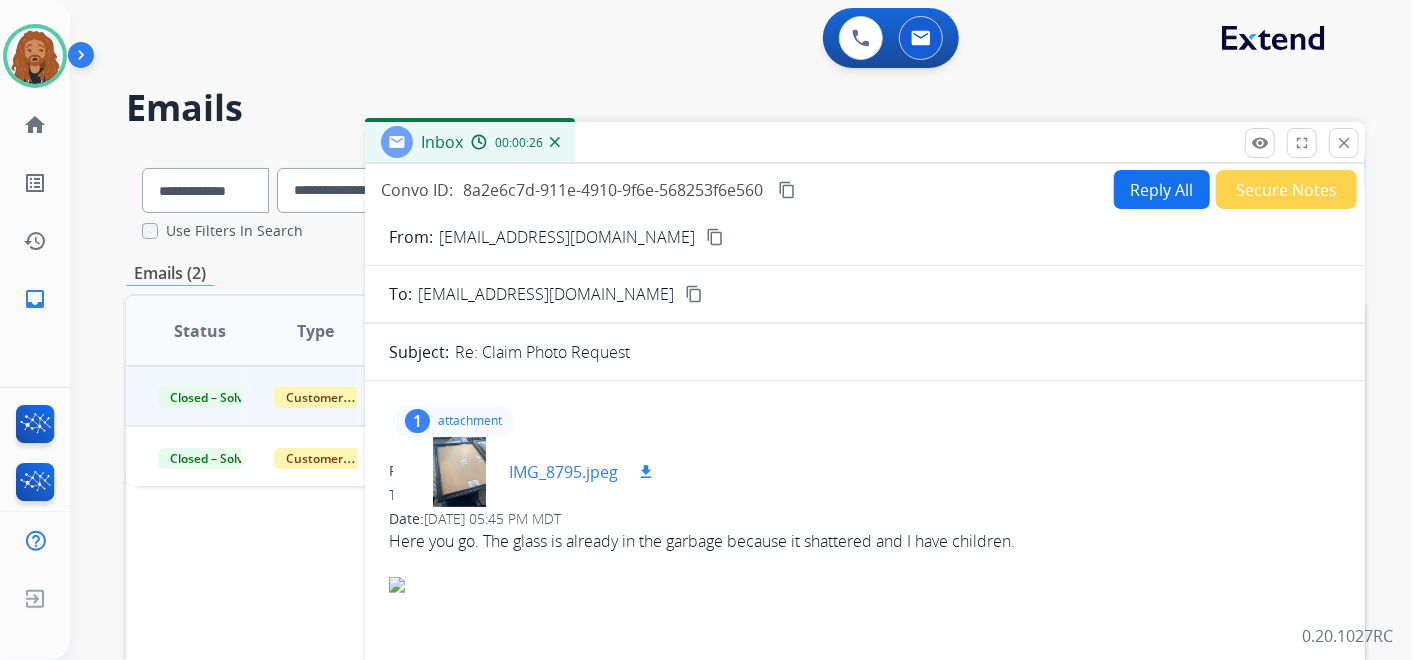 click on "IMG_8795.jpeg" at bounding box center [563, 472] 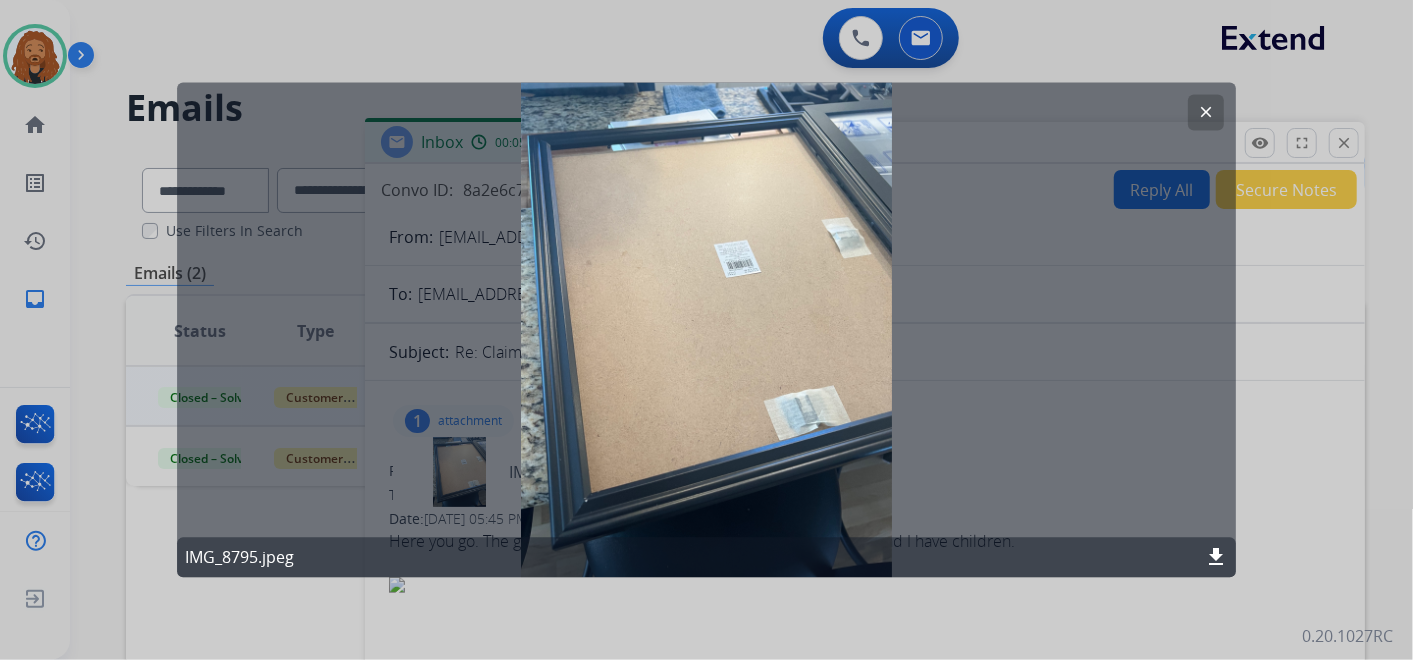 click on "clear" 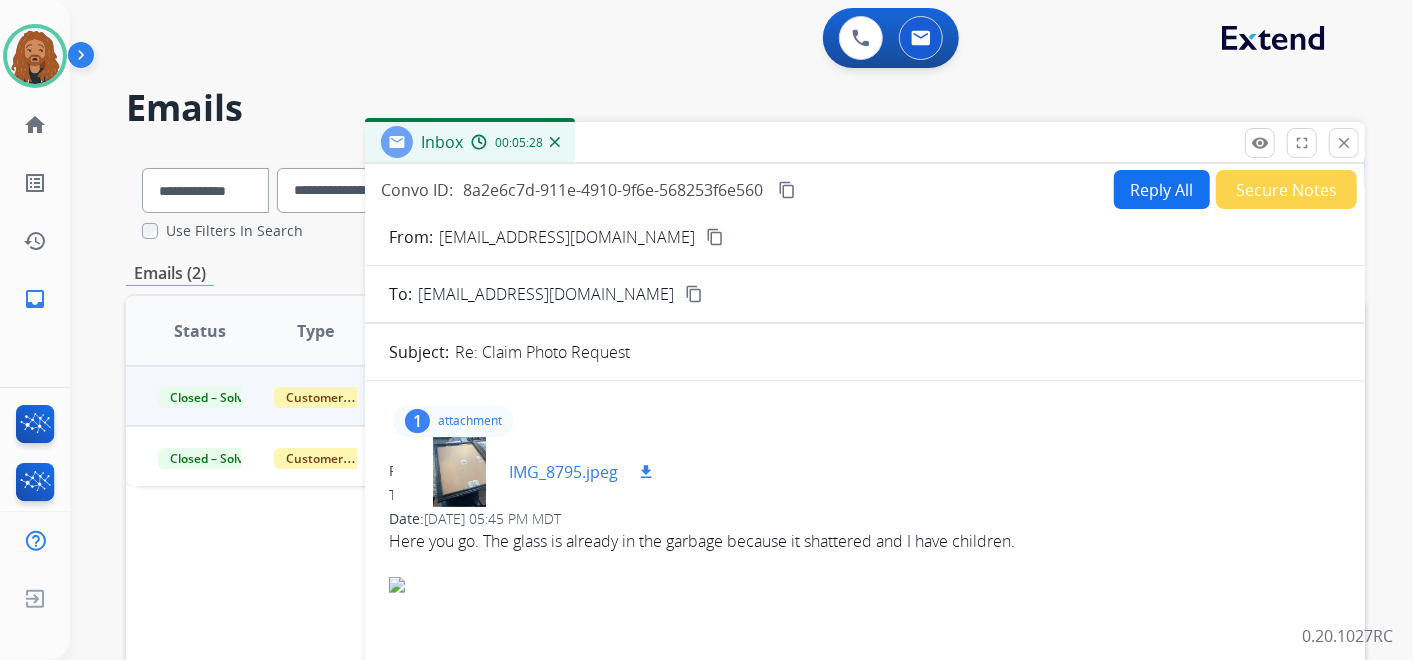 click on "download" at bounding box center (646, 472) 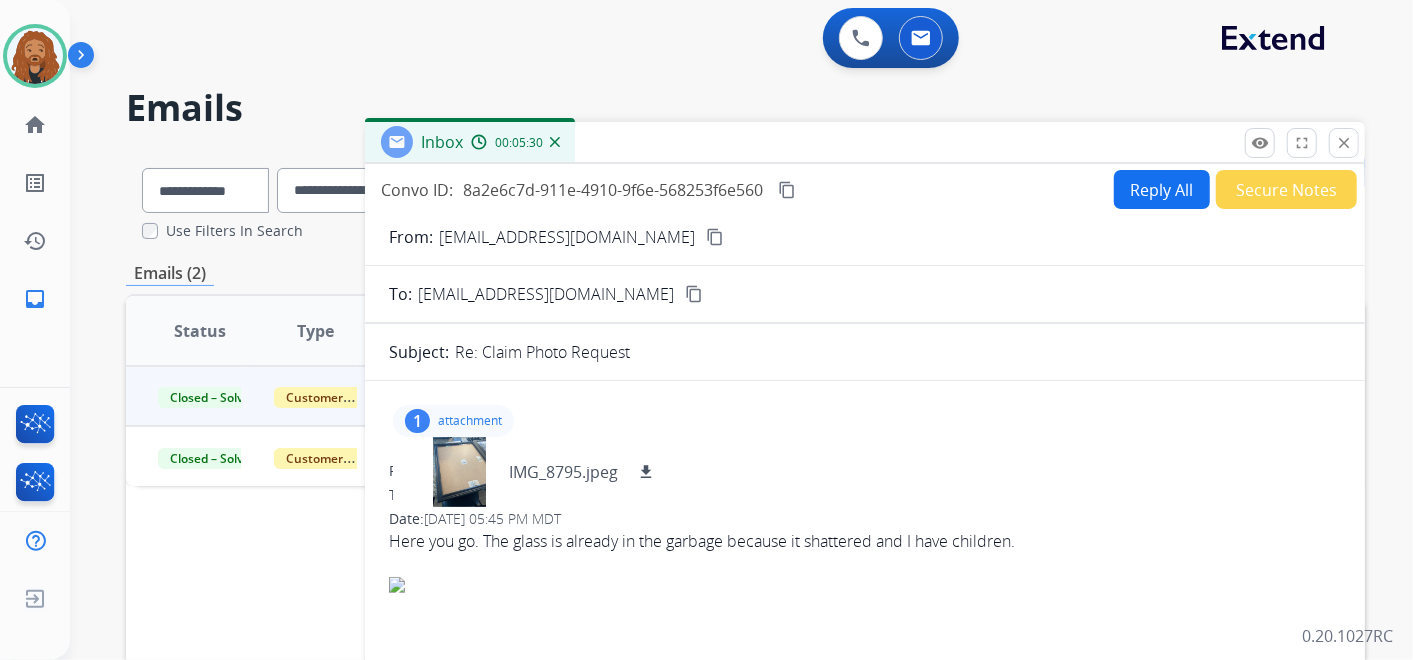 click on "content_copy" at bounding box center (787, 190) 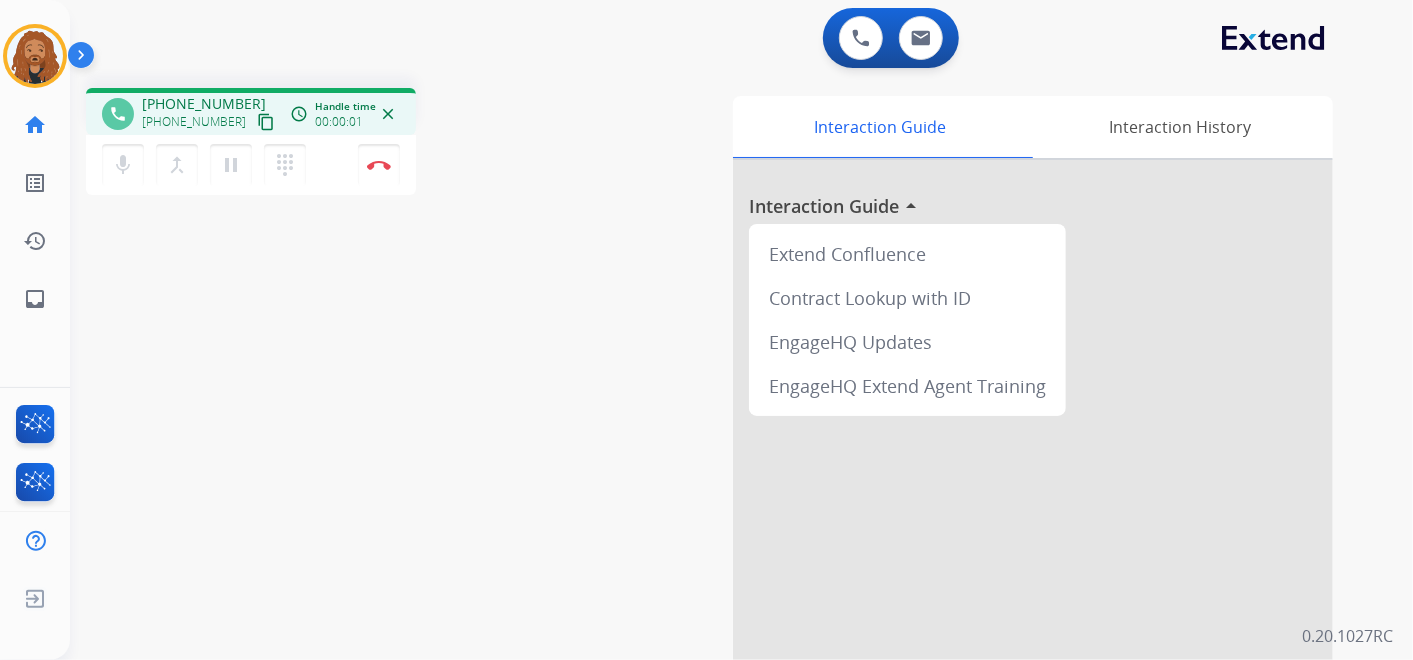 drag, startPoint x: 533, startPoint y: 282, endPoint x: 548, endPoint y: 265, distance: 22.671568 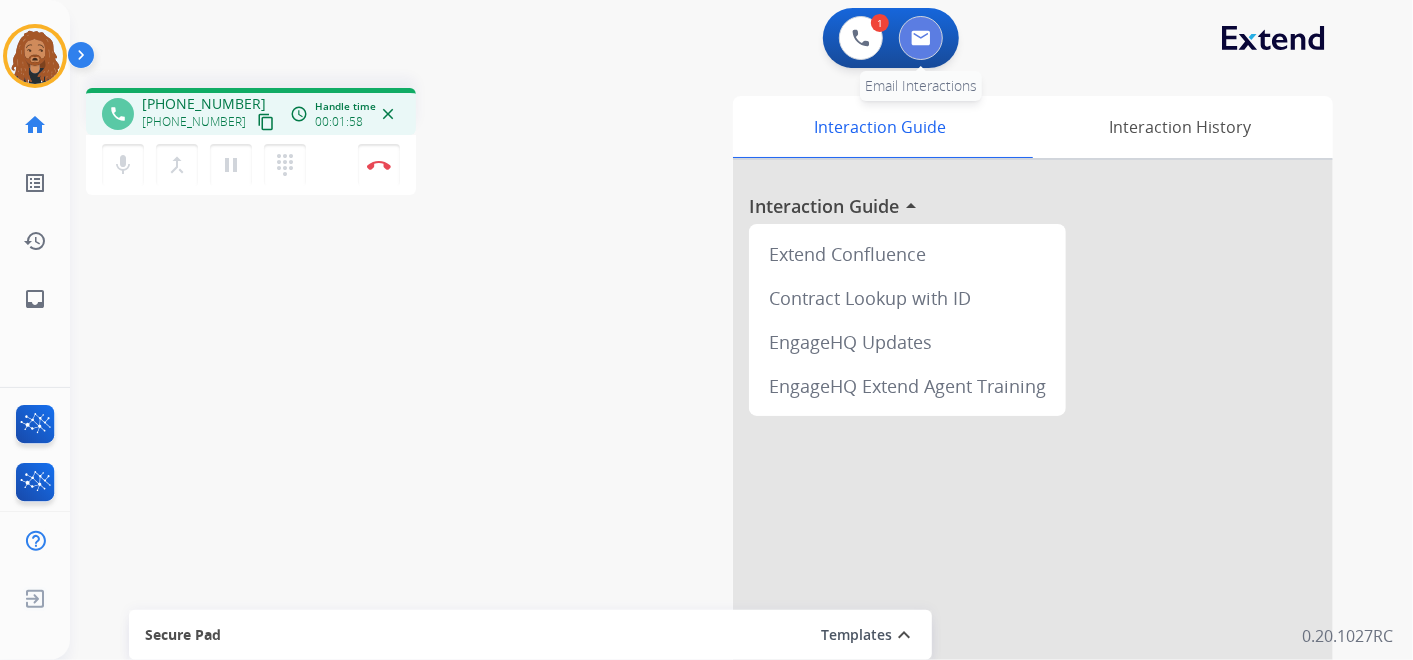 click at bounding box center [921, 38] 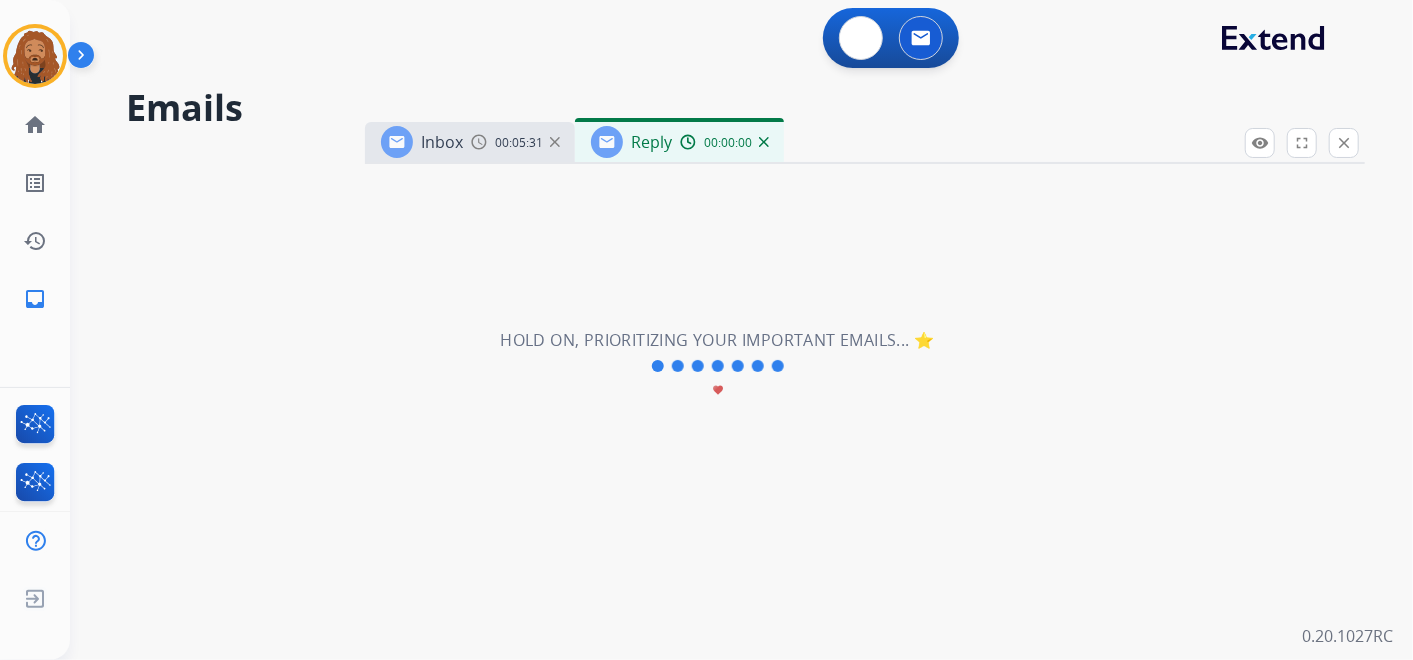 select on "**********" 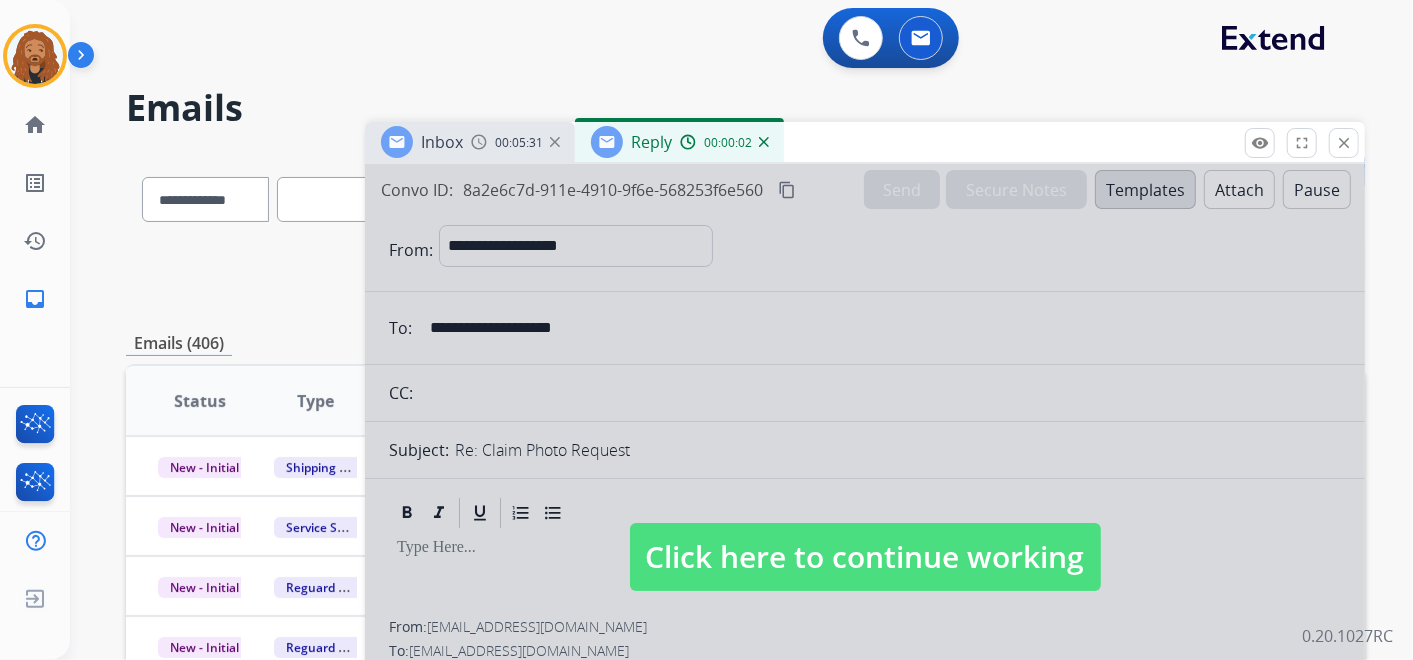 click on "Click here to continue working" at bounding box center (865, 557) 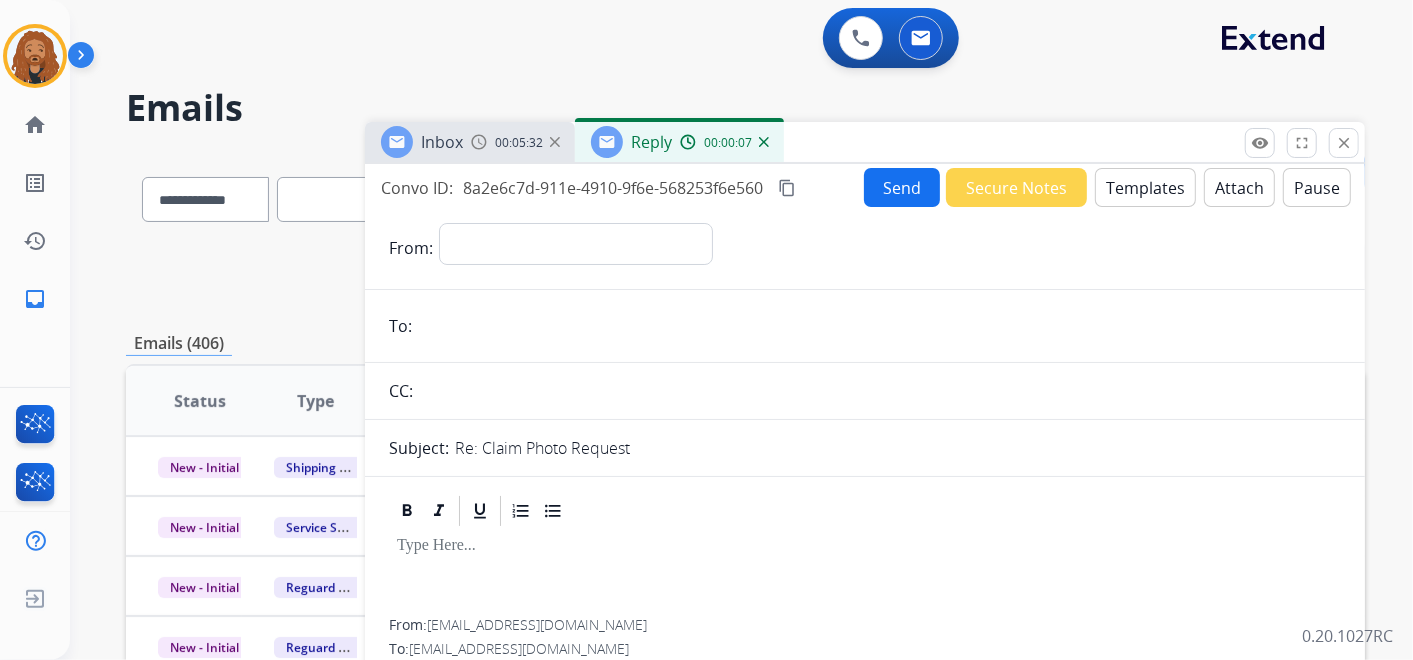 scroll, scrollTop: 0, scrollLeft: 0, axis: both 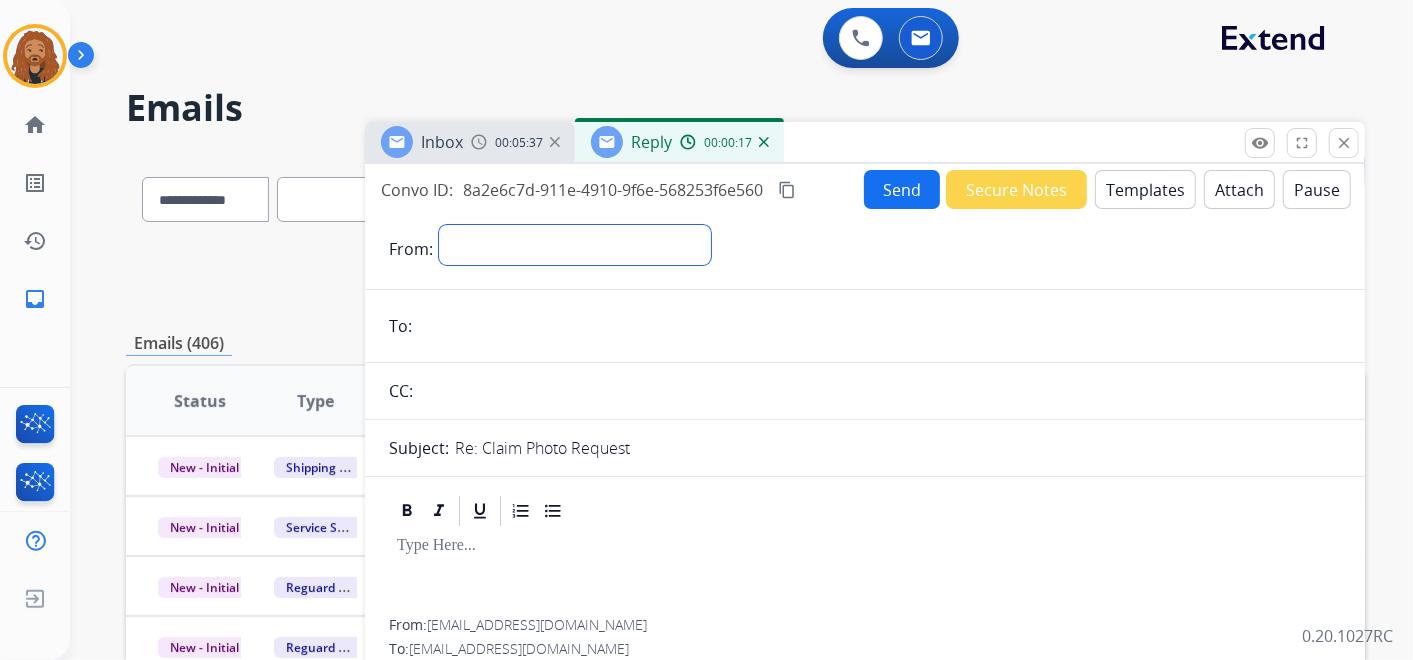 click on "**********" at bounding box center [575, 245] 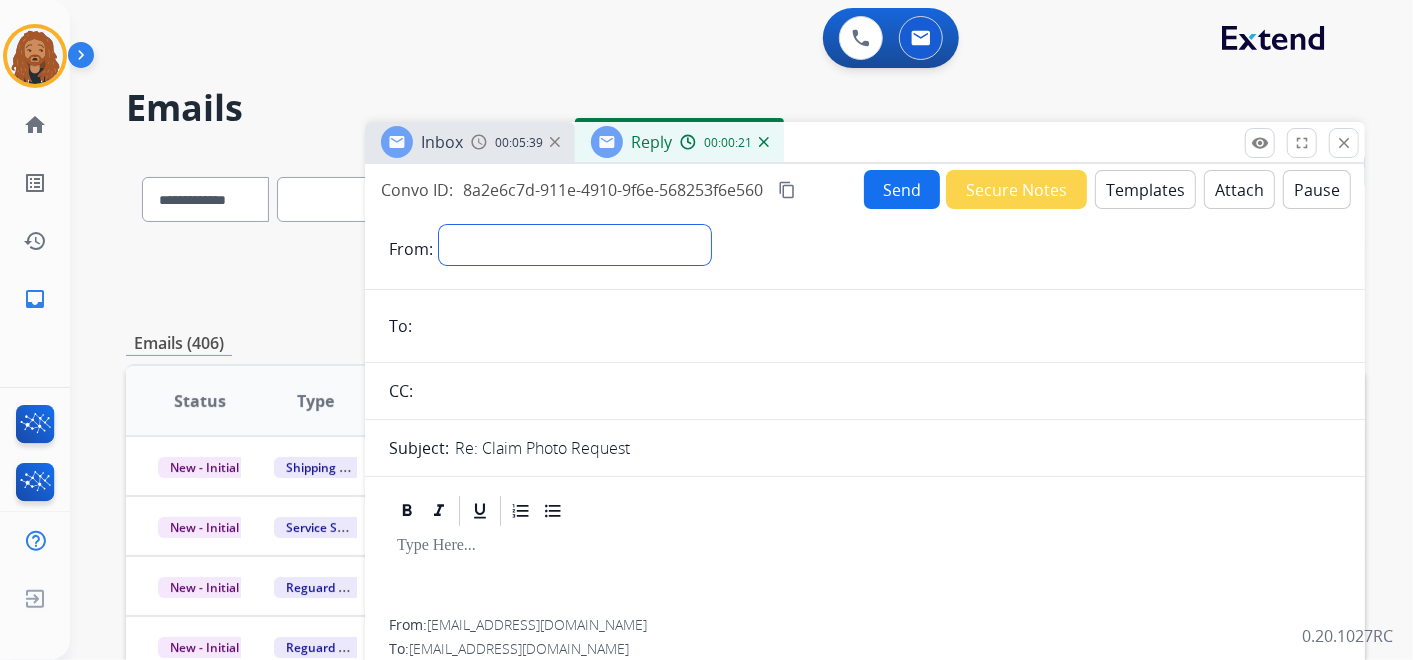 select on "**********" 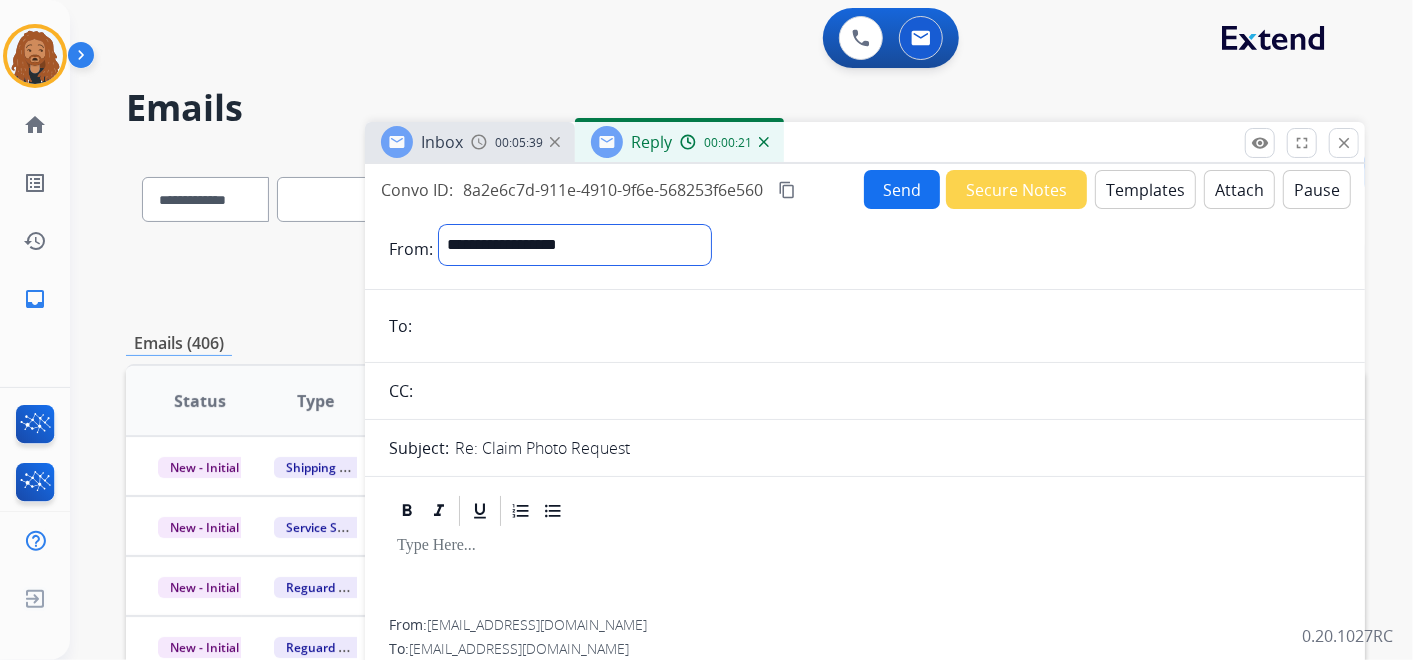 click on "**********" at bounding box center (575, 245) 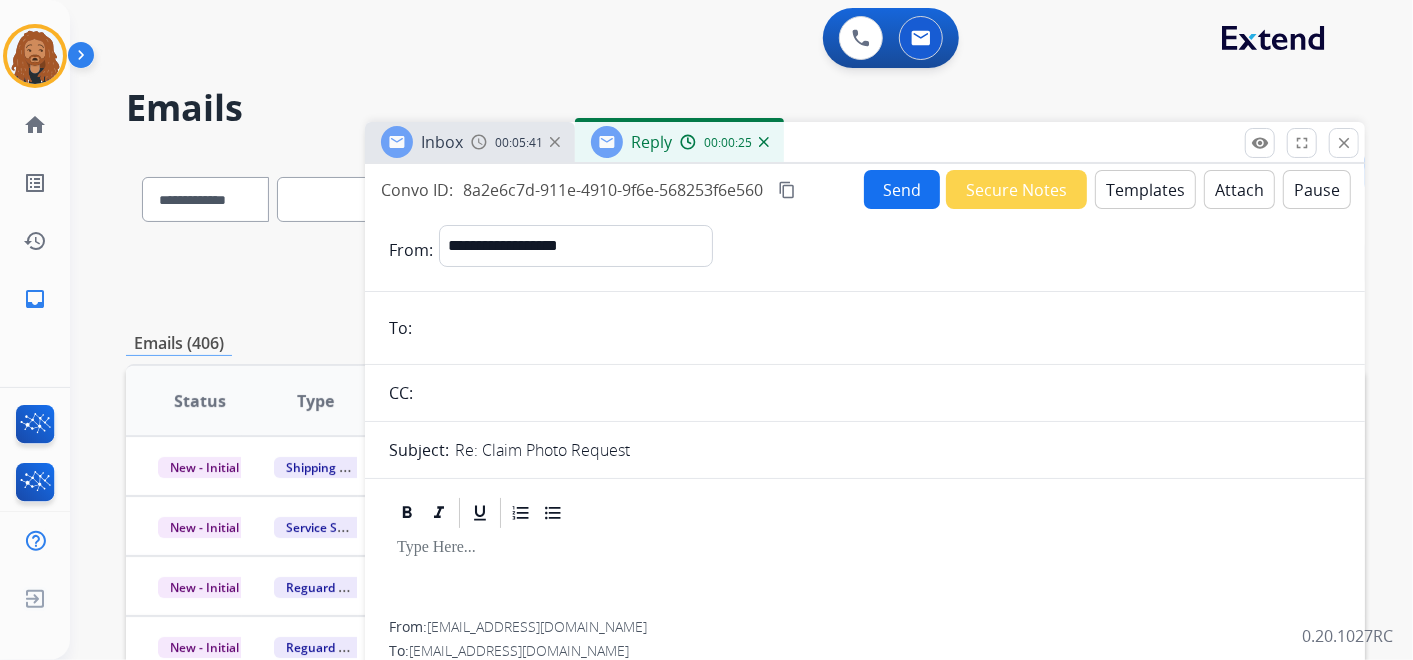click on "00:00:25" at bounding box center [724, 142] 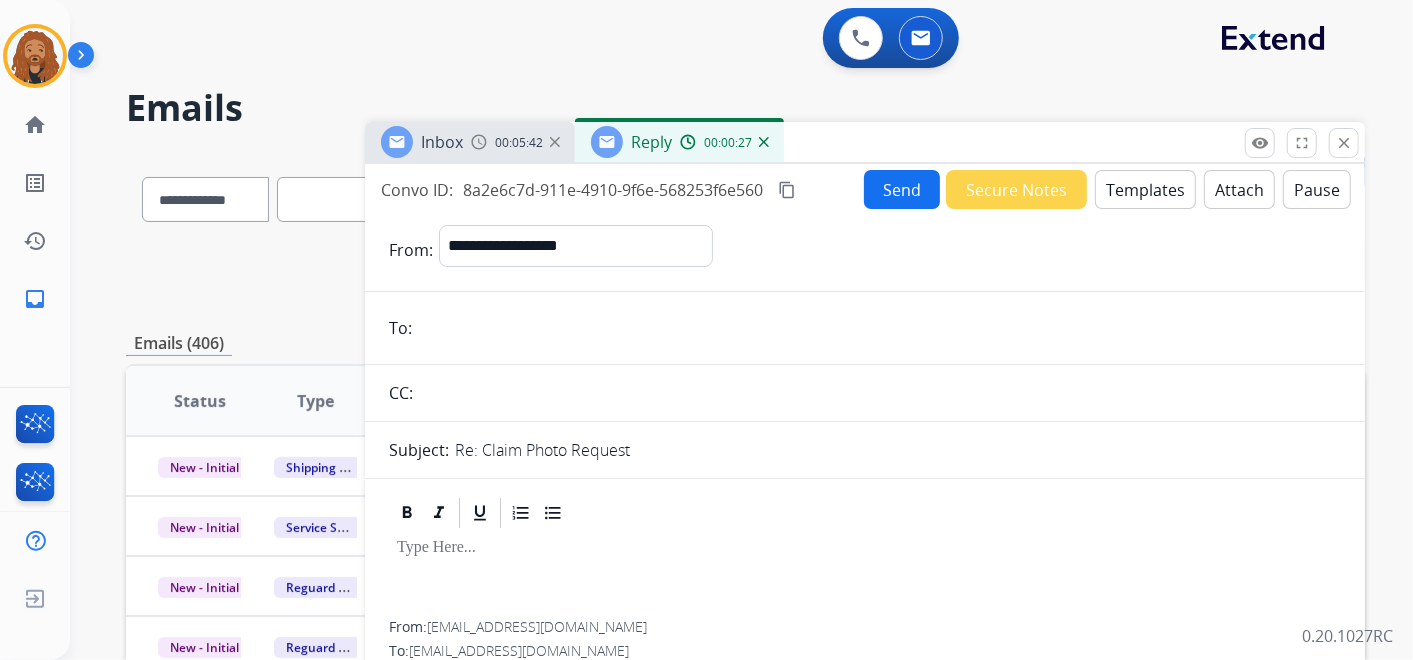 click at bounding box center (764, 142) 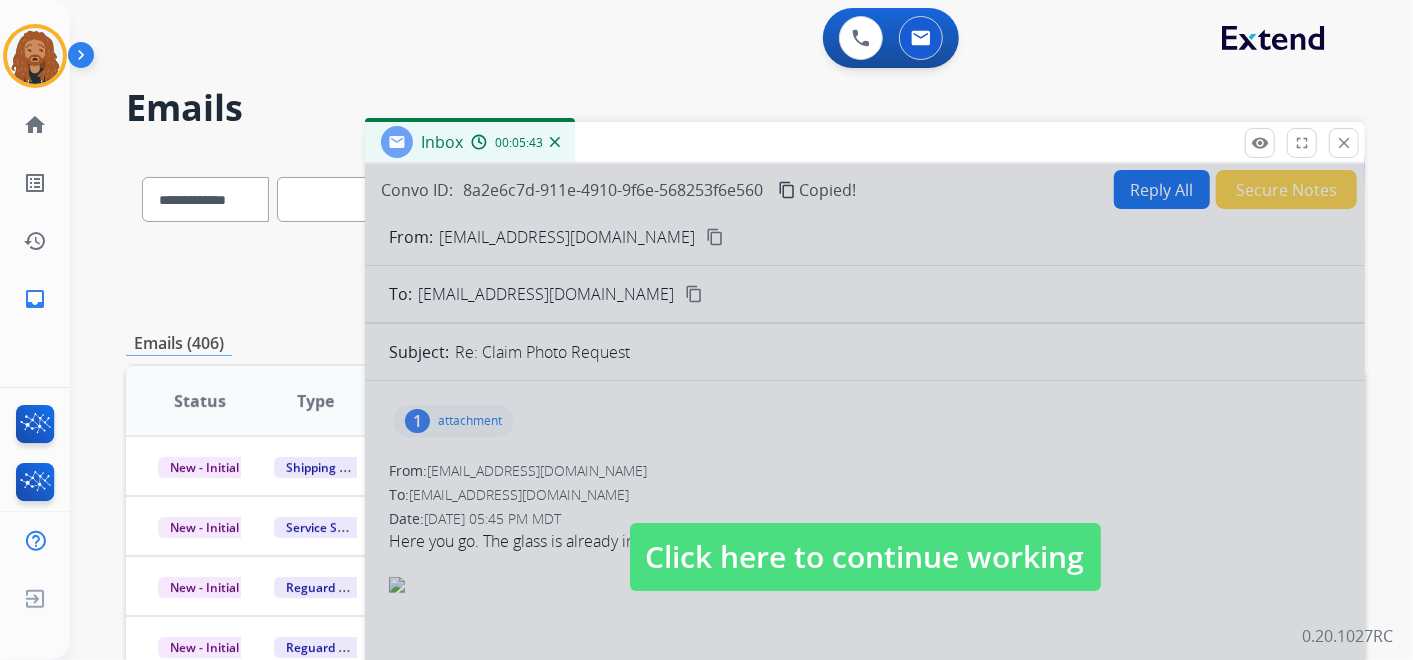 click on "Click here to continue working" at bounding box center [865, 557] 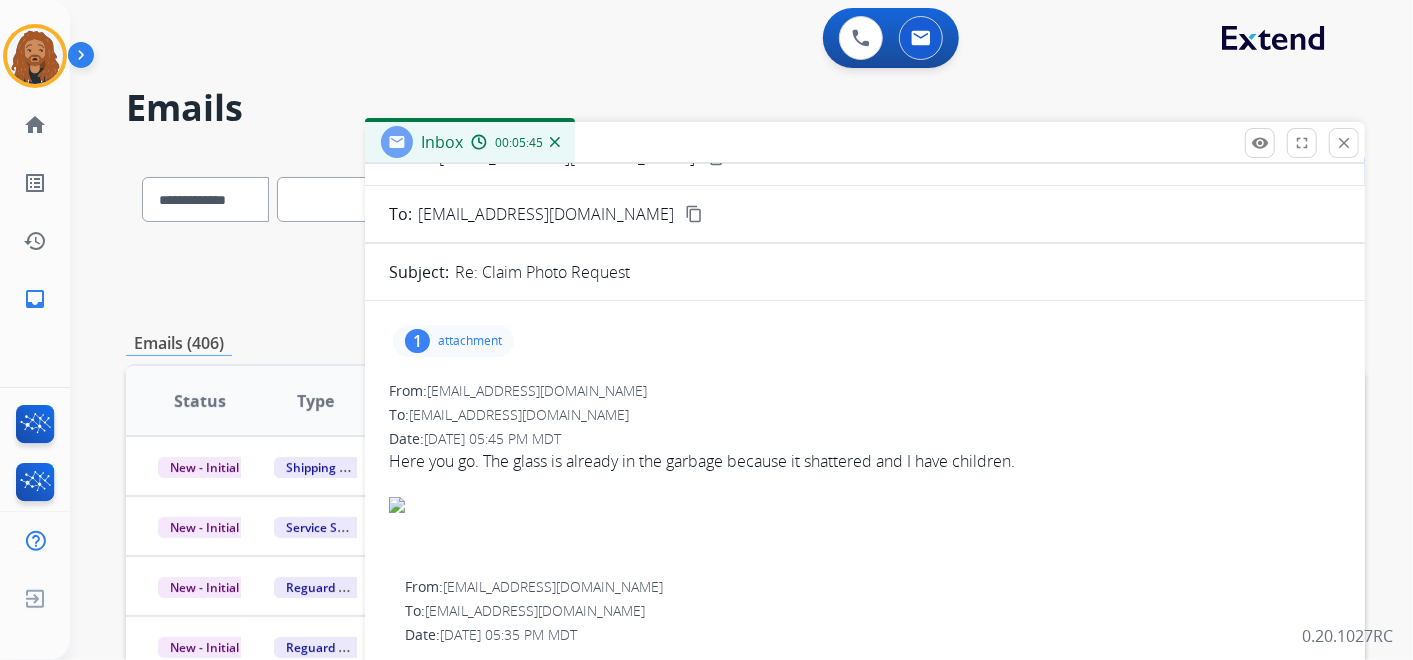 scroll, scrollTop: 0, scrollLeft: 0, axis: both 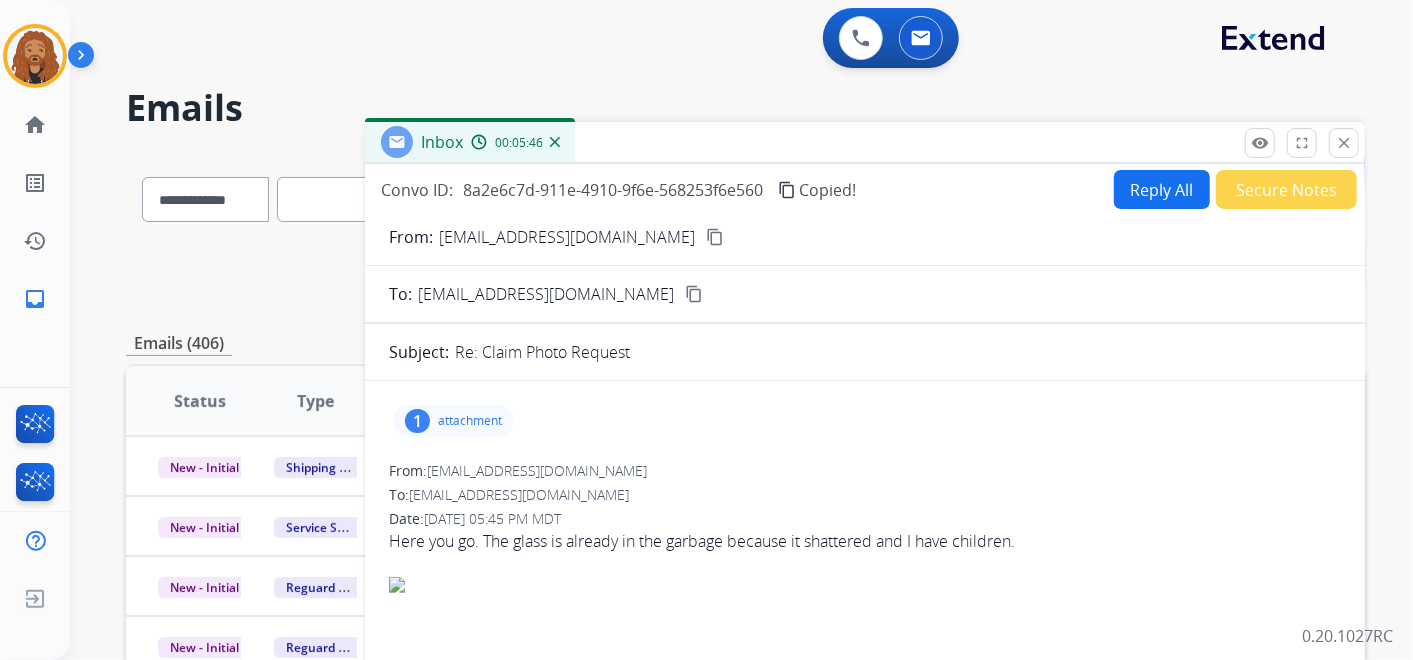 click on "Reply All" at bounding box center (1162, 189) 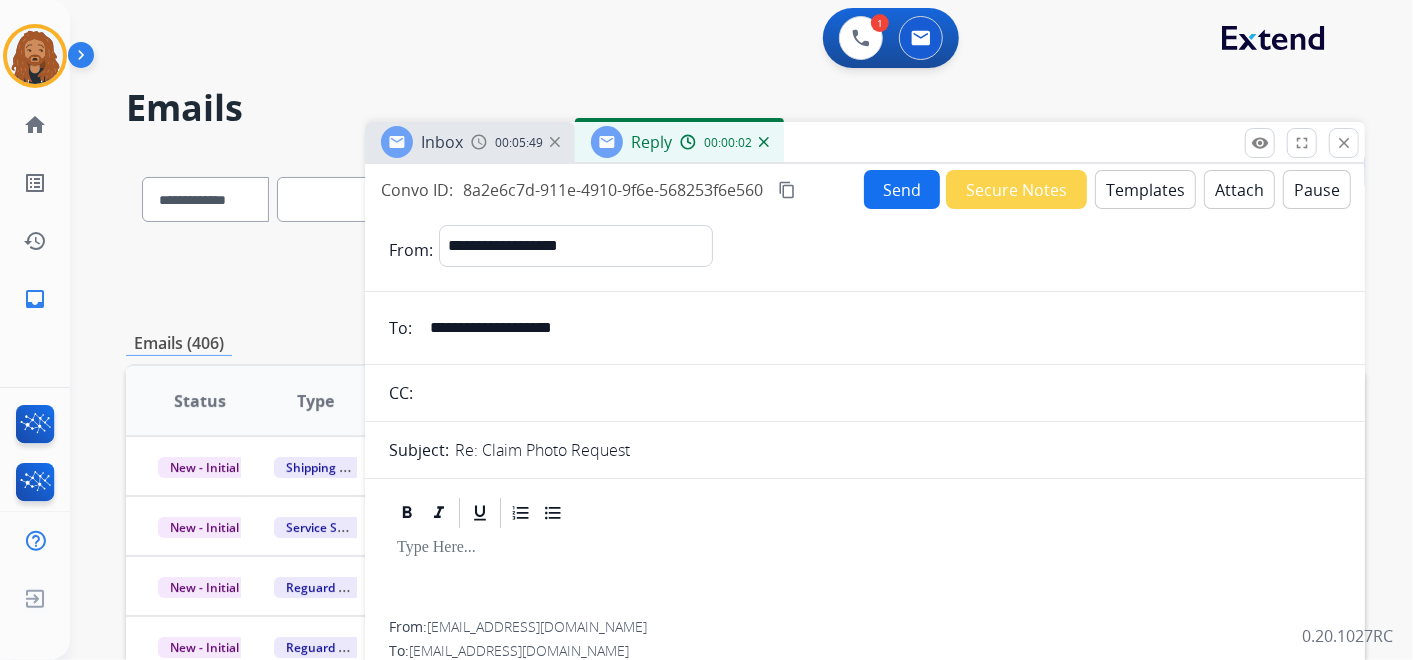 click on "Templates" at bounding box center [1145, 189] 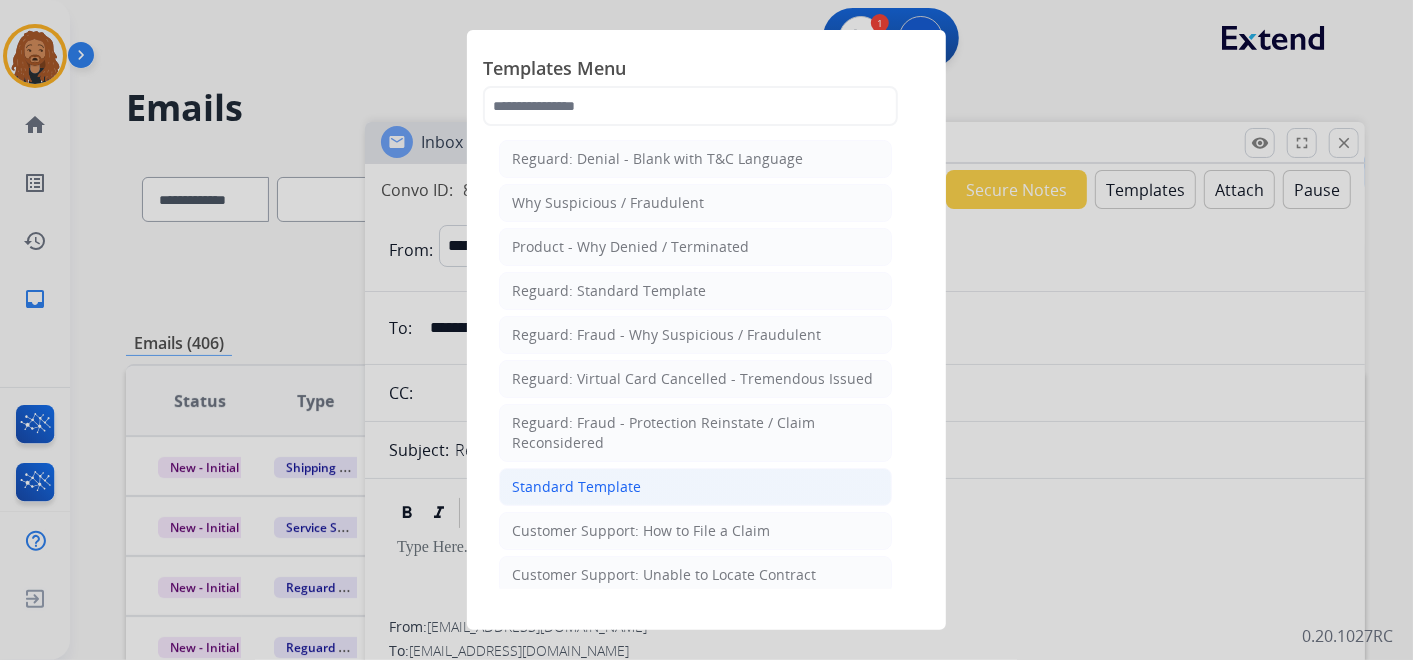 click on "Standard Template" 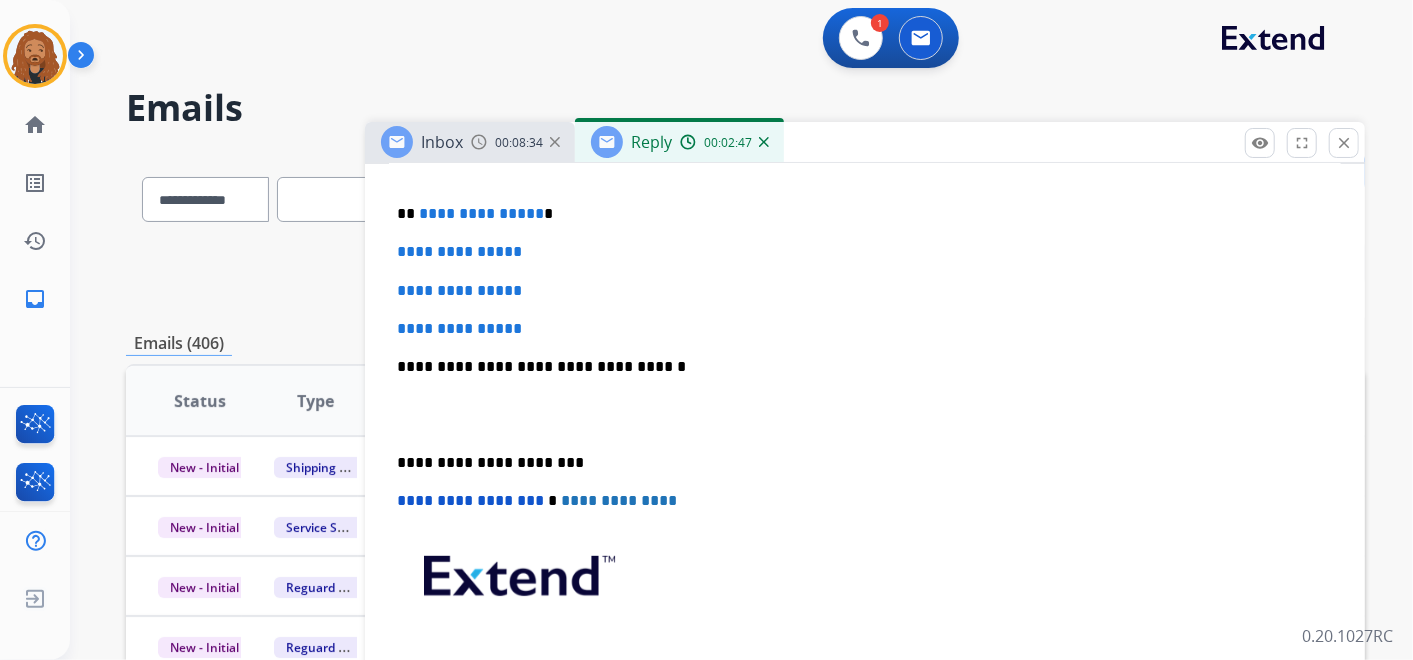 scroll, scrollTop: 555, scrollLeft: 0, axis: vertical 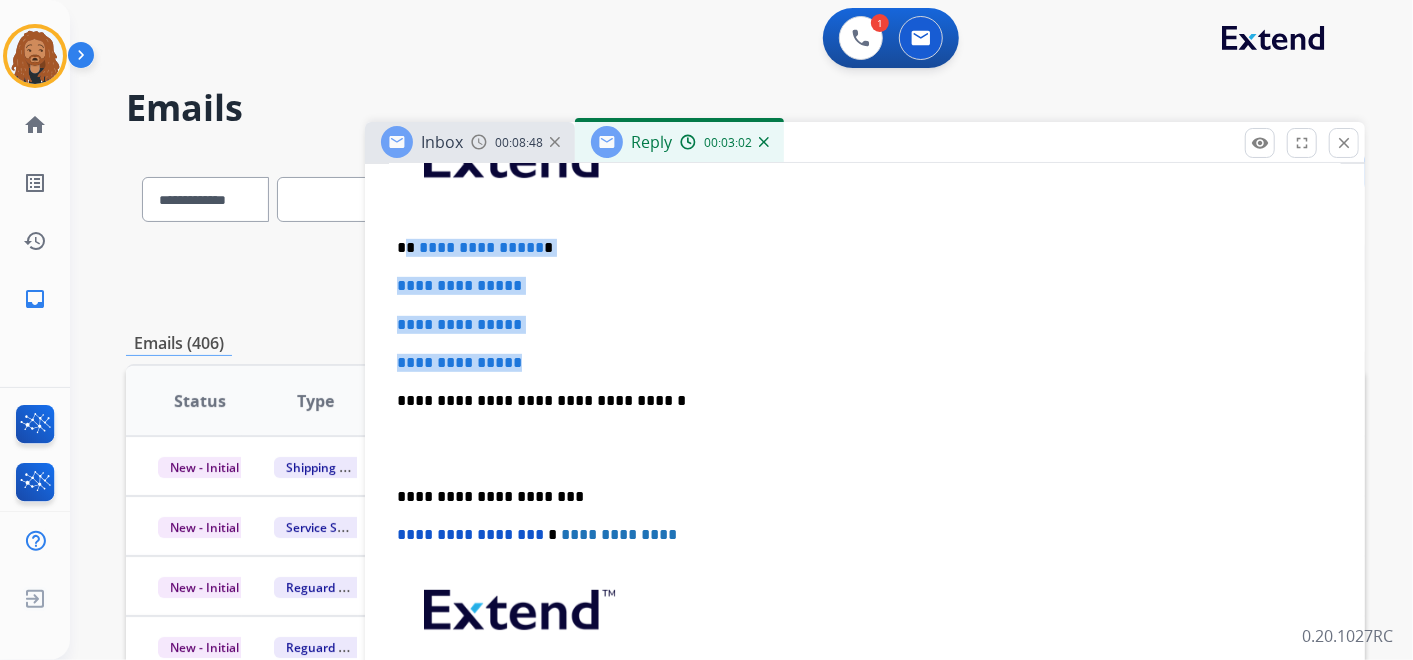 drag, startPoint x: 542, startPoint y: 362, endPoint x: 407, endPoint y: 234, distance: 186.03494 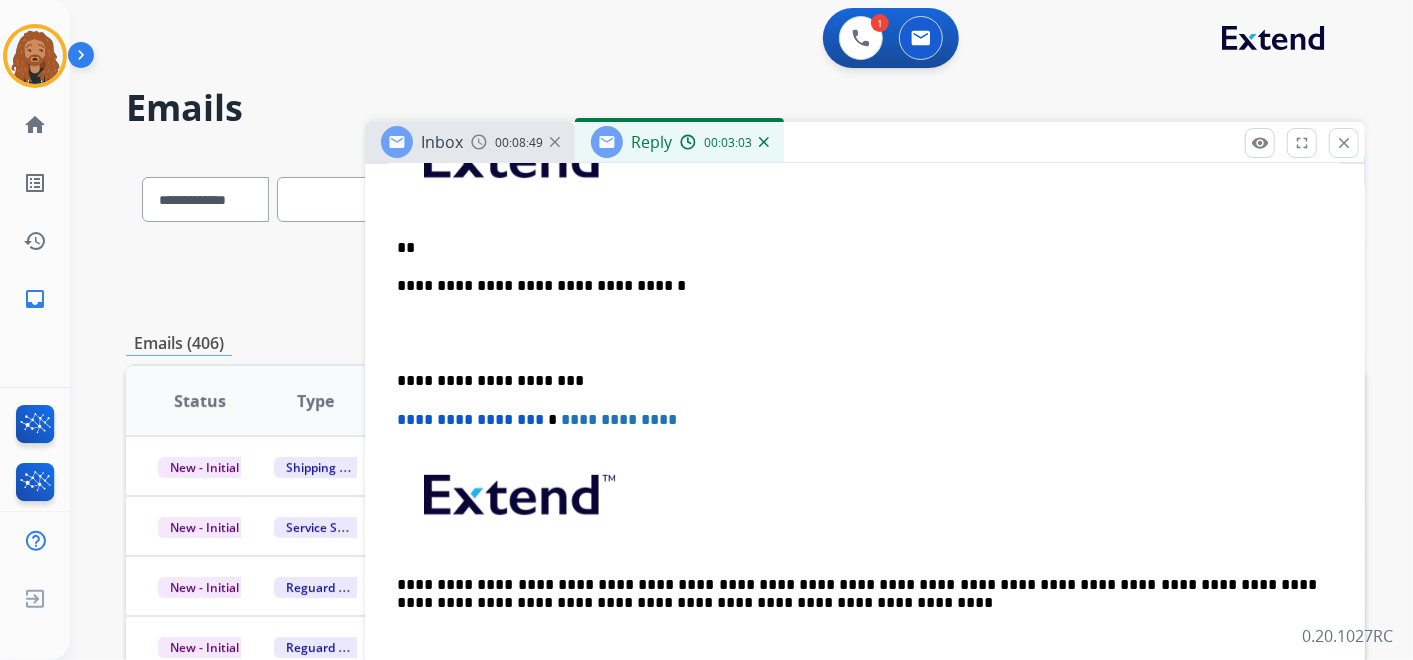 type 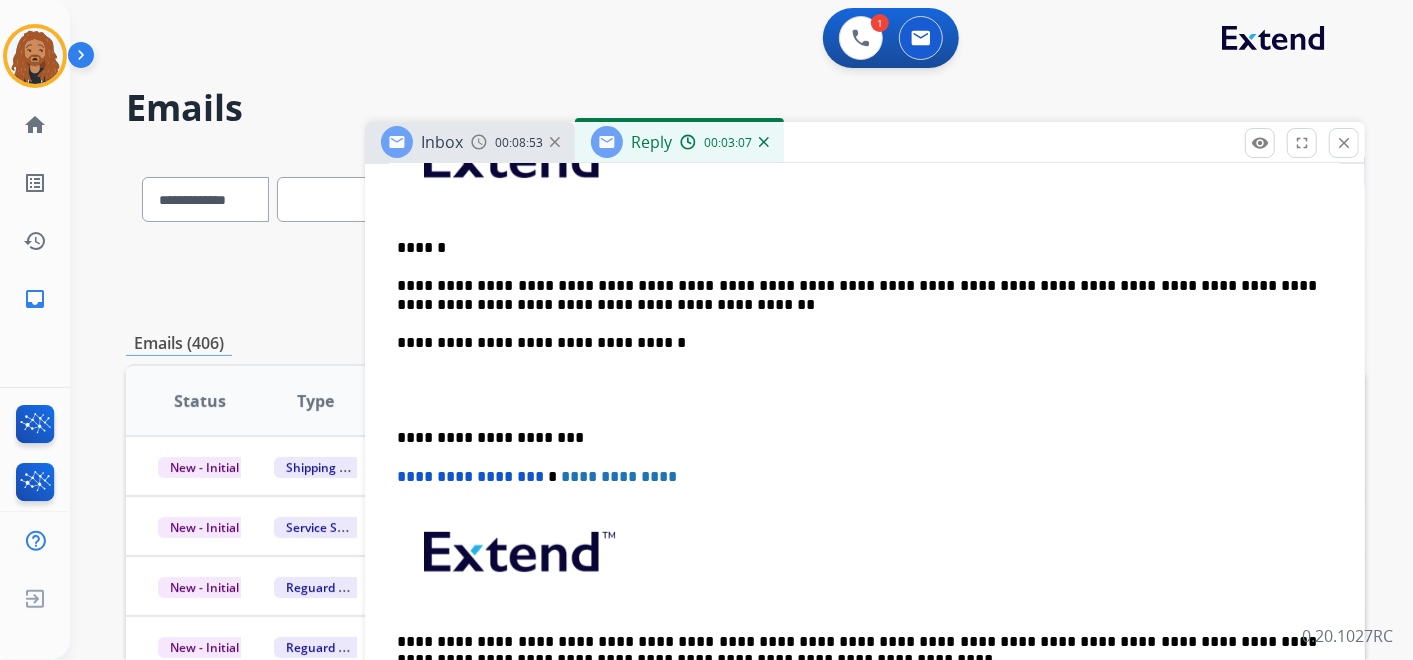 click at bounding box center (865, 390) 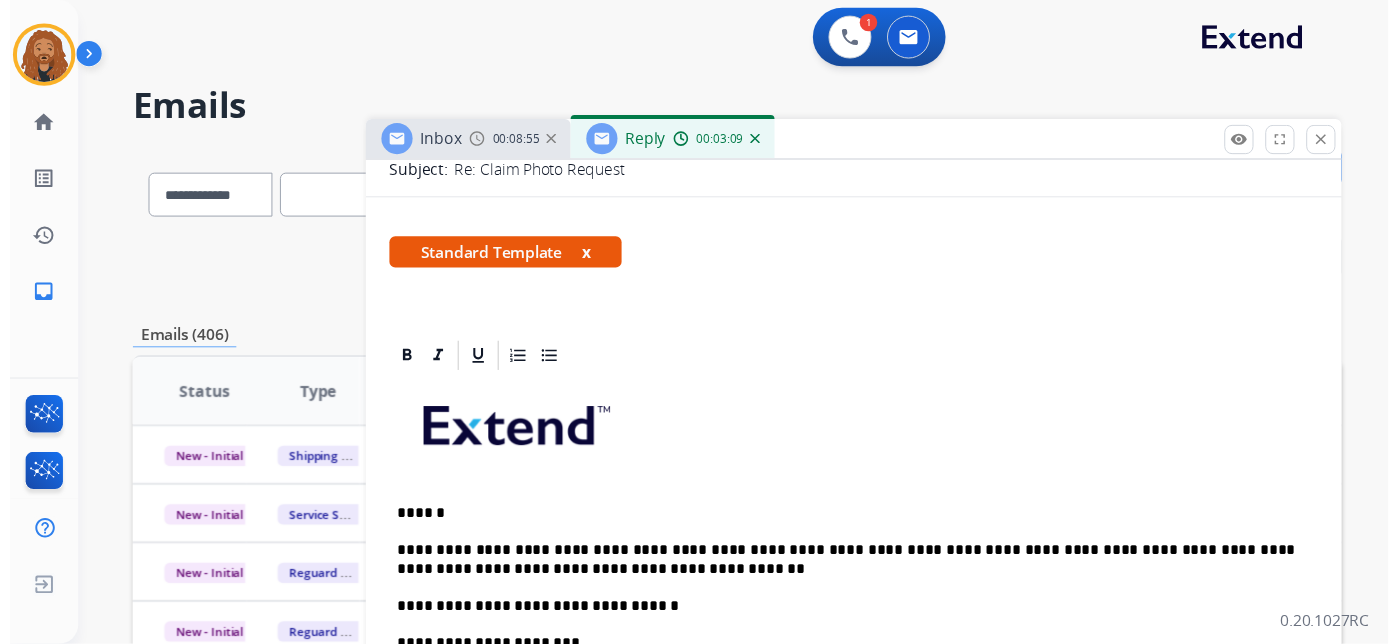 scroll, scrollTop: 0, scrollLeft: 0, axis: both 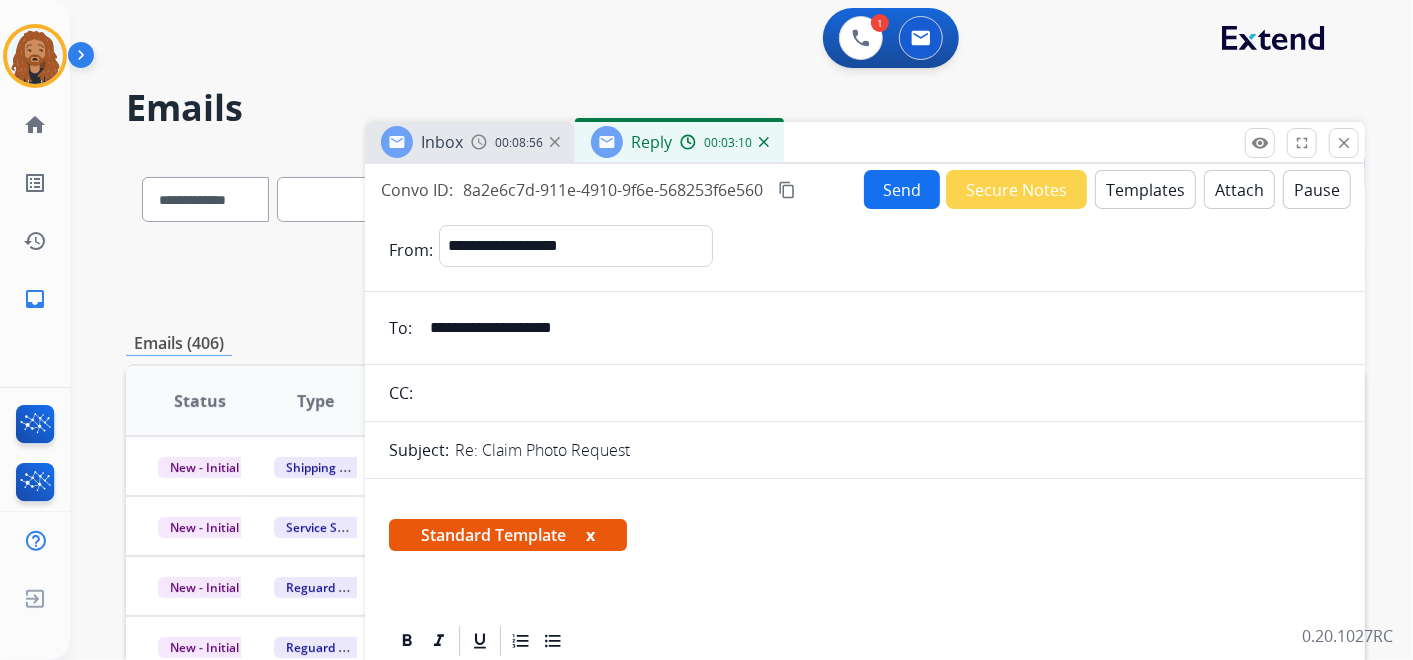 click on "Send" at bounding box center [902, 189] 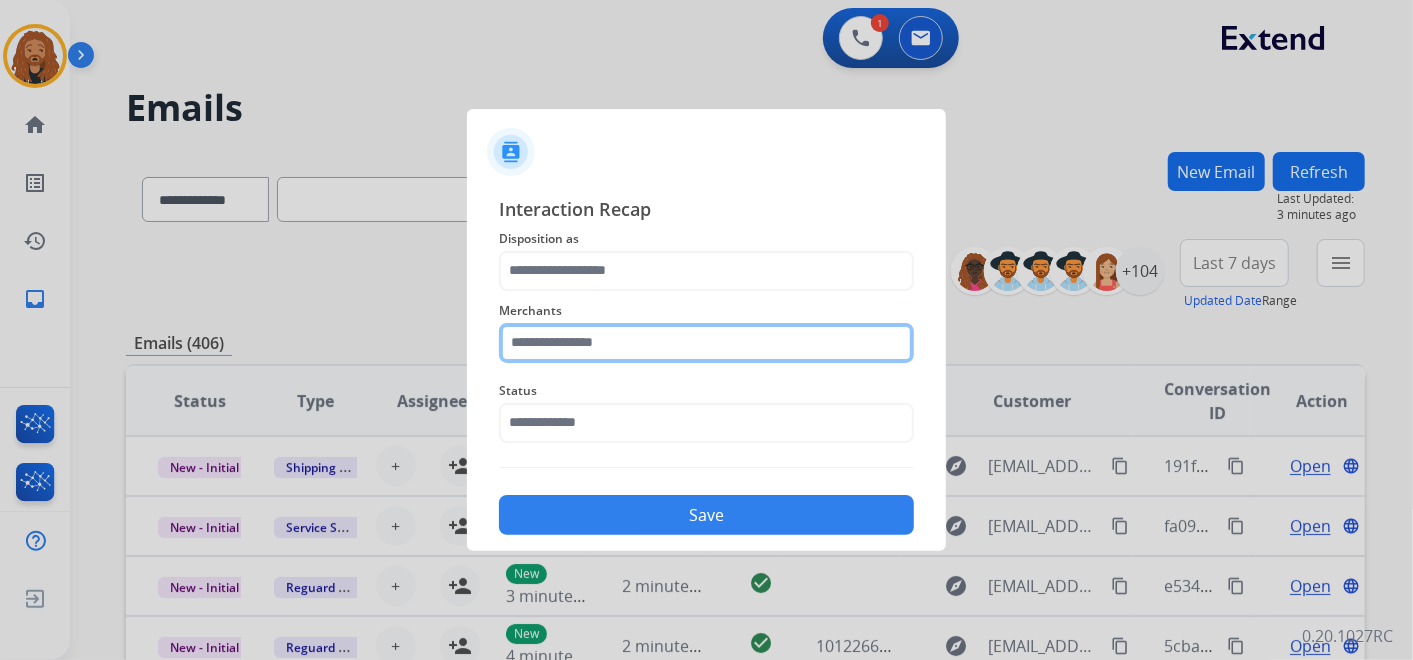 click on "Merchants" 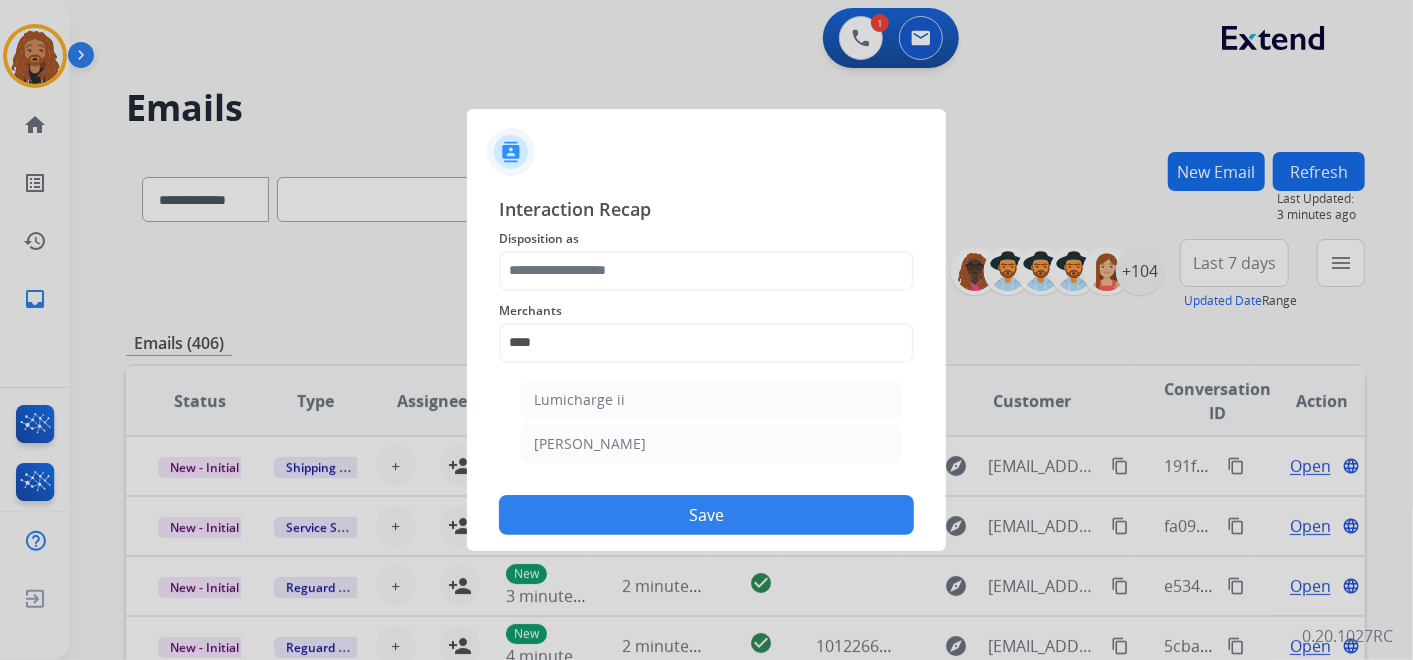 drag, startPoint x: 597, startPoint y: 444, endPoint x: 600, endPoint y: 428, distance: 16.27882 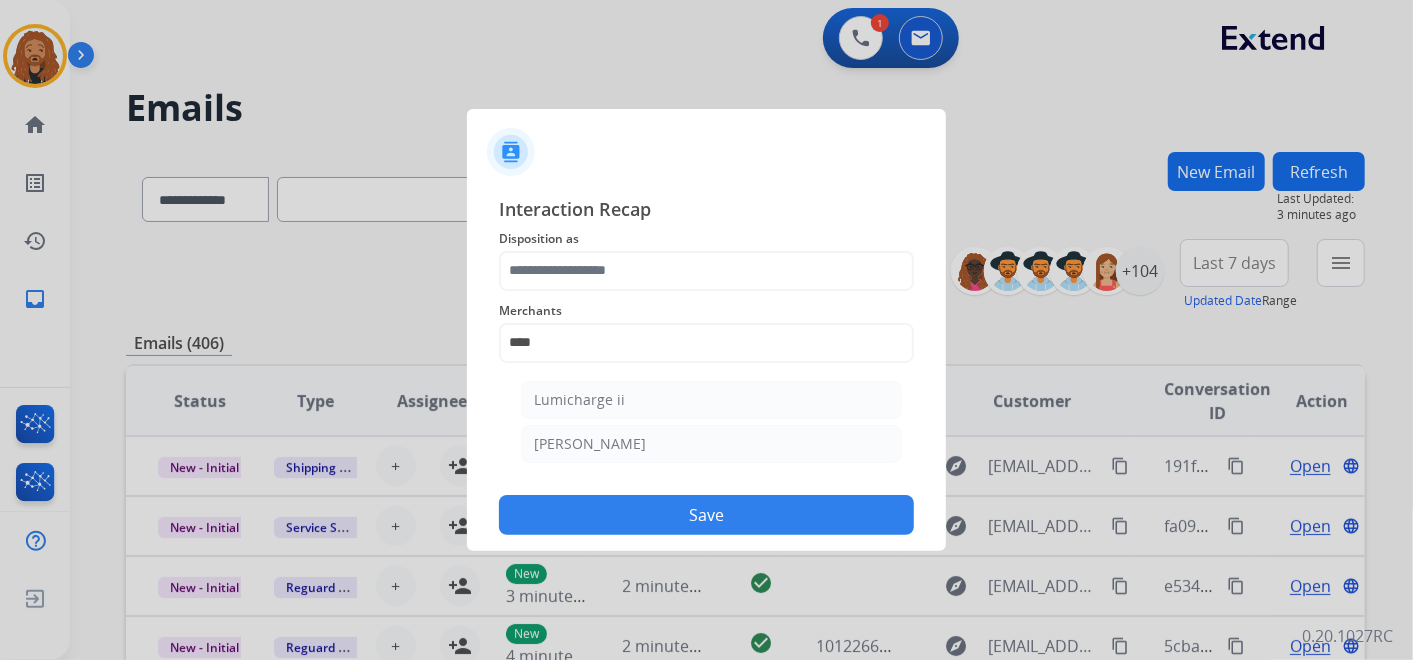 click on "[PERSON_NAME]" 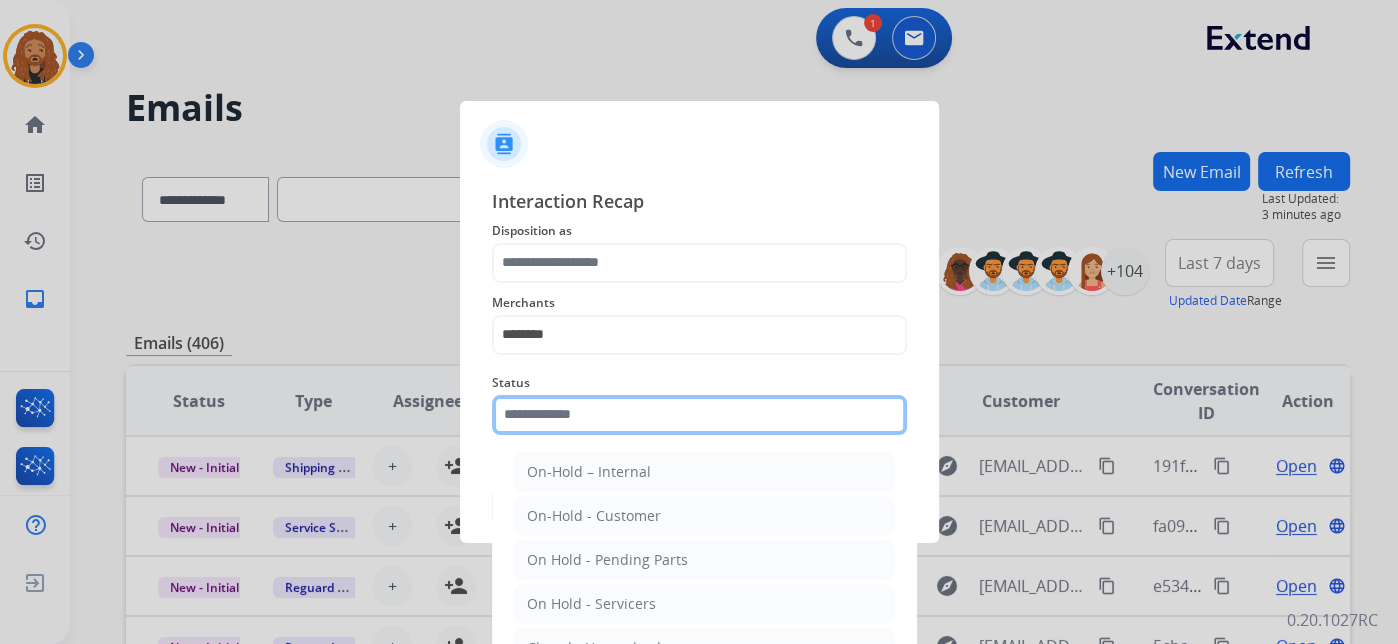 click 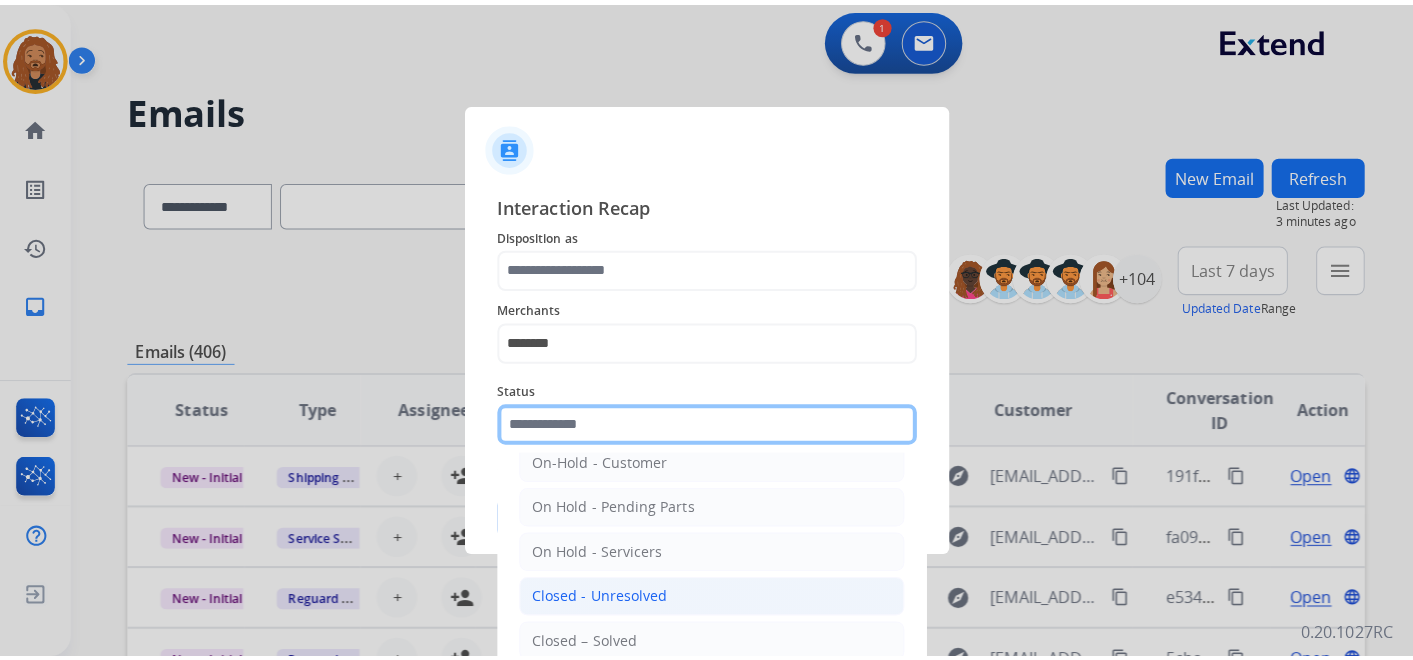 scroll, scrollTop: 114, scrollLeft: 0, axis: vertical 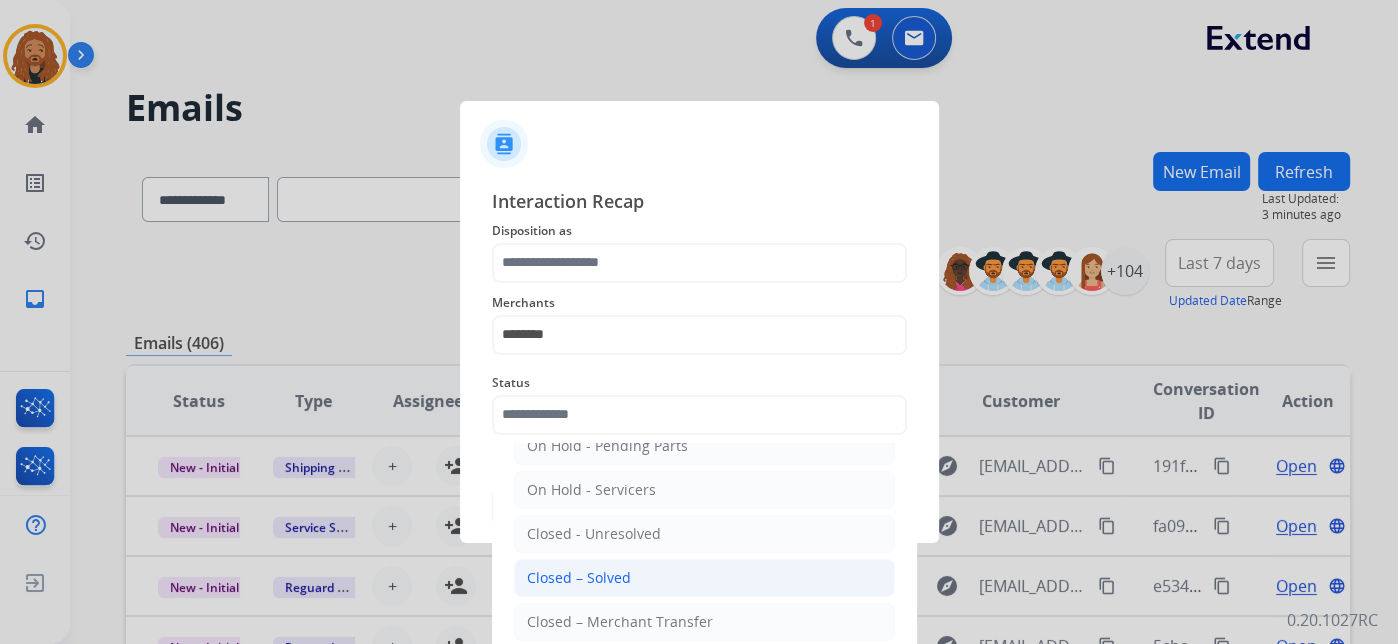 click on "Closed – Solved" 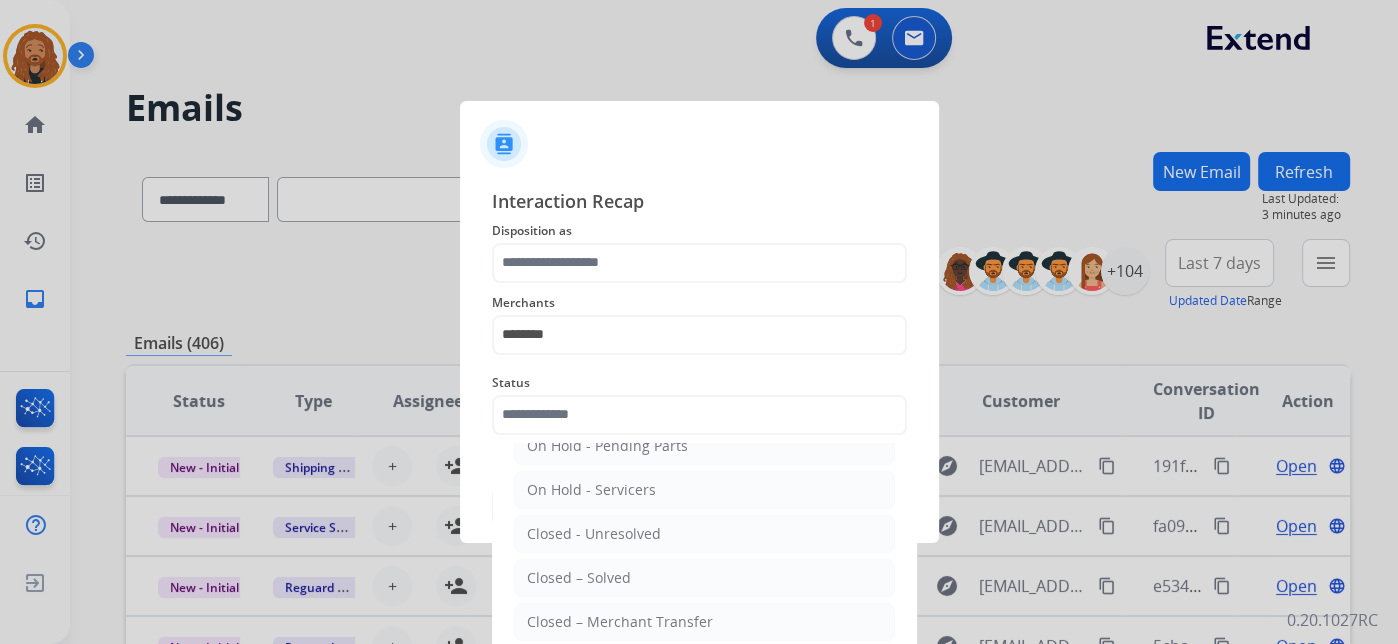 type on "**********" 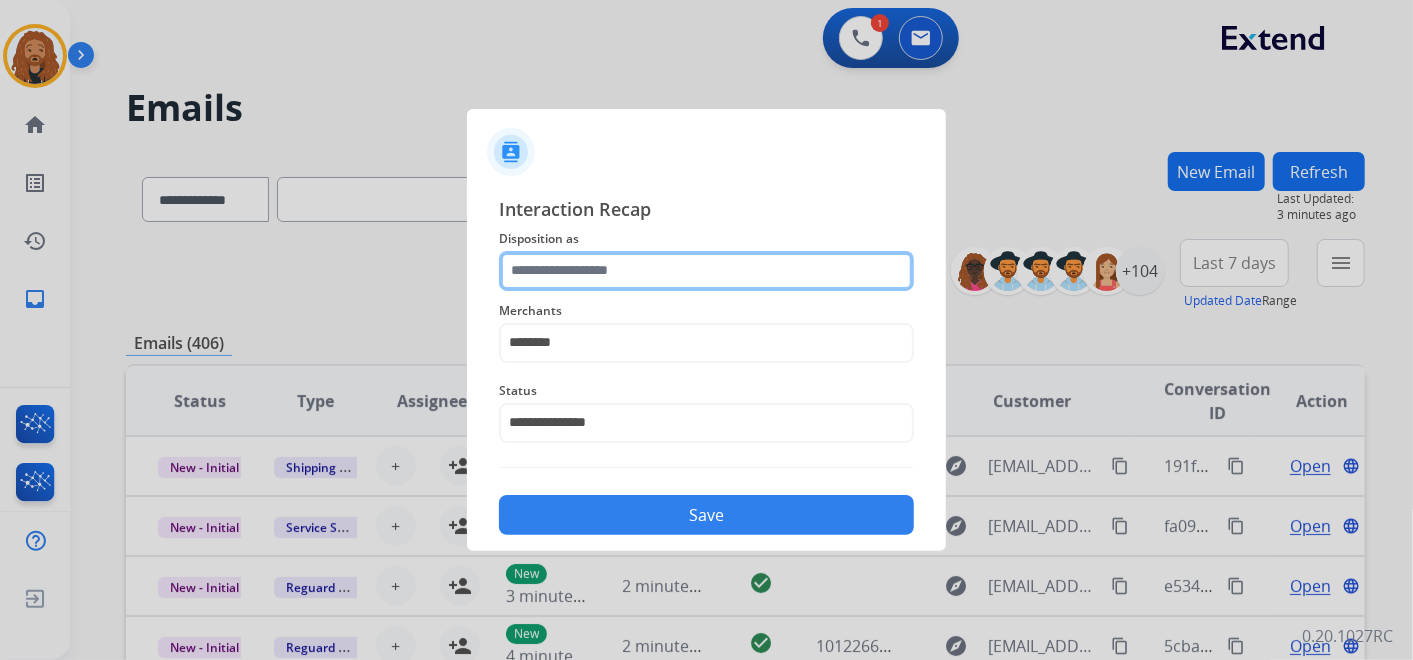 click 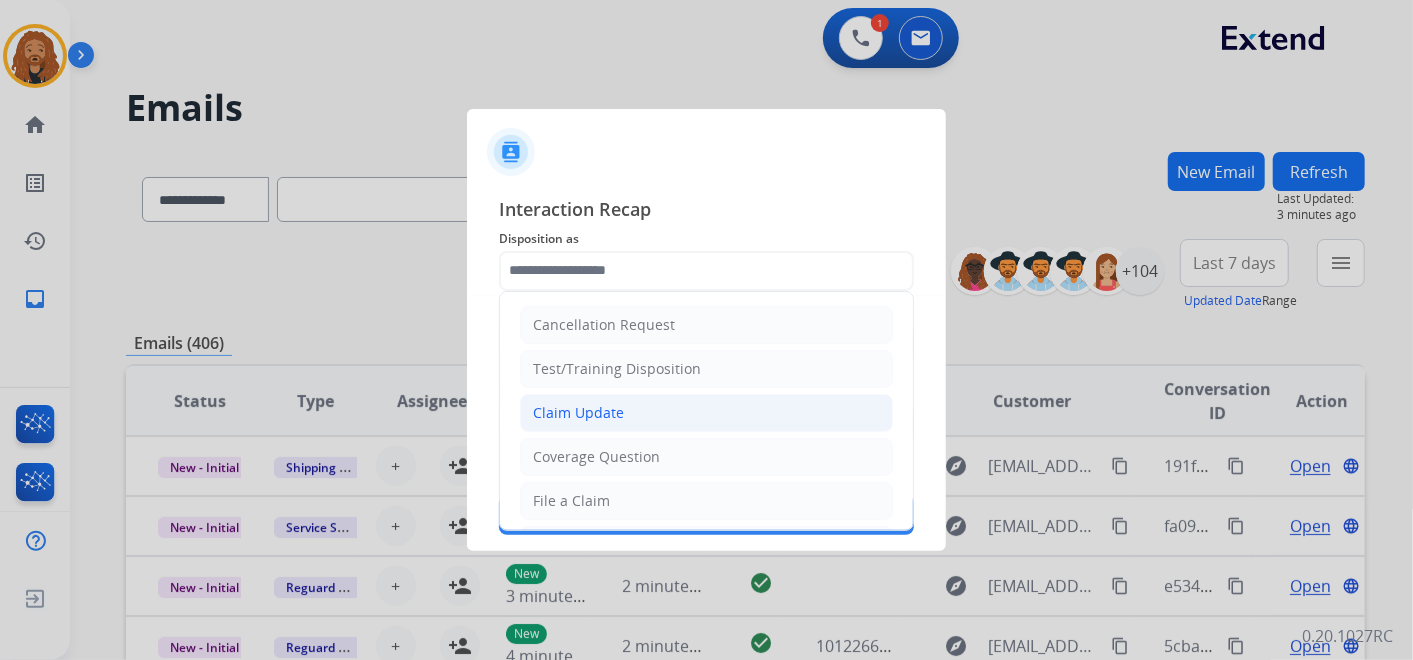 click on "Claim Update" 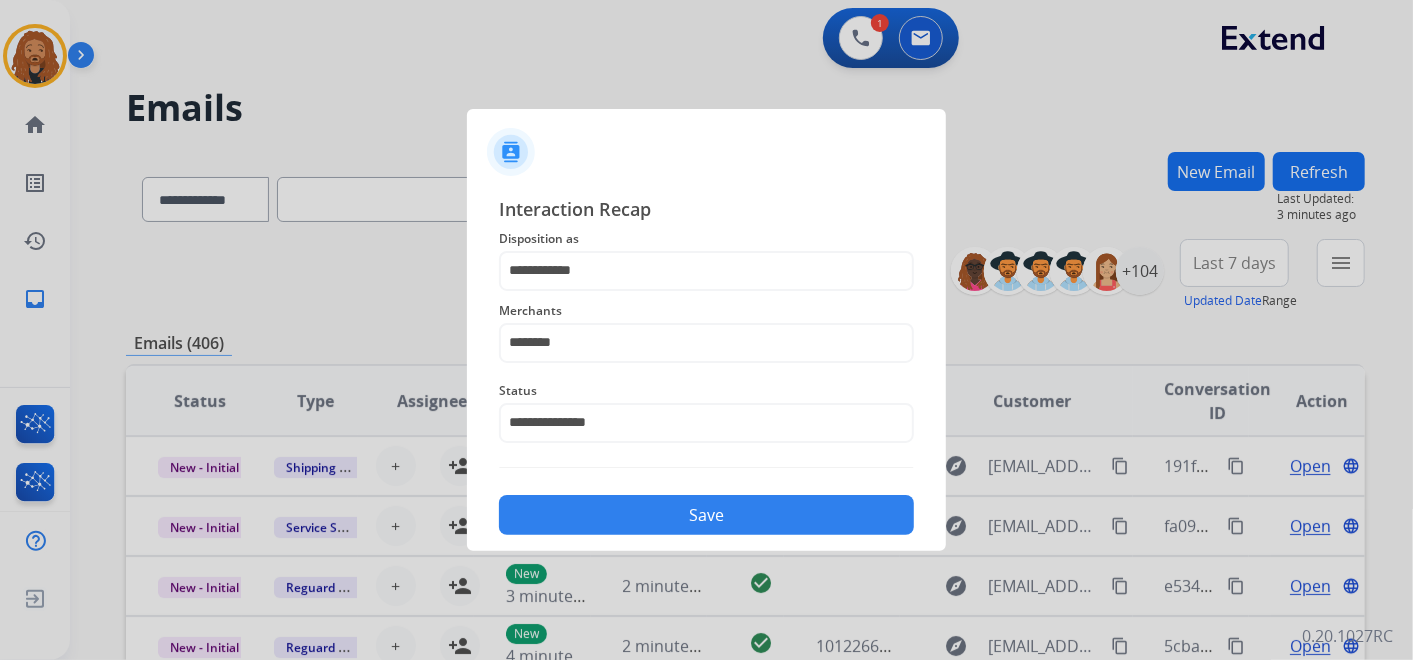 click on "Save" 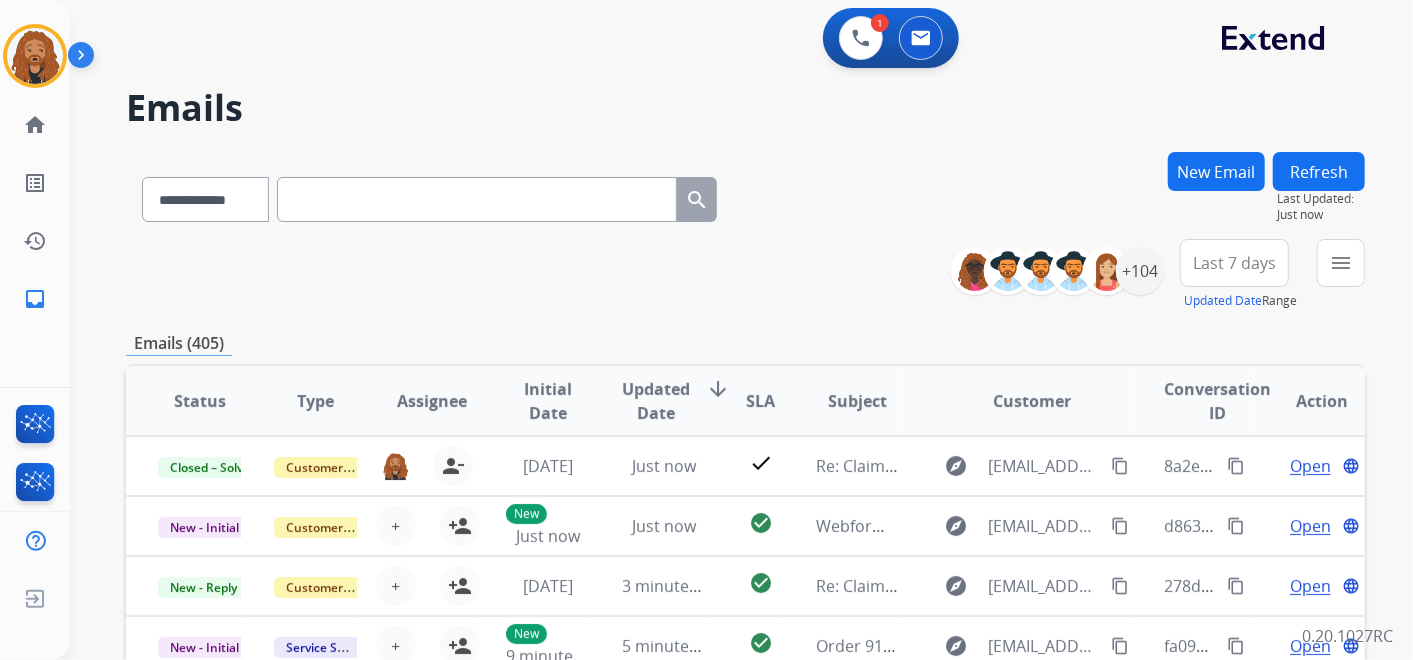 click at bounding box center (477, 199) 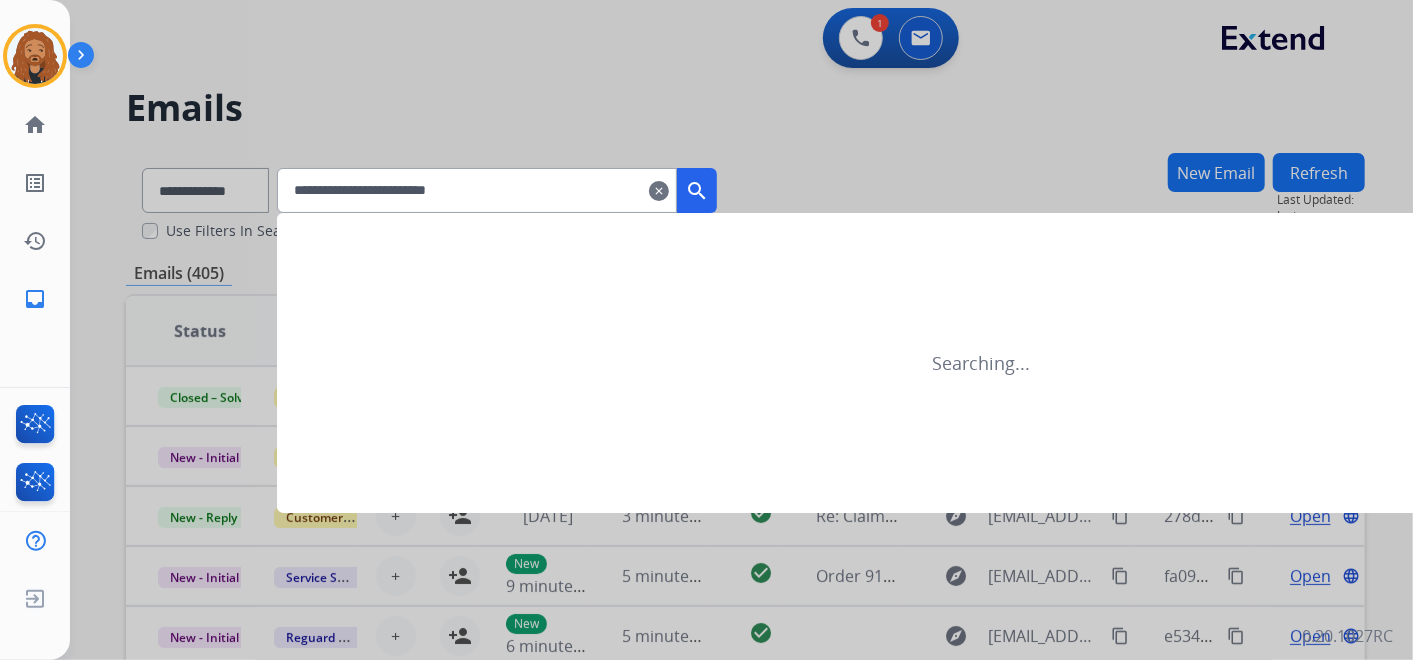type on "**********" 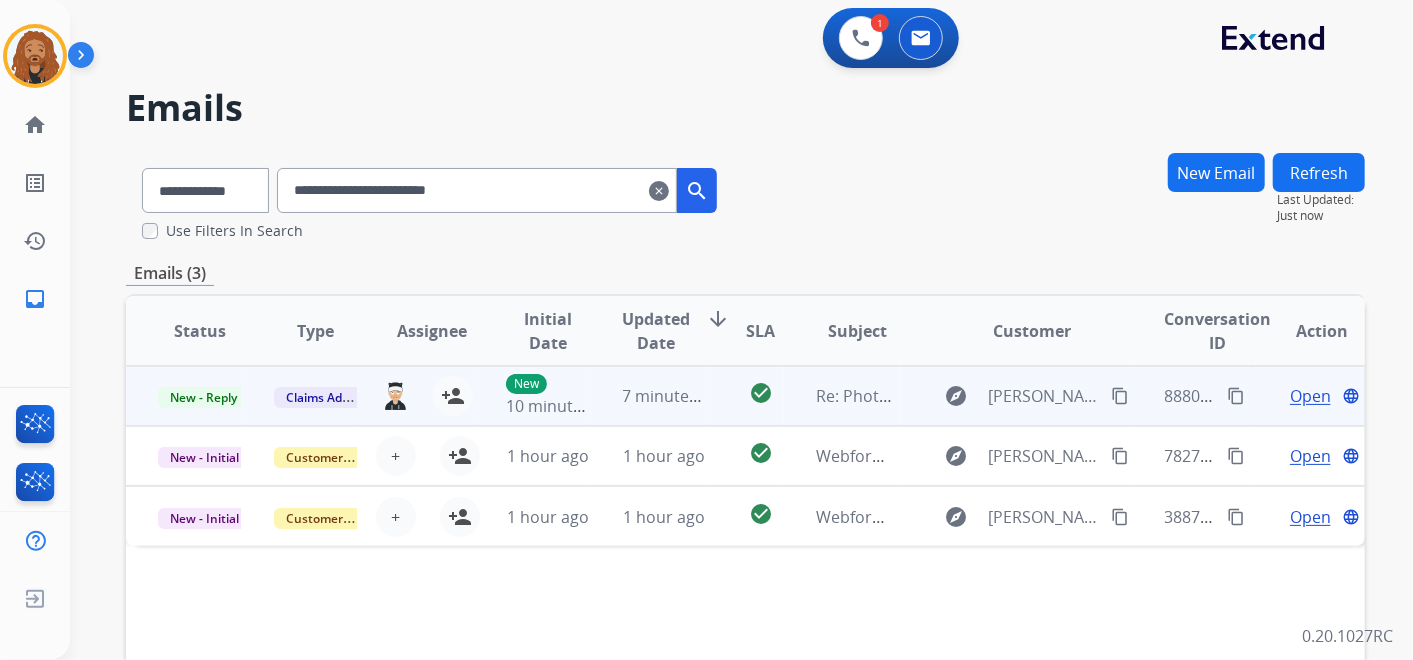 click on "Open" at bounding box center [1310, 396] 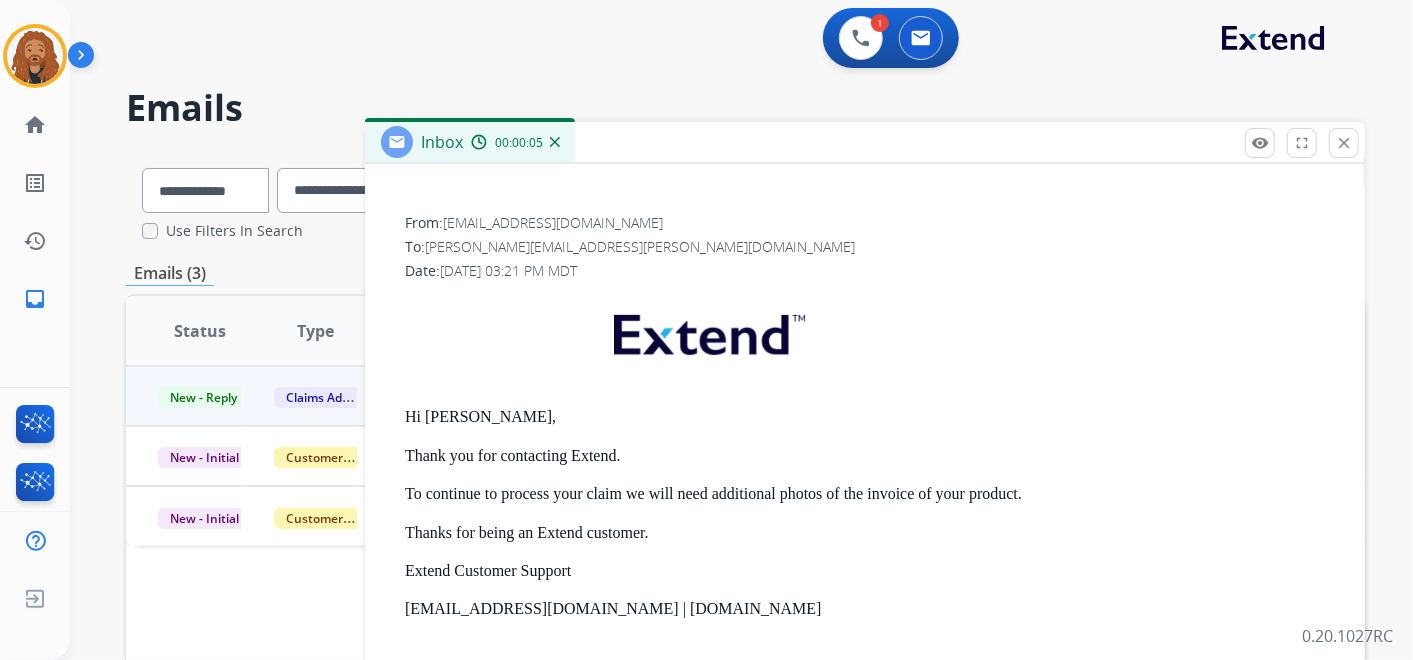 scroll, scrollTop: 0, scrollLeft: 0, axis: both 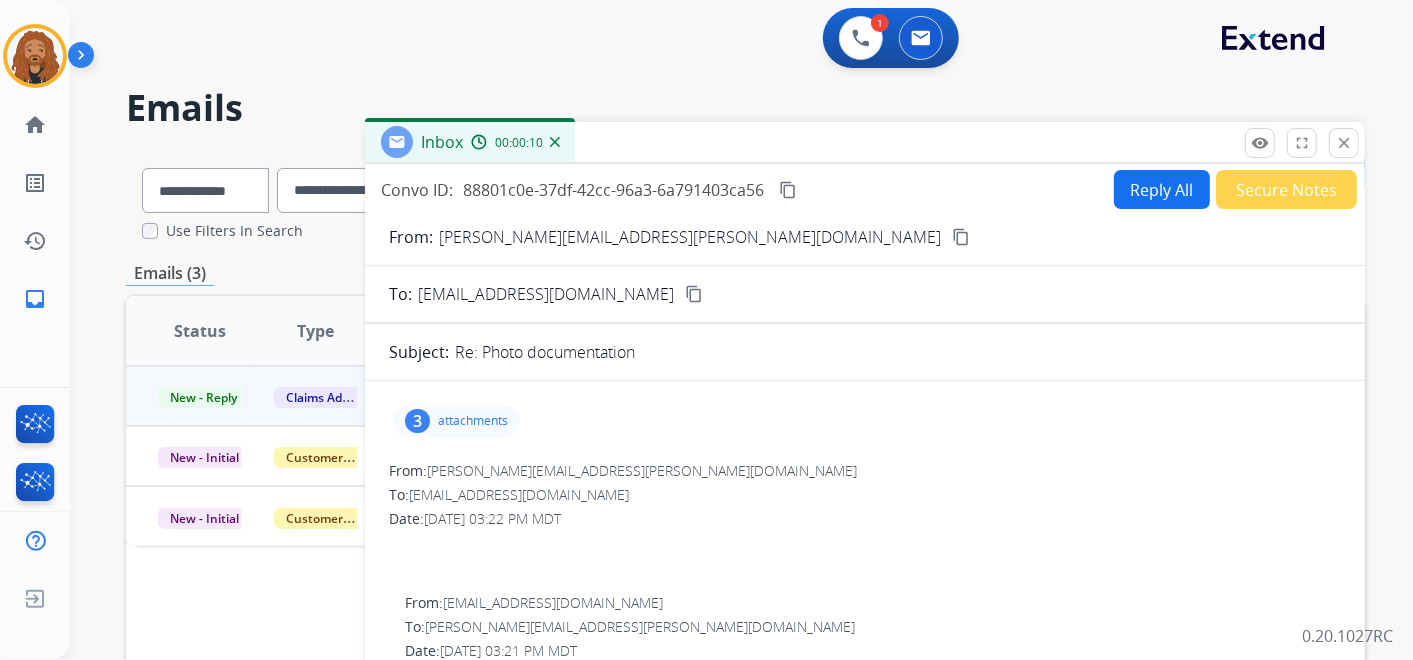 click on "attachments" at bounding box center [473, 421] 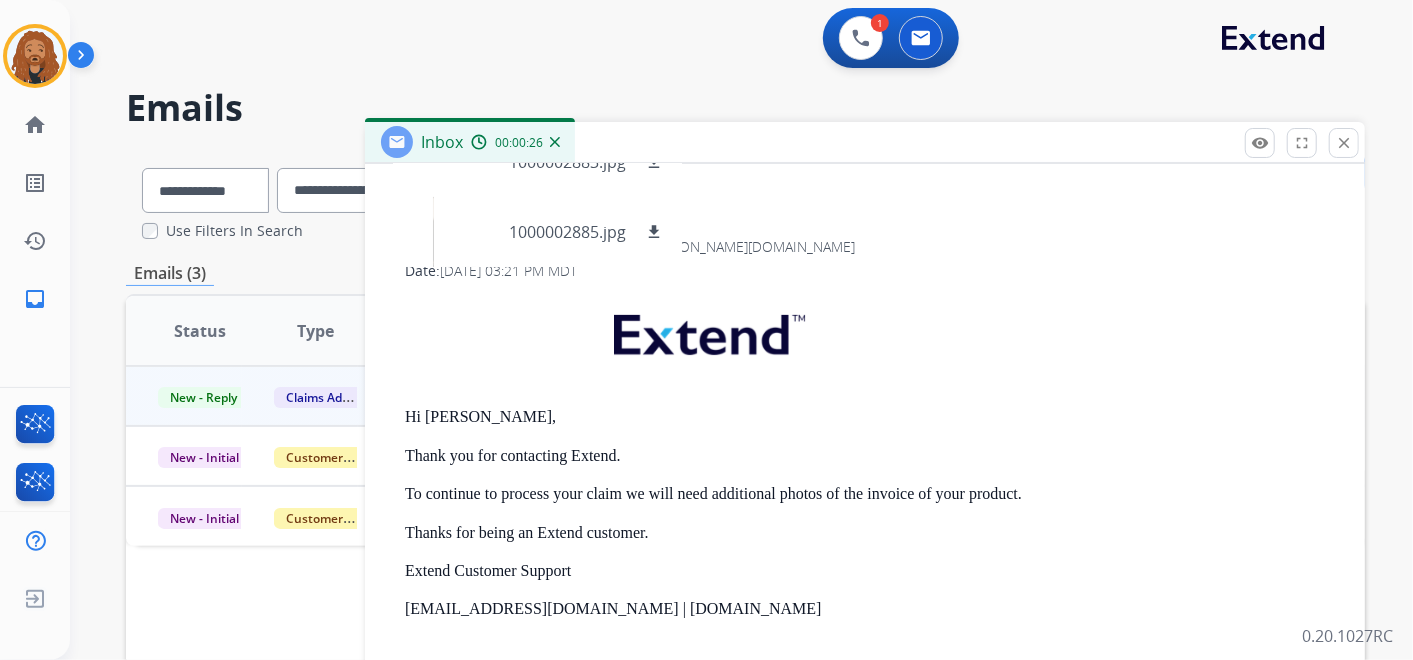scroll, scrollTop: 380, scrollLeft: 0, axis: vertical 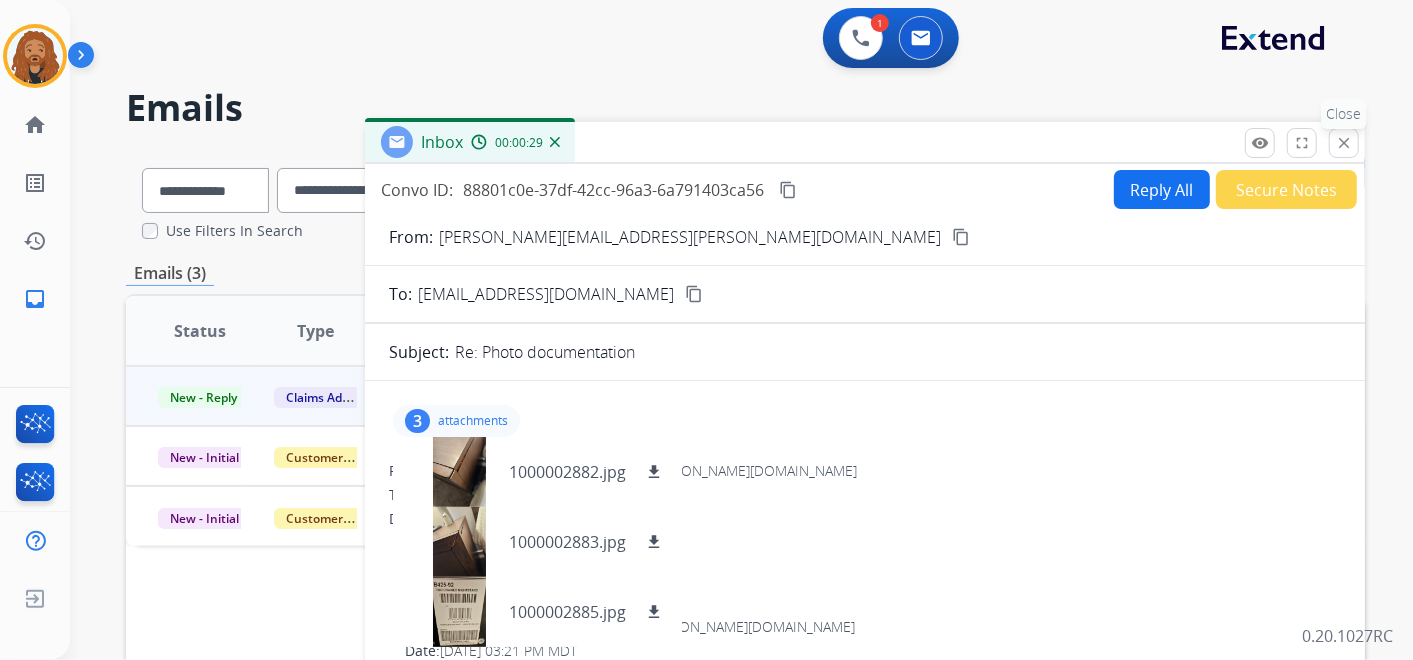 click on "close Close" at bounding box center [1344, 143] 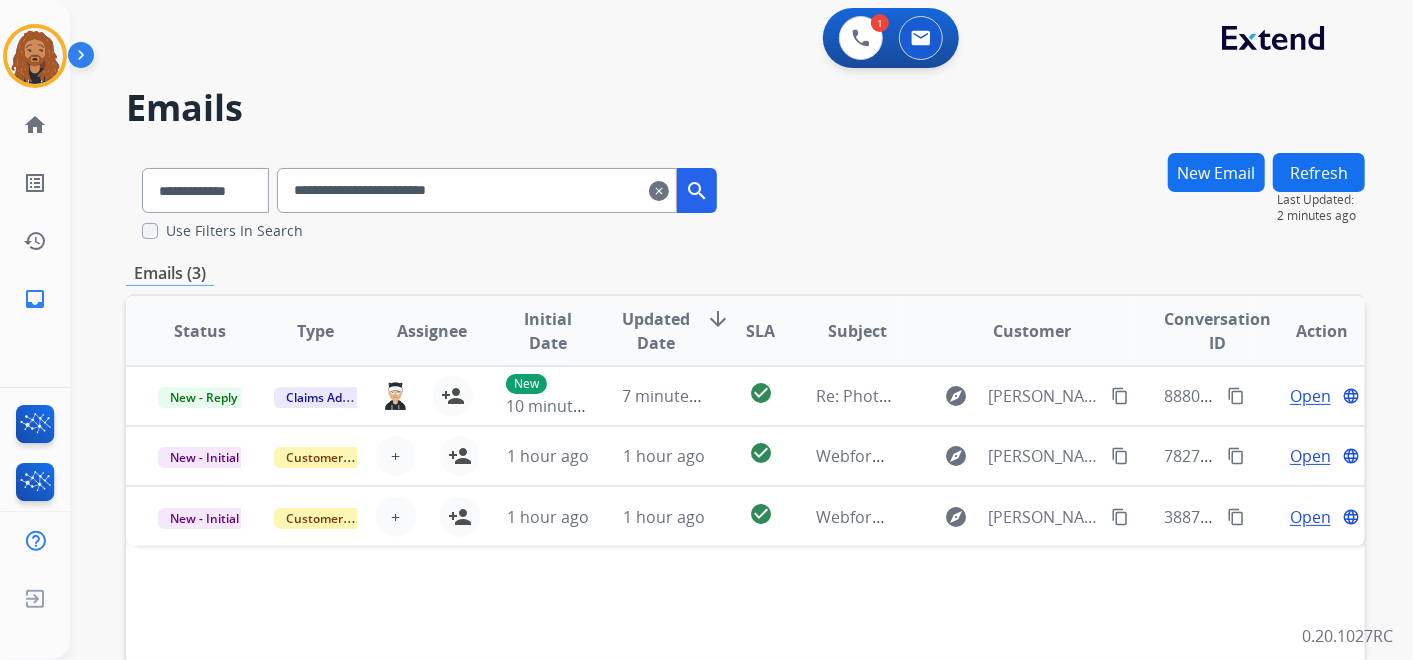 click on "clear" at bounding box center [659, 191] 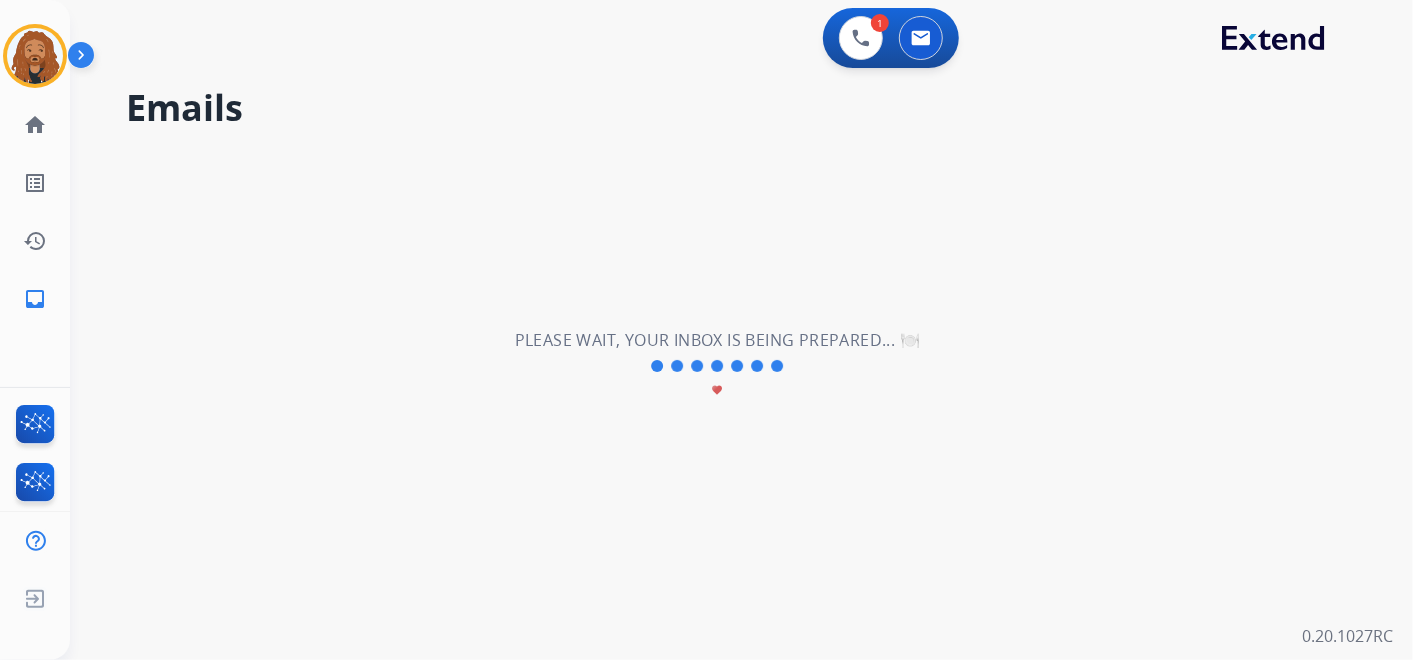 type 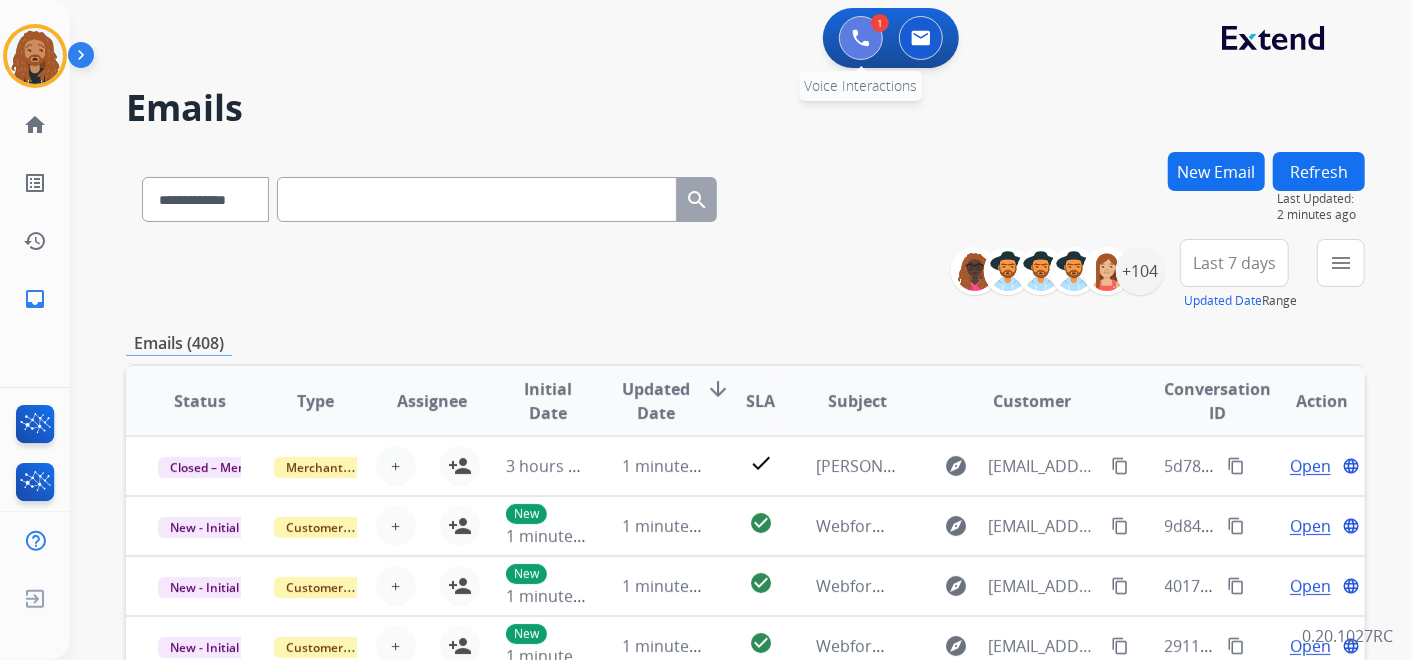 click at bounding box center [861, 38] 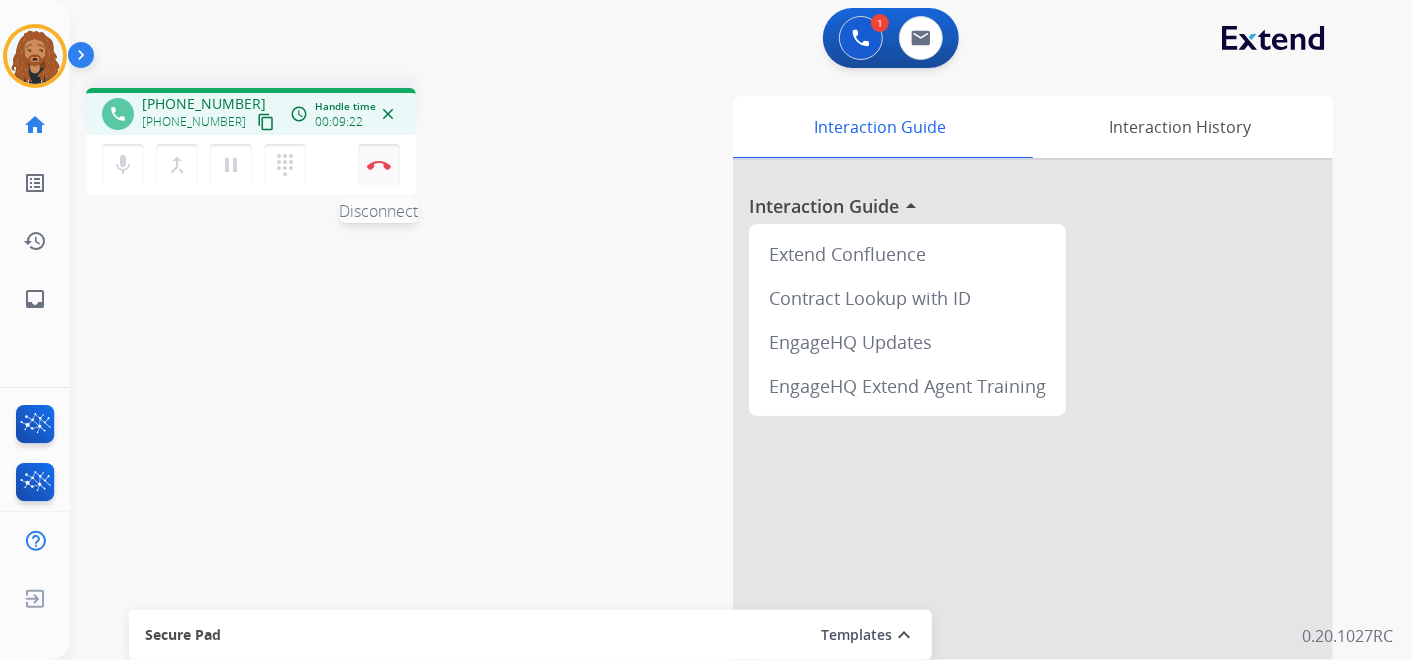 click on "Disconnect" at bounding box center [379, 165] 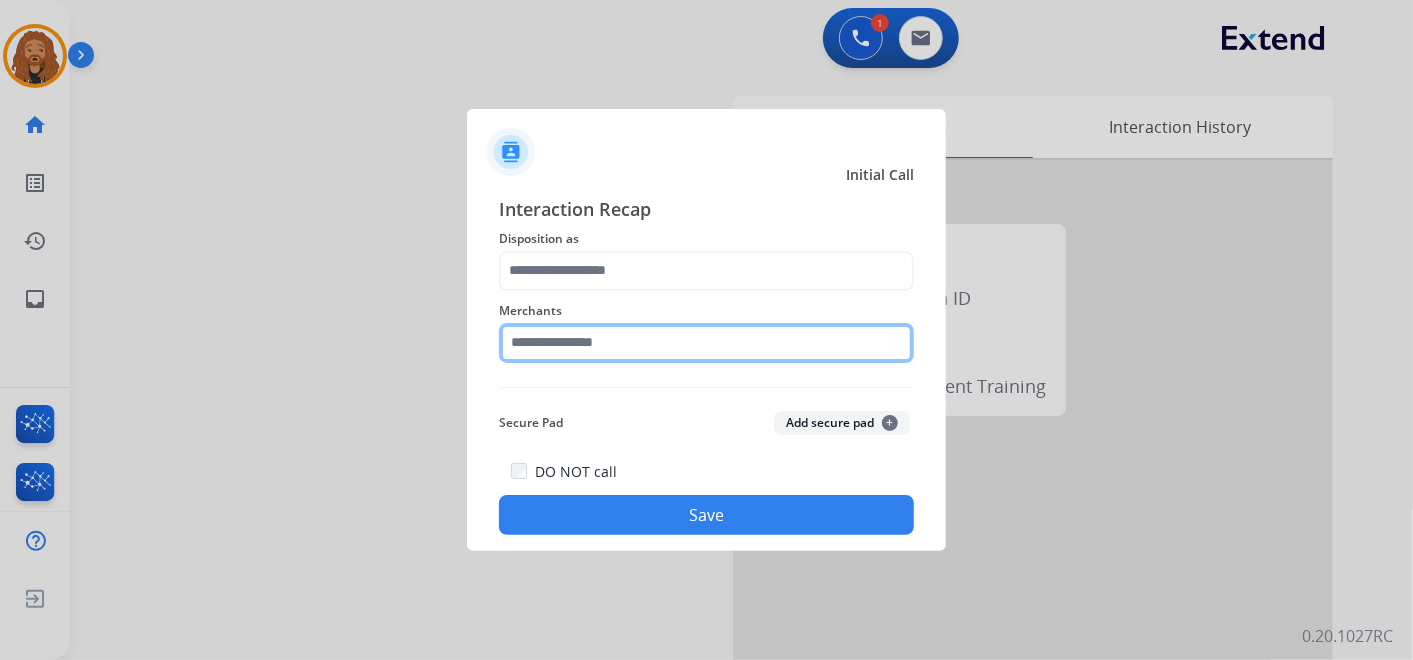 click 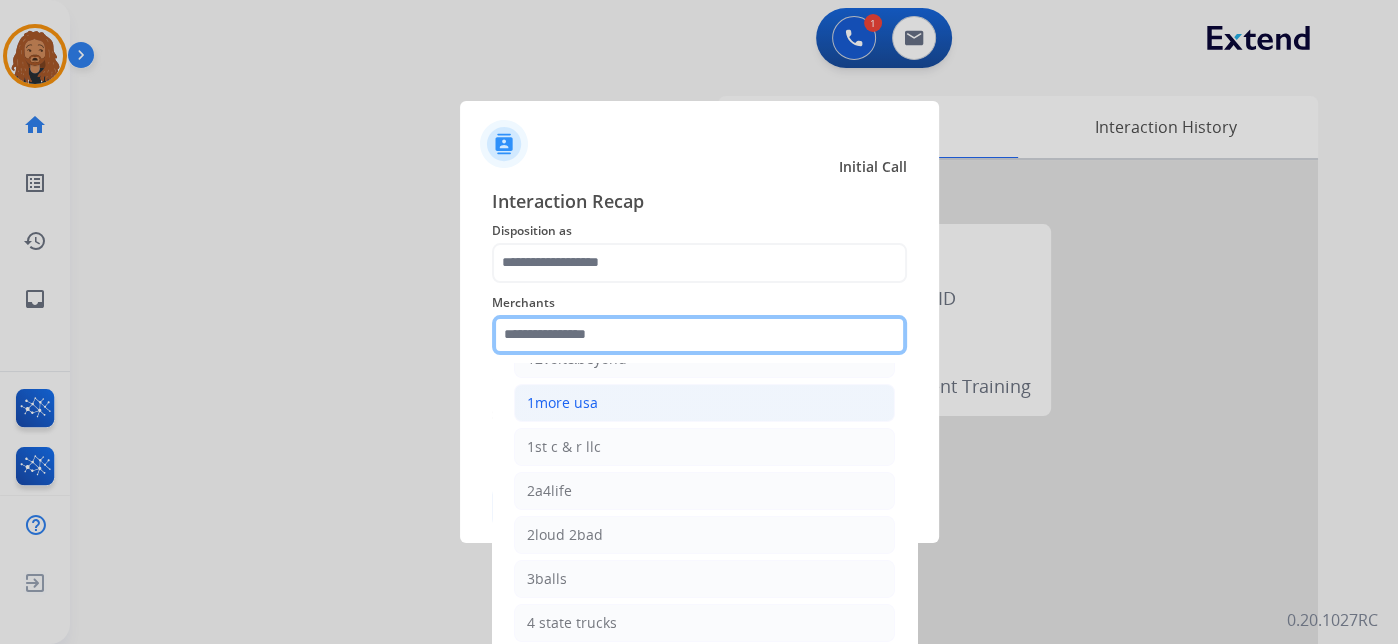 scroll, scrollTop: 111, scrollLeft: 0, axis: vertical 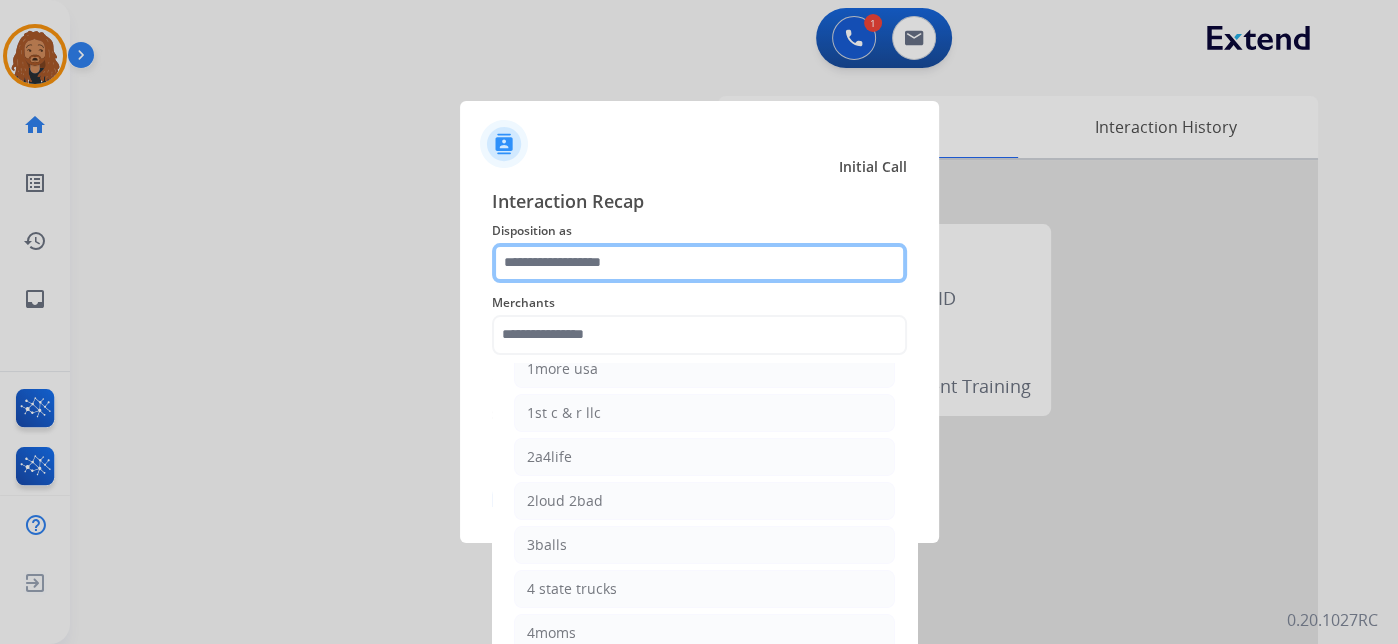 click 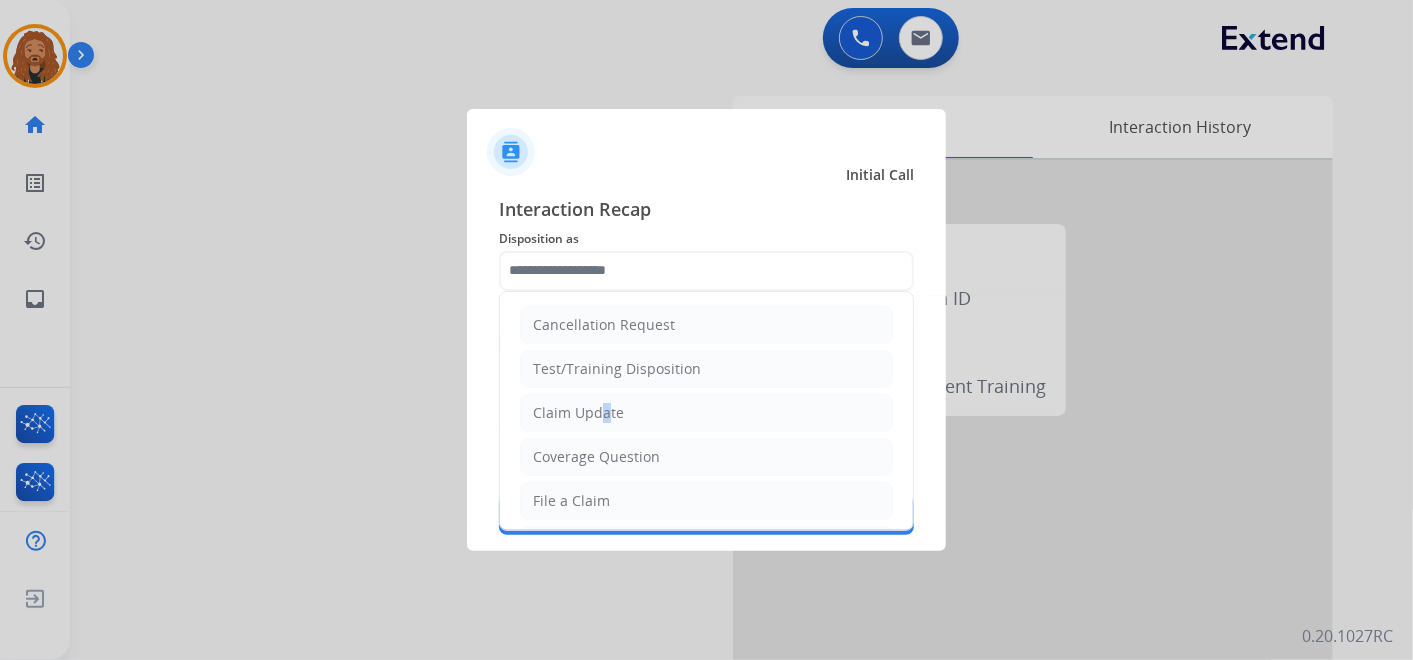 click on "Claim Update" 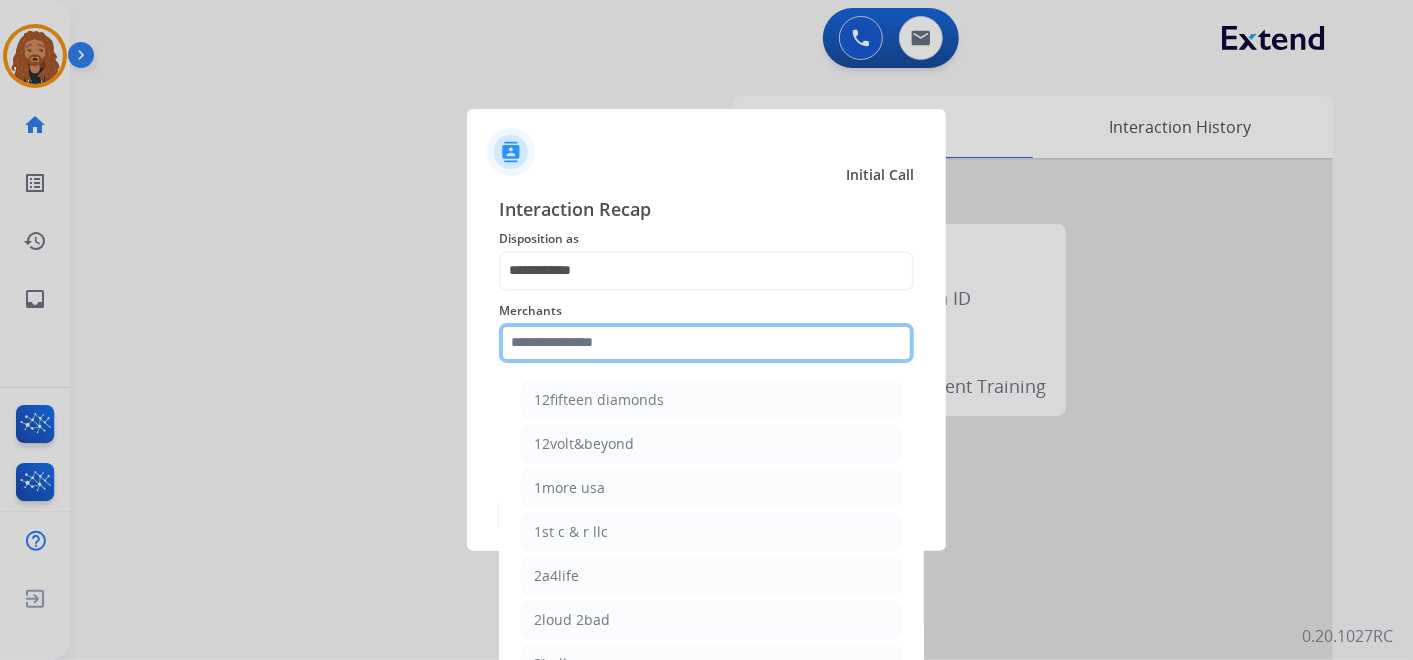click 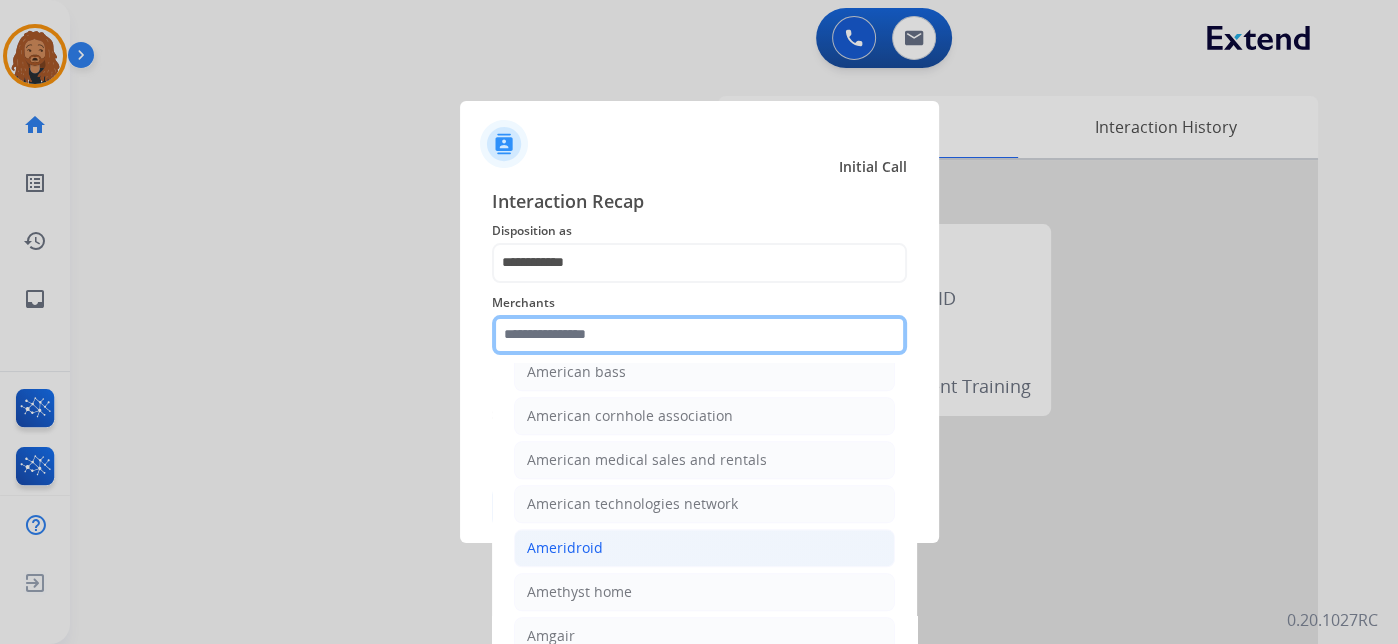 scroll, scrollTop: 1777, scrollLeft: 0, axis: vertical 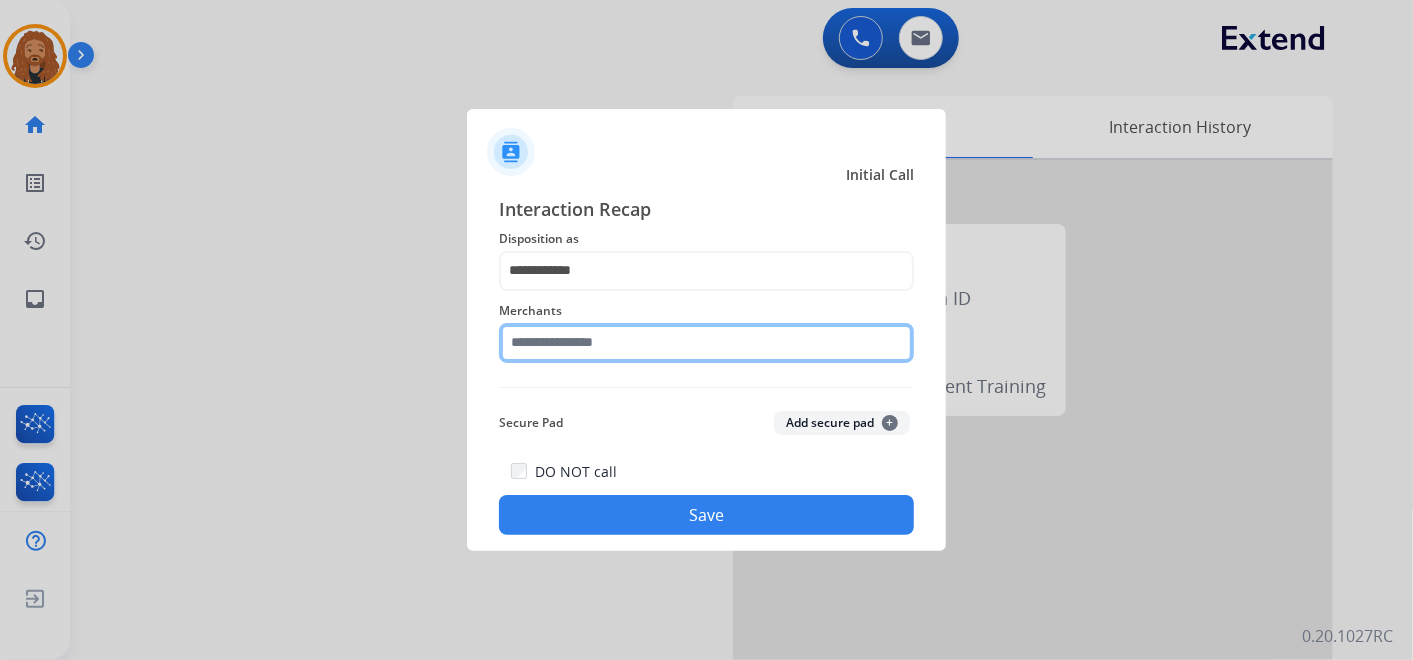 click 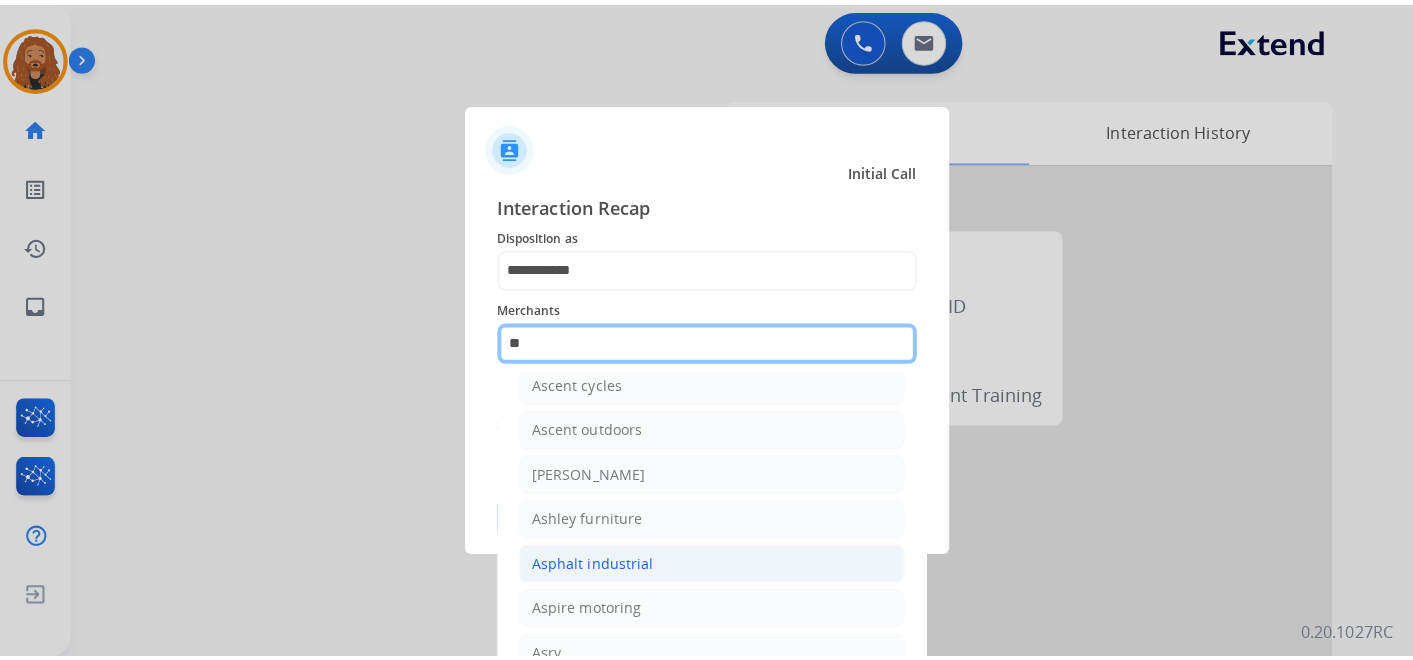 scroll, scrollTop: 158, scrollLeft: 0, axis: vertical 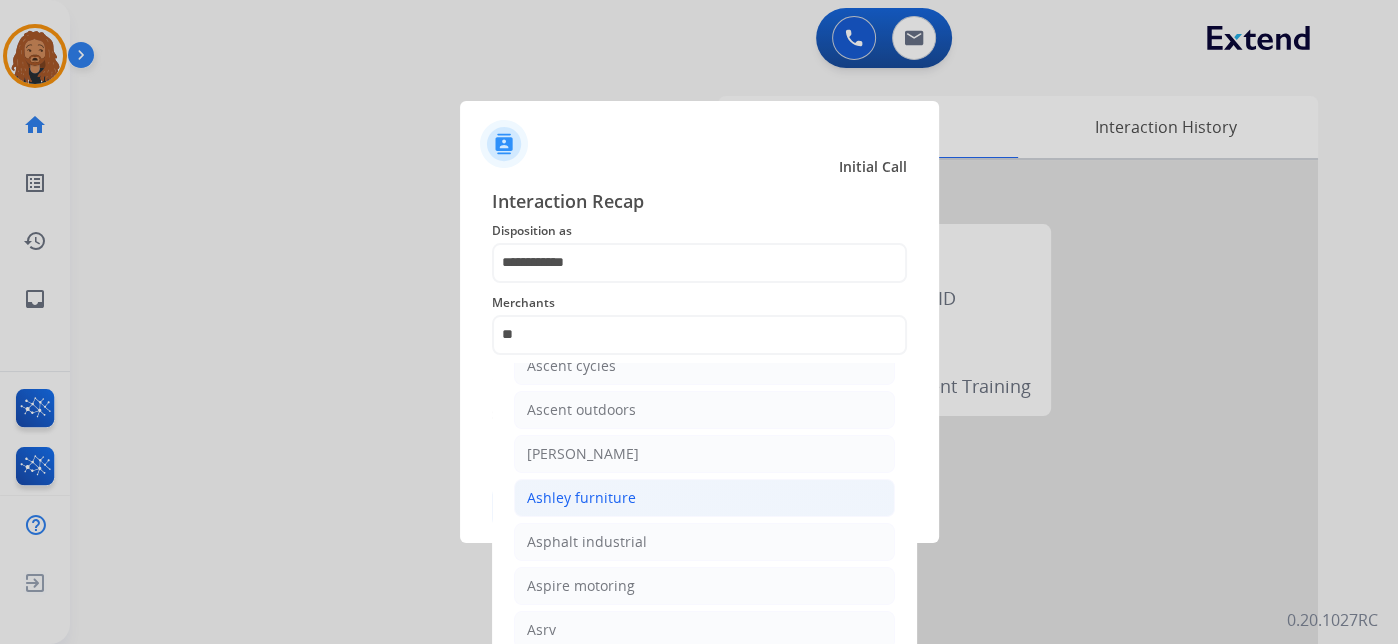 click on "Ashley furniture" 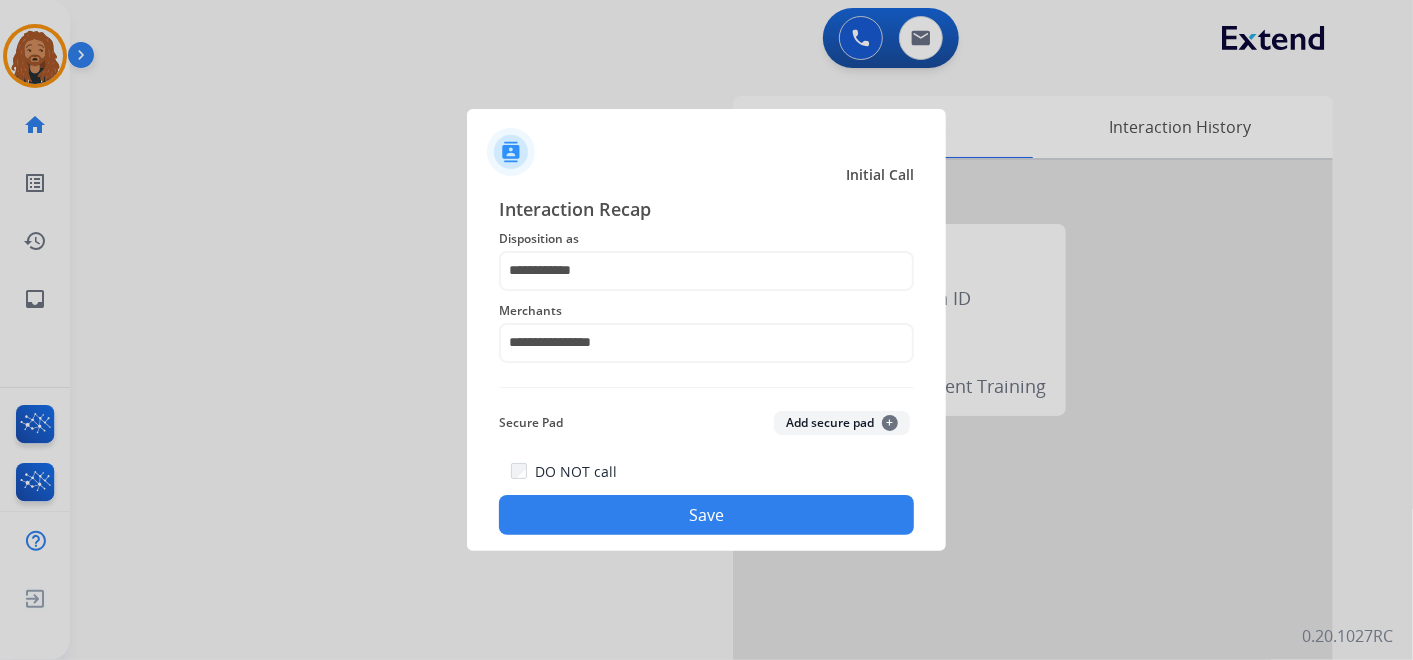 click on "Disposition as" 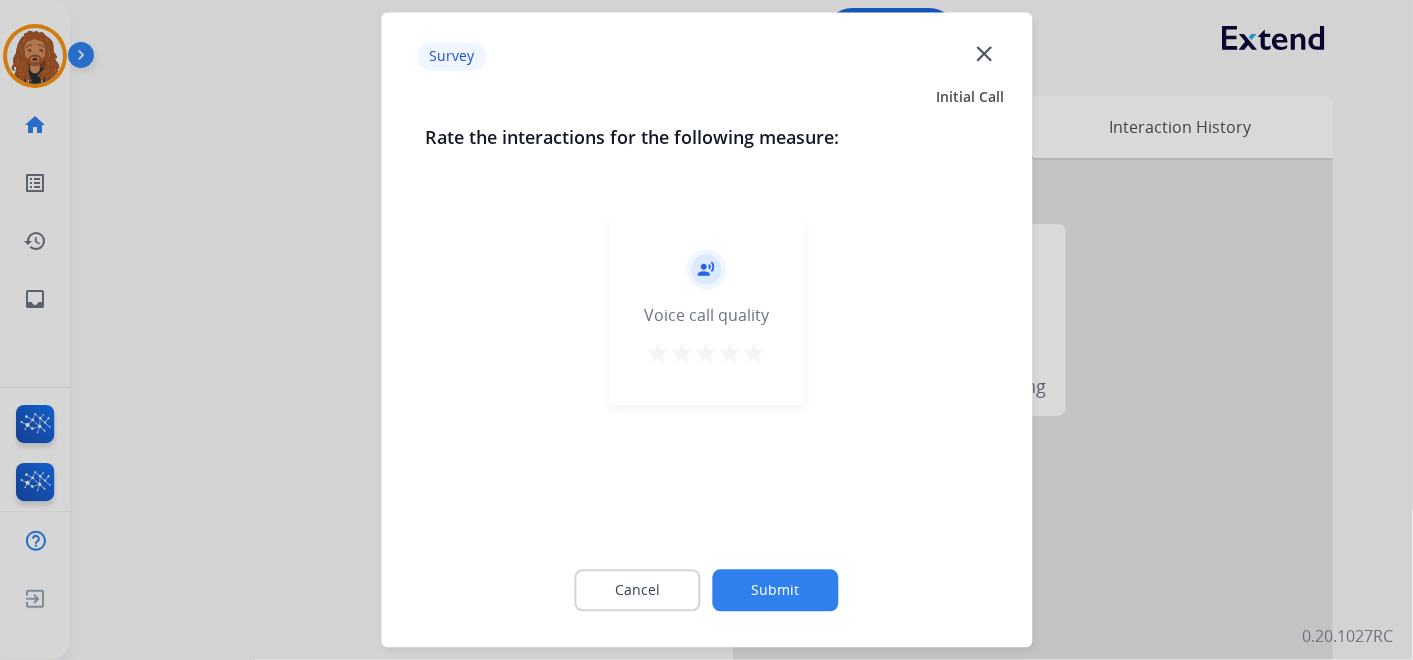 click on "record_voice_over   Voice call quality   star   star   star   star   star" 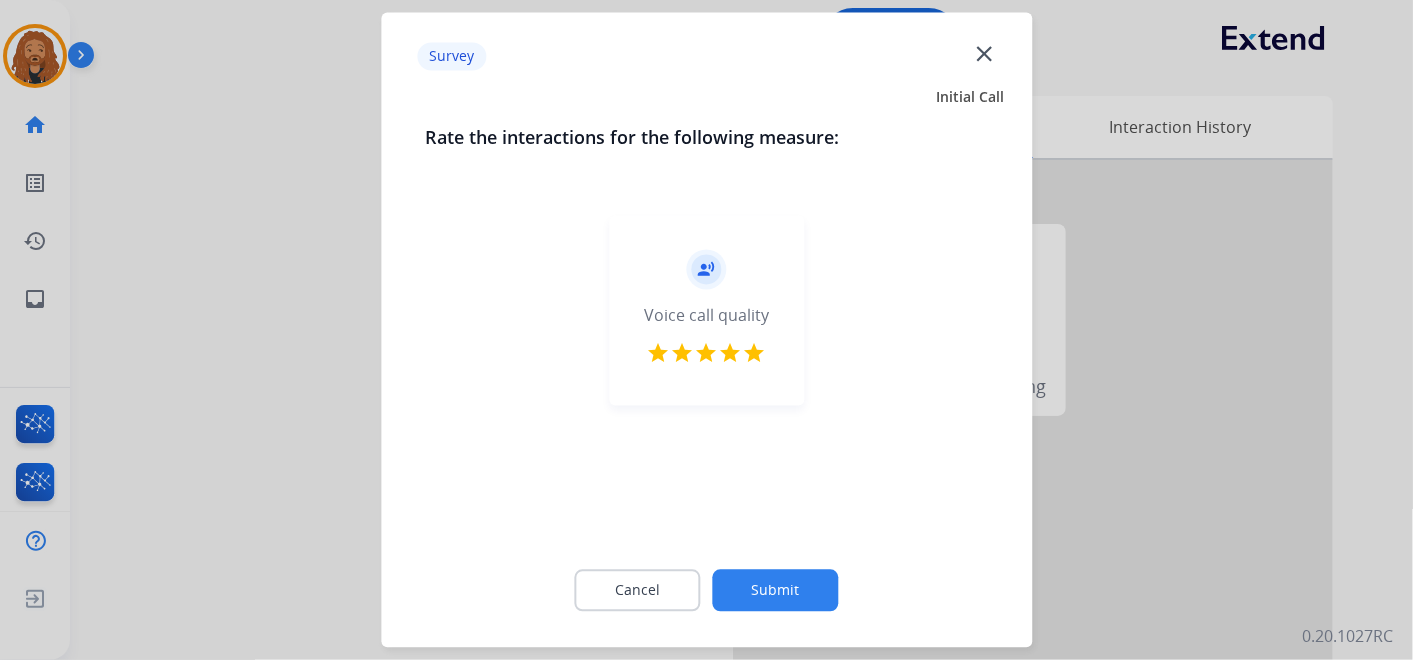 click on "Submit" 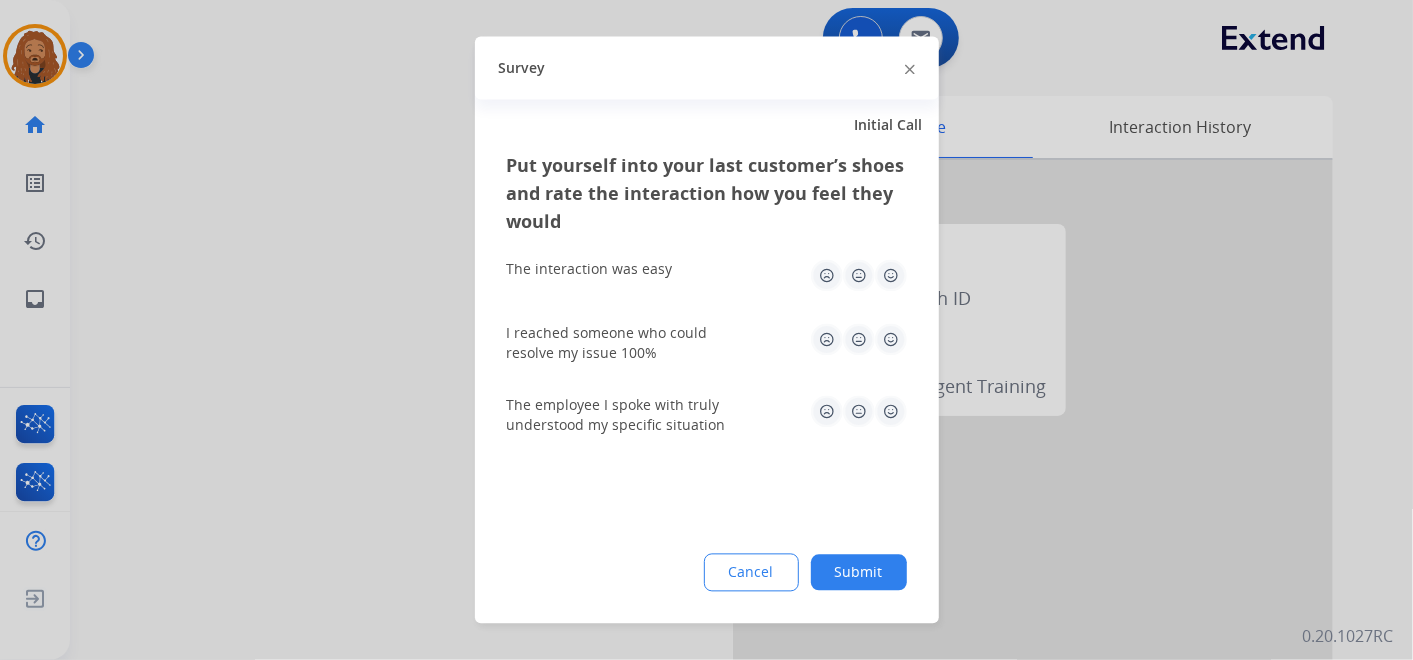 click 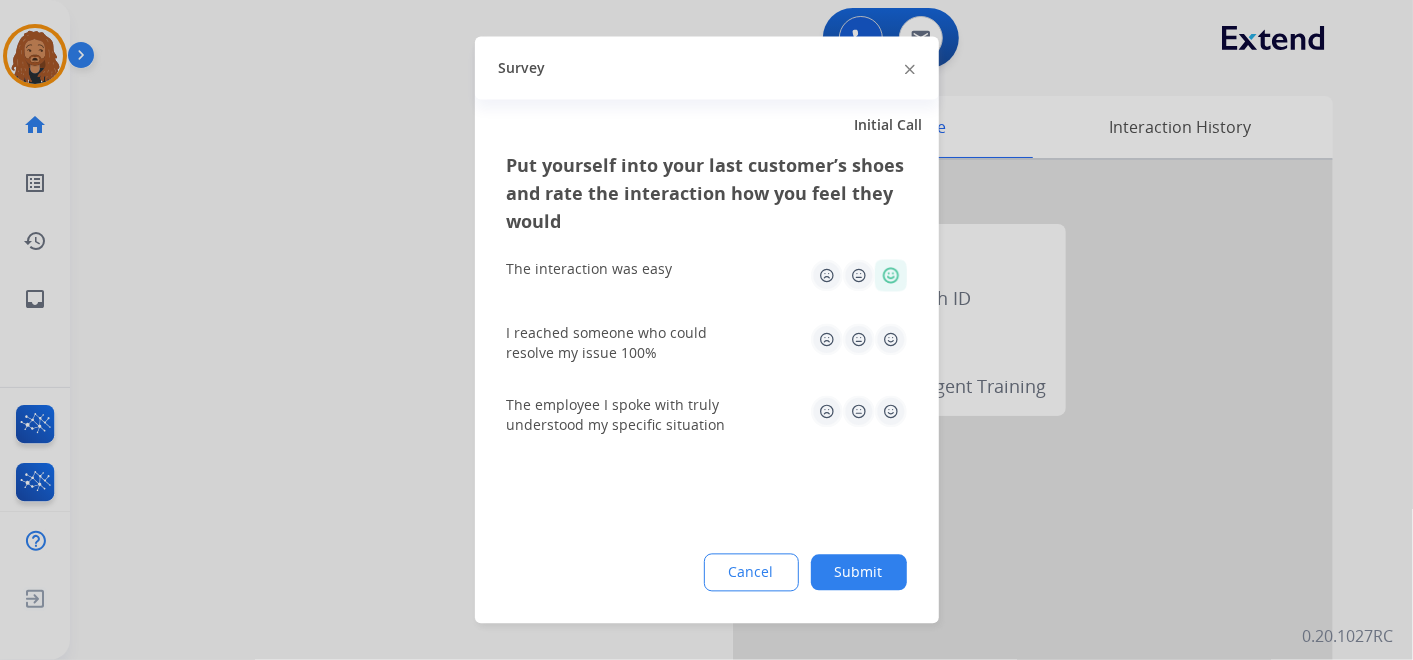 drag, startPoint x: 901, startPoint y: 331, endPoint x: 880, endPoint y: 401, distance: 73.082146 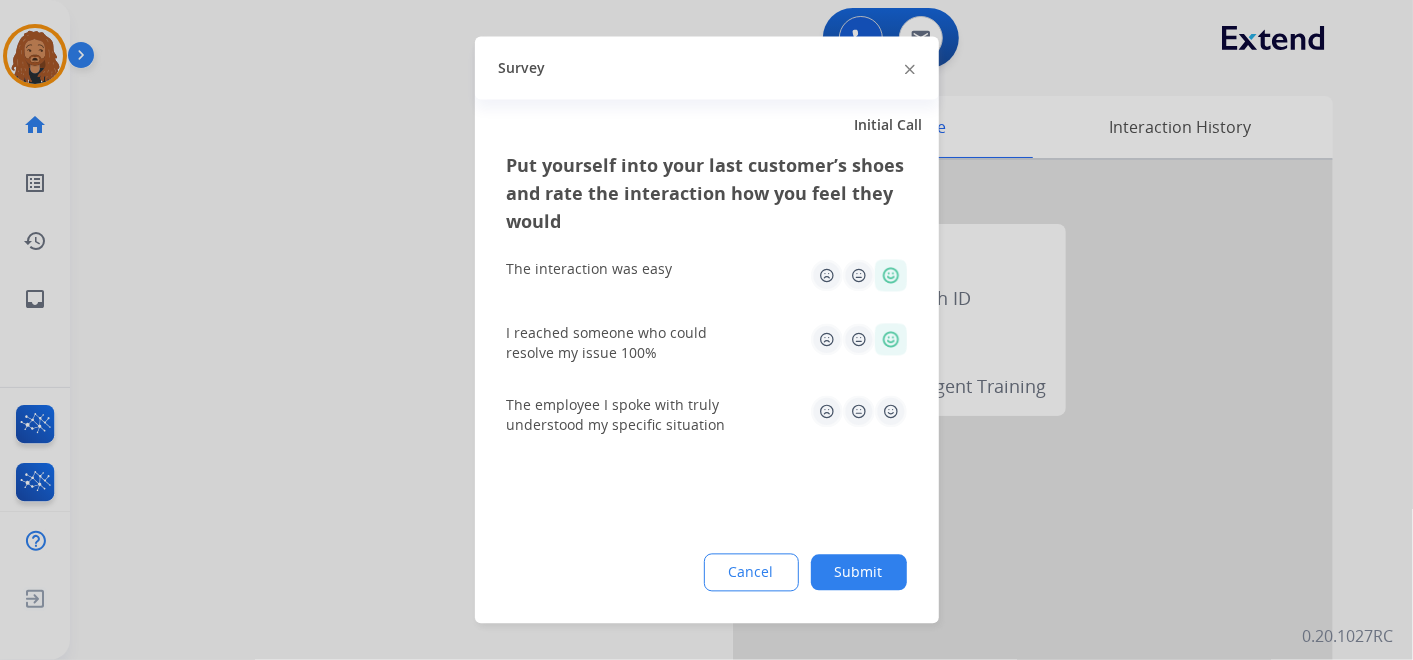 click 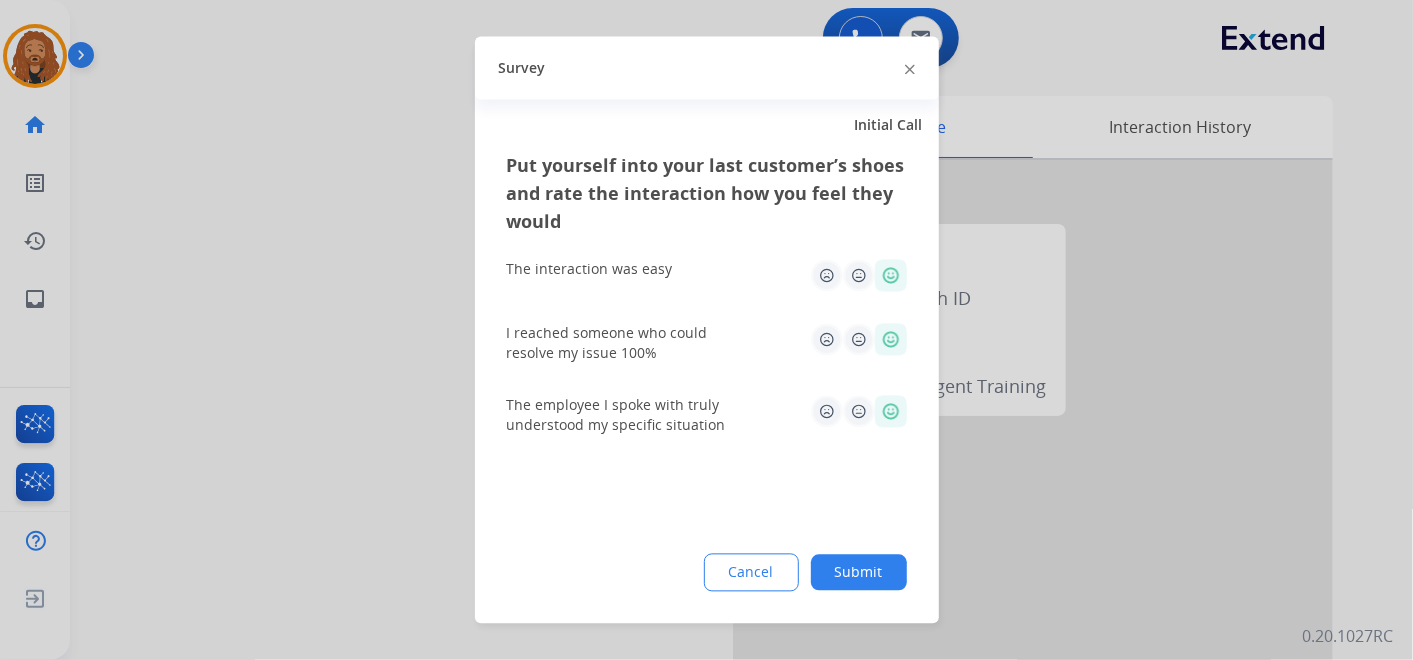 click on "Submit" 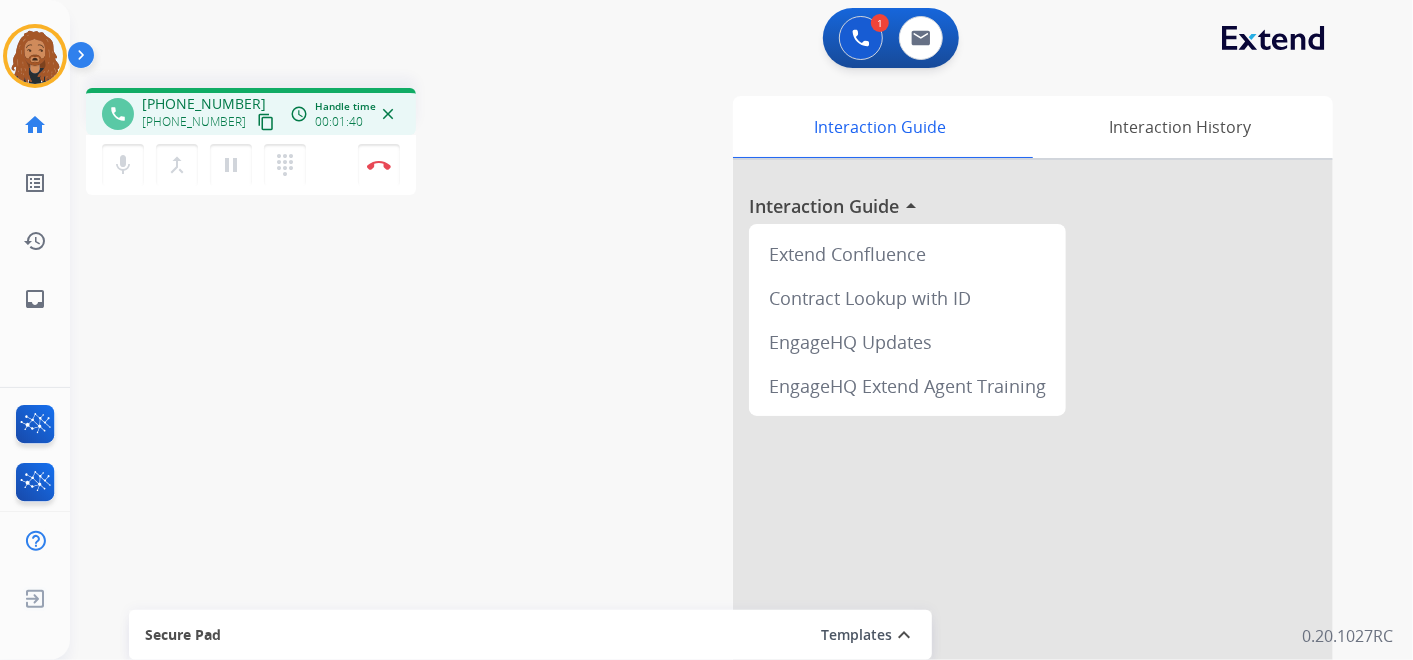 click on "content_copy" at bounding box center [266, 122] 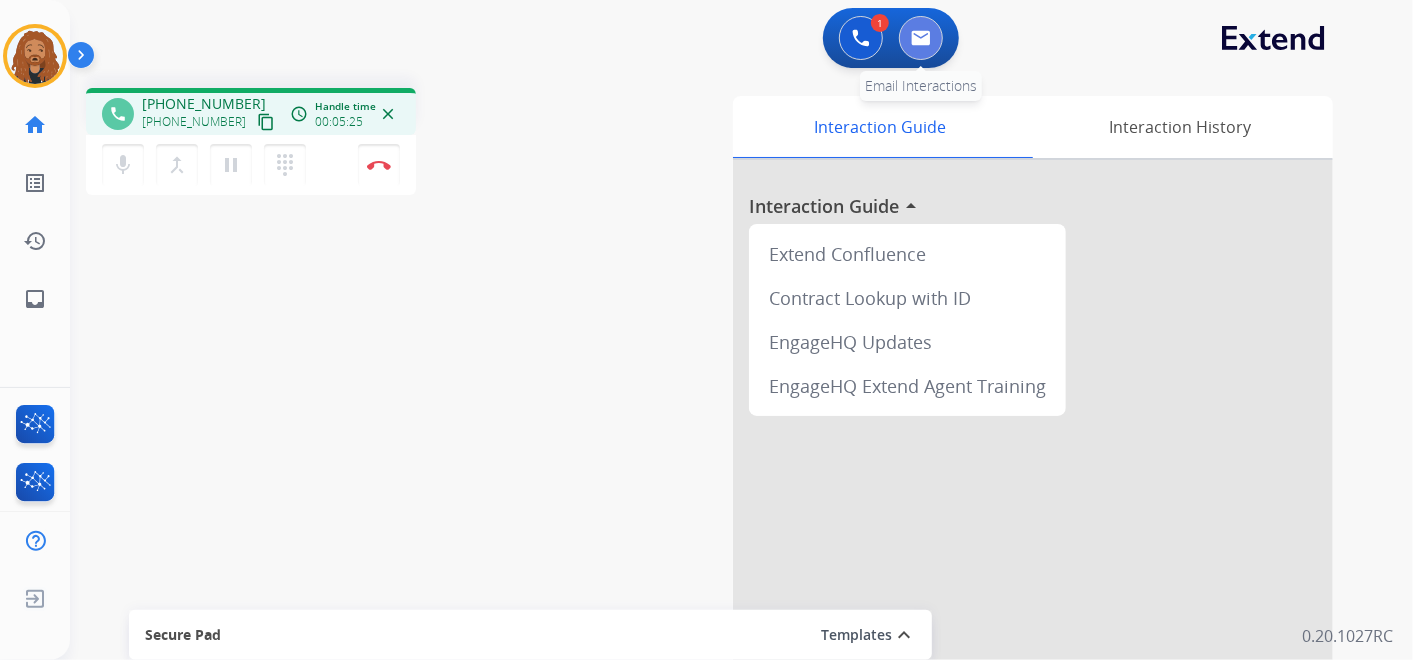 click at bounding box center (921, 38) 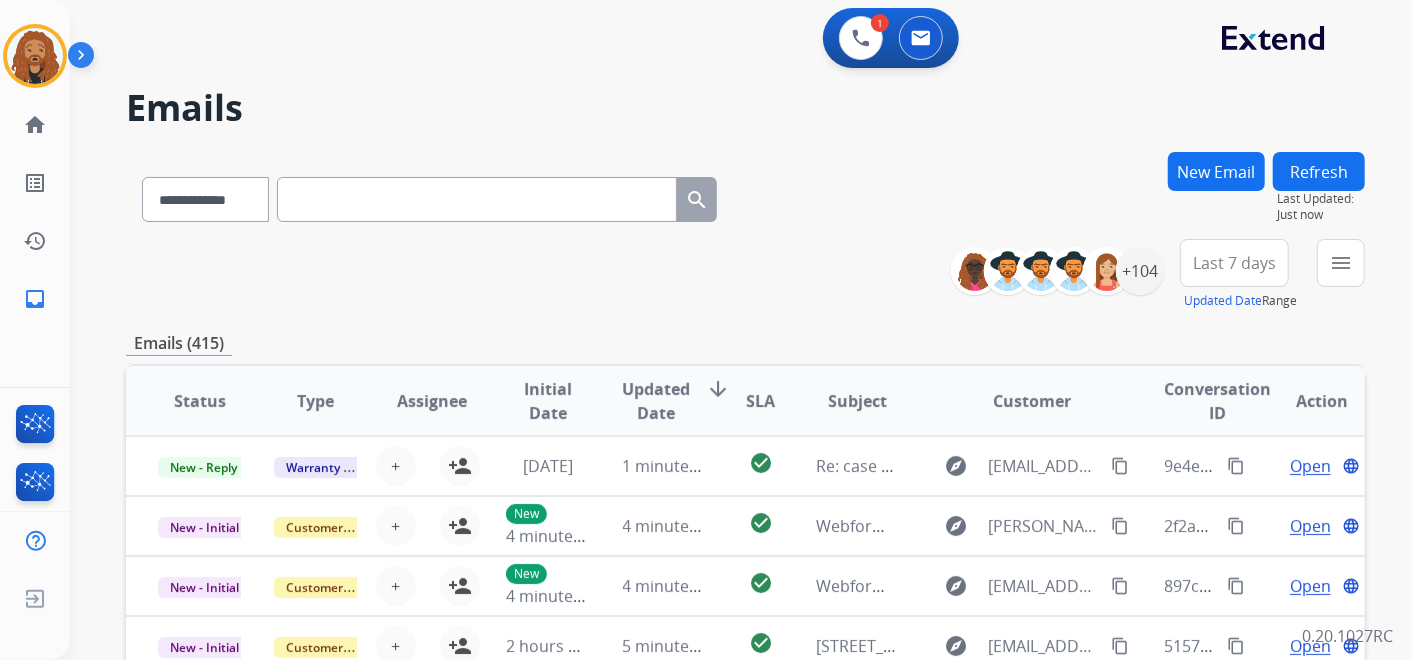 click at bounding box center [477, 199] 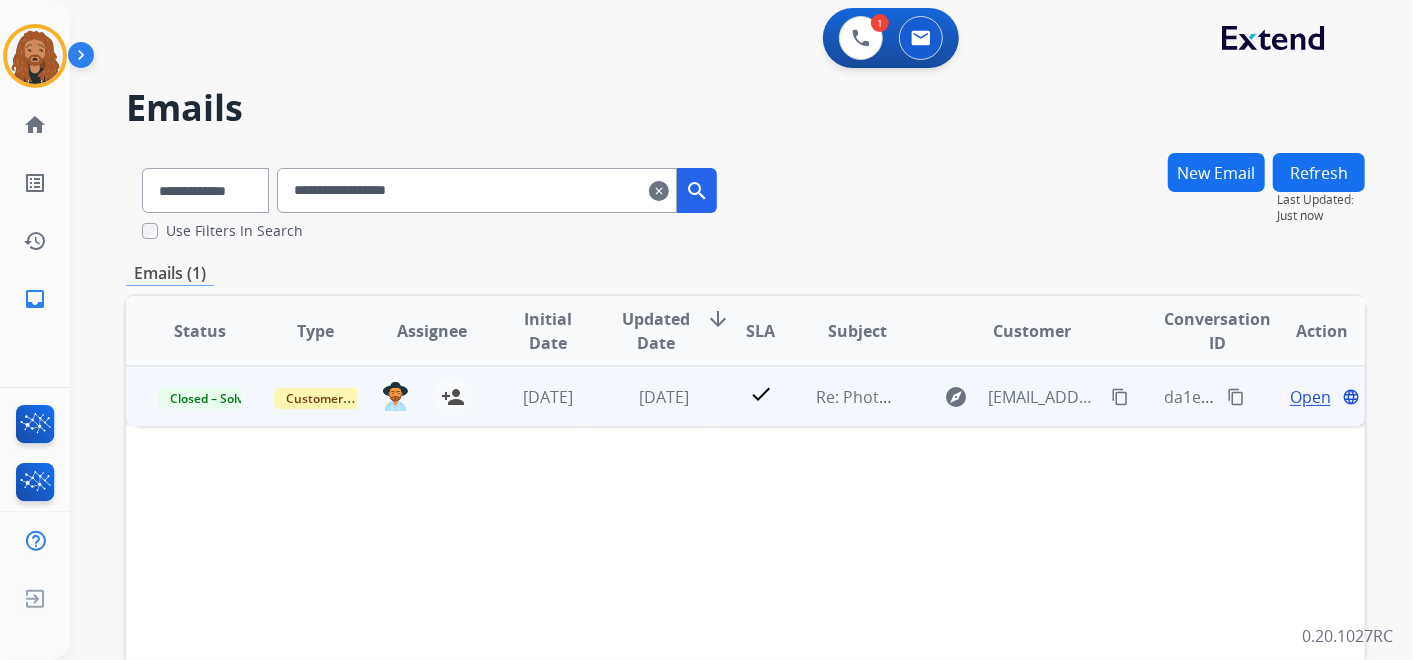 click on "Open" at bounding box center [1310, 397] 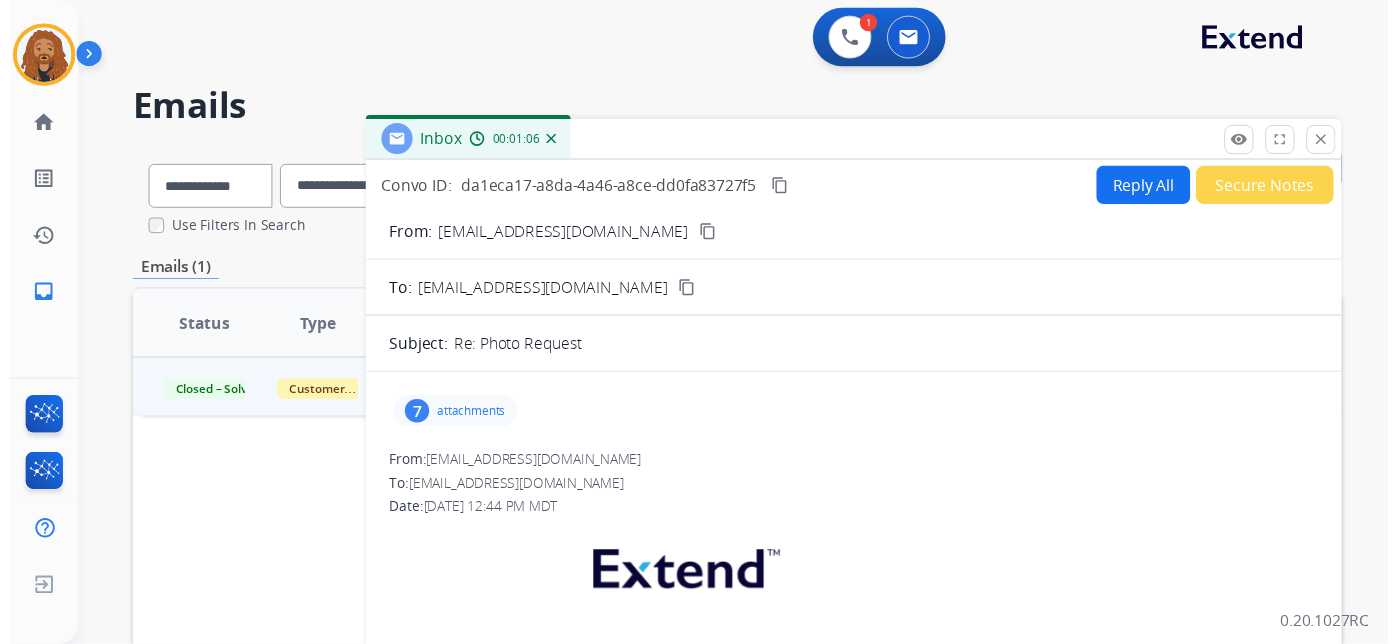 scroll, scrollTop: 0, scrollLeft: 0, axis: both 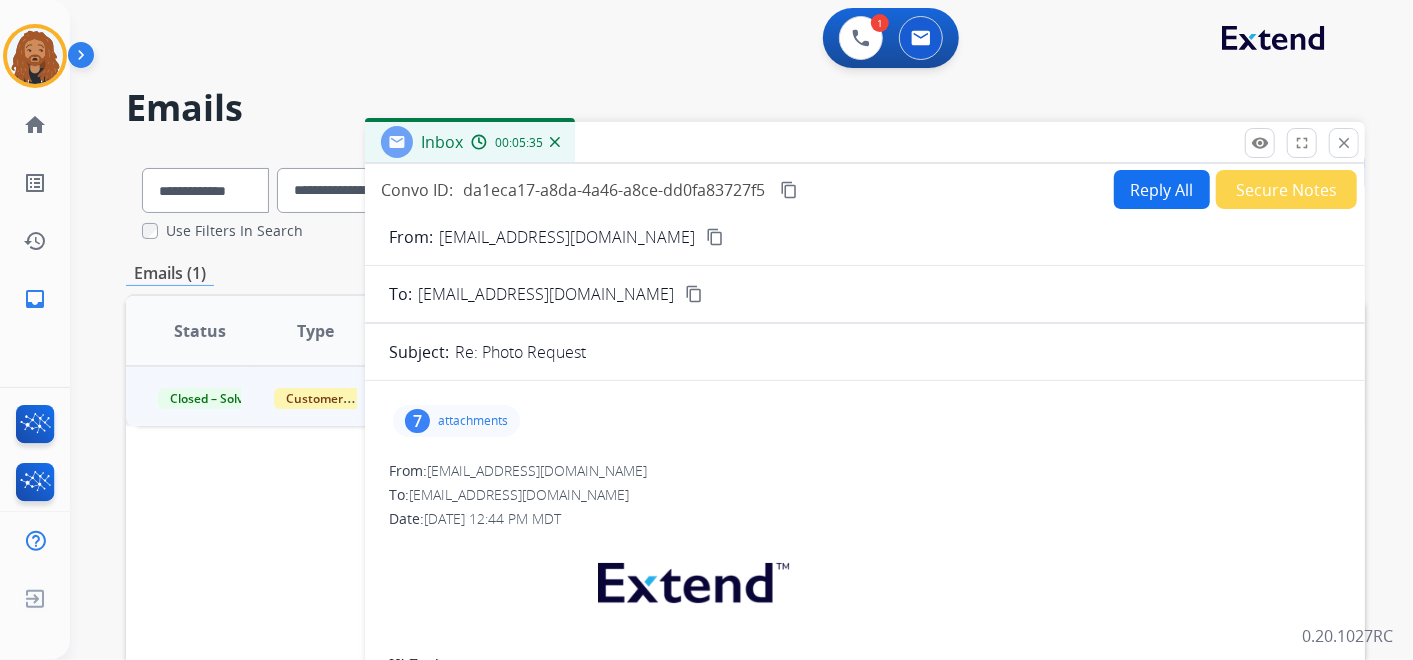 click on "Reply All" at bounding box center [1162, 189] 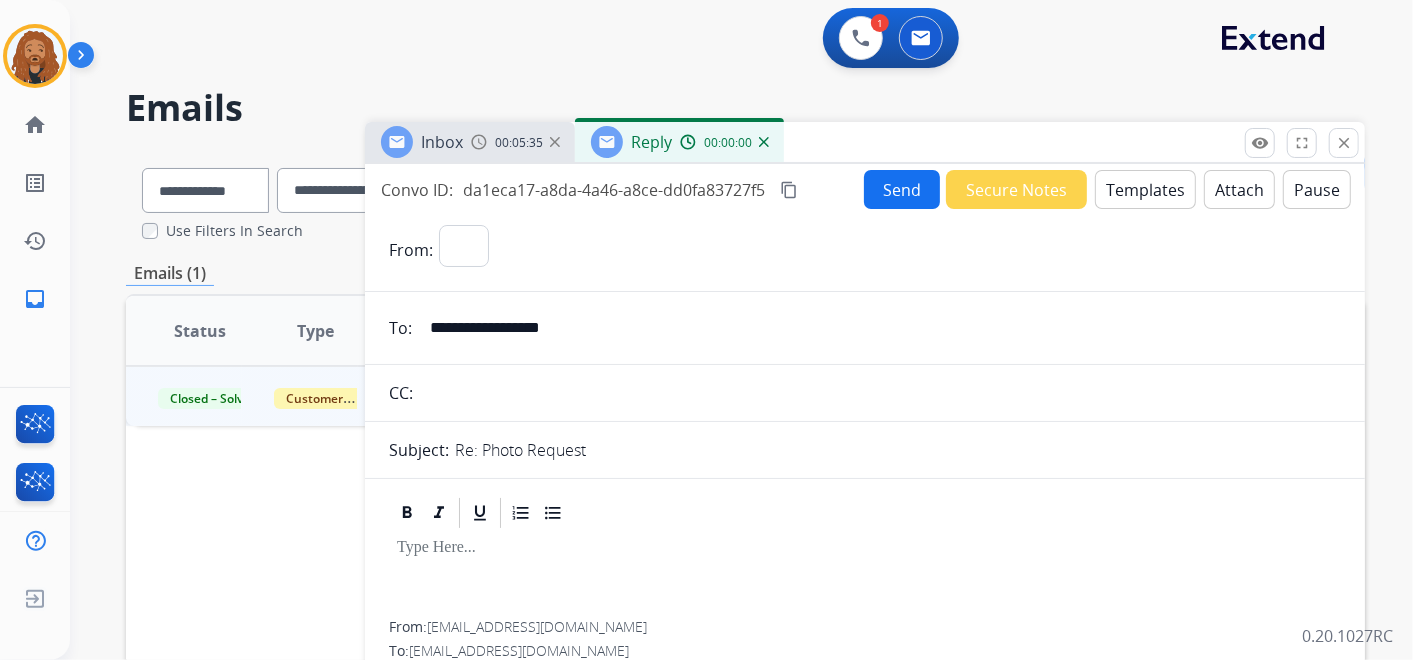 select on "**********" 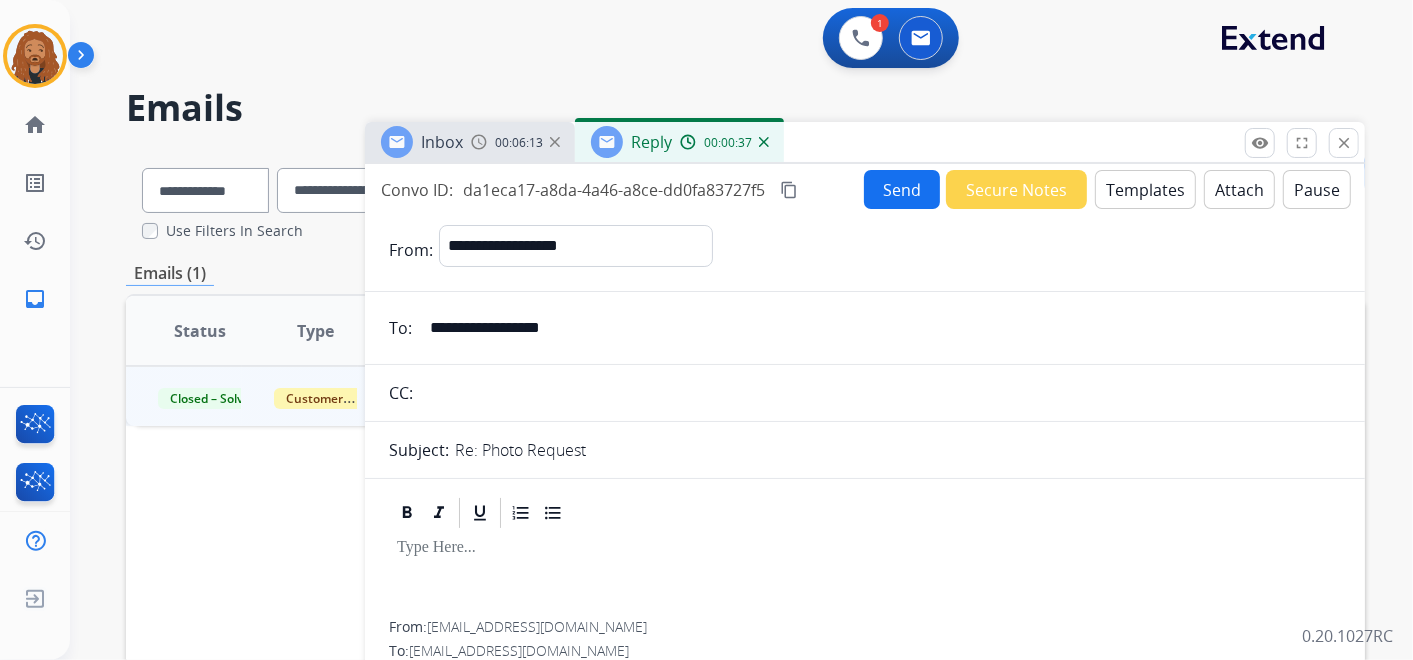 drag, startPoint x: 765, startPoint y: 142, endPoint x: 728, endPoint y: 145, distance: 37.12142 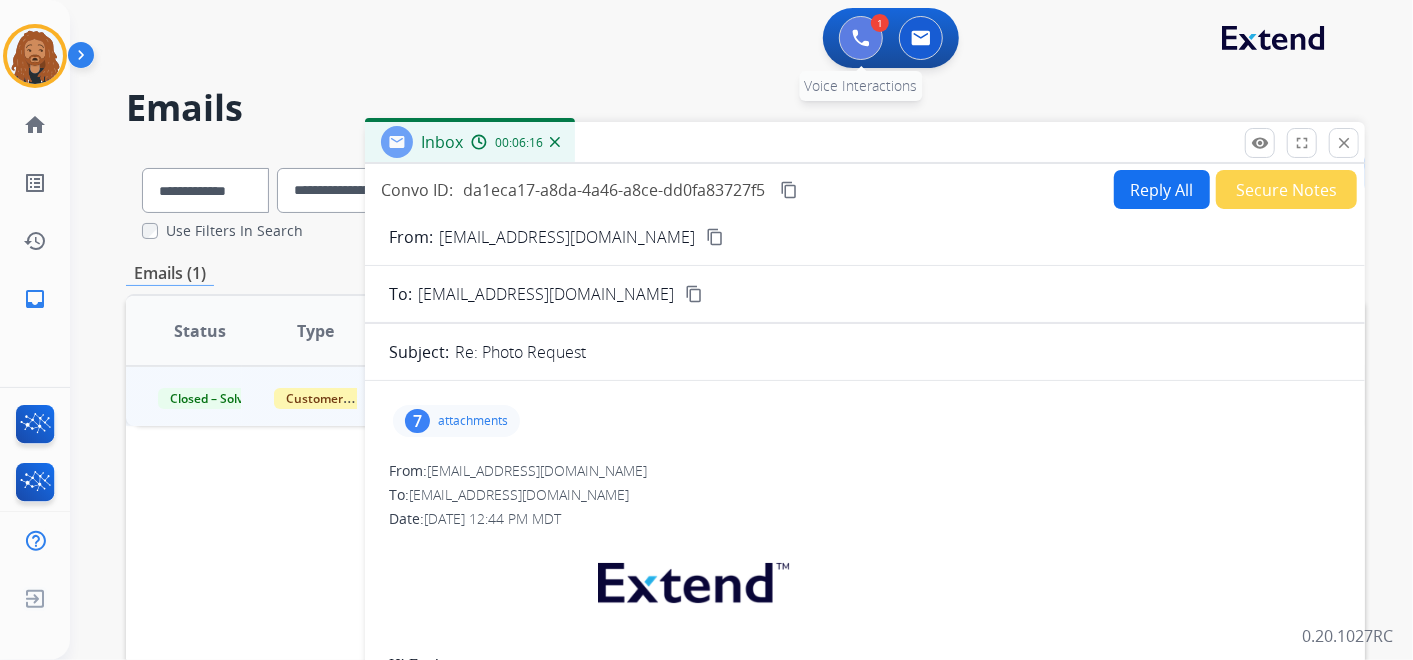 click at bounding box center (861, 38) 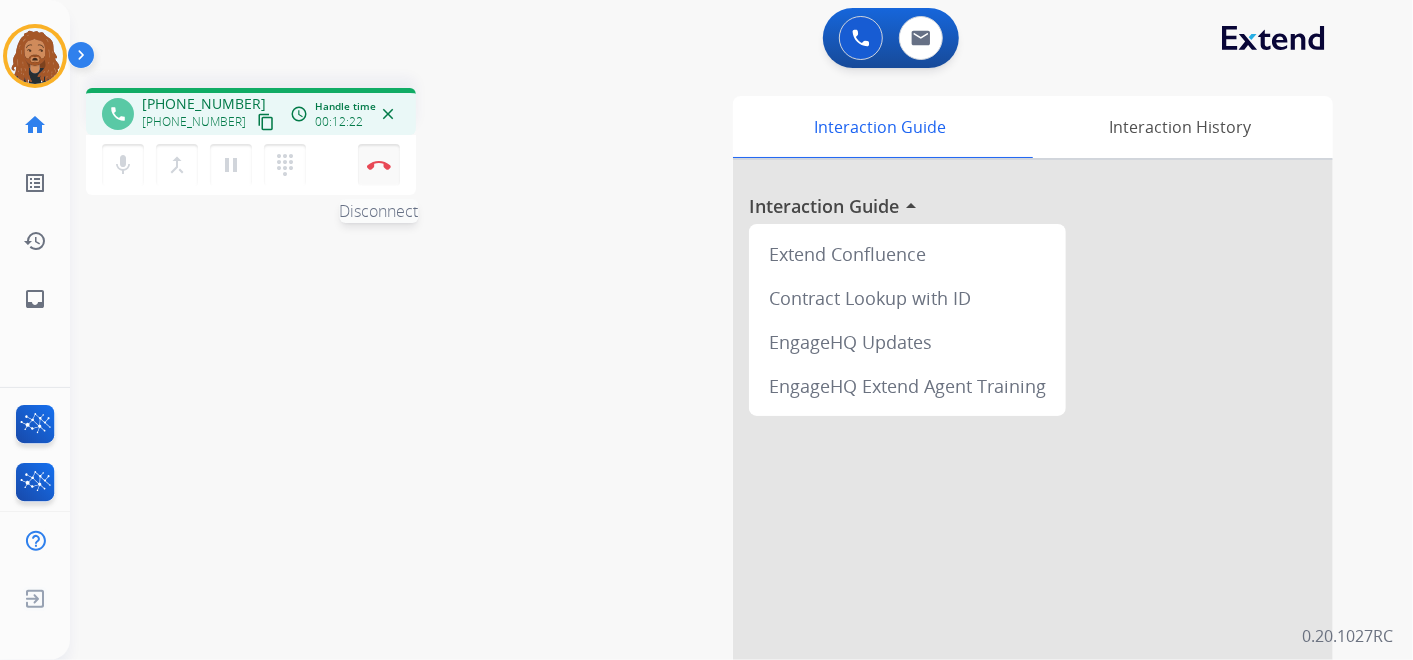 click at bounding box center [379, 165] 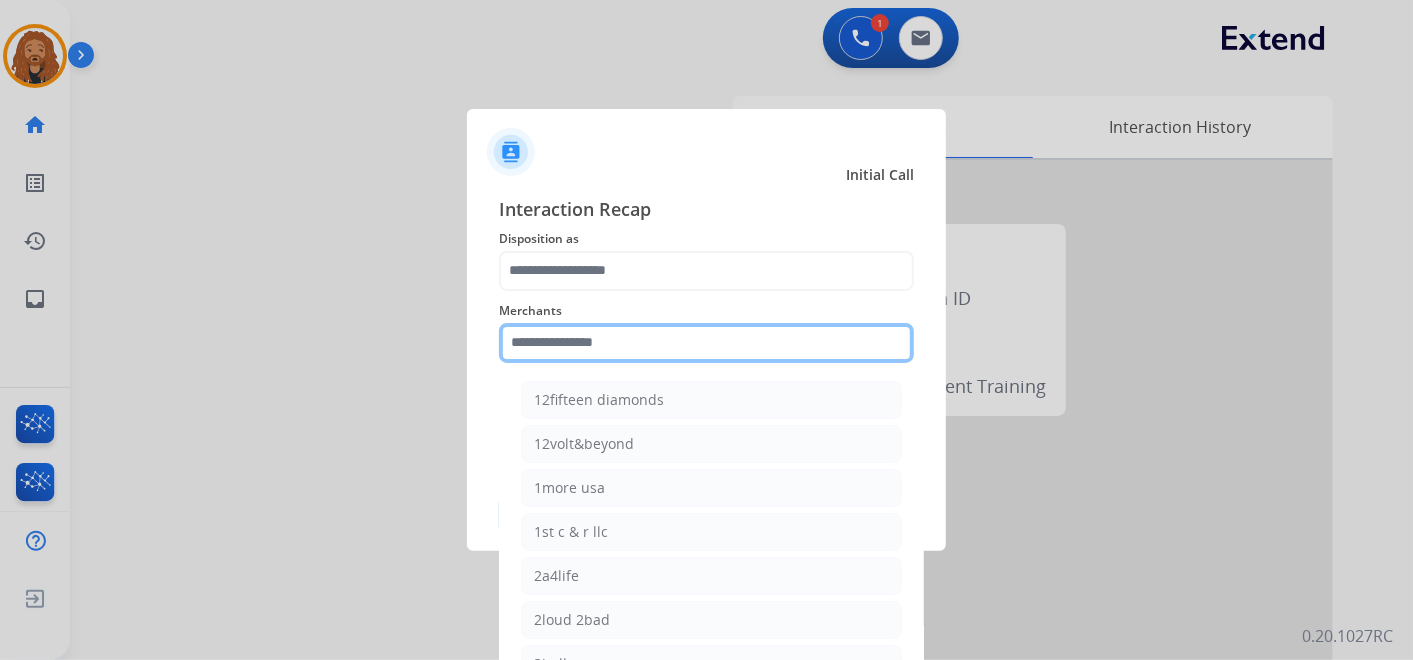 click 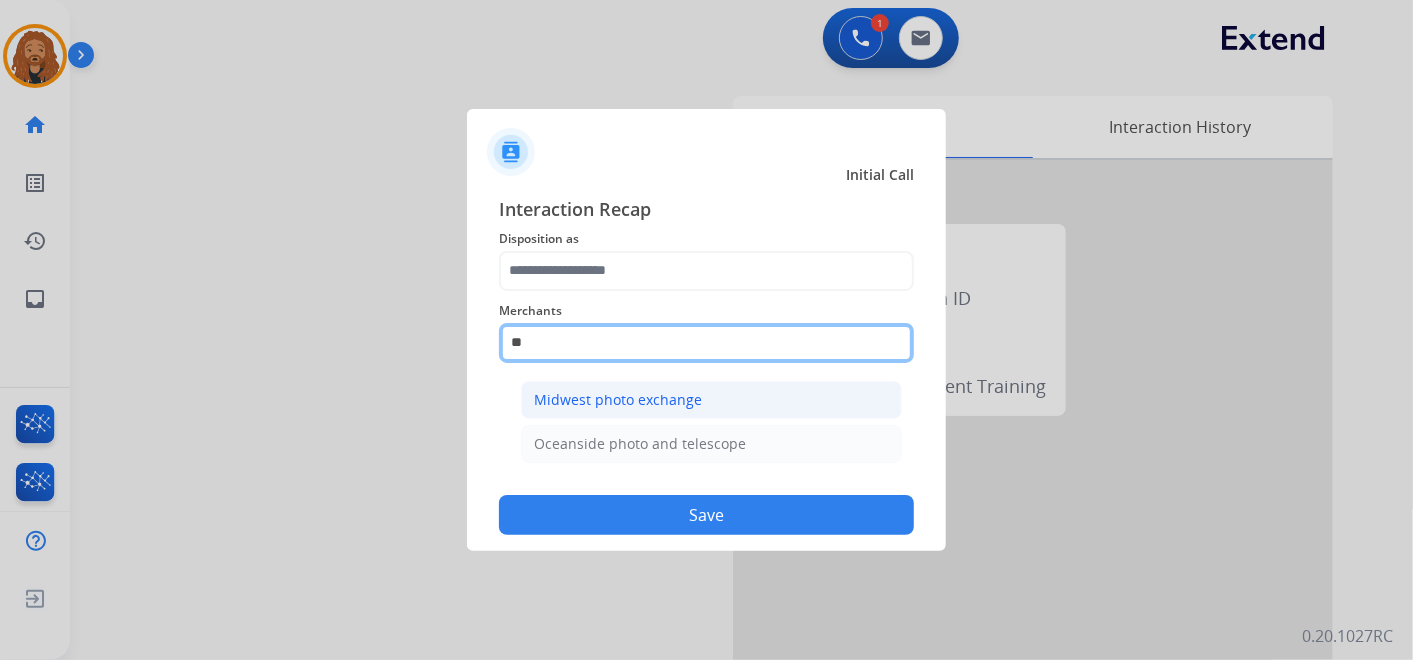 type on "*" 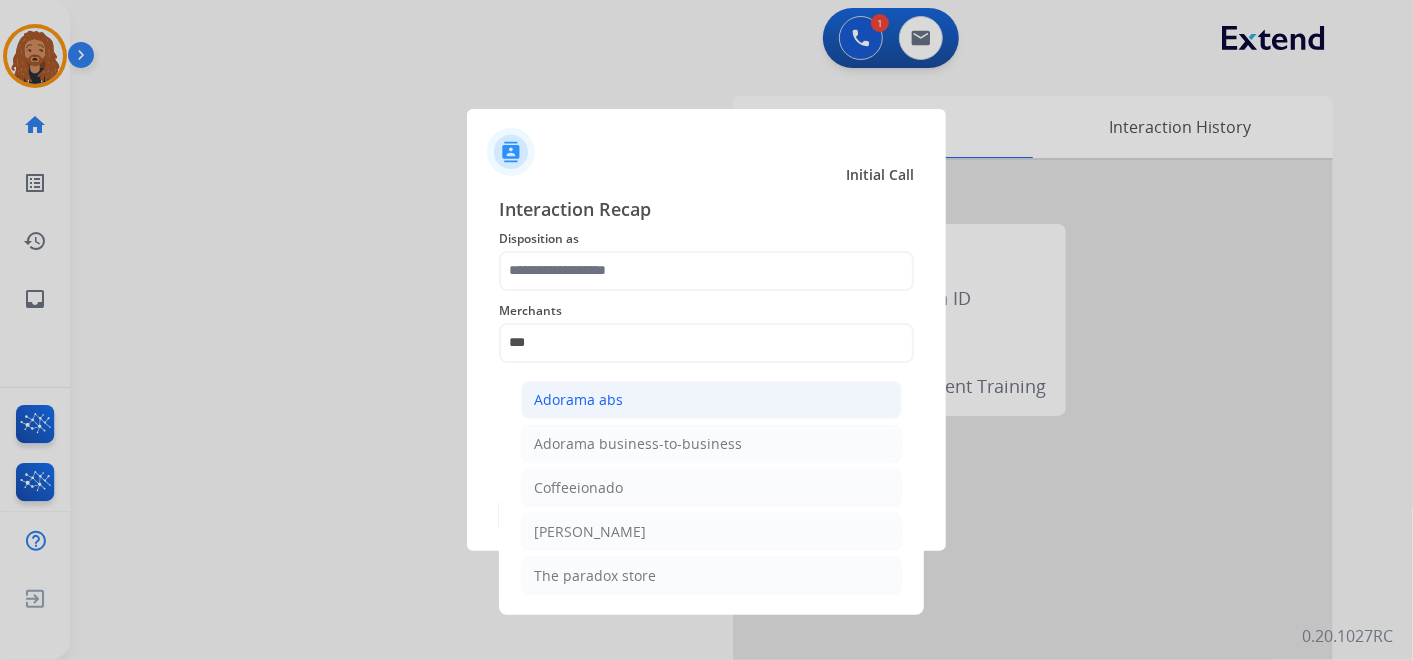 click on "Adorama abs" 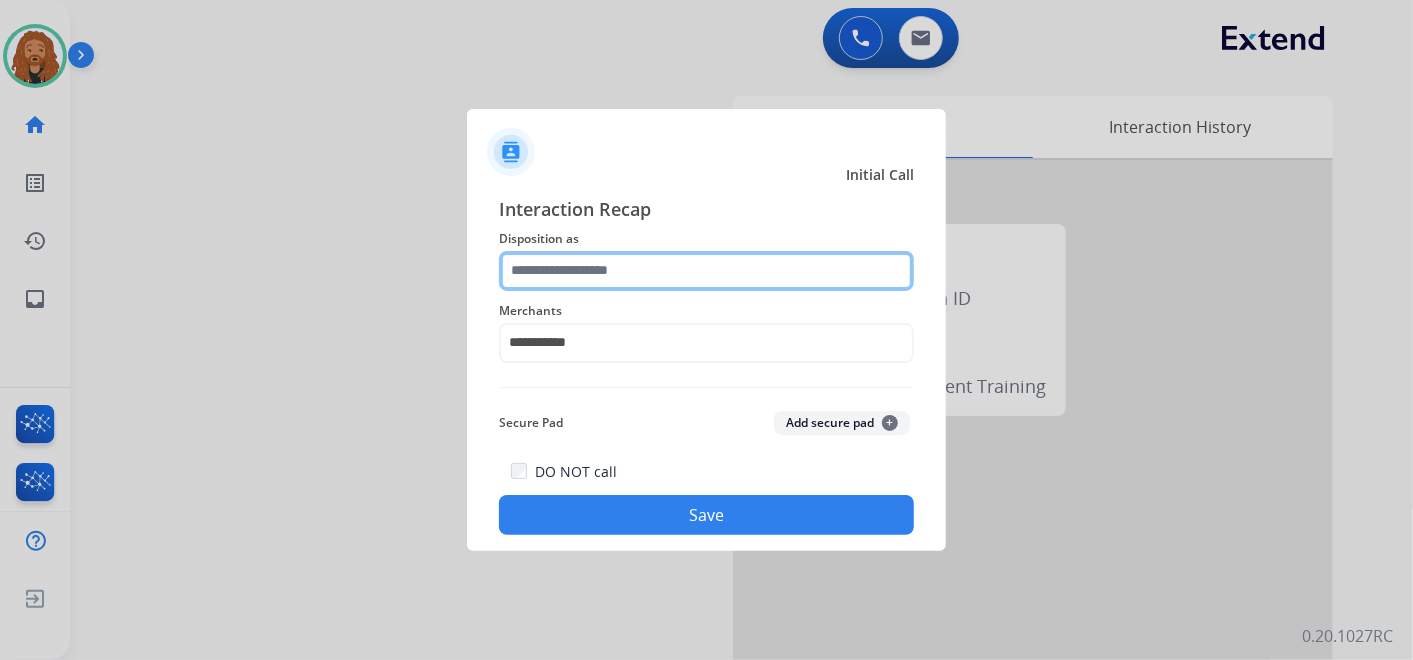 click 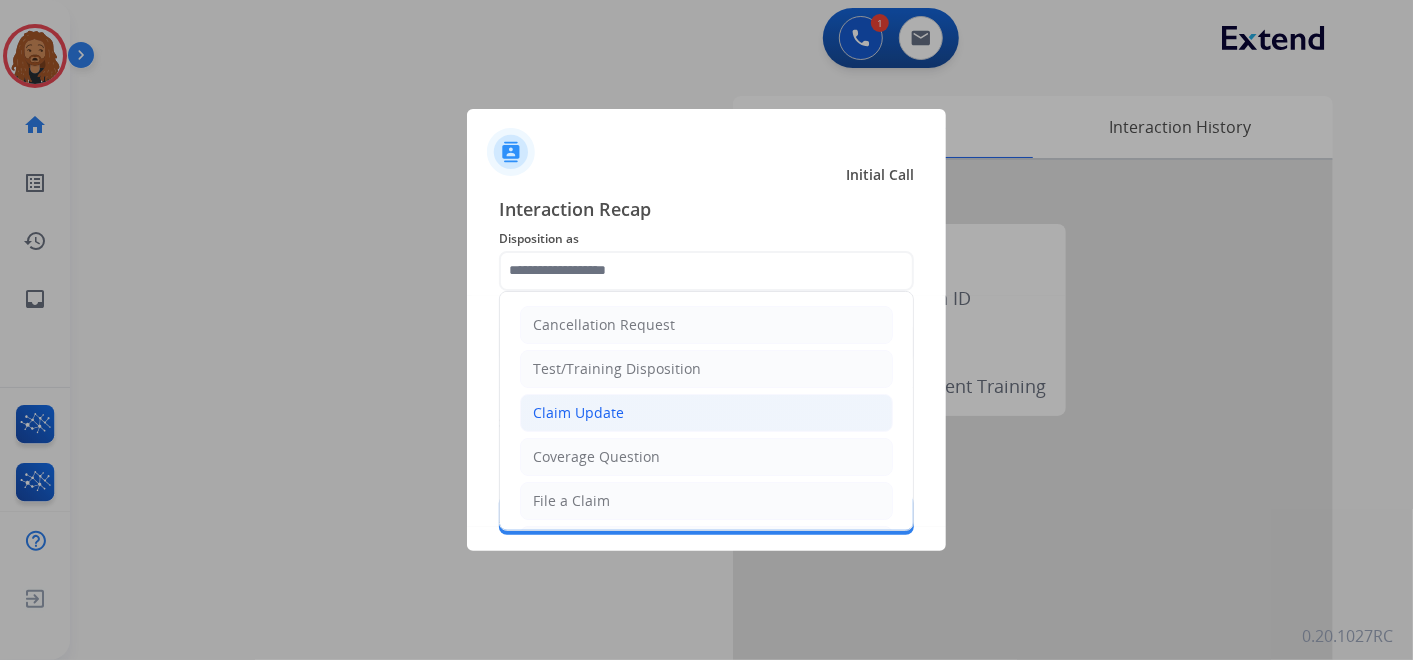 click on "Claim Update" 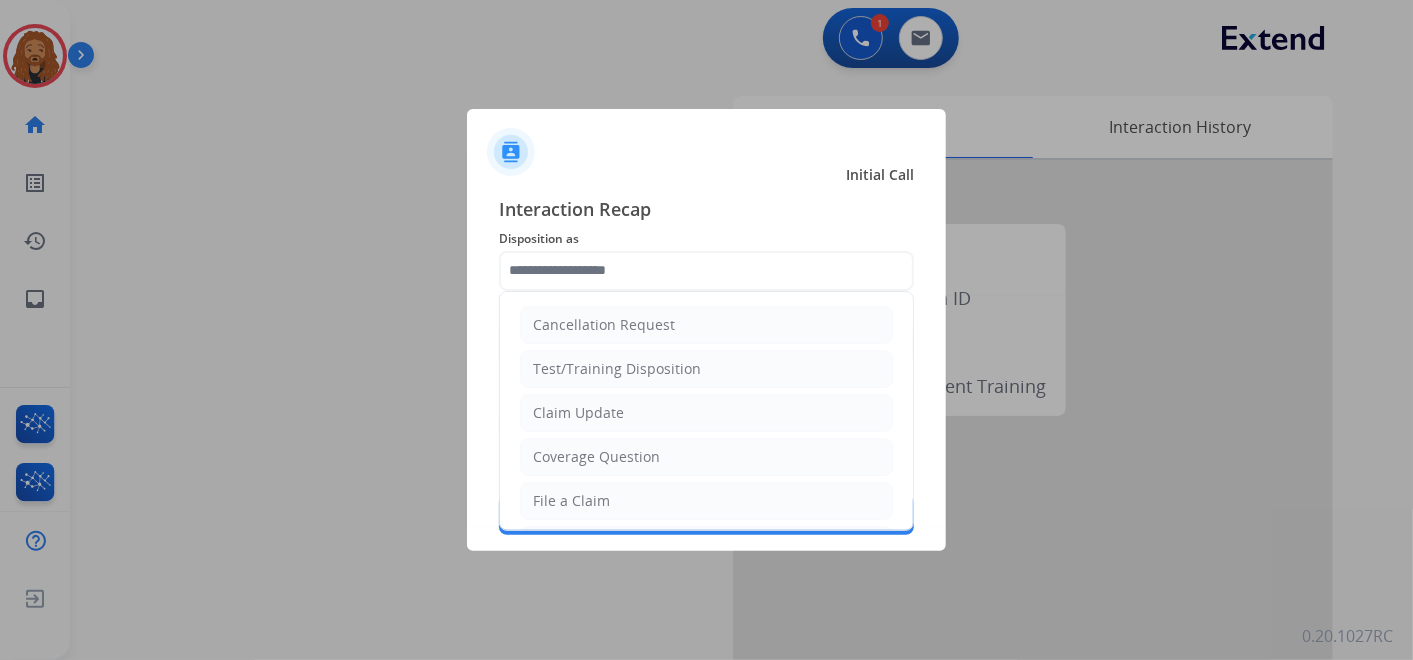 type on "**********" 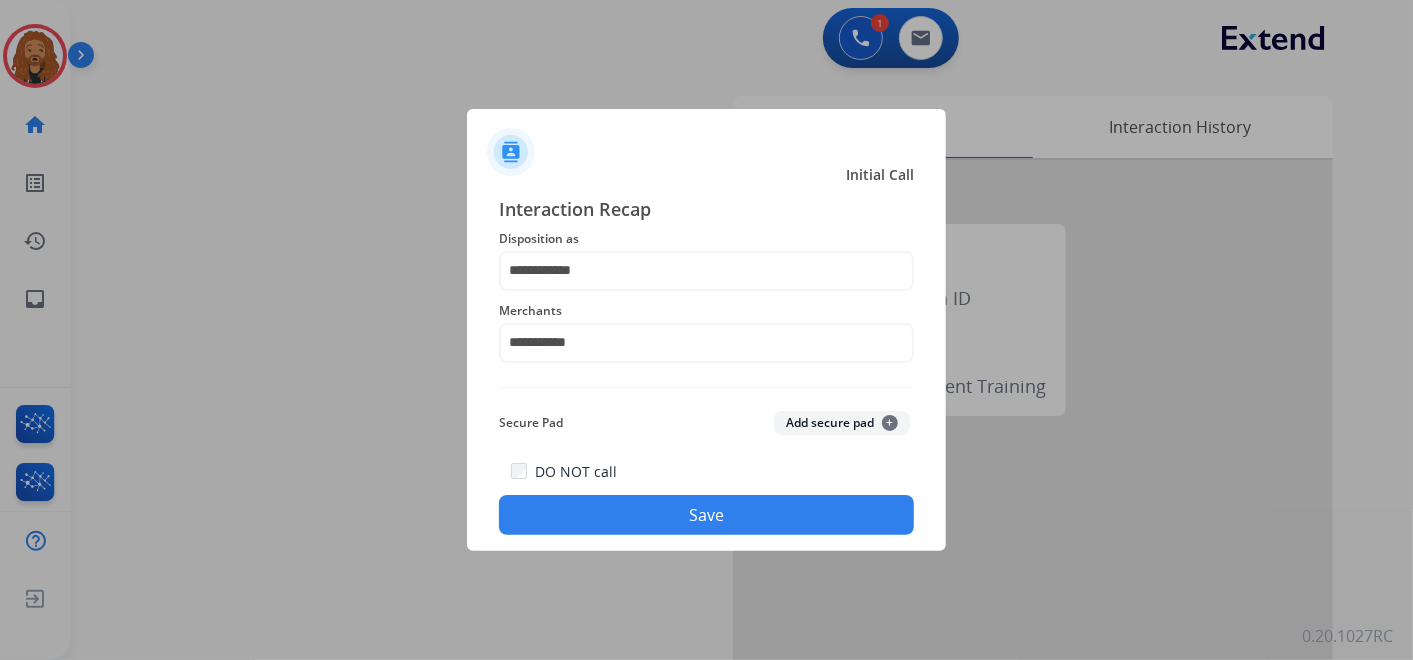 click on "Save" 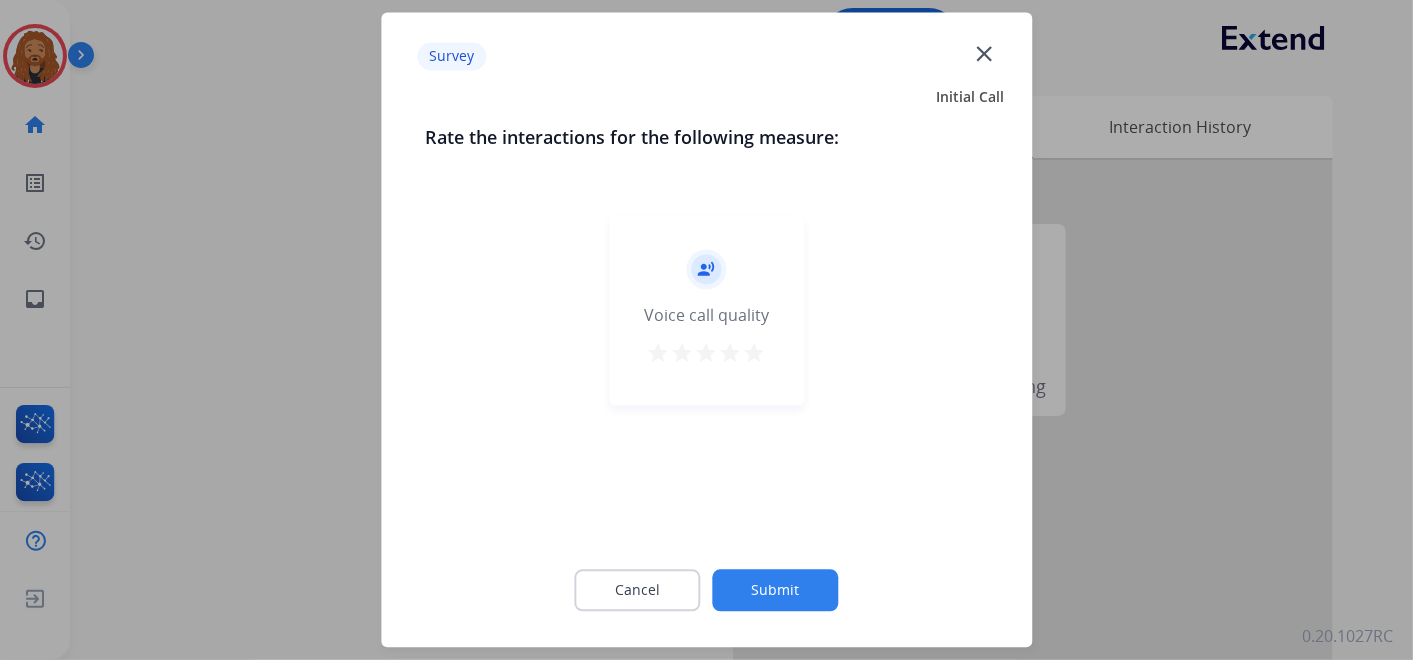 click on "star" at bounding box center [755, 354] 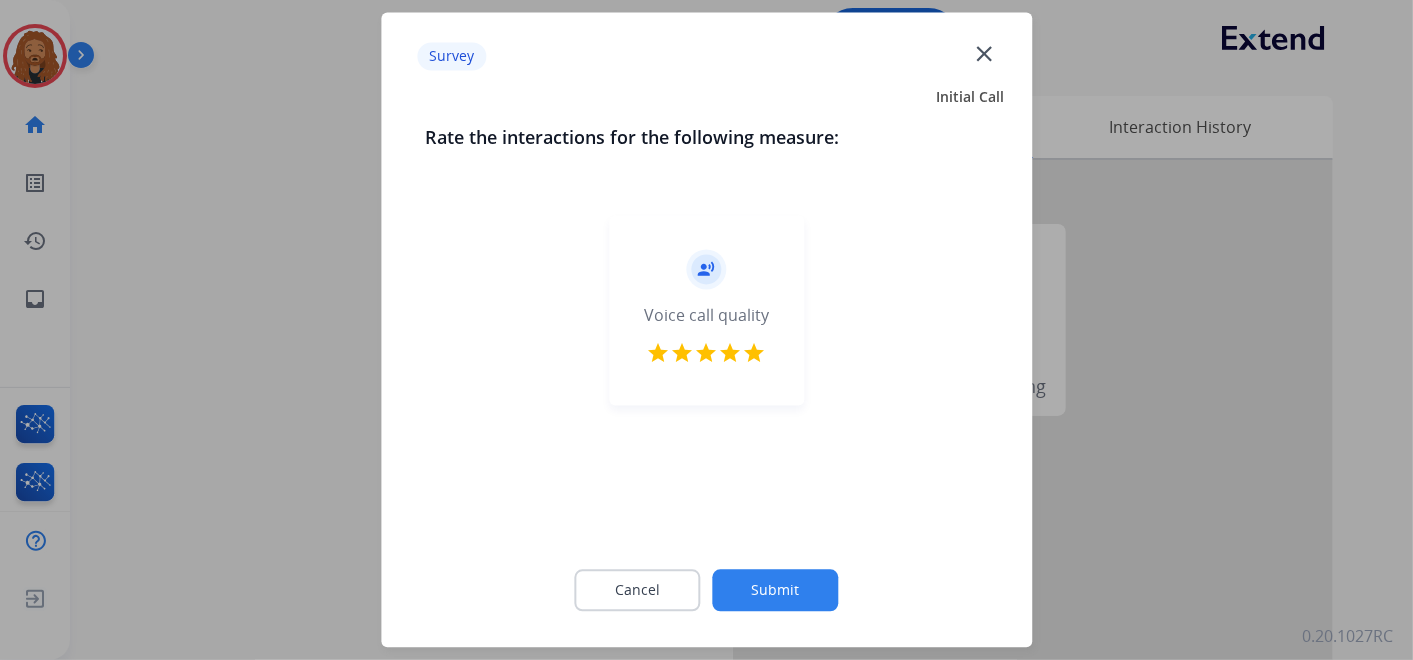 click on "Submit" 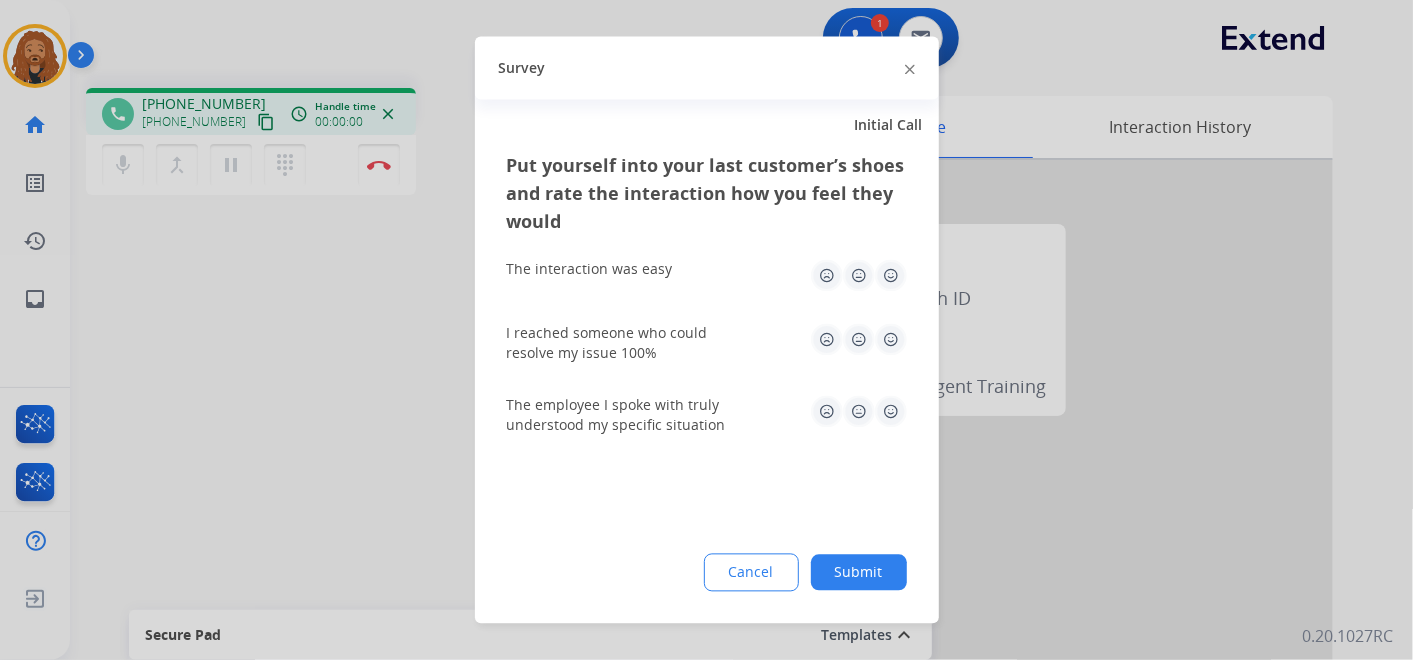 click 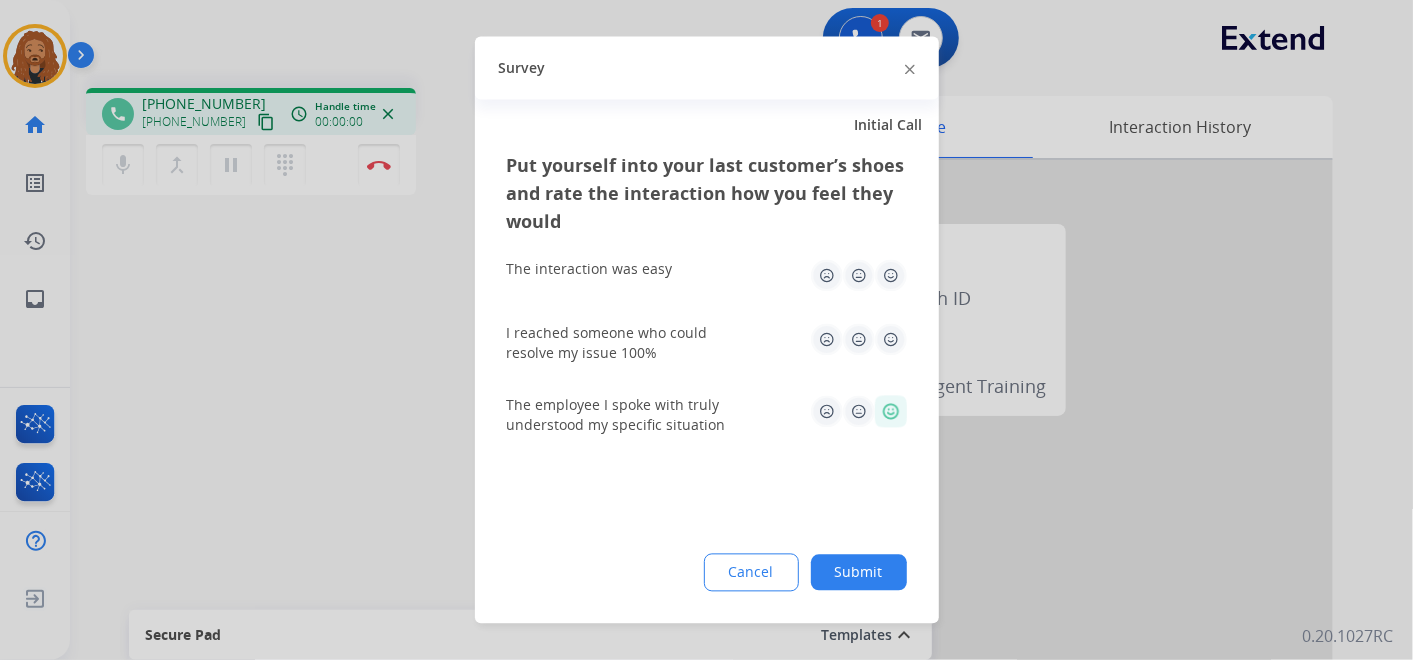 click 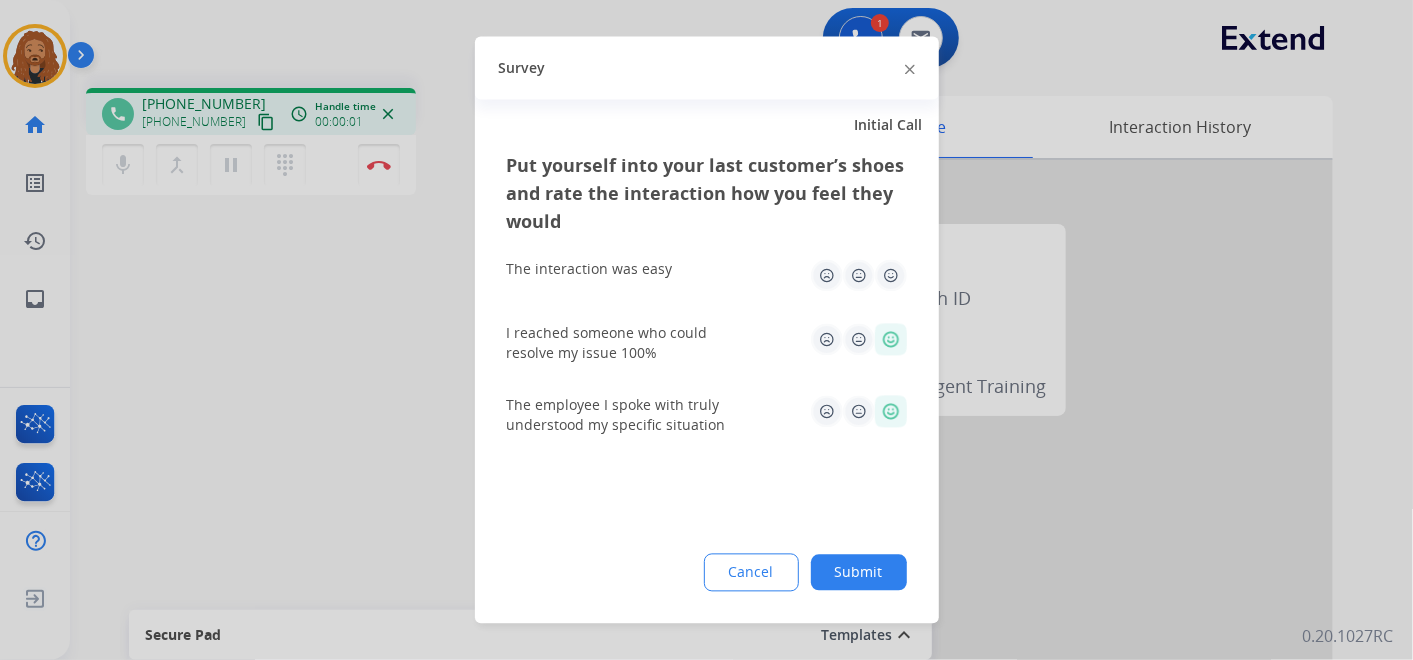 drag, startPoint x: 893, startPoint y: 277, endPoint x: 872, endPoint y: 519, distance: 242.90945 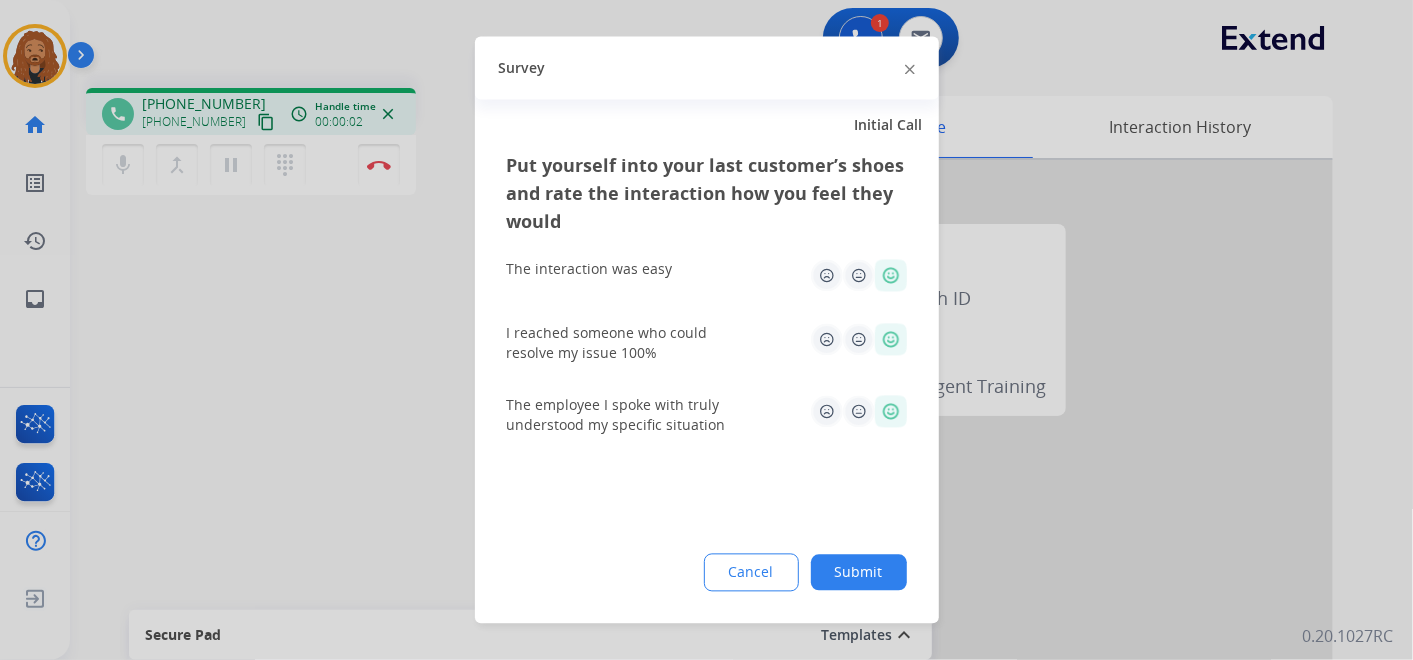 click on "Submit" 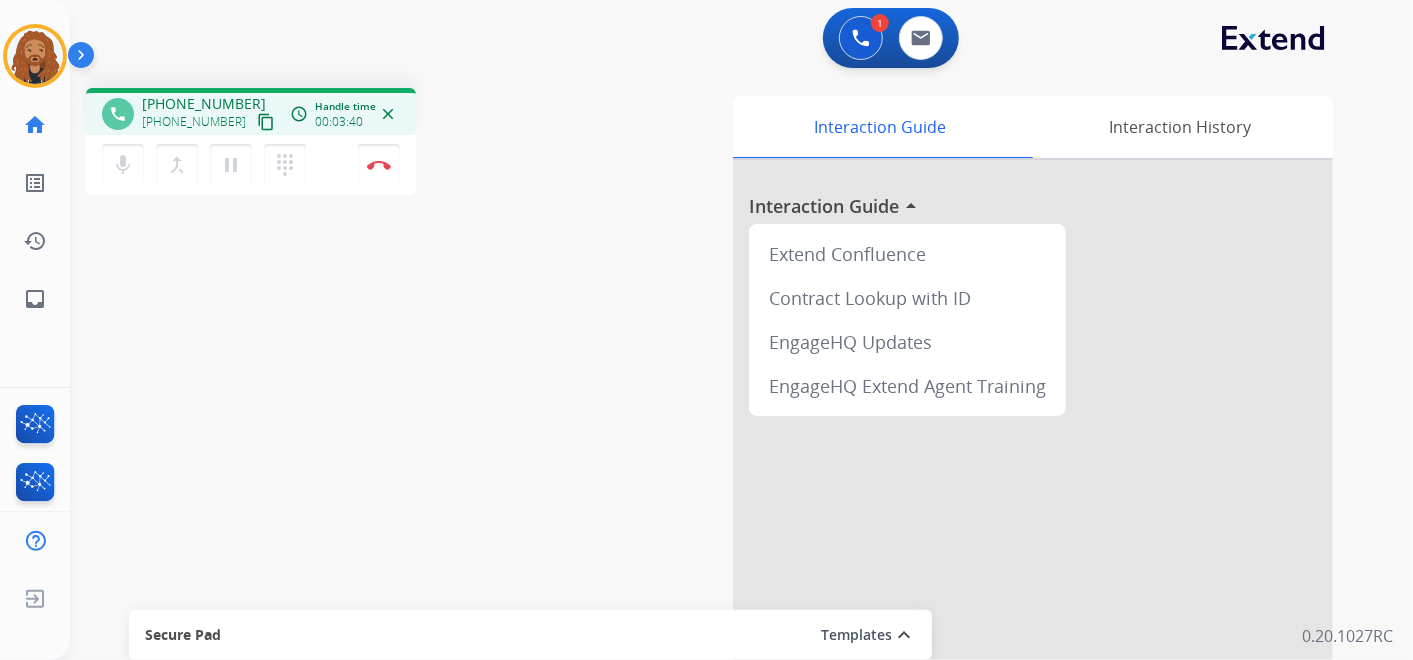 click on "phone [PHONE_NUMBER] [PHONE_NUMBER] content_copy access_time Call metrics Queue   00:09 Hold   00:00 Talk   03:41 Total   03:49 Handle time 00:03:40 close" at bounding box center [251, 114] 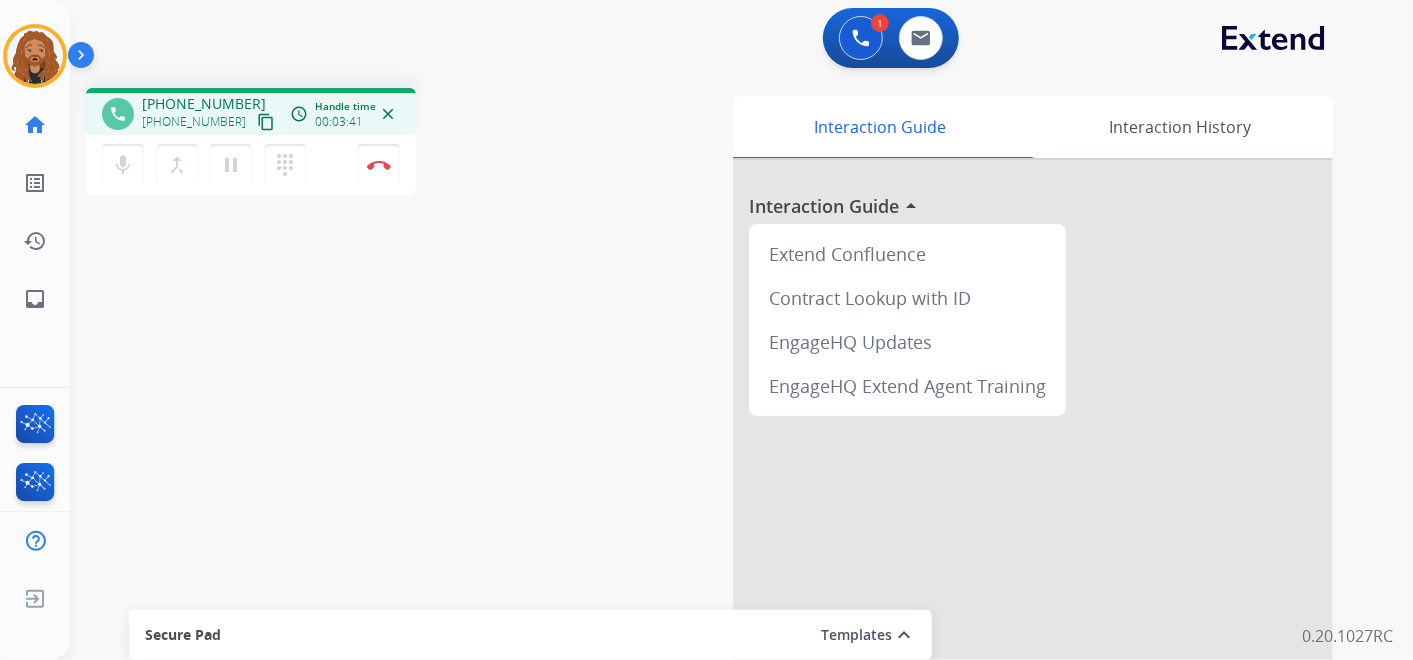 click on "content_copy" at bounding box center (266, 122) 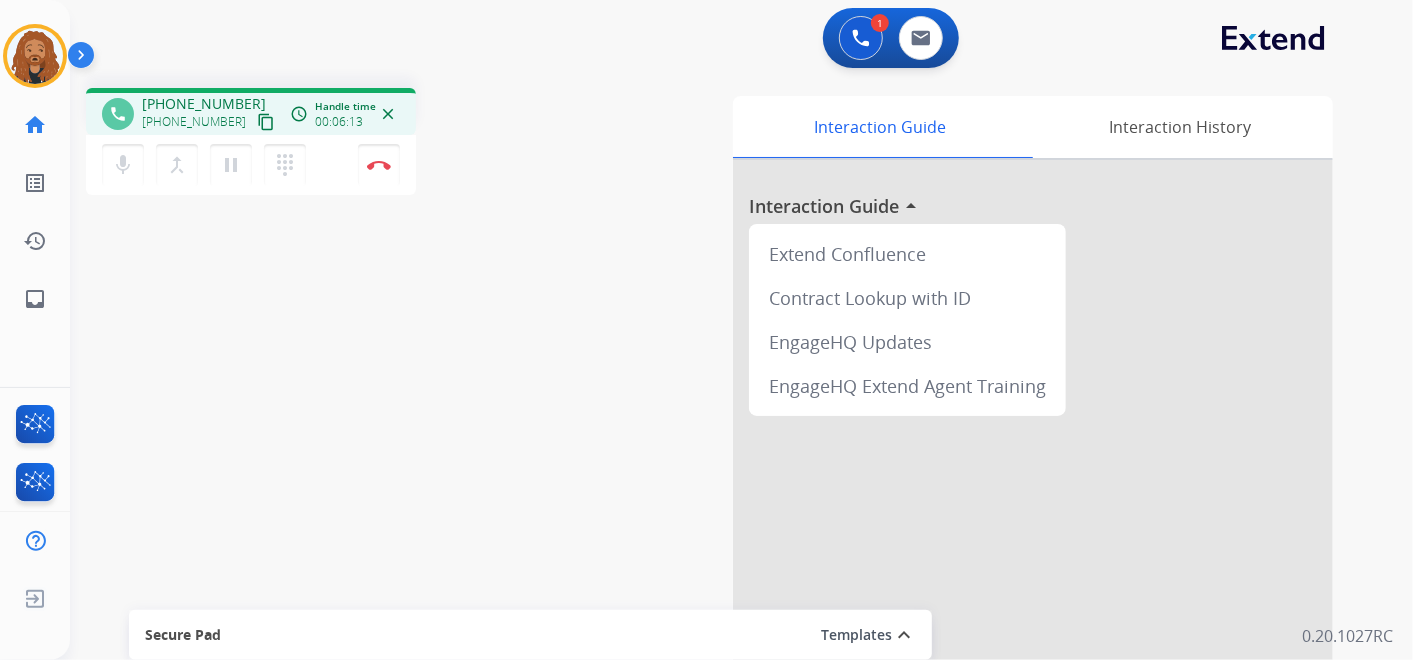 click on "content_copy" at bounding box center [266, 122] 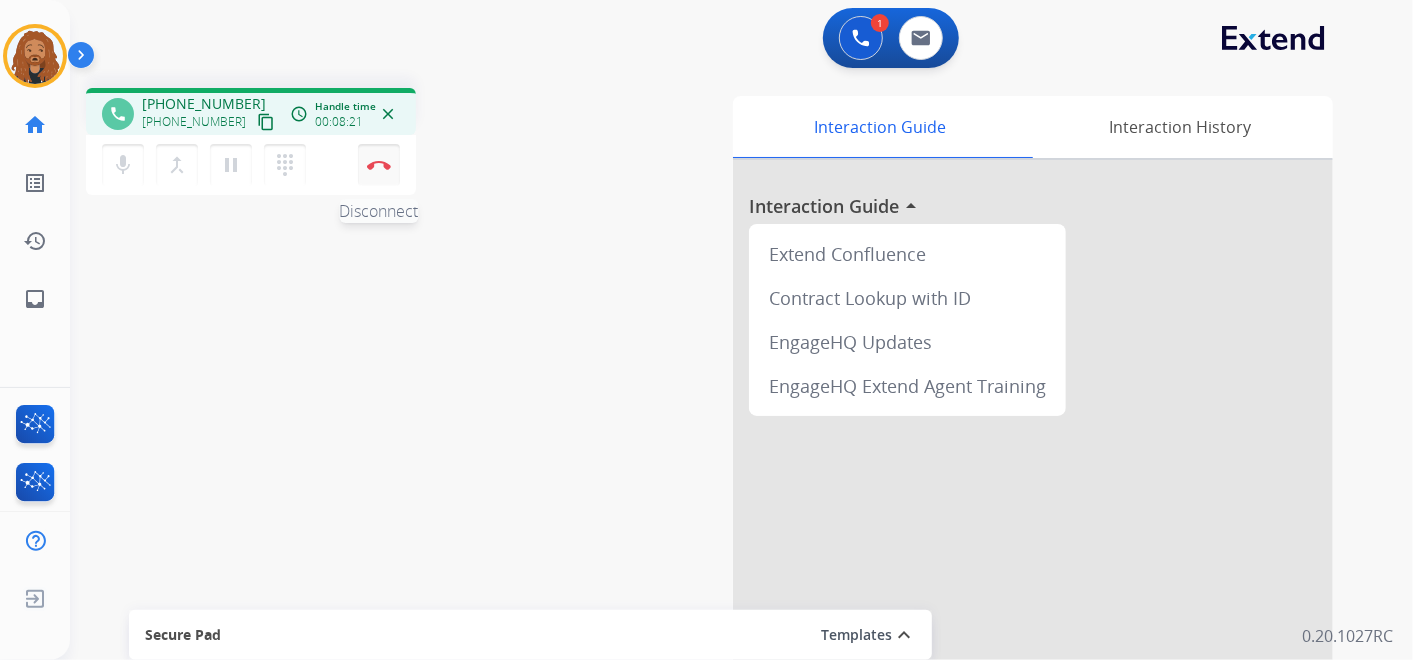 click on "Disconnect" at bounding box center (379, 165) 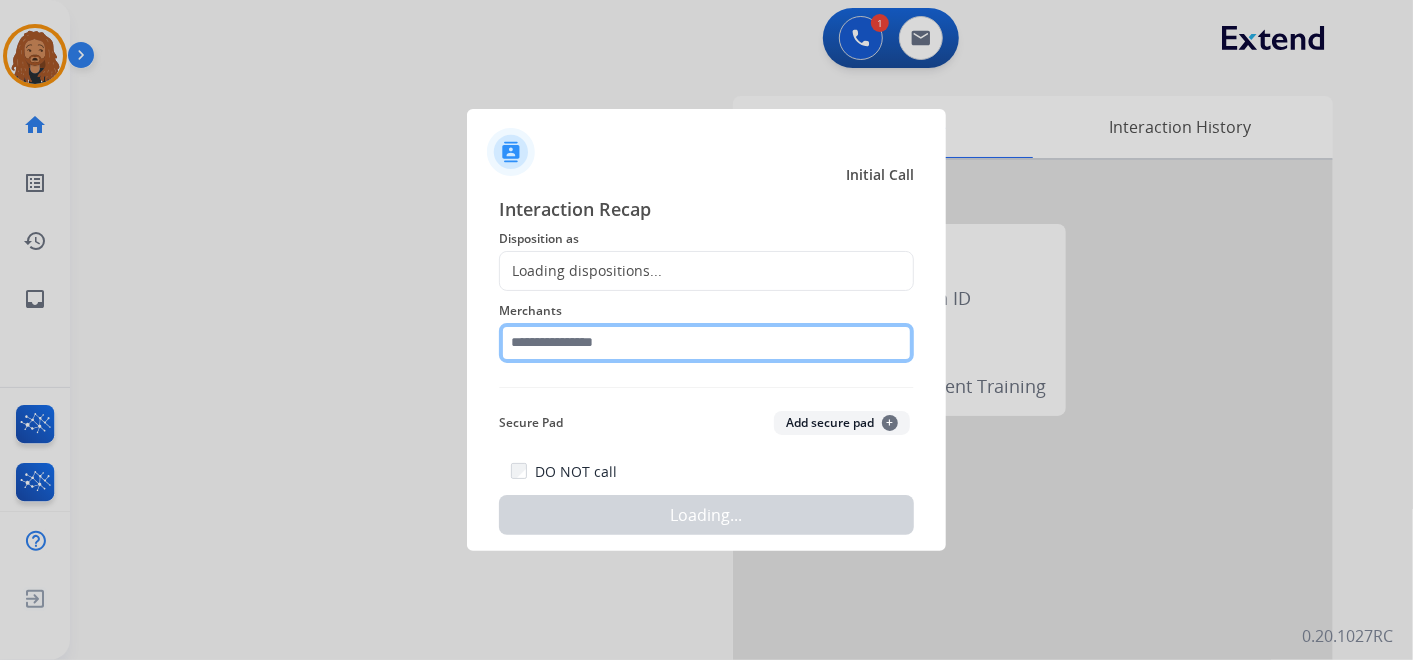 click 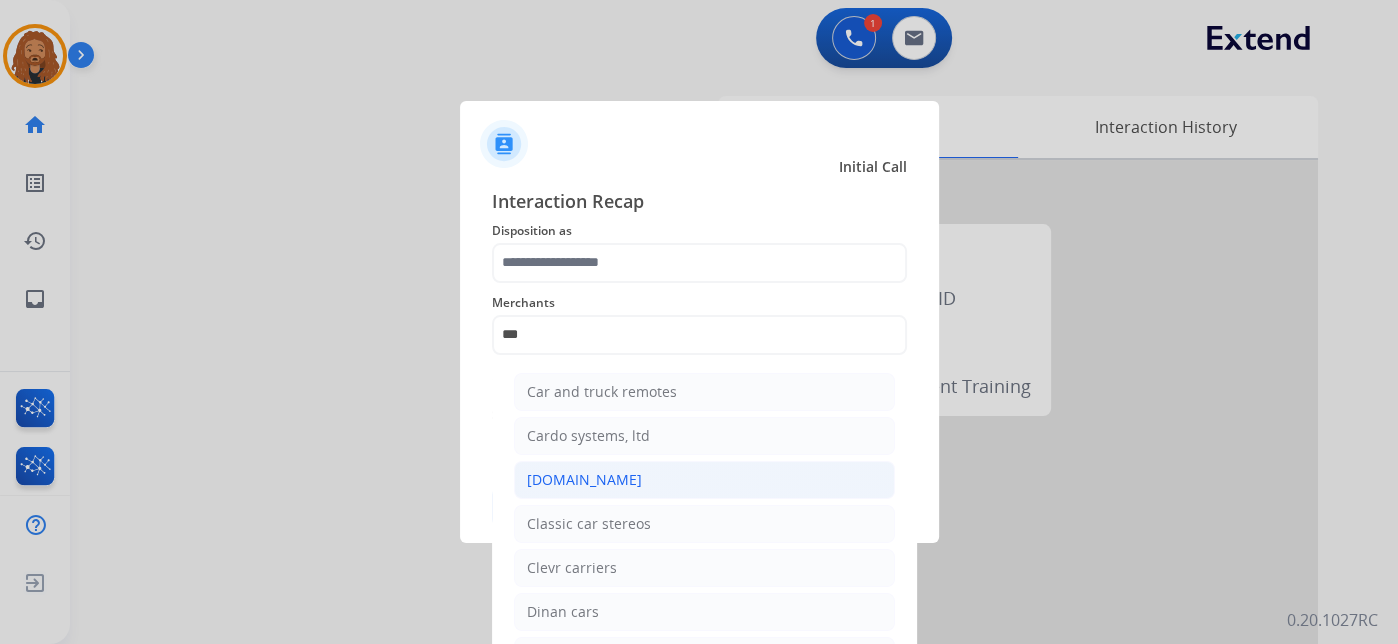 drag, startPoint x: 602, startPoint y: 485, endPoint x: 594, endPoint y: 235, distance: 250.12796 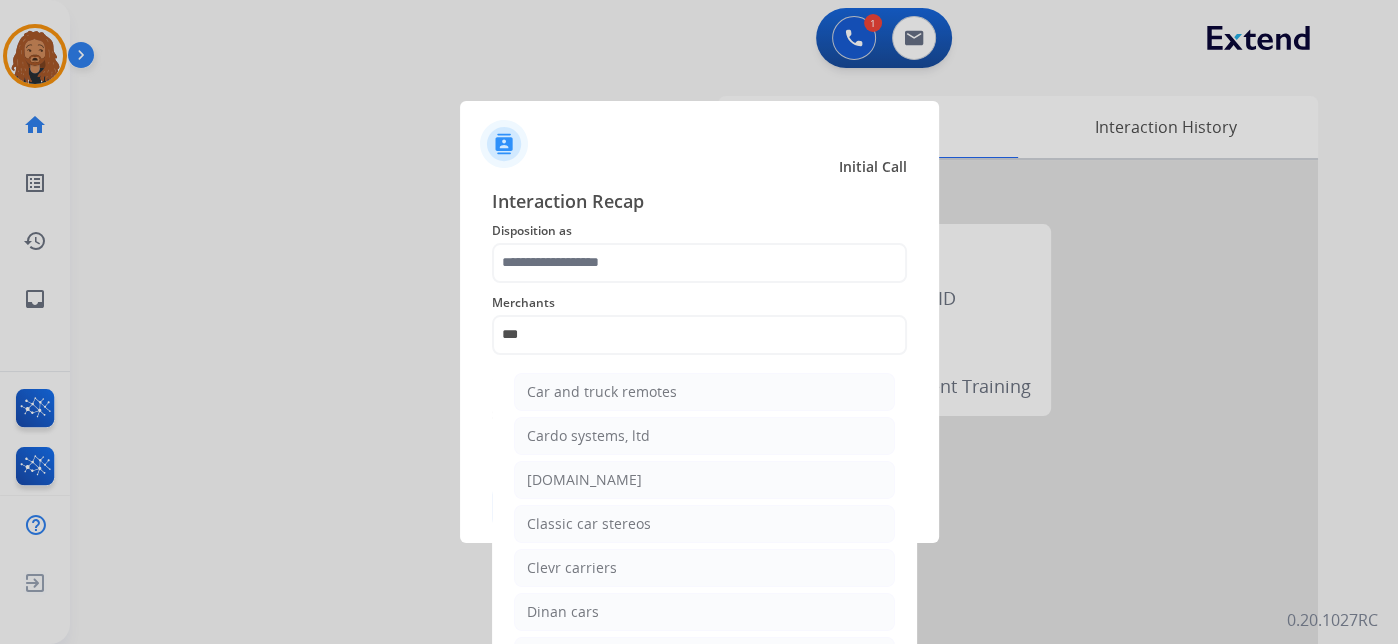 type on "**********" 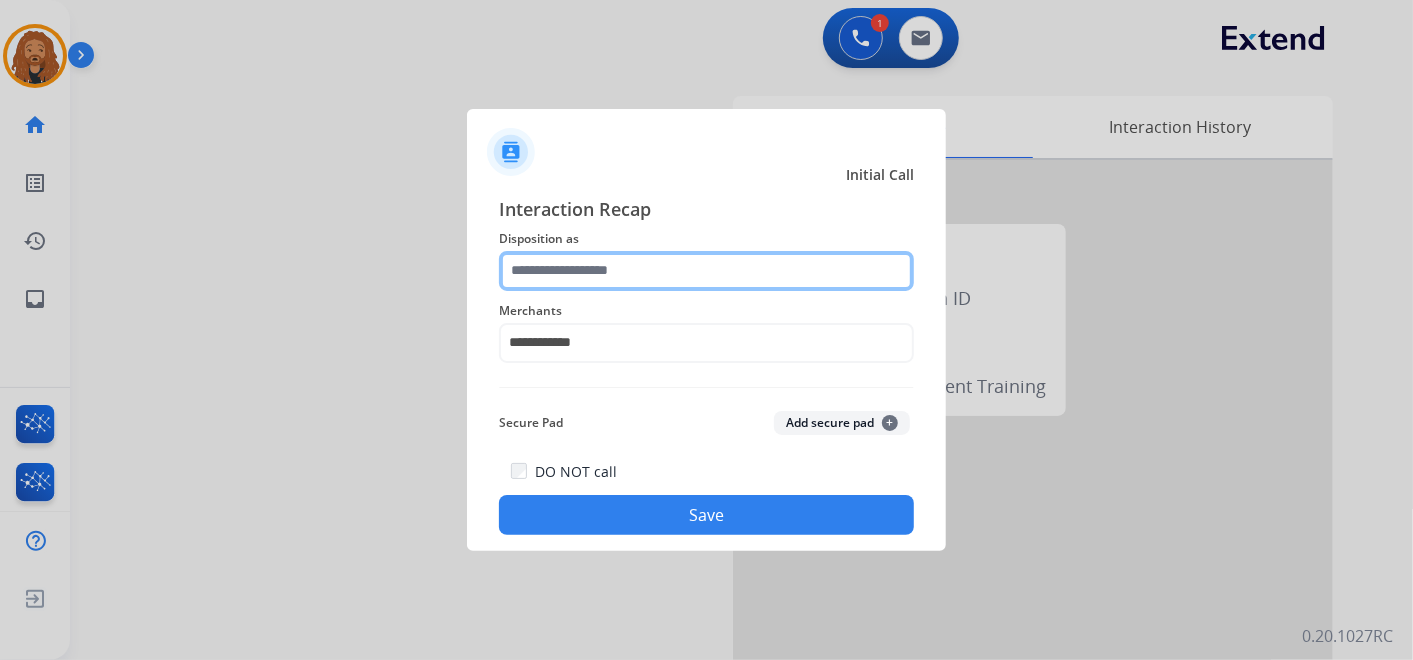 click 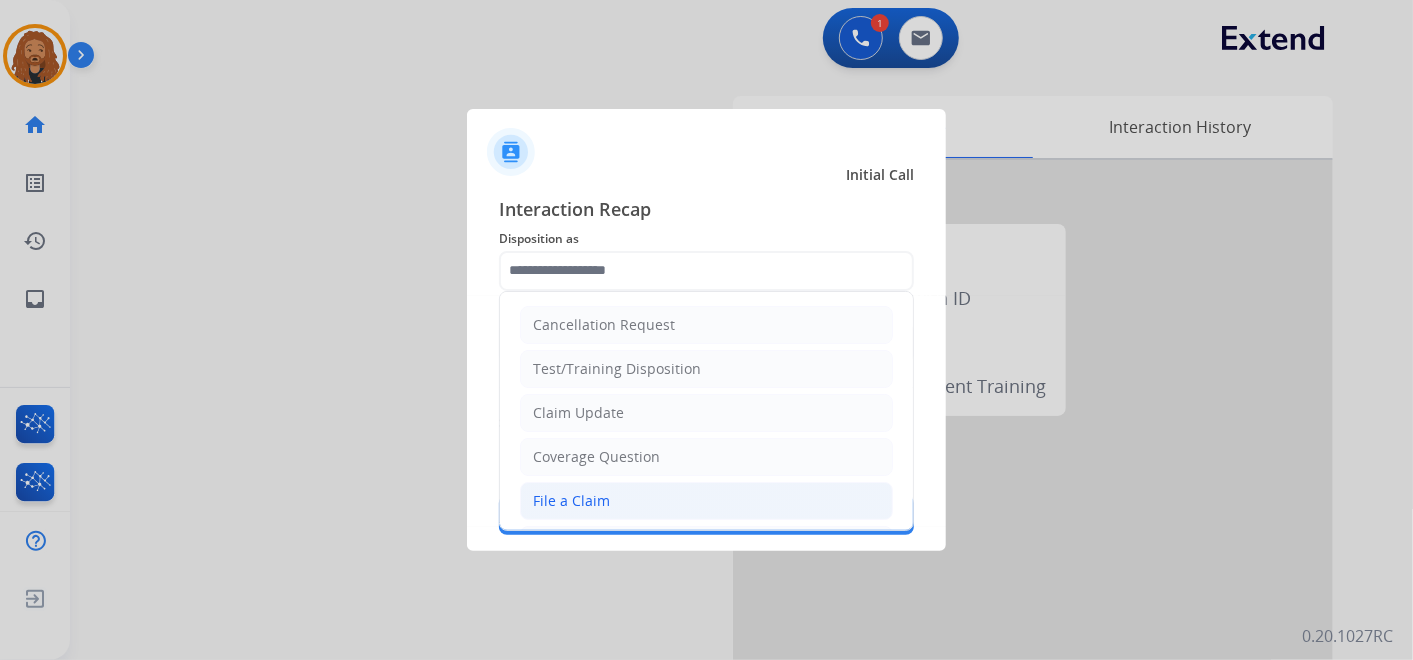 click on "File a Claim" 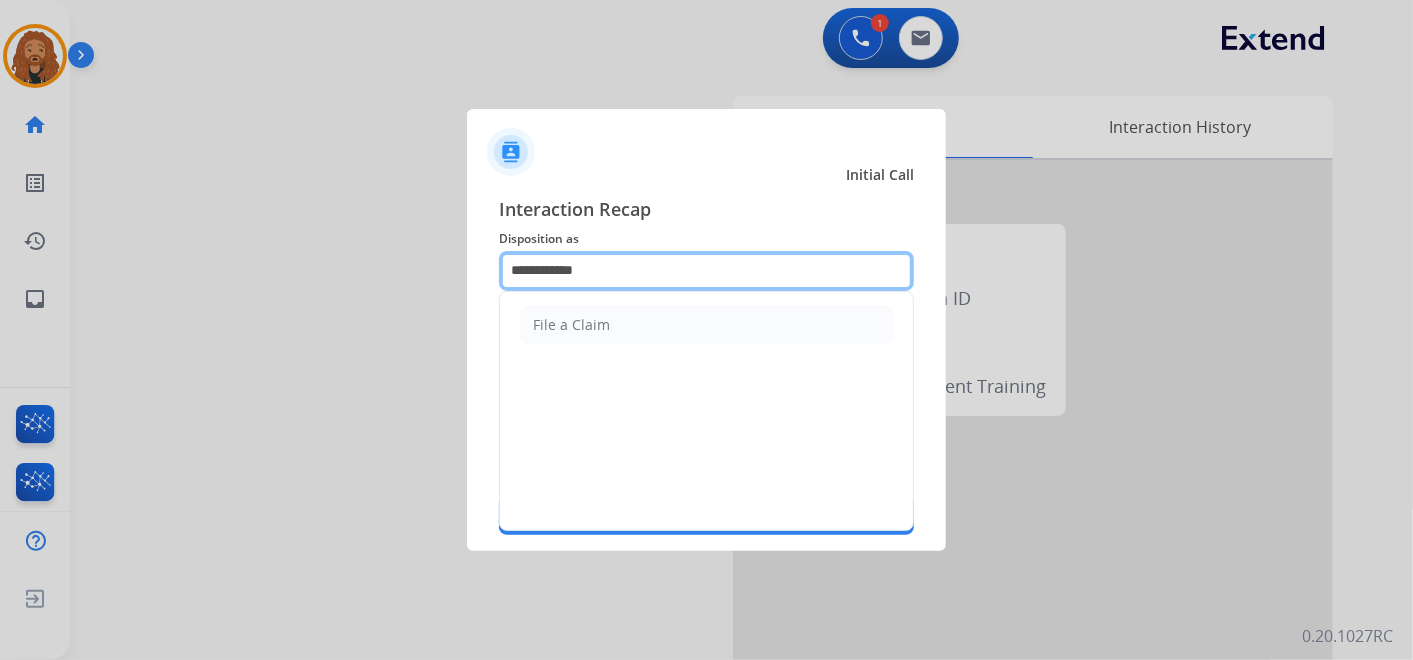 drag, startPoint x: 602, startPoint y: 284, endPoint x: 296, endPoint y: 286, distance: 306.00653 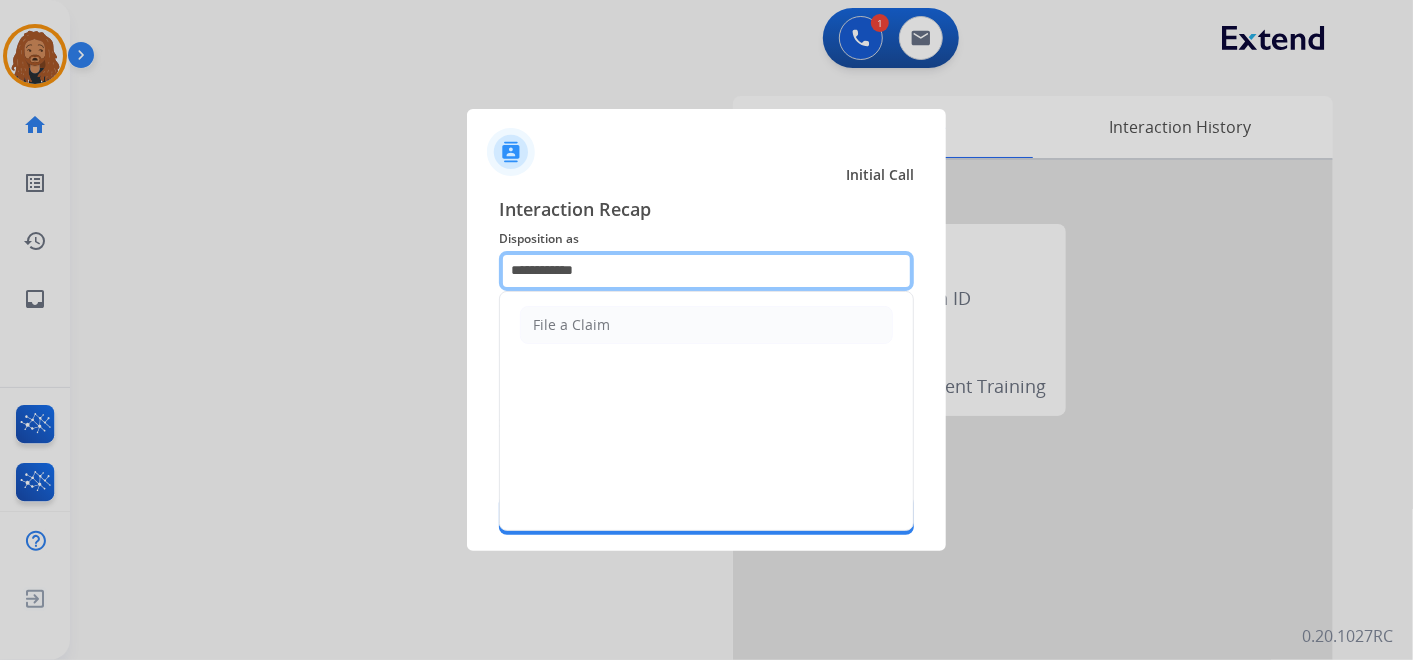 click on "**********" 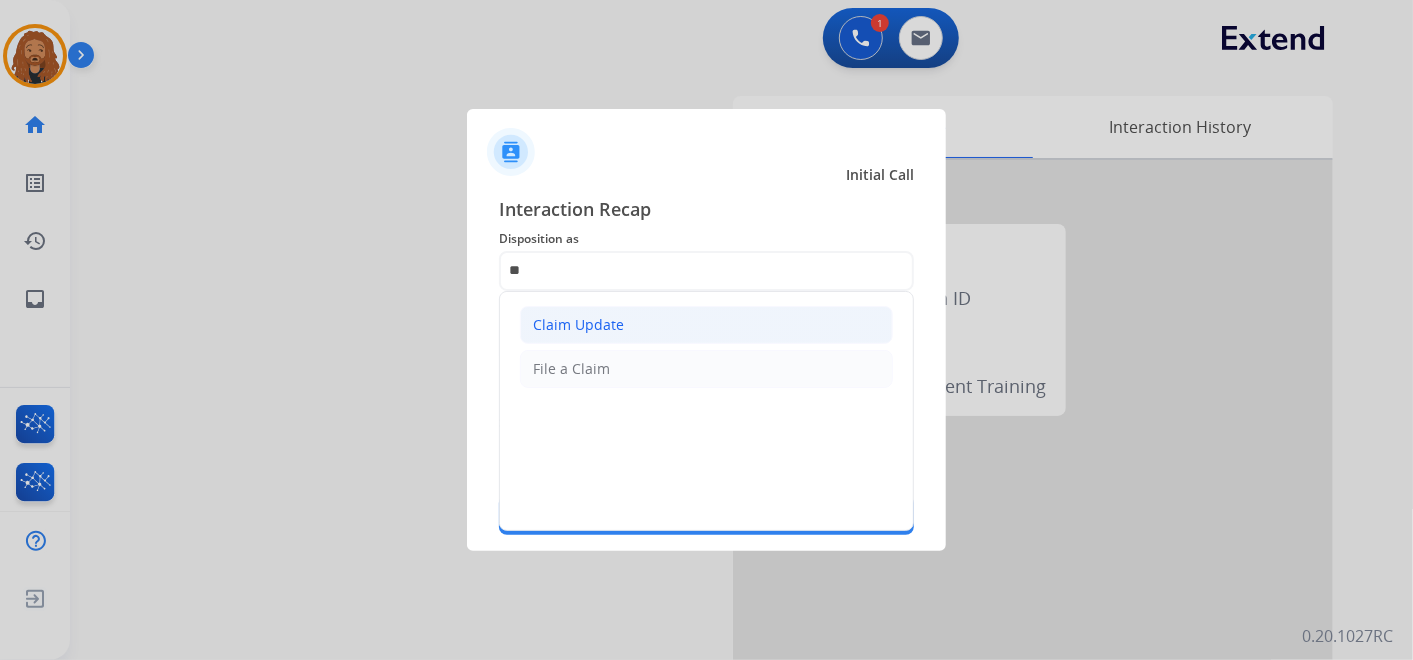 click on "Claim Update" 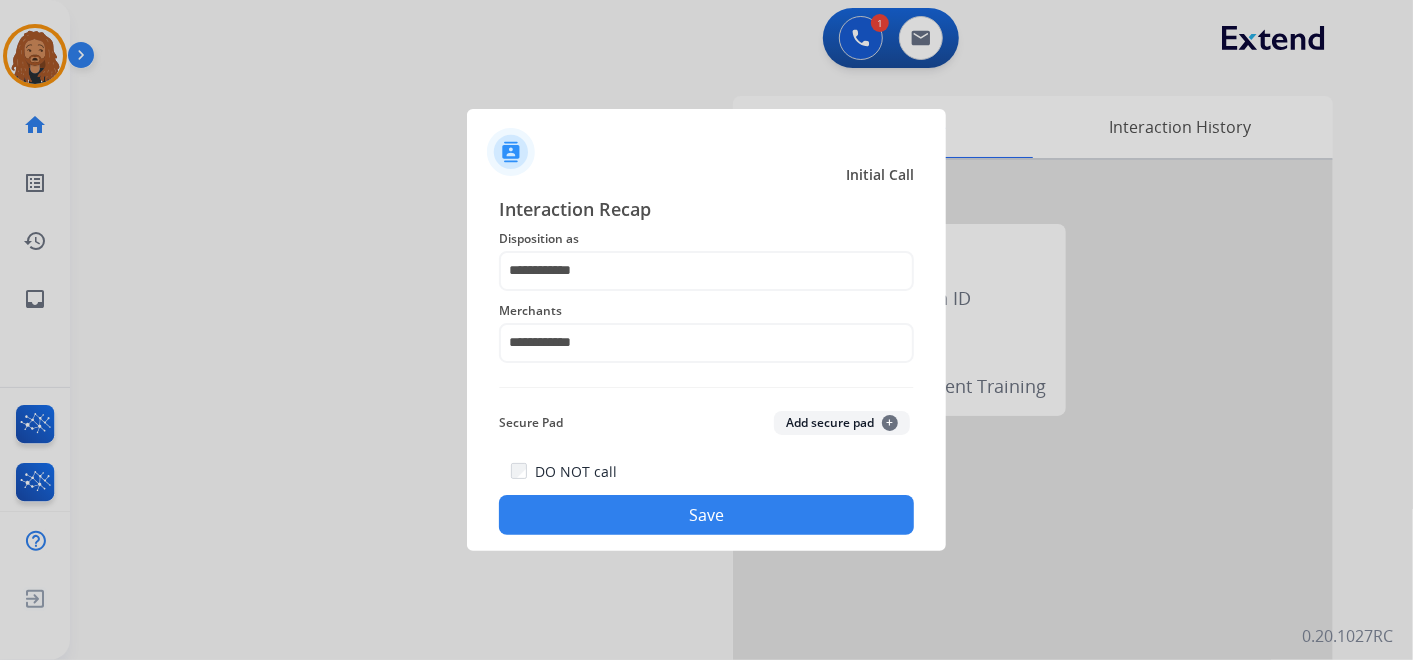 click on "Save" 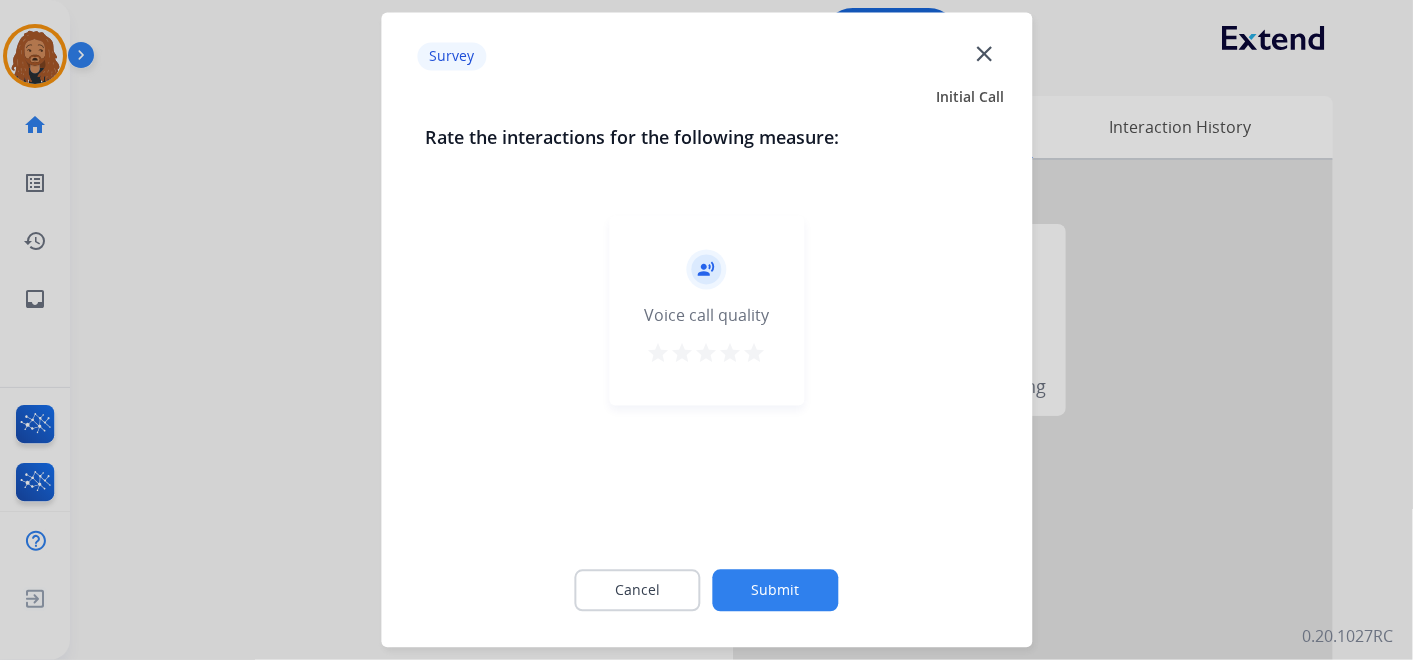 click on "star" at bounding box center (755, 354) 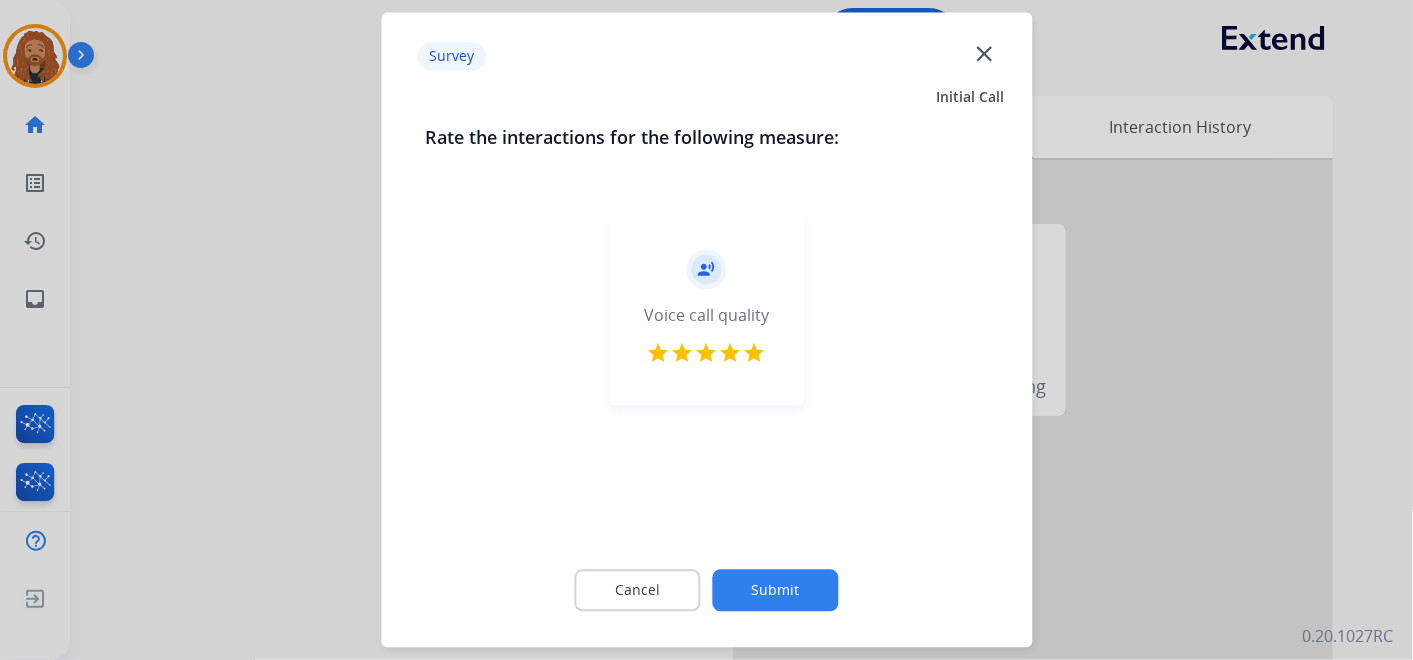 click on "Submit" 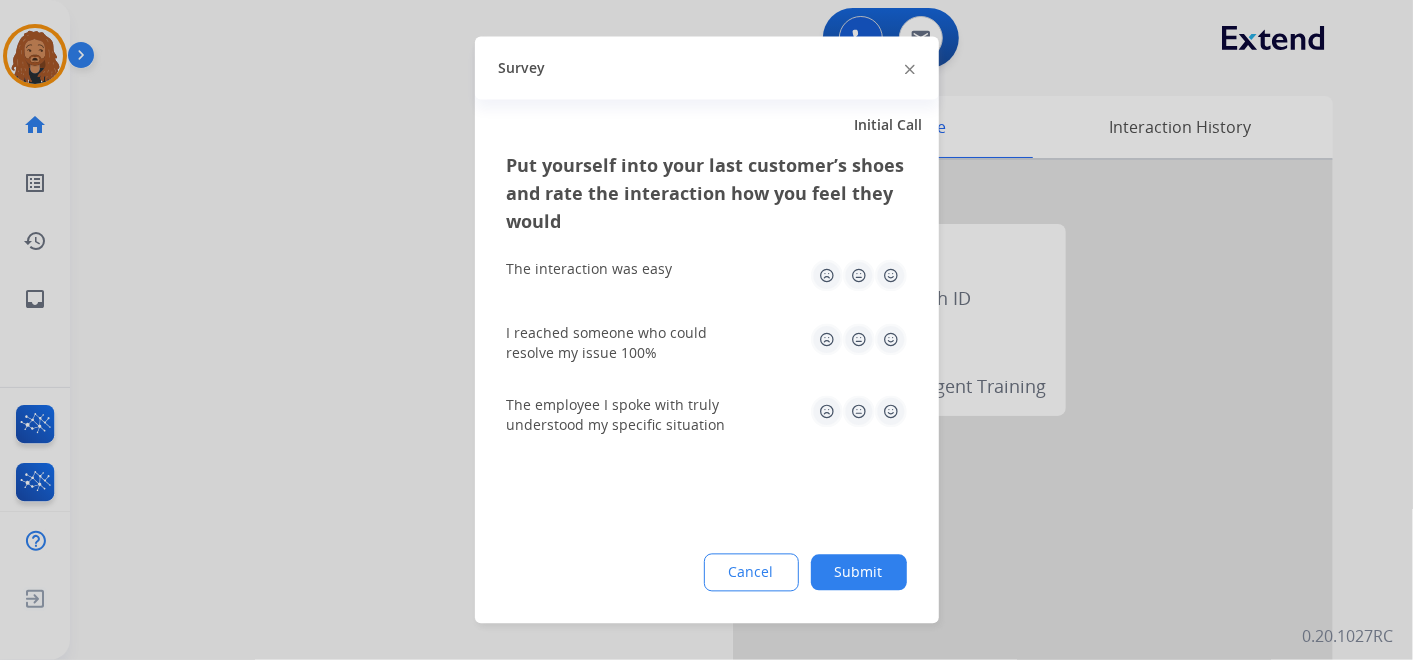 click 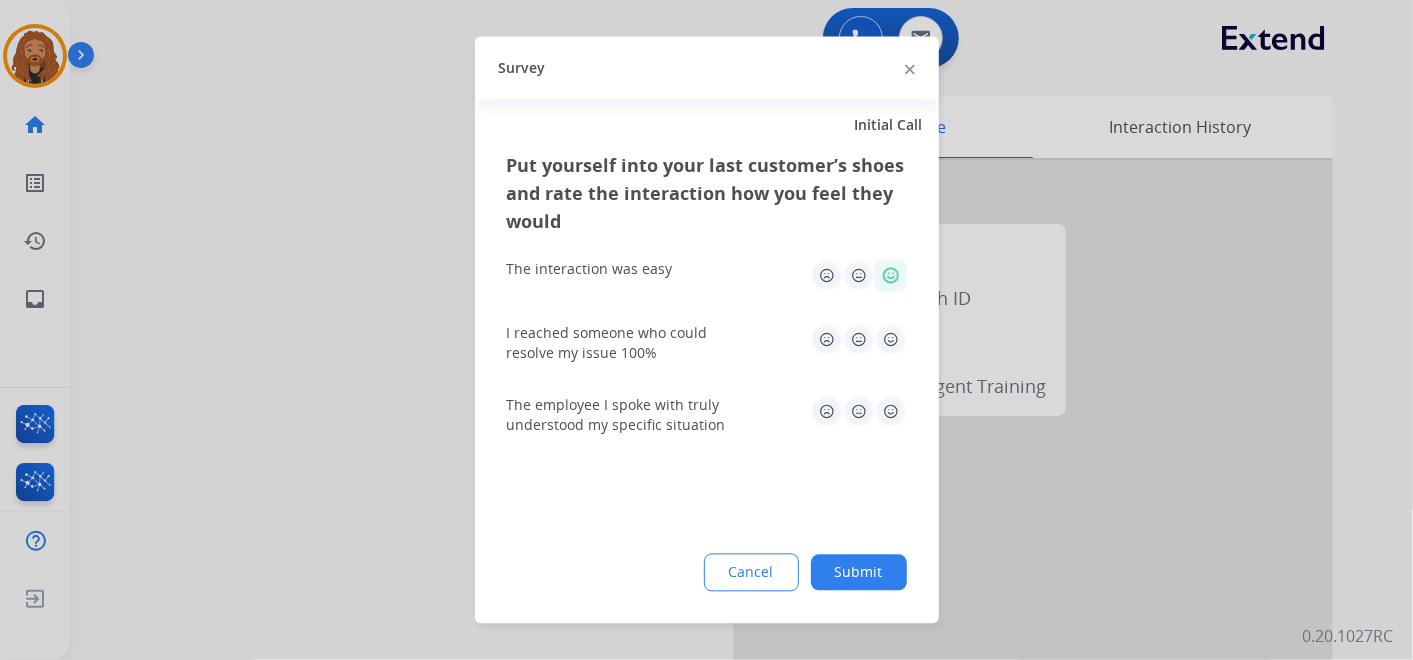 drag, startPoint x: 895, startPoint y: 337, endPoint x: 893, endPoint y: 378, distance: 41.04875 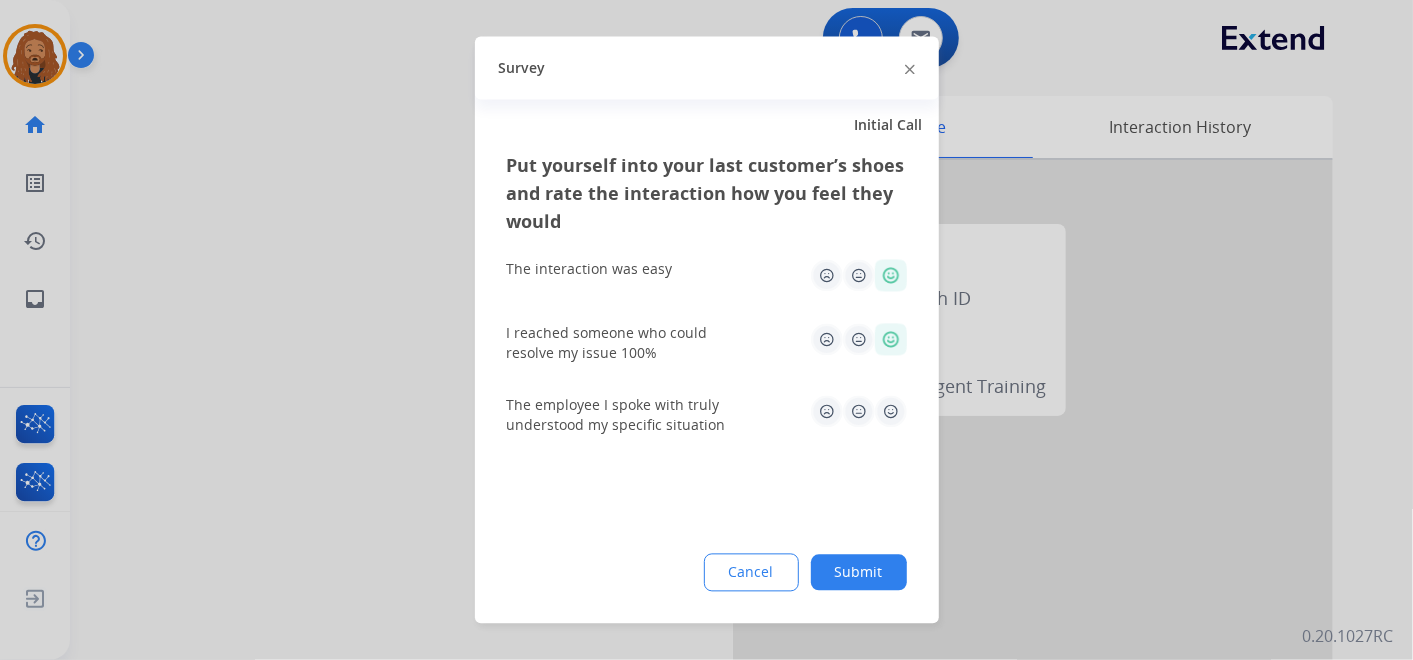 drag, startPoint x: 896, startPoint y: 405, endPoint x: 960, endPoint y: 323, distance: 104.019226 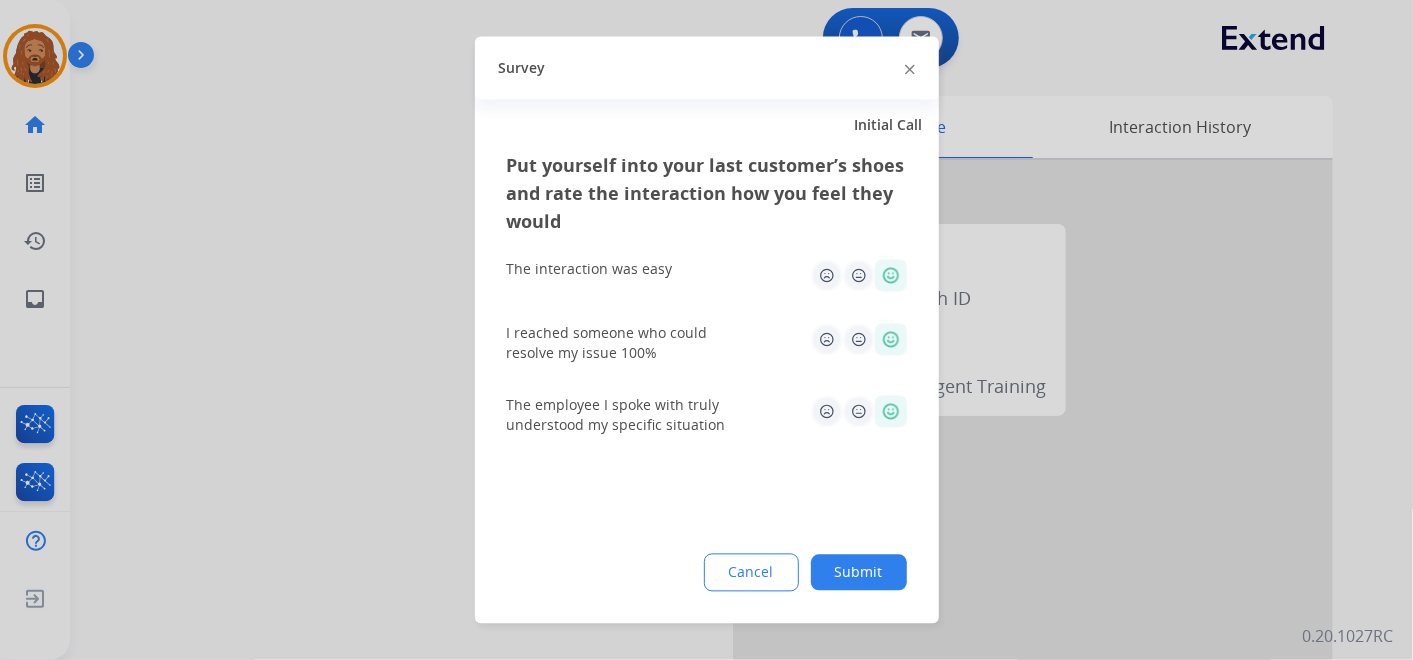 click on "Submit" 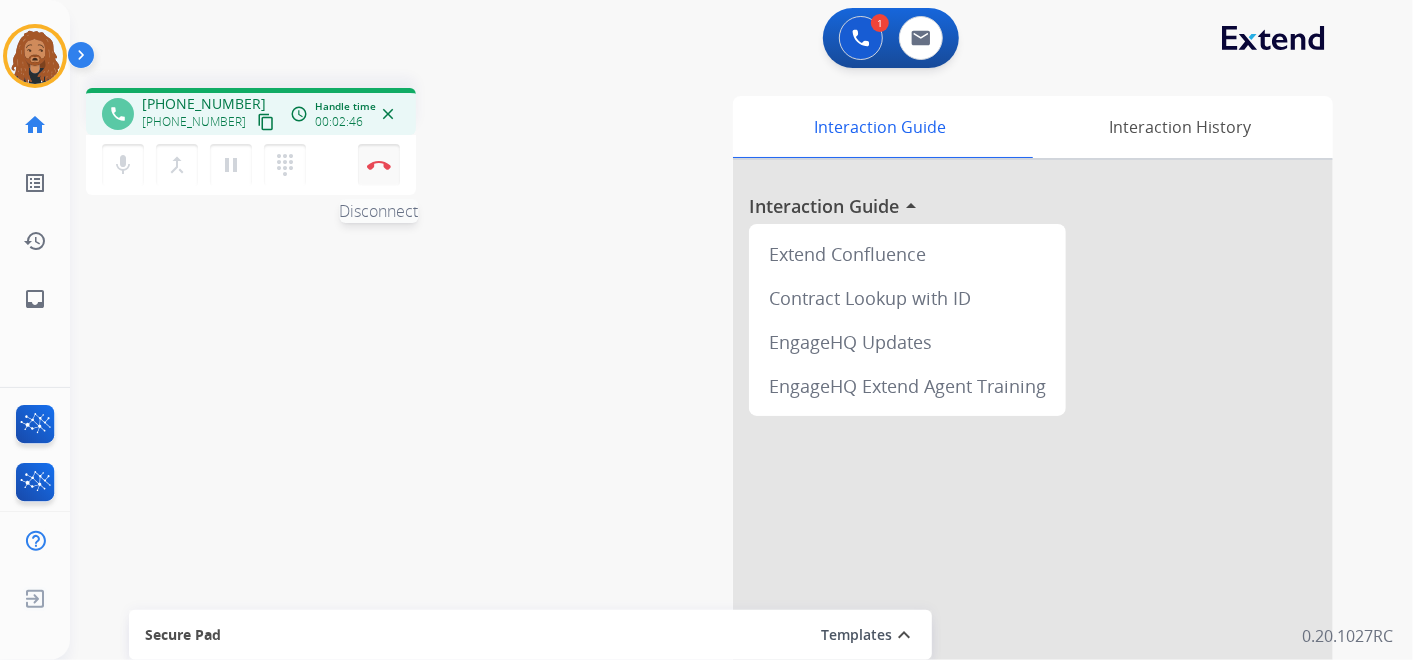 click on "Disconnect" at bounding box center (379, 165) 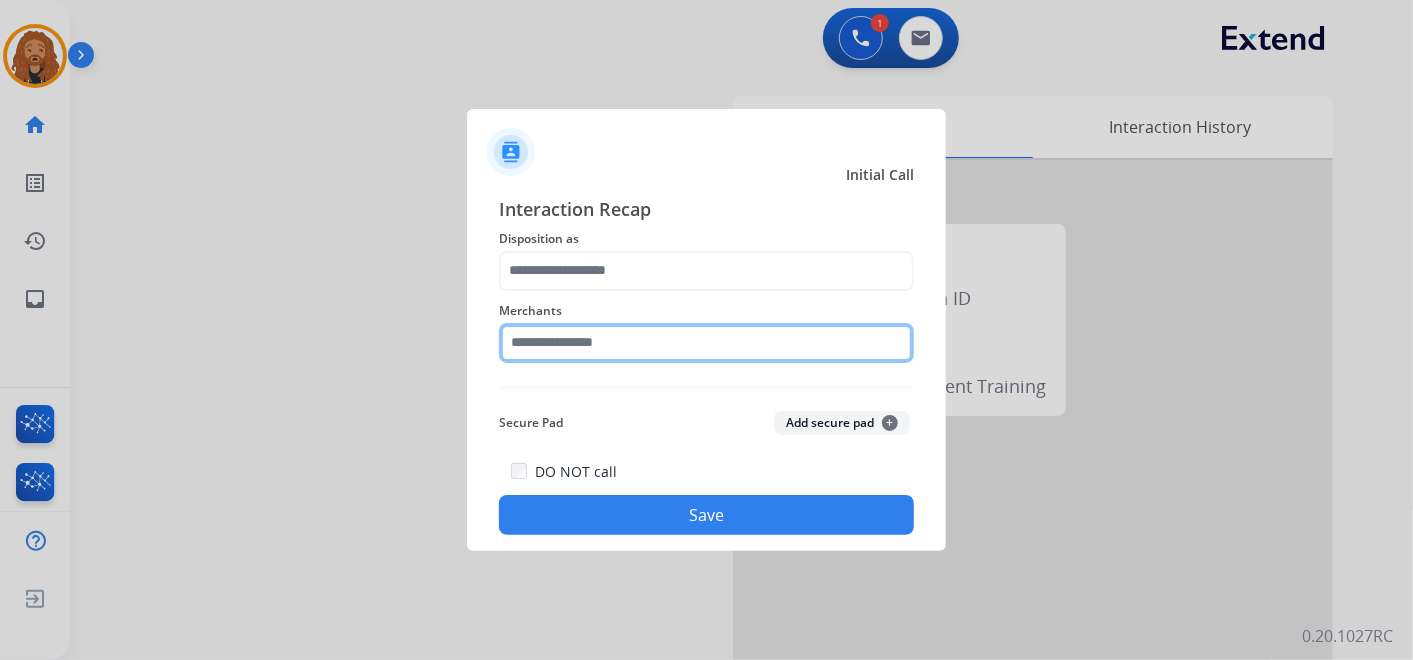 click 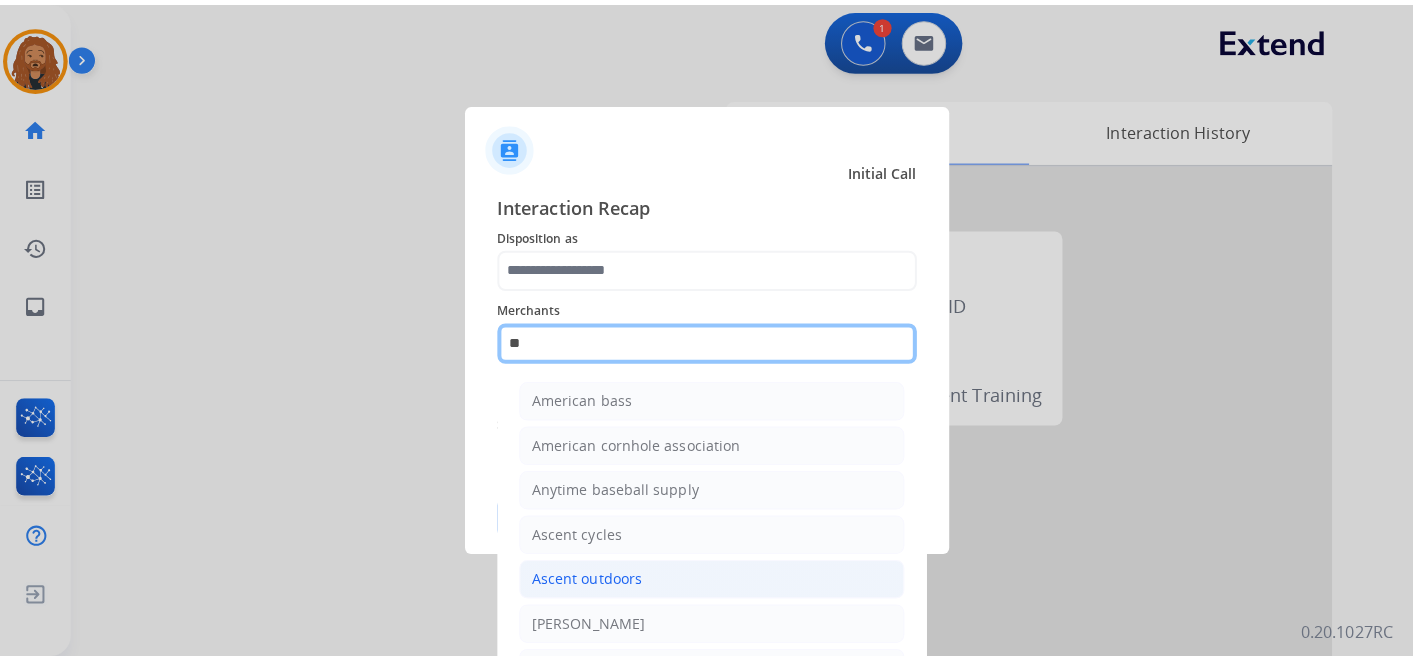 scroll, scrollTop: 111, scrollLeft: 0, axis: vertical 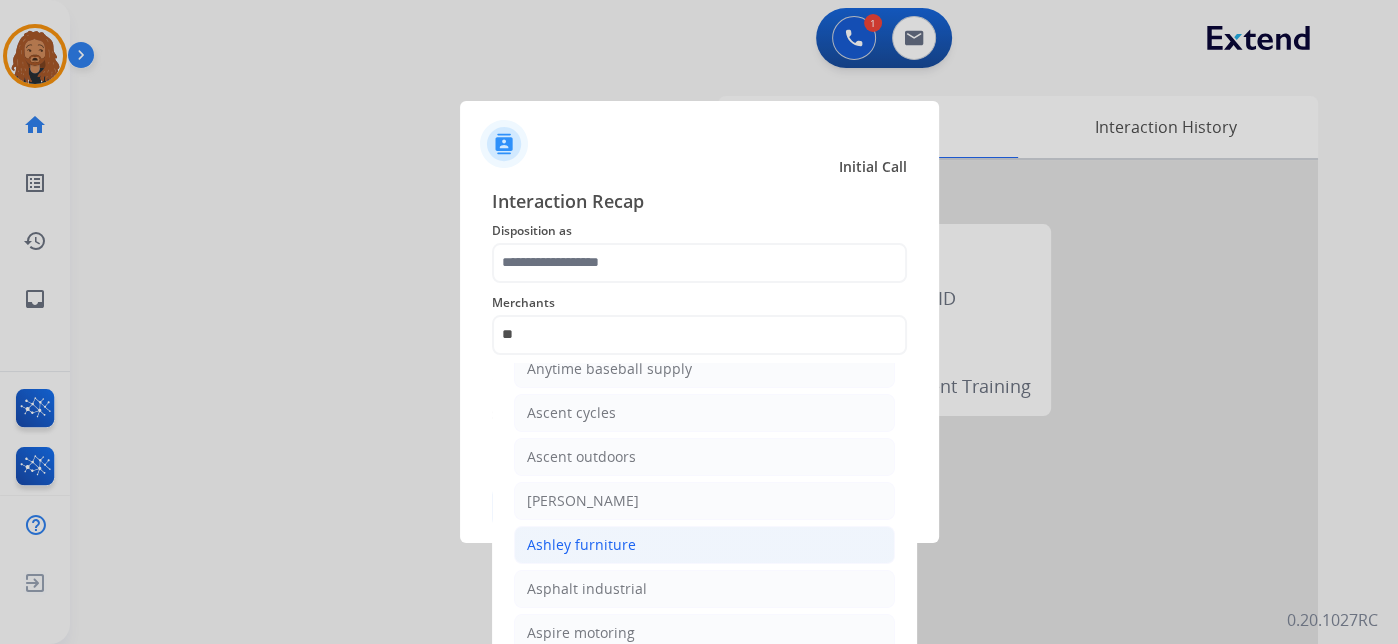 click on "Ashley furniture" 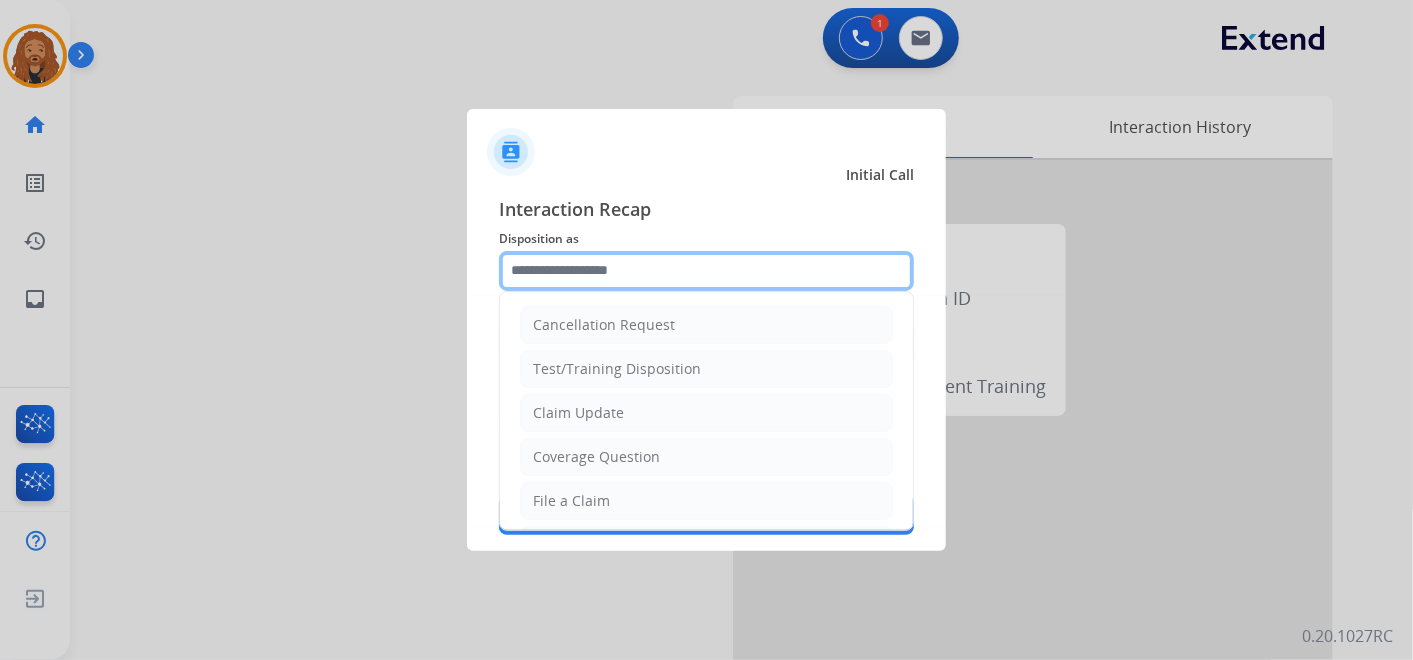 click 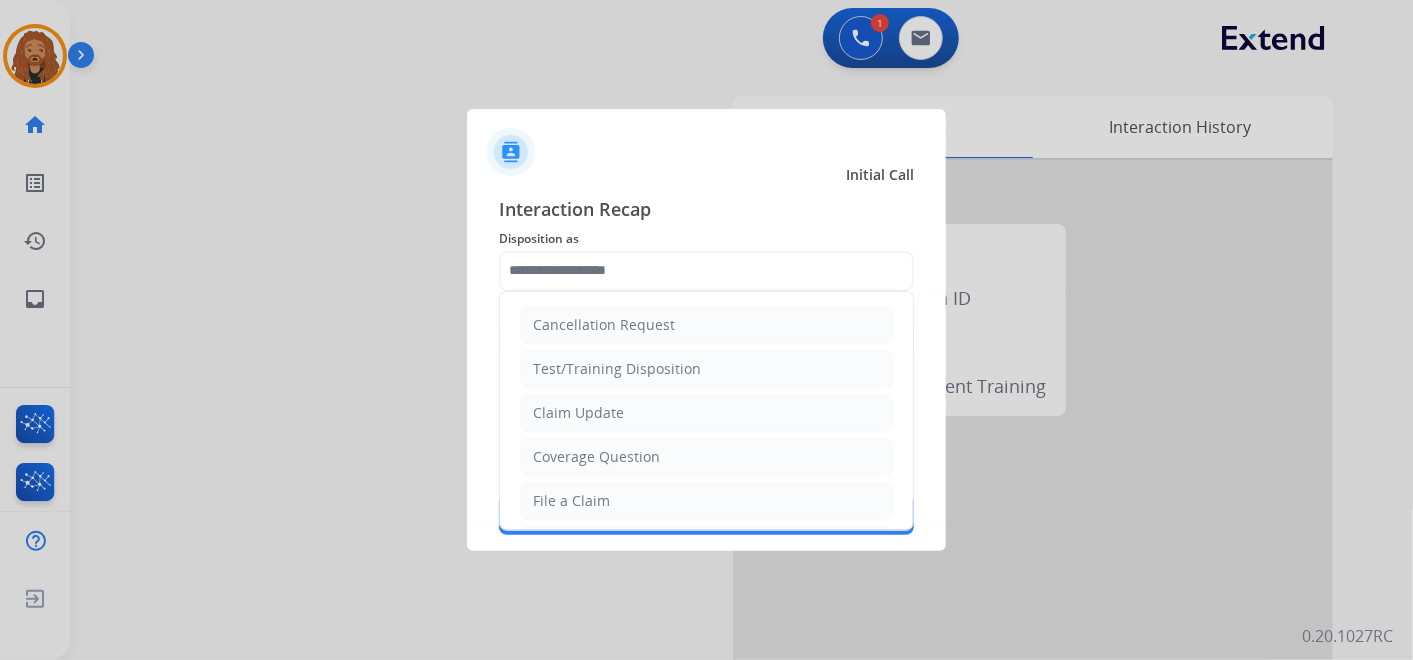 drag, startPoint x: 597, startPoint y: 414, endPoint x: 600, endPoint y: 462, distance: 48.09366 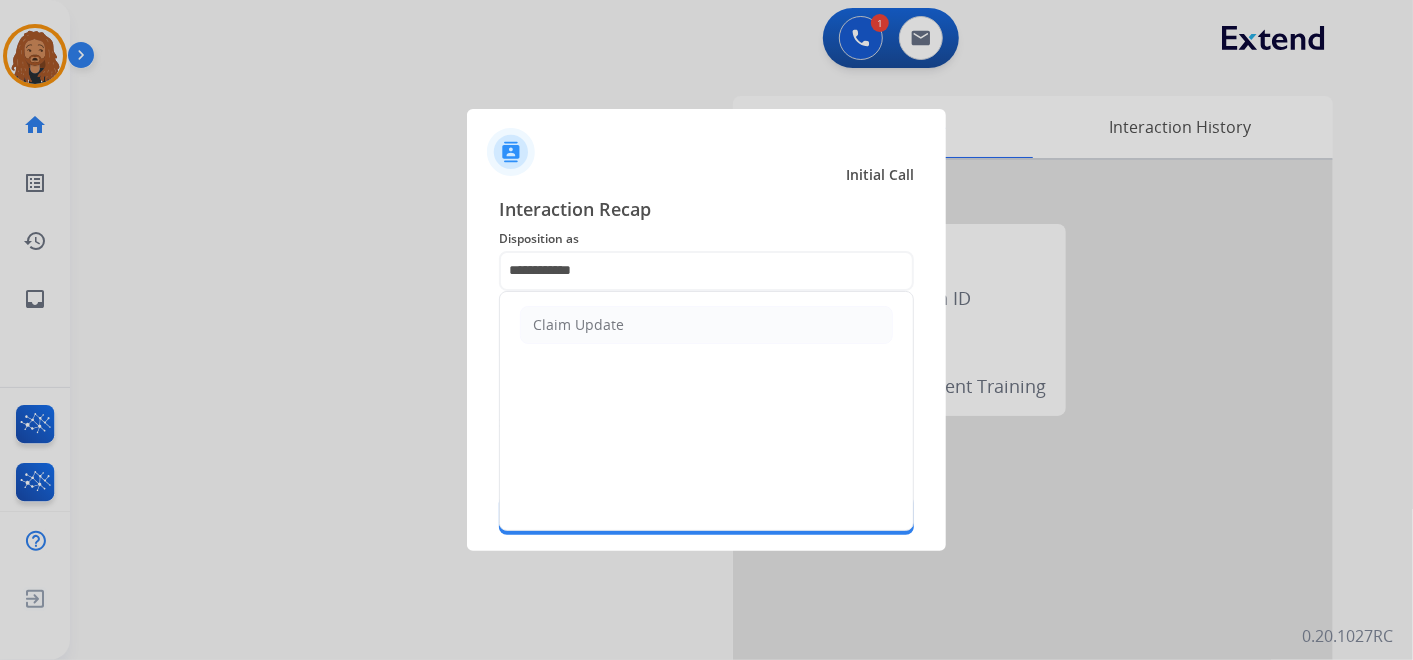 click at bounding box center (706, 330) 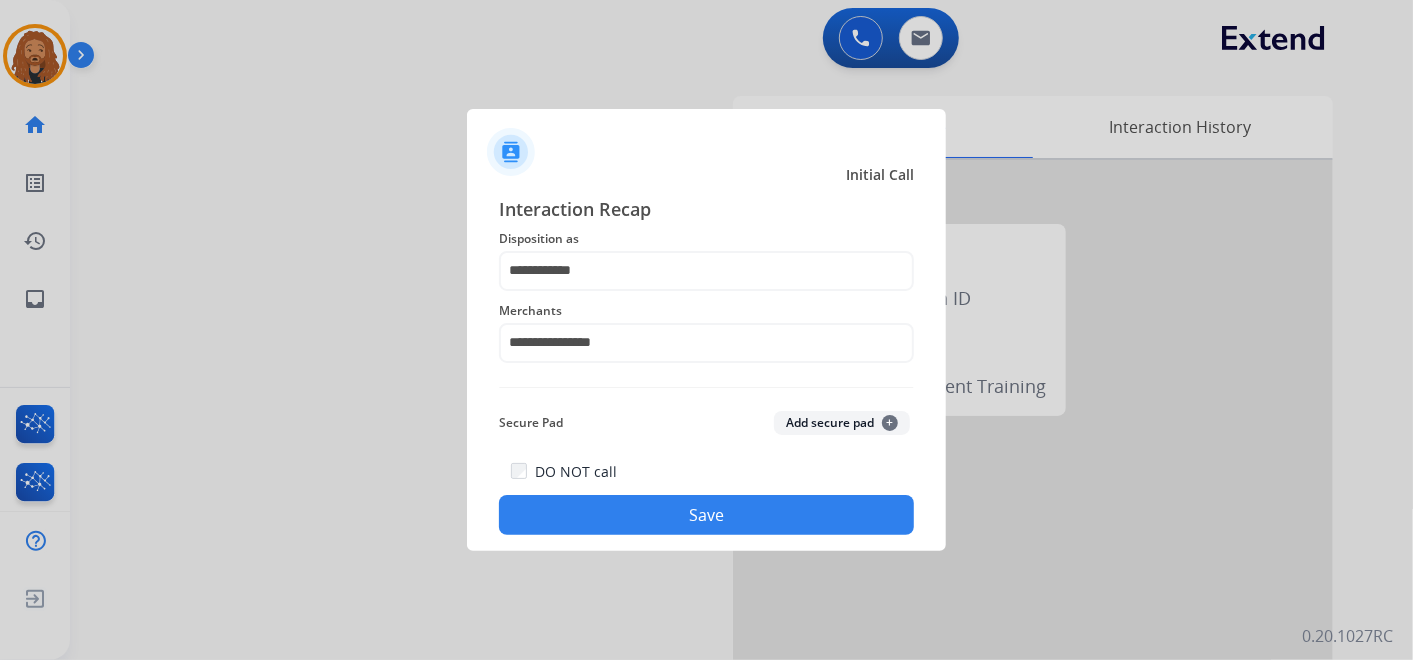 drag, startPoint x: 642, startPoint y: 237, endPoint x: 554, endPoint y: 267, distance: 92.973114 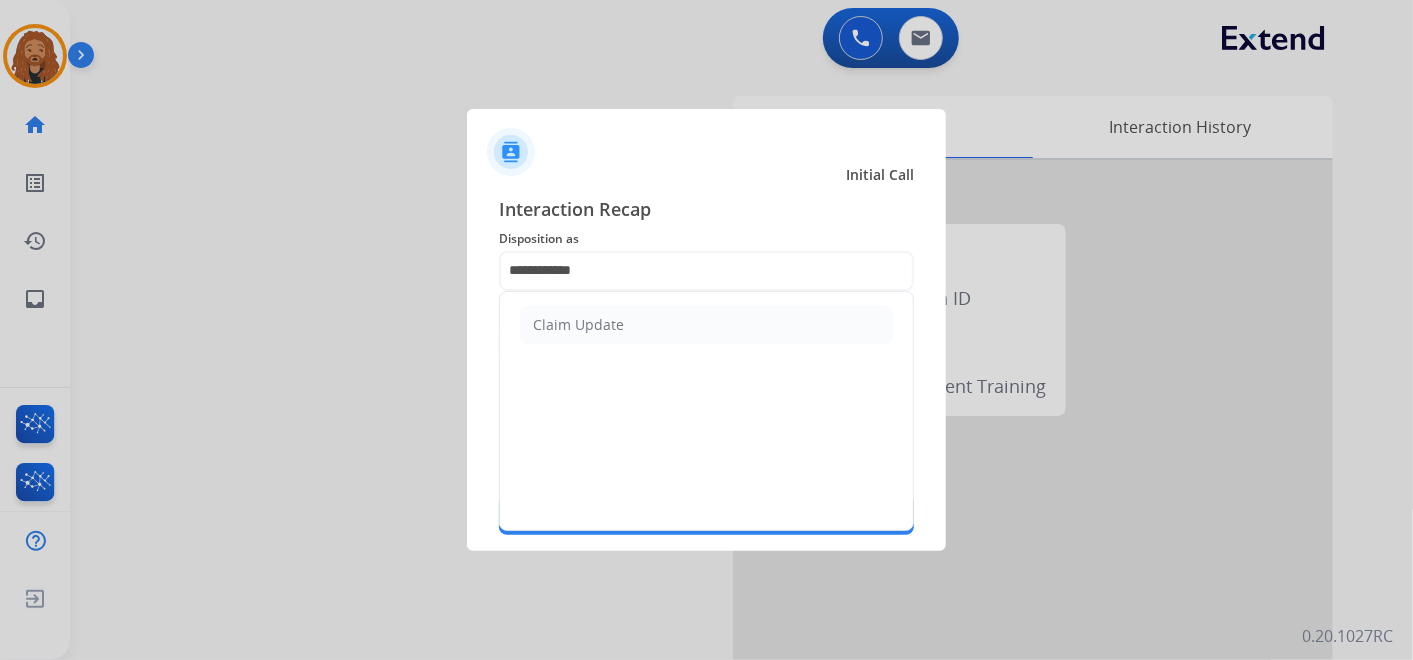 drag, startPoint x: 553, startPoint y: 268, endPoint x: 528, endPoint y: 272, distance: 25.317978 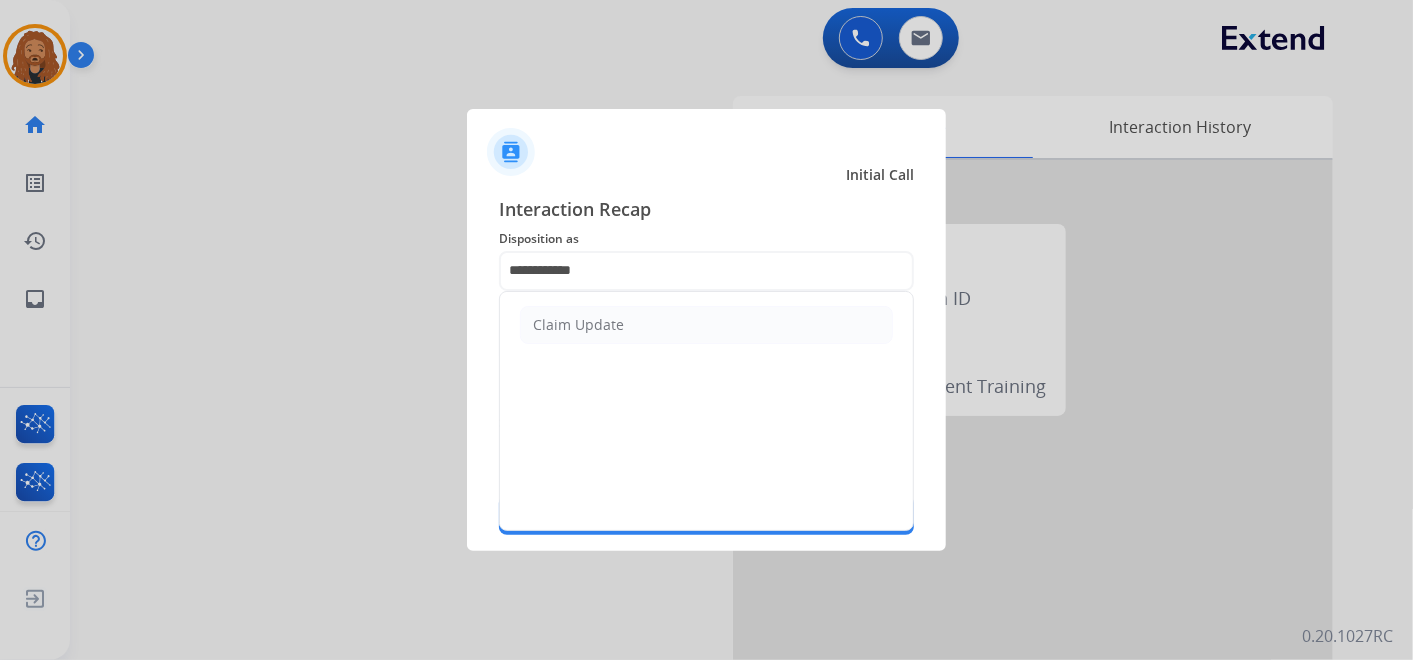 click on "Claim Update" 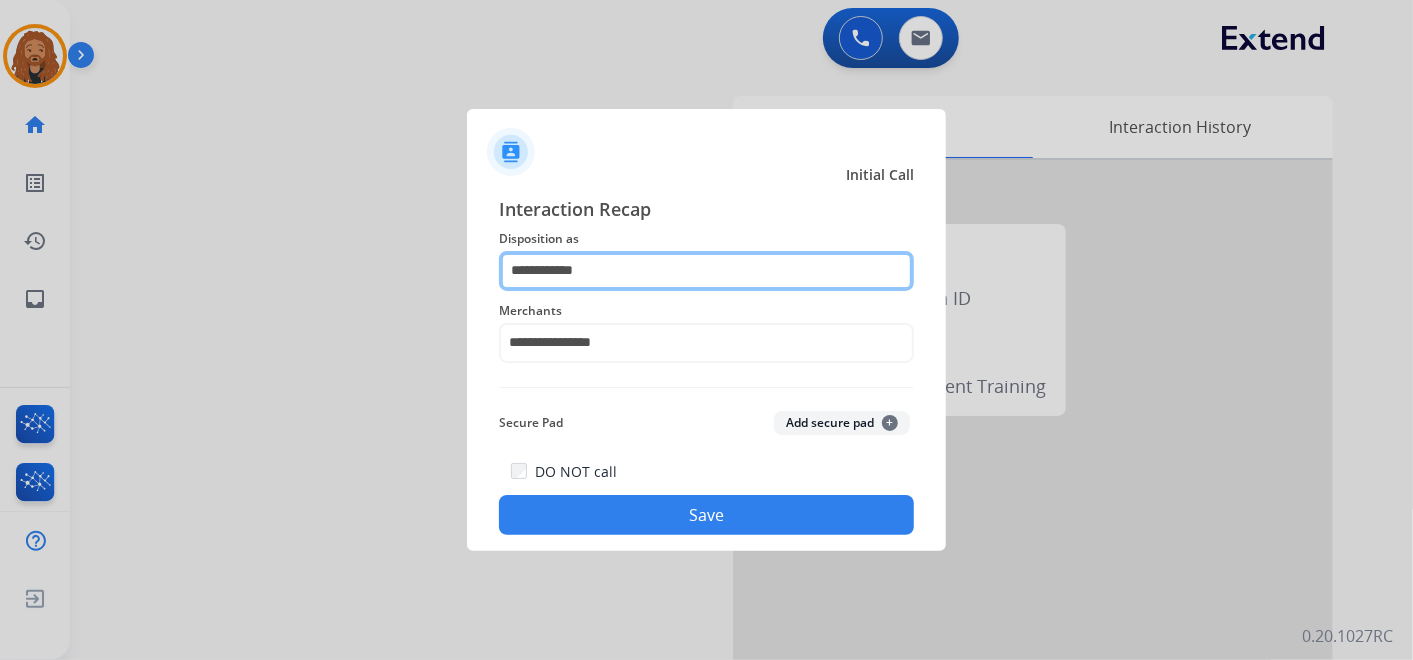 drag, startPoint x: 628, startPoint y: 274, endPoint x: 334, endPoint y: 254, distance: 294.67947 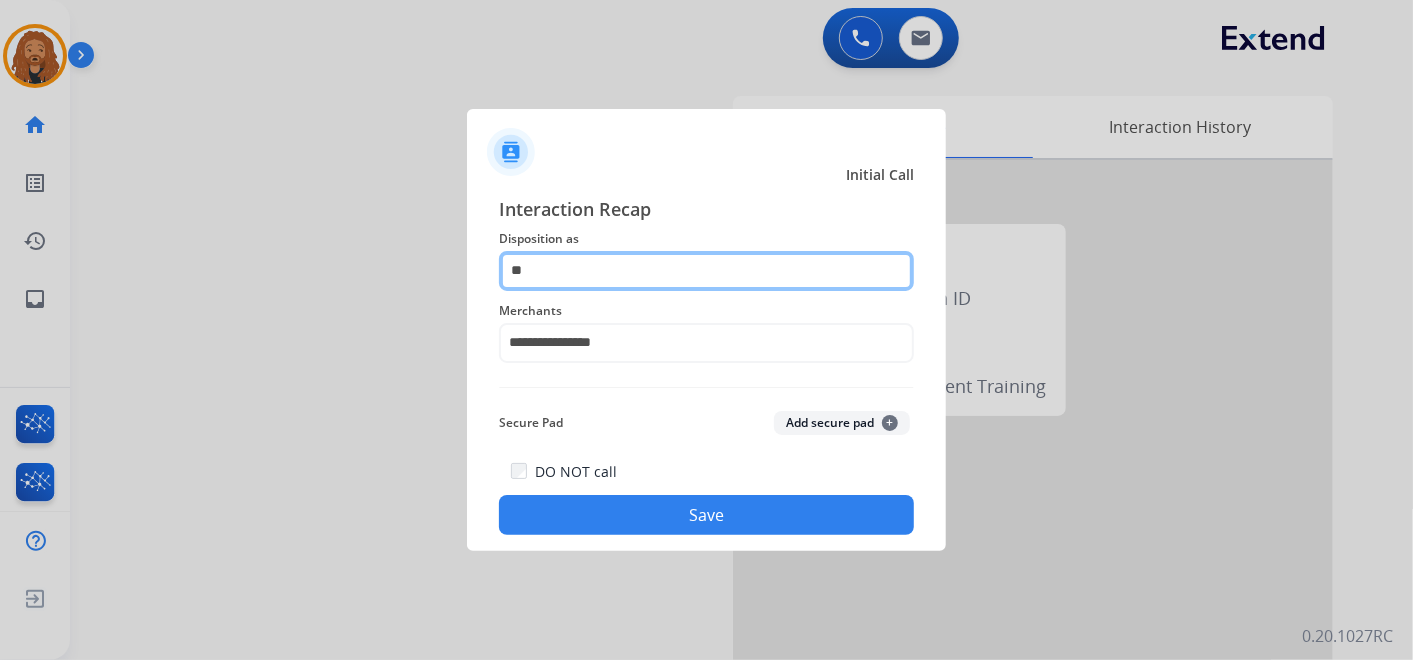 type on "*" 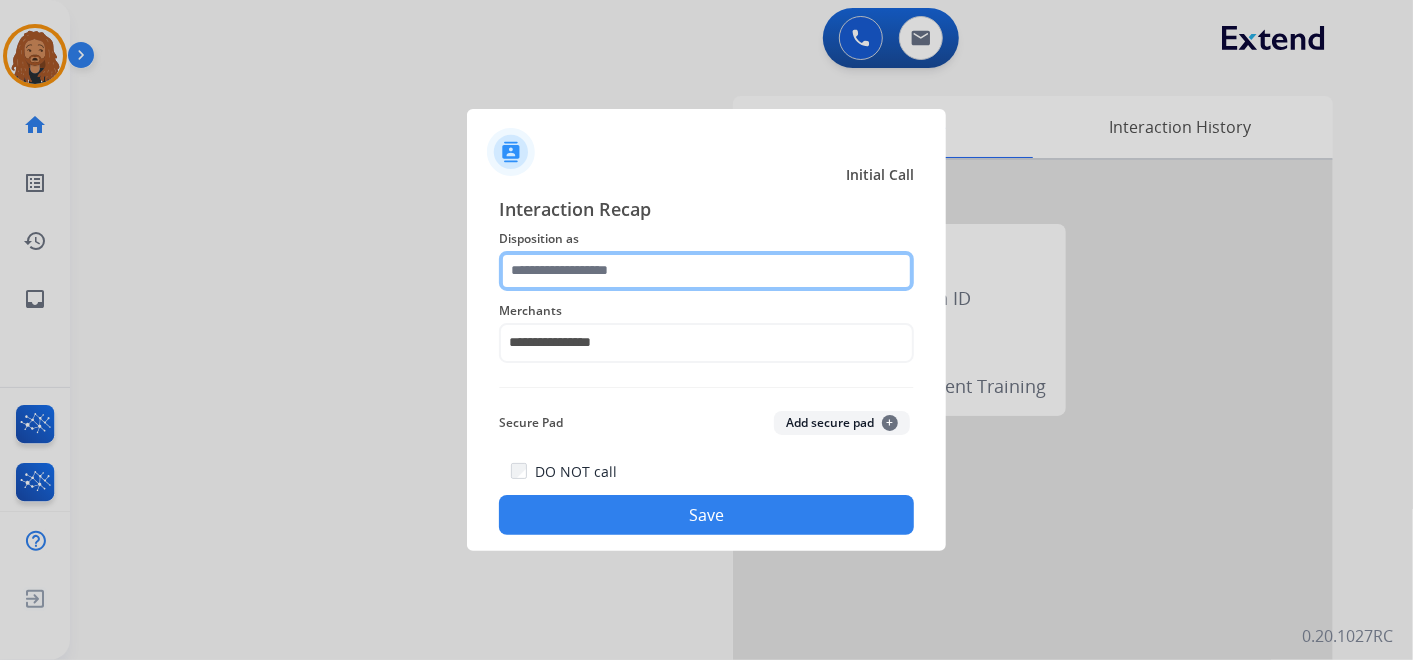 type on "*" 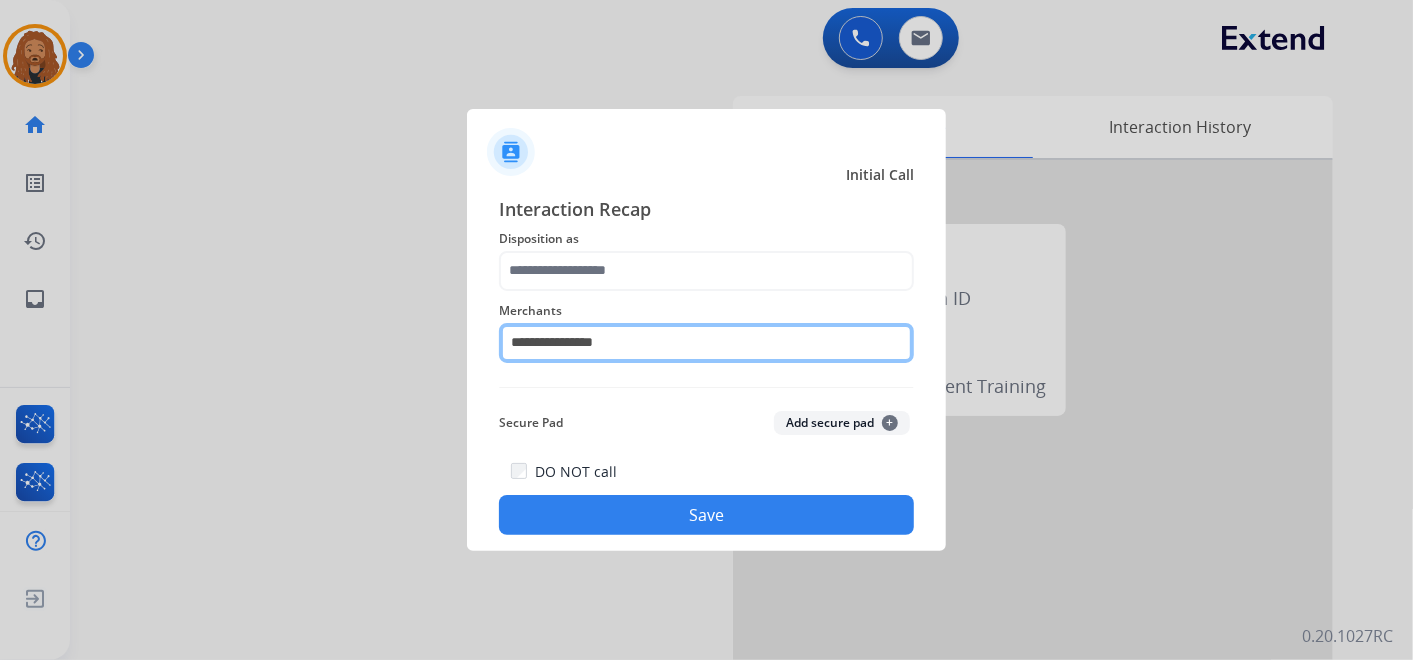 click on "**********" 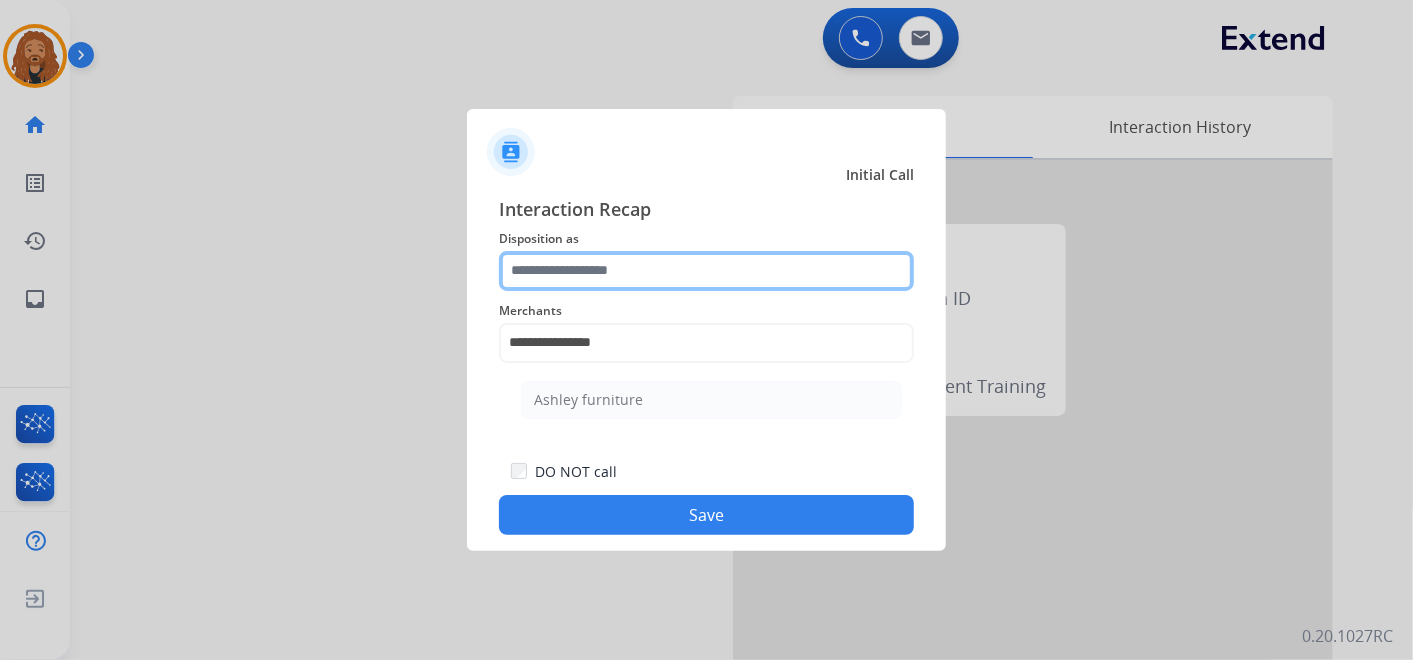 drag, startPoint x: 651, startPoint y: 334, endPoint x: 612, endPoint y: 274, distance: 71.561165 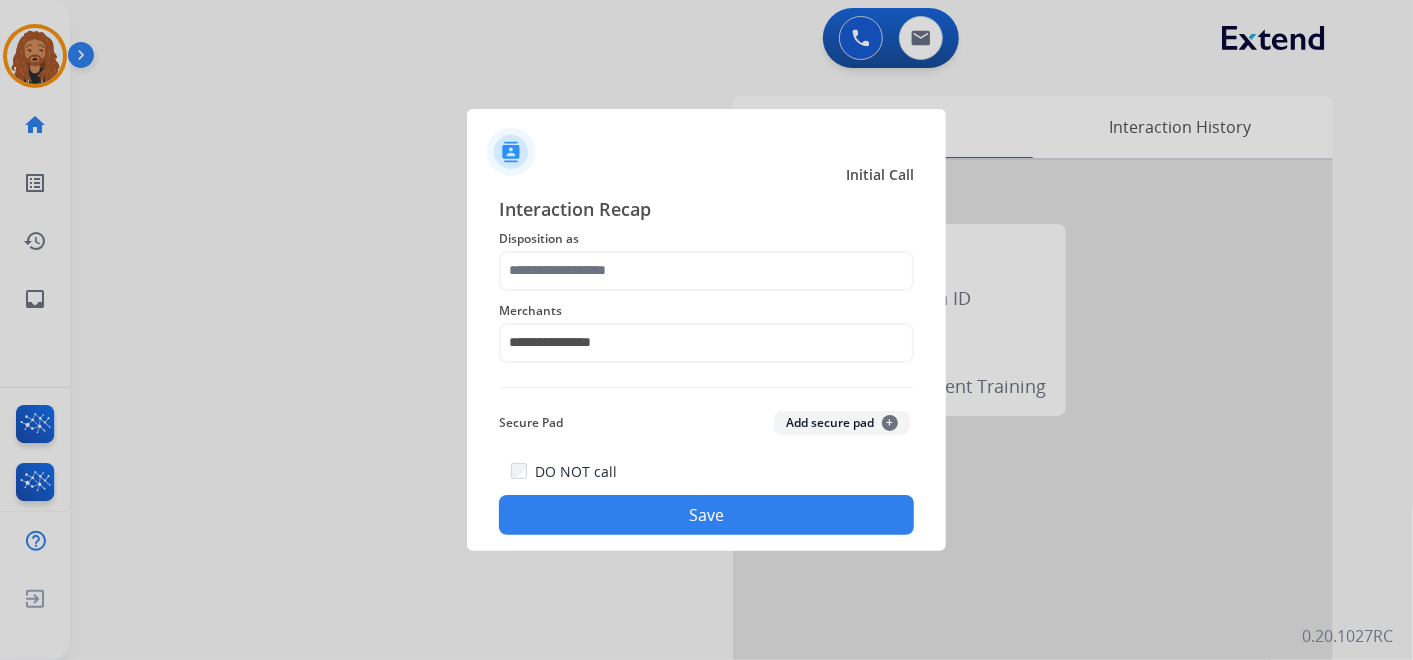 click on "Secure Pad  Add secure pad  +" 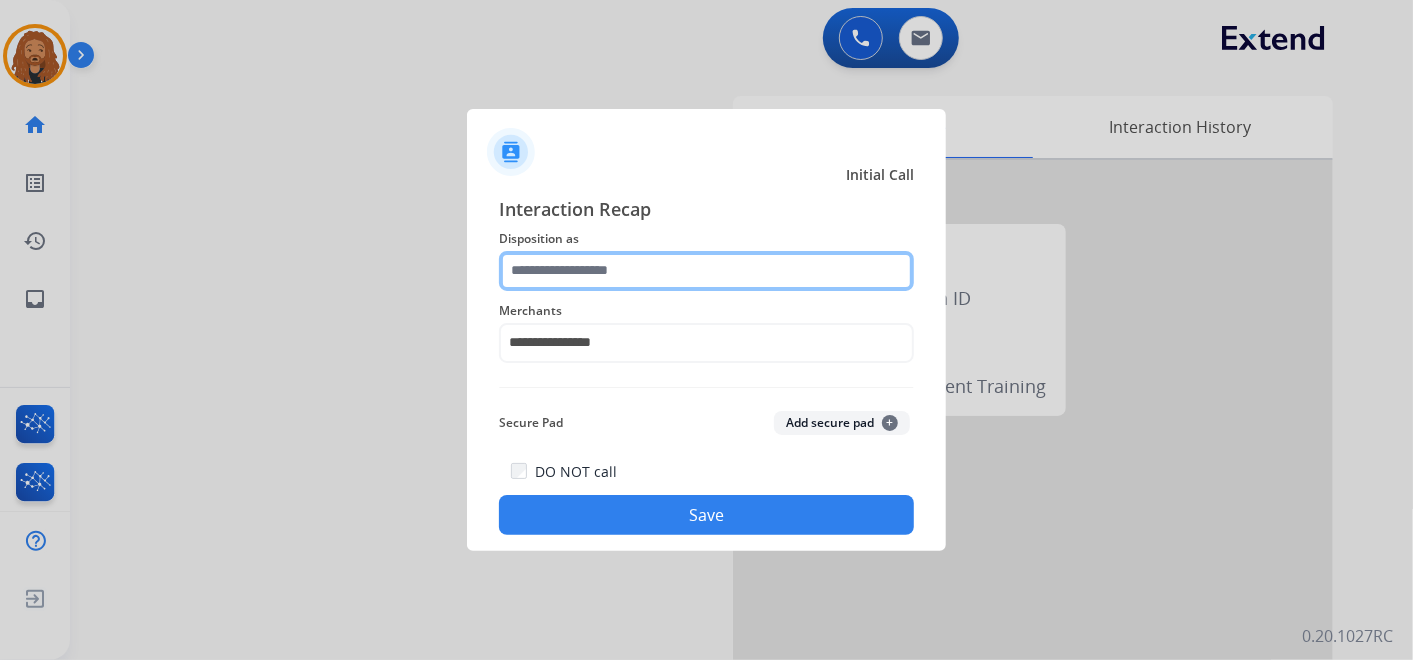 click 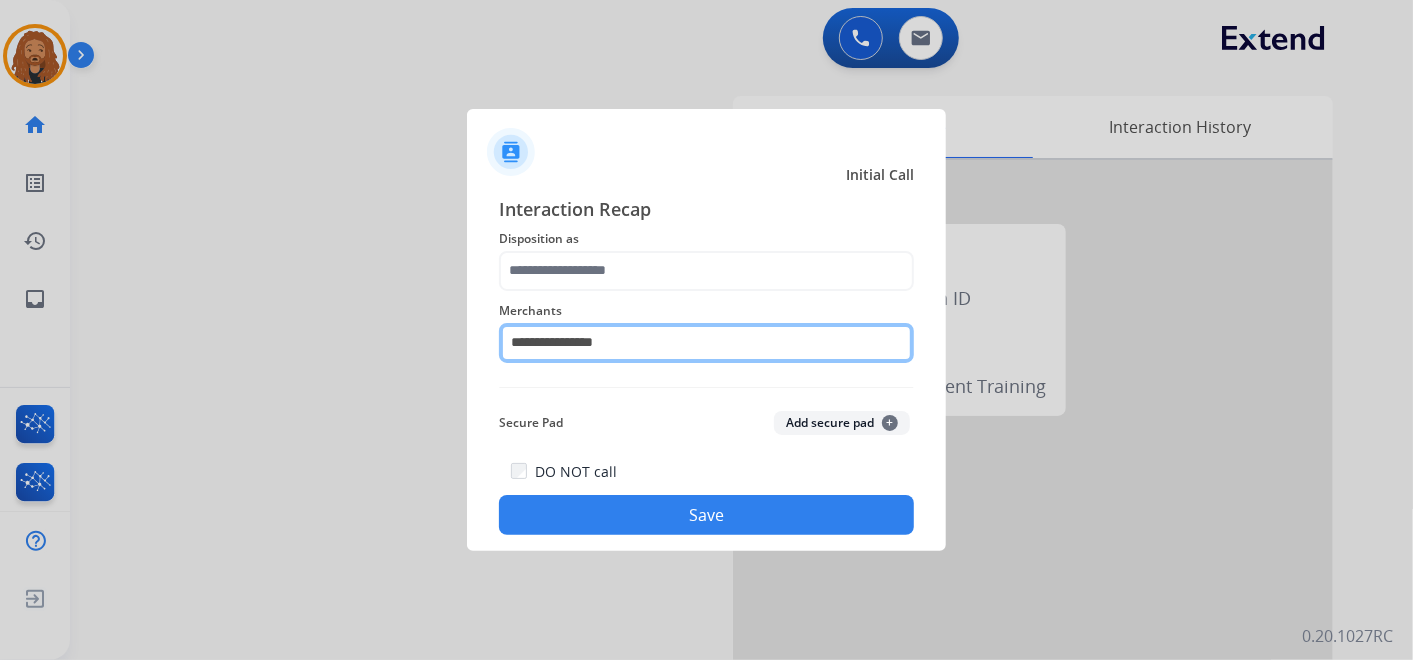 click on "**********" 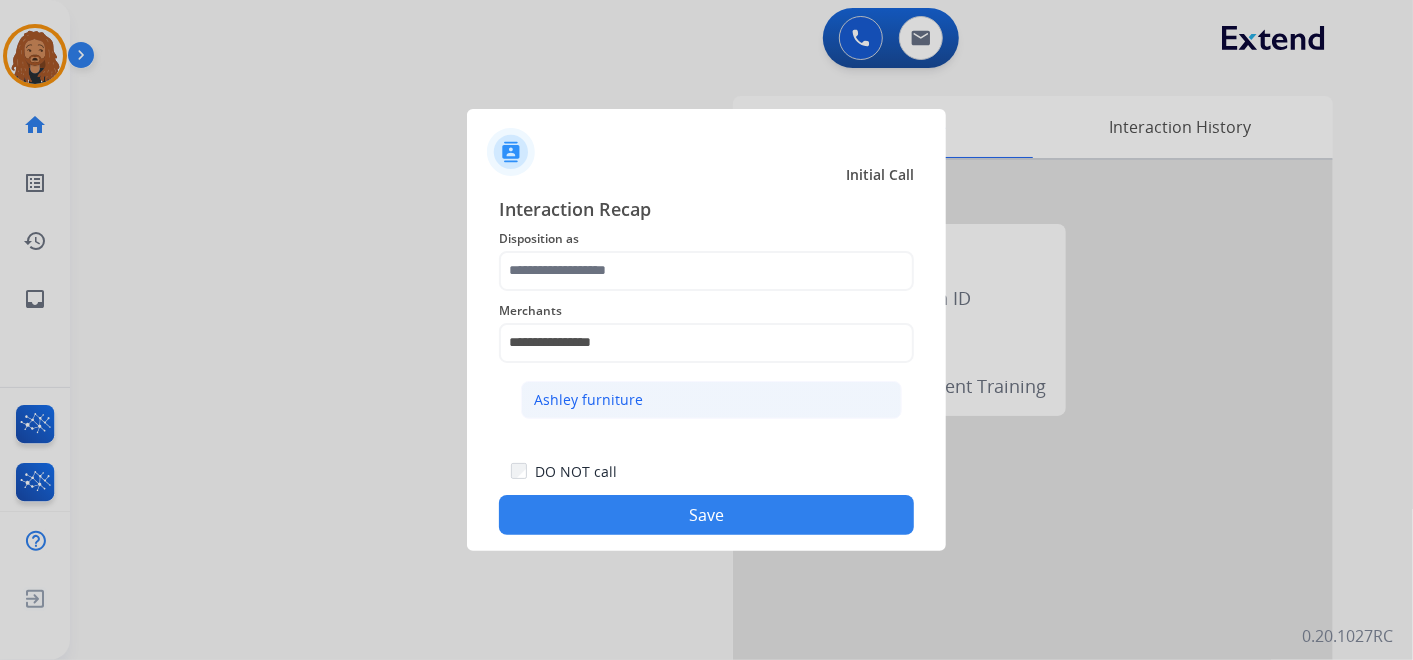 click on "Ashley furniture" 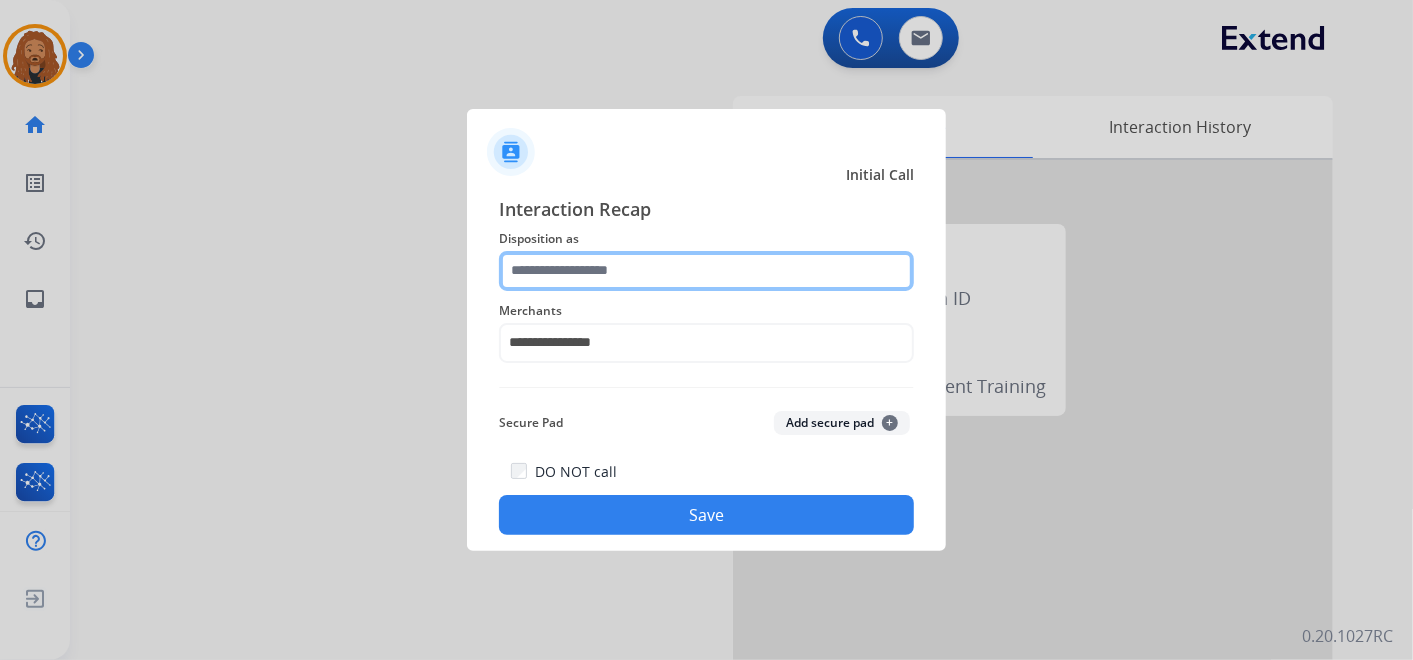 click 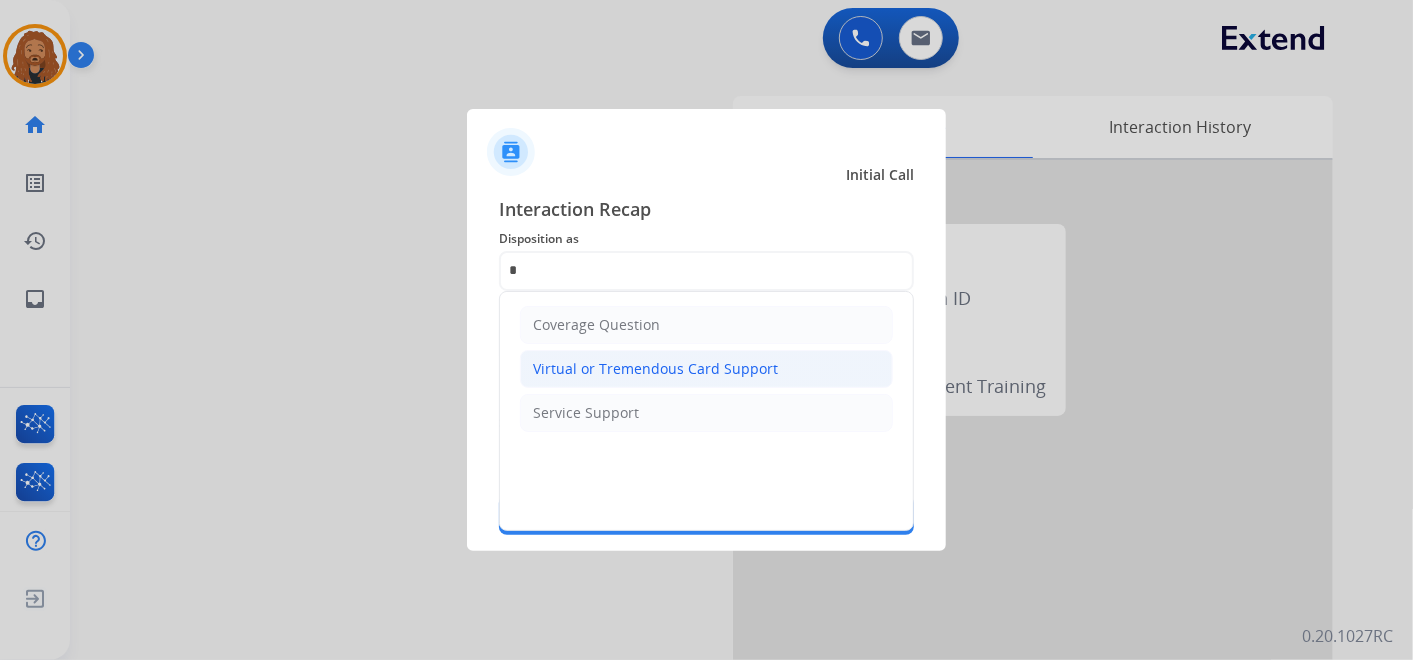 click on "Virtual or Tremendous Card Support" 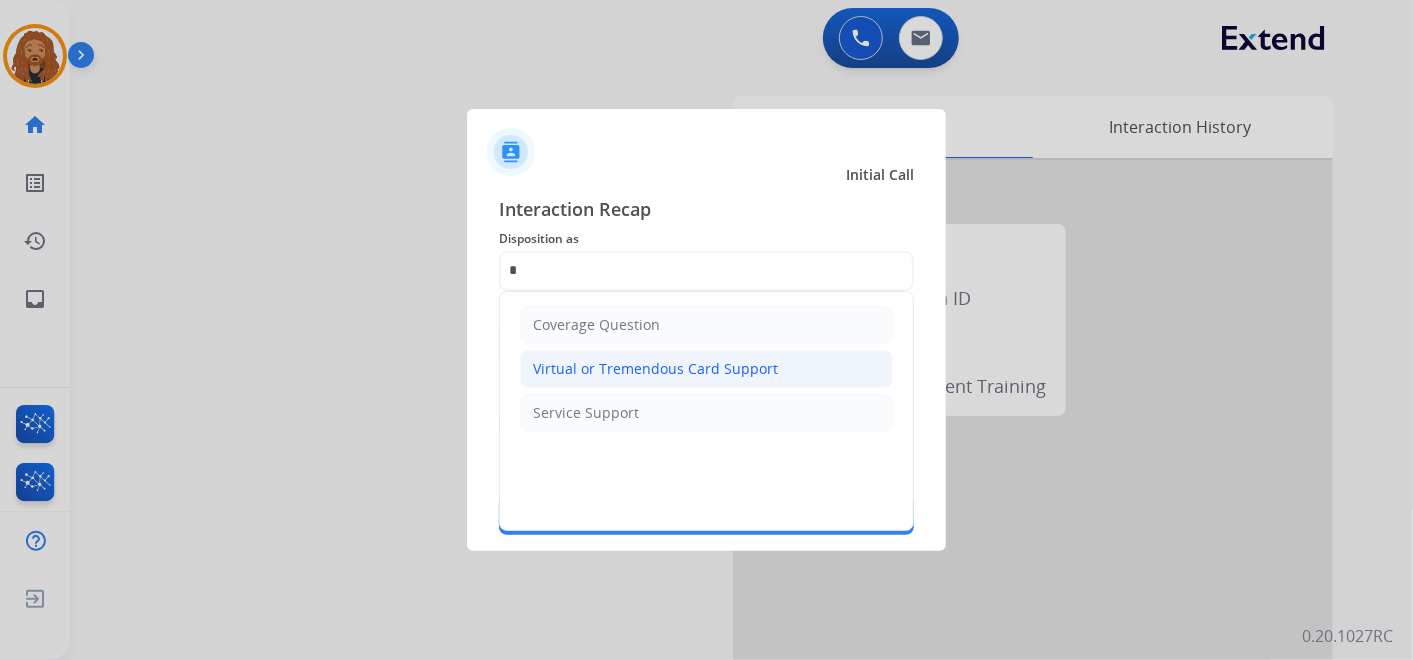type on "**********" 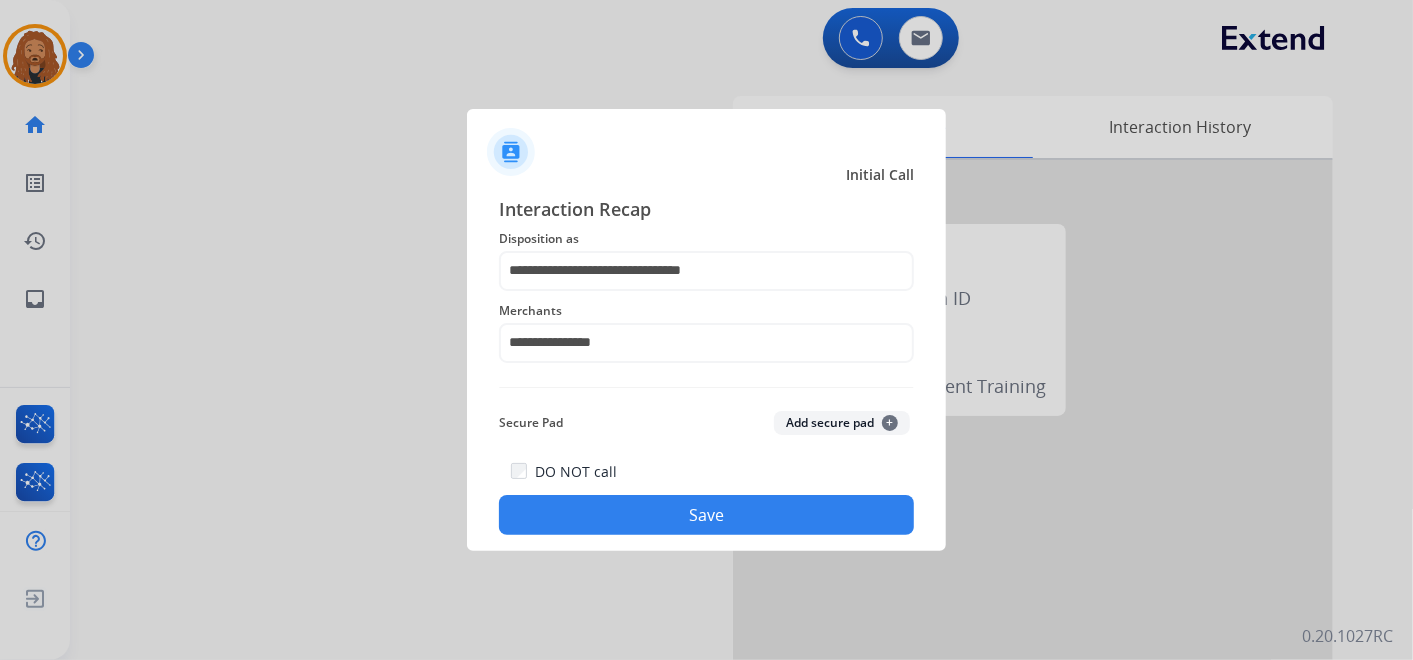 click on "Save" 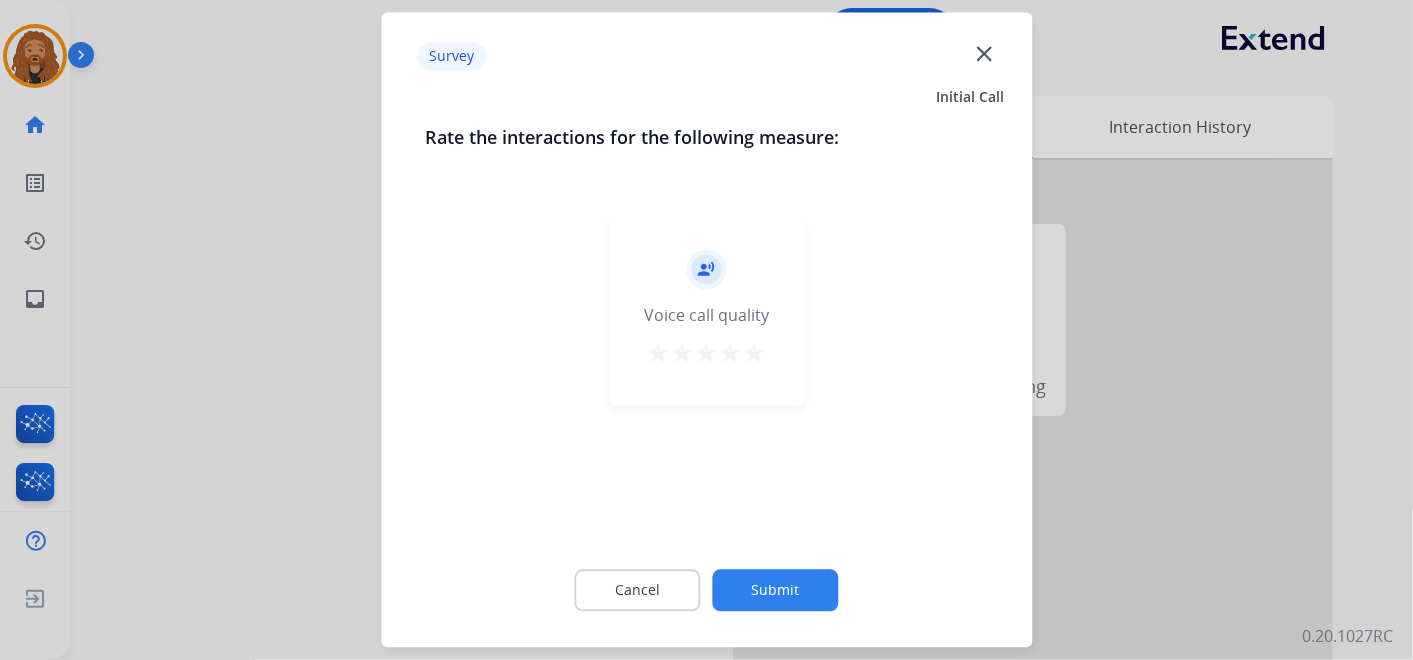 click on "star" at bounding box center (755, 354) 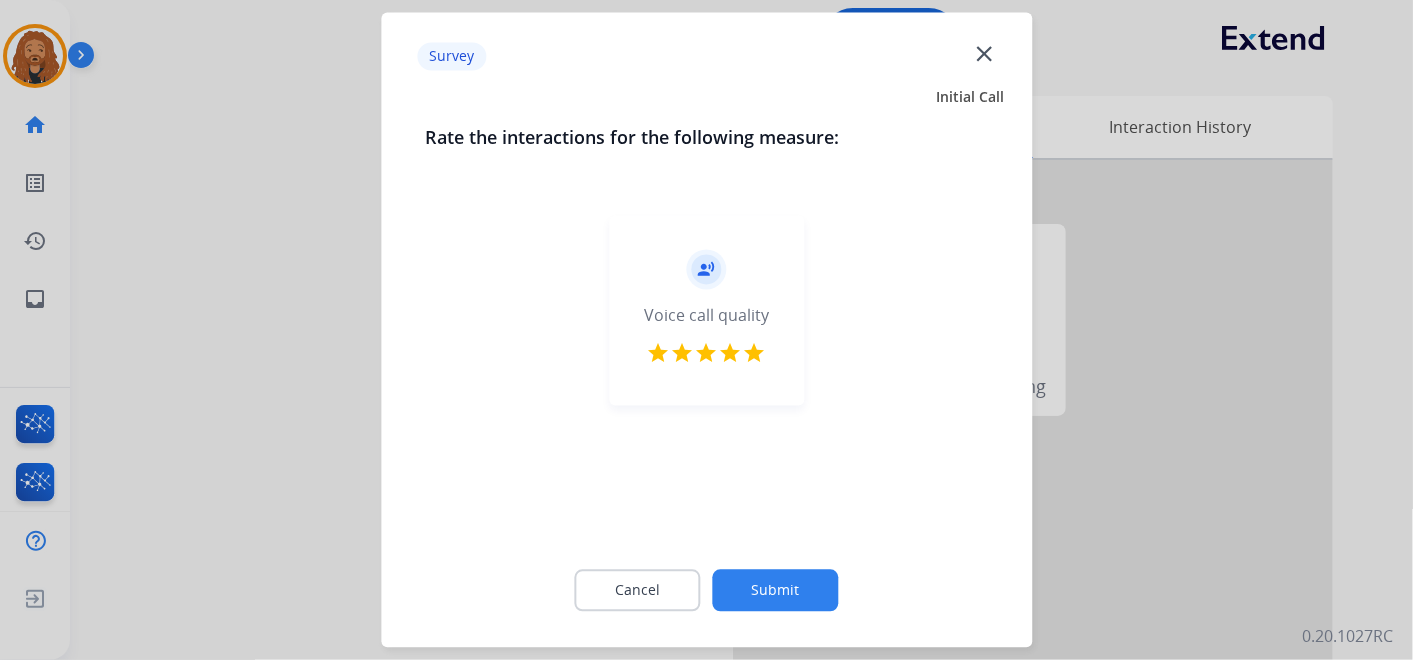 click on "Submit" 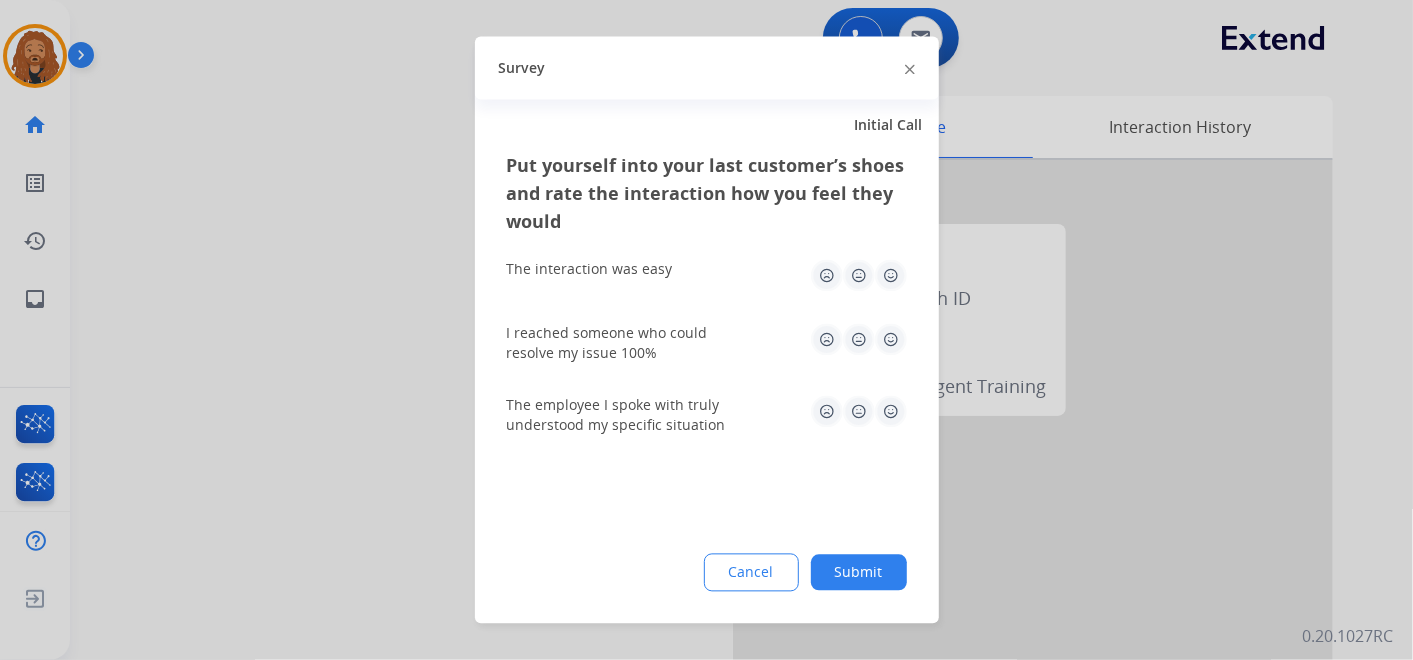 click 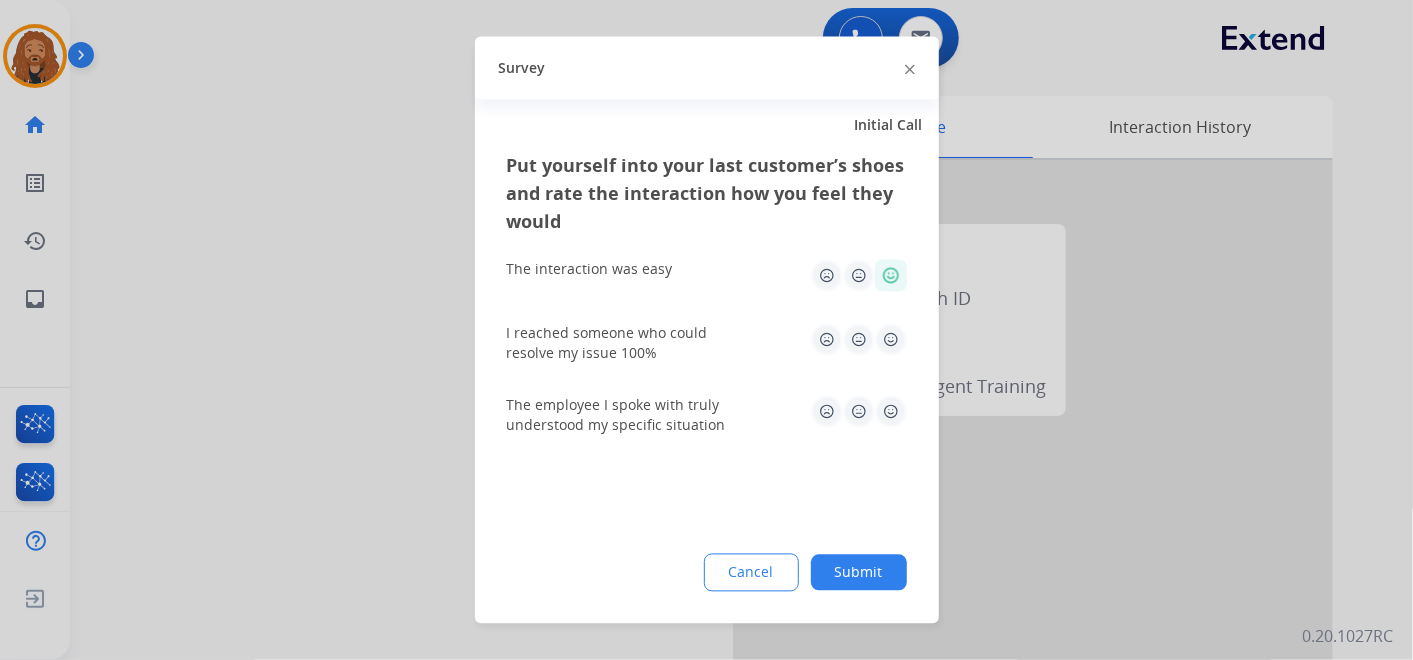 click 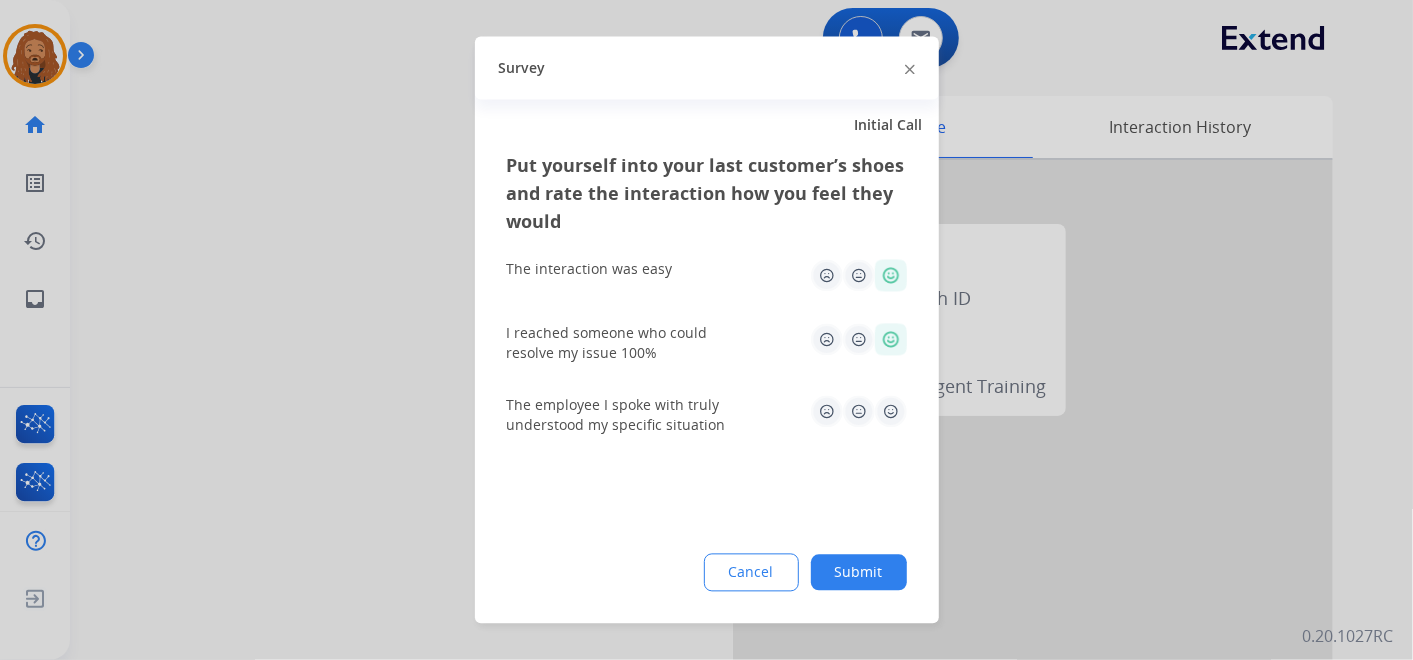 click 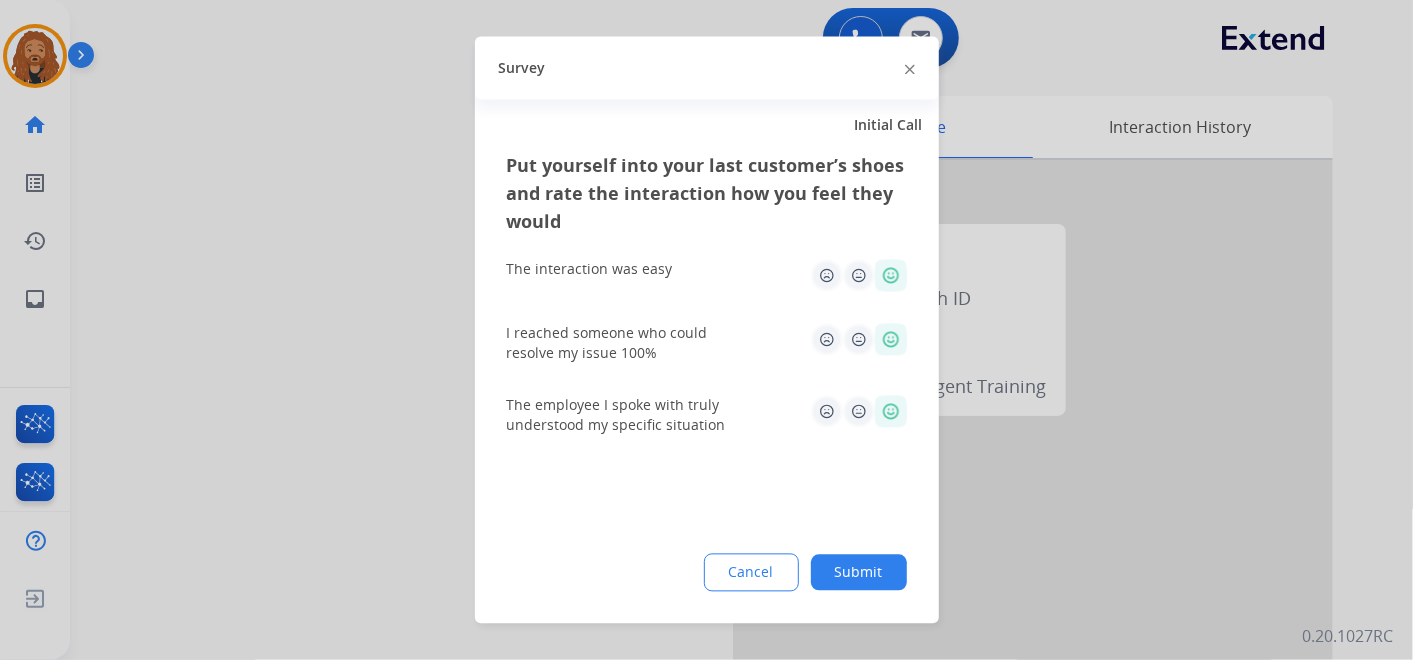 click on "Submit" 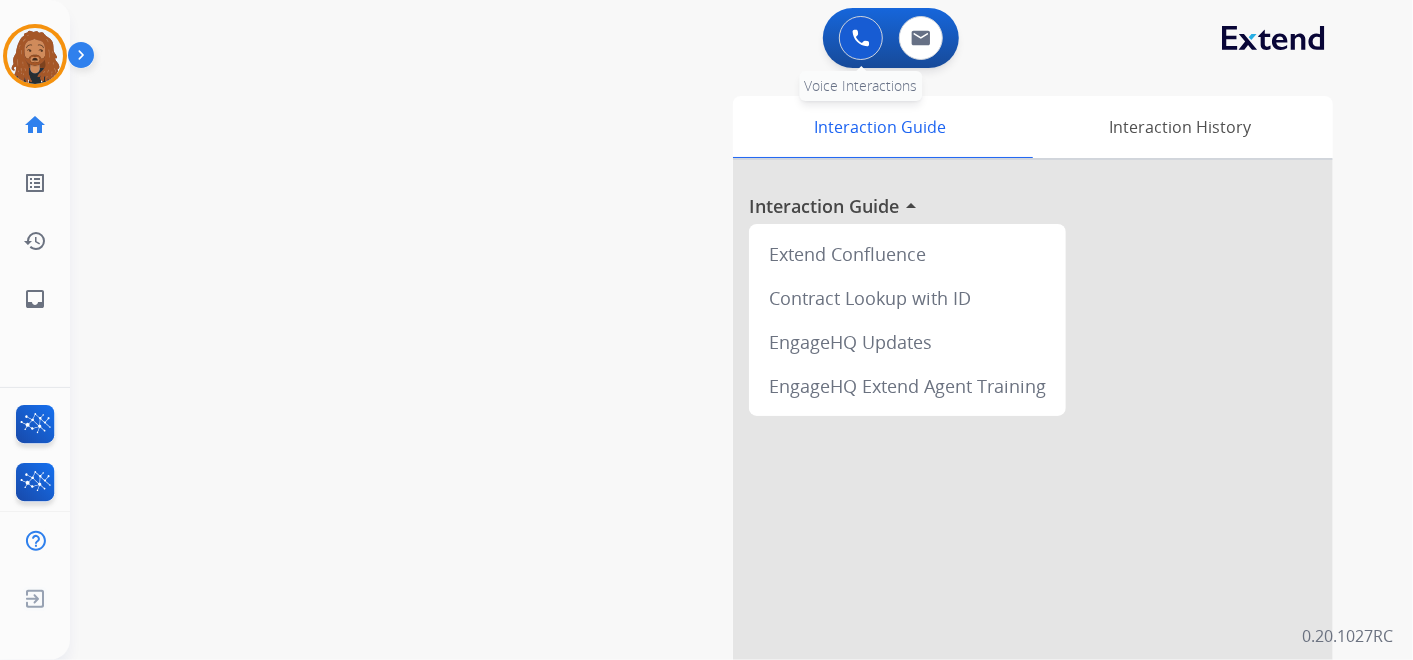 click at bounding box center (861, 38) 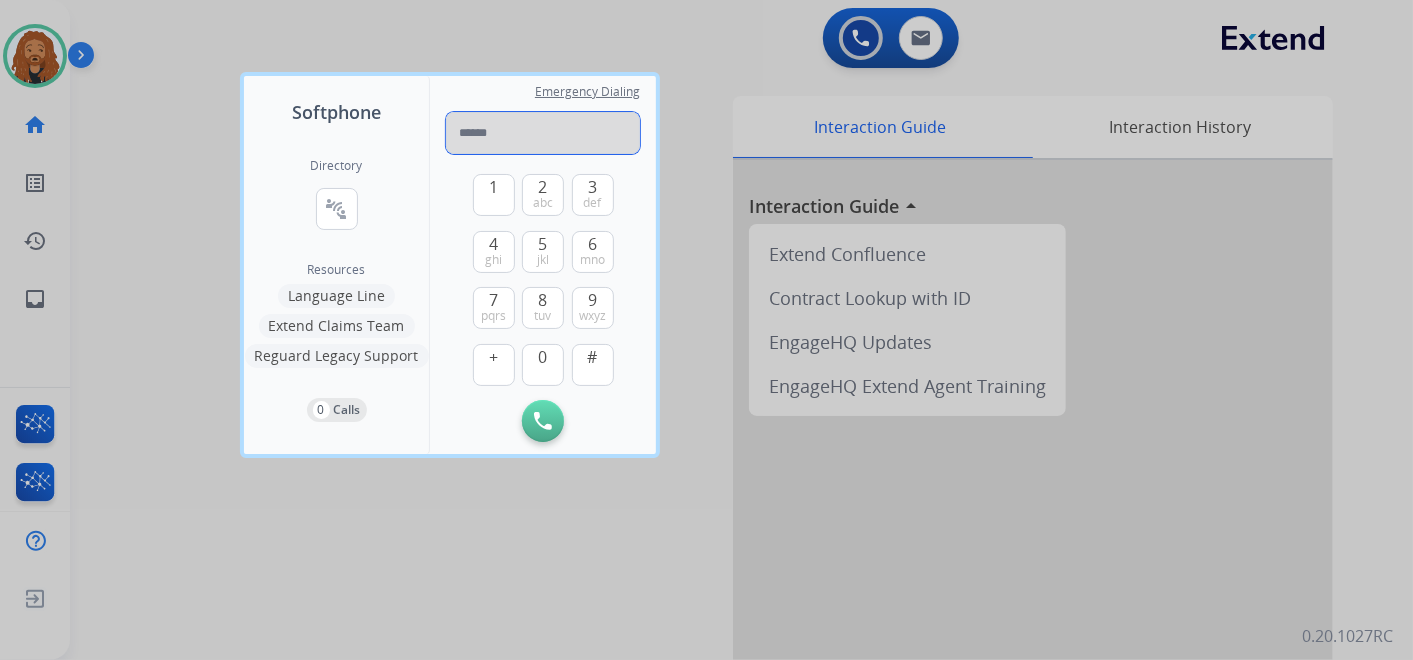 click at bounding box center [543, 133] 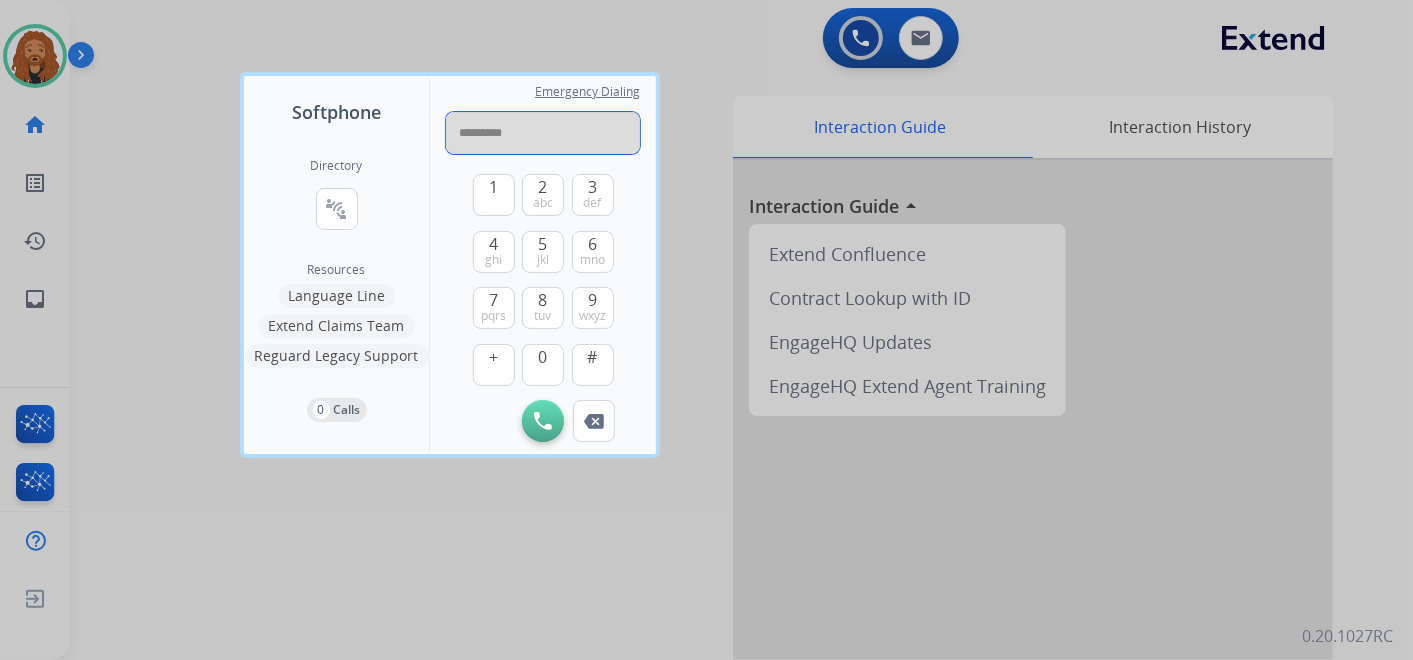 type on "**********" 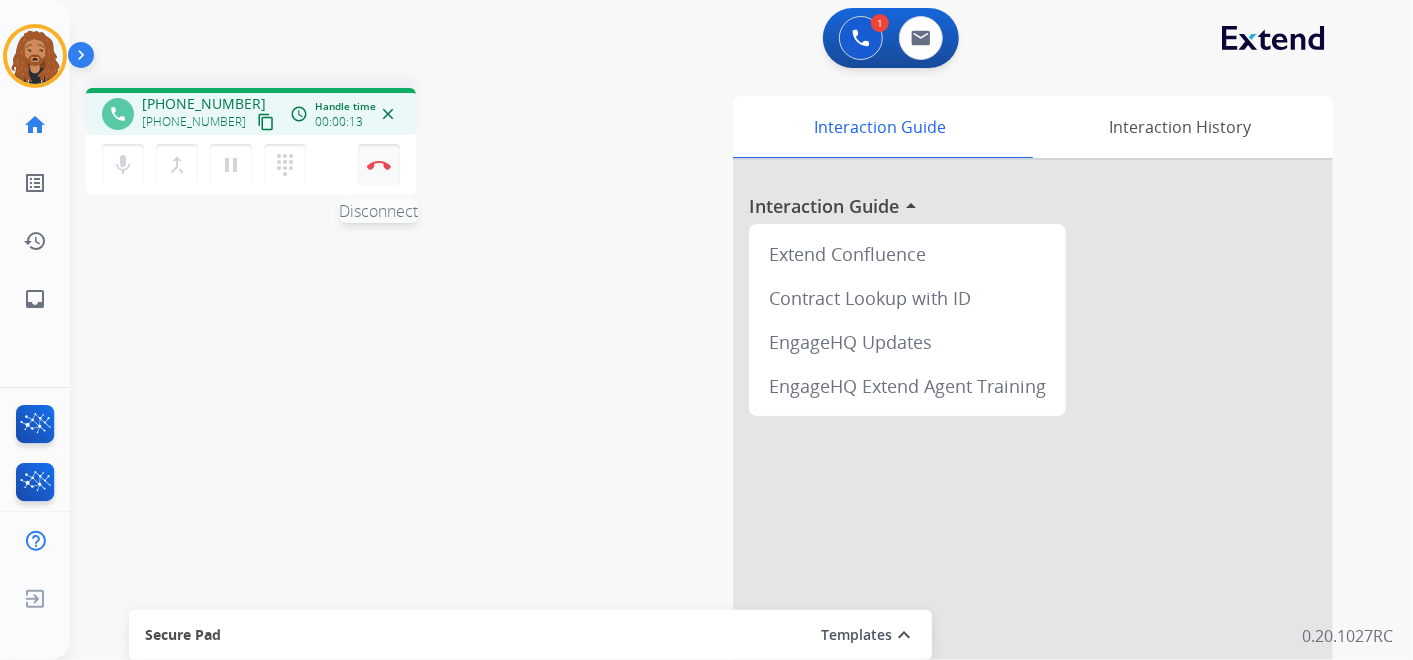click on "Disconnect" at bounding box center (379, 165) 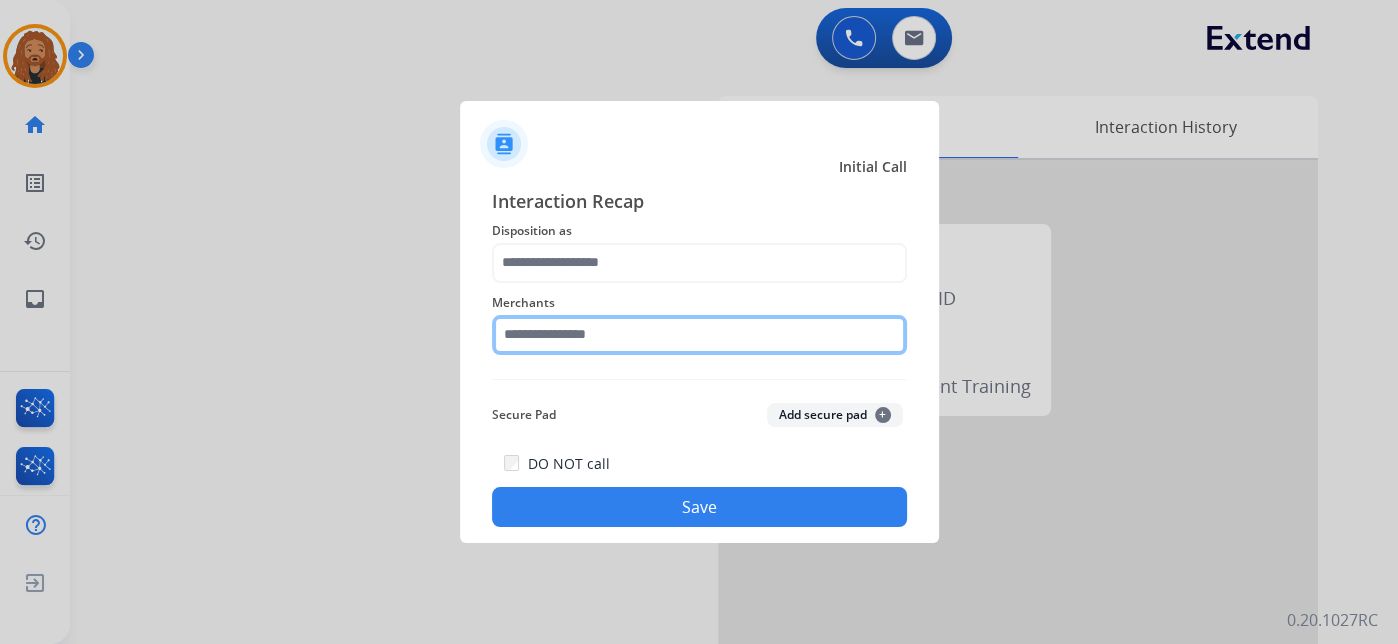 click 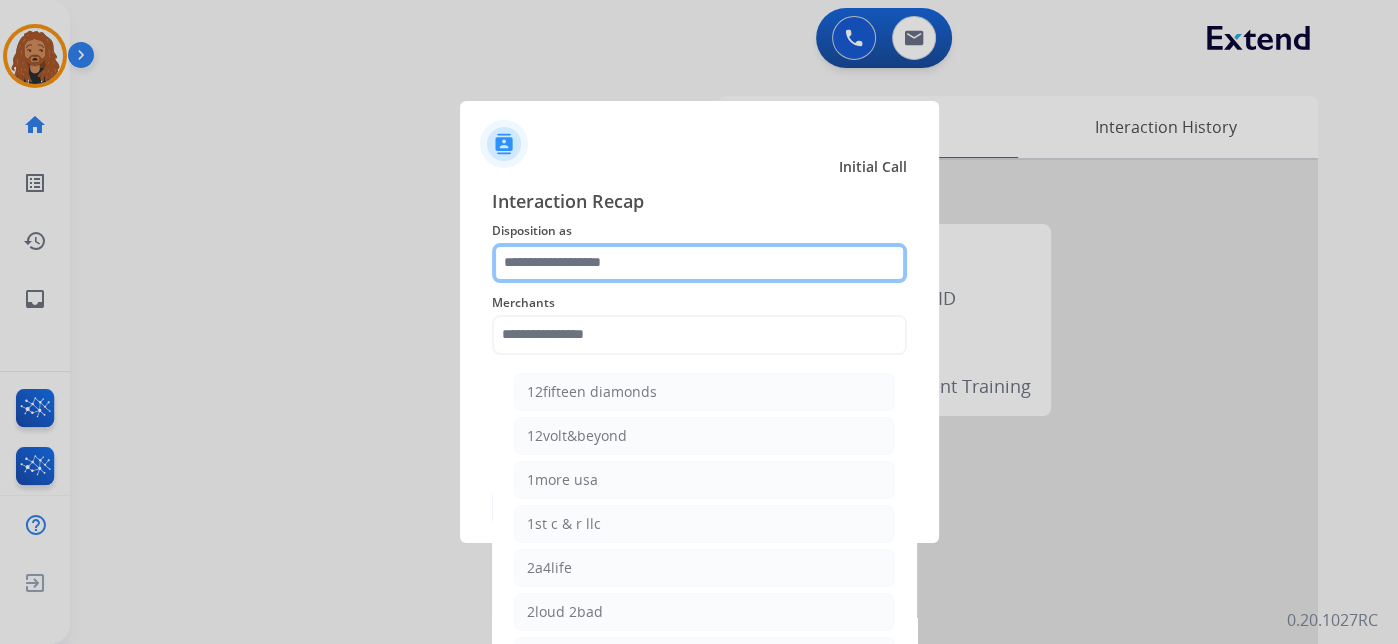 click 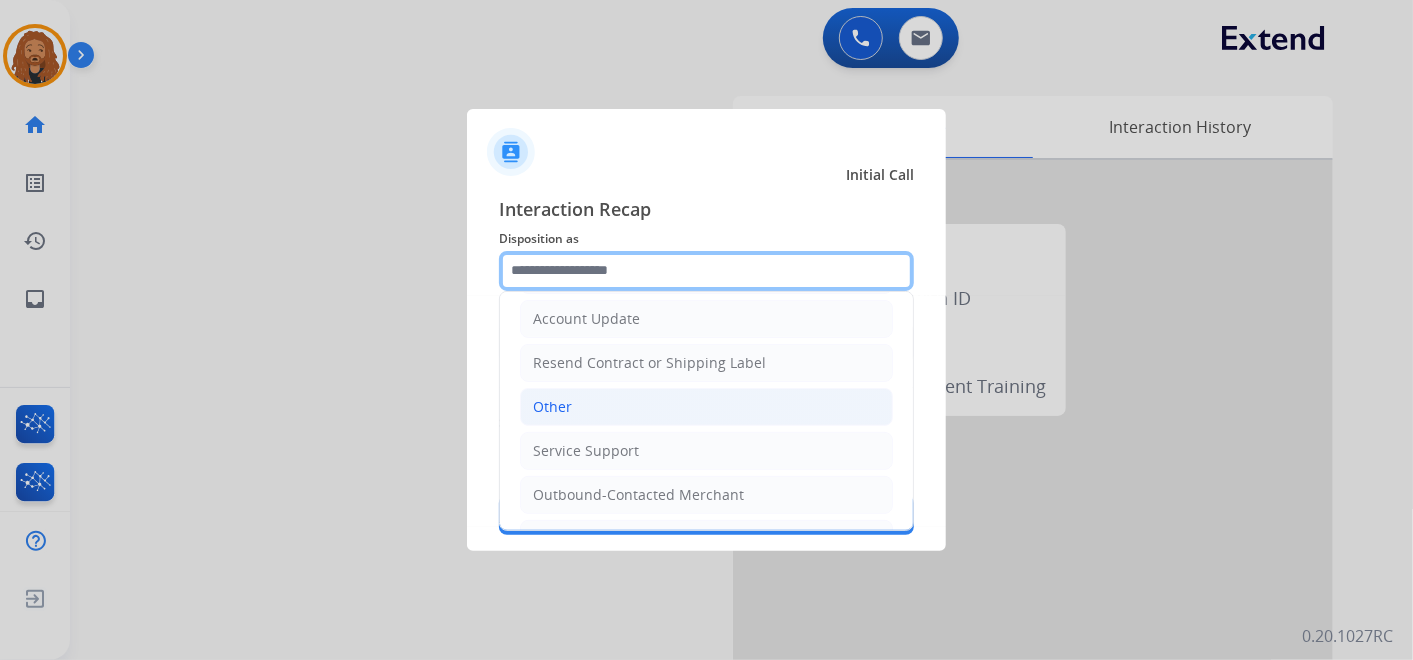 scroll, scrollTop: 391, scrollLeft: 0, axis: vertical 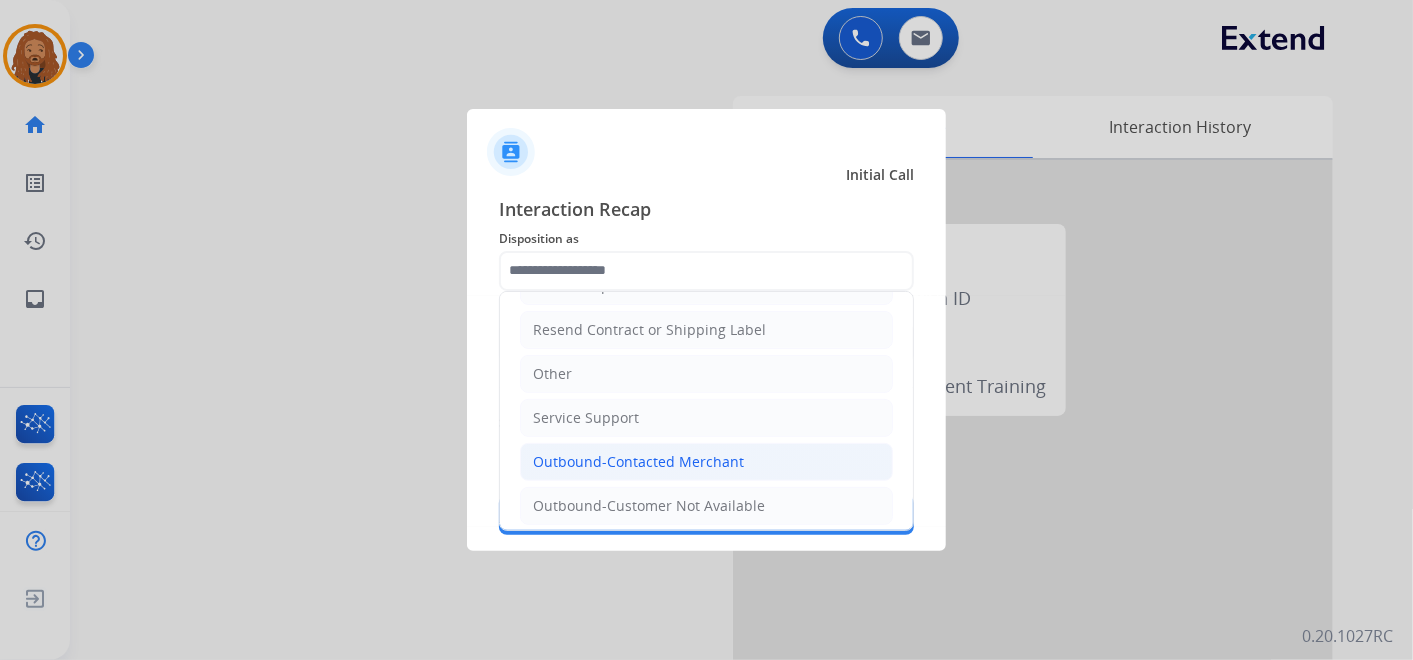 click on "Outbound-Contacted Merchant" 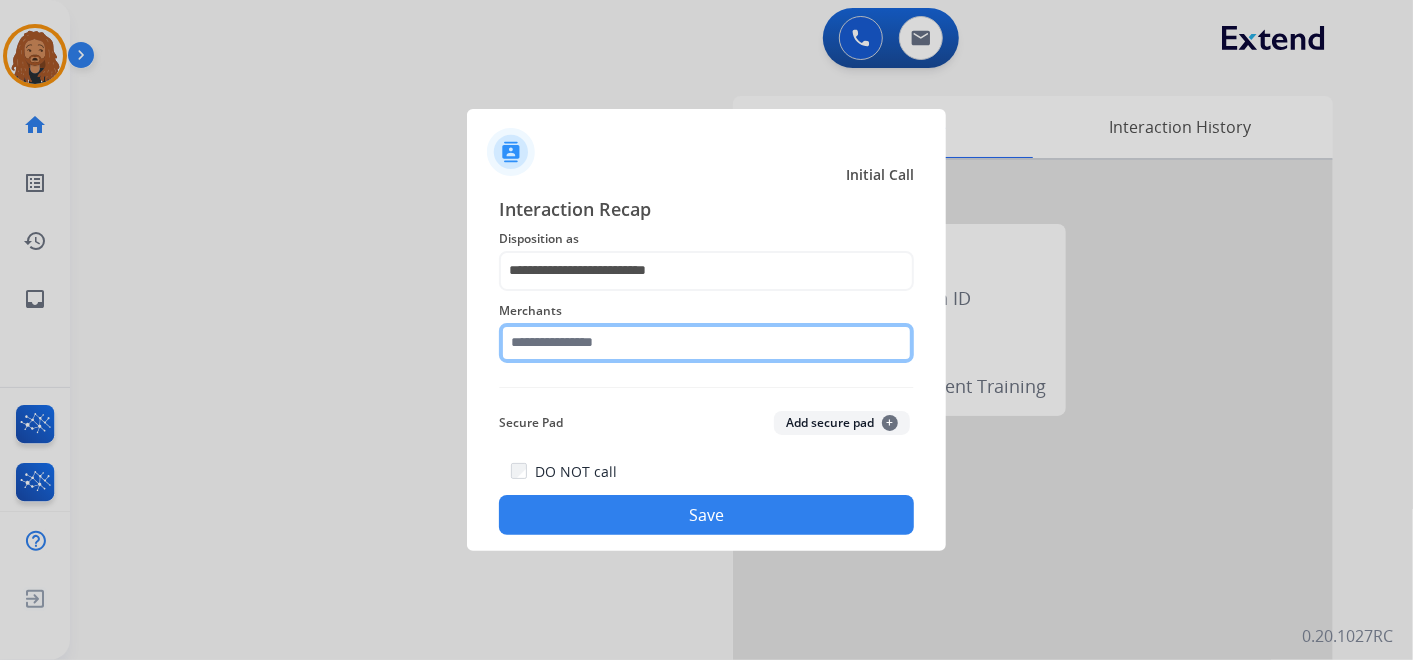 click 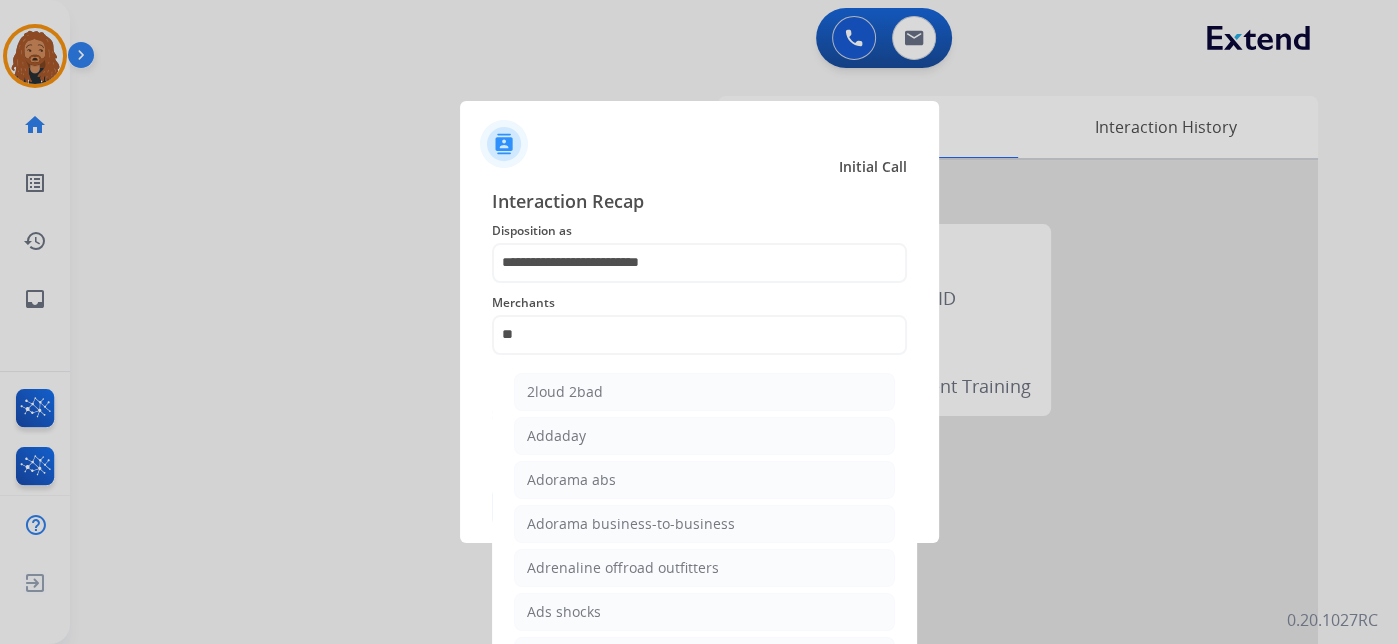 click on "Adorama abs" 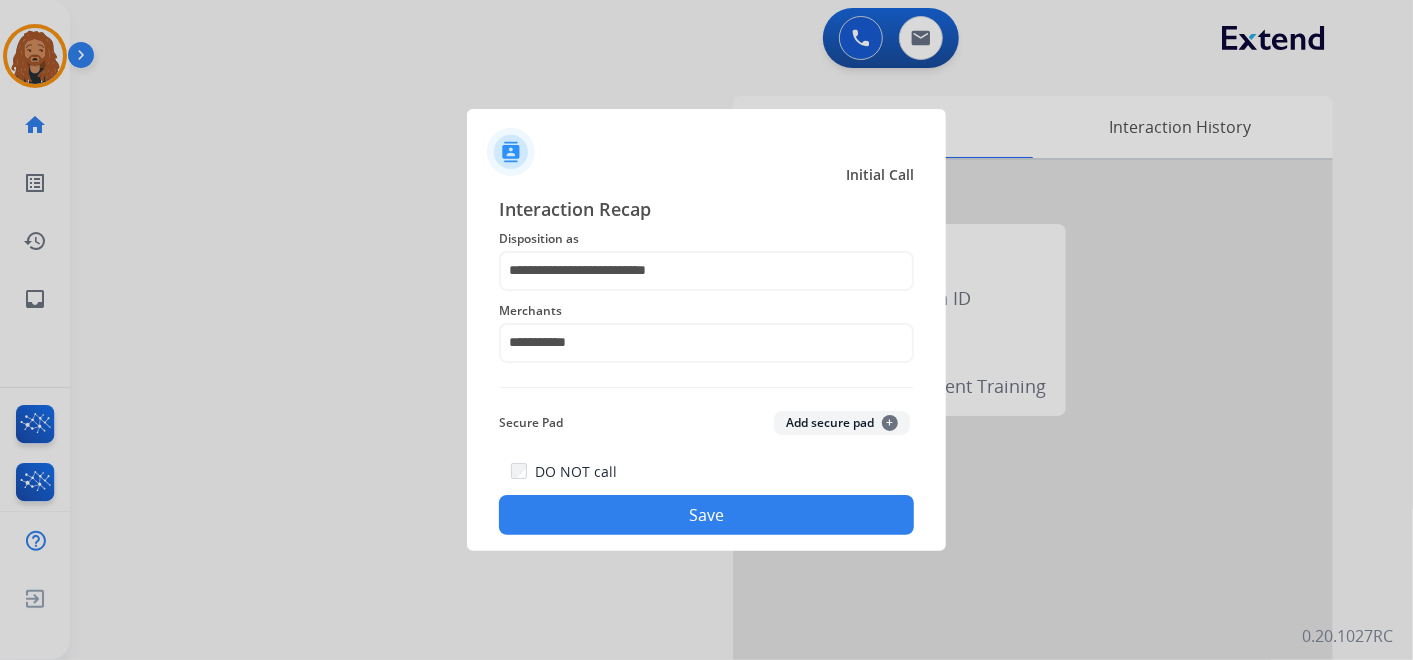 click on "Save" 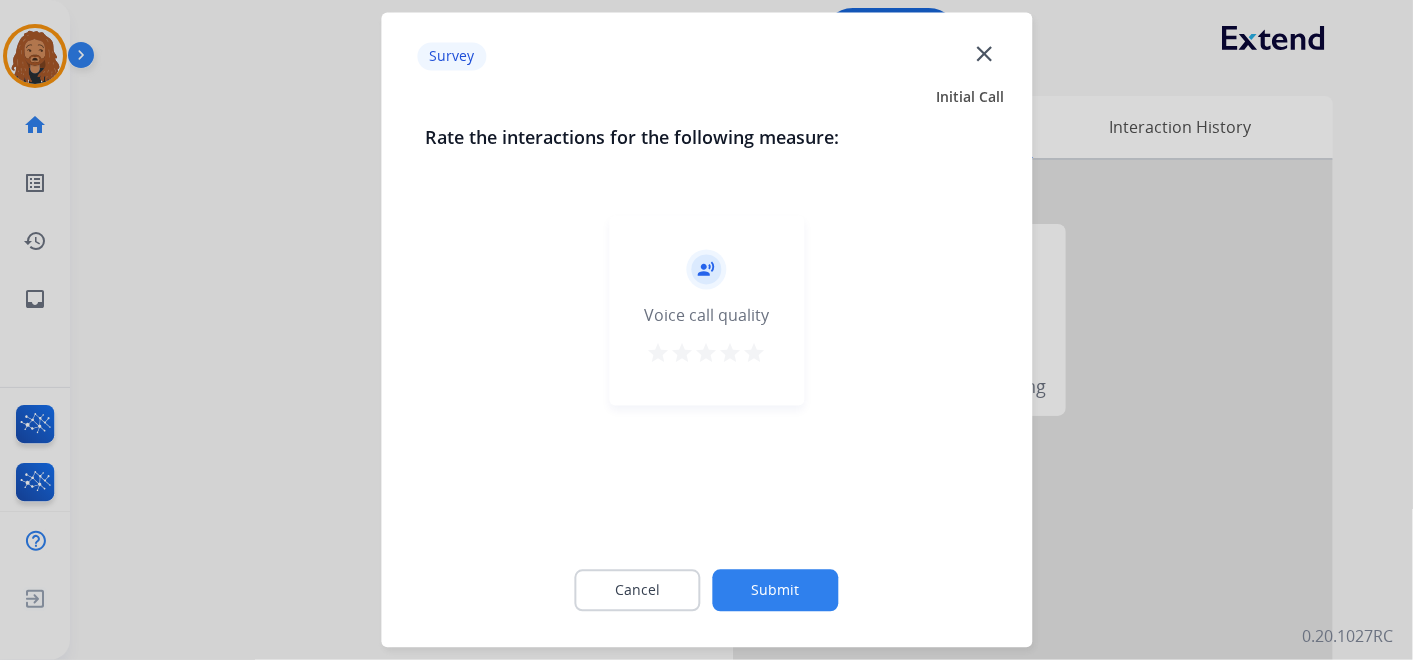 click on "star" at bounding box center [755, 354] 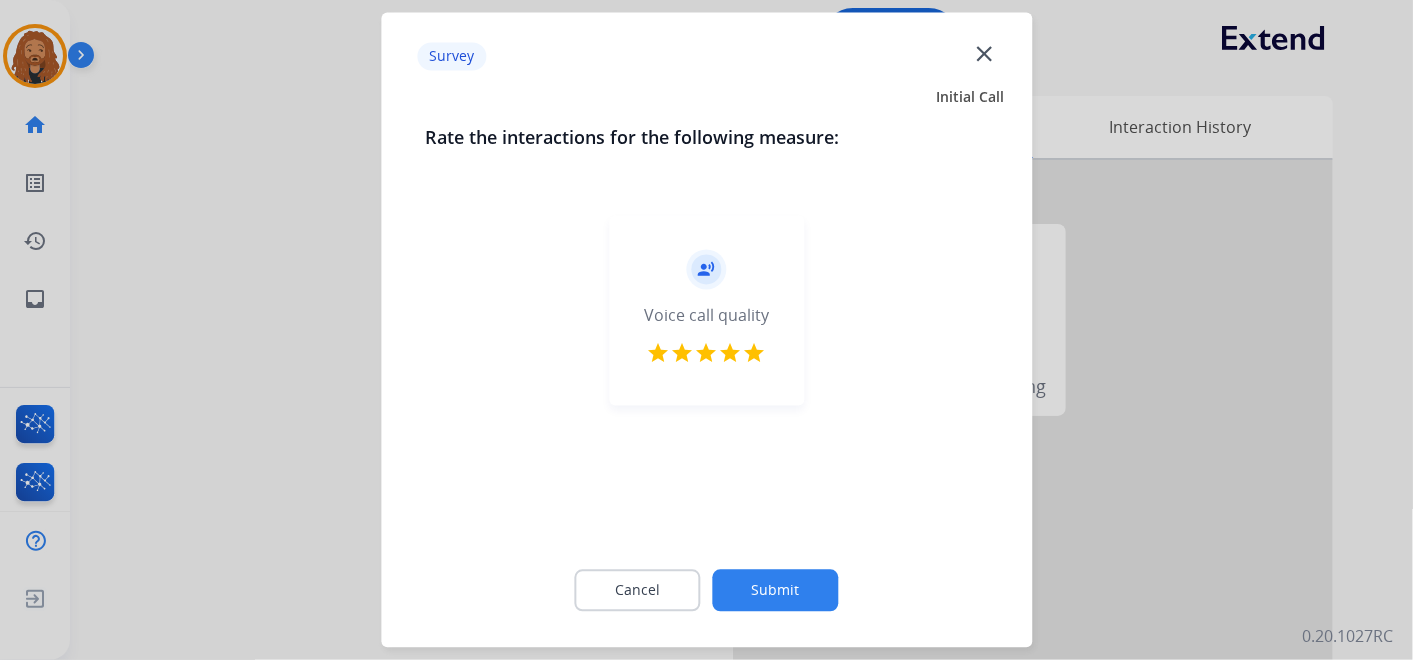 drag, startPoint x: 771, startPoint y: 601, endPoint x: 771, endPoint y: 577, distance: 24 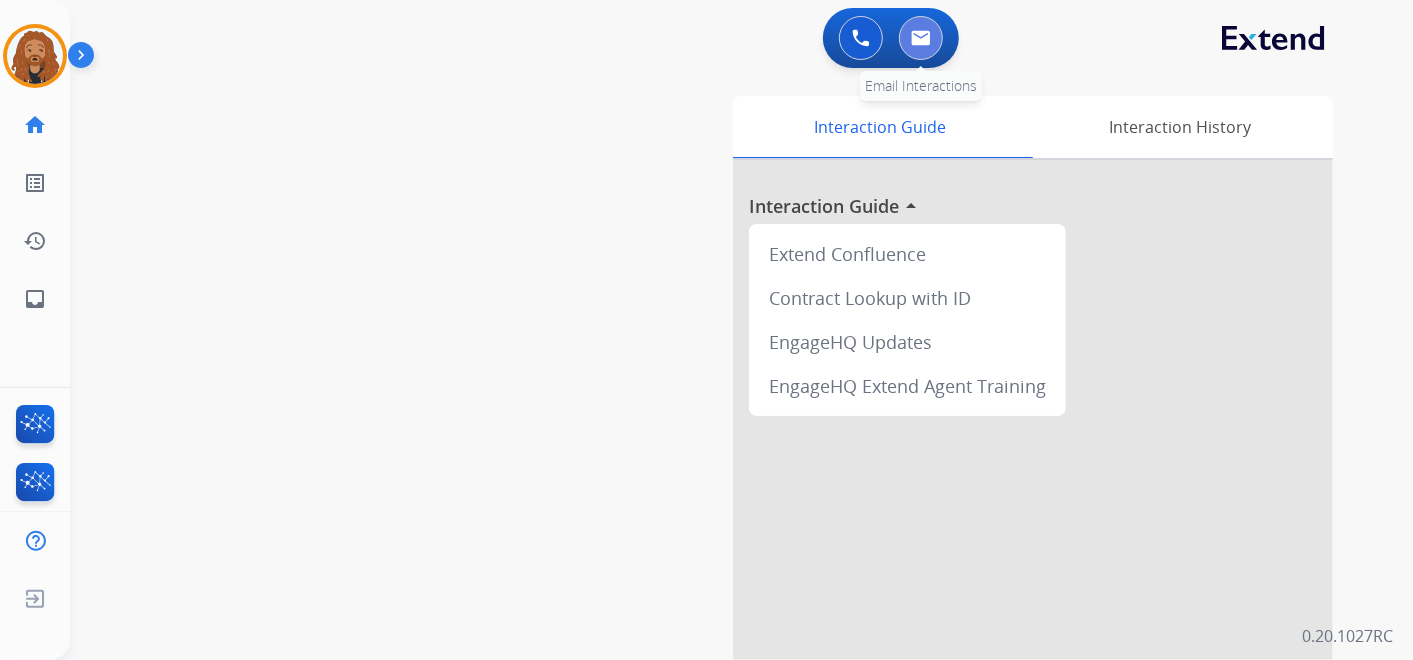 click at bounding box center (921, 38) 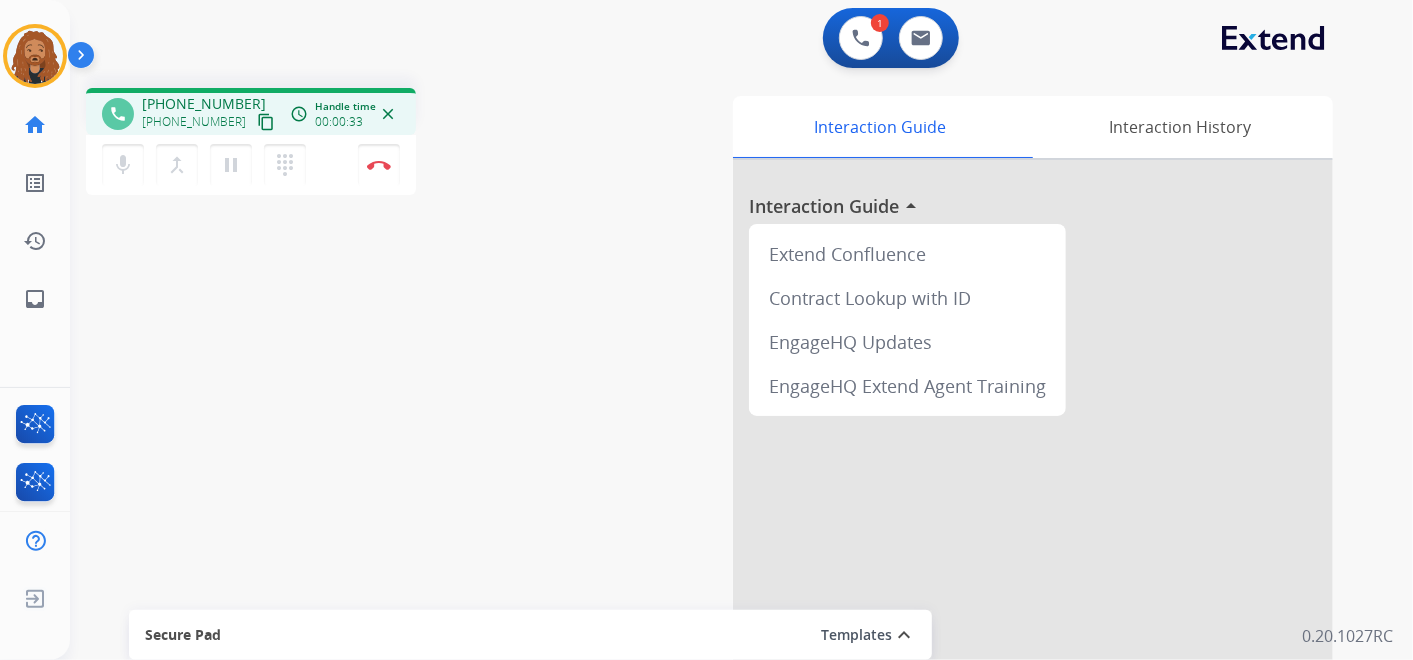 click on "content_copy" at bounding box center (266, 122) 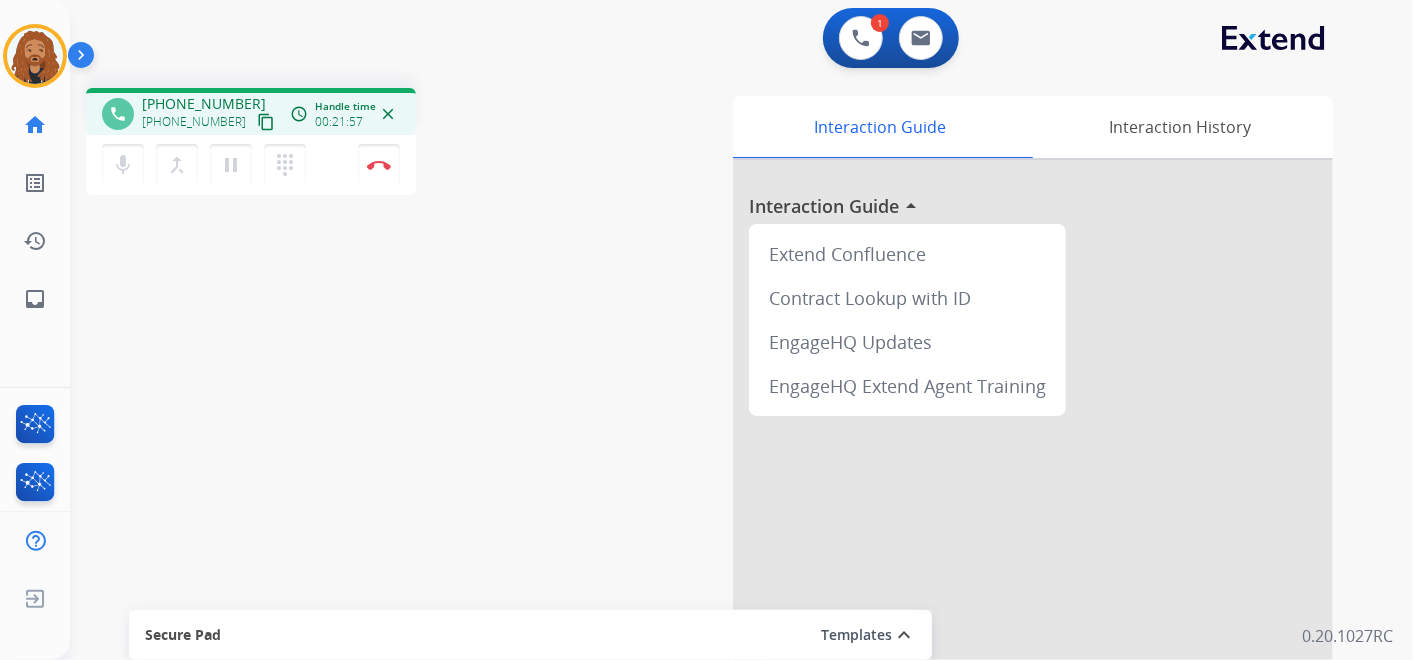 click on "1 Voice Interactions  0  Email Interactions" at bounding box center [729, 40] 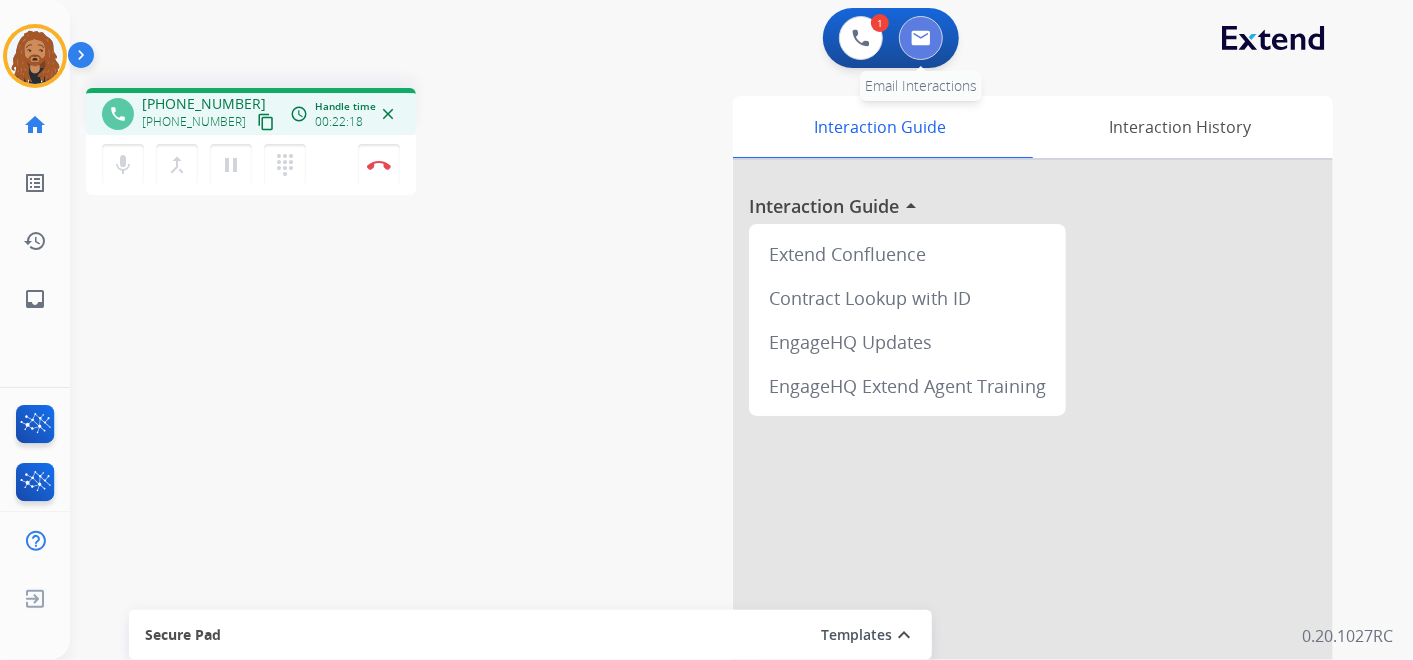 click at bounding box center [921, 38] 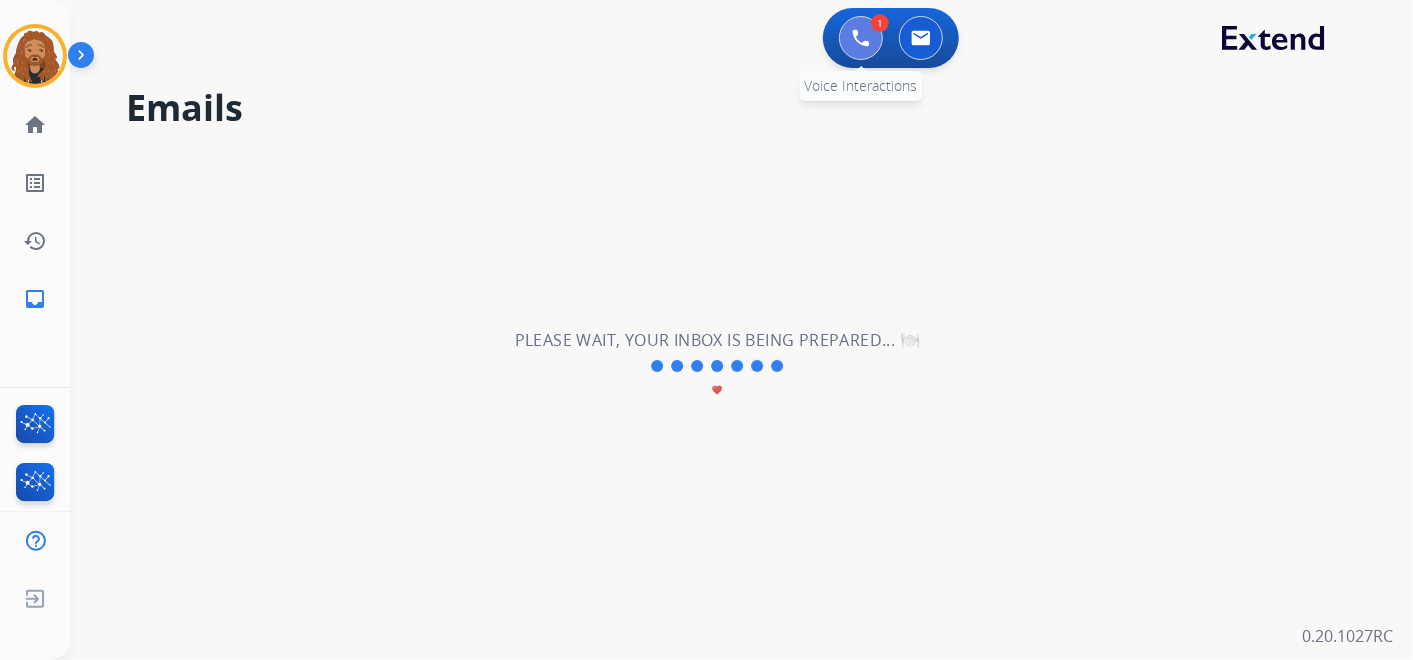 click at bounding box center (861, 38) 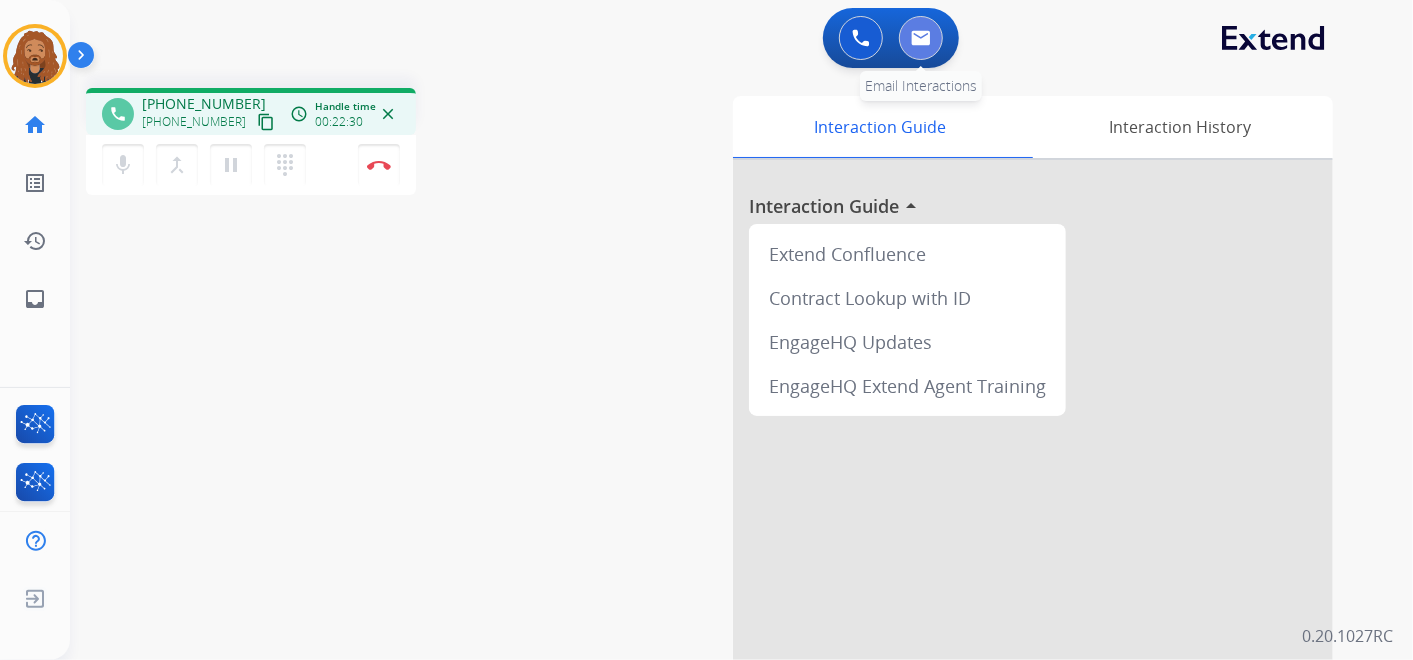click at bounding box center (921, 38) 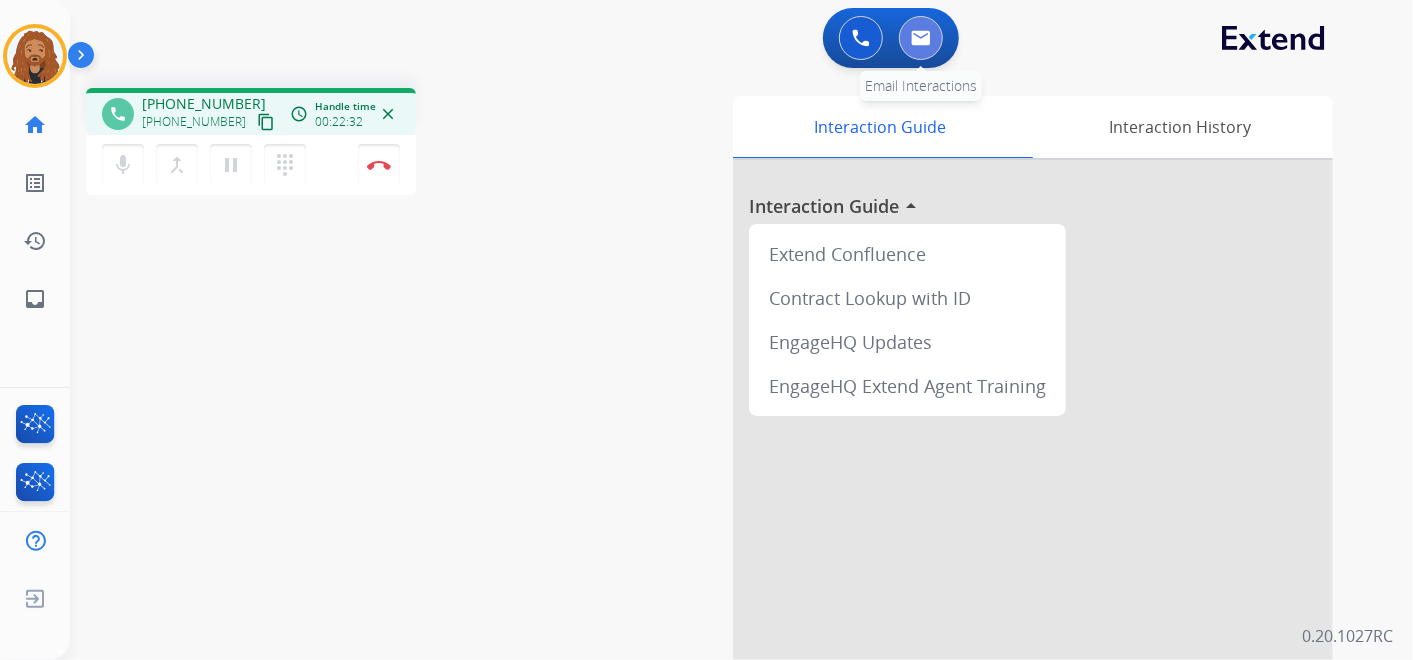 click at bounding box center [921, 38] 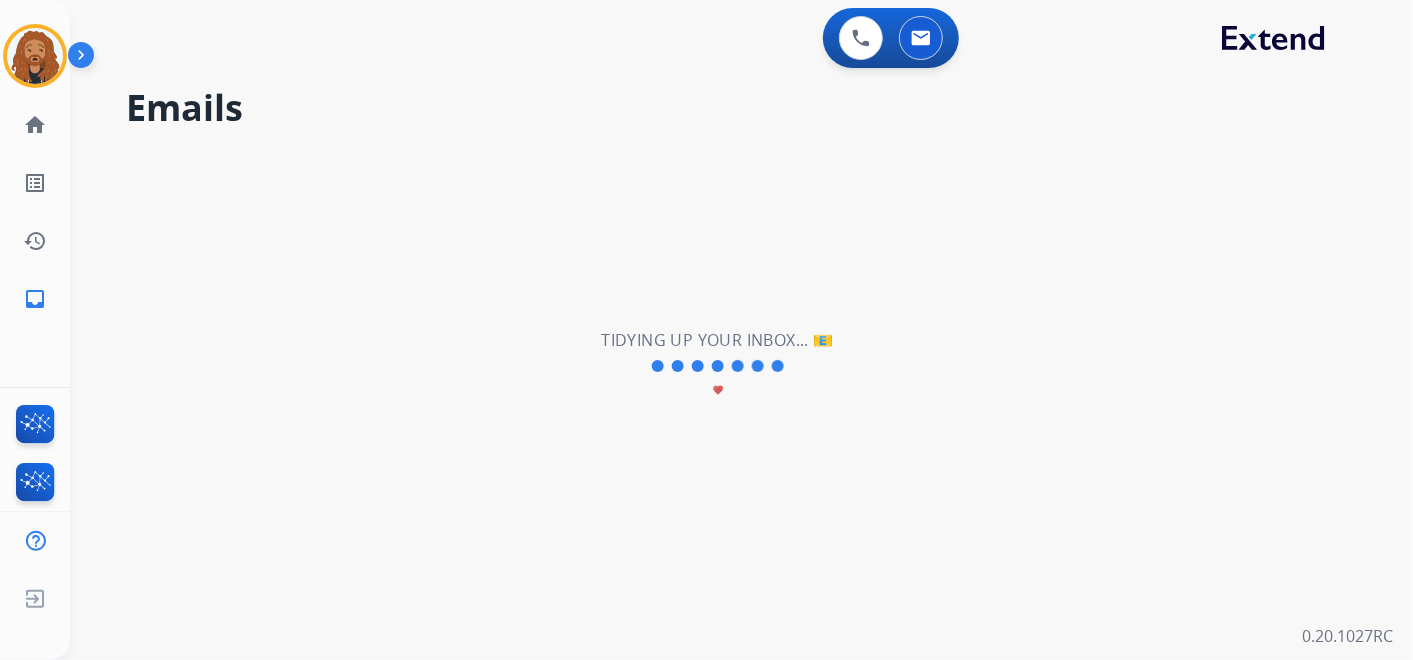 drag, startPoint x: 833, startPoint y: 210, endPoint x: 840, endPoint y: 184, distance: 26.925823 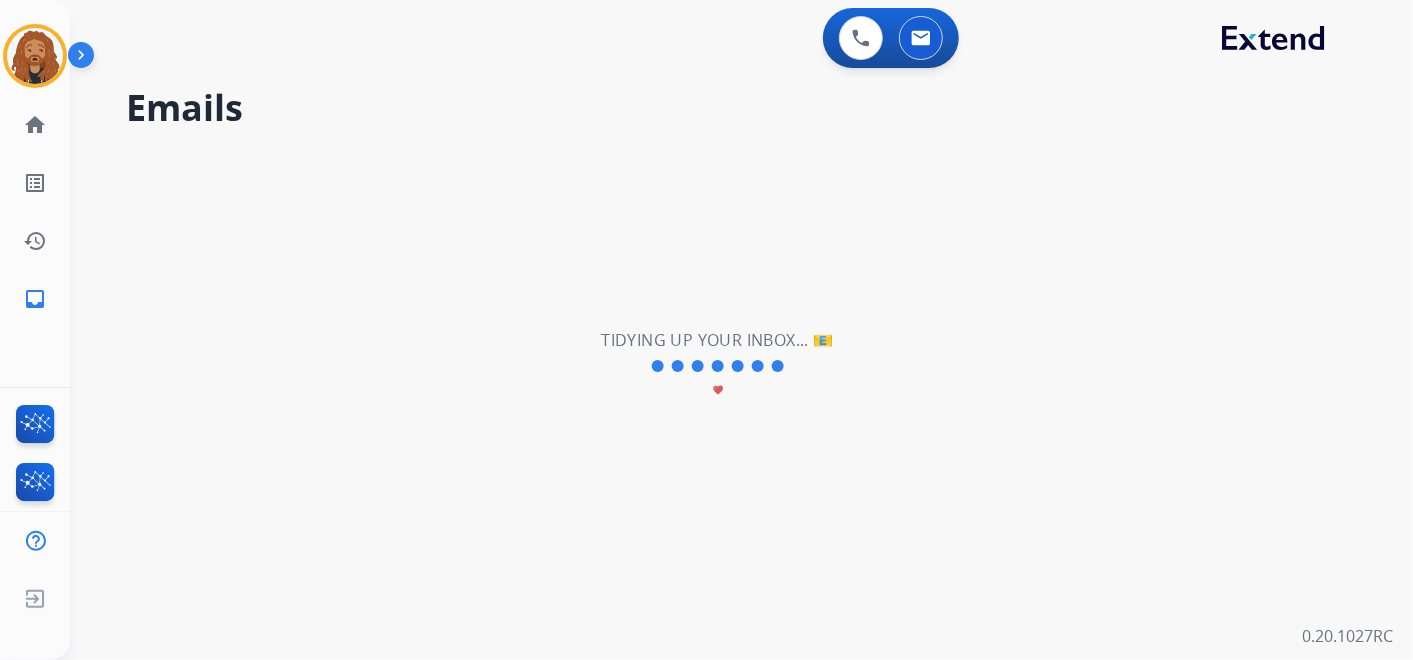 click on "**********" at bounding box center (717, 366) 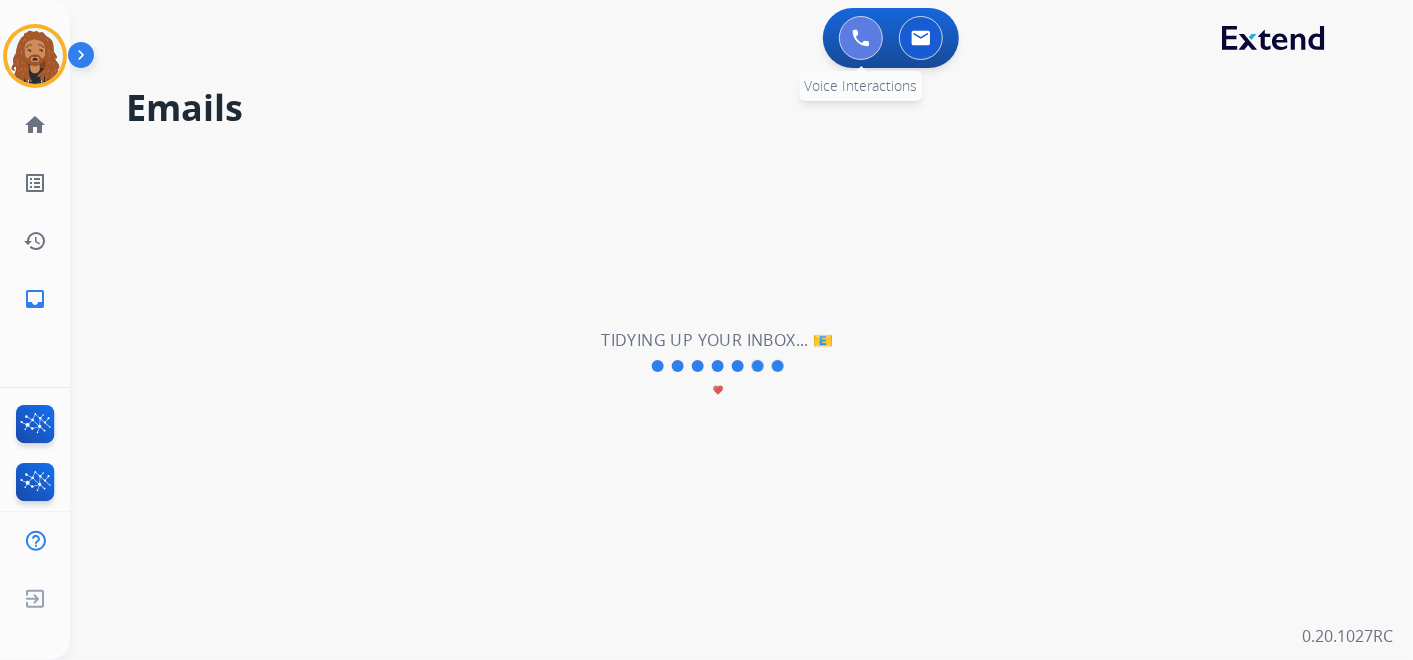 click at bounding box center (861, 38) 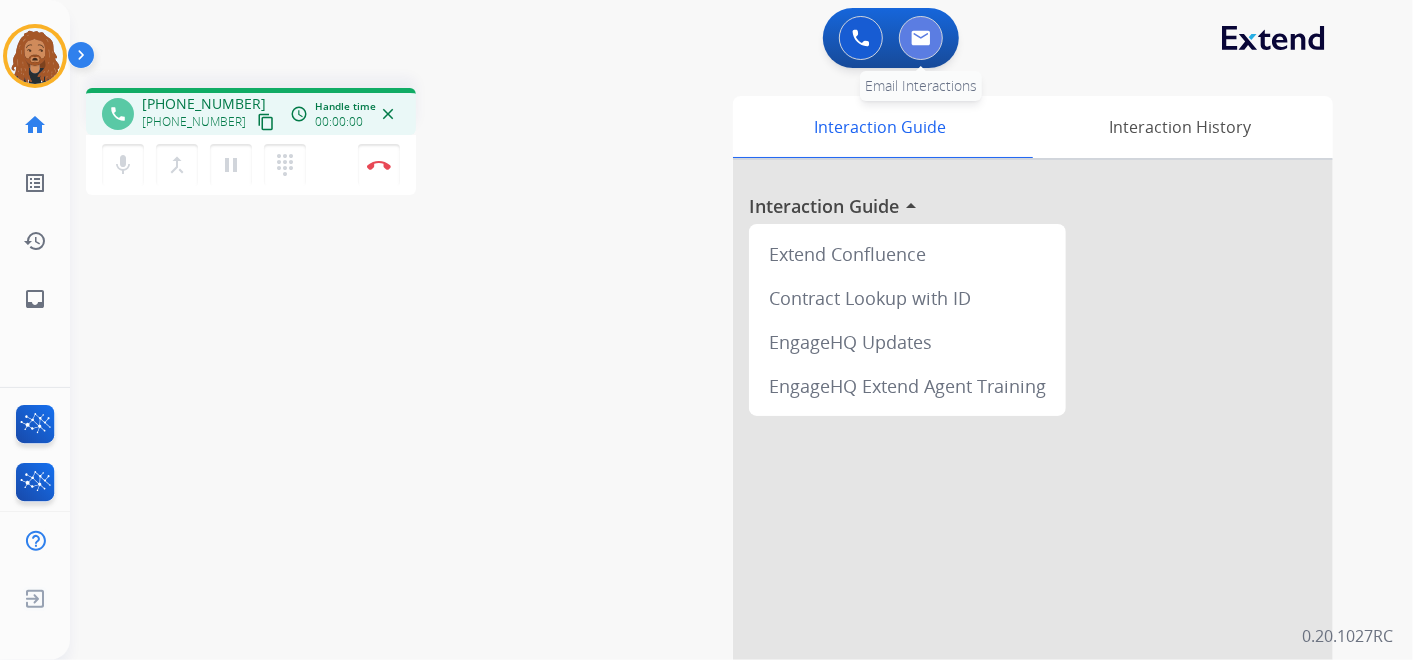 click at bounding box center (921, 38) 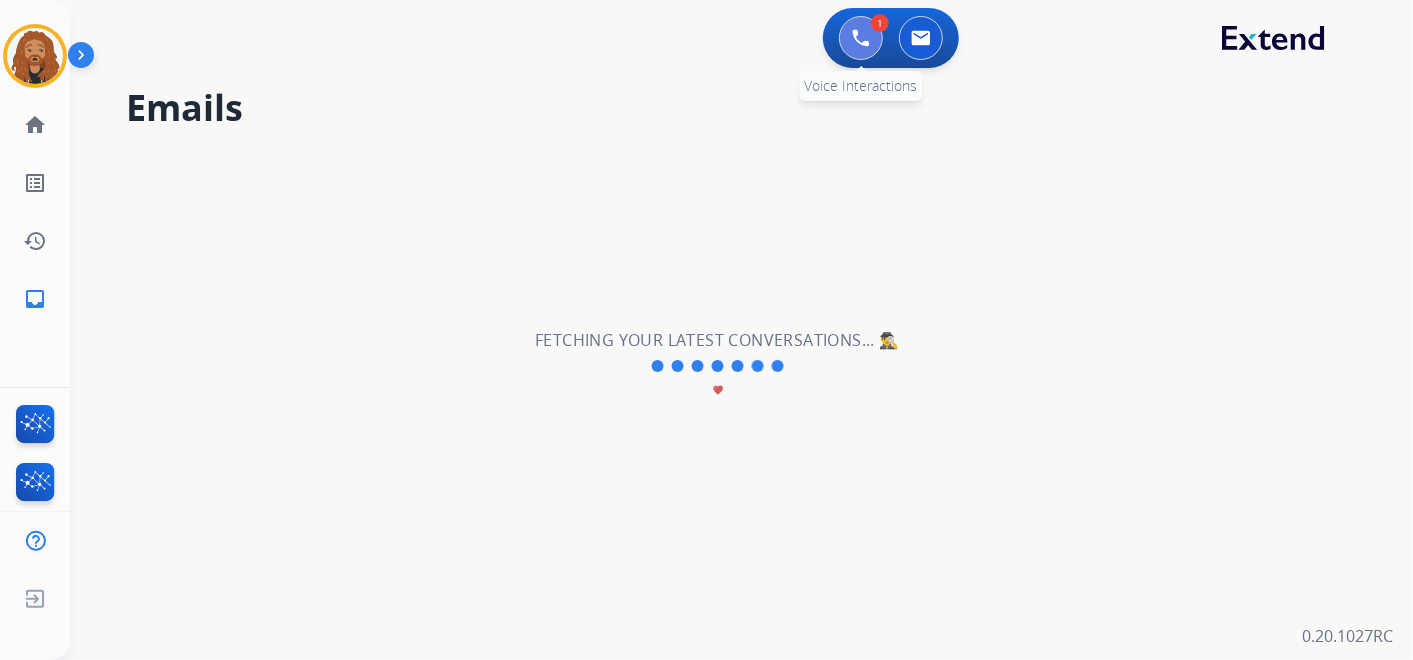 click at bounding box center [861, 38] 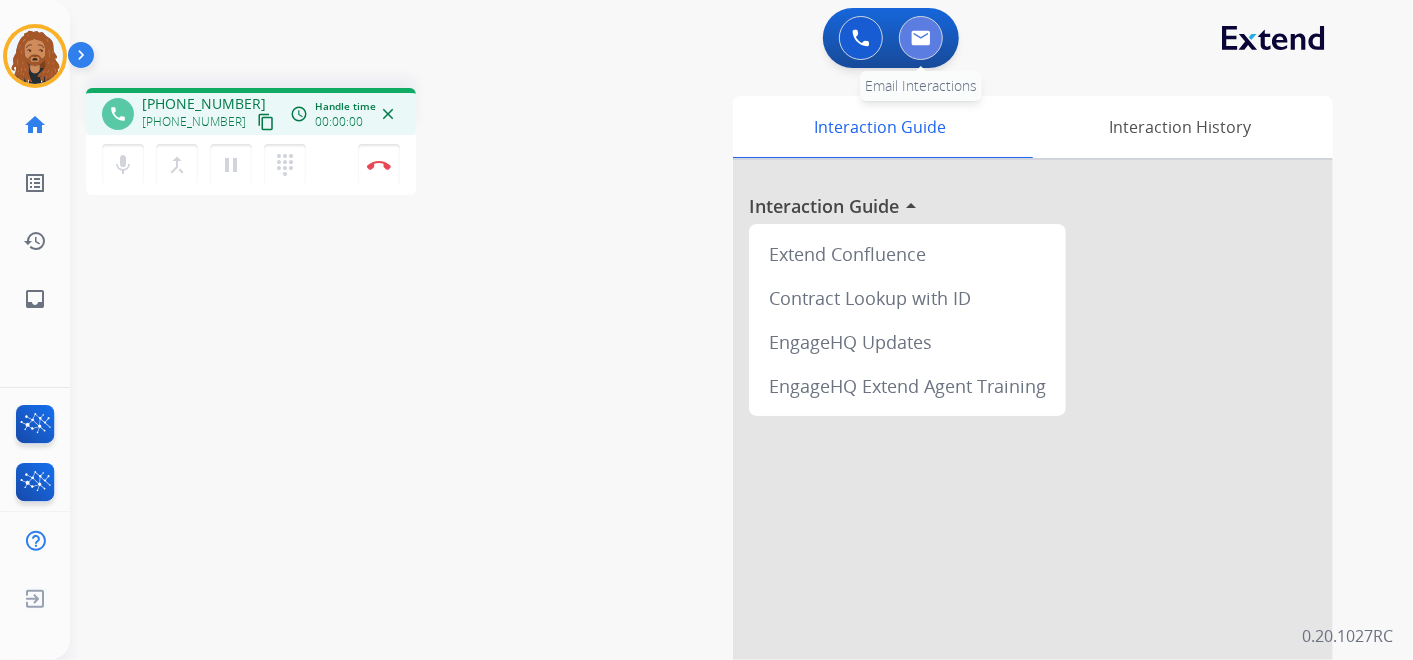 click at bounding box center [921, 38] 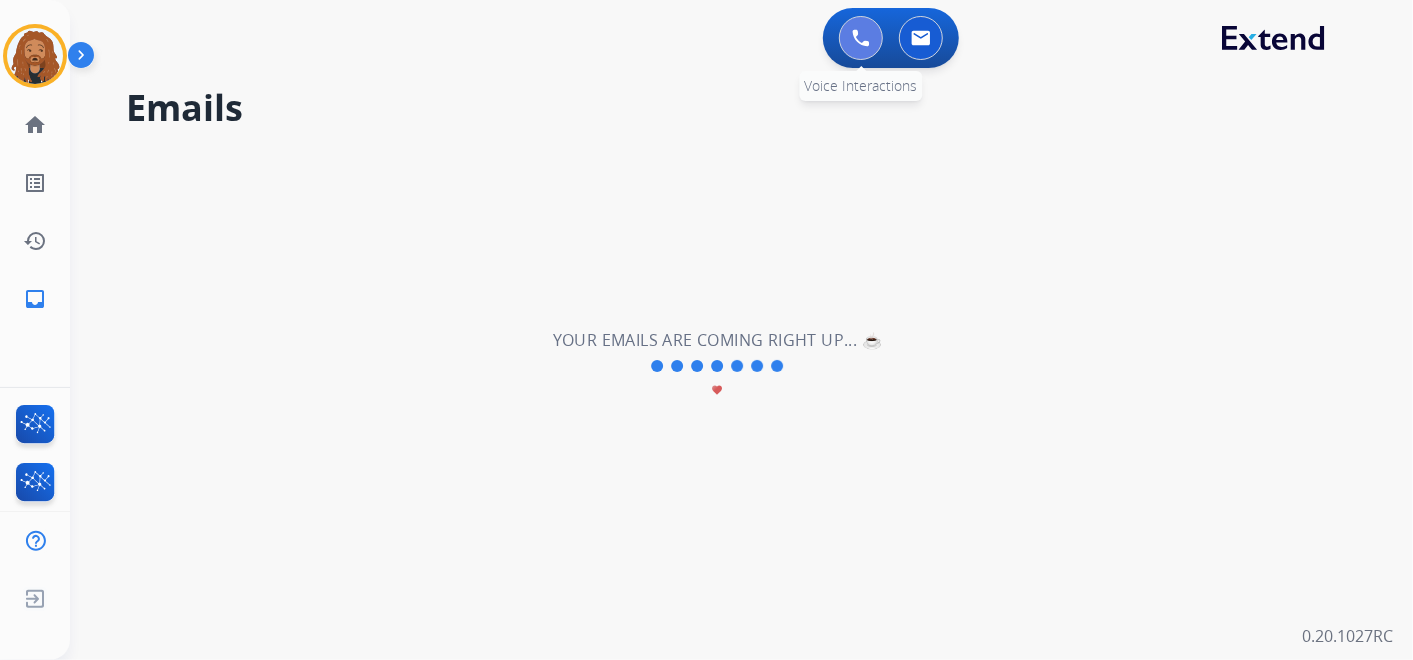 click at bounding box center (861, 38) 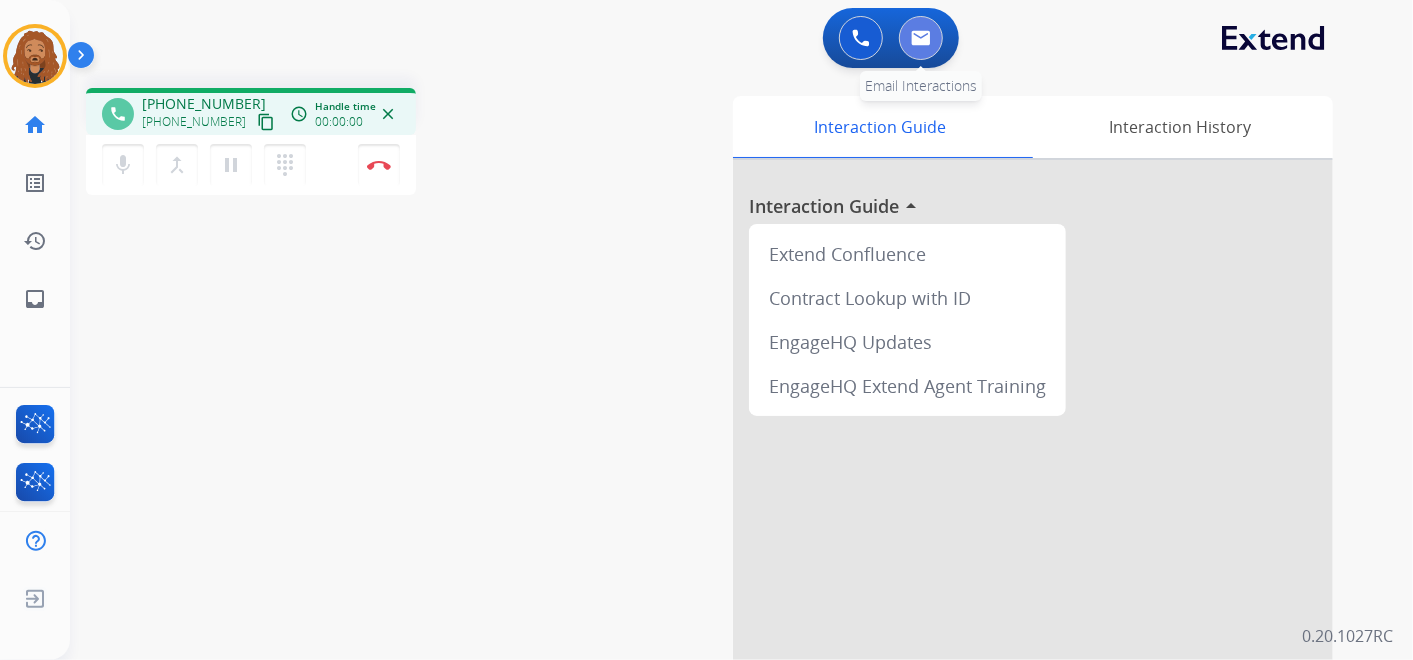 click at bounding box center [921, 38] 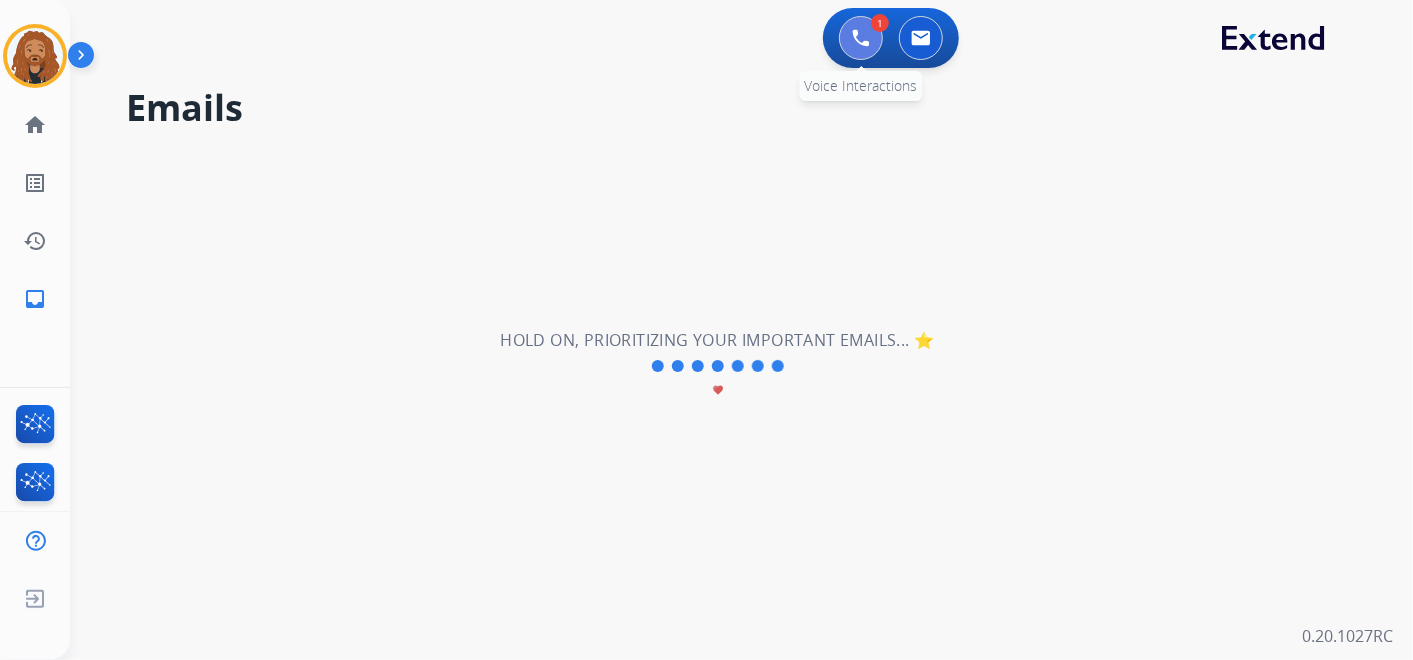 click at bounding box center (861, 38) 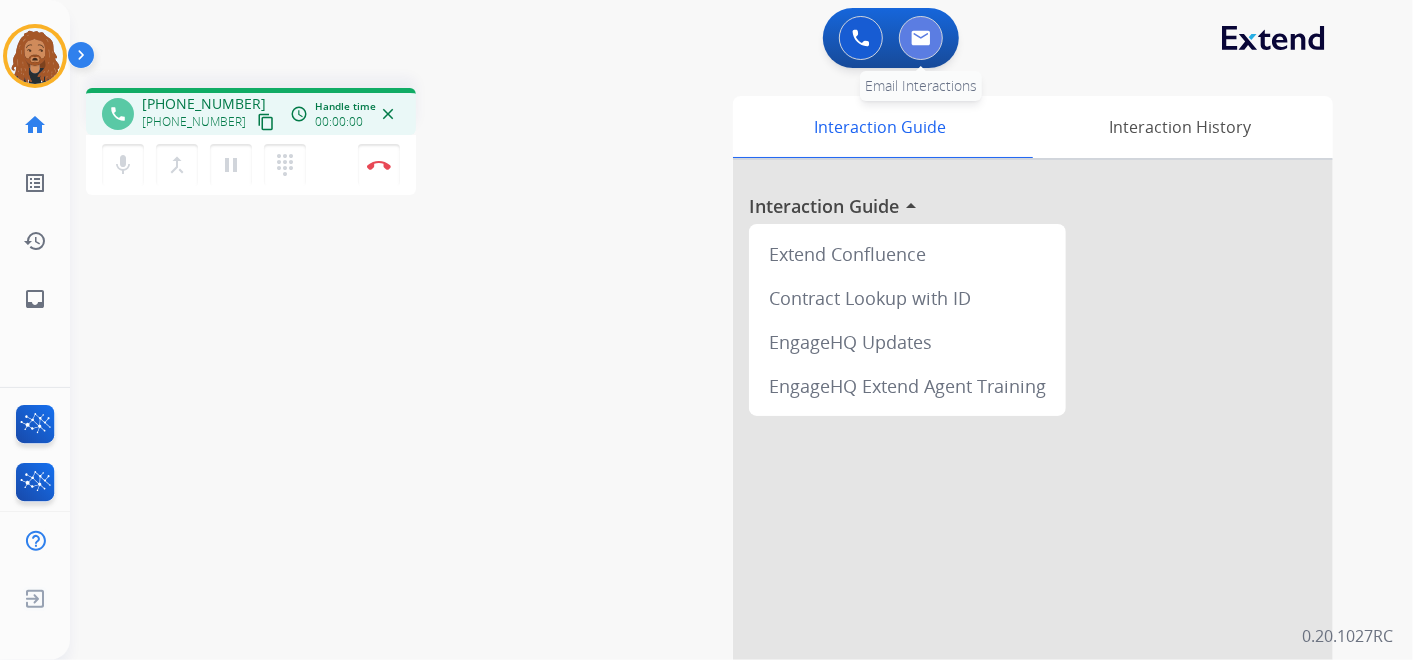 click at bounding box center (921, 38) 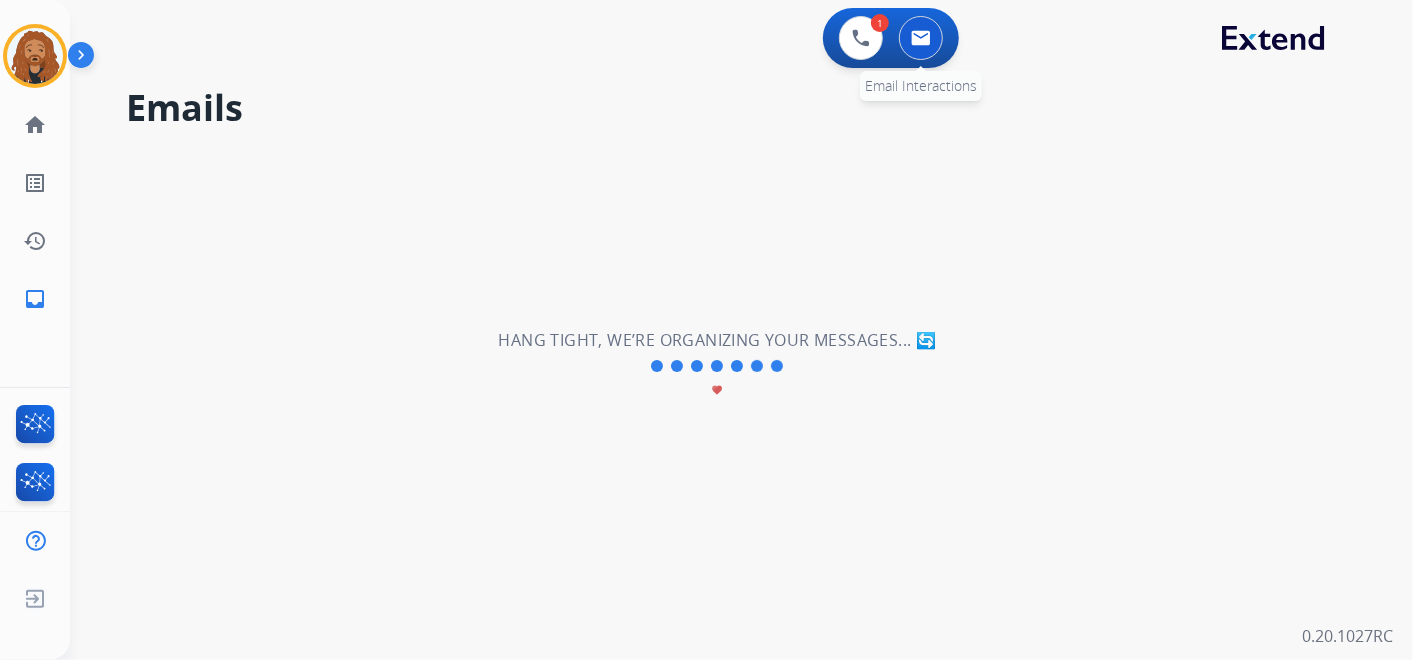 click at bounding box center (921, 38) 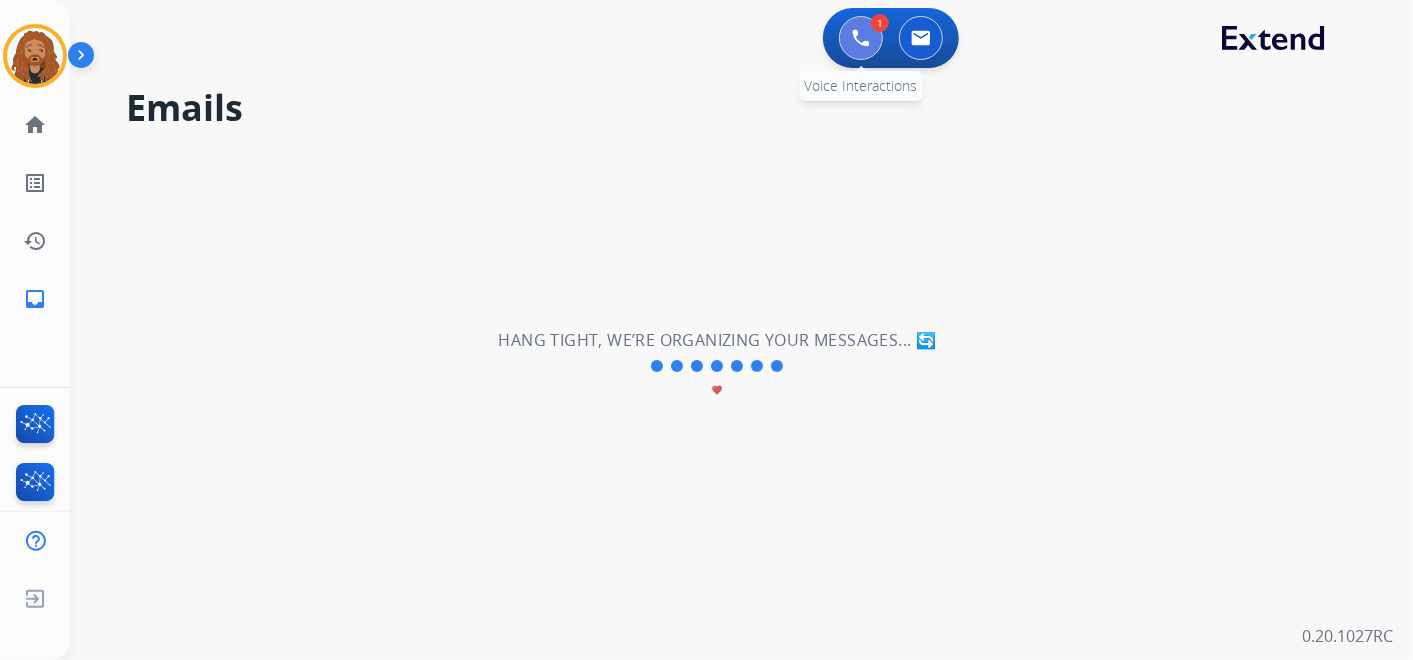 click at bounding box center (861, 38) 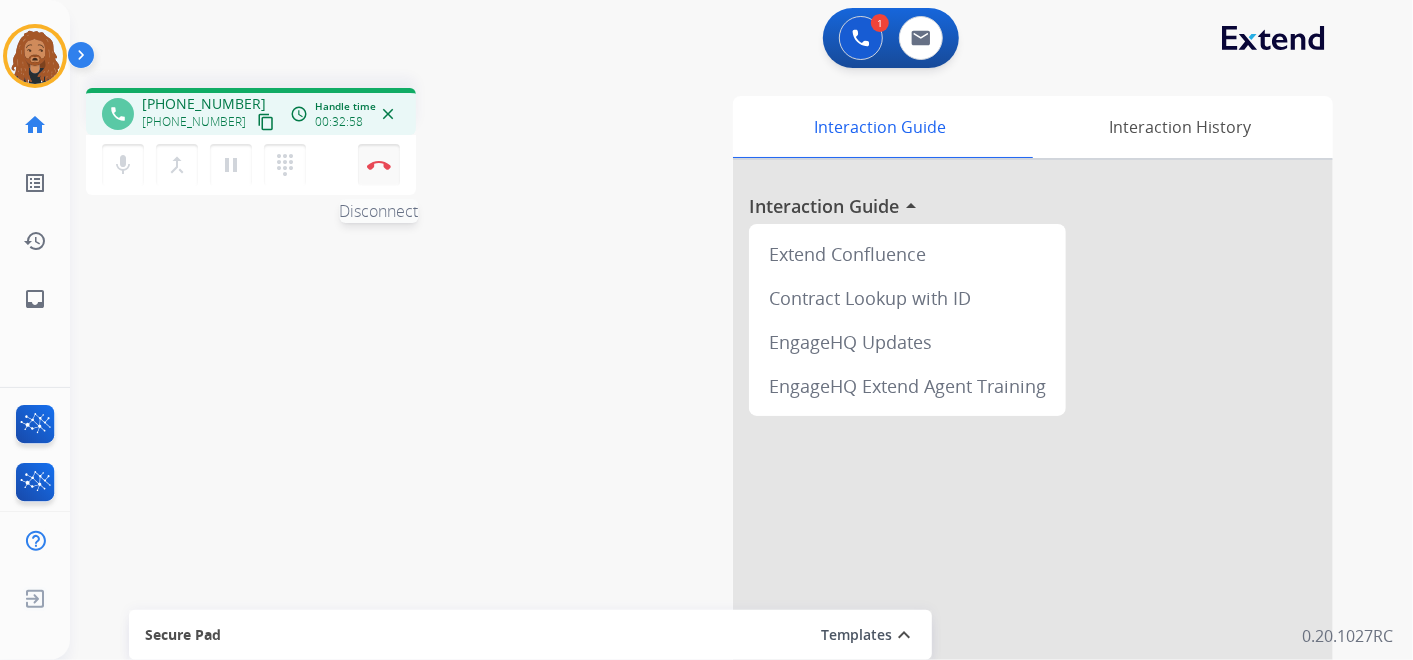 click on "Disconnect" at bounding box center [379, 165] 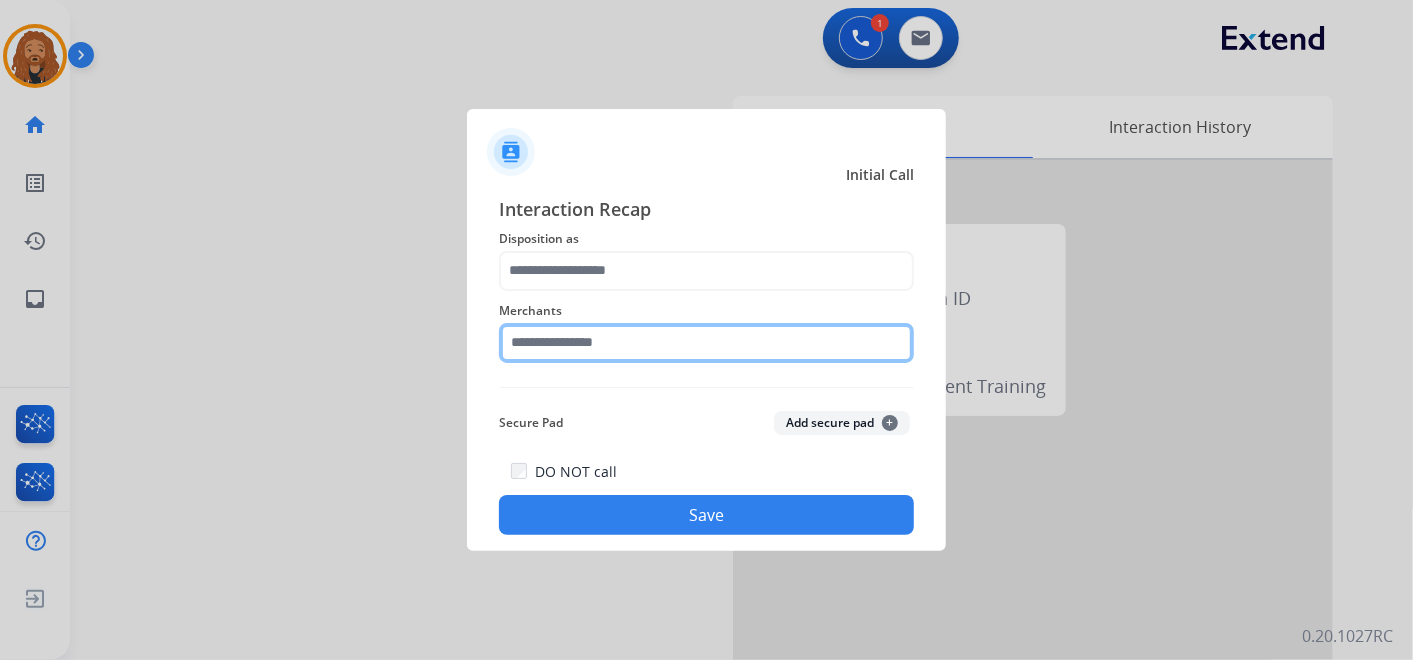 click 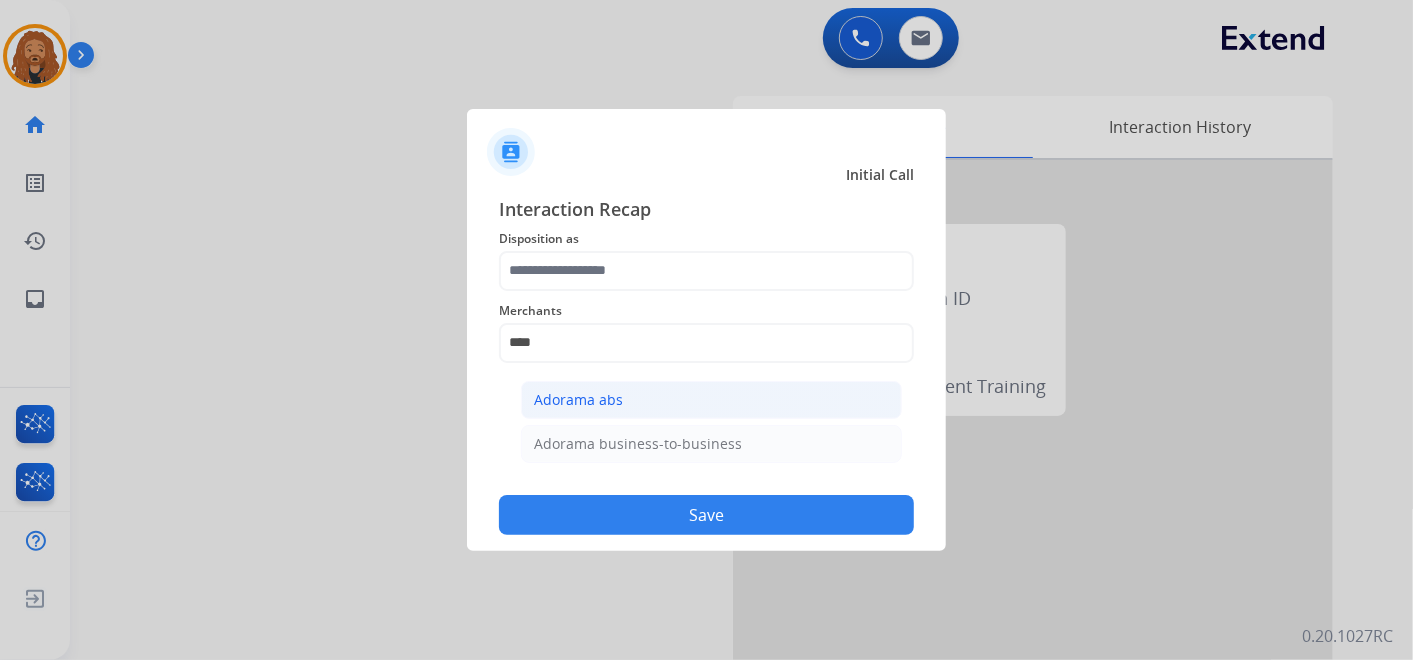 click on "Adorama abs" 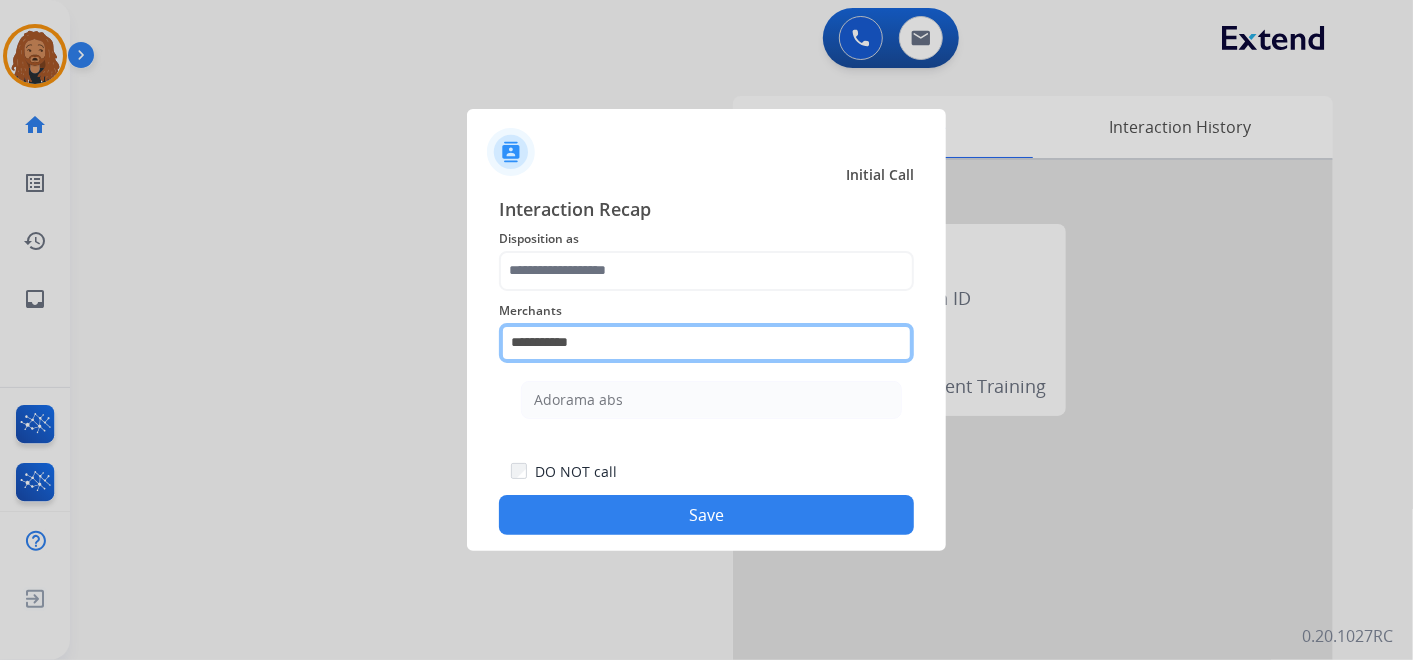 drag, startPoint x: 562, startPoint y: 349, endPoint x: 178, endPoint y: 353, distance: 384.02084 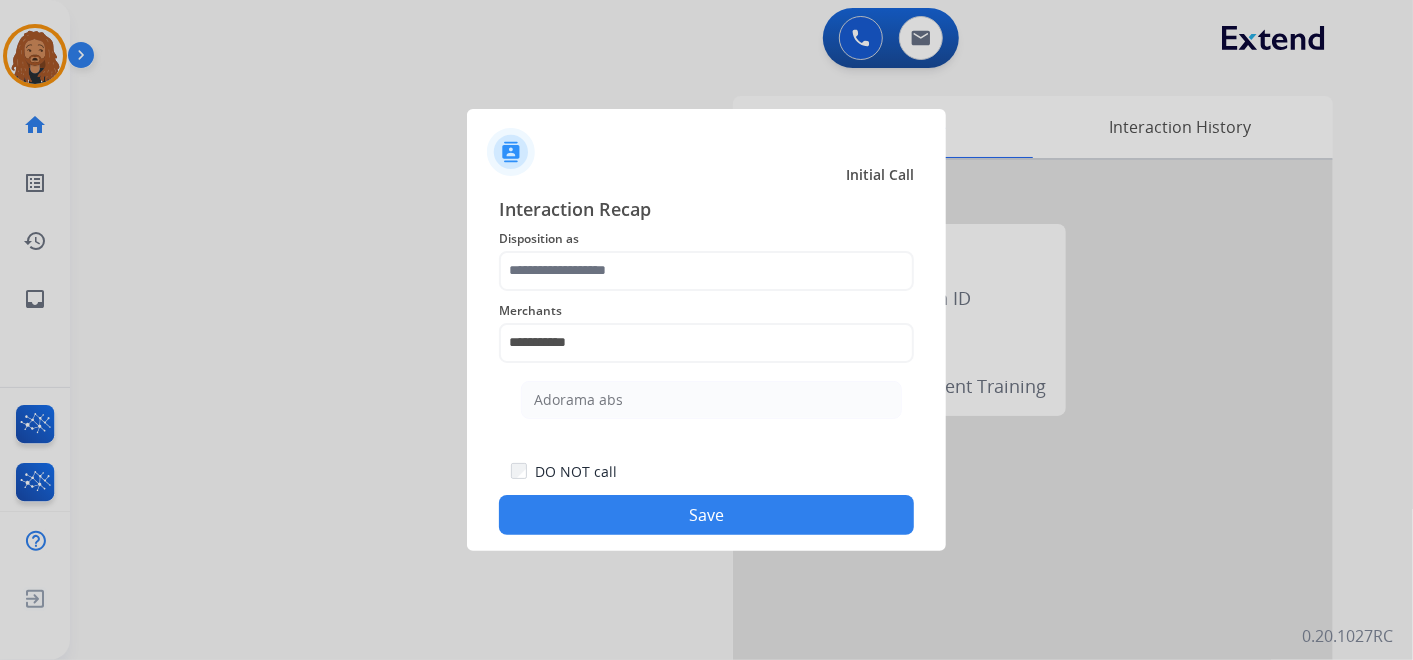 click at bounding box center (706, 330) 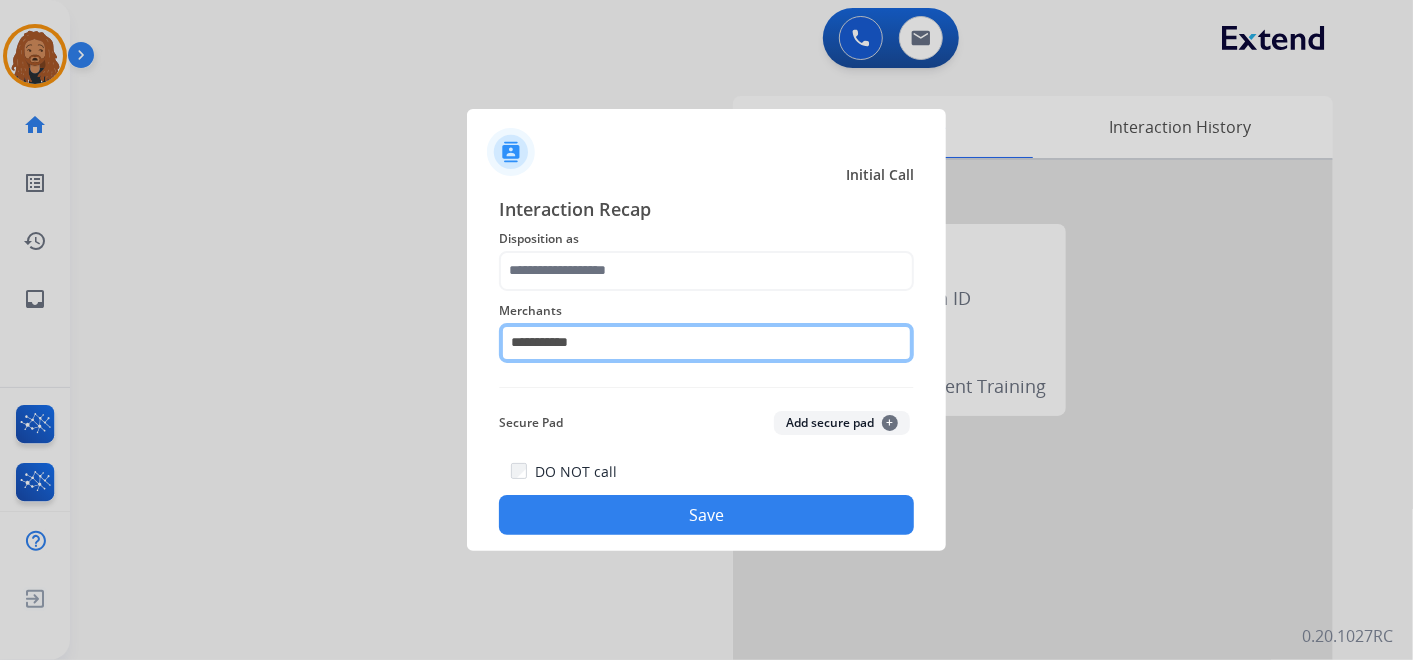 click on "**********" 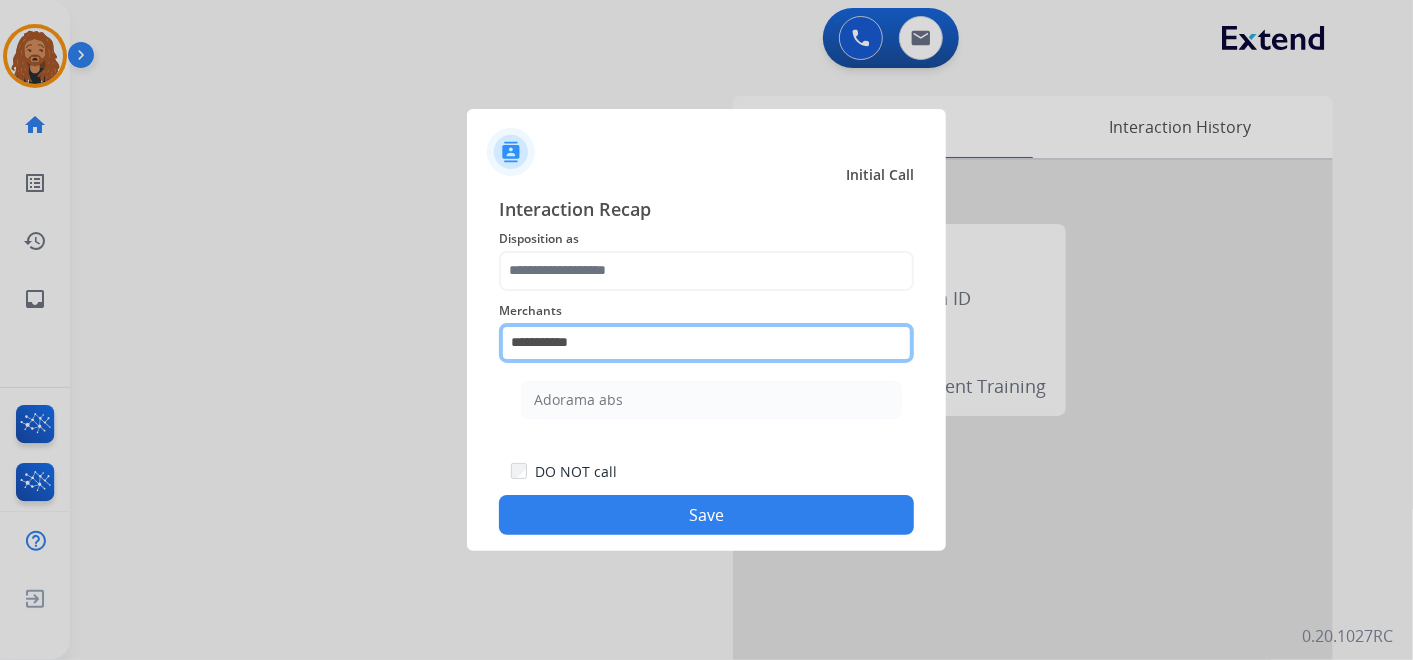 drag, startPoint x: 617, startPoint y: 340, endPoint x: 420, endPoint y: 364, distance: 198.45654 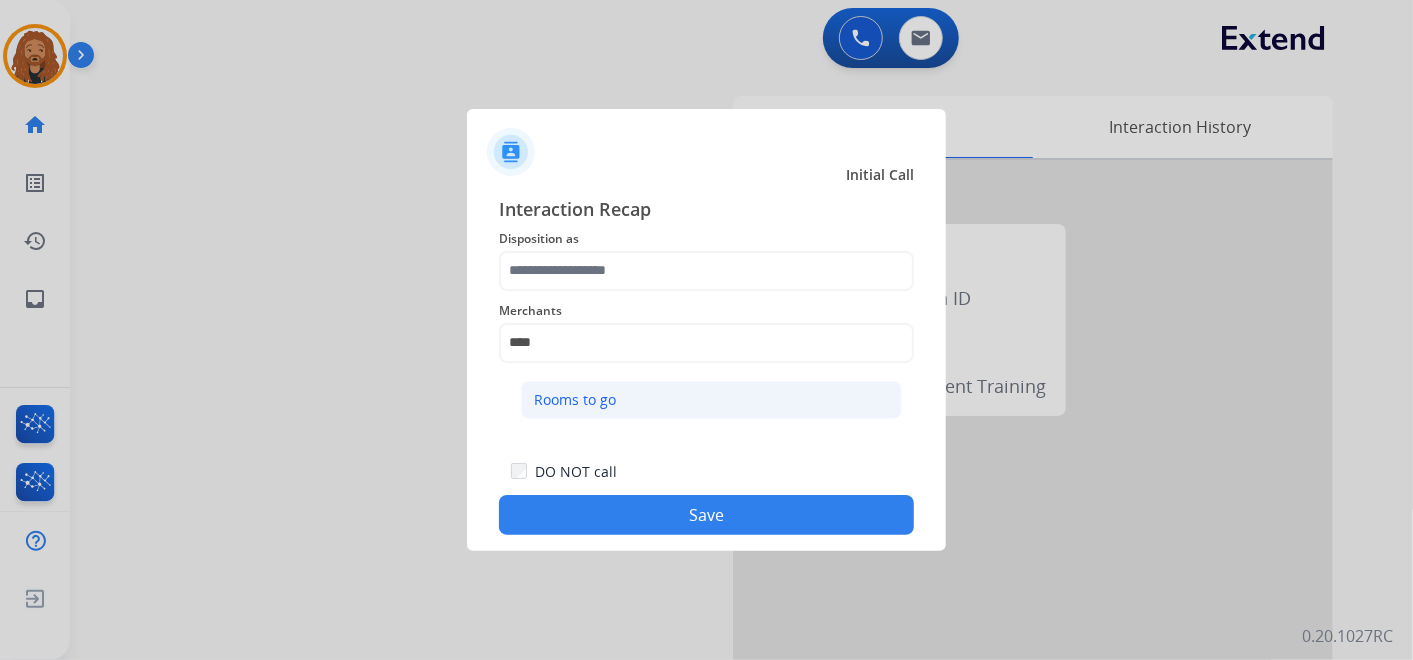 click on "Rooms to go" 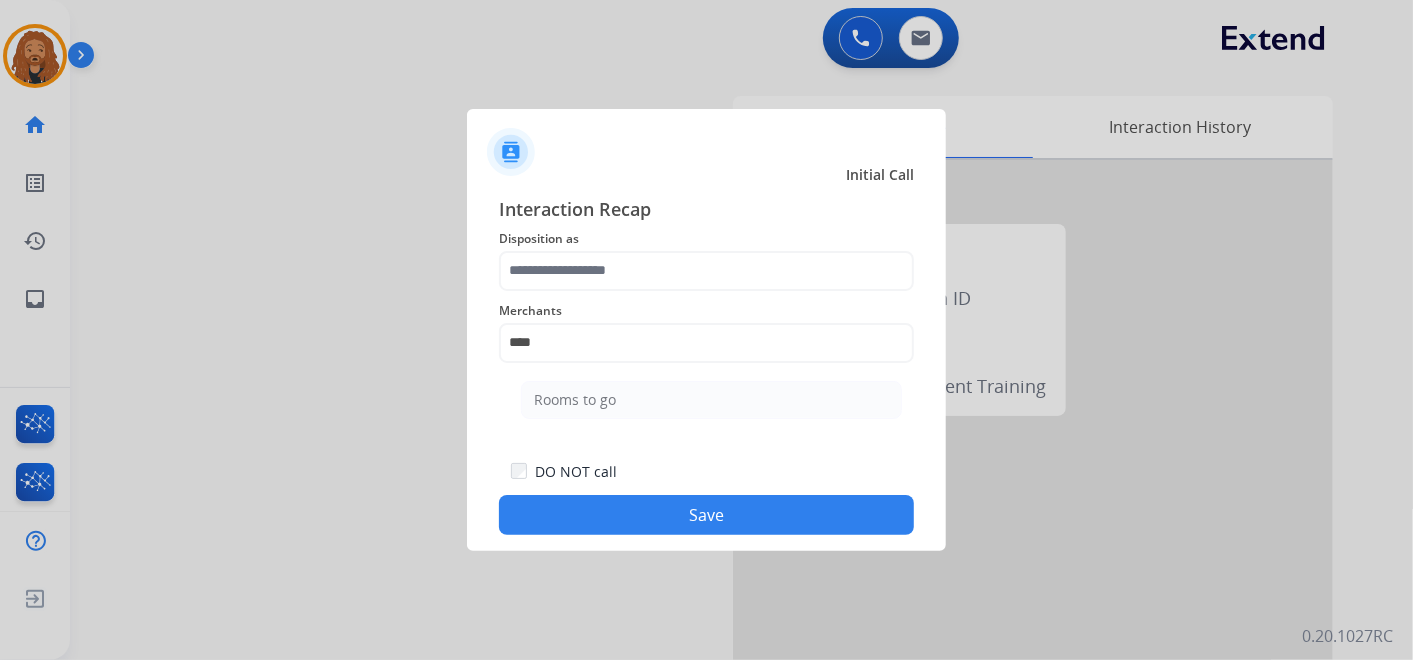 type on "**********" 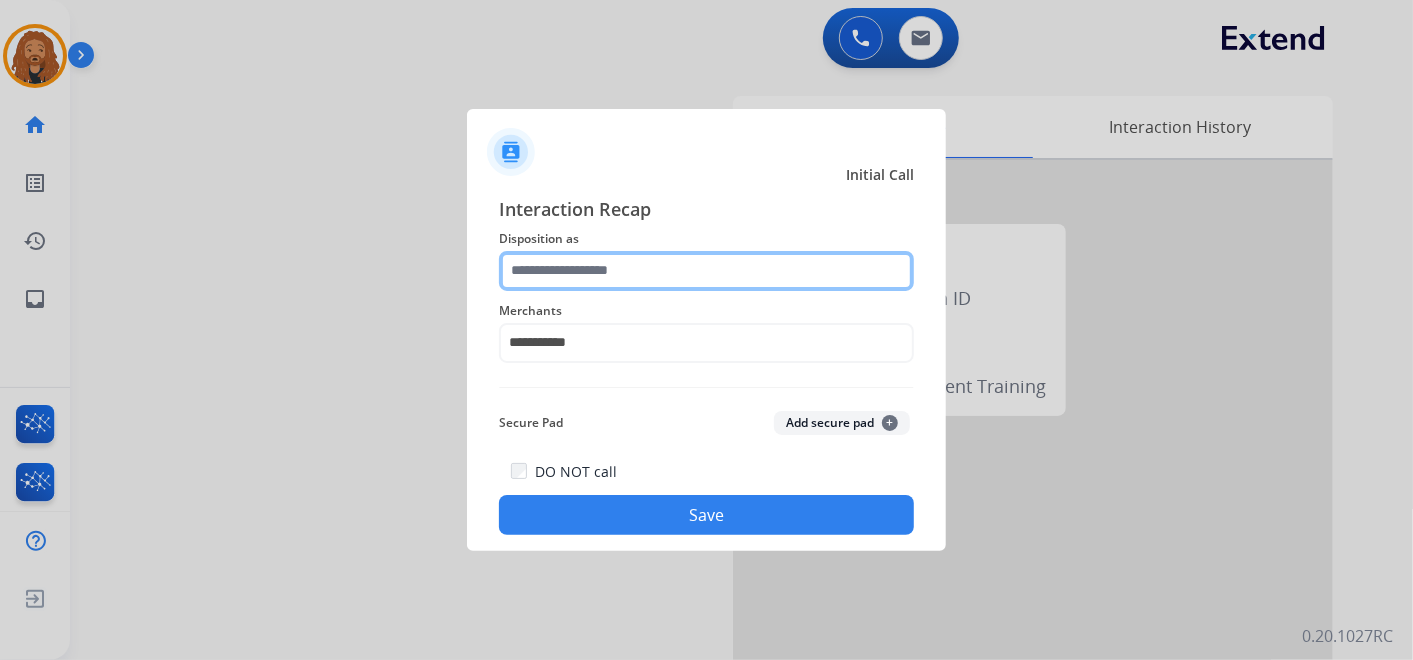 click 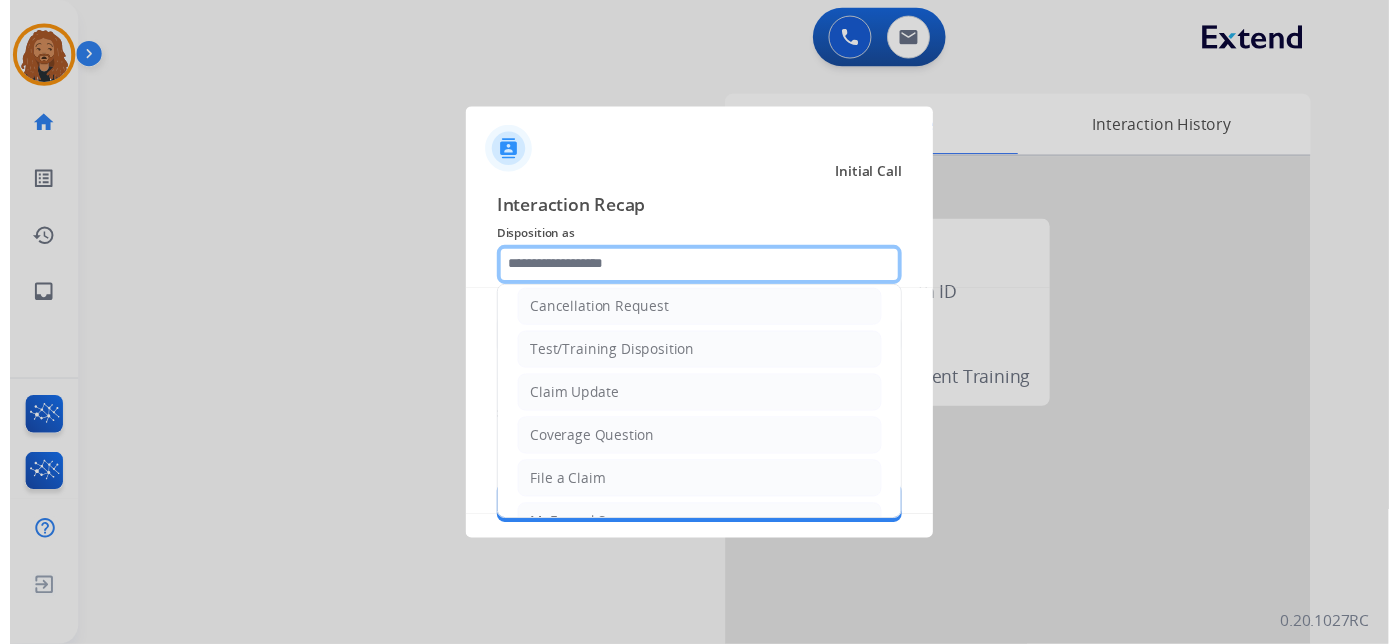 scroll, scrollTop: 0, scrollLeft: 0, axis: both 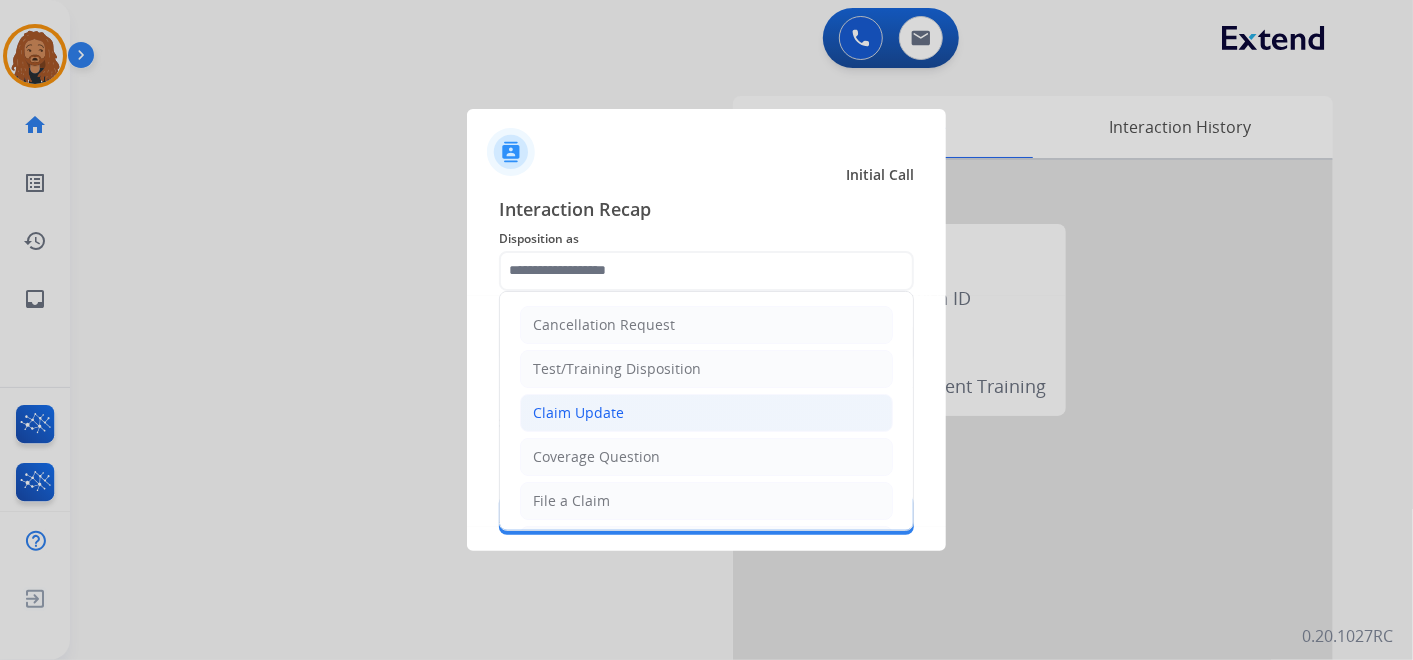 click on "Claim Update" 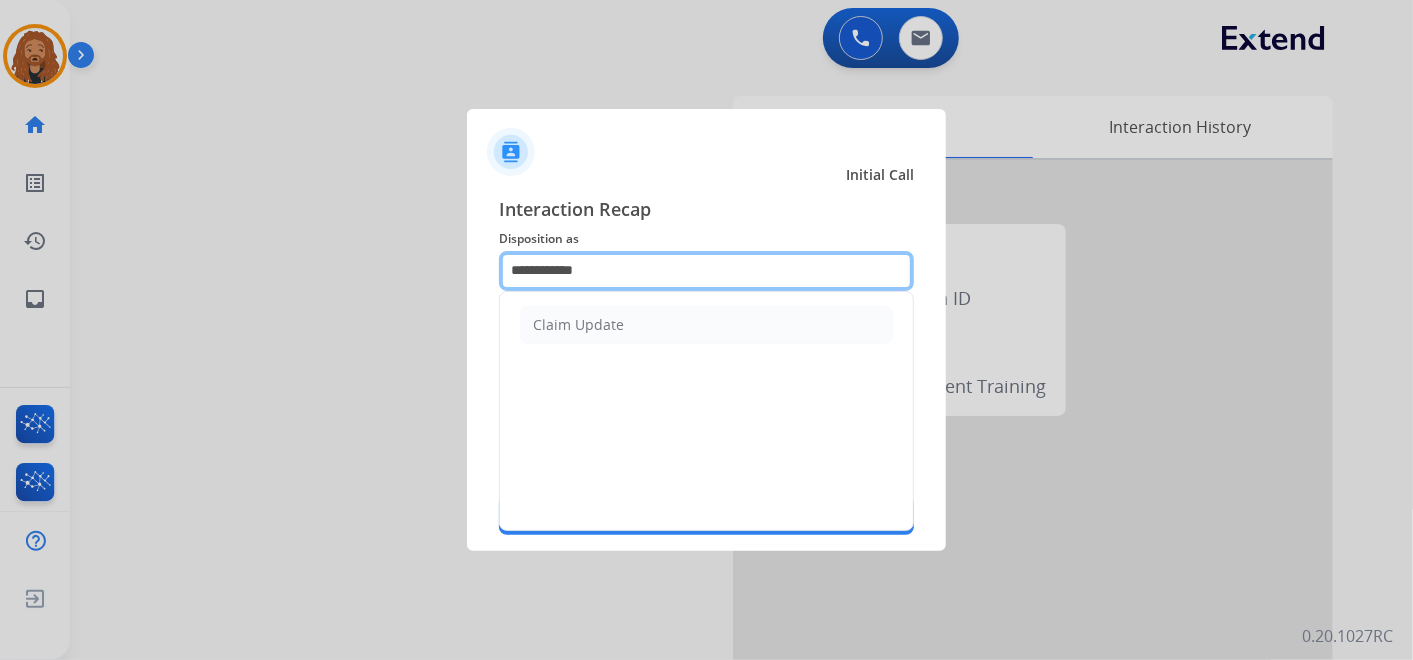 drag, startPoint x: 605, startPoint y: 278, endPoint x: 216, endPoint y: 230, distance: 391.95026 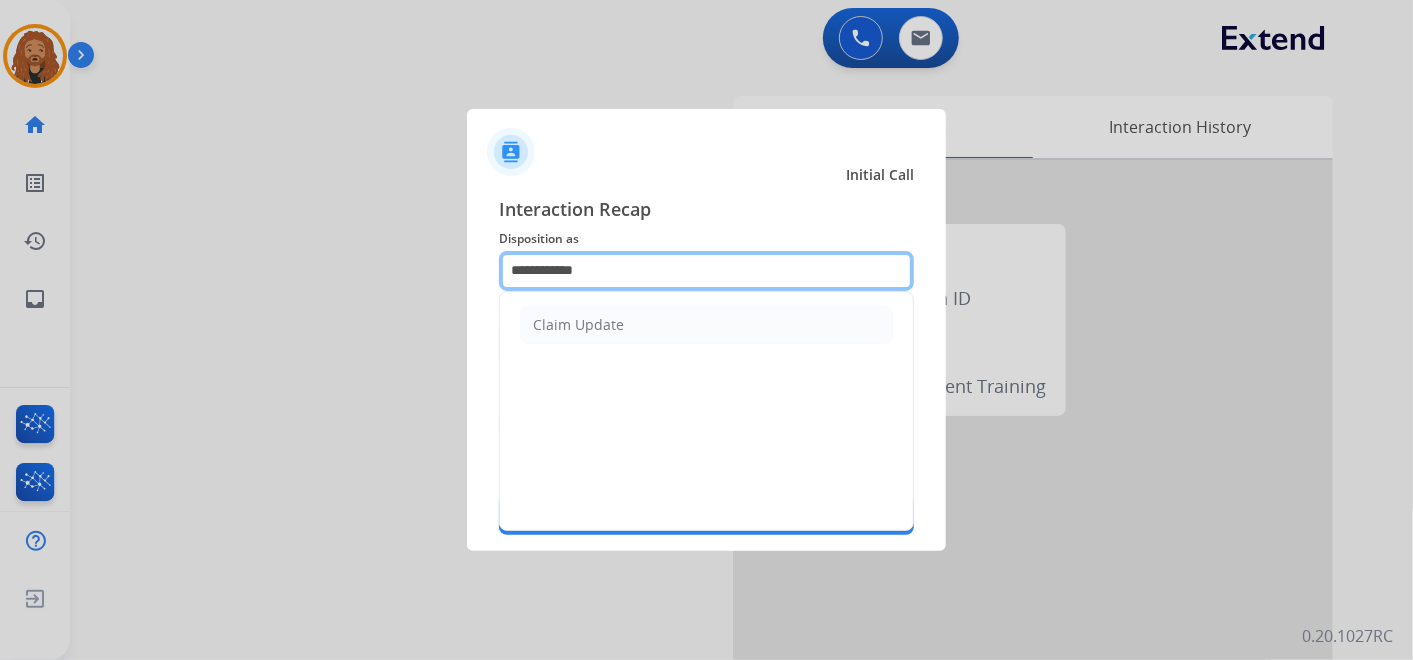 click on "**********" 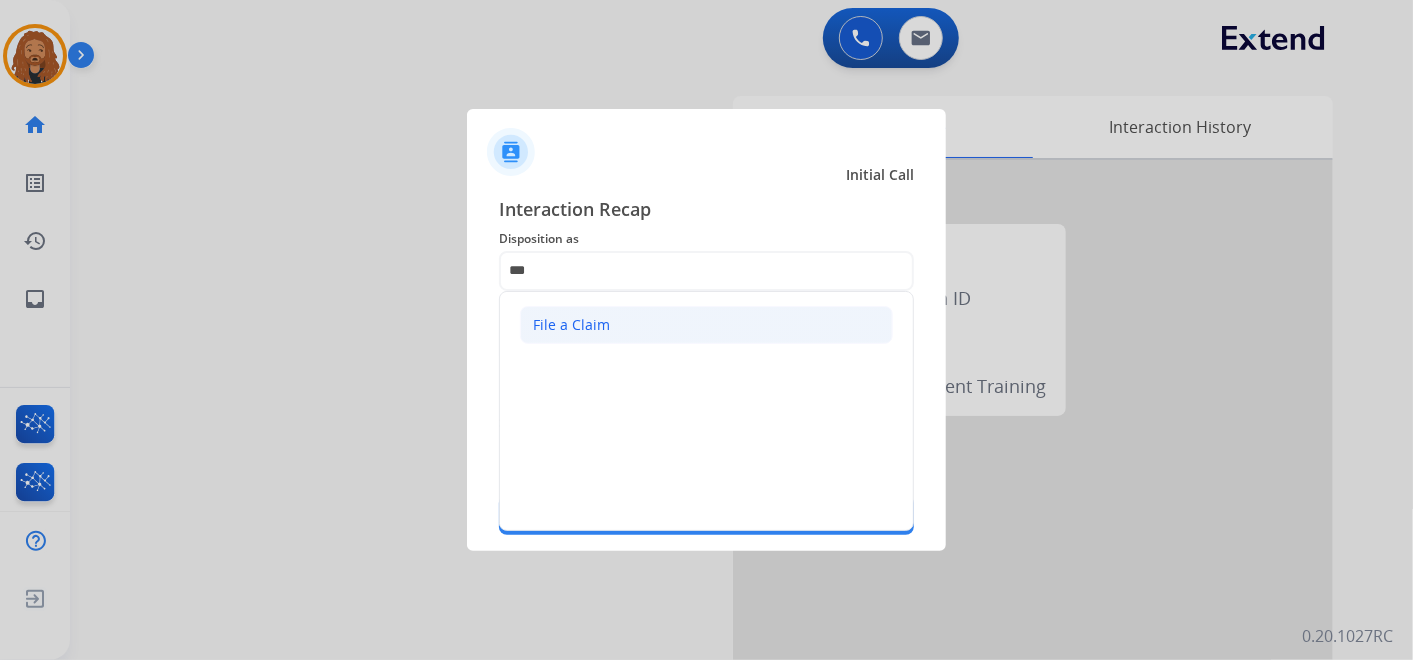 click on "File a Claim" 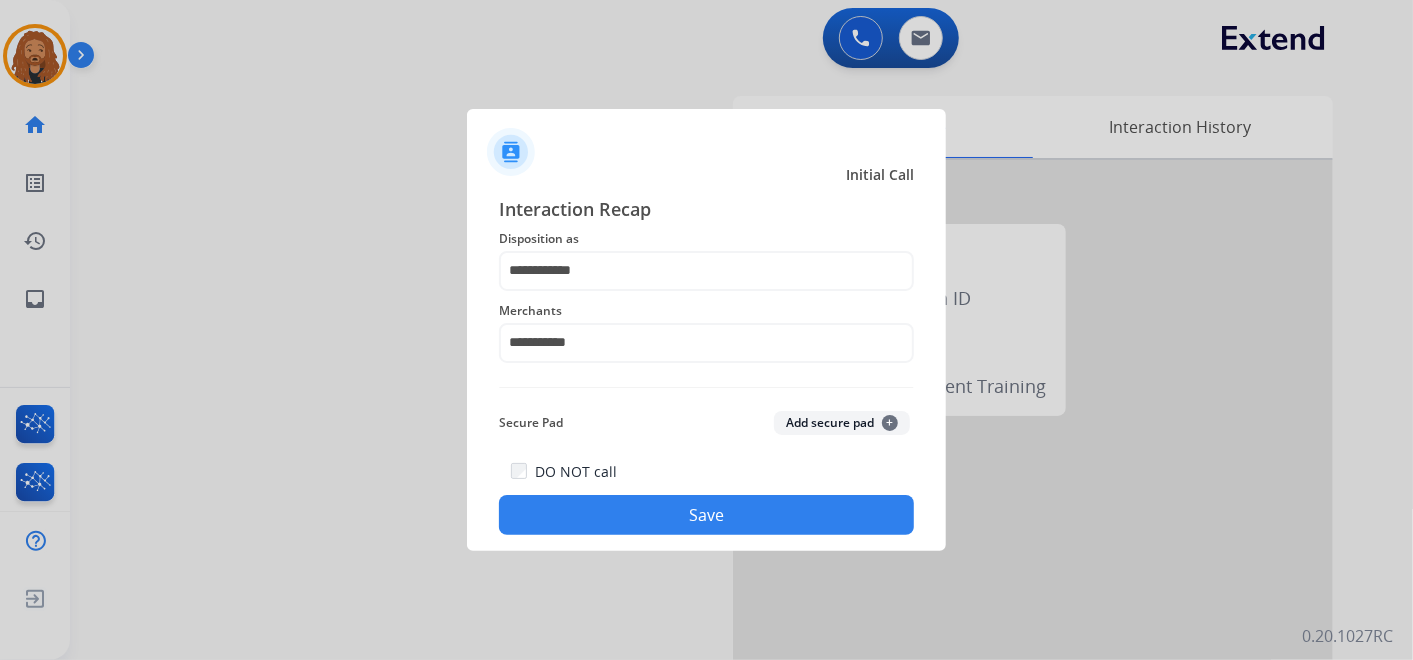 click on "Save" 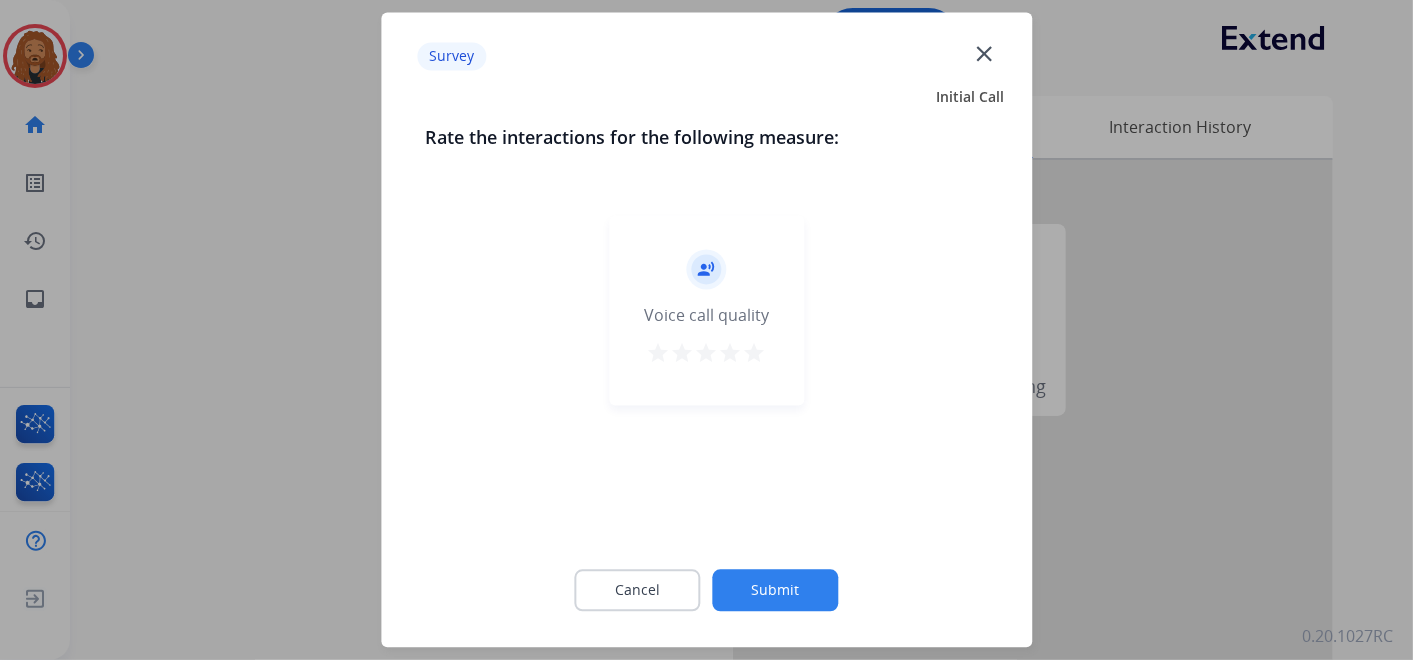 click on "star" at bounding box center (755, 354) 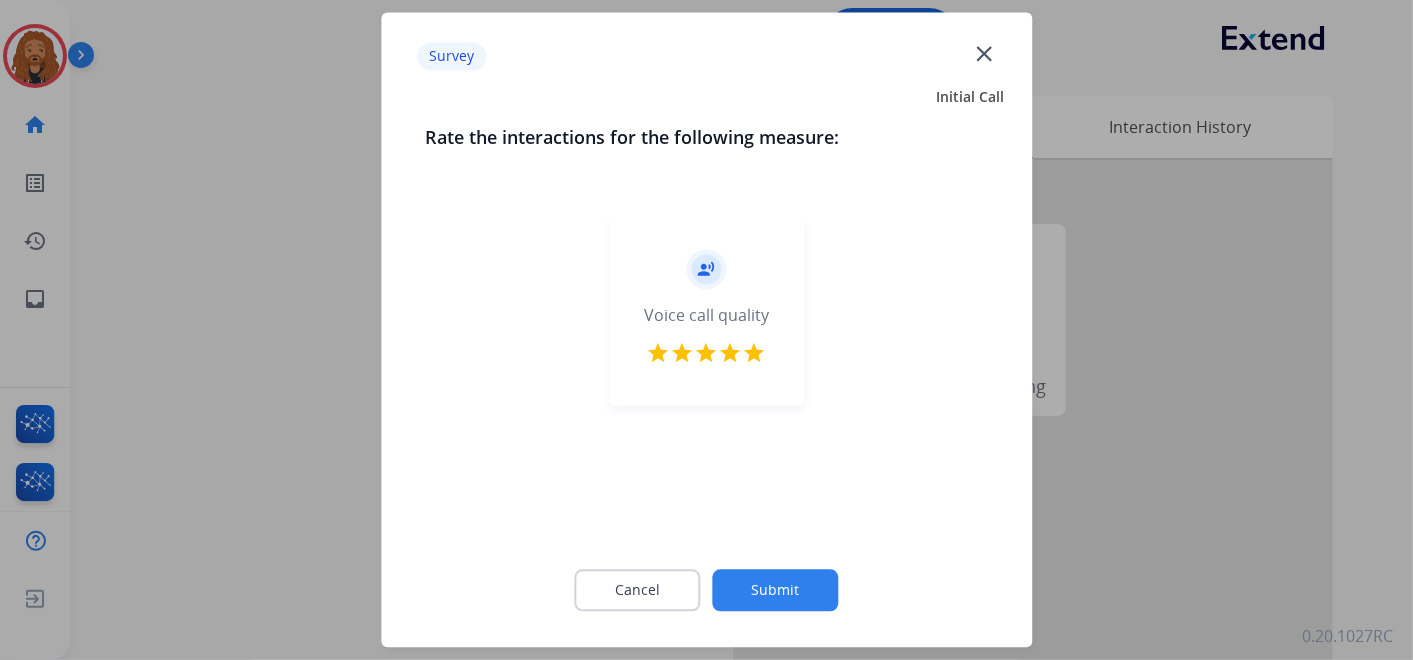 click on "Cancel Submit" 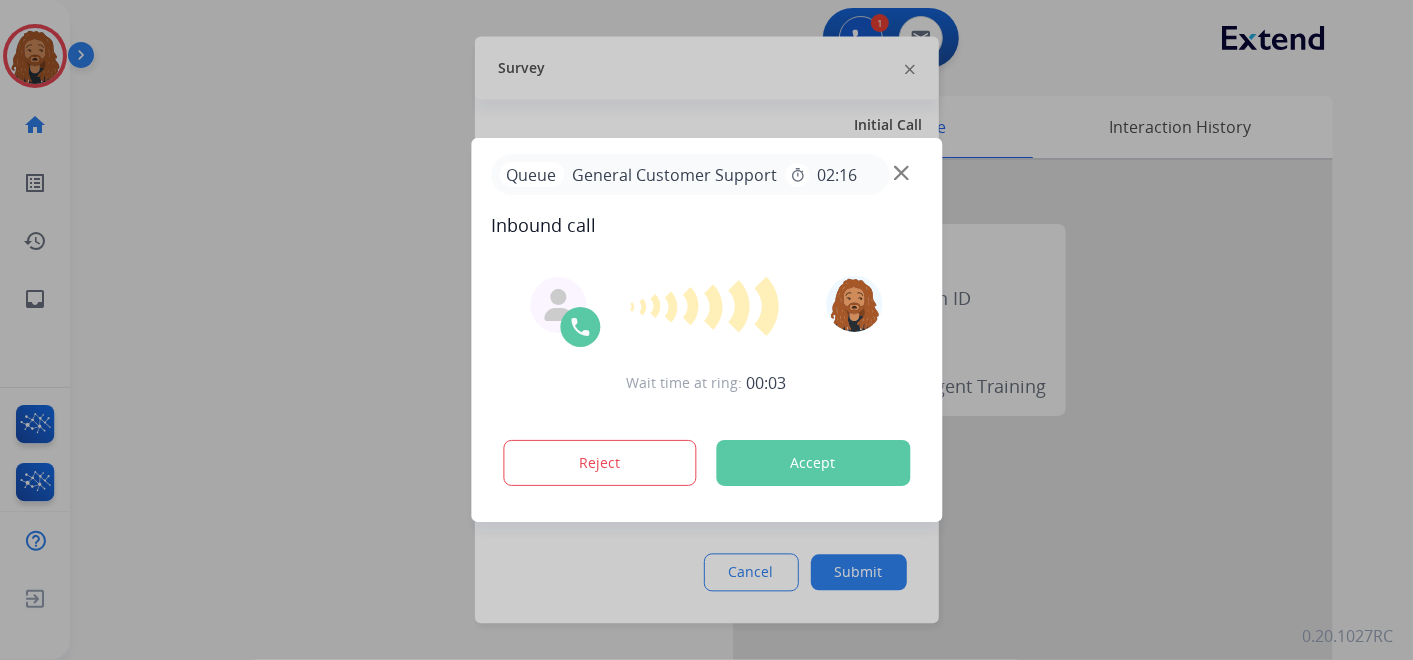 click at bounding box center [706, 330] 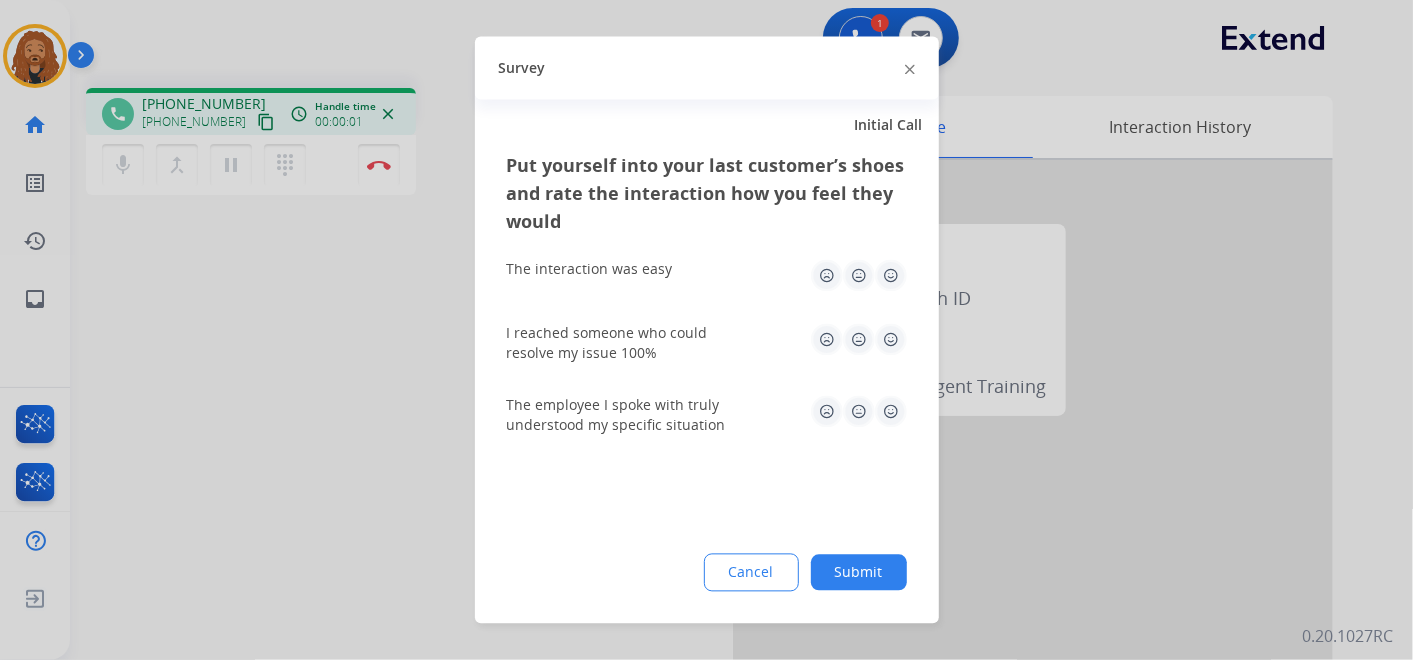 click 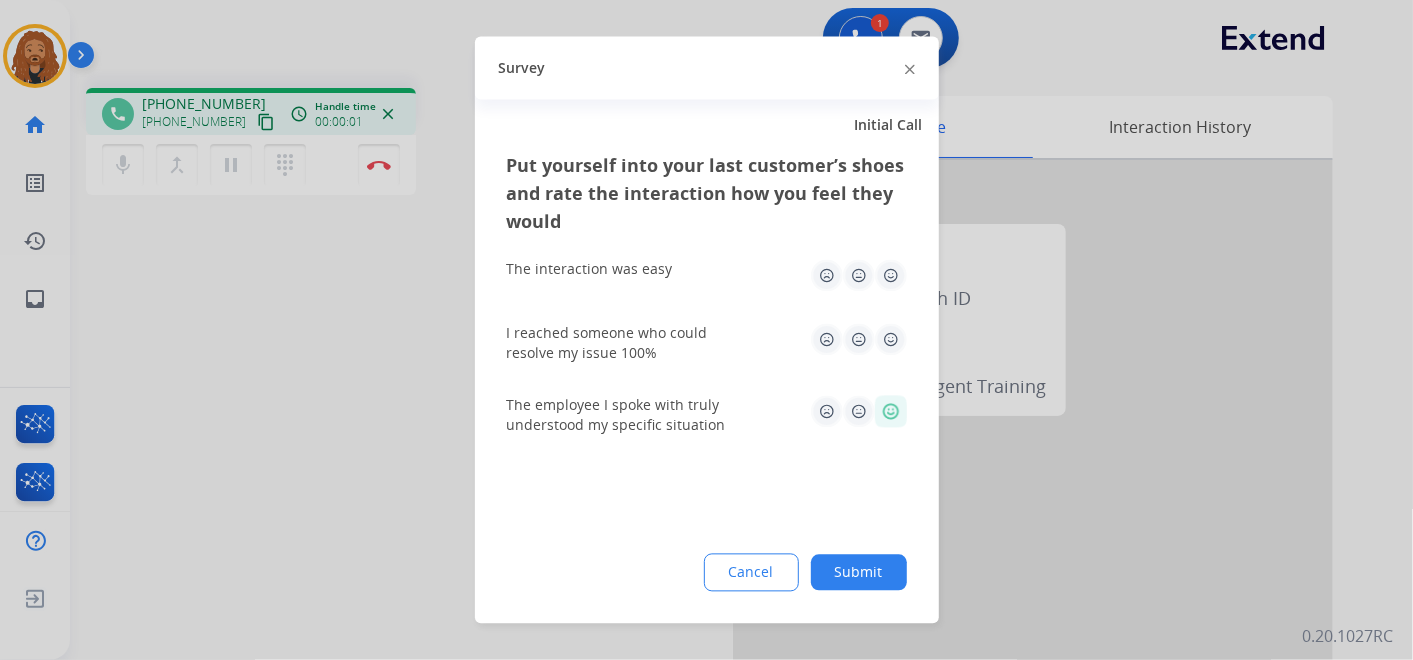 click 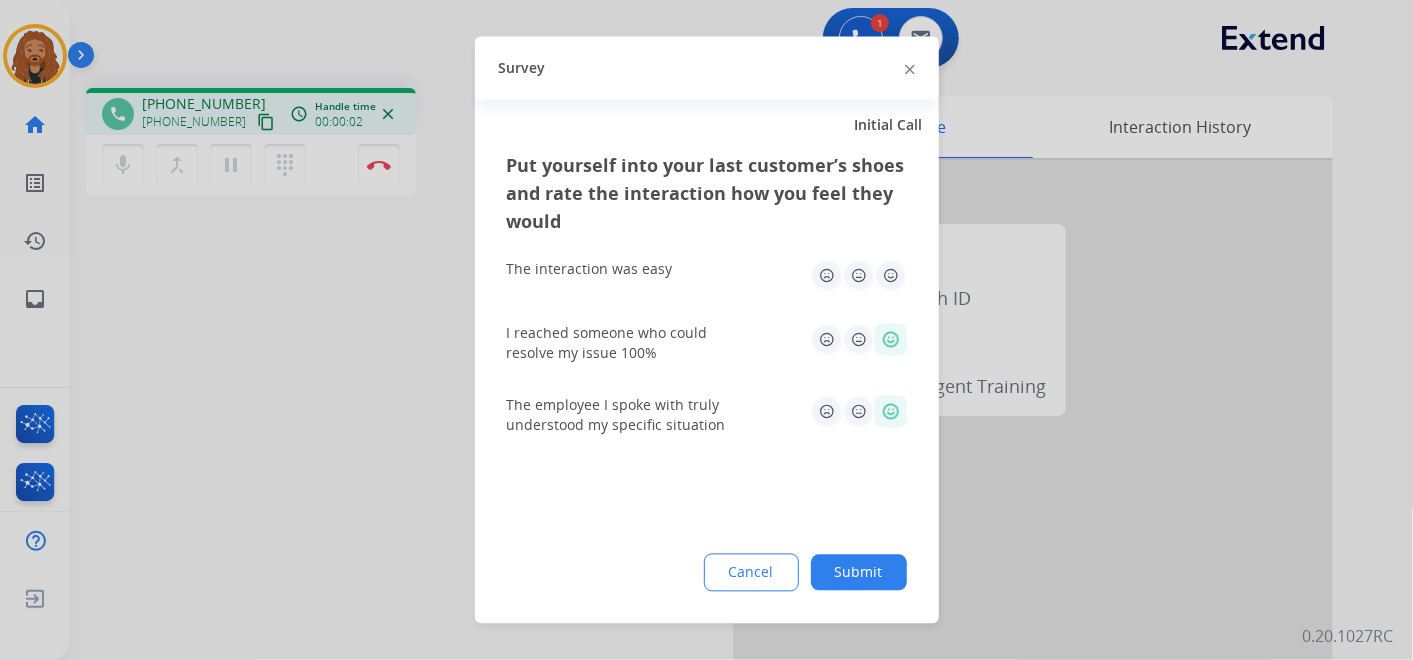 drag, startPoint x: 886, startPoint y: 268, endPoint x: 886, endPoint y: 297, distance: 29 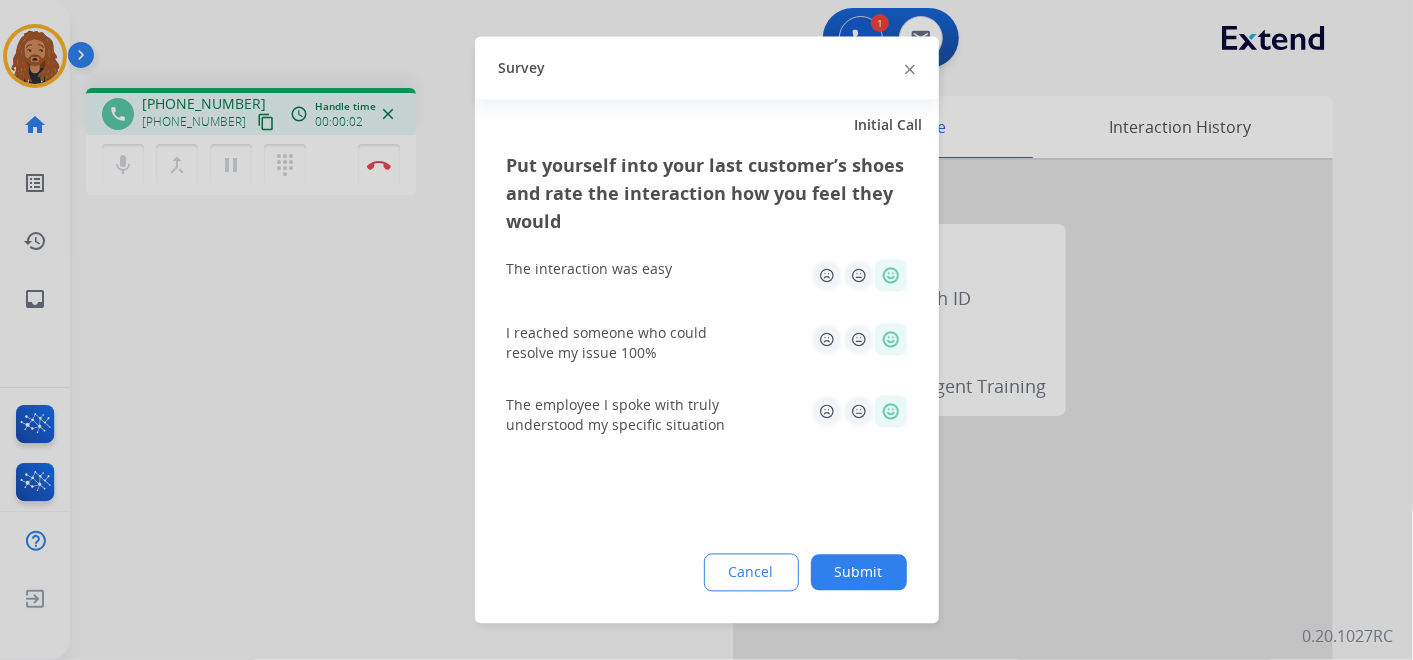 click on "Submit" 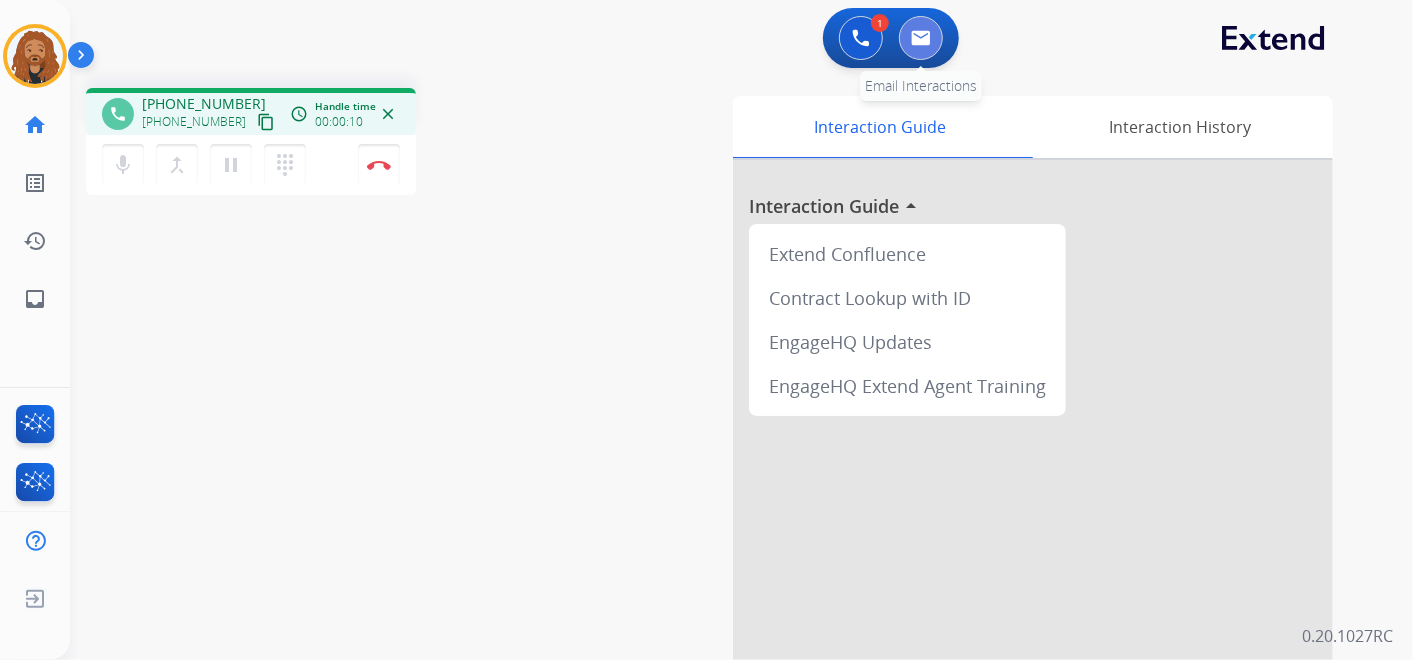 click at bounding box center [921, 38] 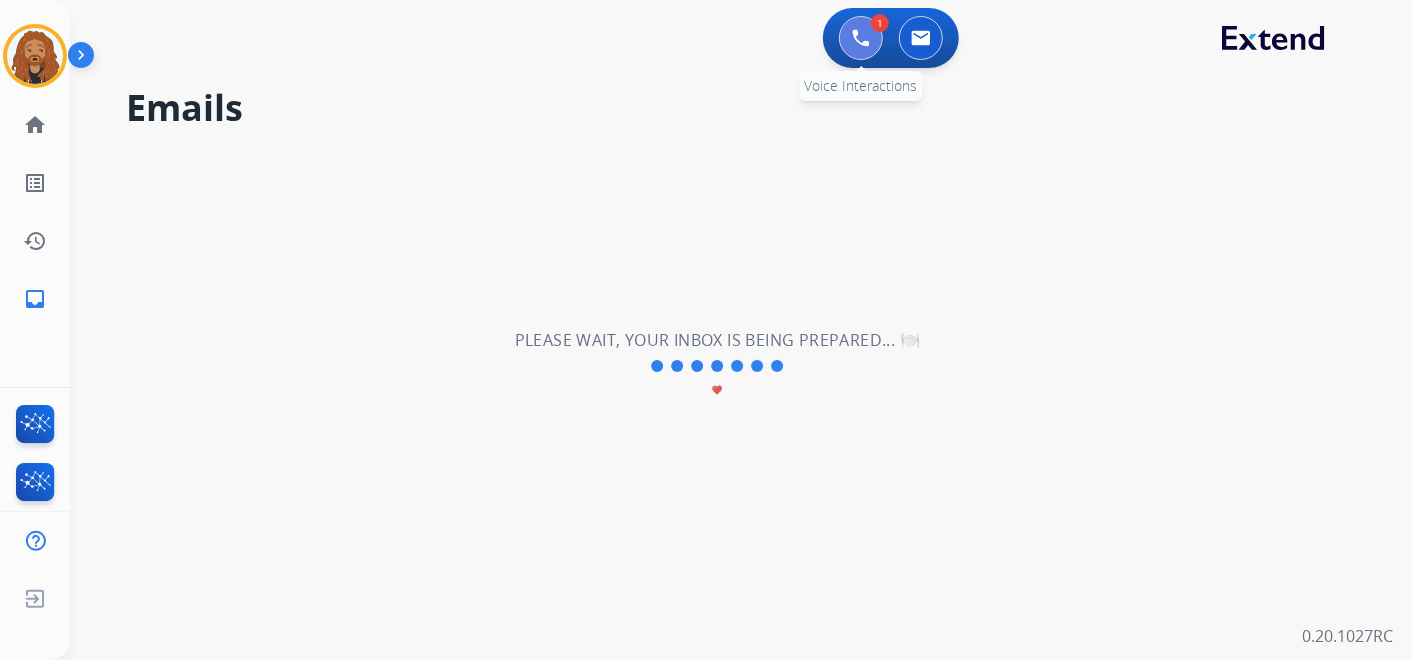 click at bounding box center (861, 38) 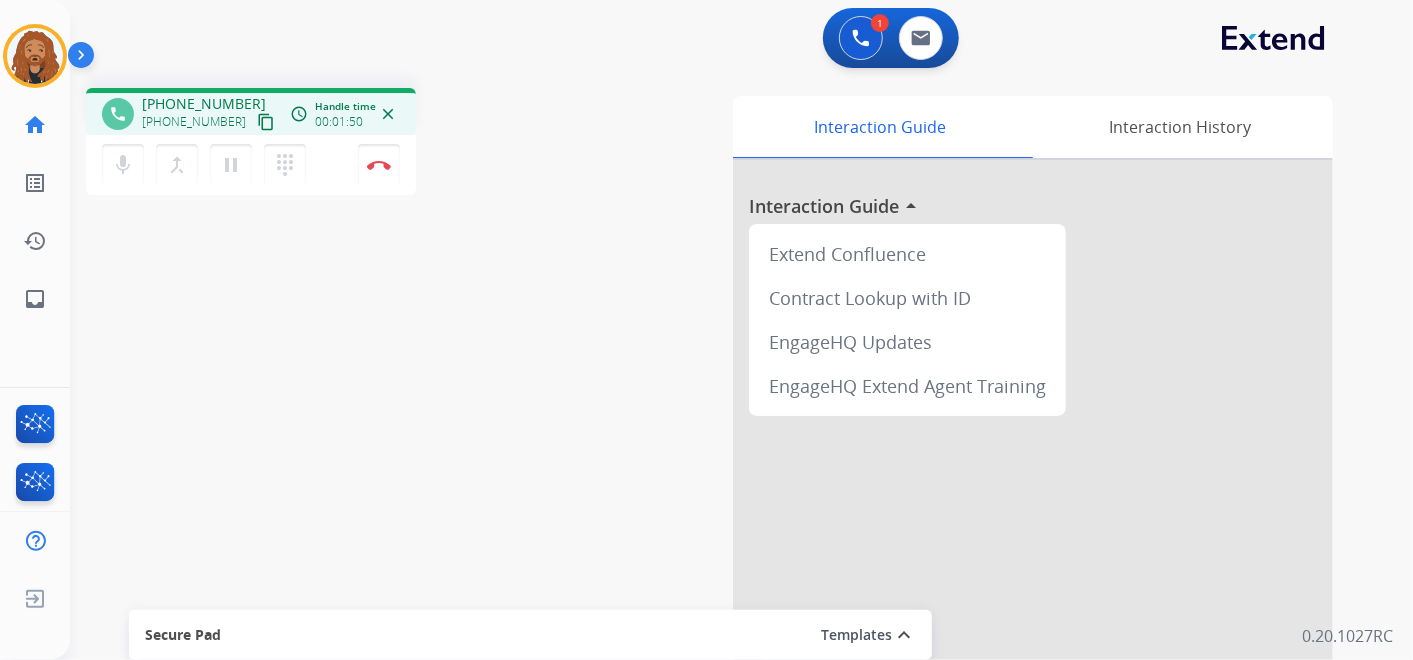 click on "content_copy" at bounding box center (266, 122) 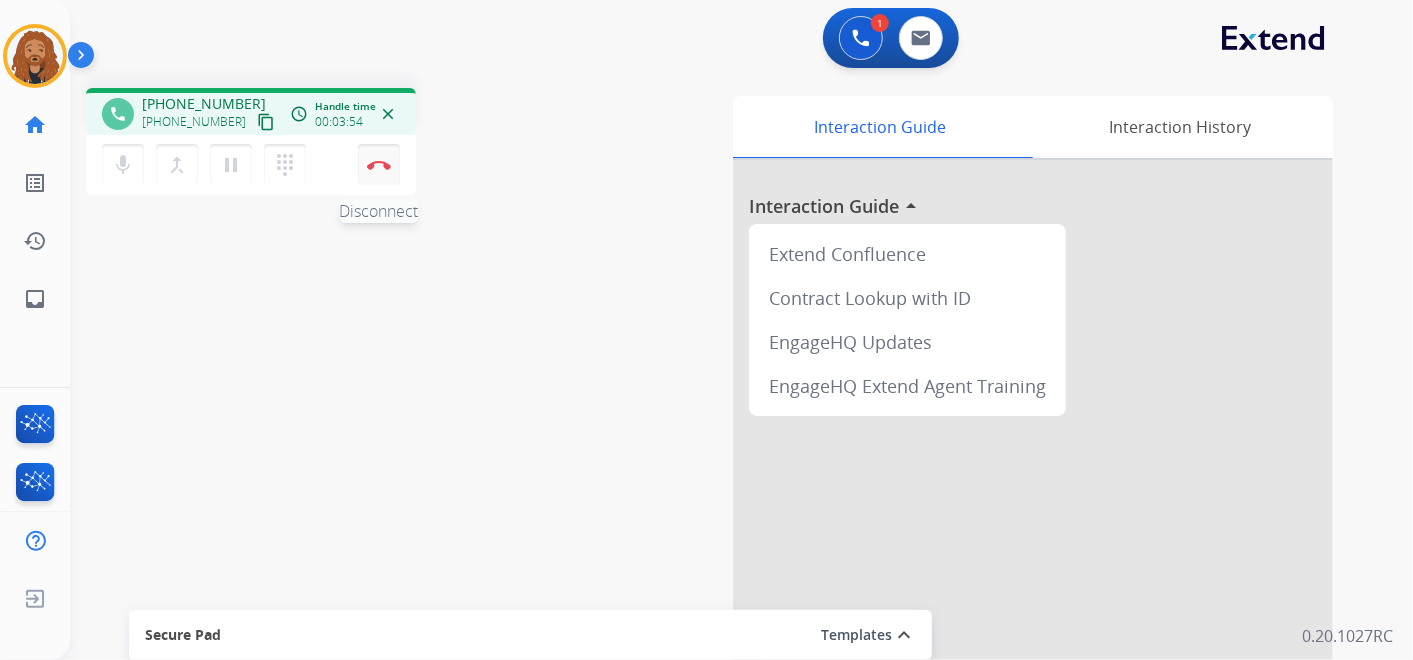 click at bounding box center [379, 165] 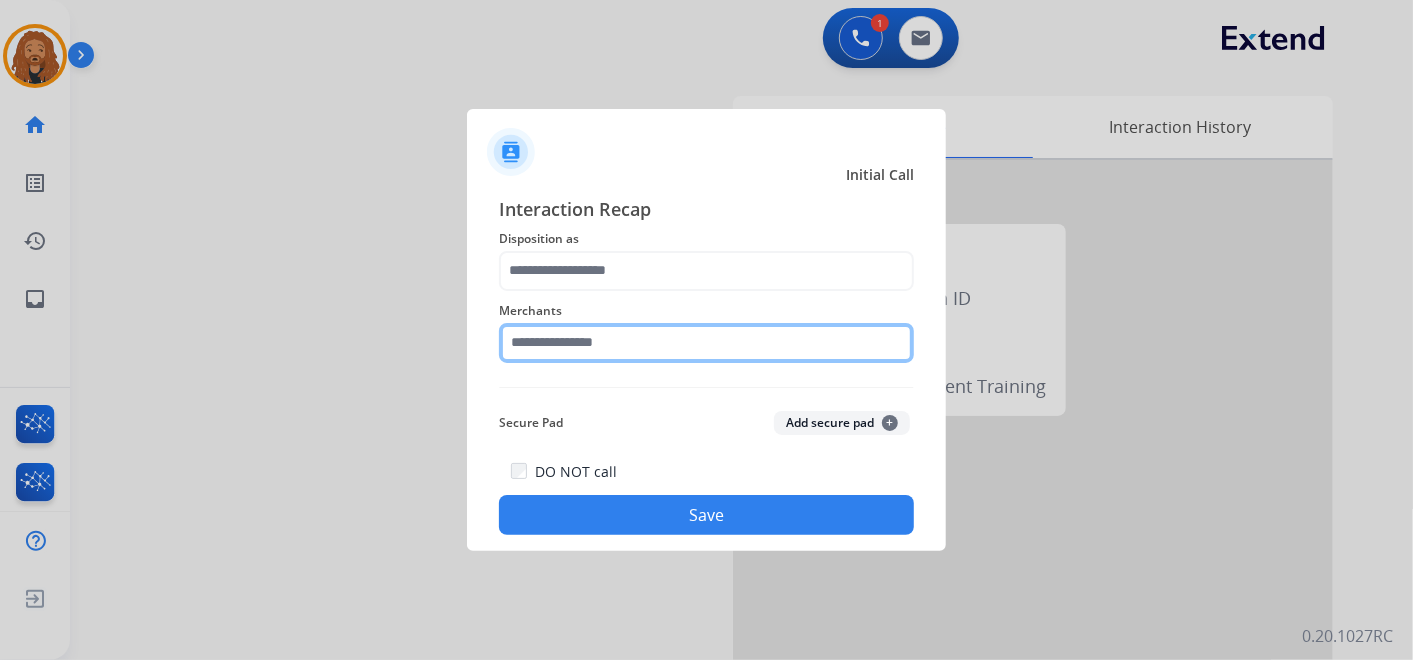 click 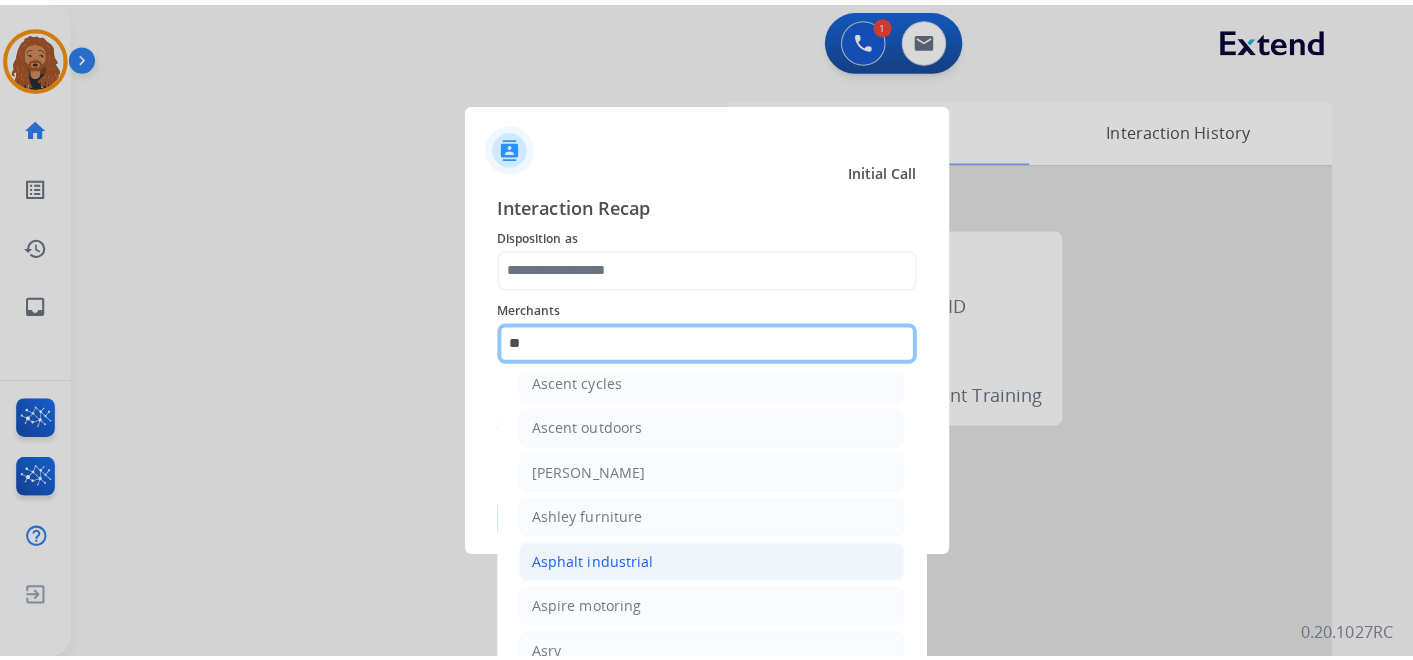 scroll, scrollTop: 158, scrollLeft: 0, axis: vertical 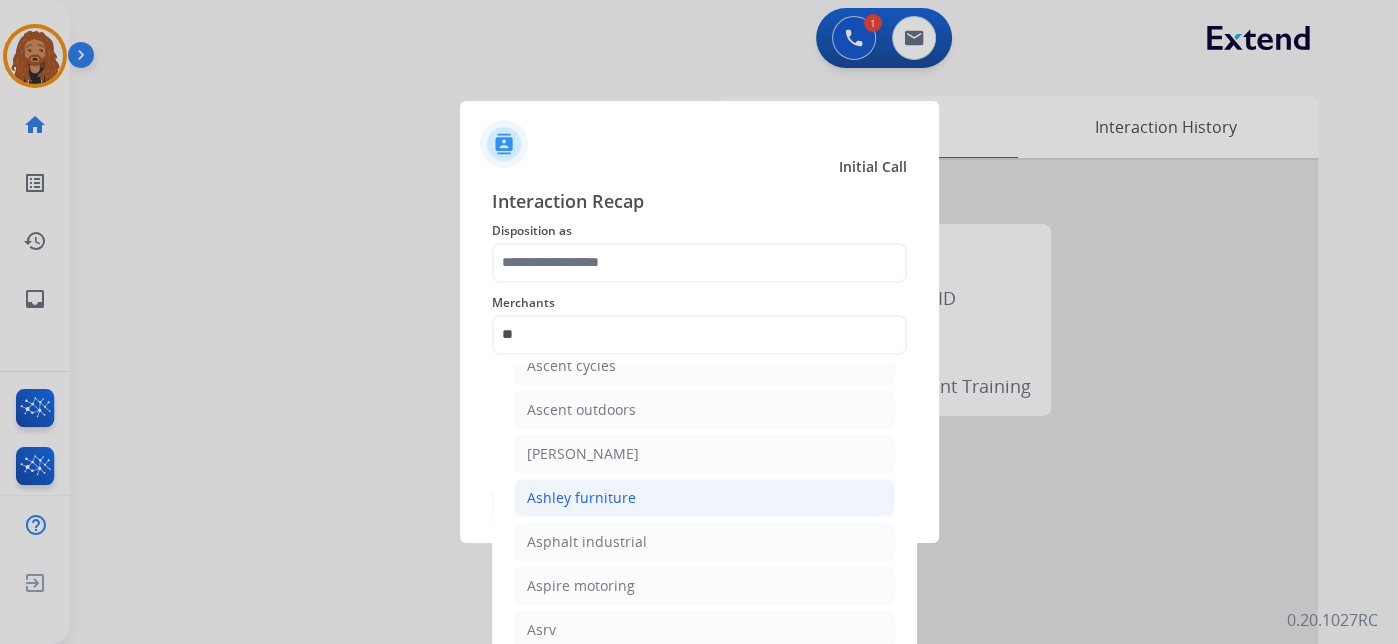 click on "Ashley furniture" 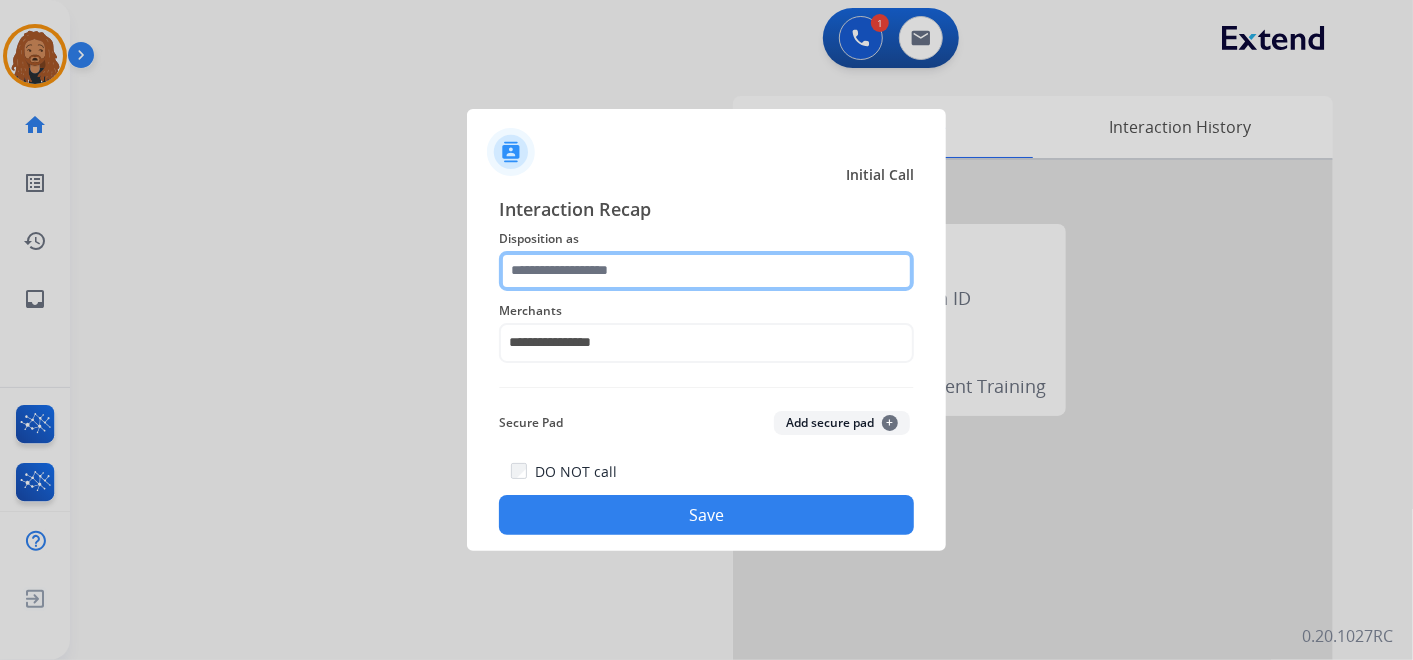click 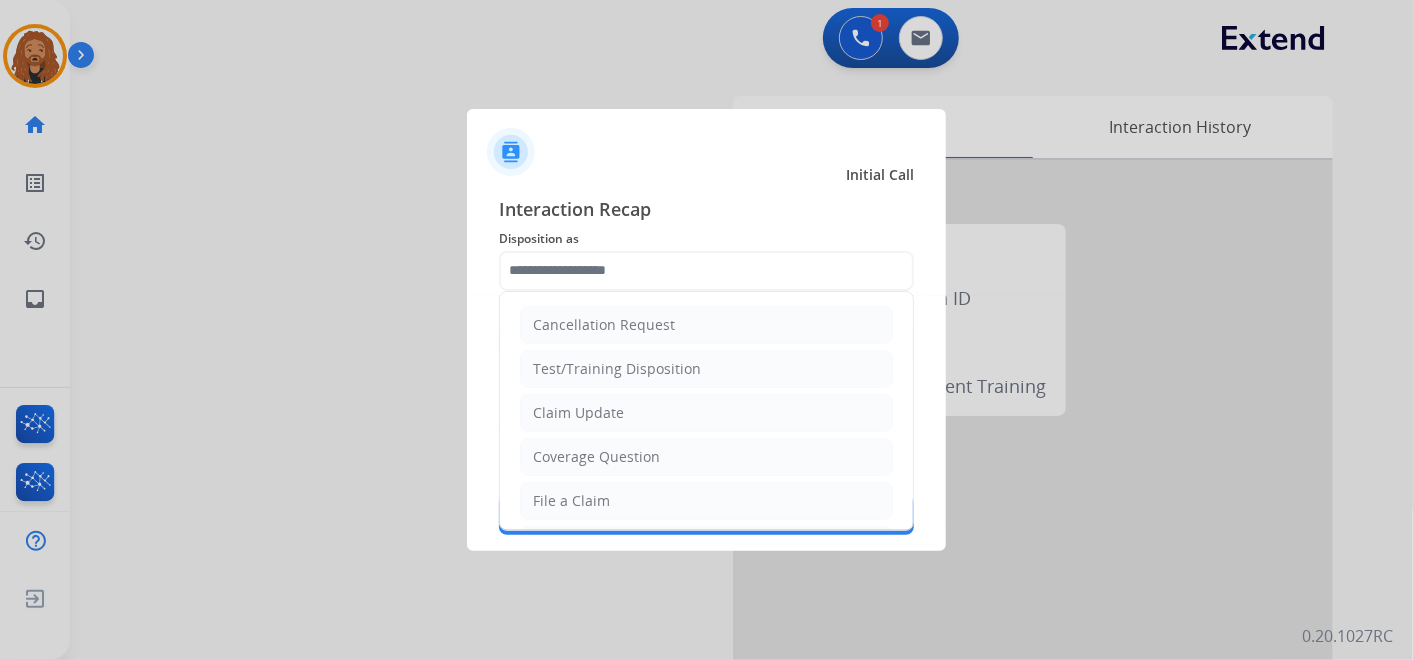 click on "File a Claim" 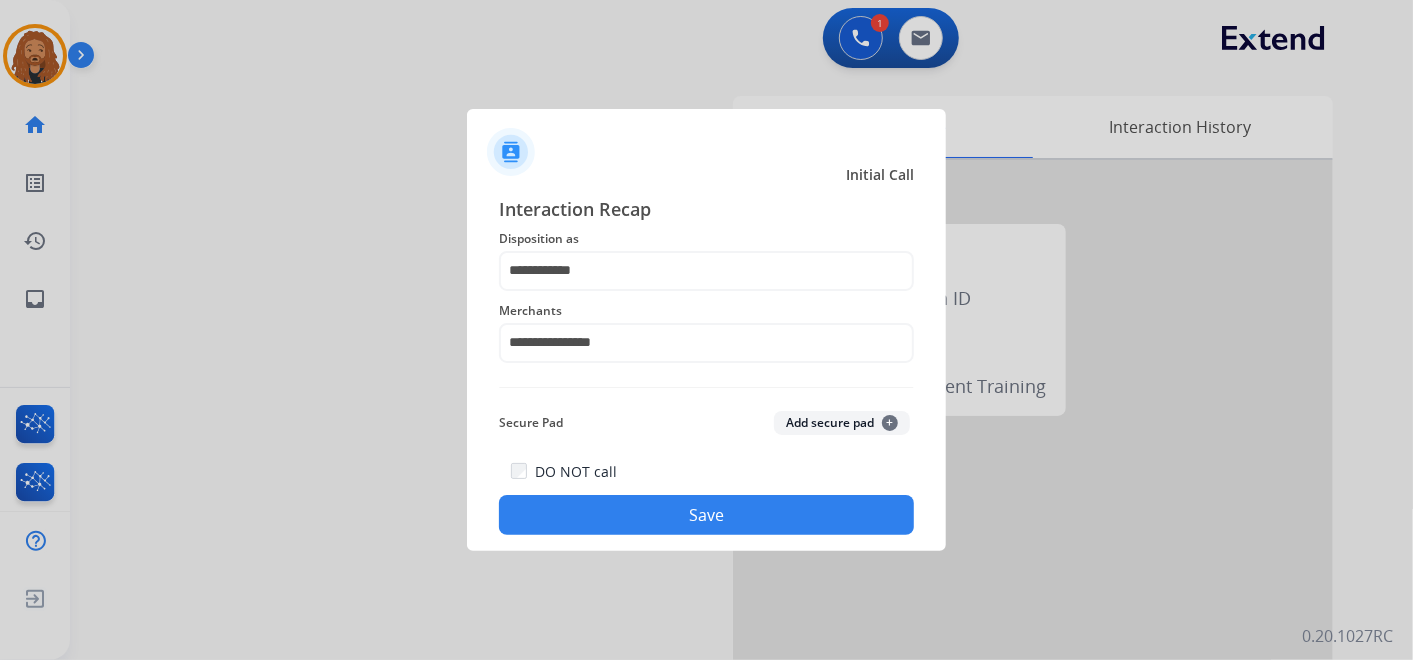 click on "Save" 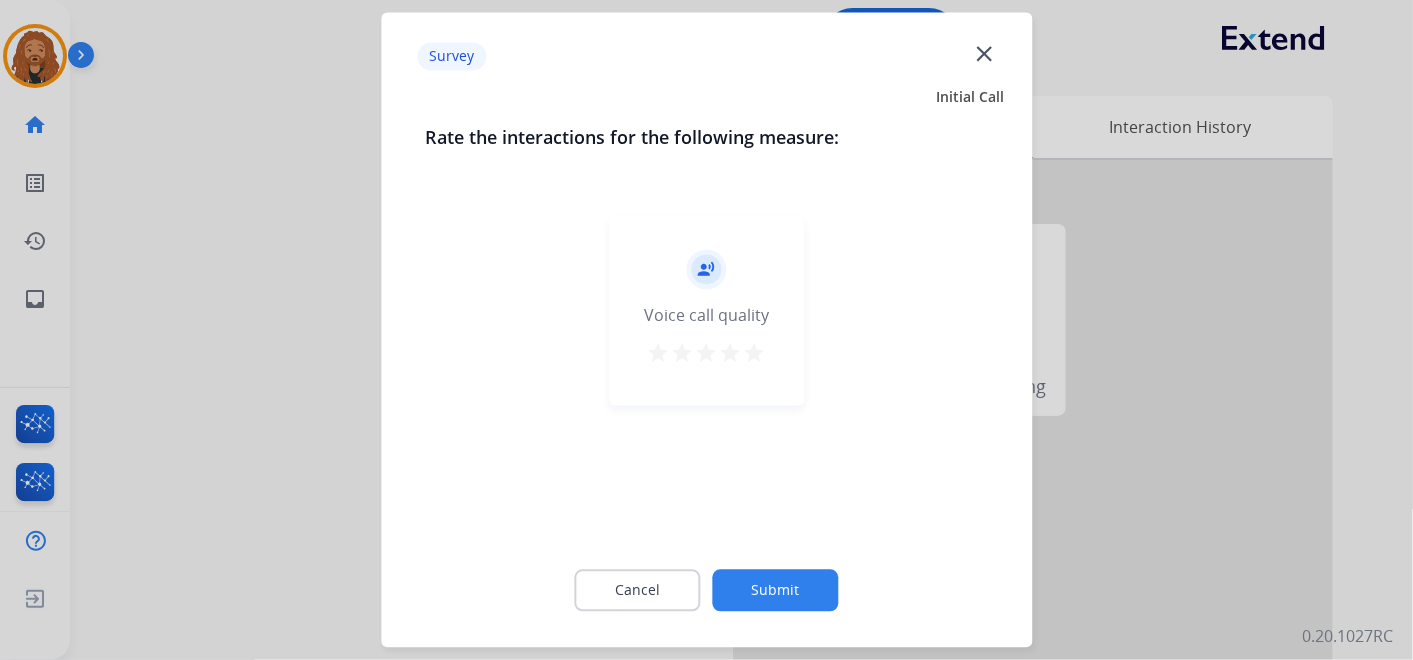 click on "Submit" 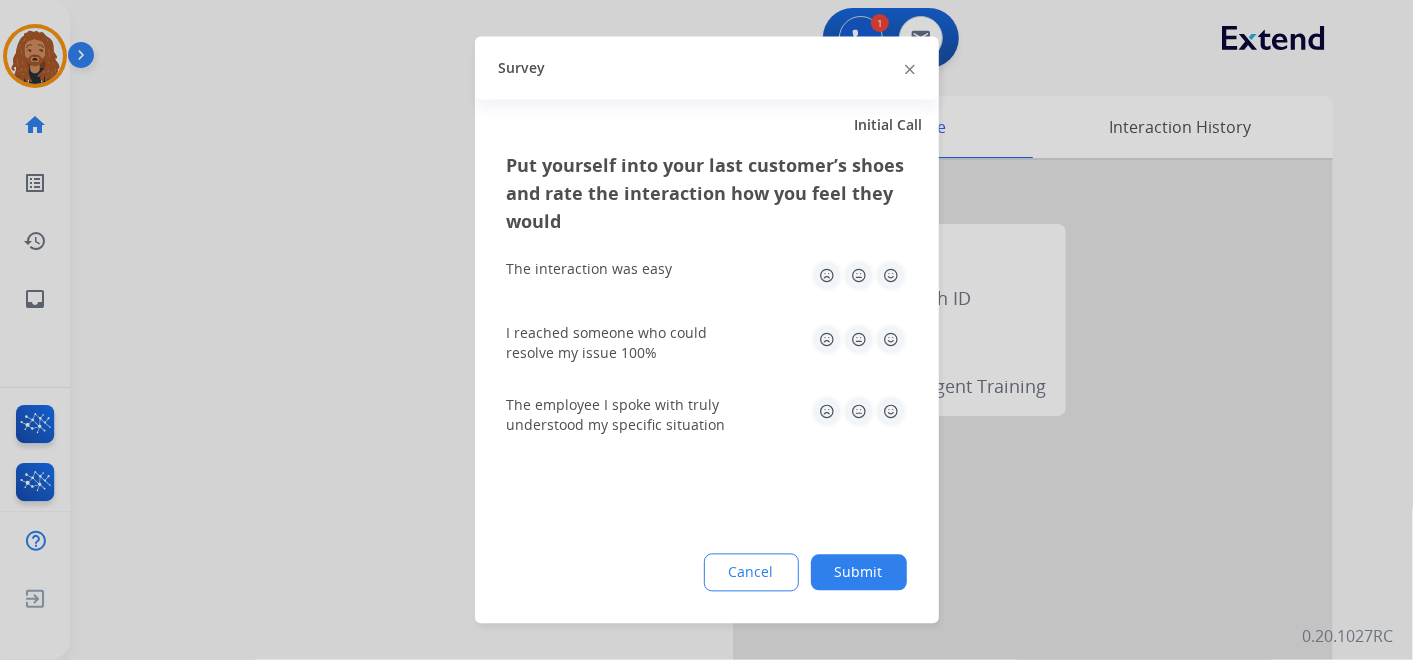 click on "Submit" 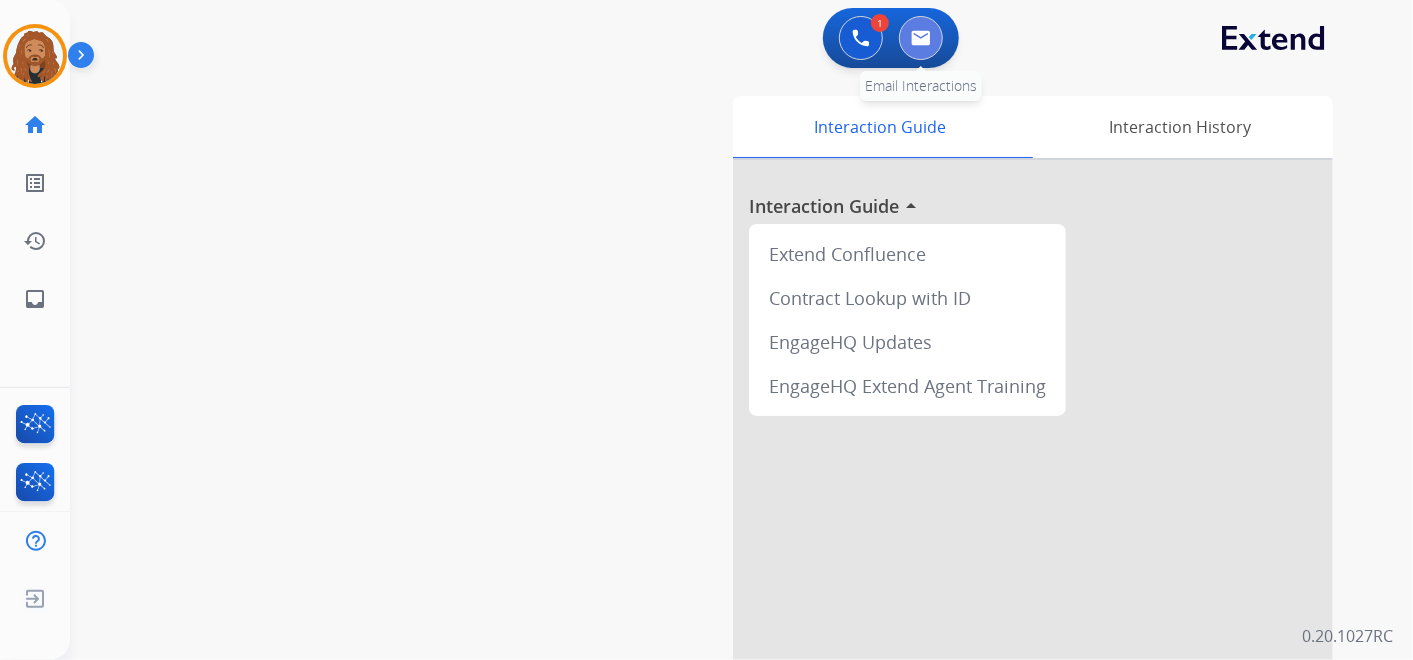 click at bounding box center [921, 38] 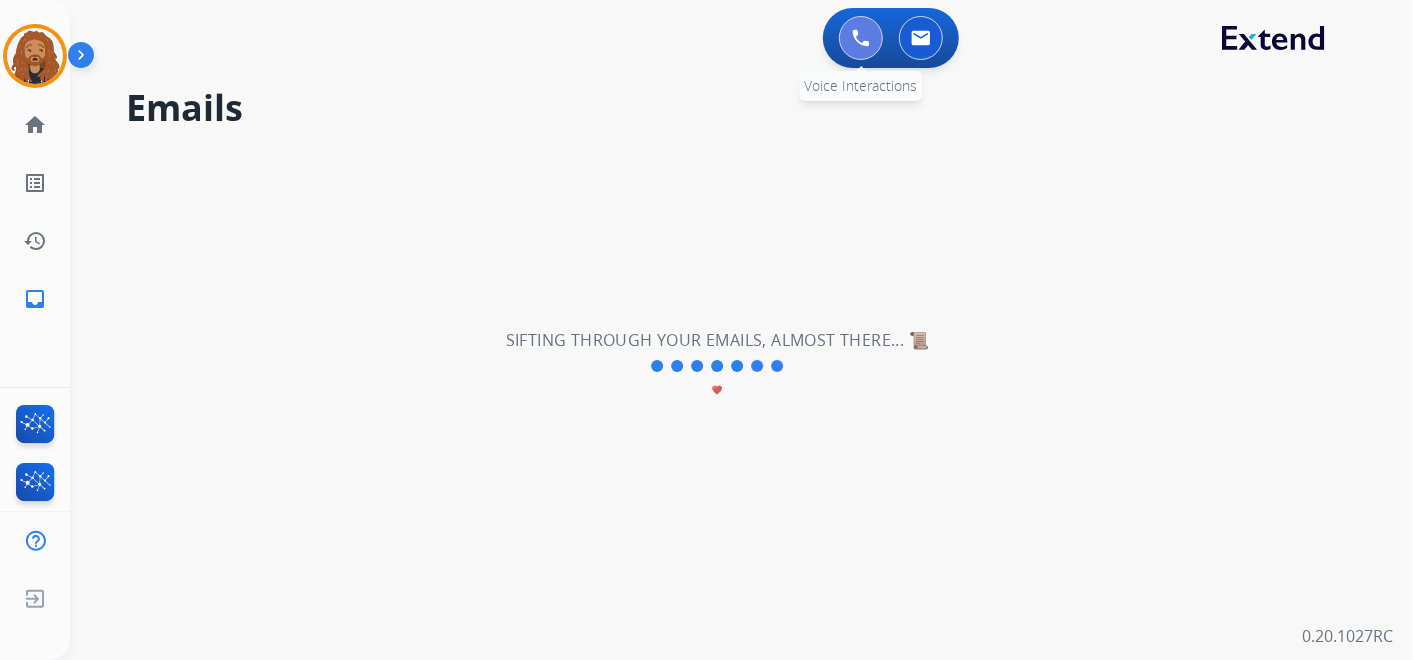 click at bounding box center [861, 38] 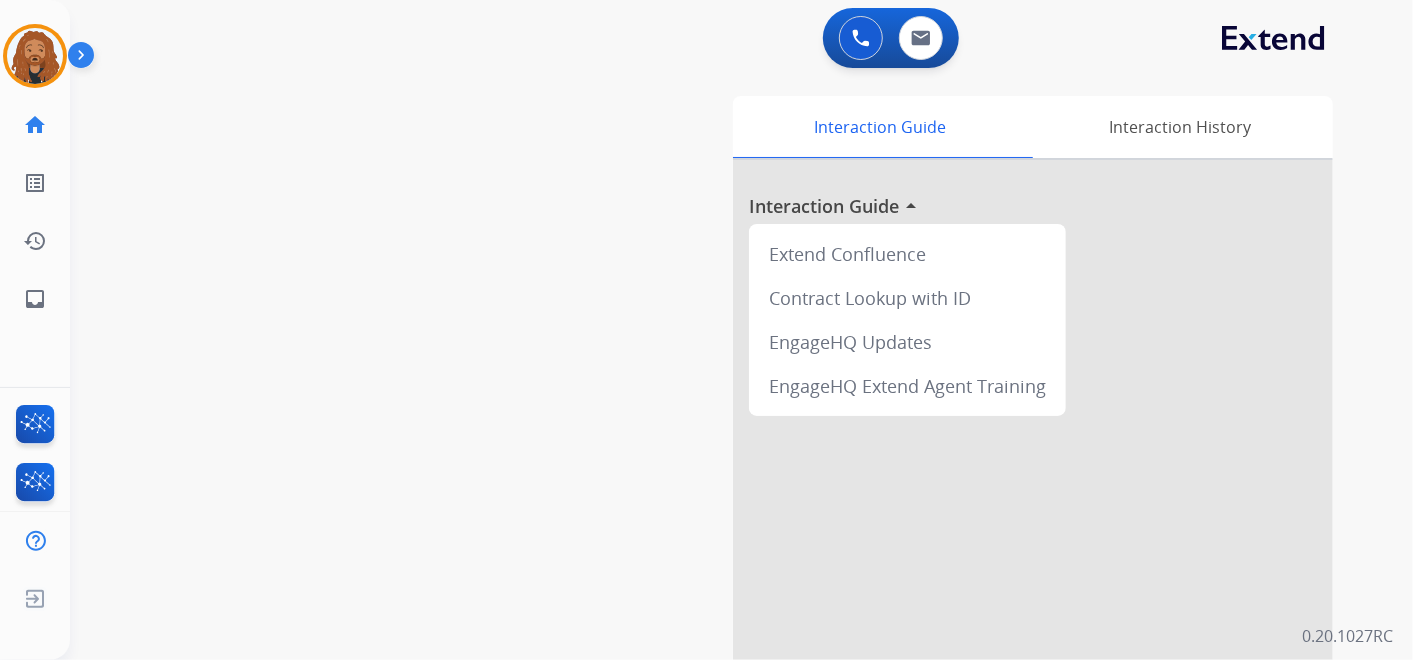 click on "swap_horiz Break voice bridge close_fullscreen Connect 3-Way Call merge_type Separate 3-Way Call  Interaction Guide   Interaction History  Interaction Guide arrow_drop_up  Extend Confluence   Contract Lookup with ID   EngageHQ Updates   EngageHQ Extend Agent Training" at bounding box center [717, 489] 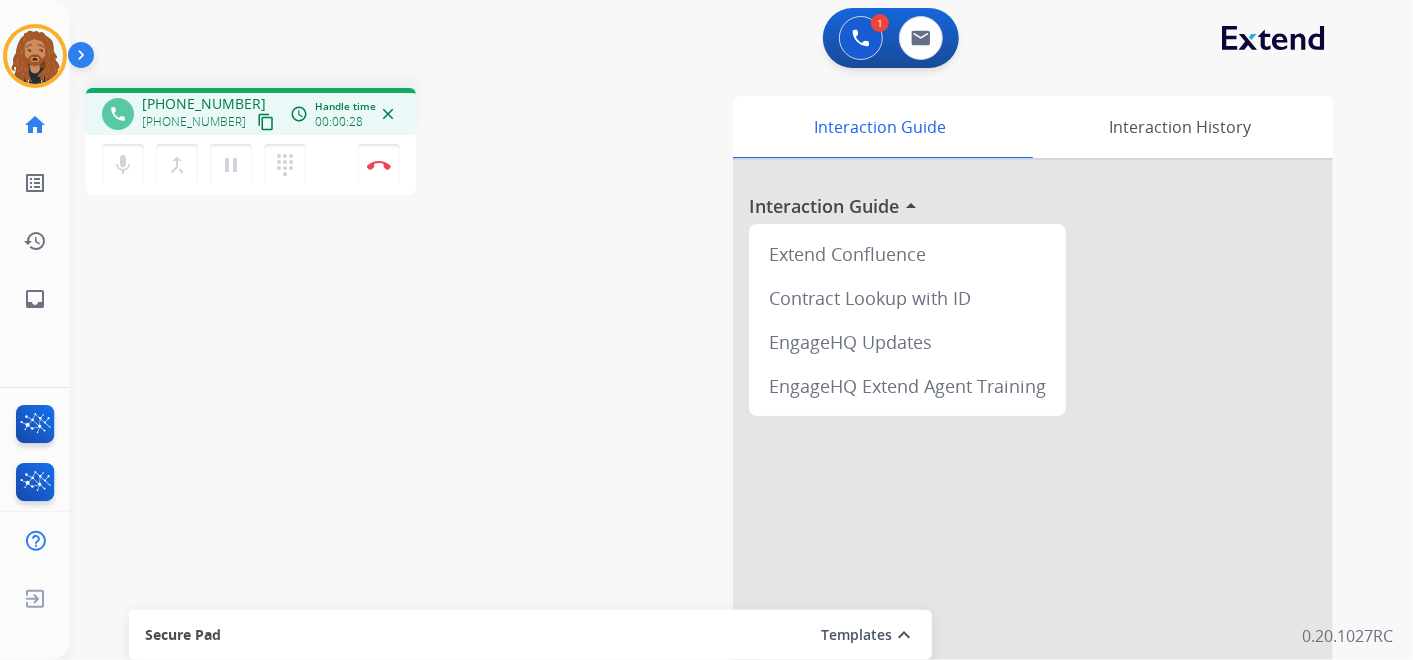 click on "content_copy" at bounding box center [266, 122] 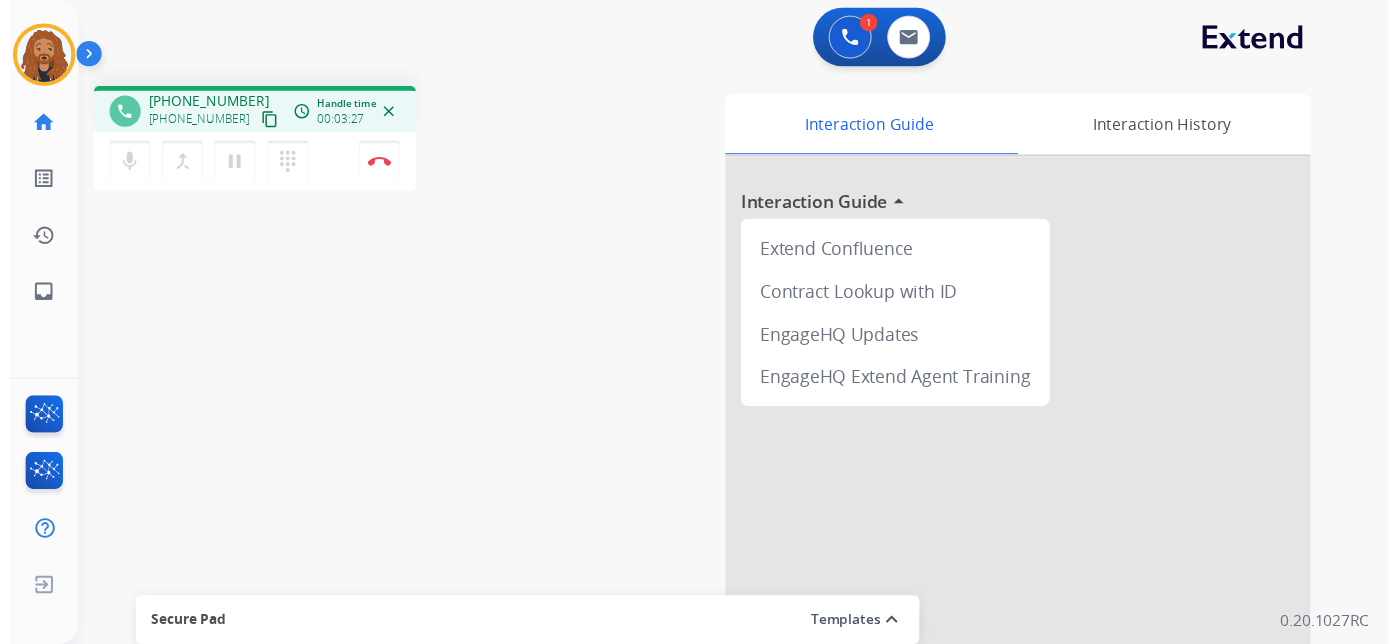scroll, scrollTop: 0, scrollLeft: 0, axis: both 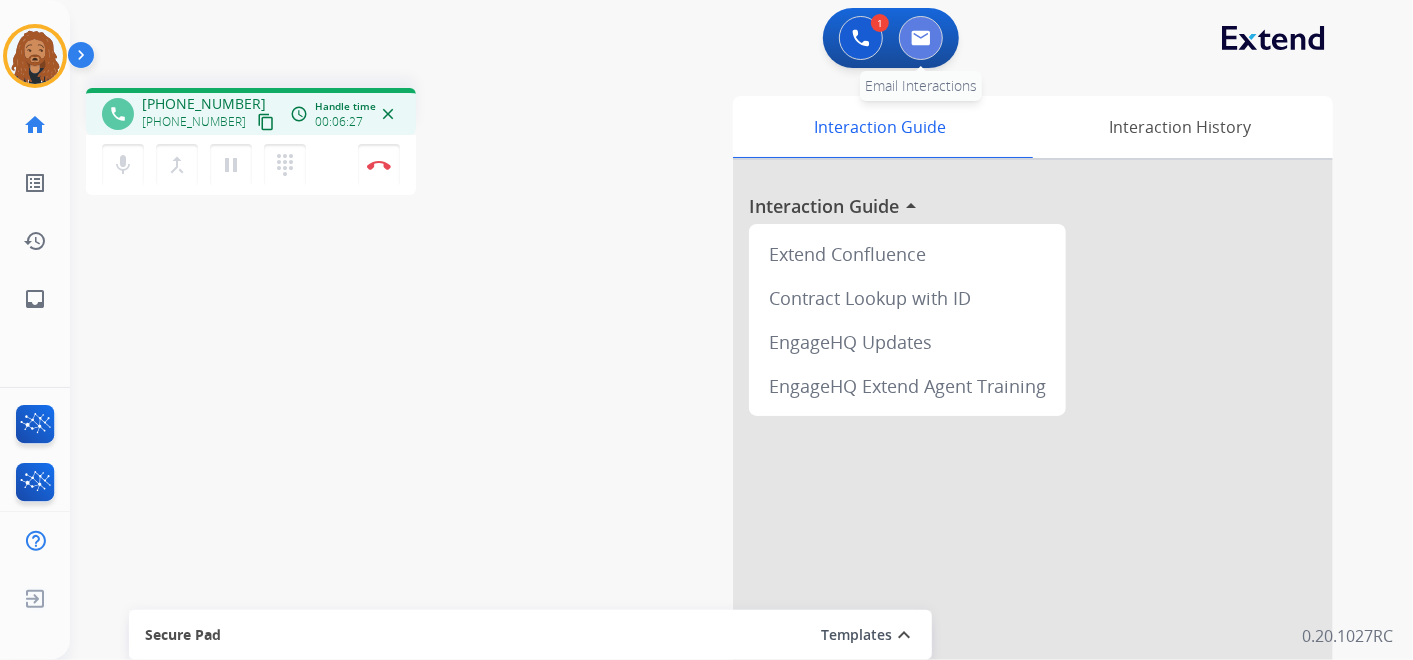 click at bounding box center [921, 38] 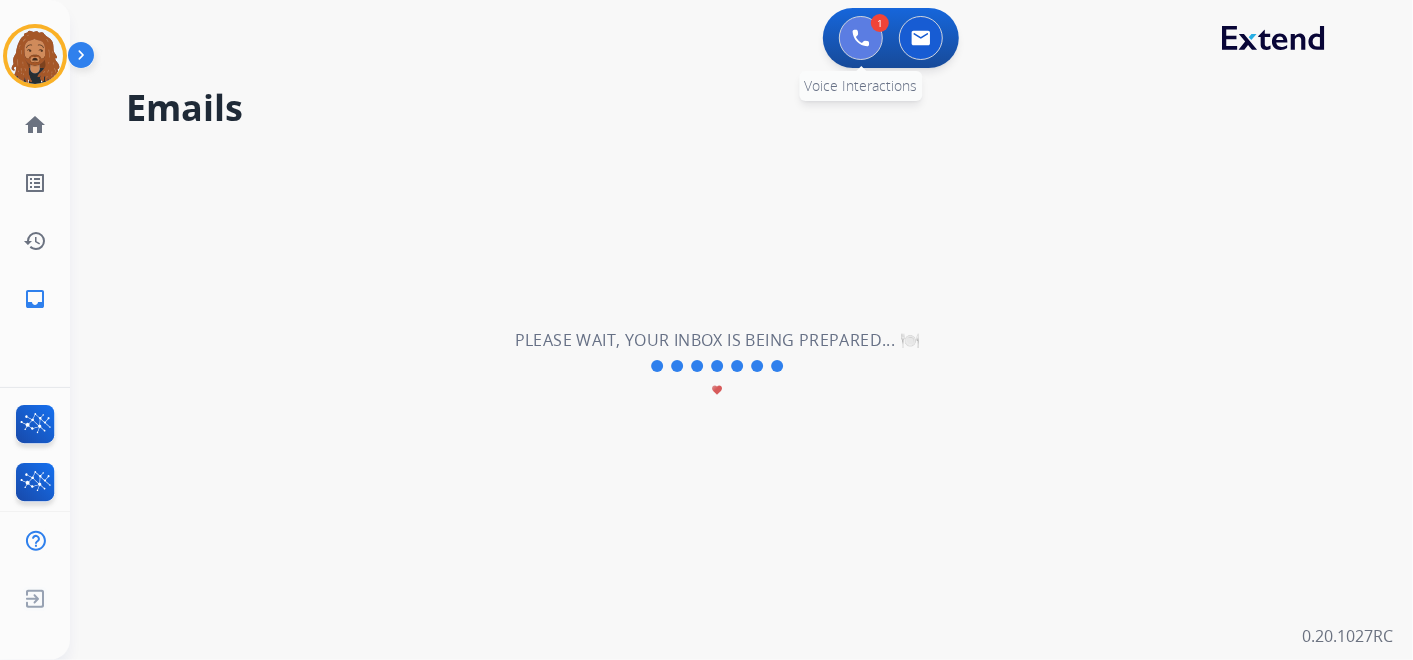 click at bounding box center (861, 38) 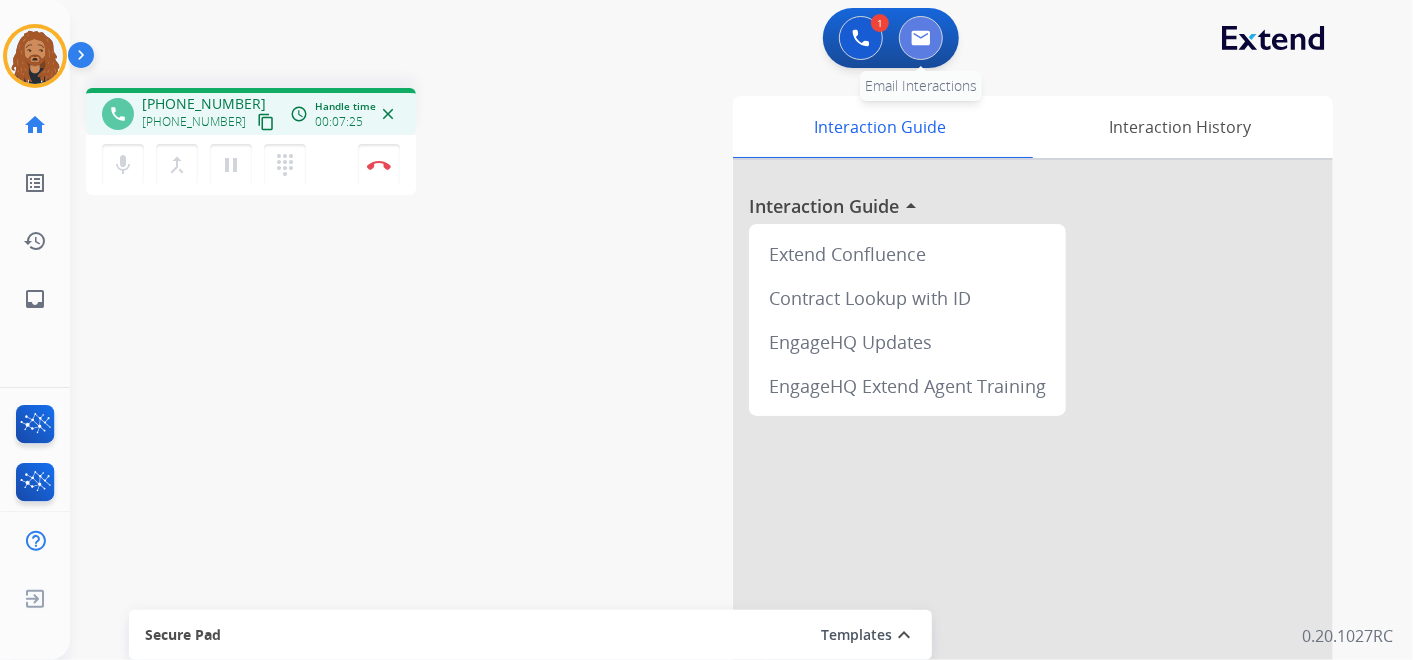click at bounding box center [921, 38] 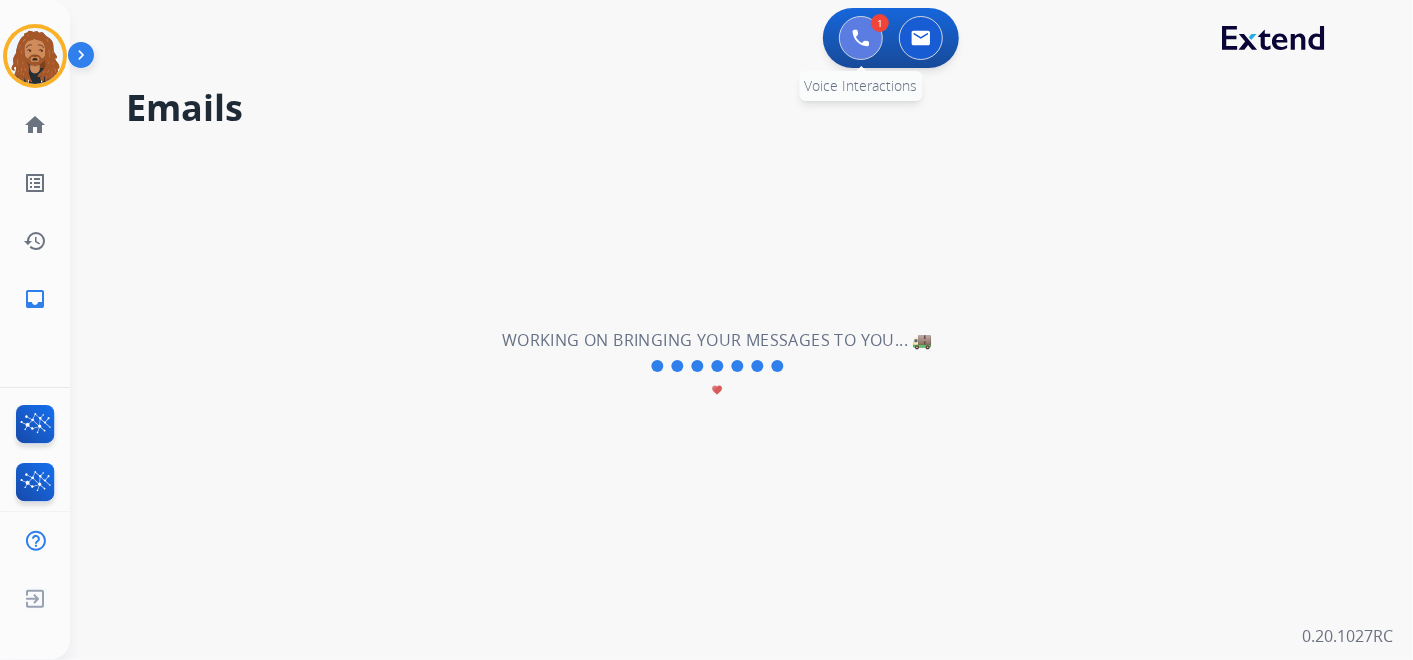 click at bounding box center (861, 38) 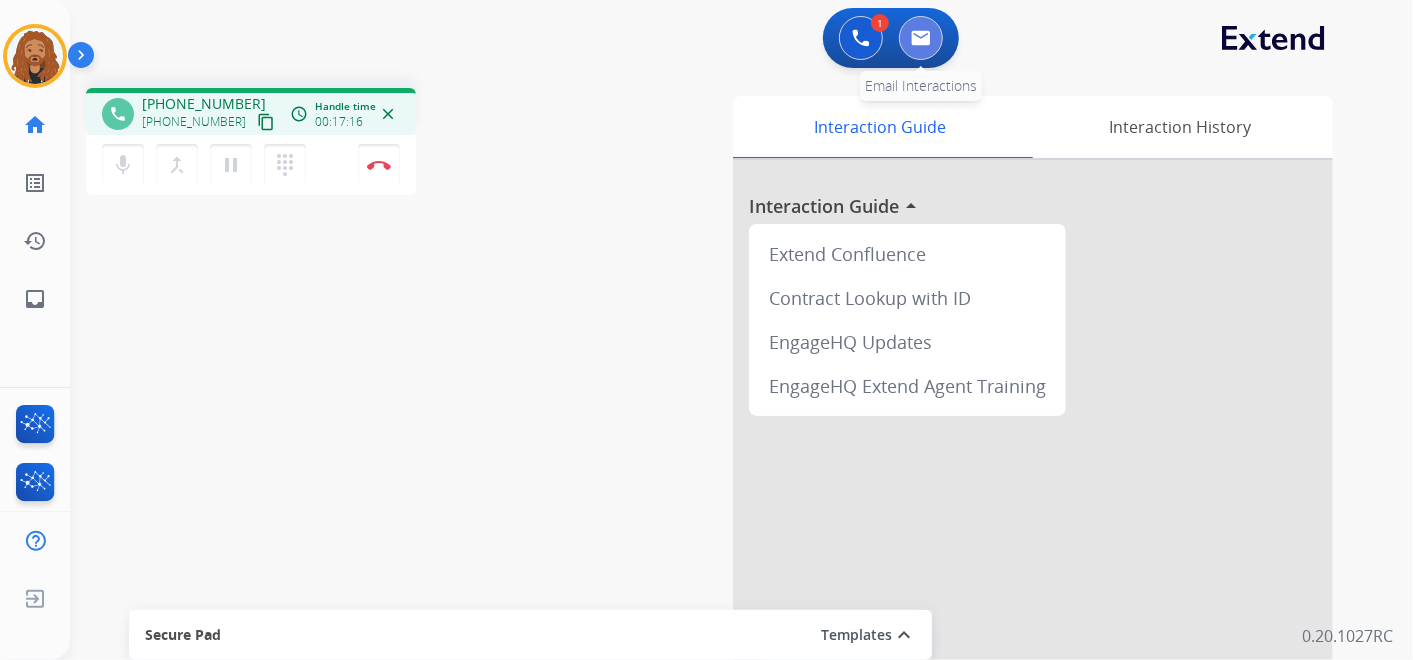 click at bounding box center [921, 38] 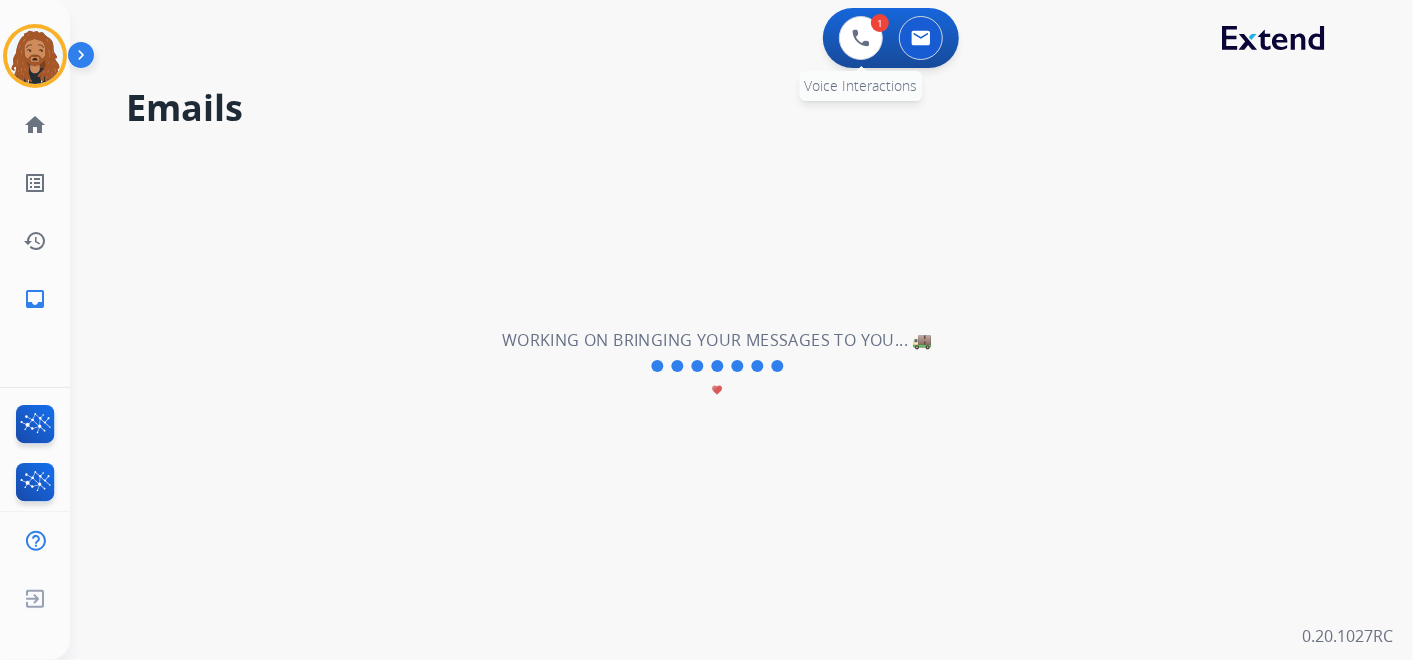 click on "1 Voice Interactions" at bounding box center [861, 38] 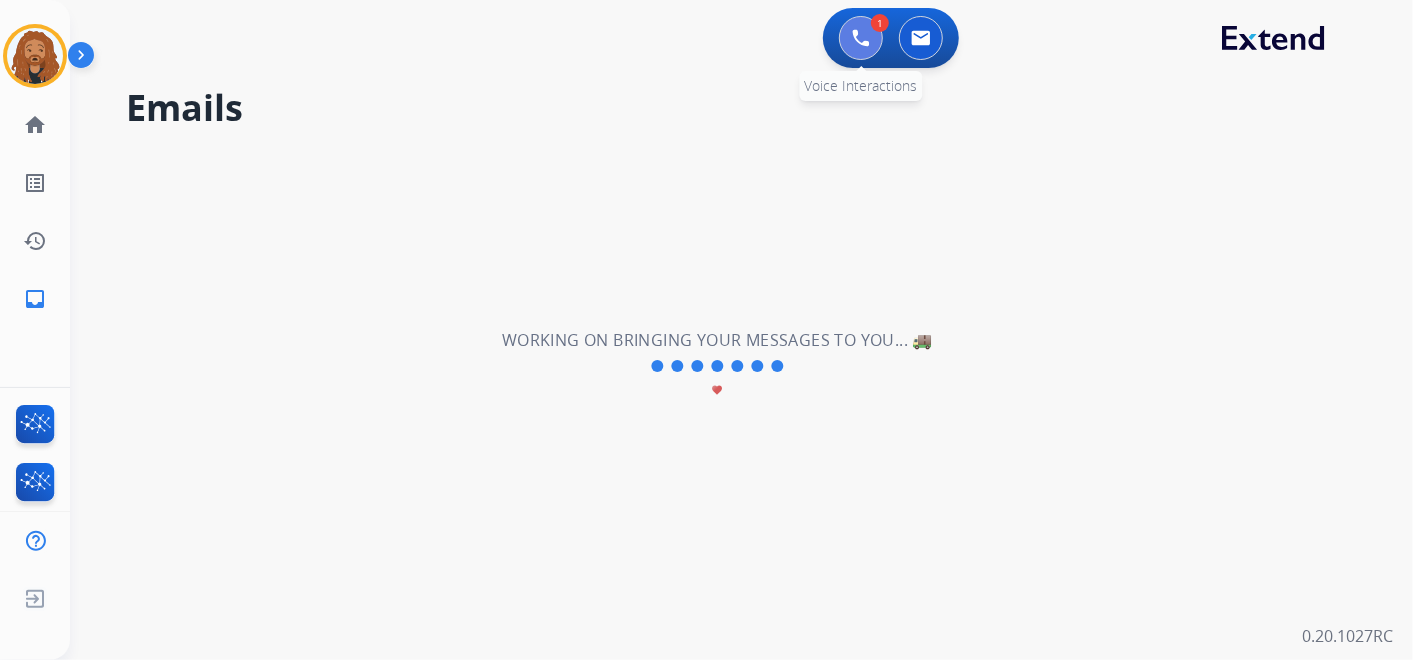 click at bounding box center (861, 38) 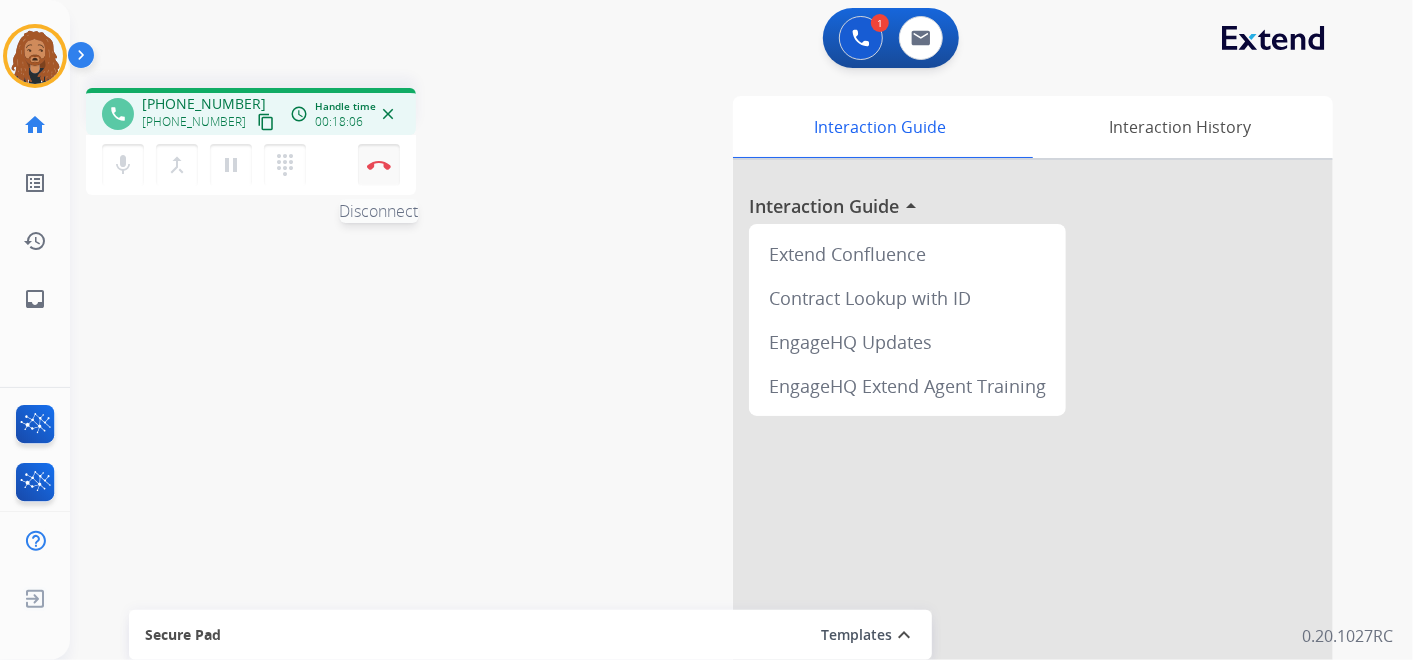 click on "Disconnect" at bounding box center [379, 165] 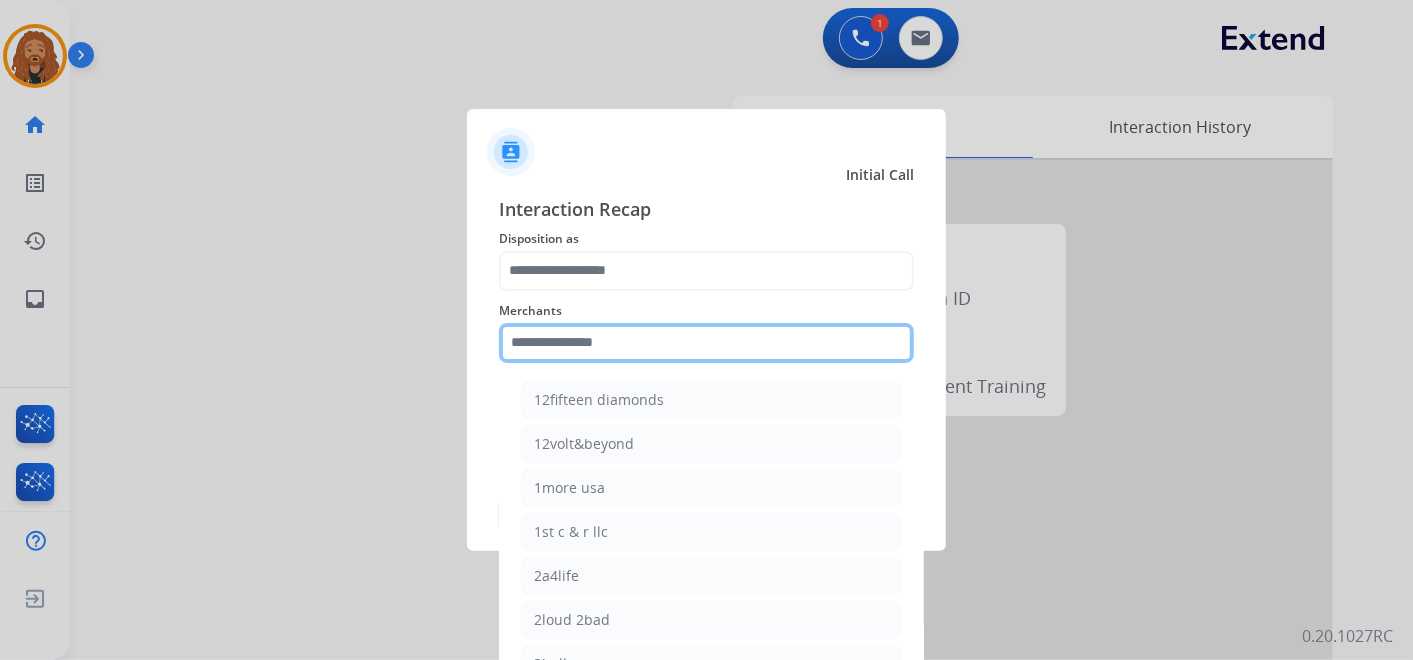 click 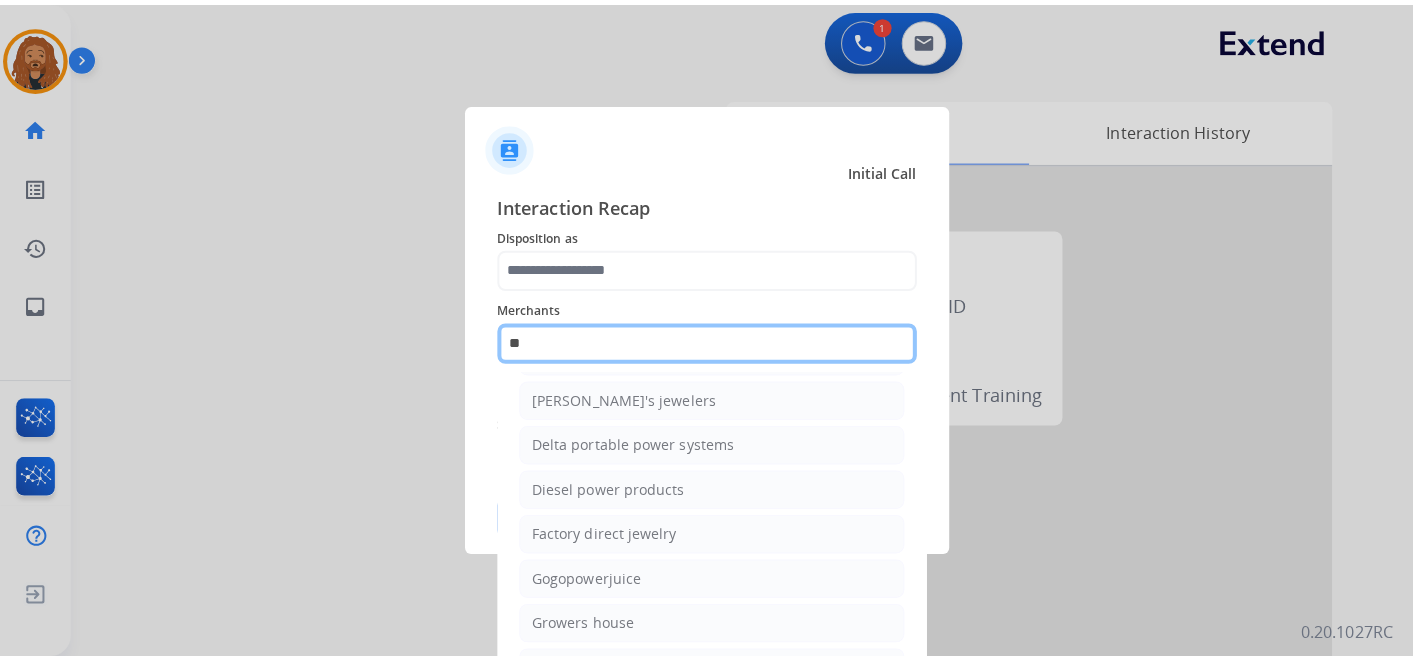 scroll, scrollTop: 158, scrollLeft: 0, axis: vertical 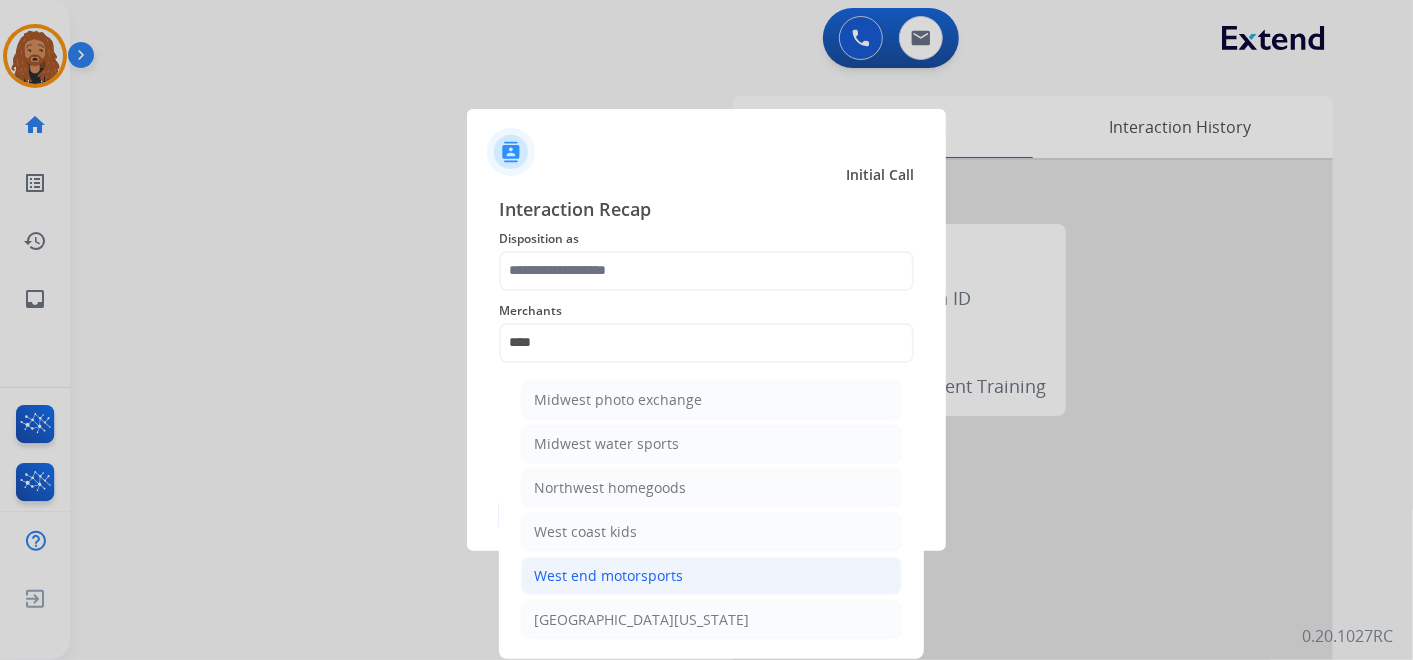 click on "West end motorsports" 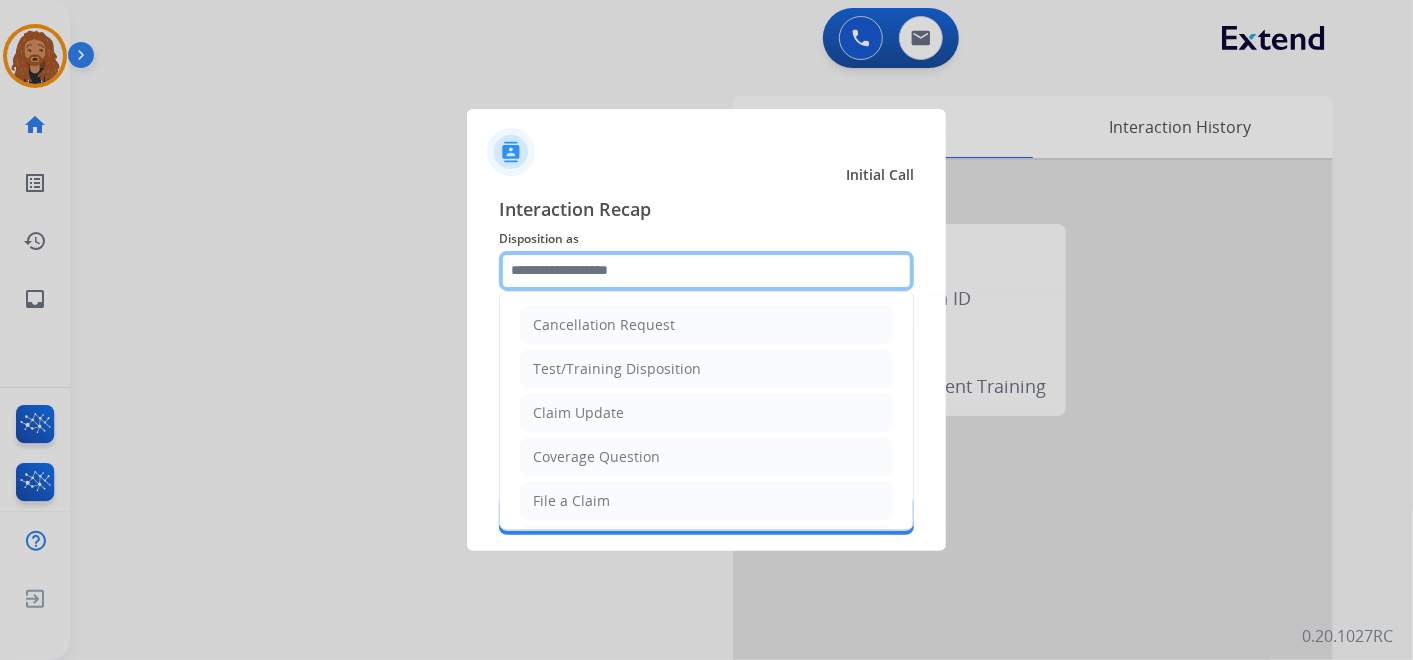 click 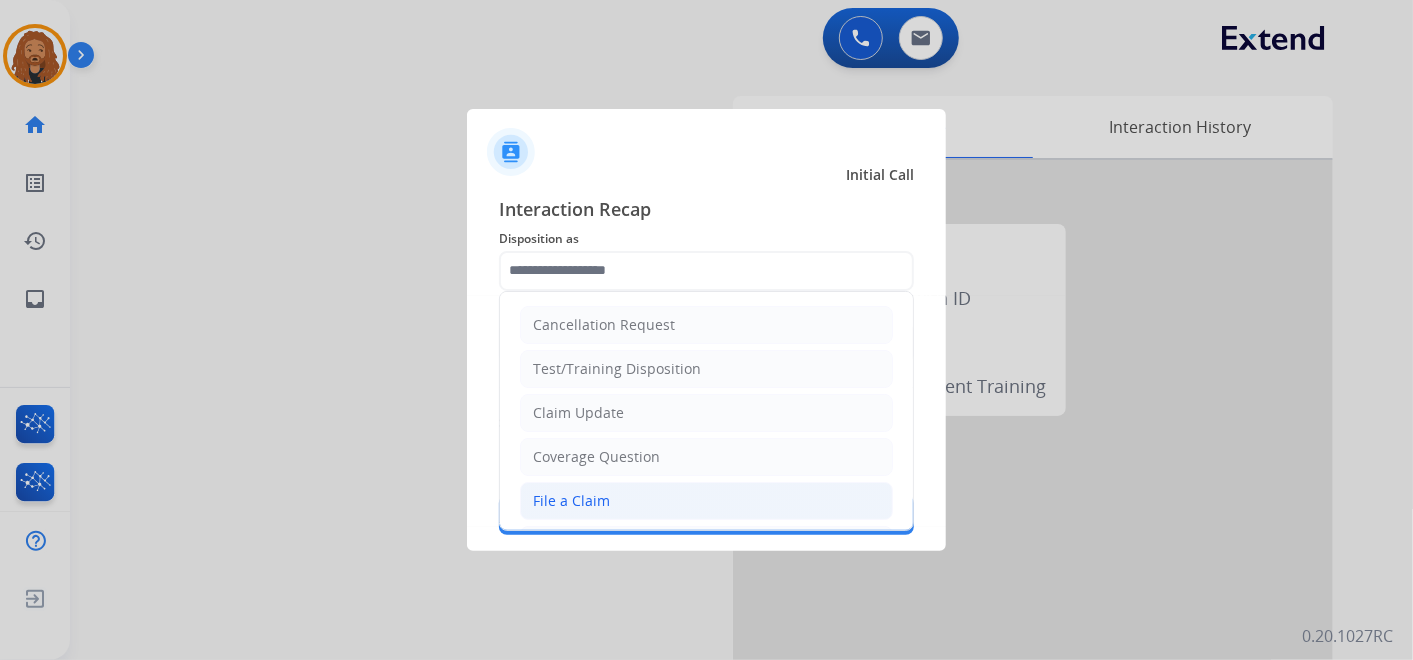 click on "File a Claim" 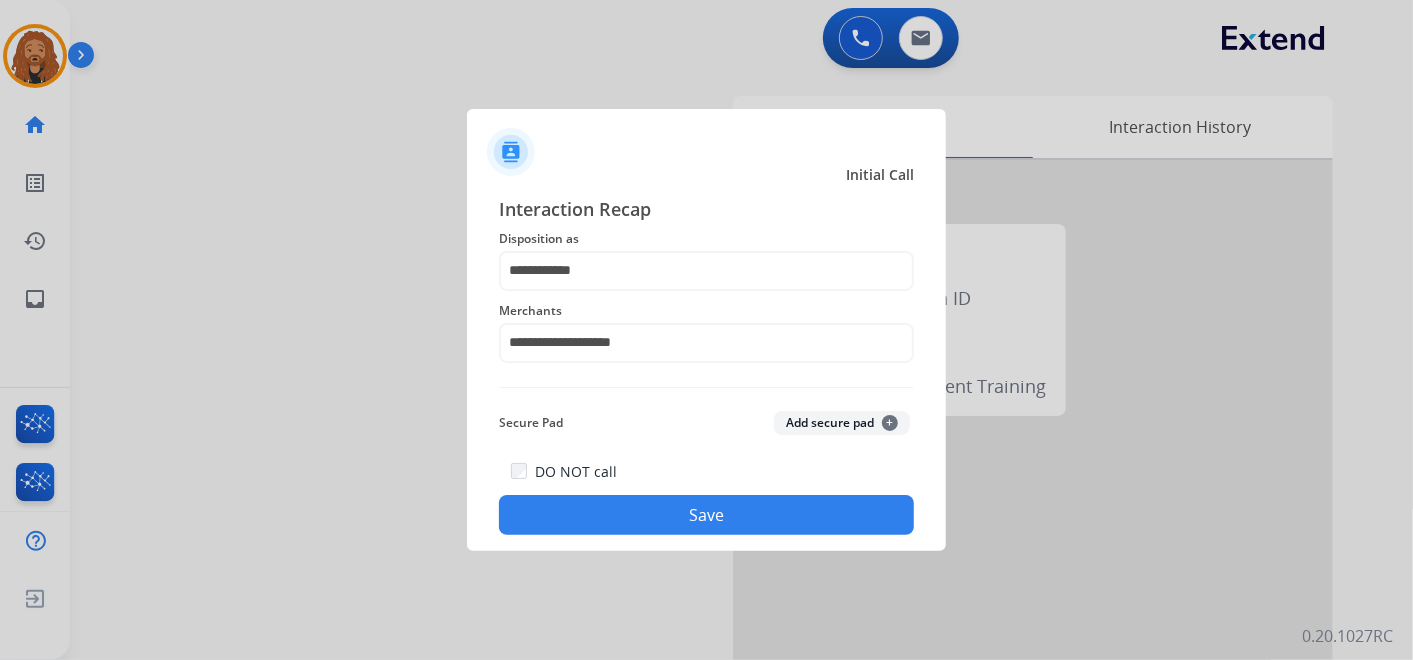 click on "Save" 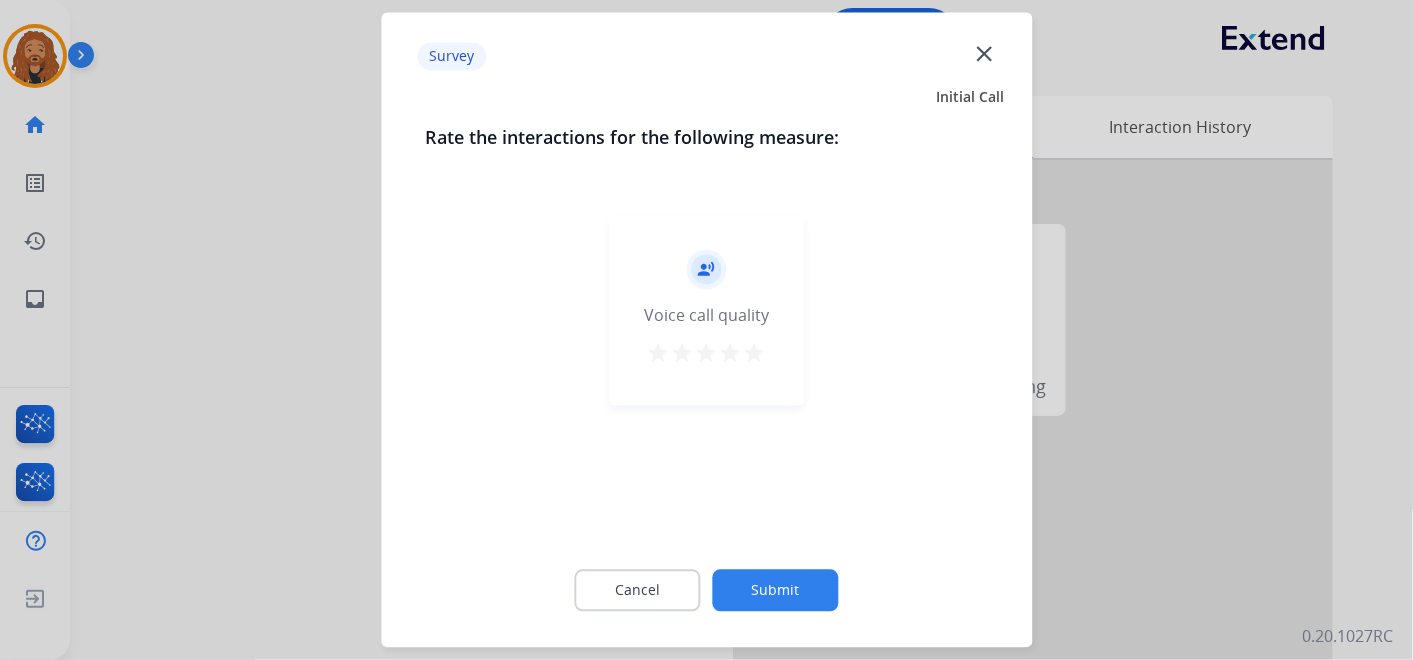 click on "star" at bounding box center (755, 354) 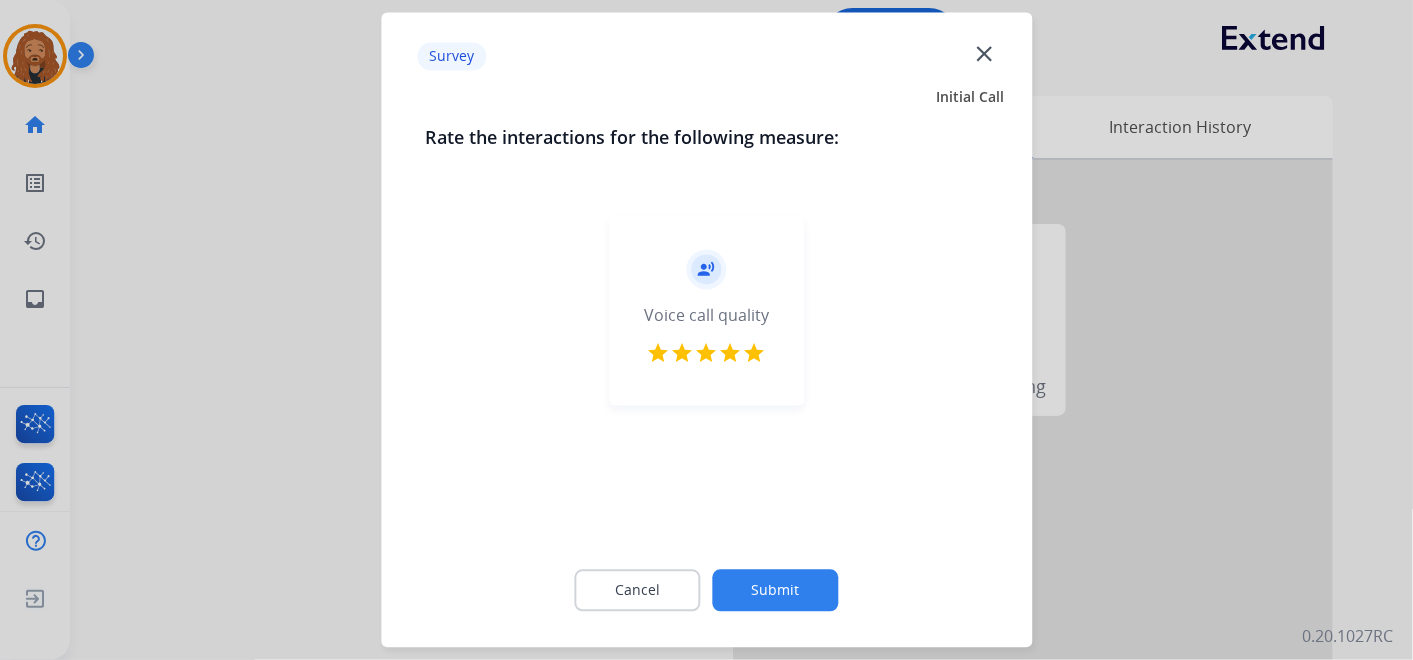 click on "Submit" 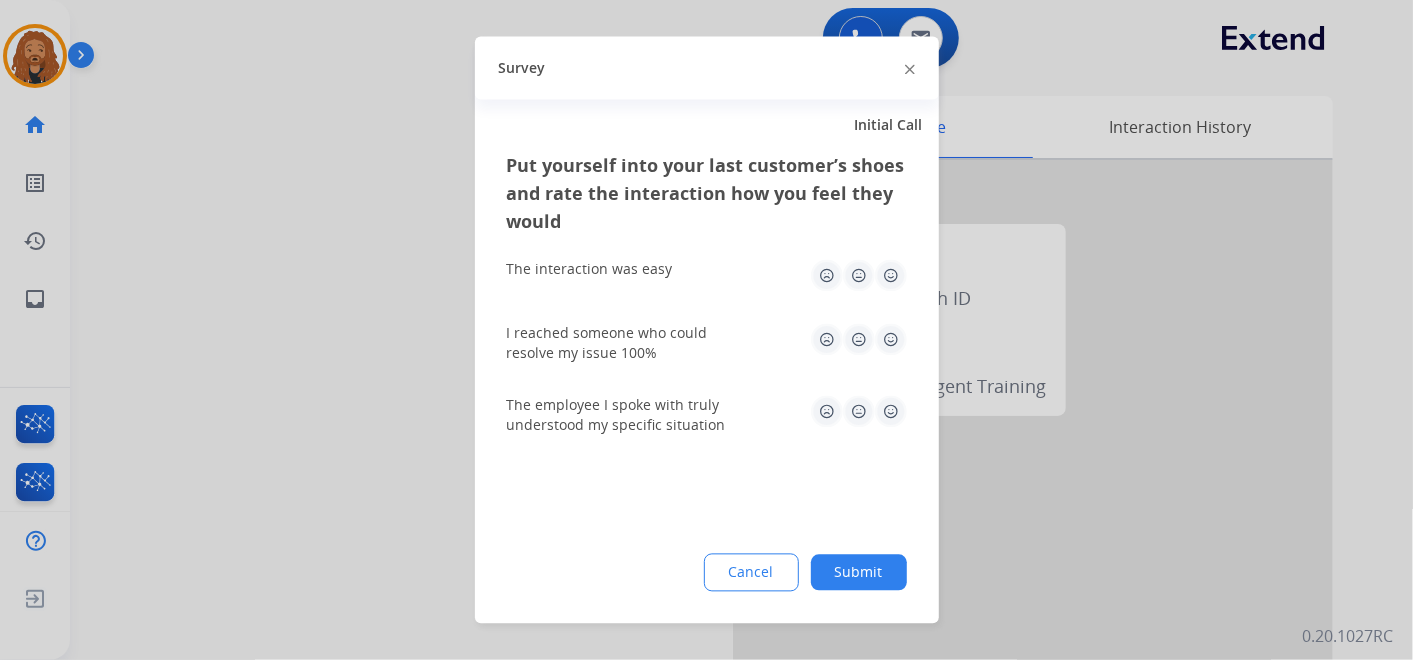 click on "I reached someone who could resolve my issue 100%" 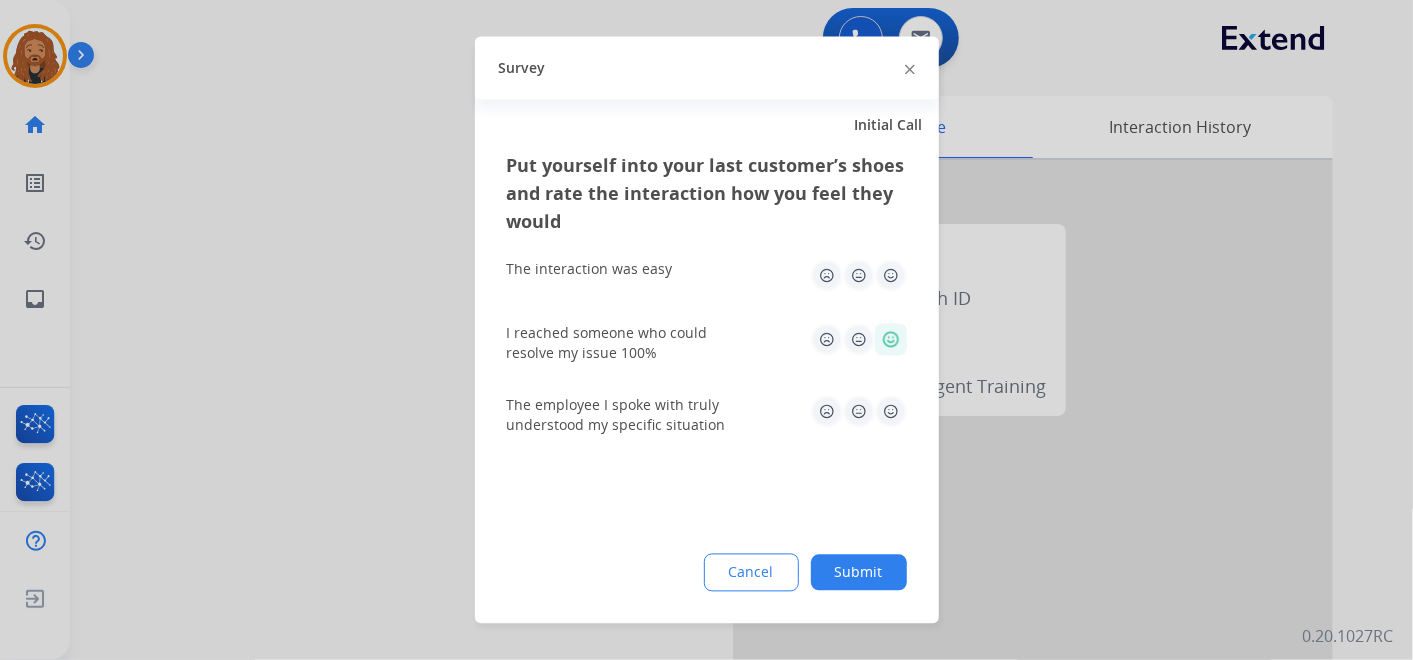 click 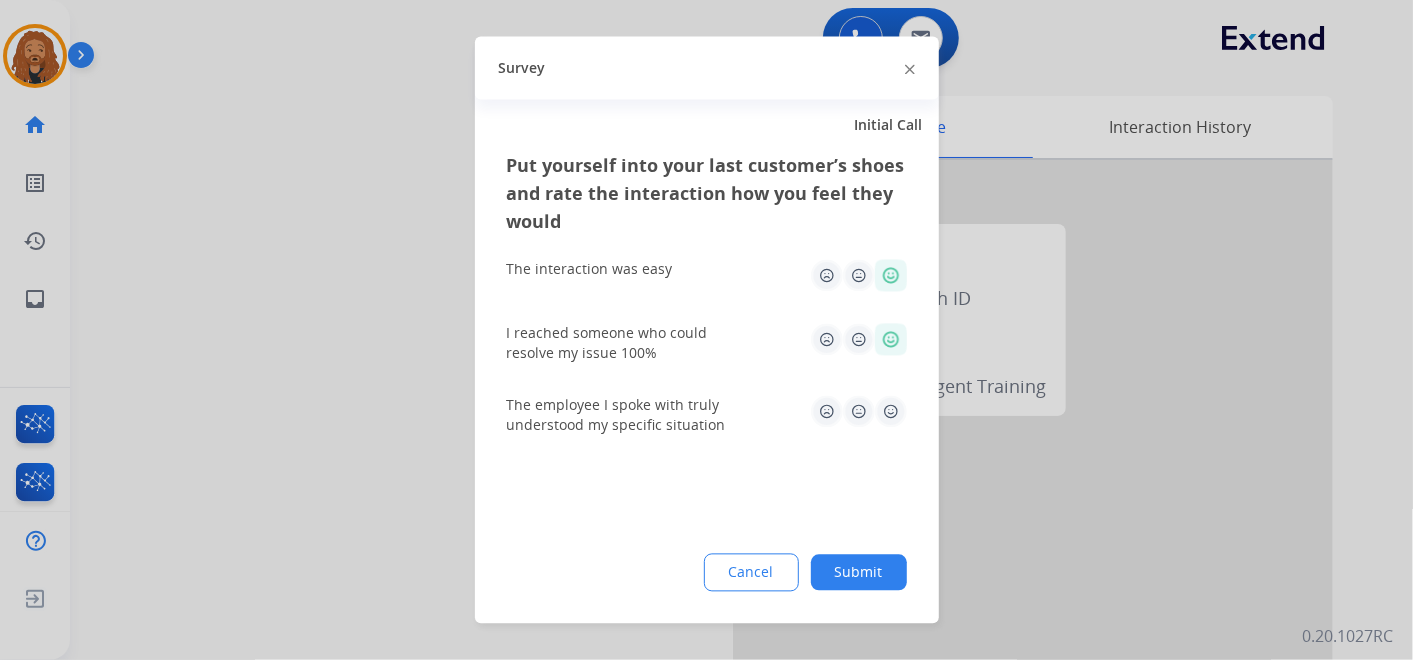 click 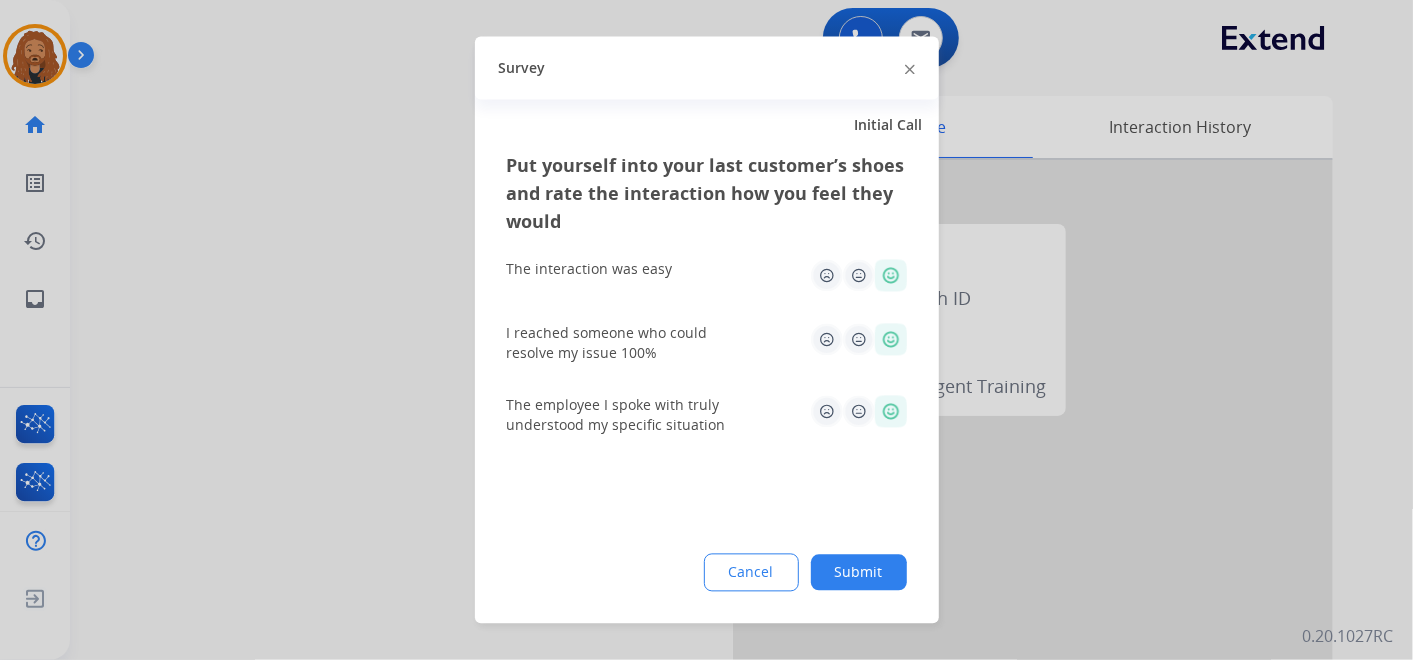 click on "Submit" 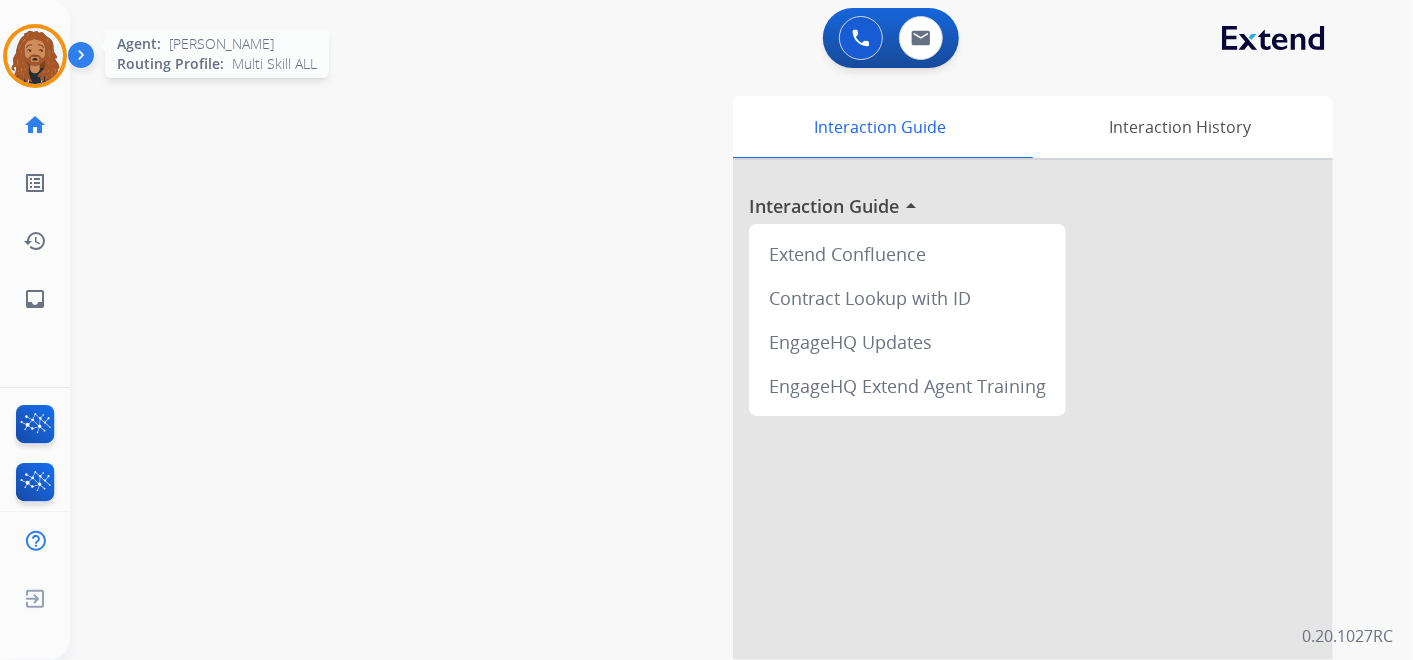 click at bounding box center (35, 56) 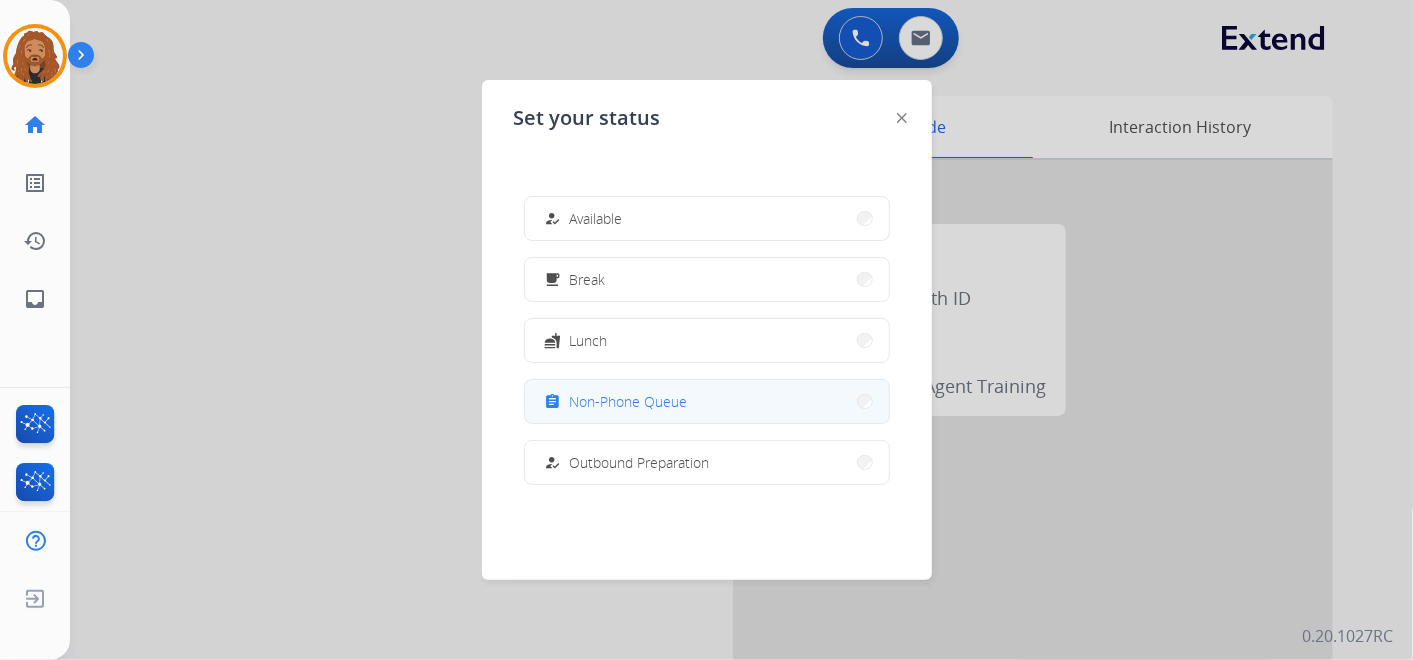 click on "Non-Phone Queue" at bounding box center (629, 401) 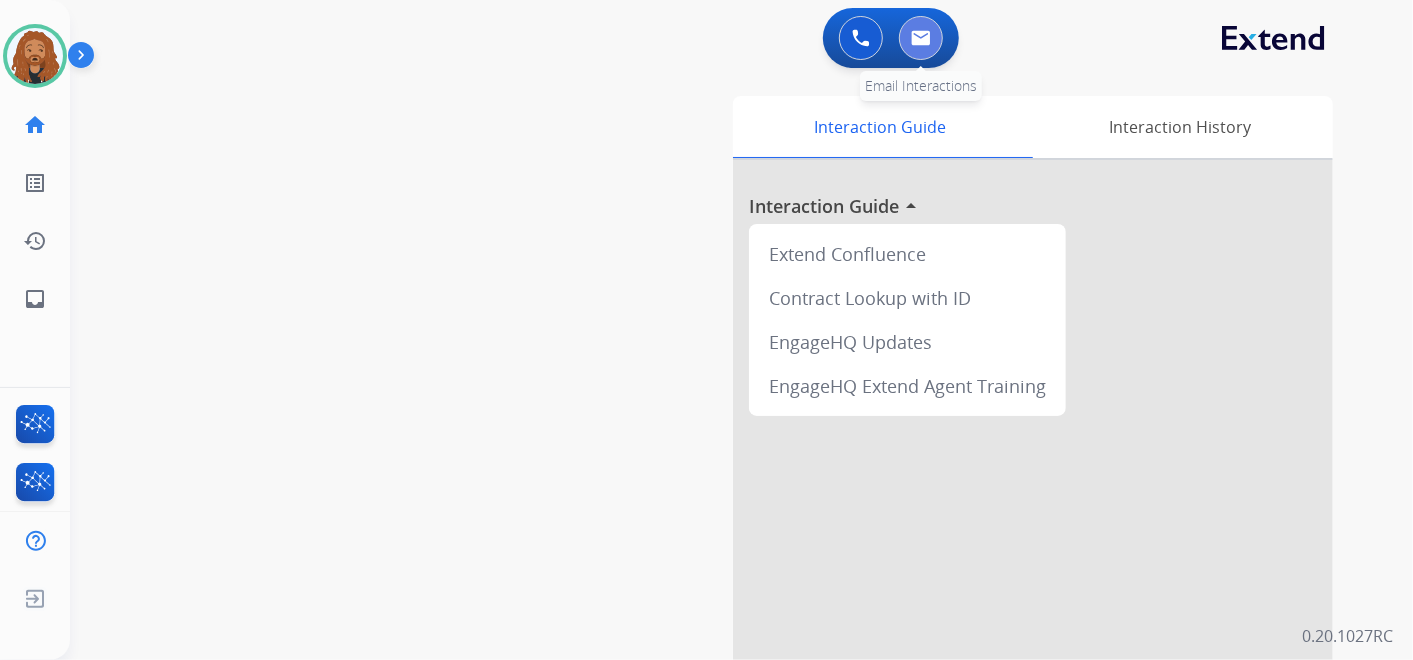 click at bounding box center (921, 38) 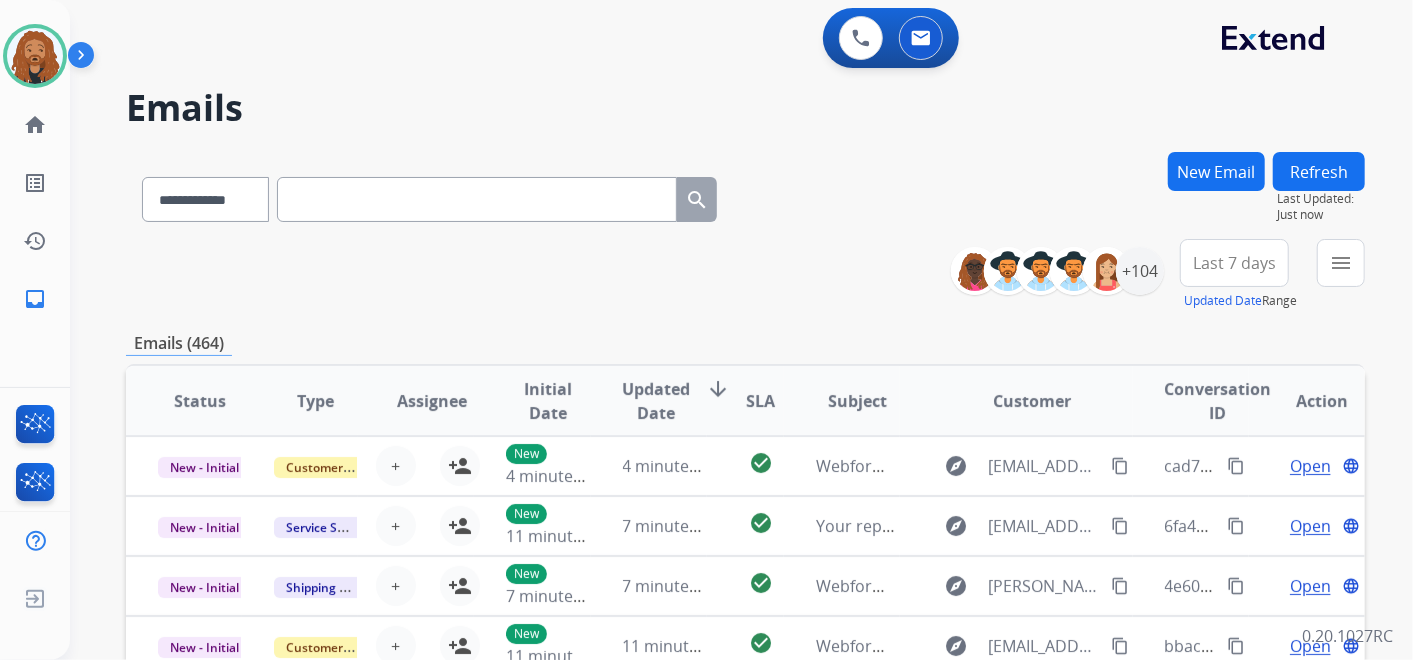 click on "New Email" at bounding box center (1216, 171) 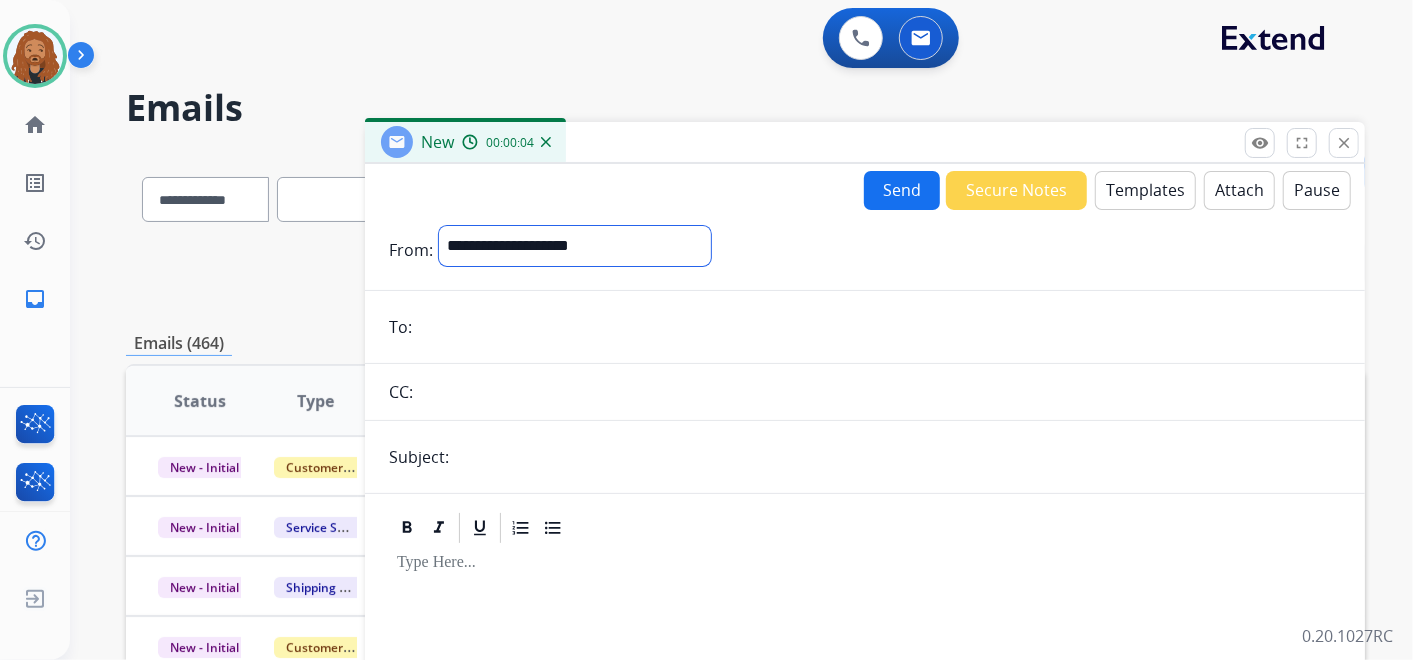 click on "**********" at bounding box center (575, 246) 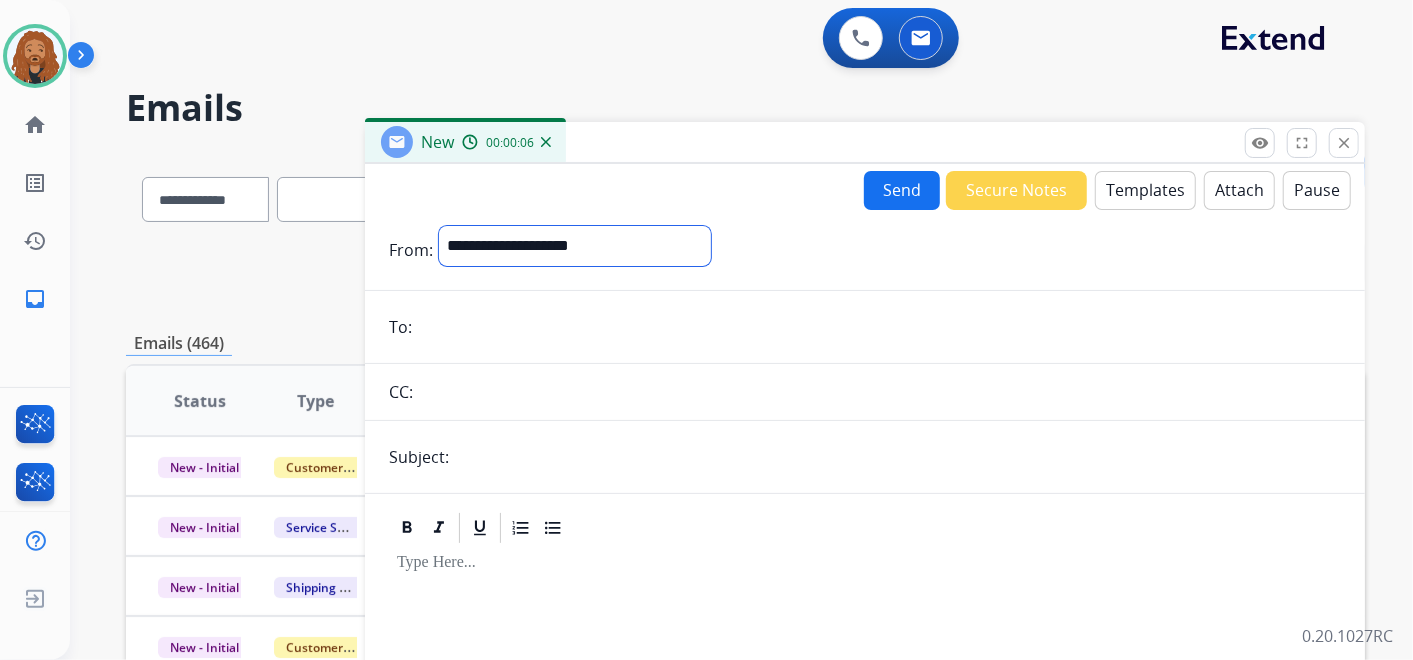 select on "**********" 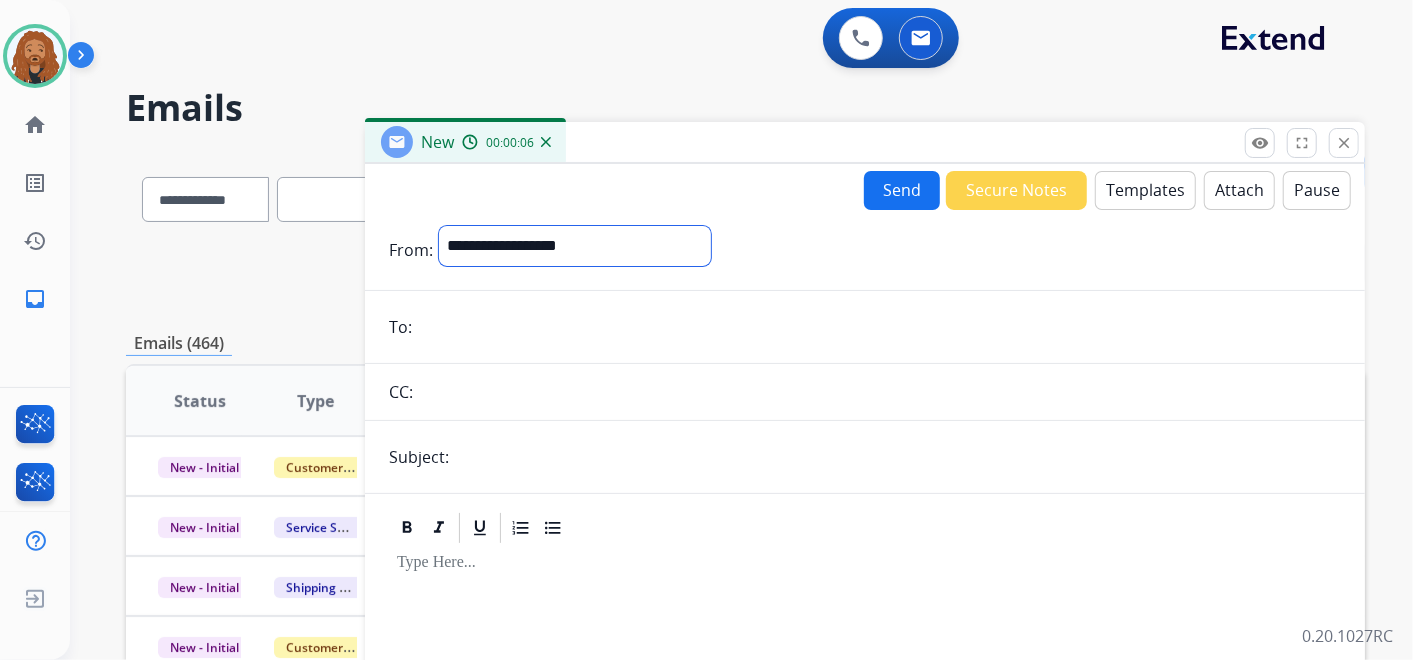 click on "**********" at bounding box center [575, 246] 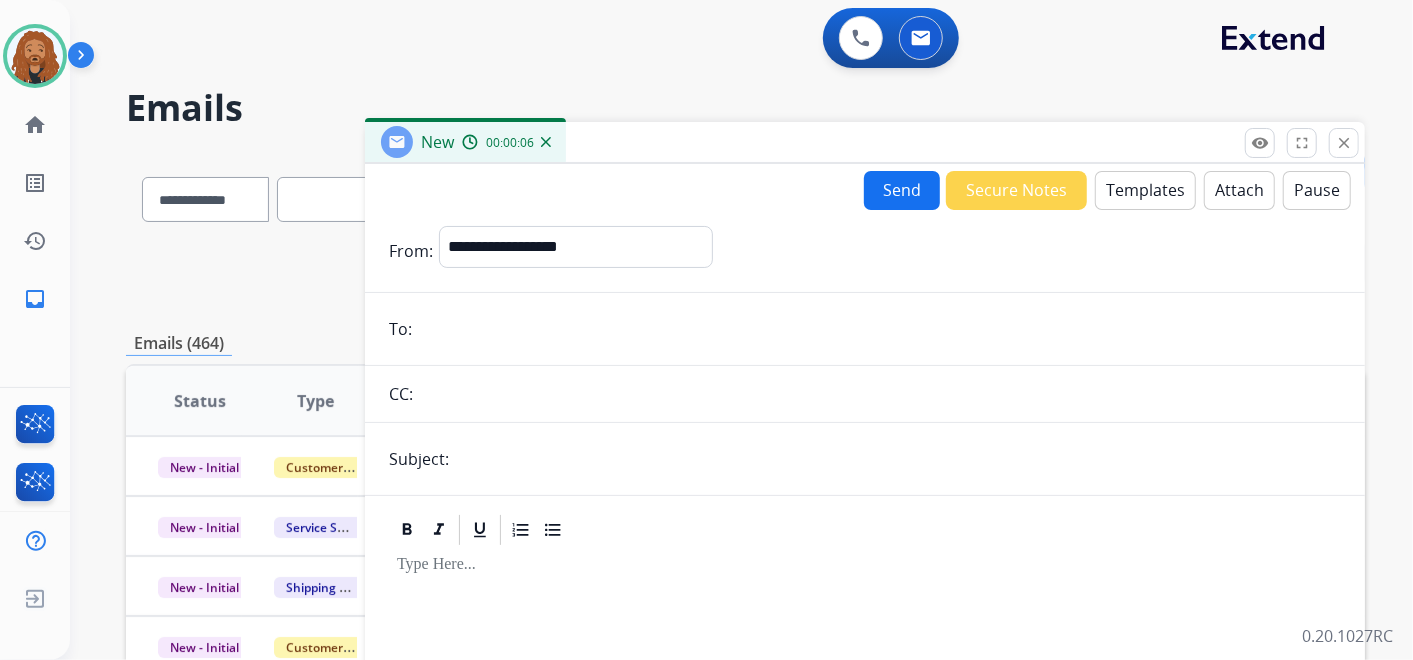 click at bounding box center (879, 329) 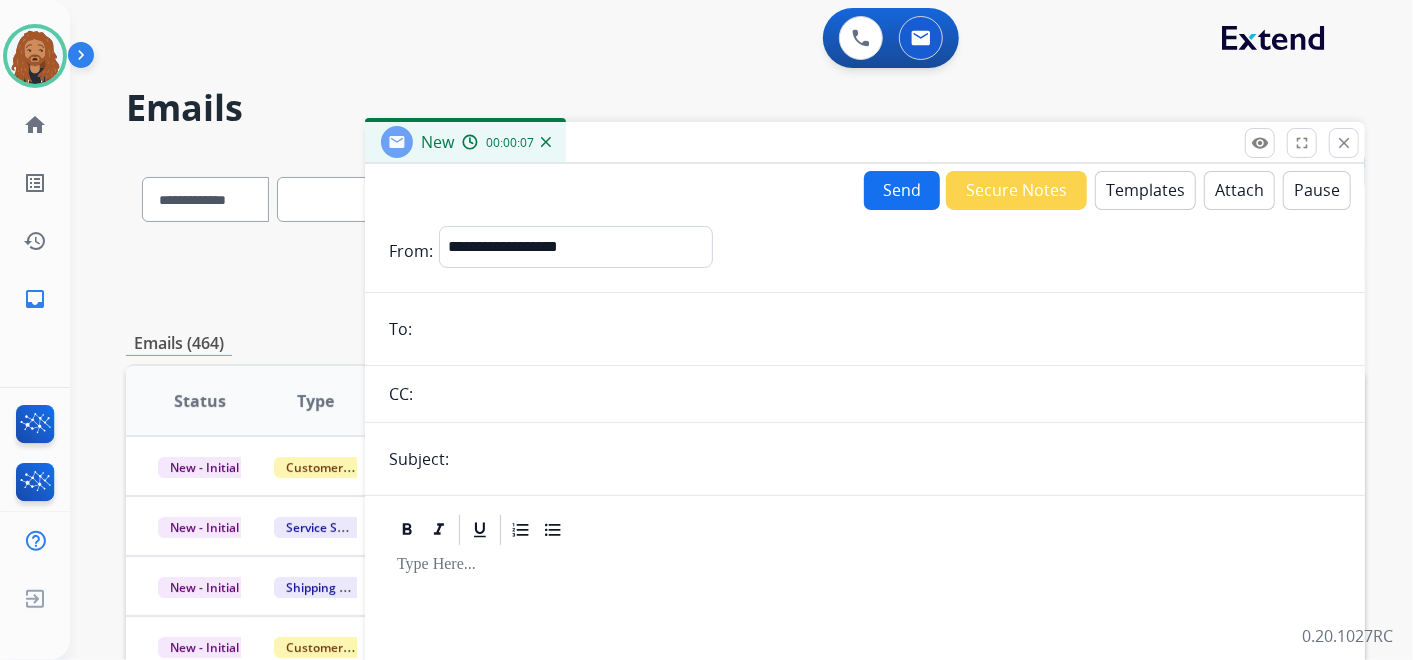 paste on "**********" 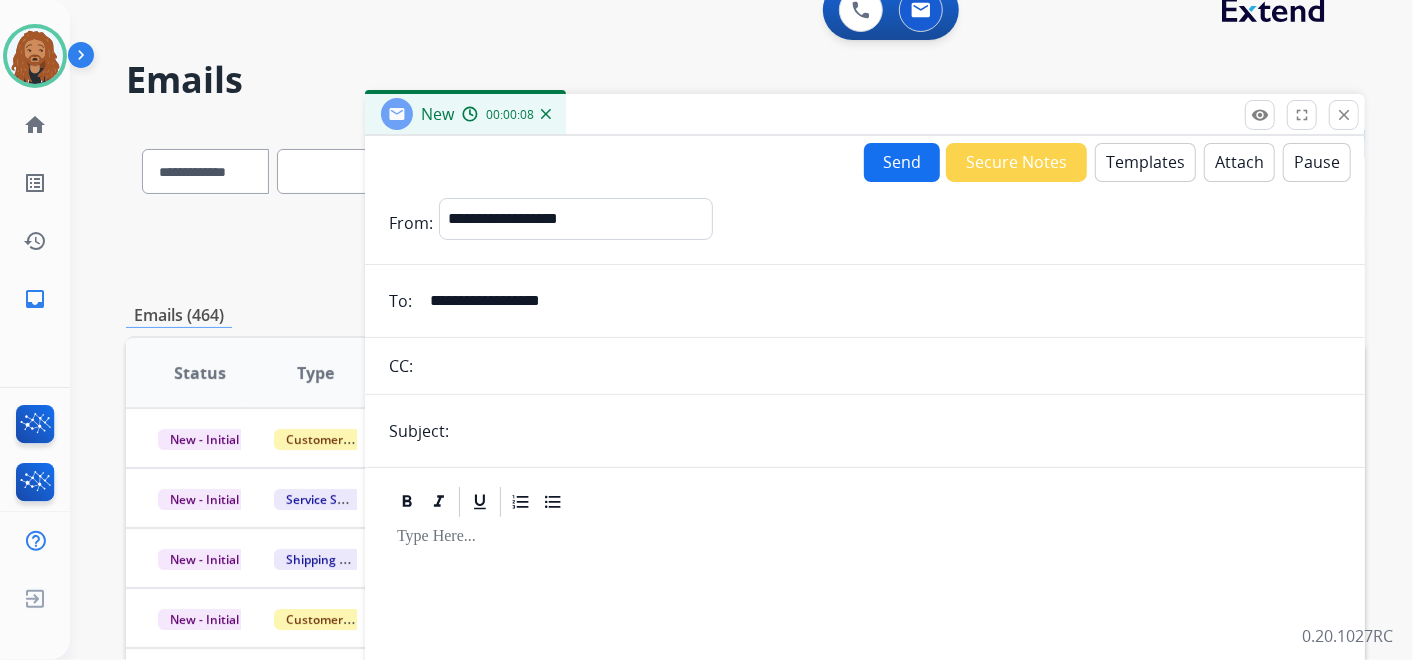 scroll, scrollTop: 111, scrollLeft: 0, axis: vertical 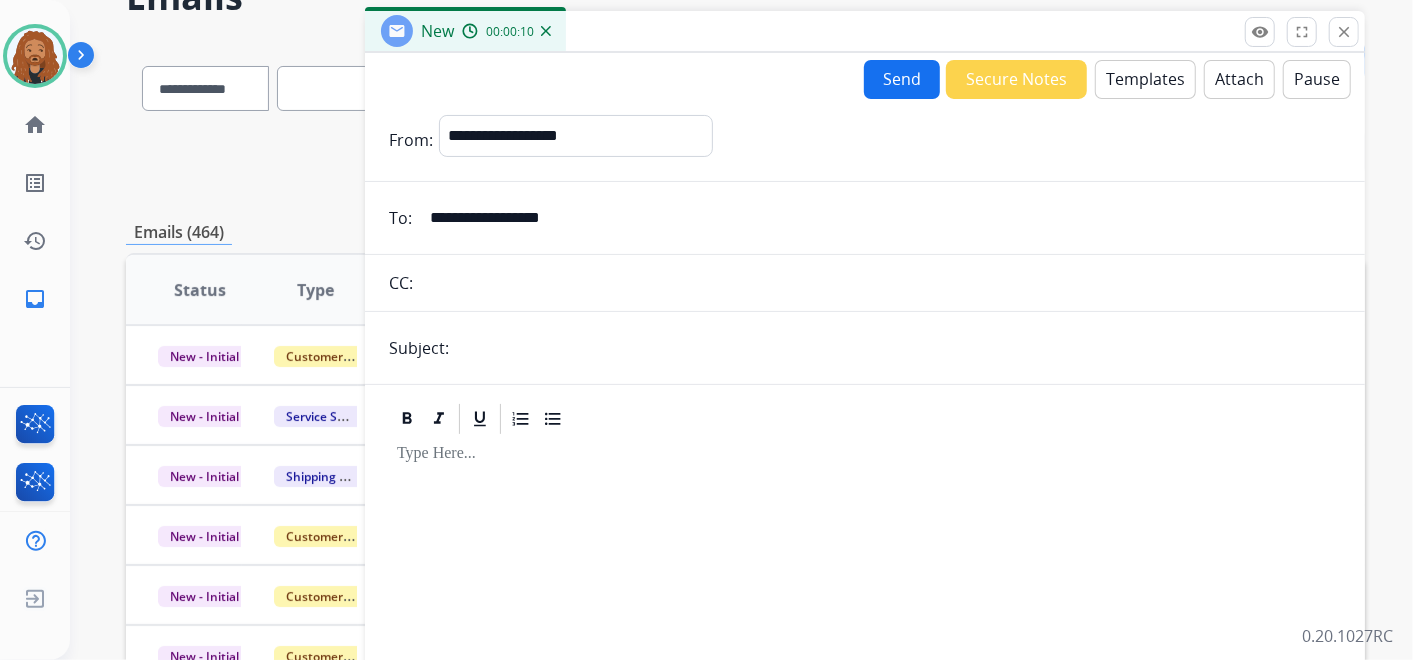 type on "**********" 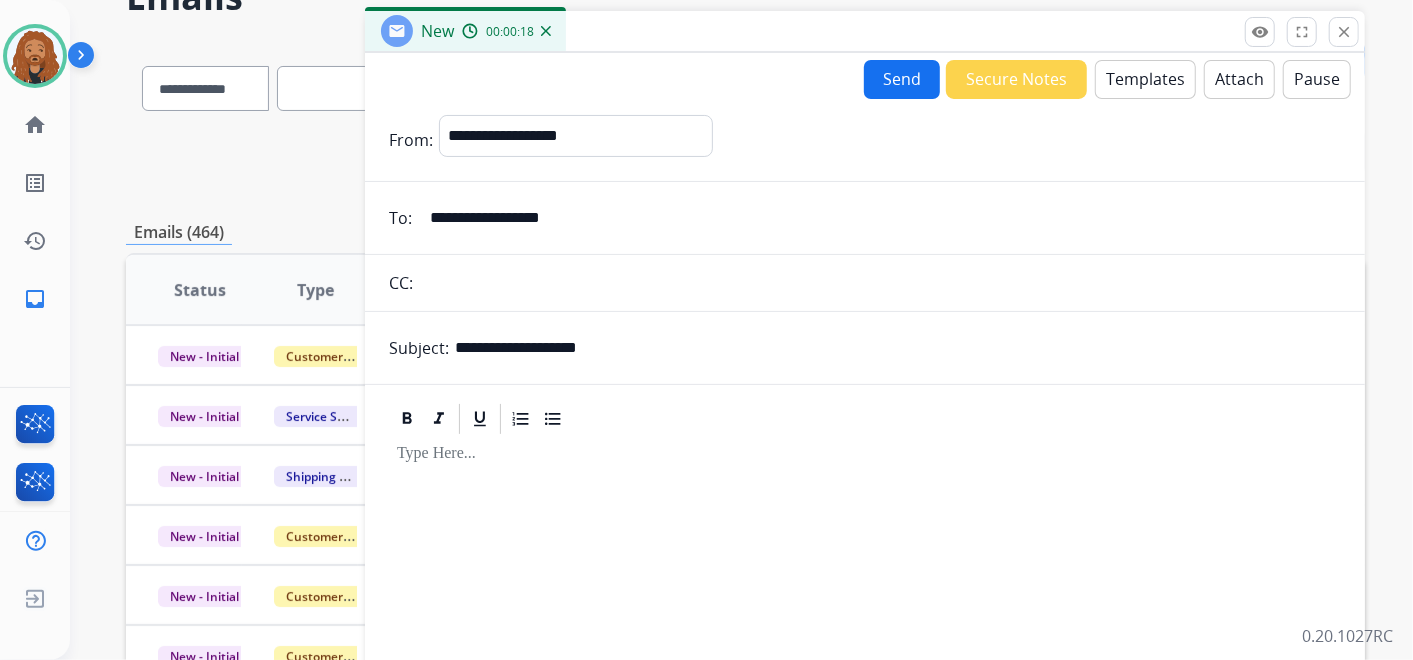 click on "**********" at bounding box center (898, 348) 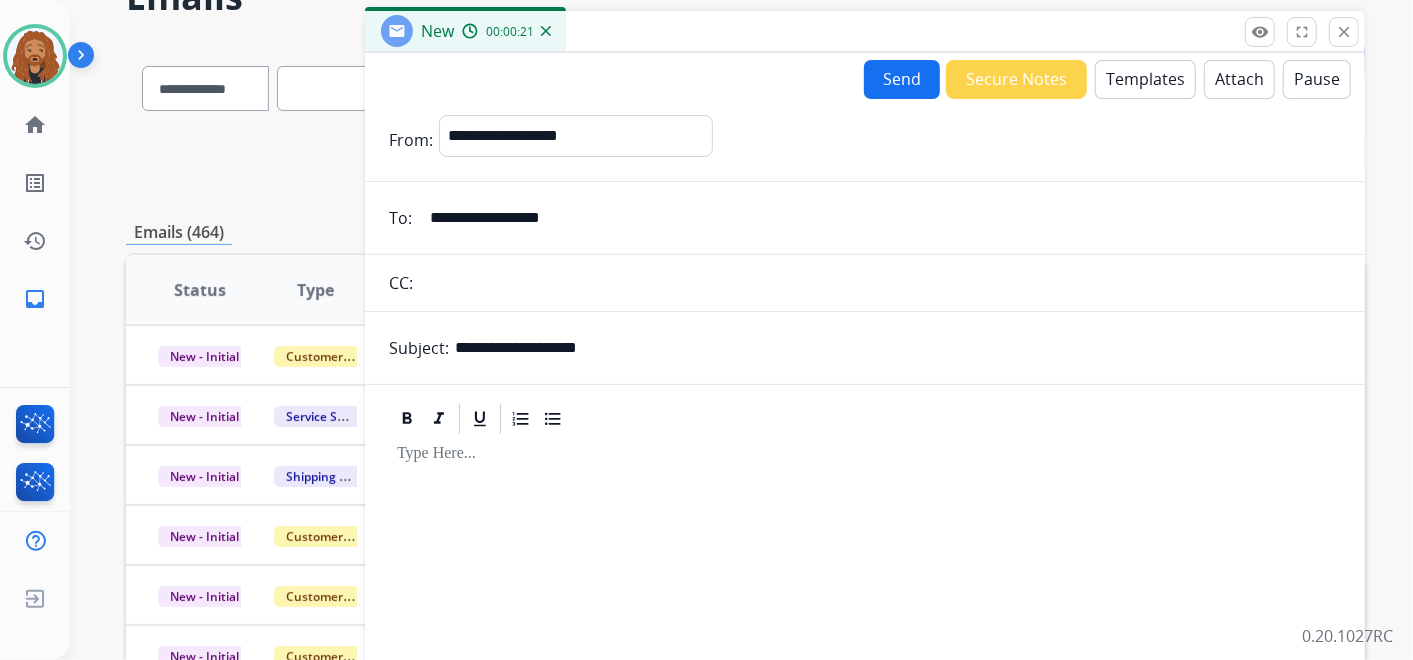 type on "**********" 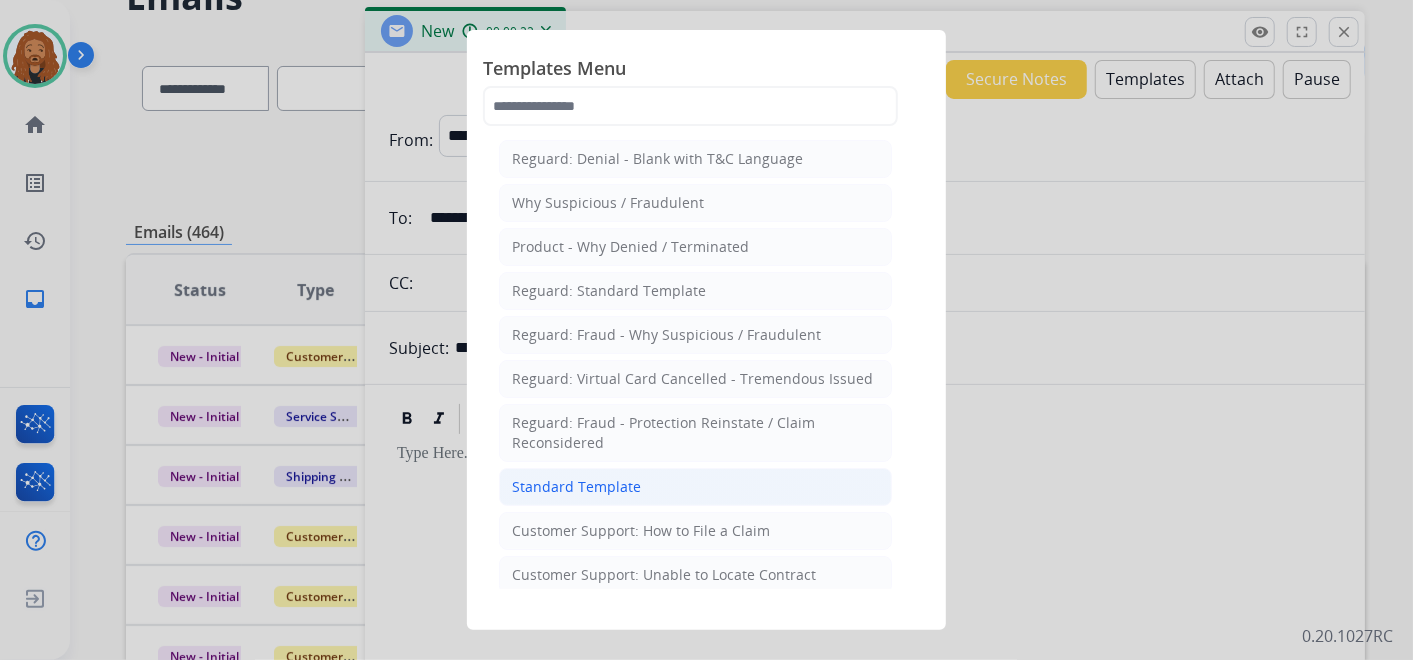 click on "Standard Template" 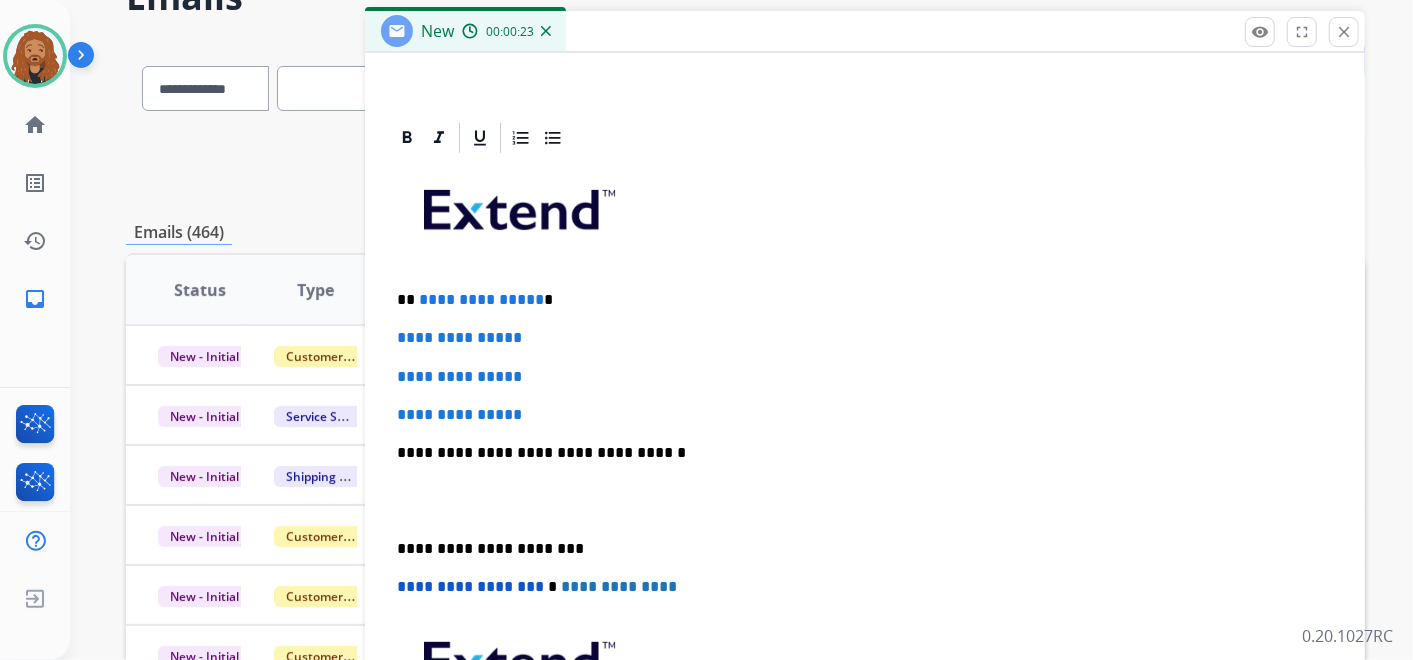 scroll, scrollTop: 459, scrollLeft: 0, axis: vertical 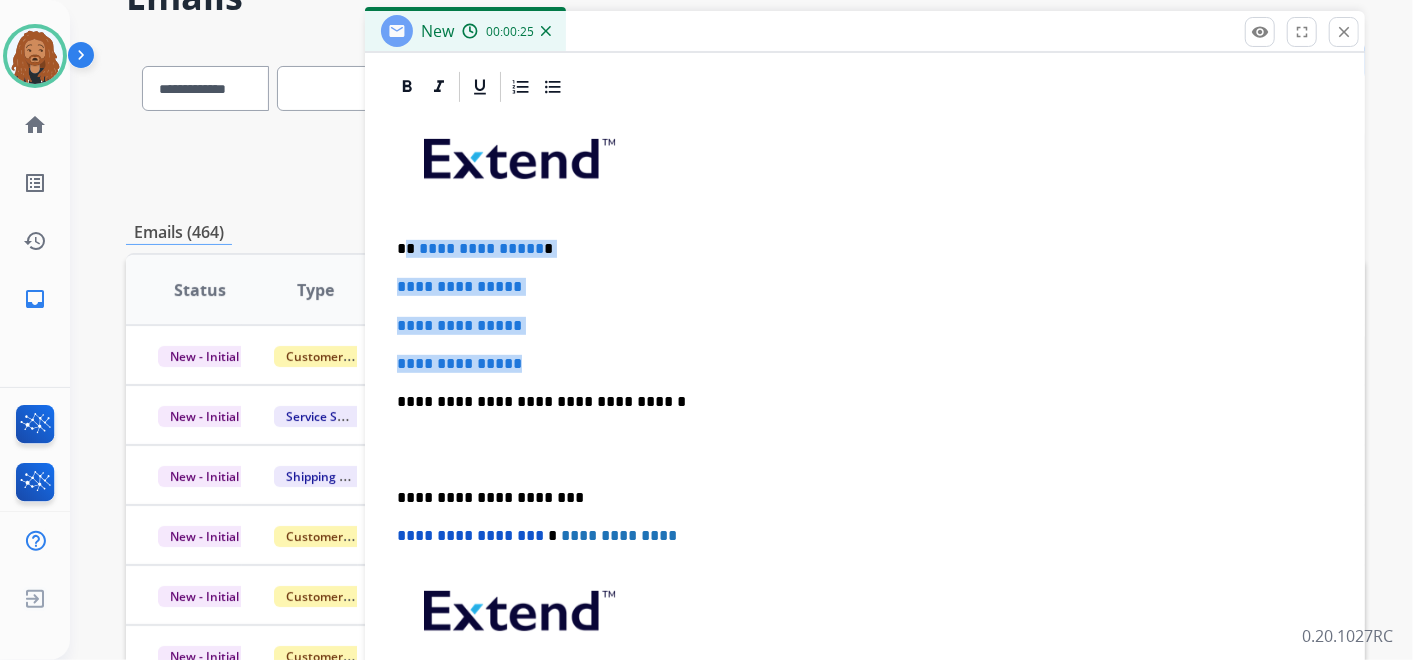 drag, startPoint x: 537, startPoint y: 358, endPoint x: 407, endPoint y: 235, distance: 178.96648 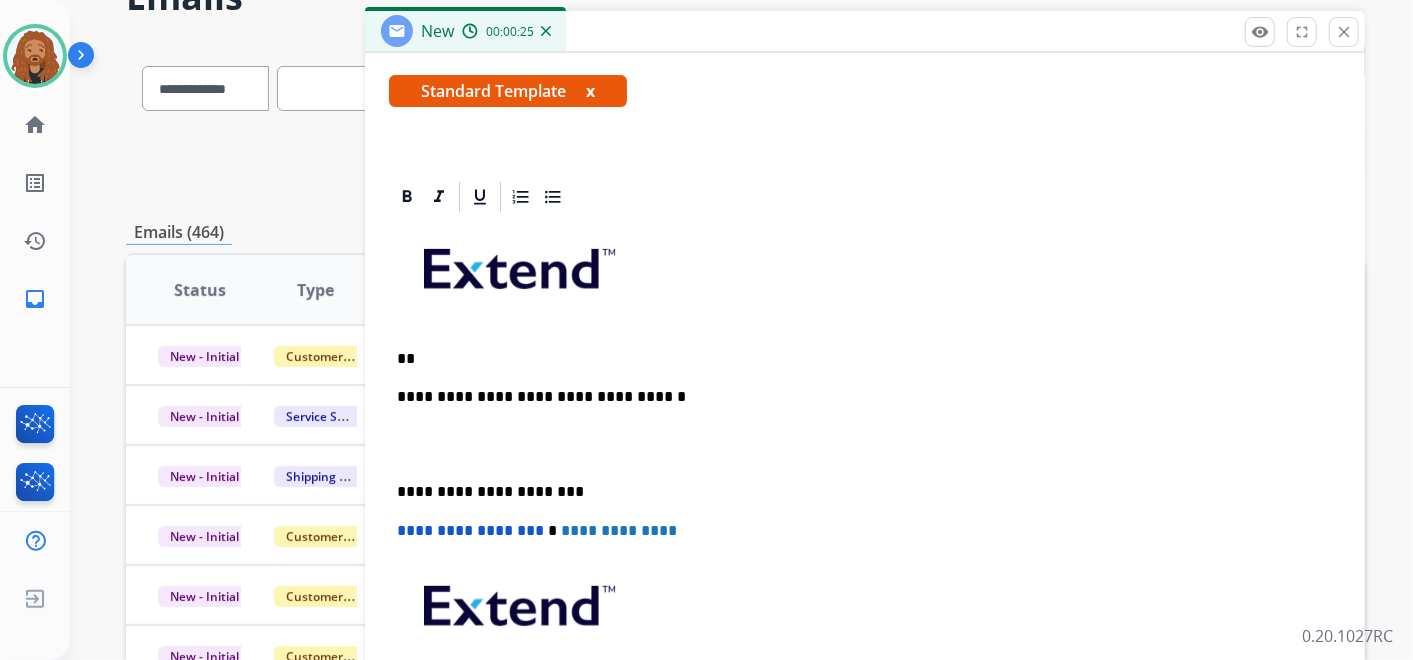 scroll, scrollTop: 344, scrollLeft: 0, axis: vertical 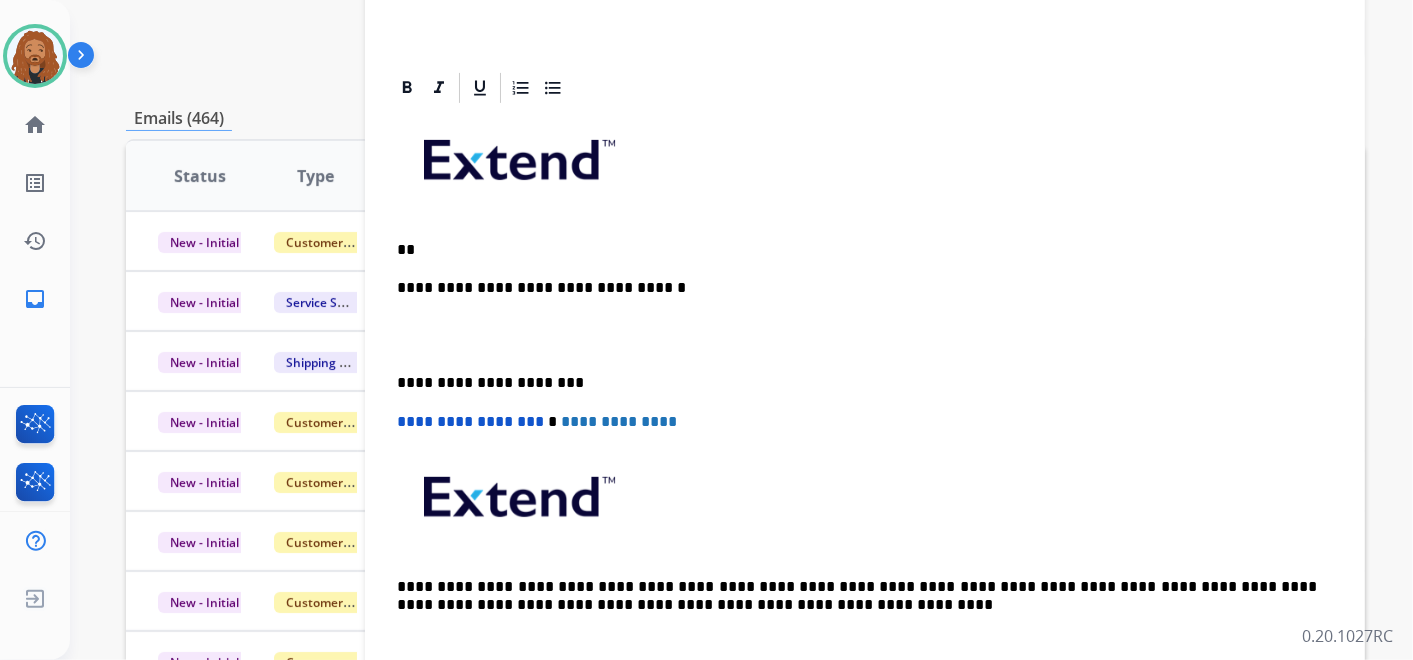 type 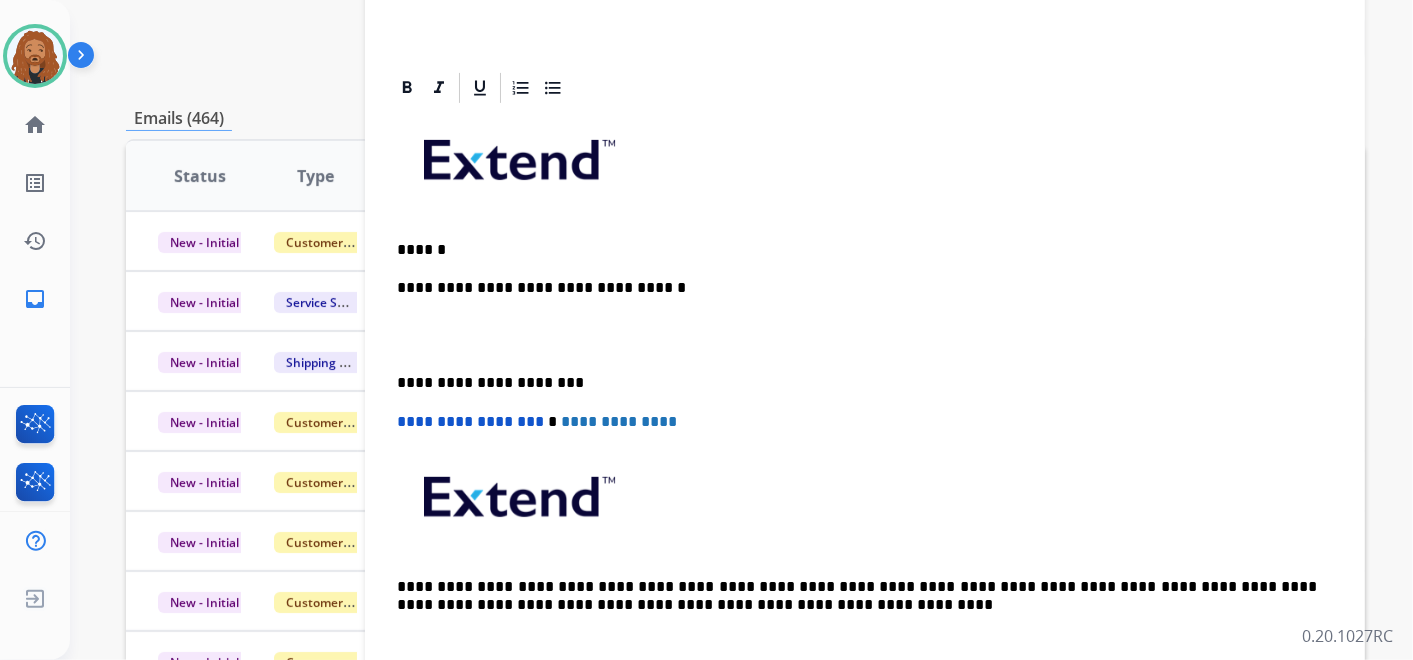 scroll, scrollTop: 382, scrollLeft: 0, axis: vertical 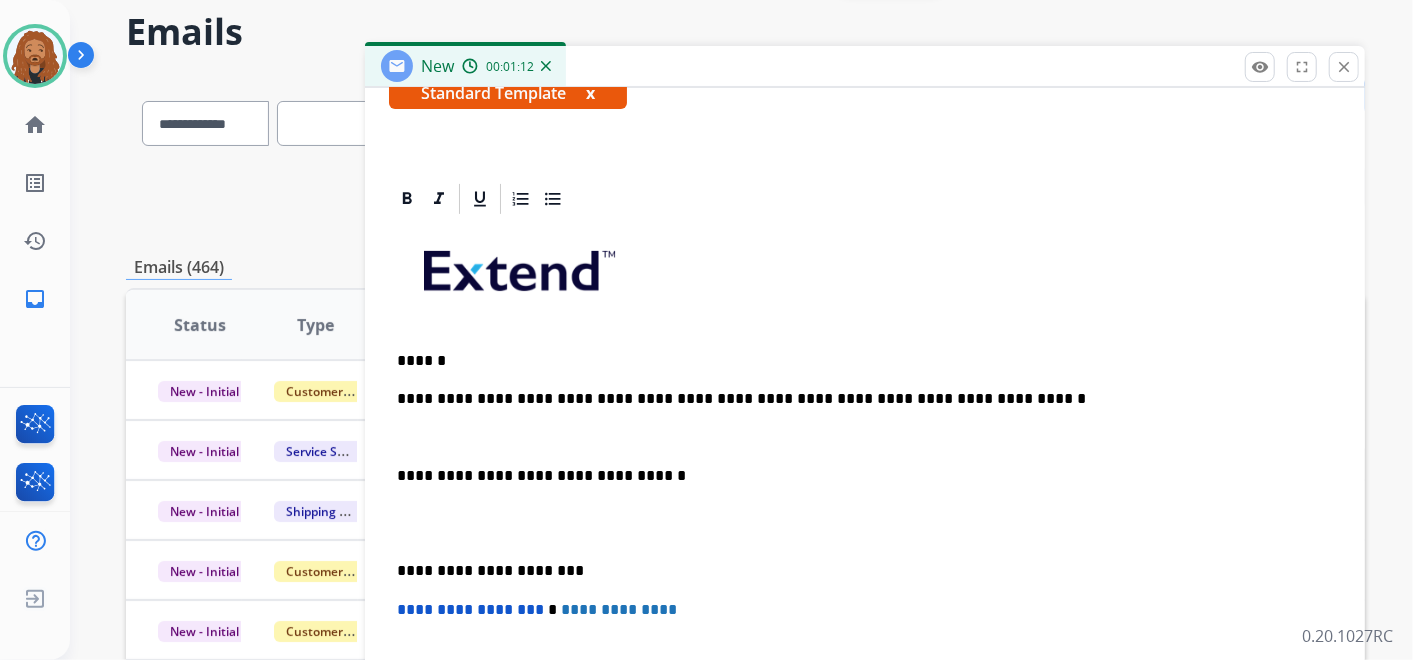 click at bounding box center (865, 438) 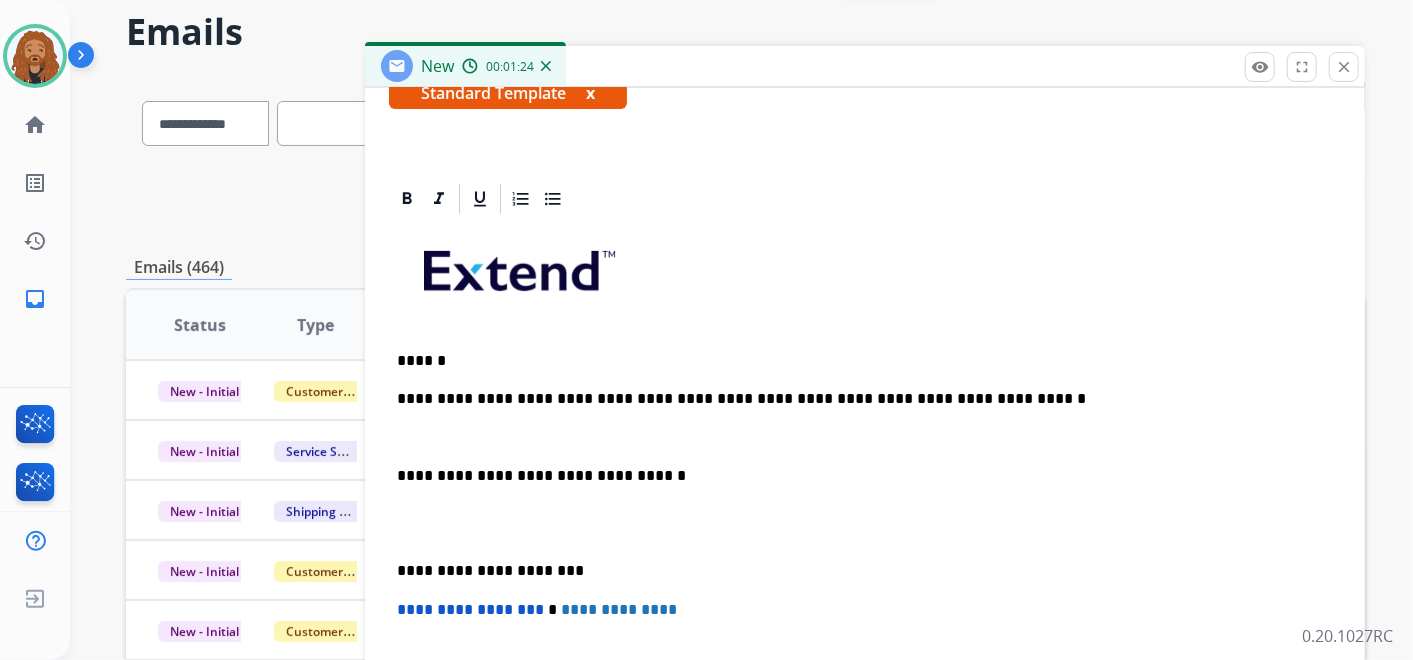 click at bounding box center (865, 523) 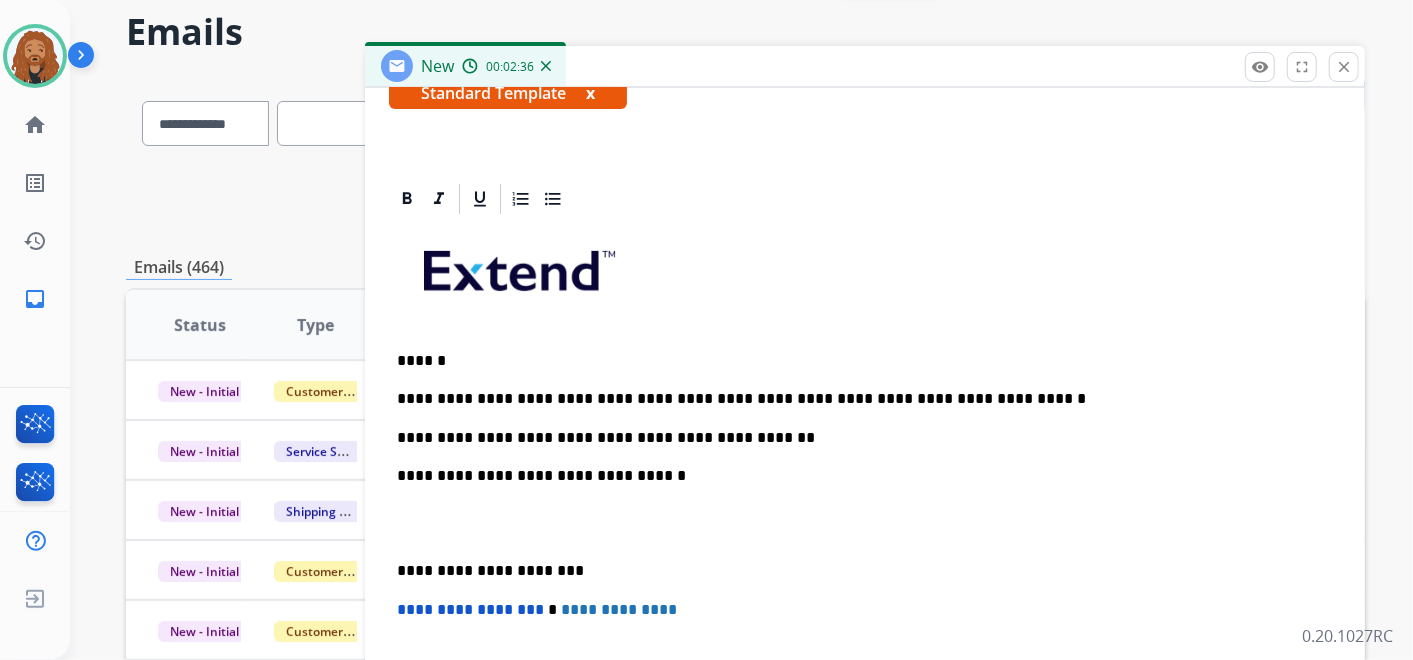 click on "**********" at bounding box center [857, 438] 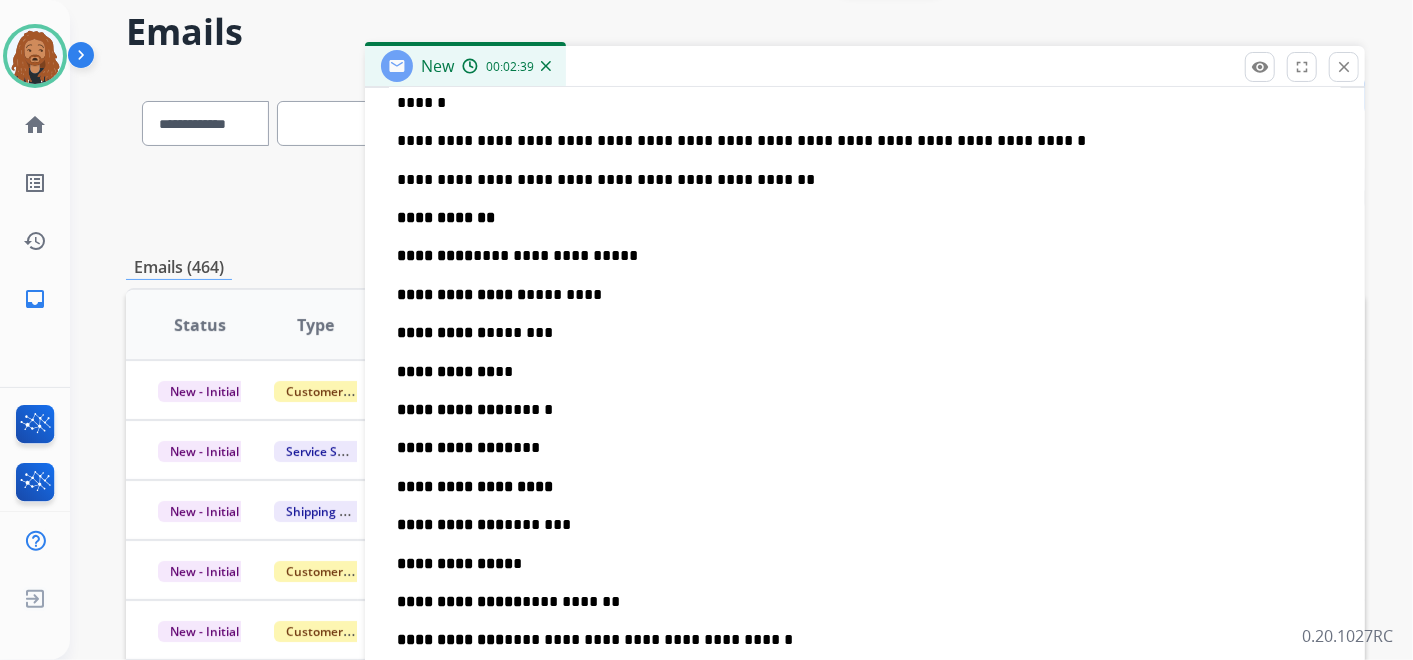 scroll, scrollTop: 605, scrollLeft: 0, axis: vertical 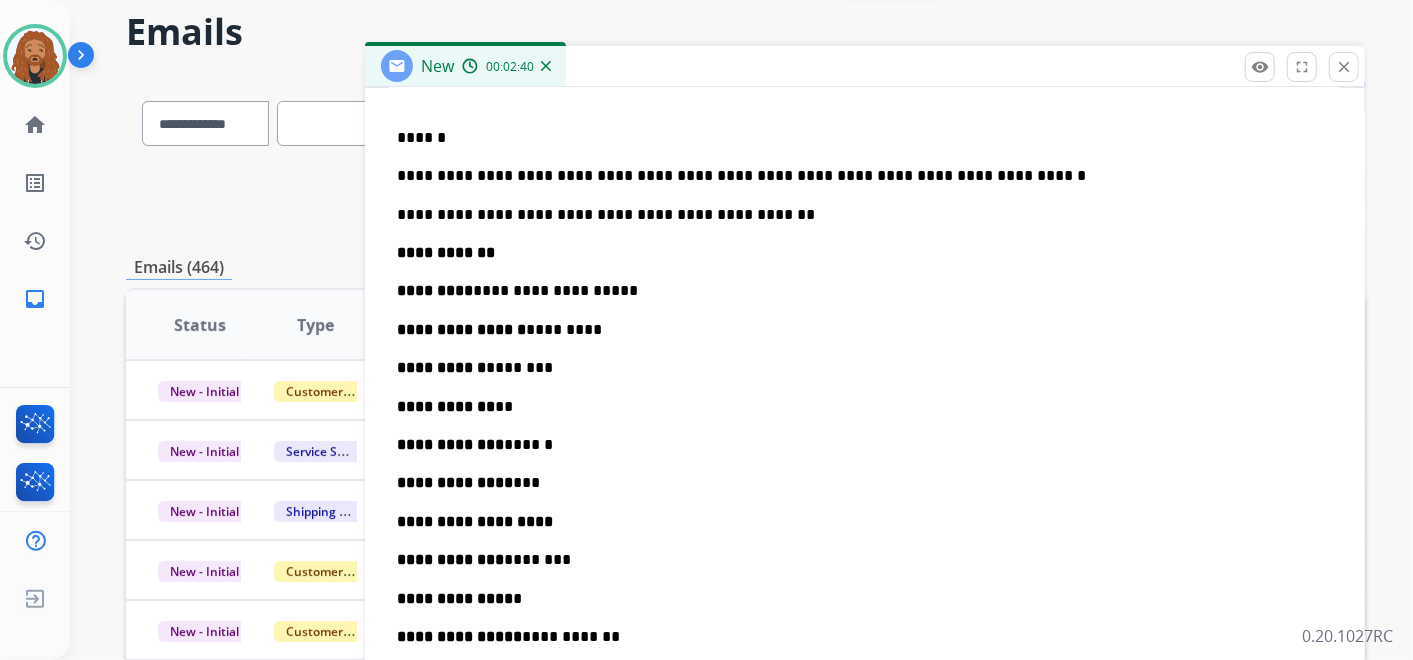 click on "**********" at bounding box center [857, 215] 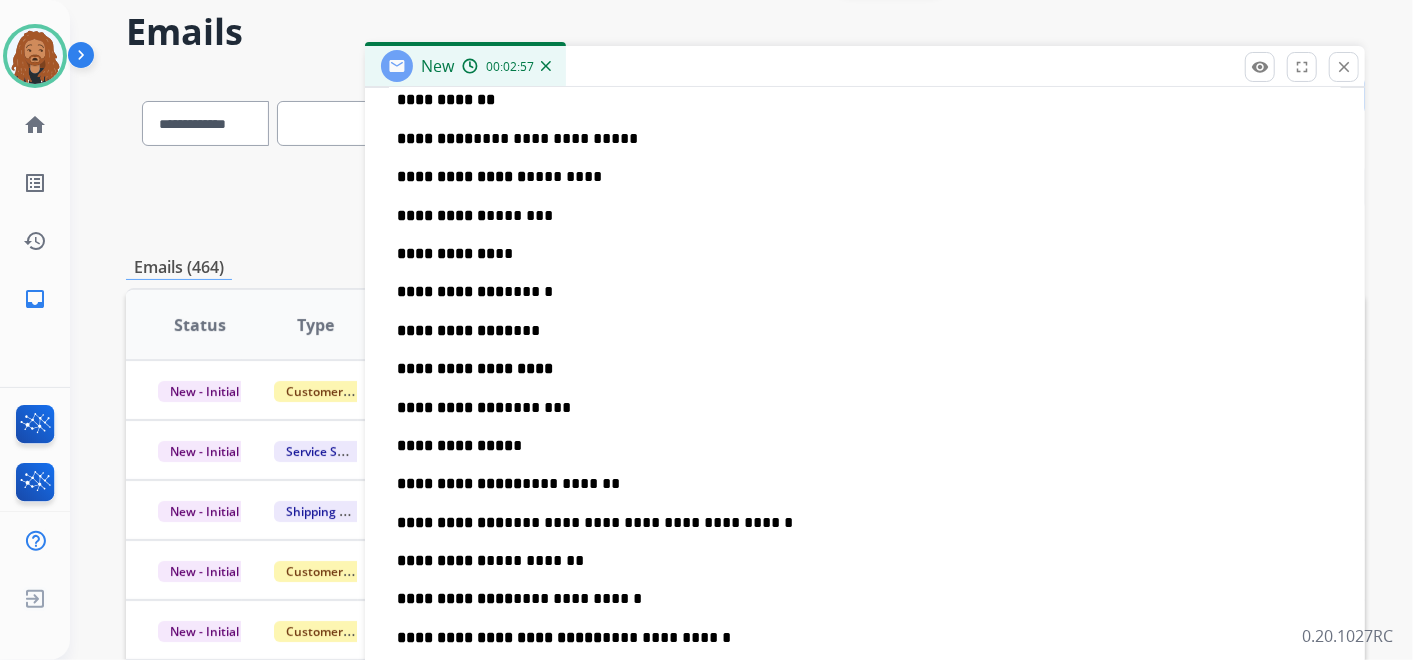 scroll, scrollTop: 827, scrollLeft: 0, axis: vertical 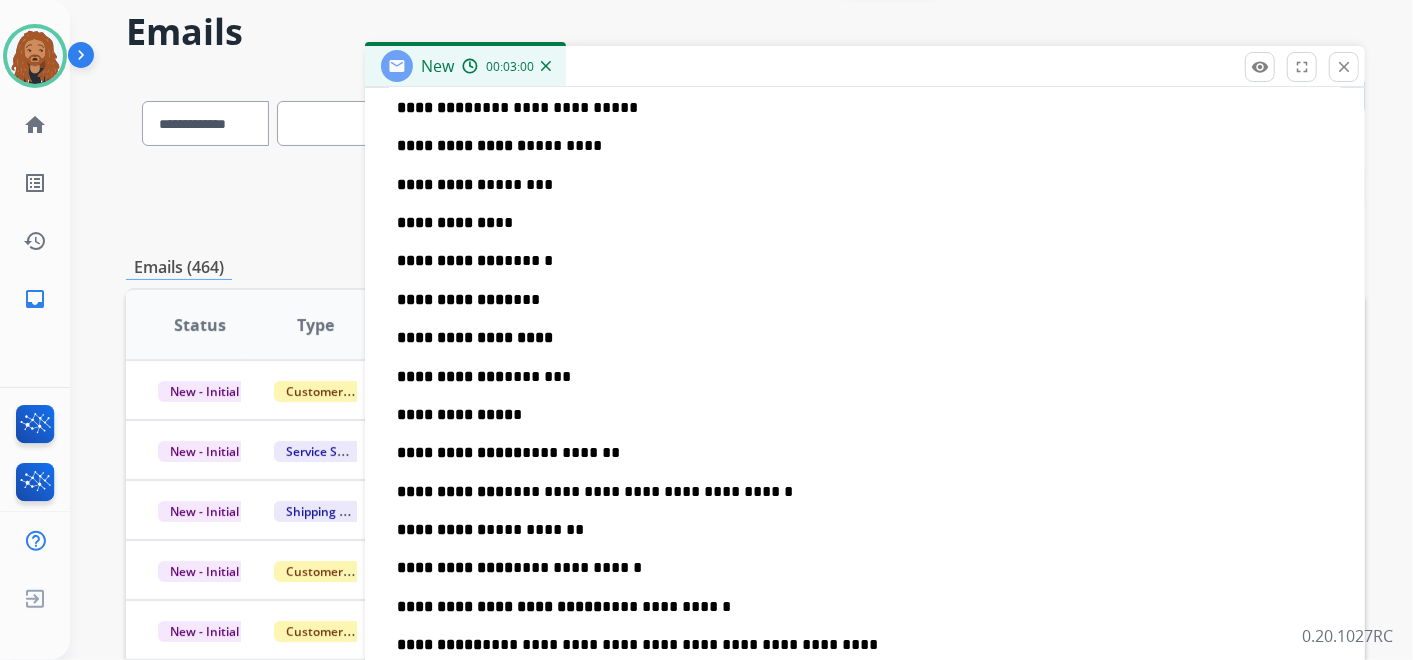 click on "**********" at bounding box center (857, 223) 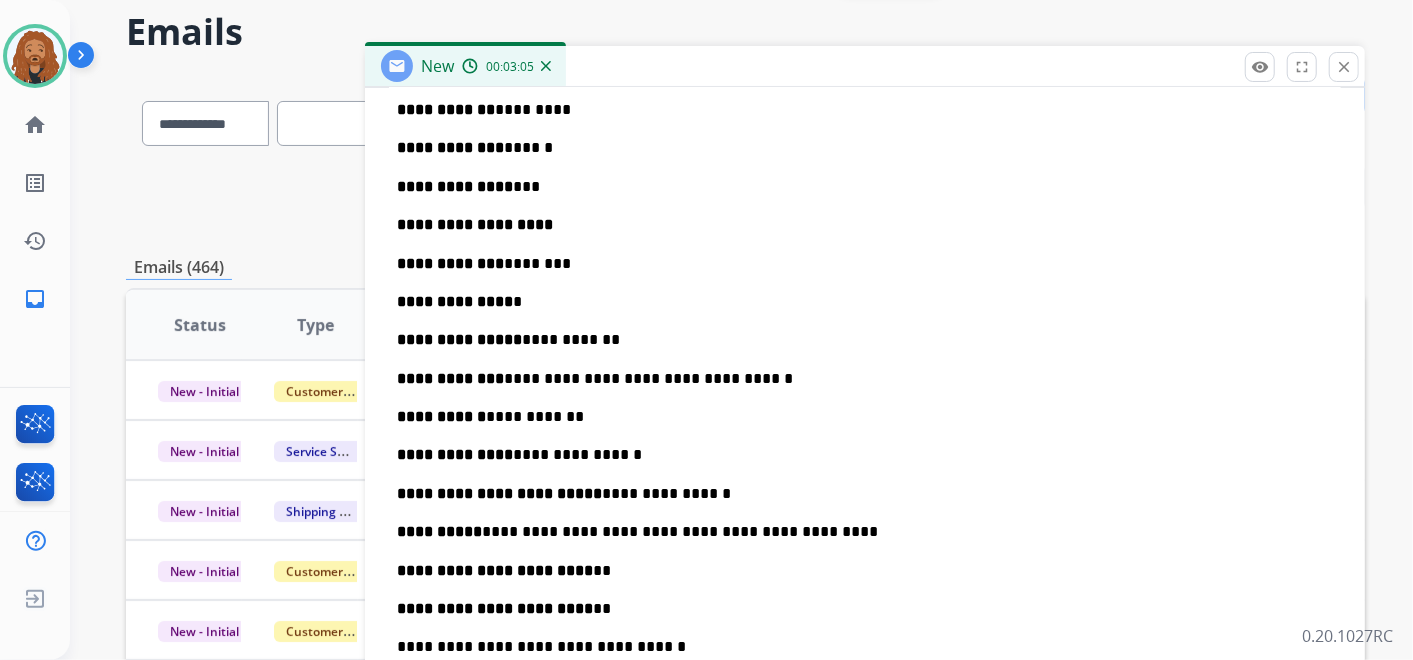 scroll, scrollTop: 1150, scrollLeft: 0, axis: vertical 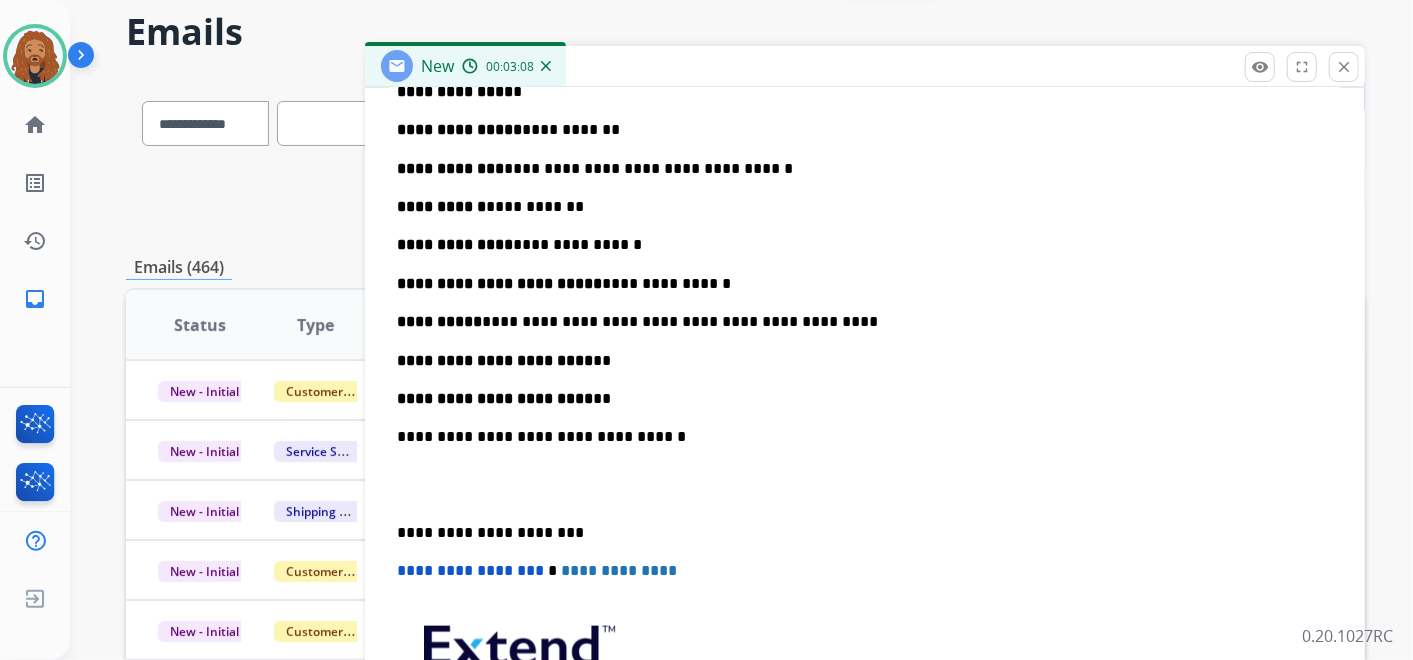 click on "**********" at bounding box center [857, 361] 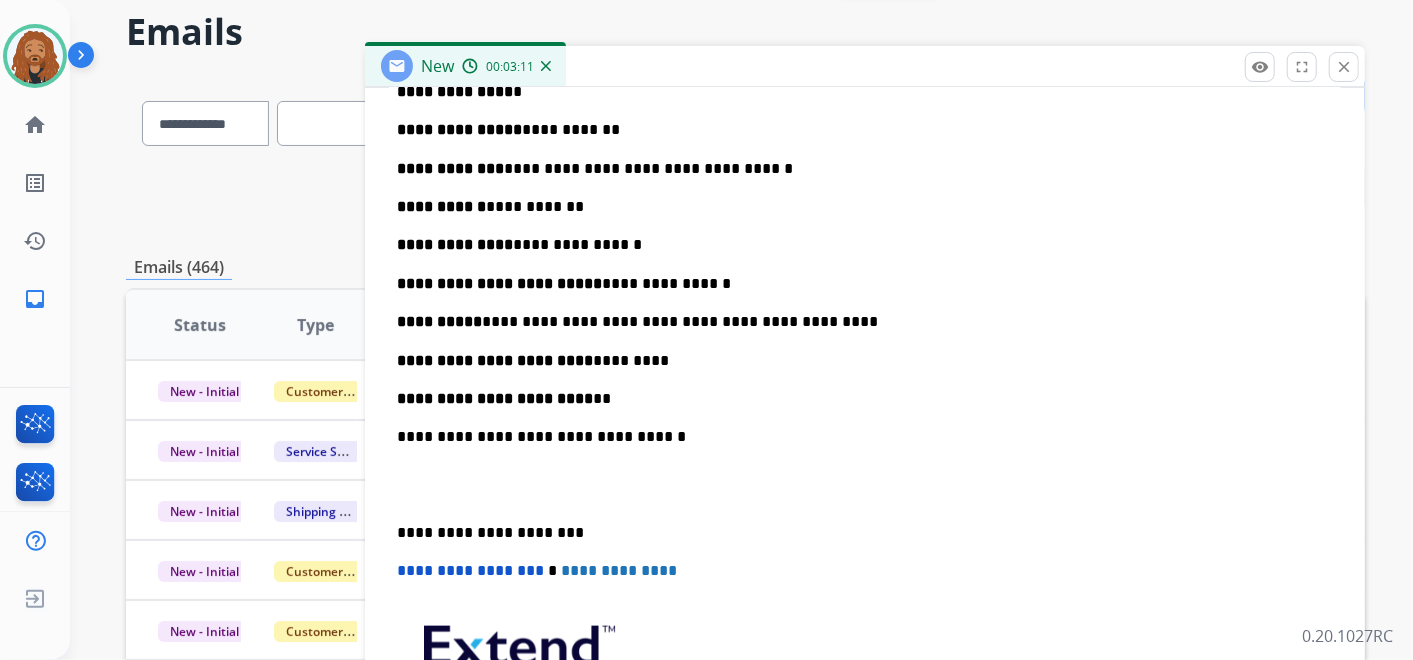 click on "**********" at bounding box center [857, 399] 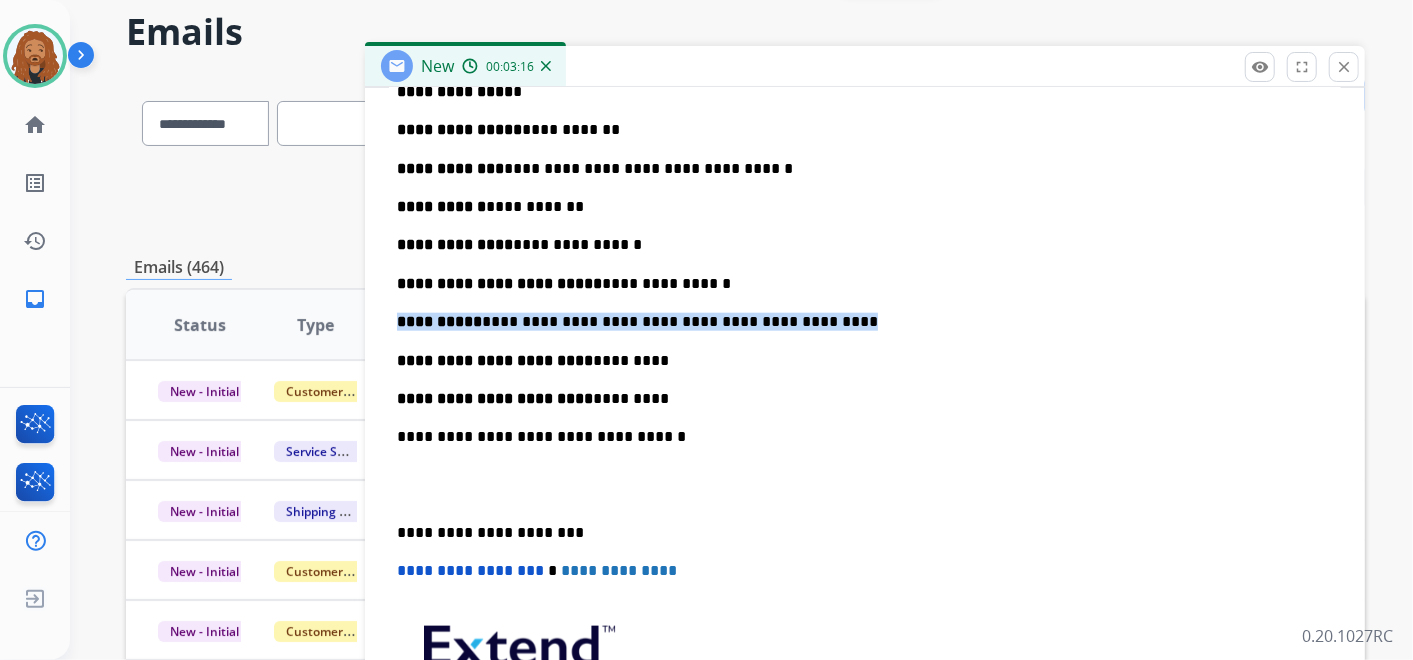 drag, startPoint x: 855, startPoint y: 319, endPoint x: 392, endPoint y: 318, distance: 463.00107 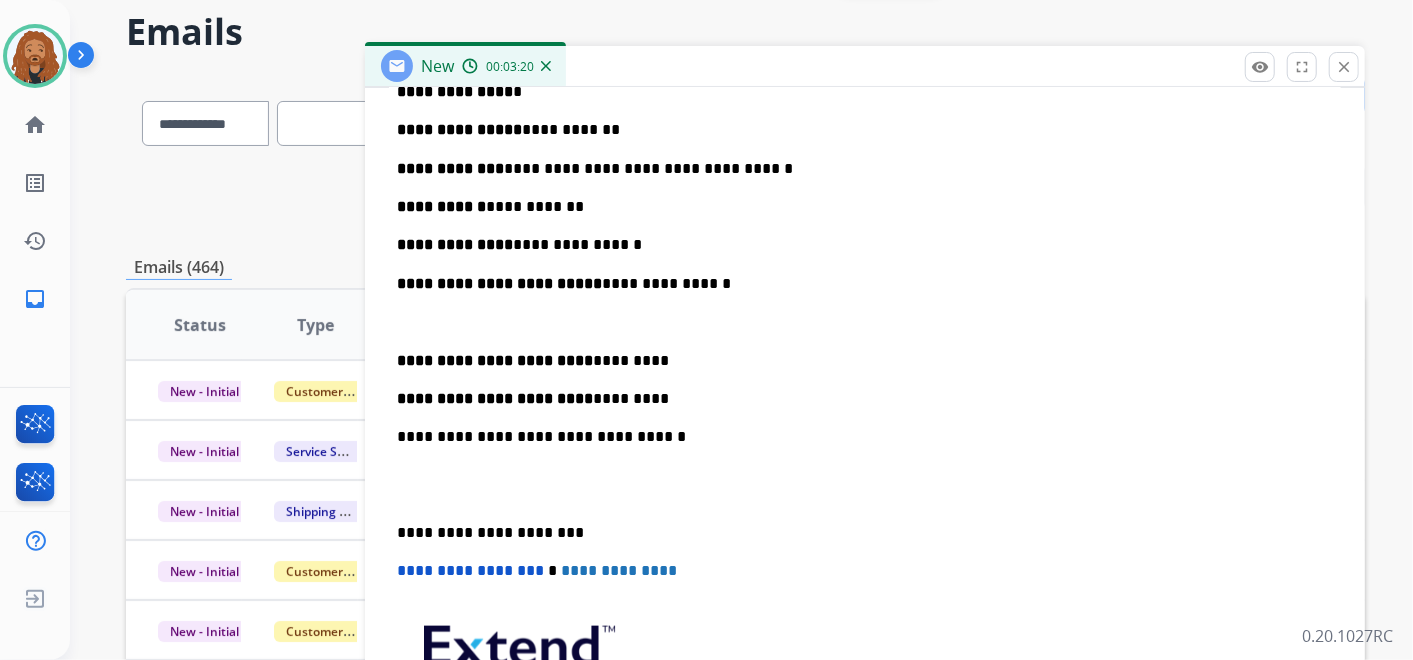 scroll, scrollTop: 1112, scrollLeft: 0, axis: vertical 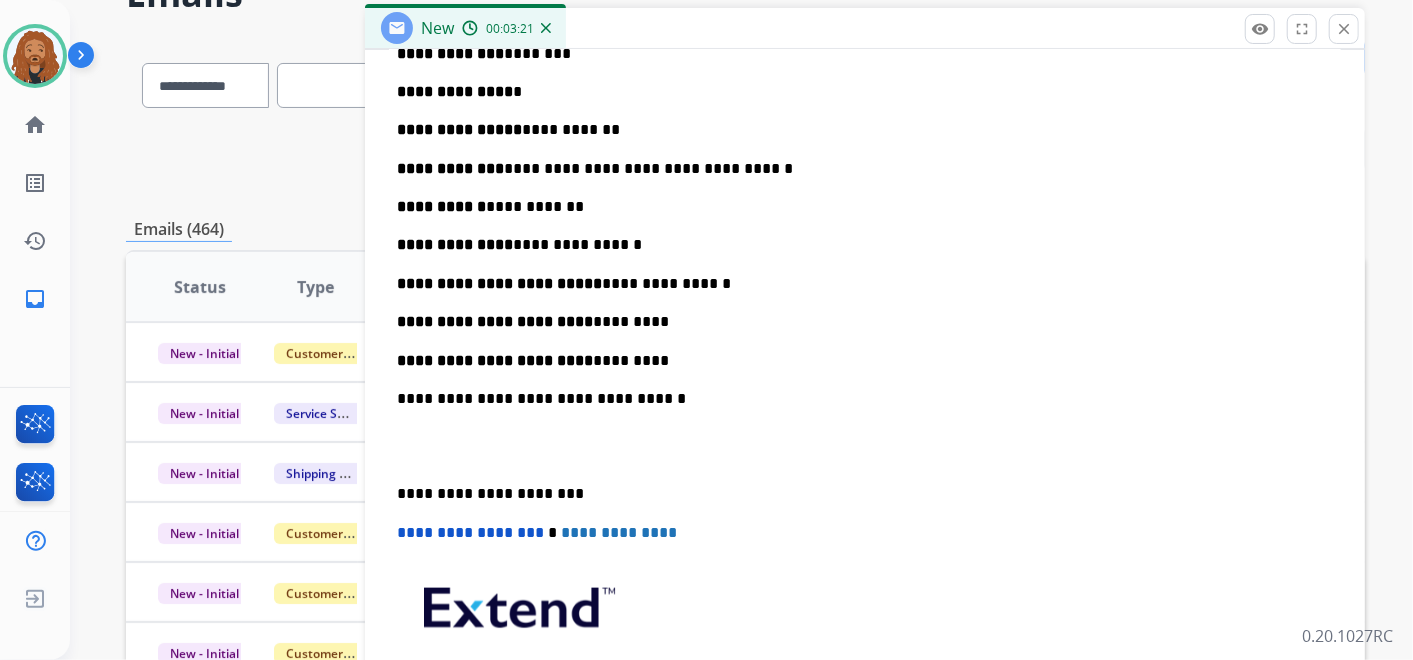 click at bounding box center [865, 446] 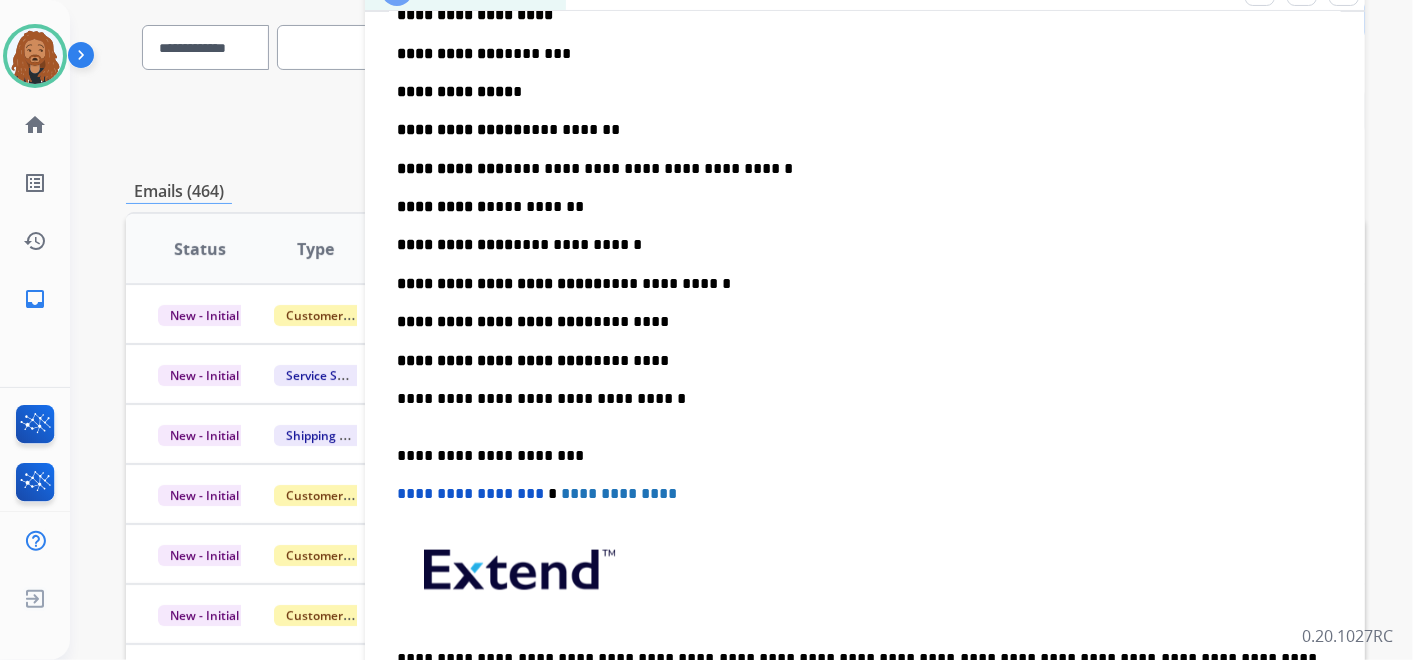 scroll, scrollTop: 1055, scrollLeft: 0, axis: vertical 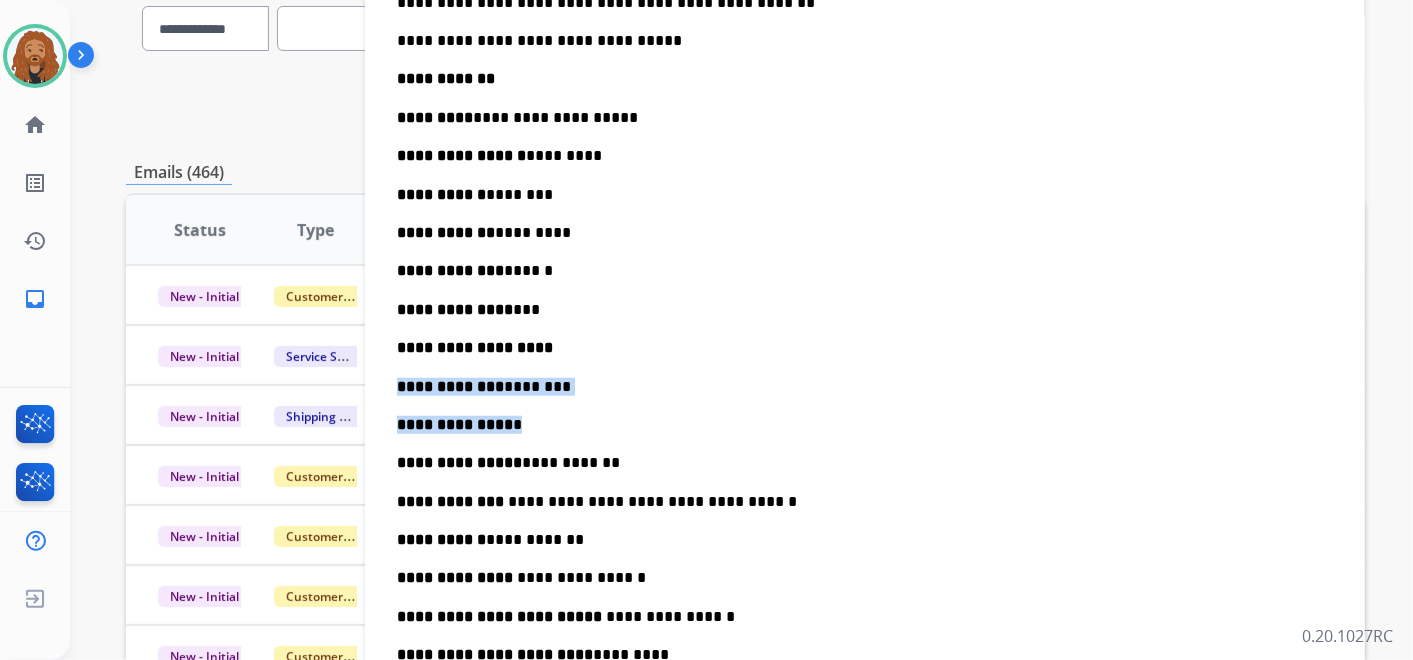 drag, startPoint x: 548, startPoint y: 422, endPoint x: 402, endPoint y: 386, distance: 150.37286 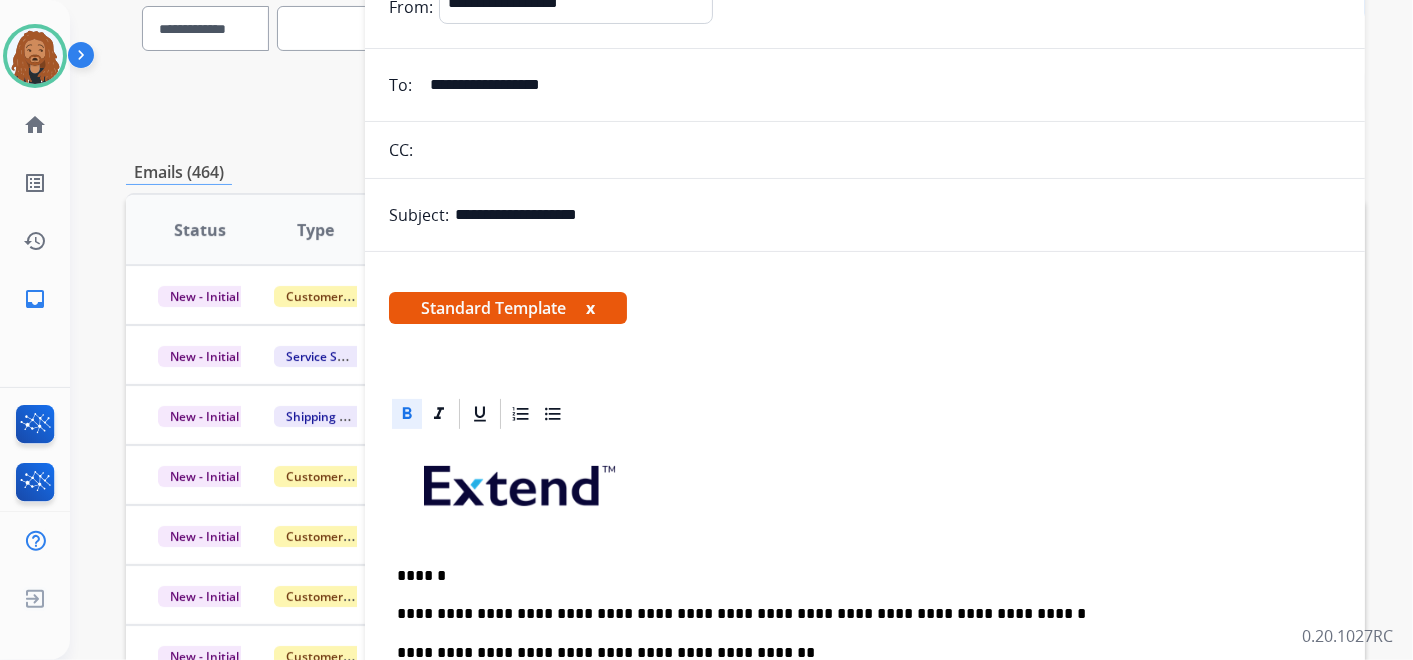 scroll, scrollTop: 0, scrollLeft: 0, axis: both 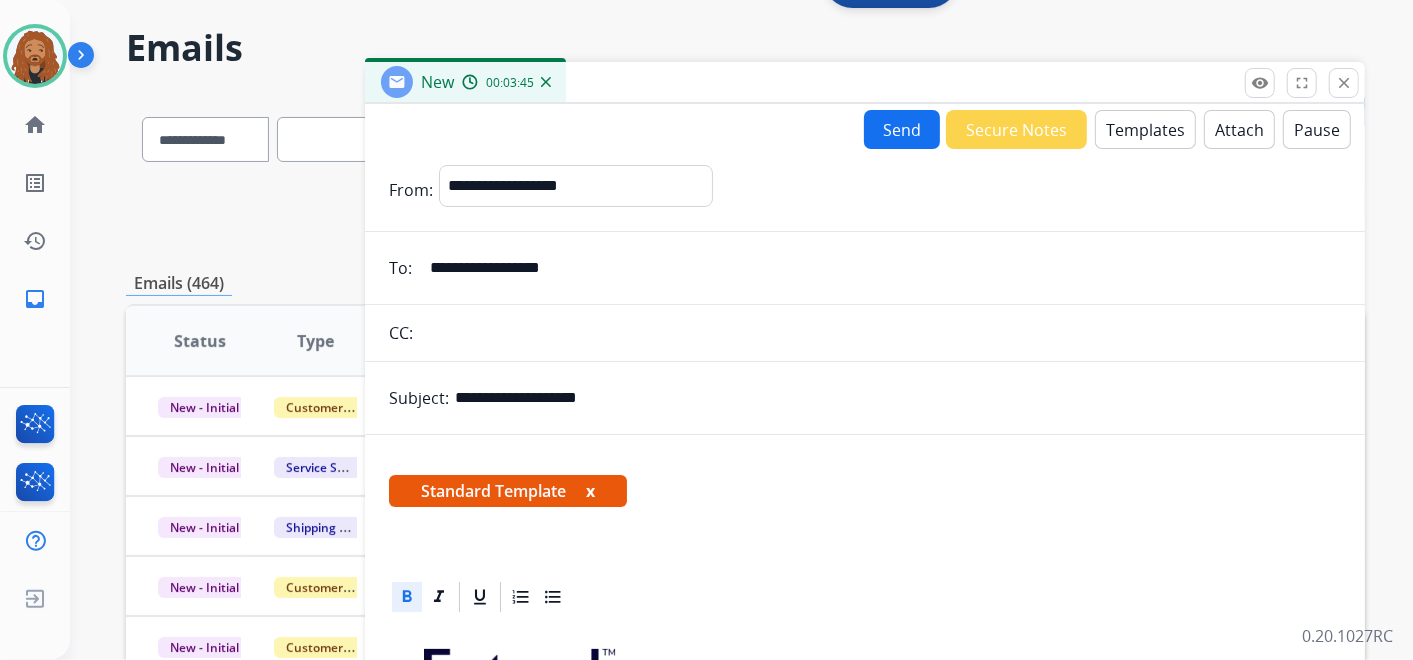 click on "Send" at bounding box center (902, 129) 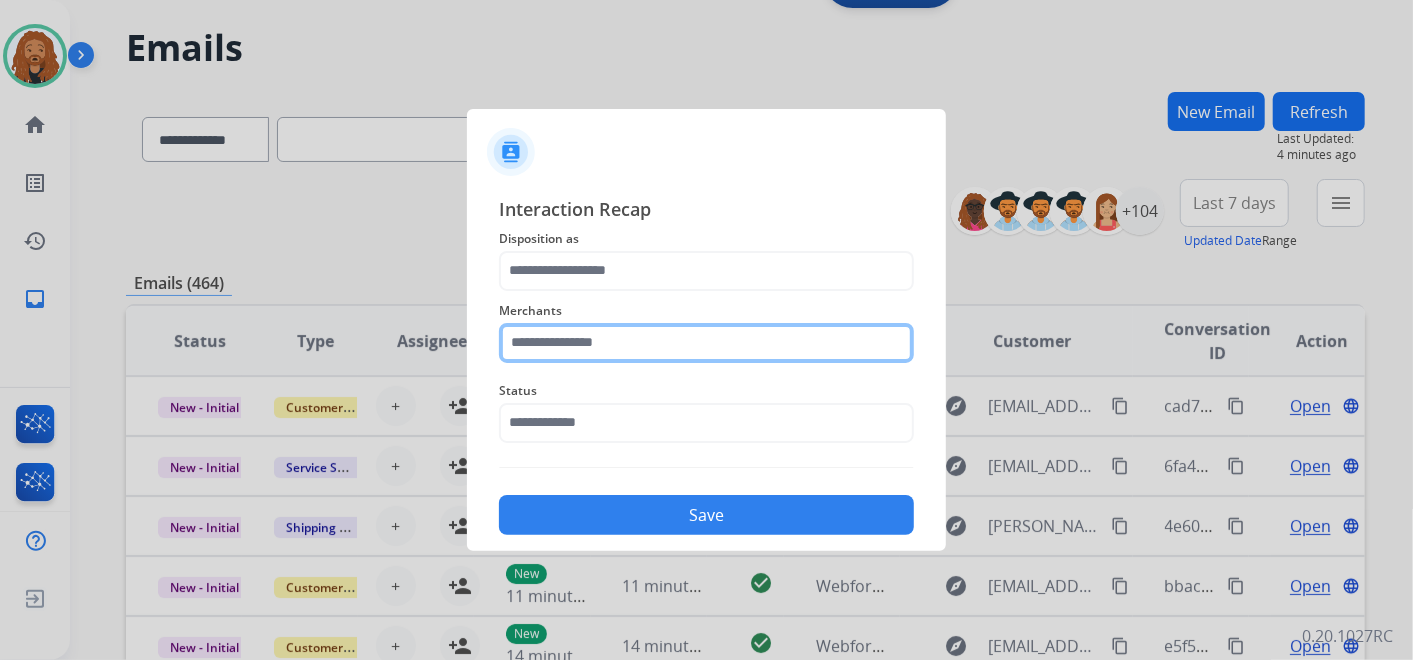click 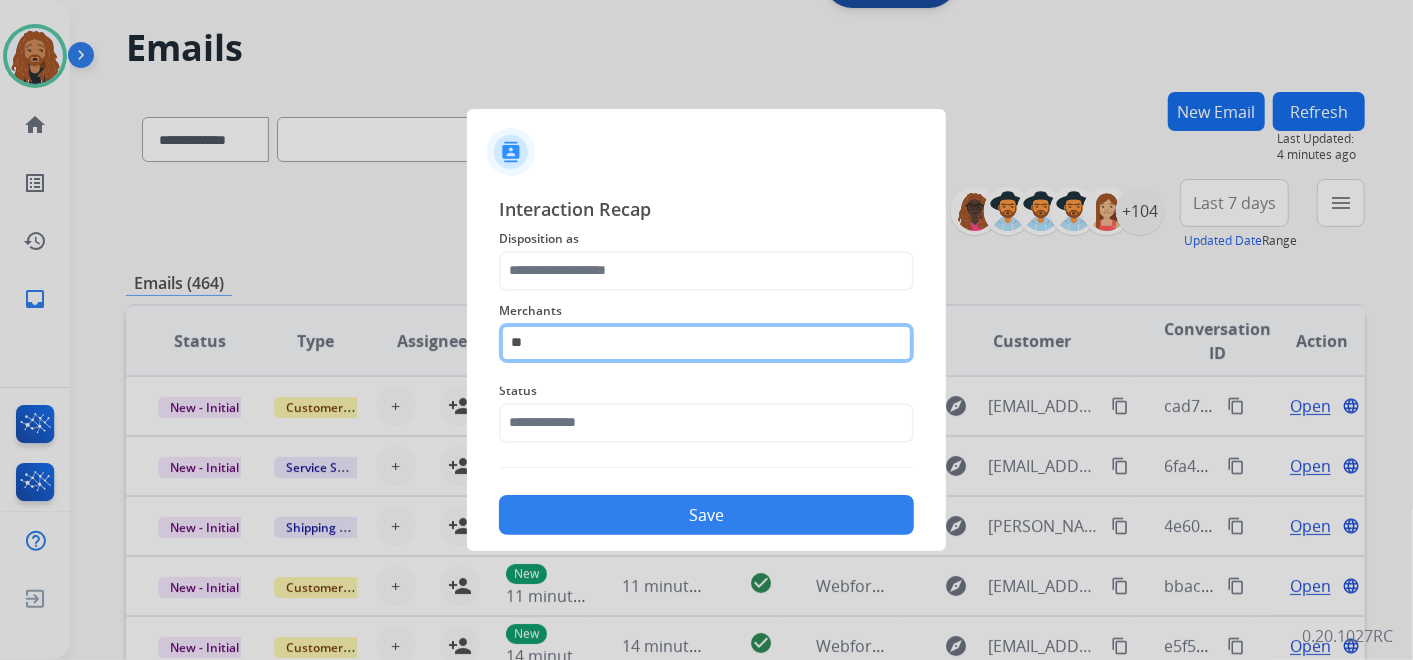 type on "*" 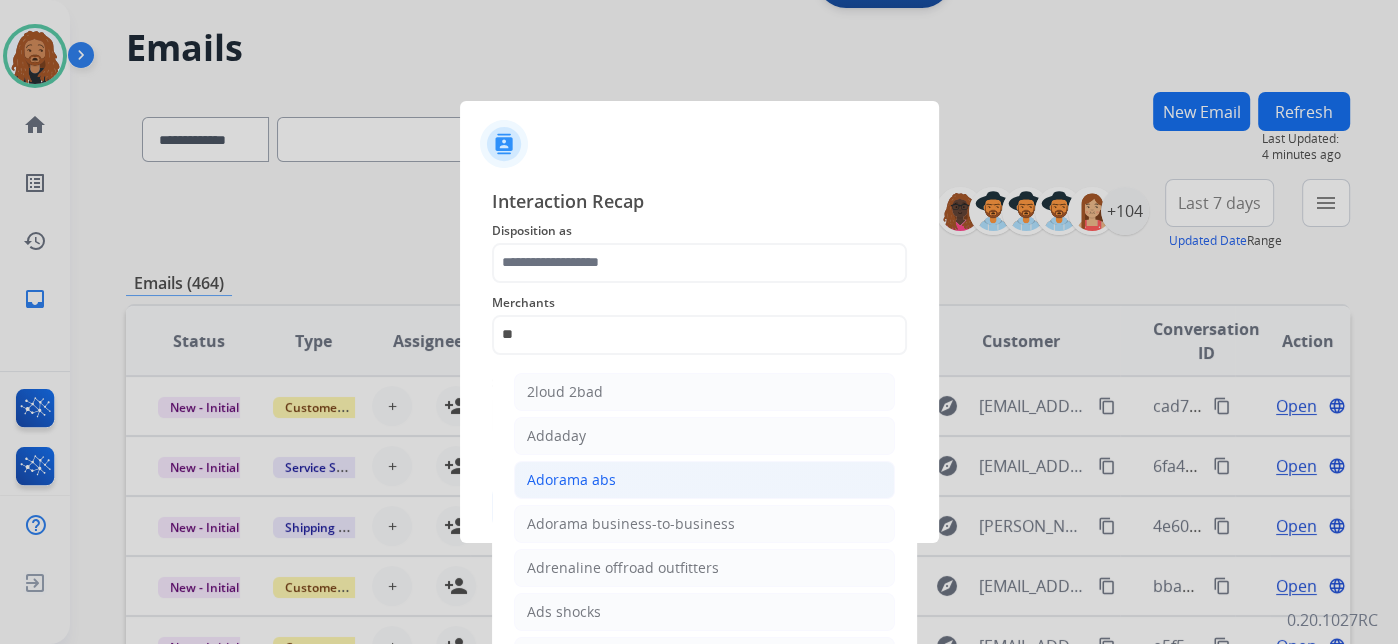 click on "Adorama abs" 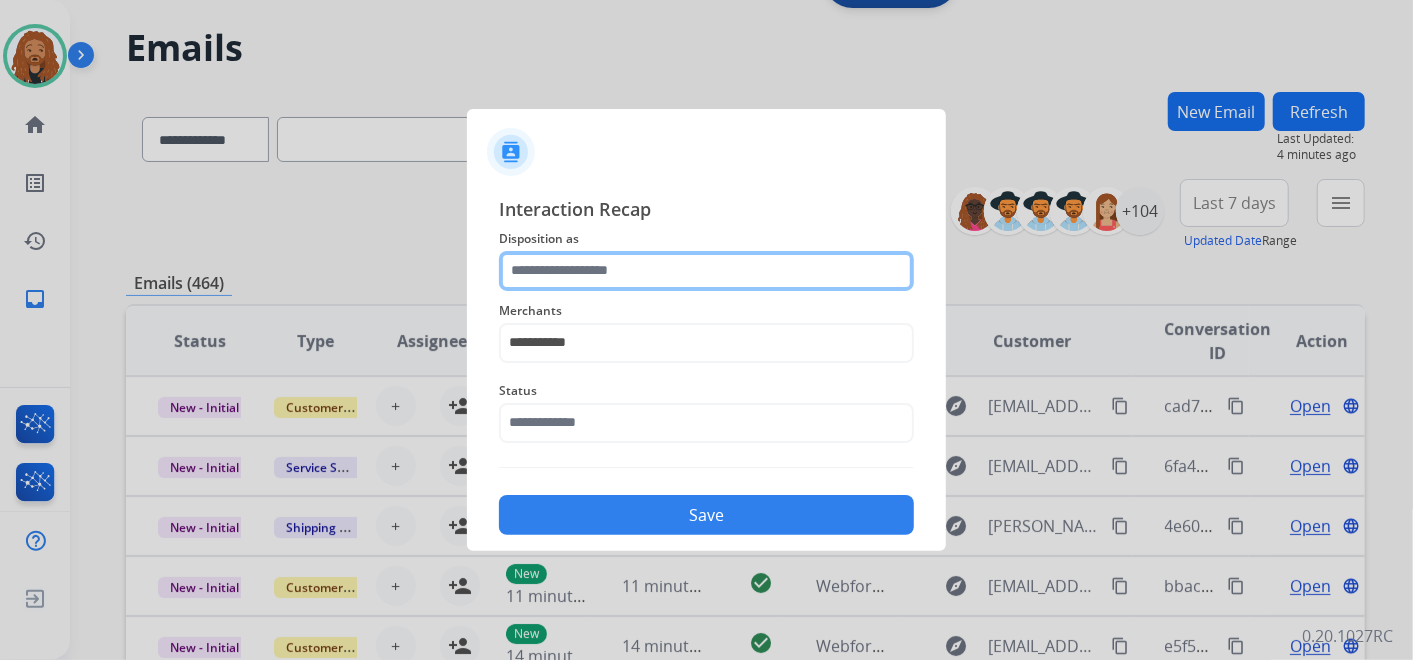 click 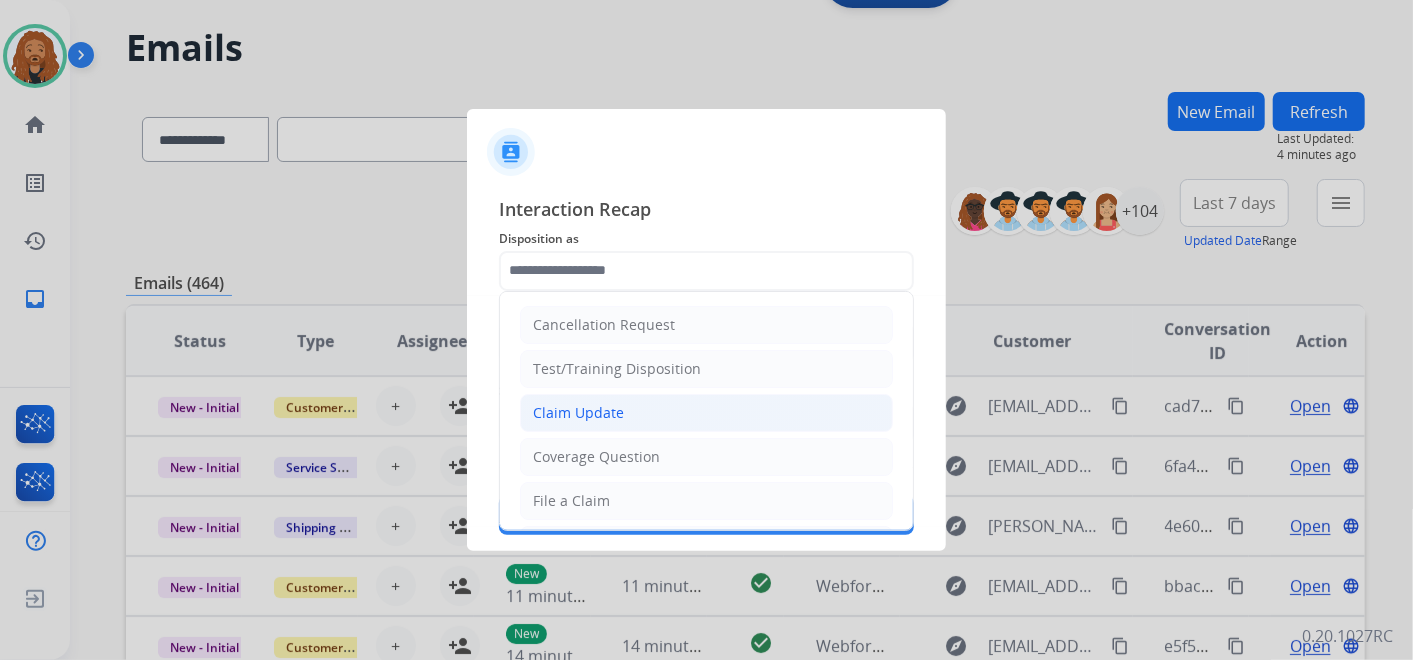 click on "Claim Update" 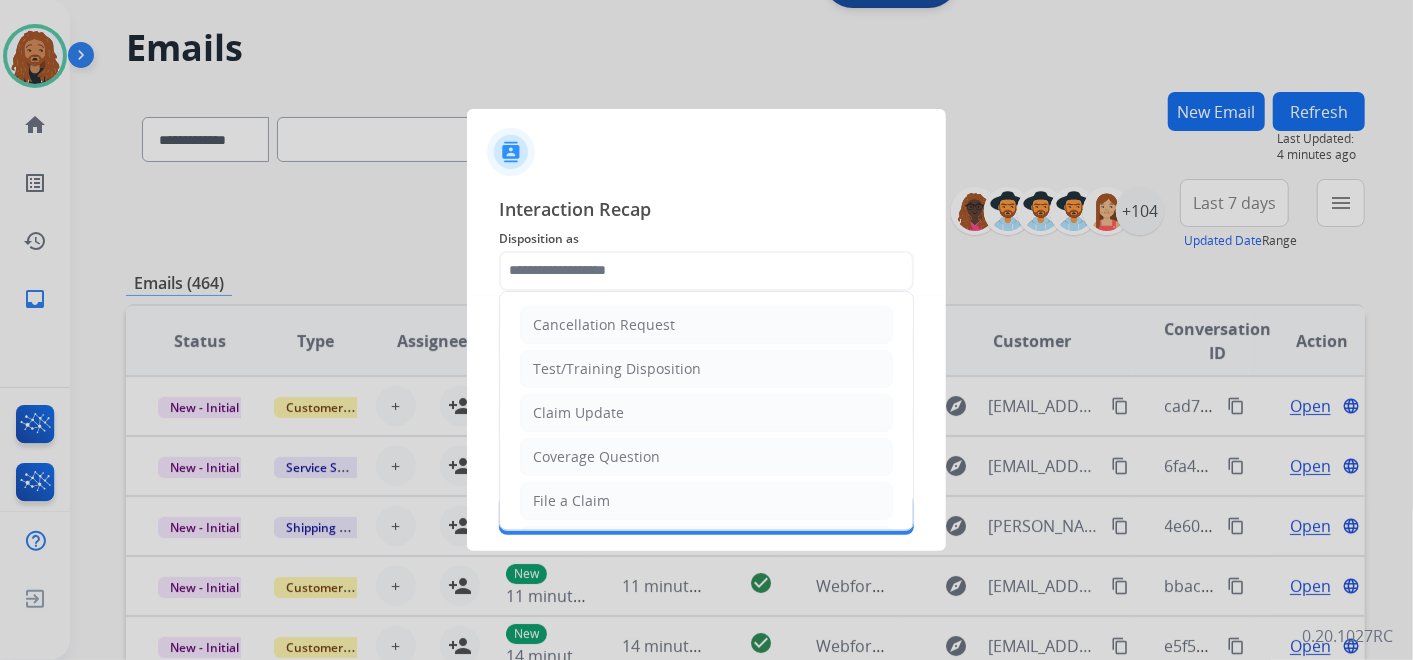 type on "**********" 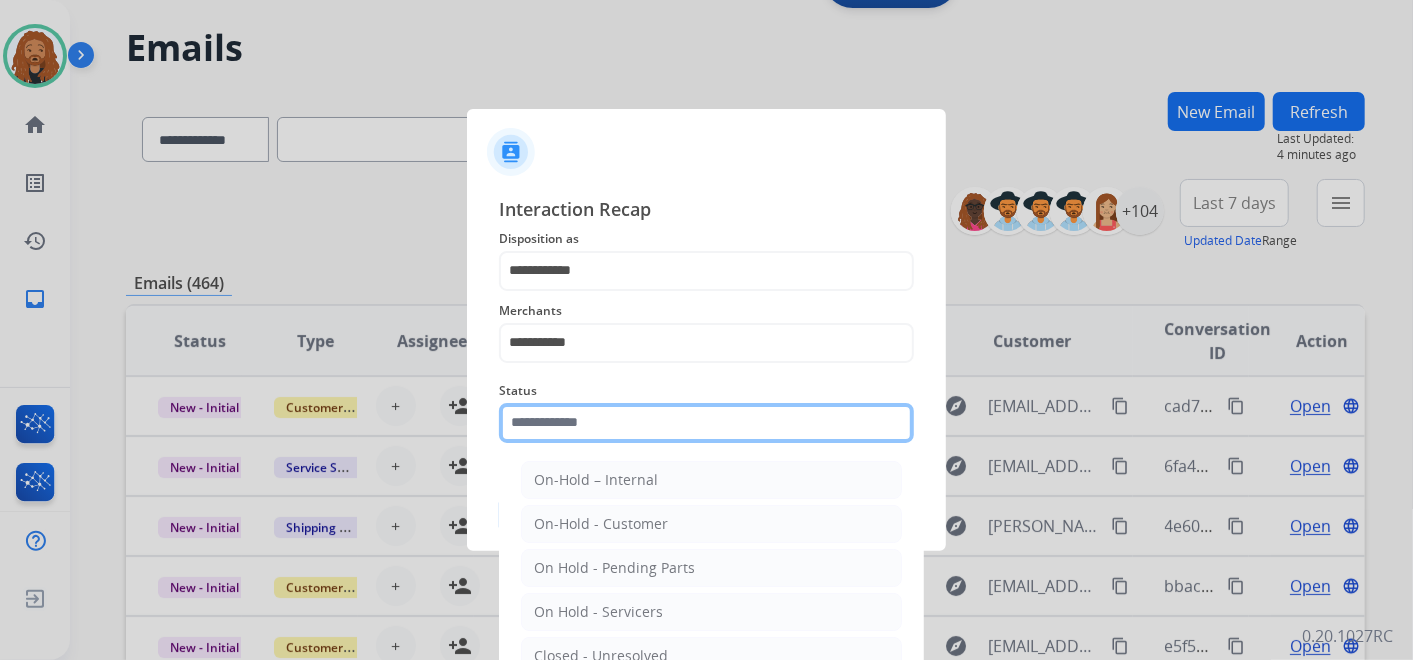 click on "Status    On-Hold – Internal   On-Hold - Customer   On Hold - Pending Parts   On Hold - Servicers   Closed - Unresolved   Closed – Solved   Closed – Merchant Transfer   New - Initial   New - Reply" 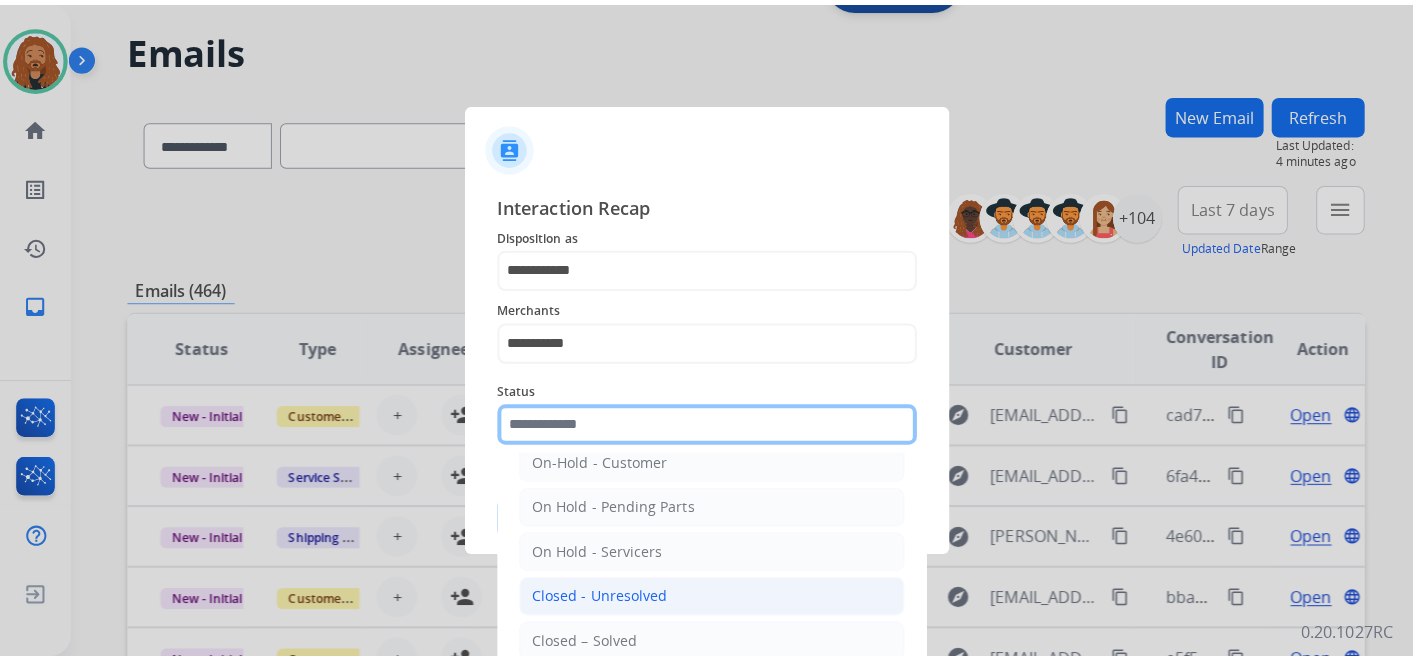 scroll, scrollTop: 111, scrollLeft: 0, axis: vertical 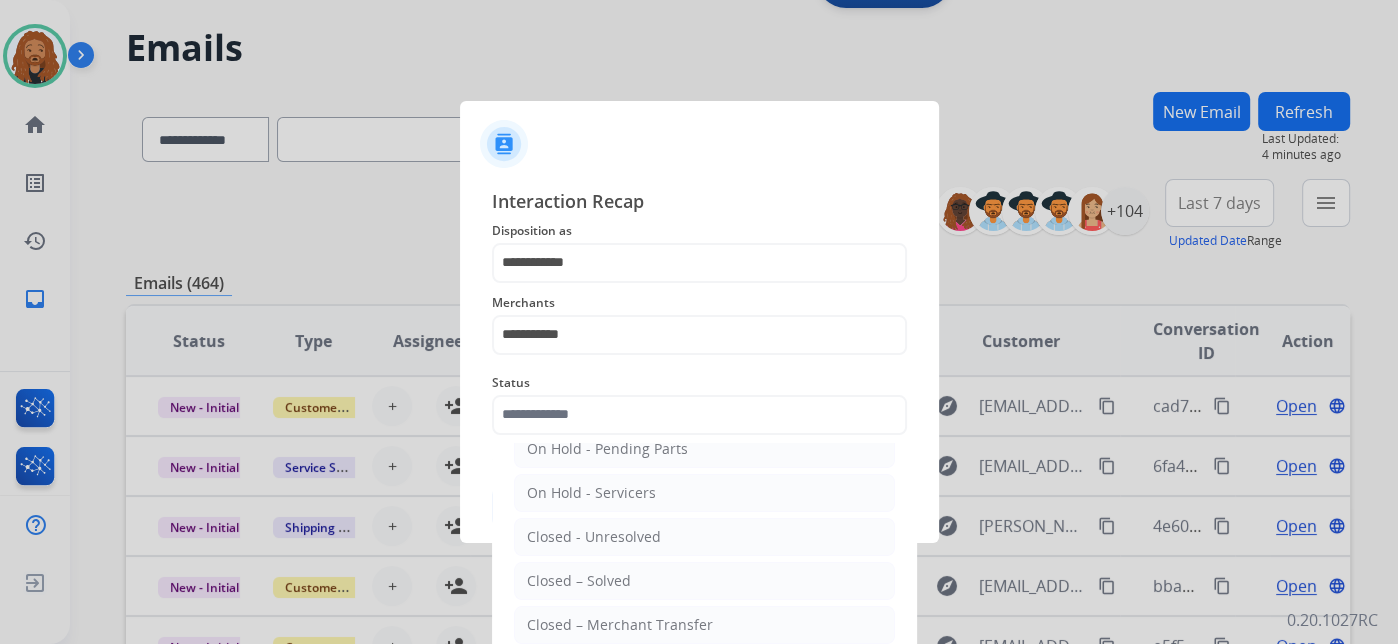 click on "Closed – Solved" 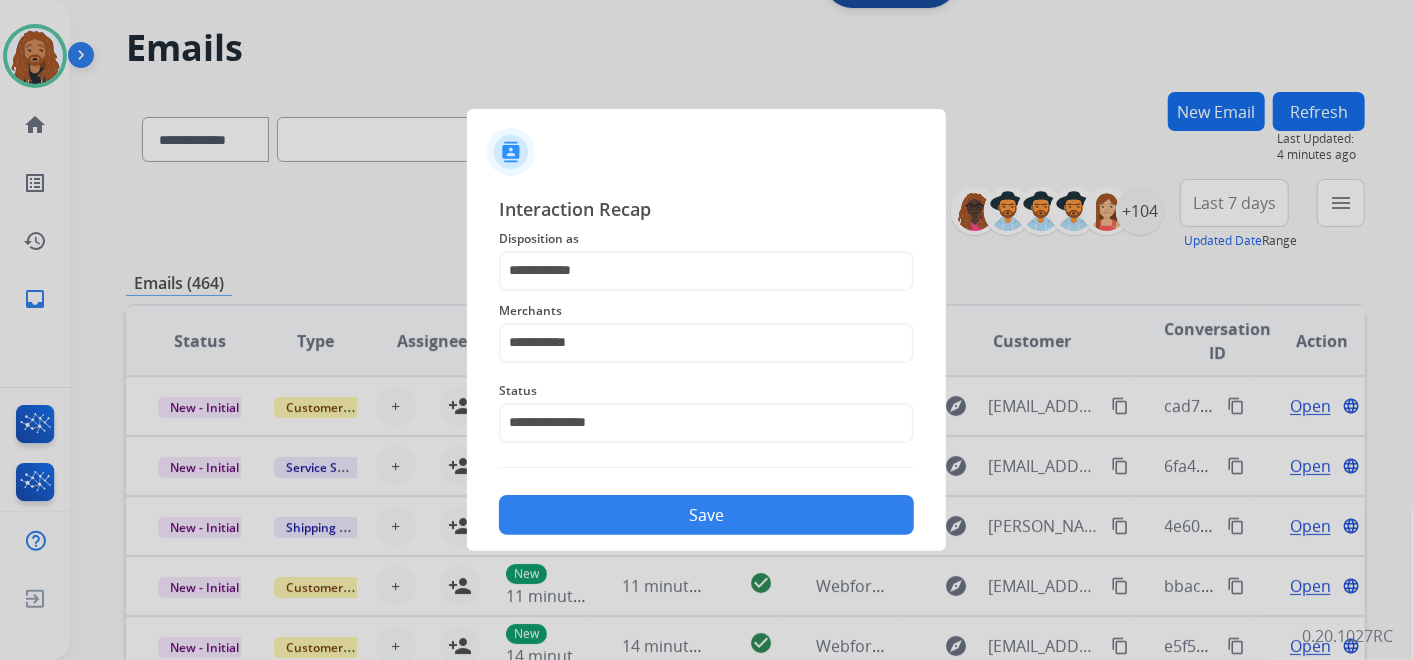 click on "Save" 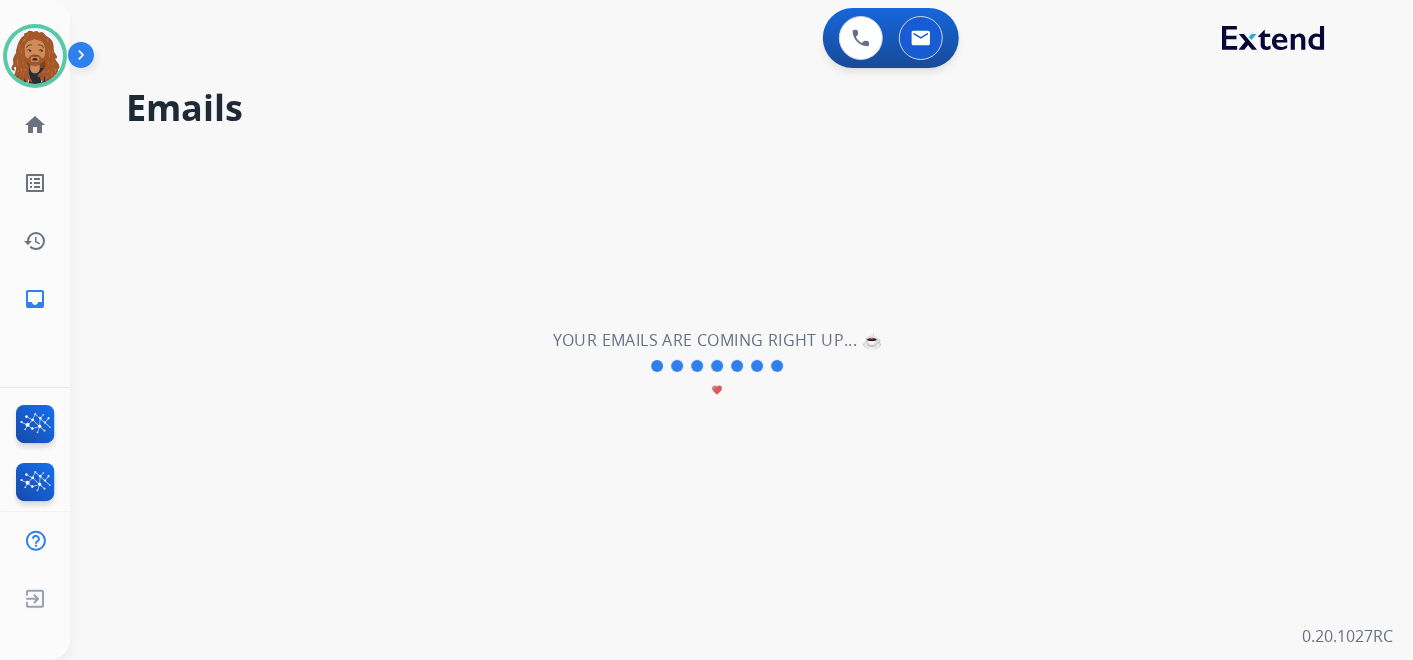 scroll, scrollTop: 0, scrollLeft: 0, axis: both 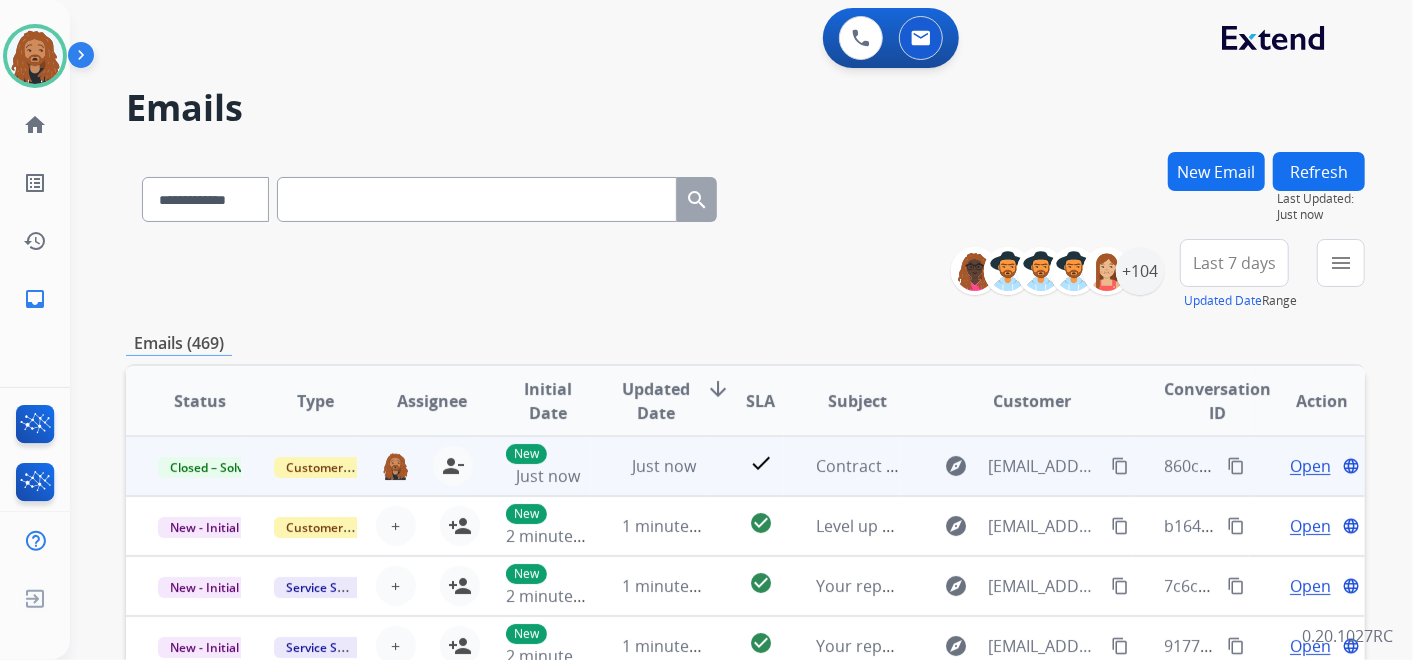 click on "content_copy" at bounding box center (1236, 466) 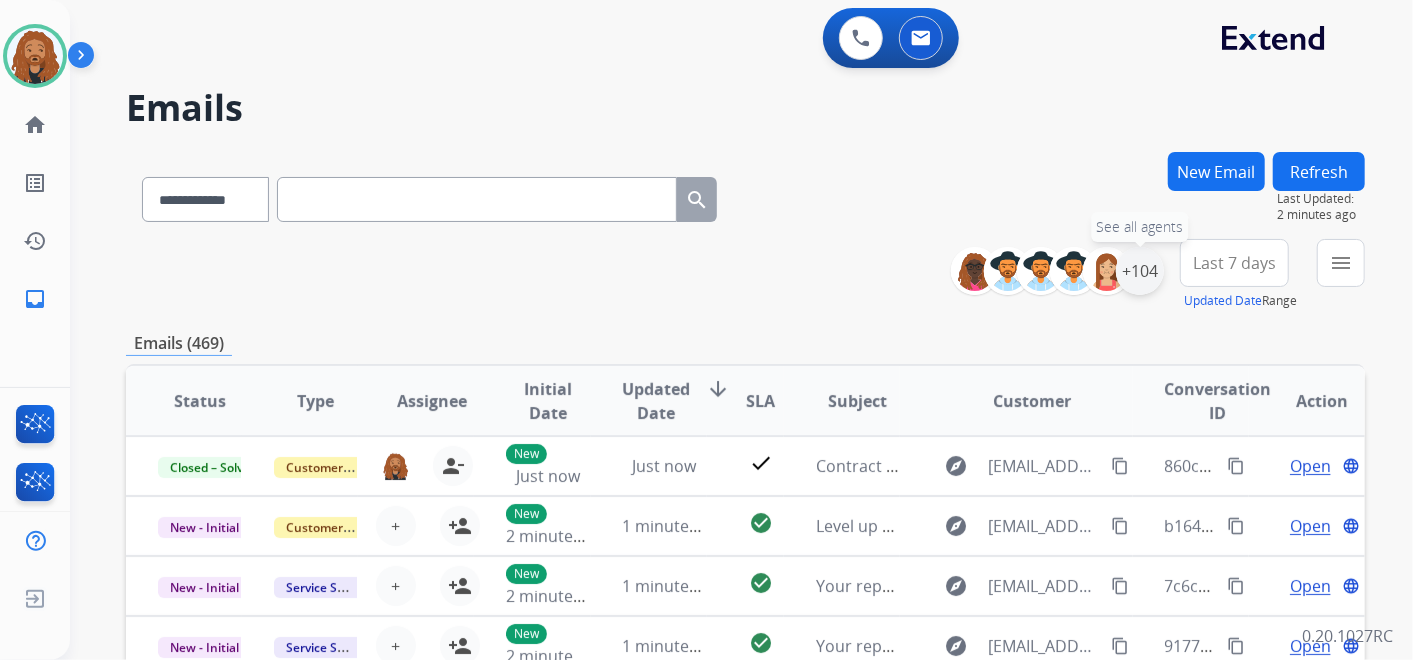 click on "+104" at bounding box center [1140, 271] 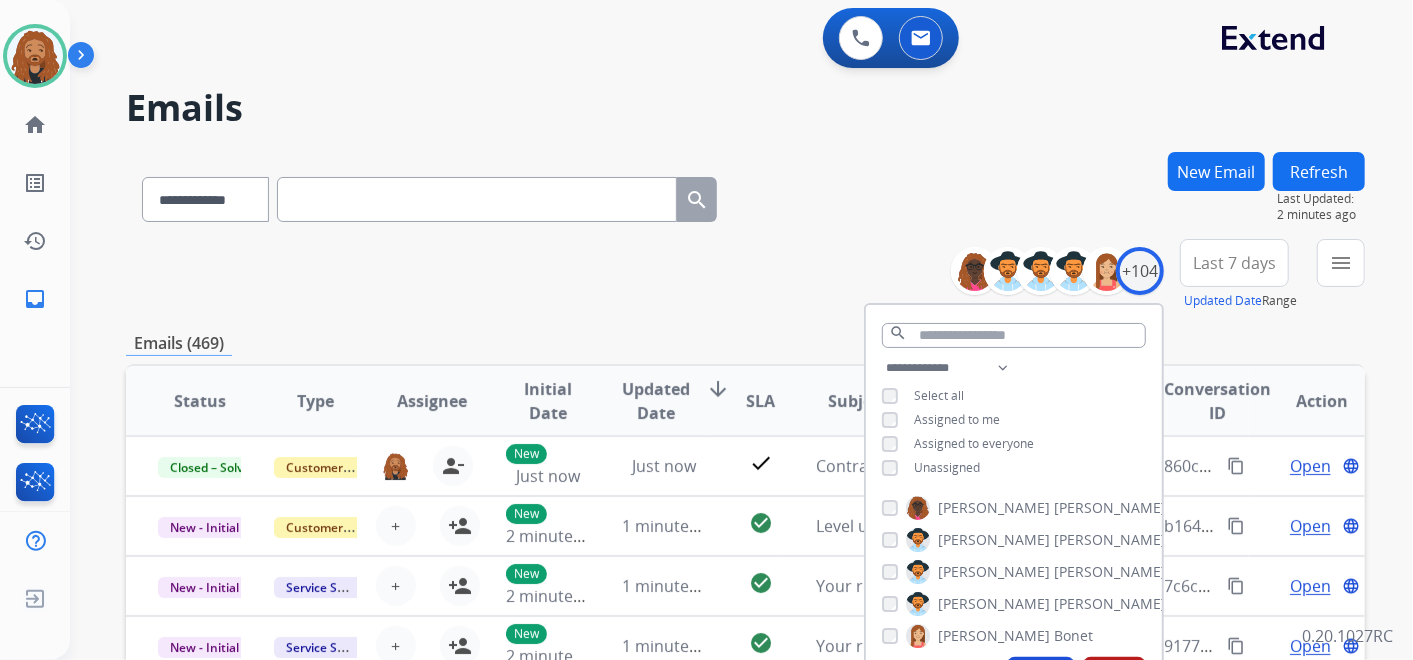 click on "Last 7 days" at bounding box center [1234, 263] 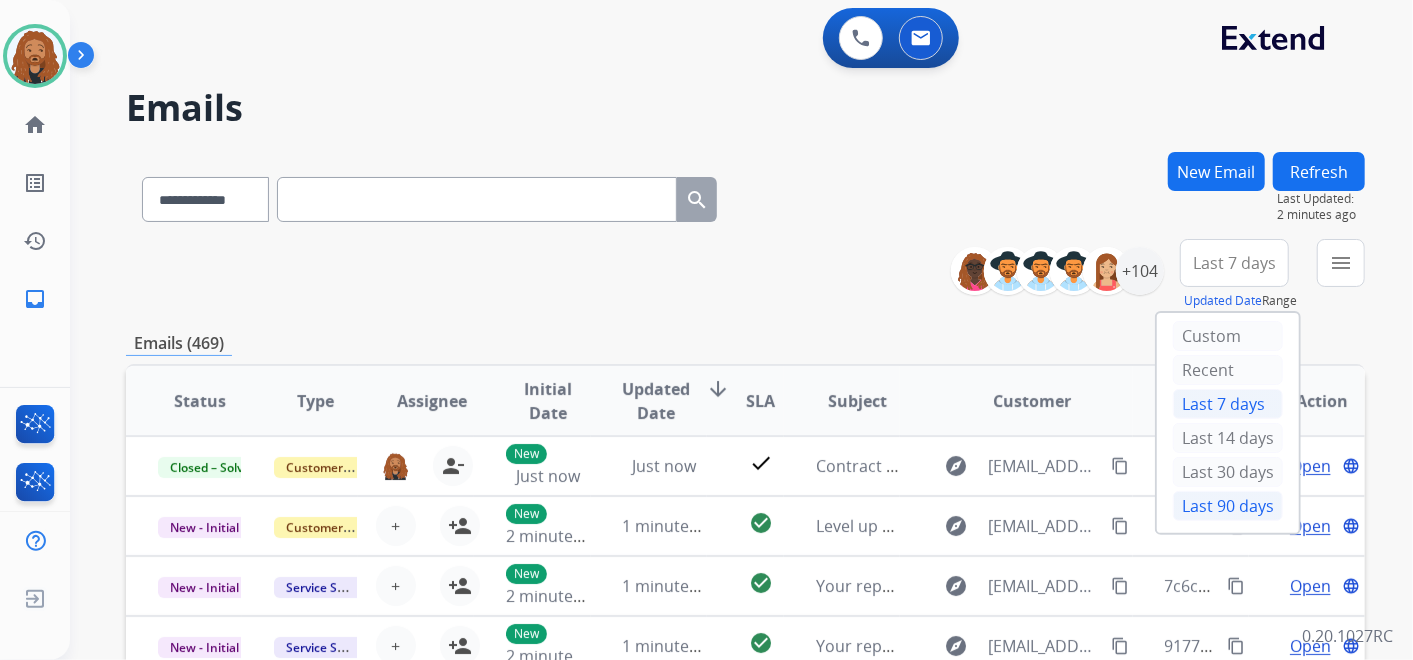 click on "Last 90 days" at bounding box center (1228, 506) 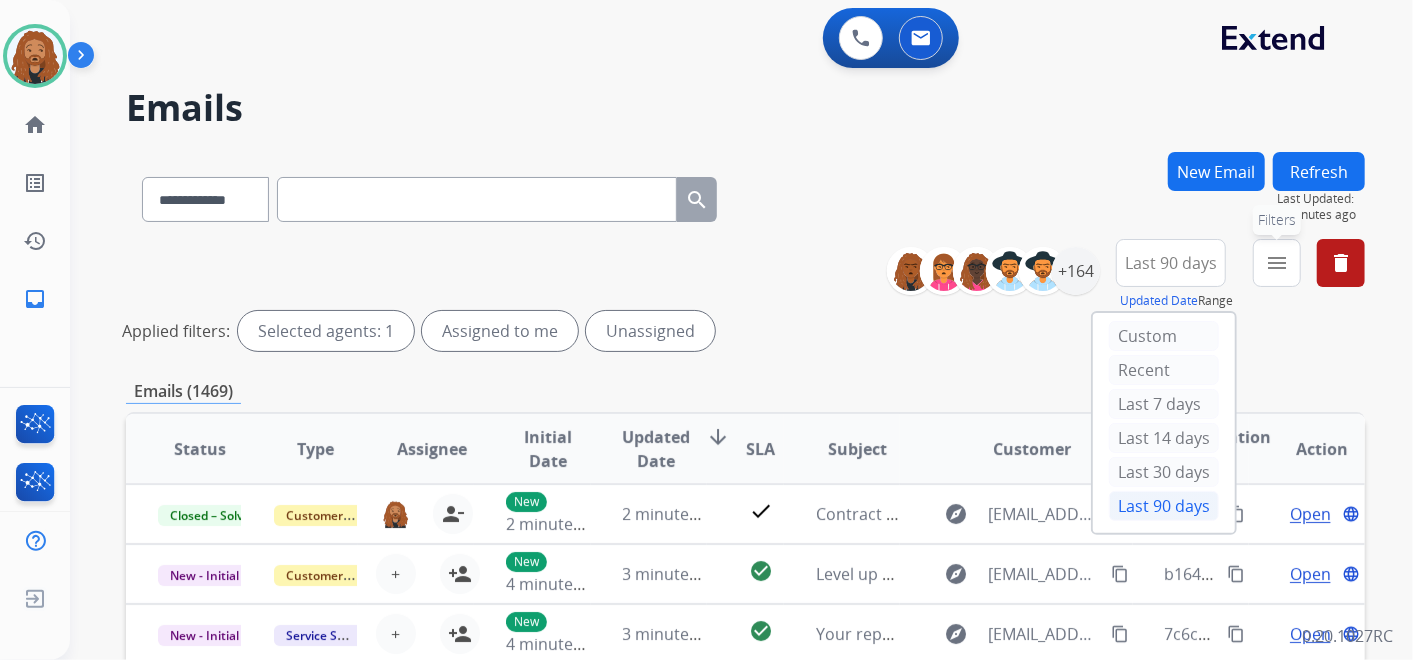 click on "menu  Filters" at bounding box center [1277, 263] 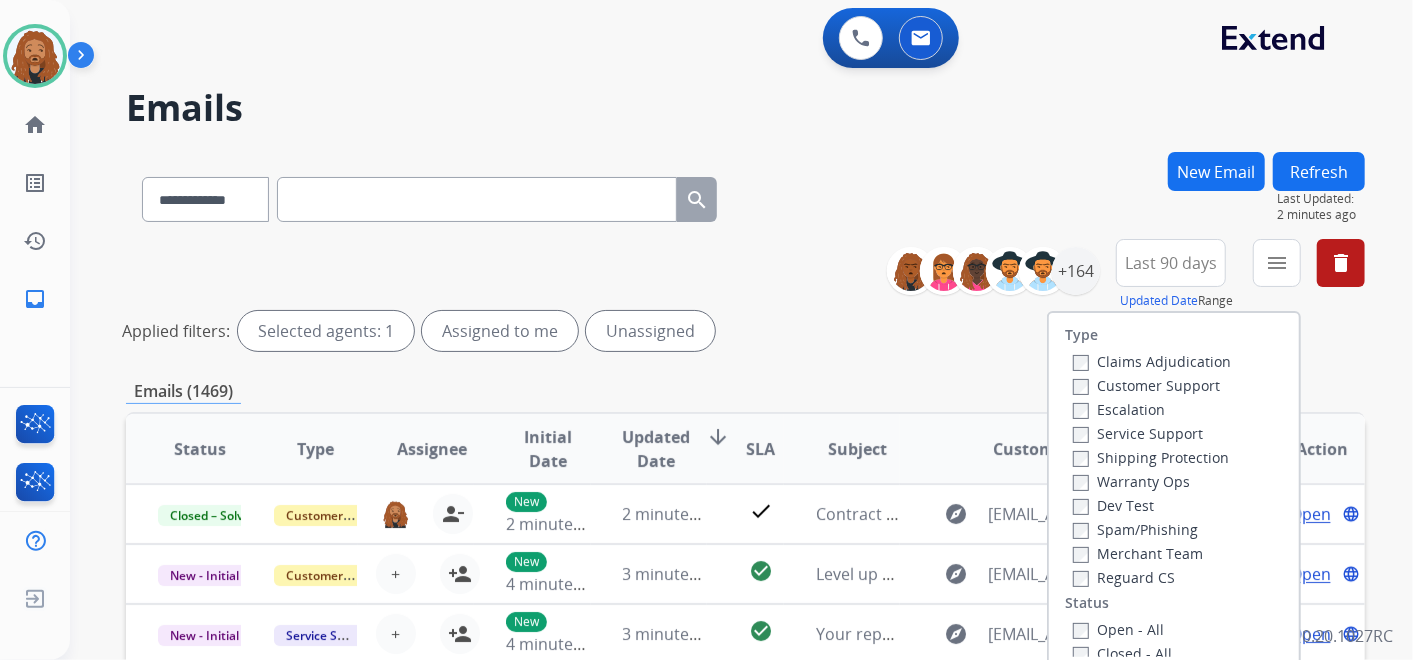 drag, startPoint x: 1081, startPoint y: 577, endPoint x: 1067, endPoint y: 616, distance: 41.4367 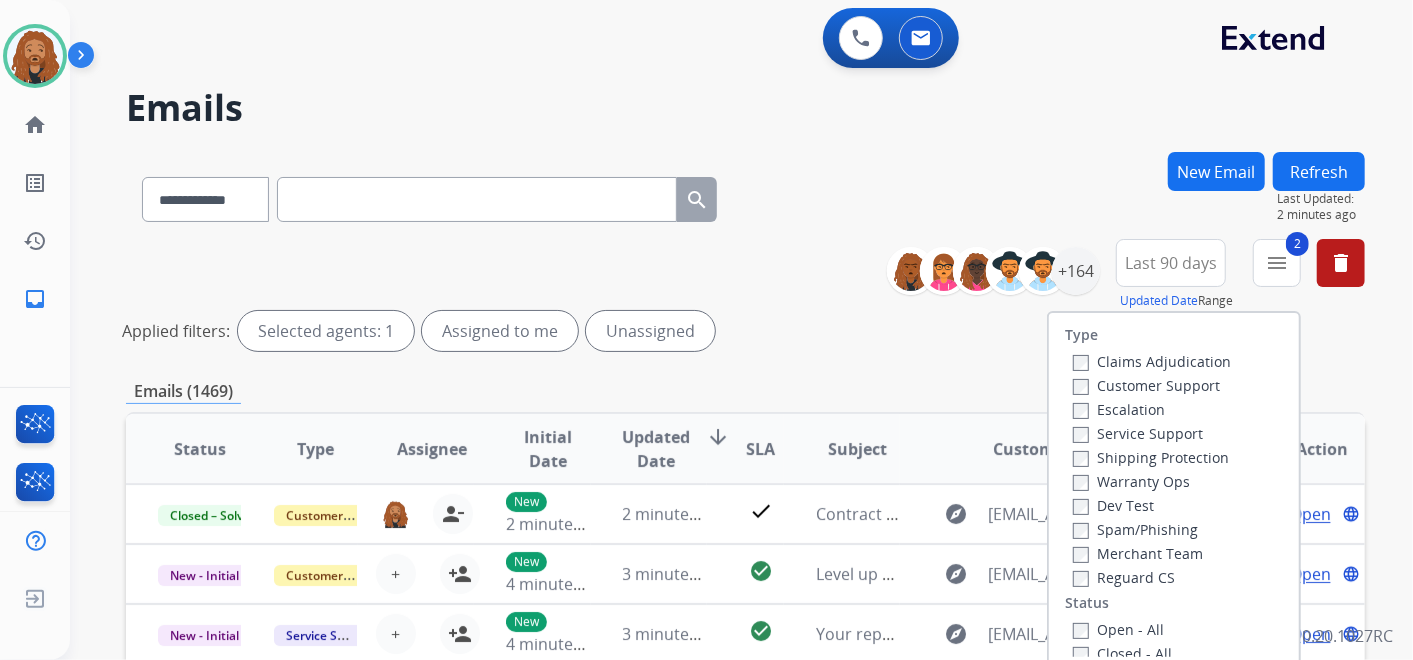 click on "Shipping Protection" at bounding box center [1151, 457] 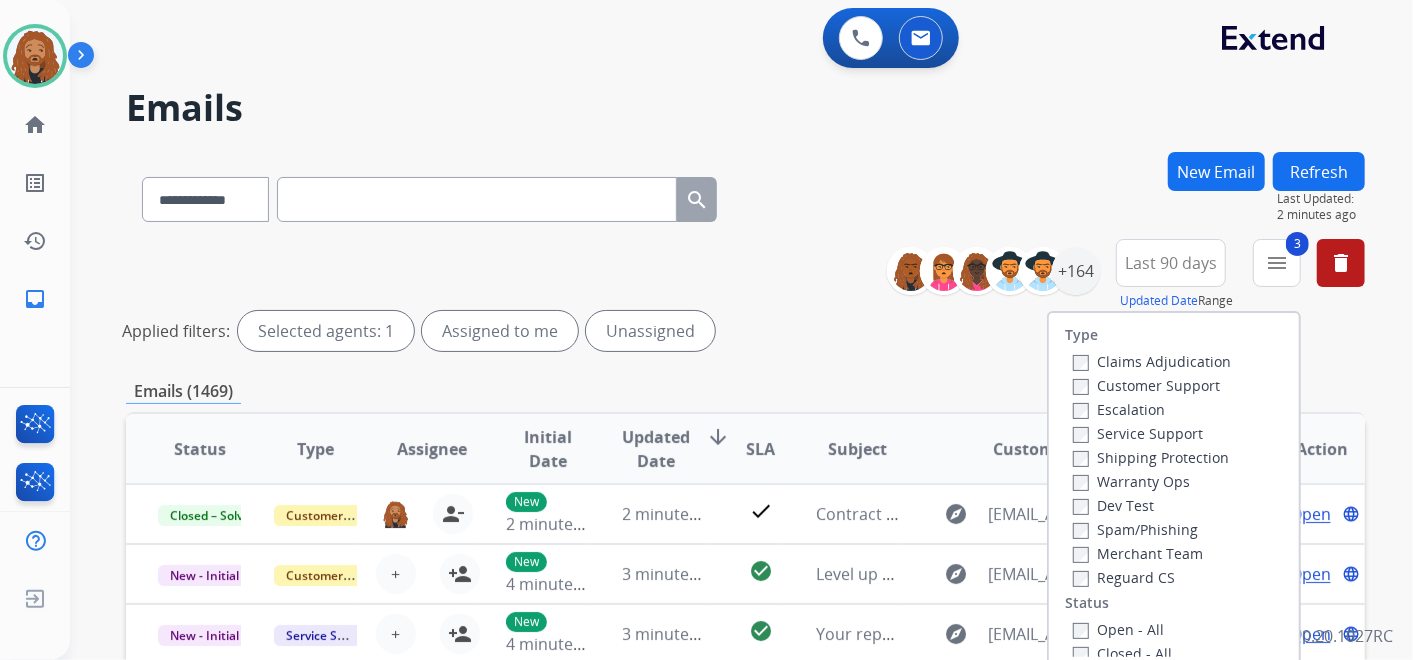 click on "Customer Support" at bounding box center (1146, 385) 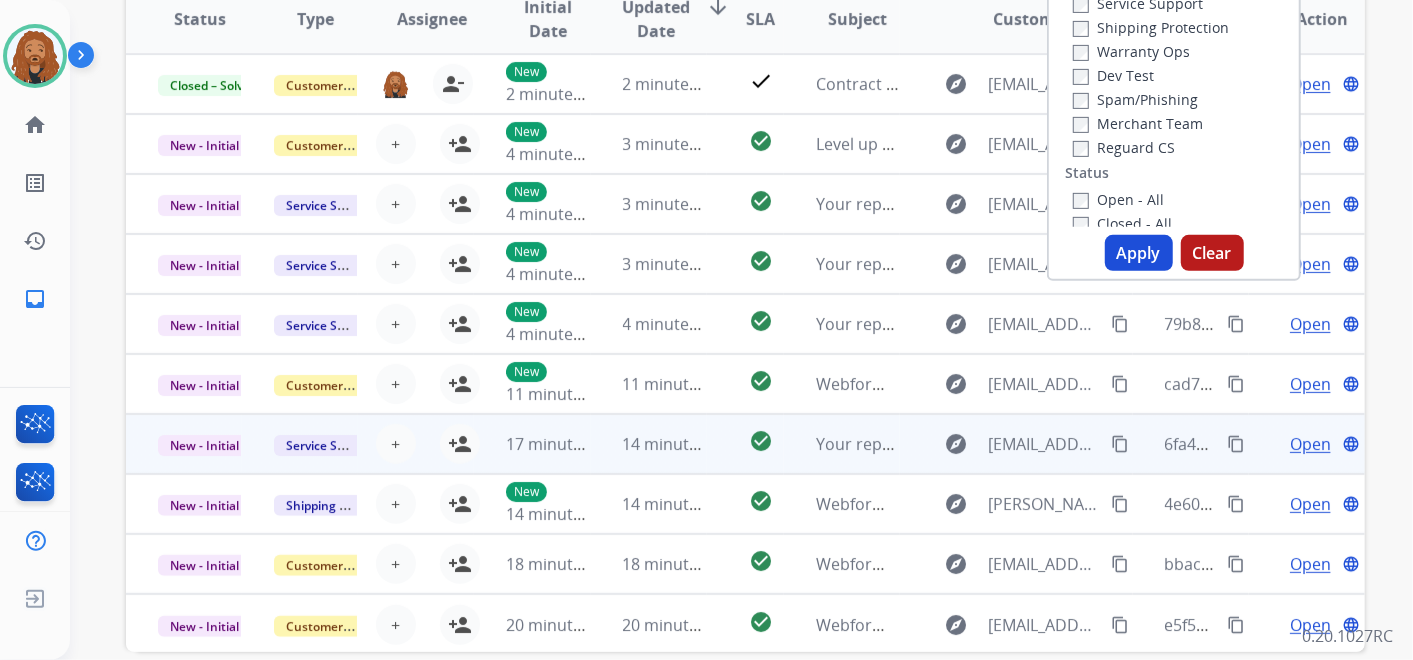 scroll, scrollTop: 444, scrollLeft: 0, axis: vertical 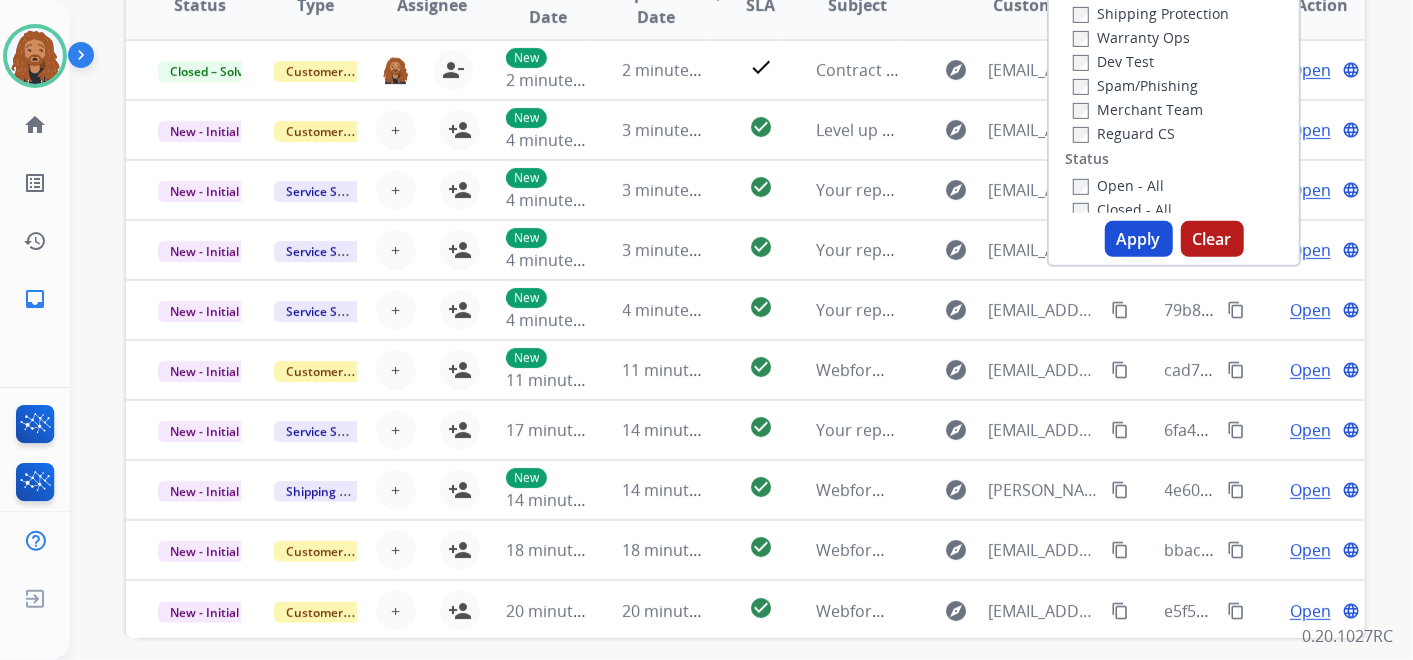 click on "Apply" at bounding box center (1139, 239) 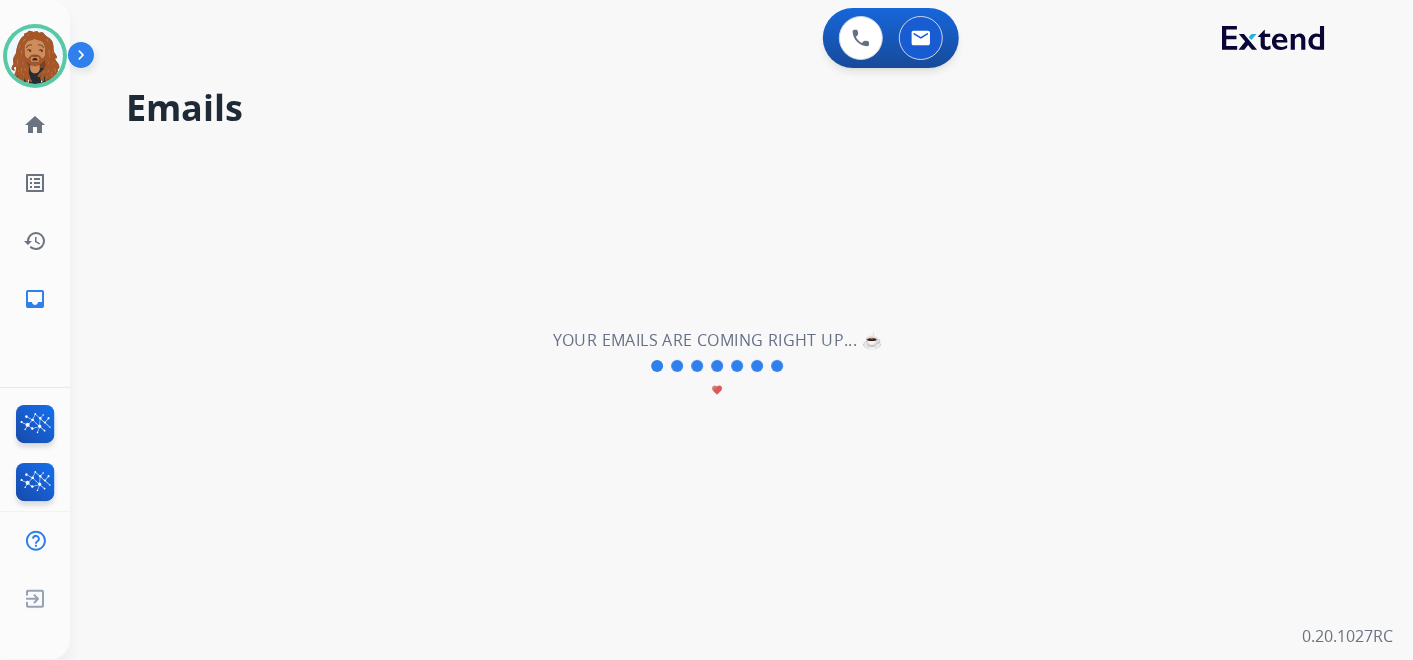scroll, scrollTop: 0, scrollLeft: 0, axis: both 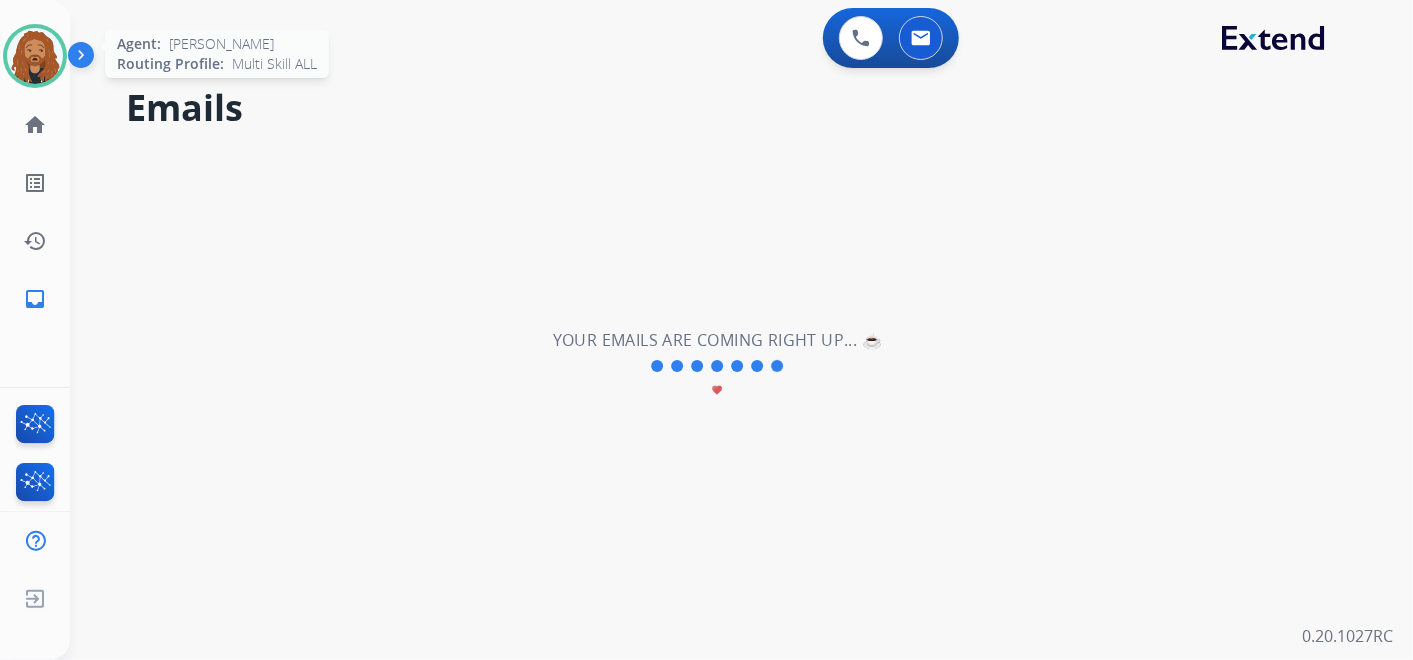 click at bounding box center (35, 56) 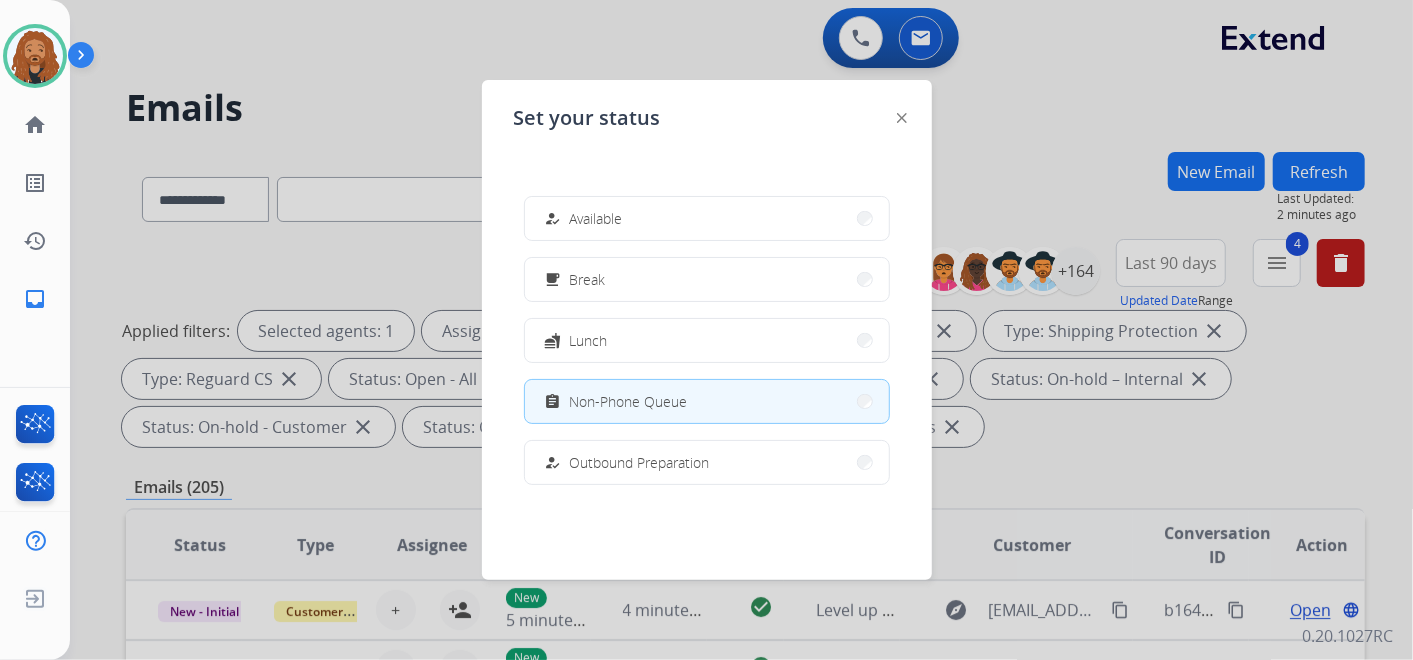 click at bounding box center (706, 330) 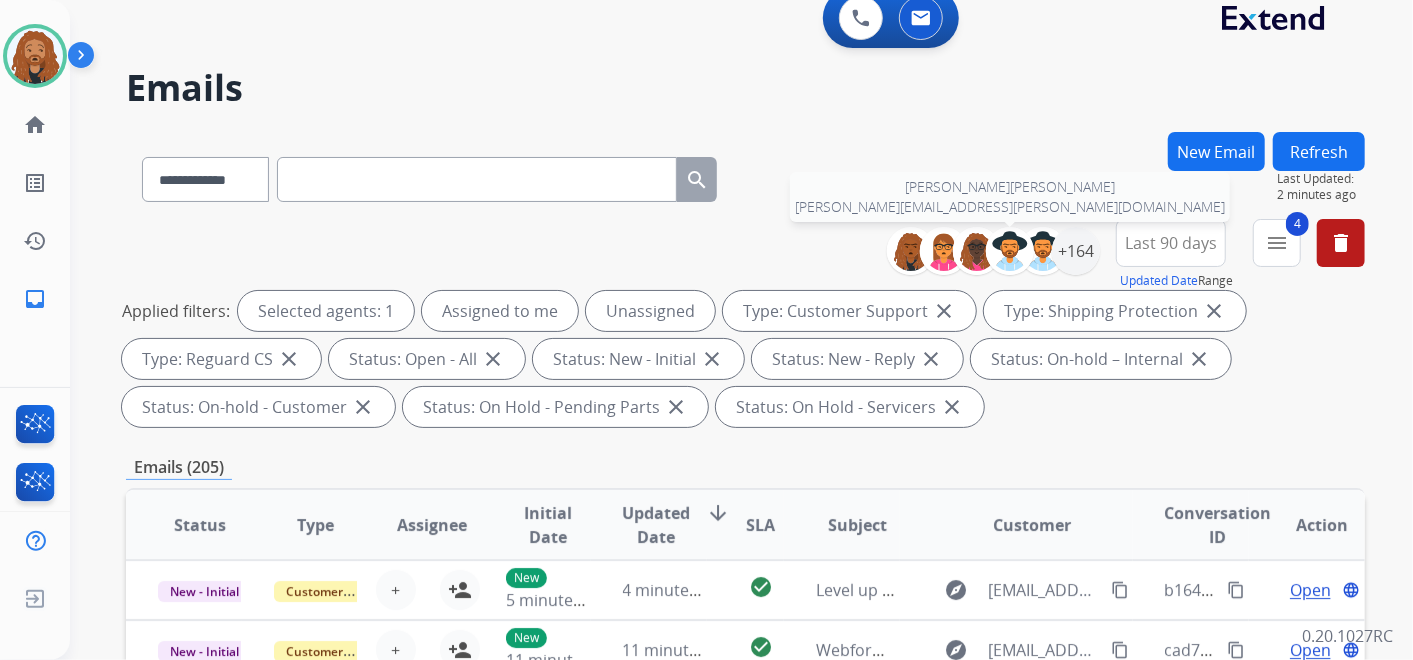 scroll, scrollTop: 0, scrollLeft: 0, axis: both 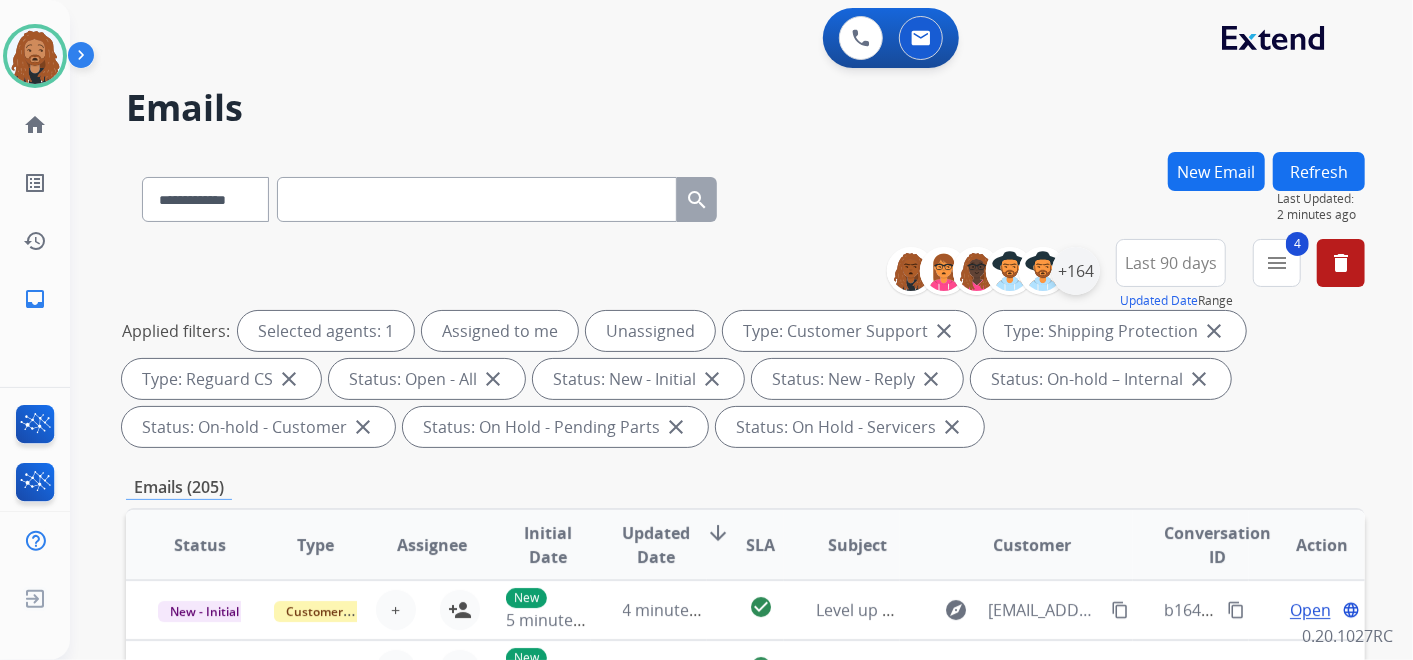 click on "+164" at bounding box center (1076, 271) 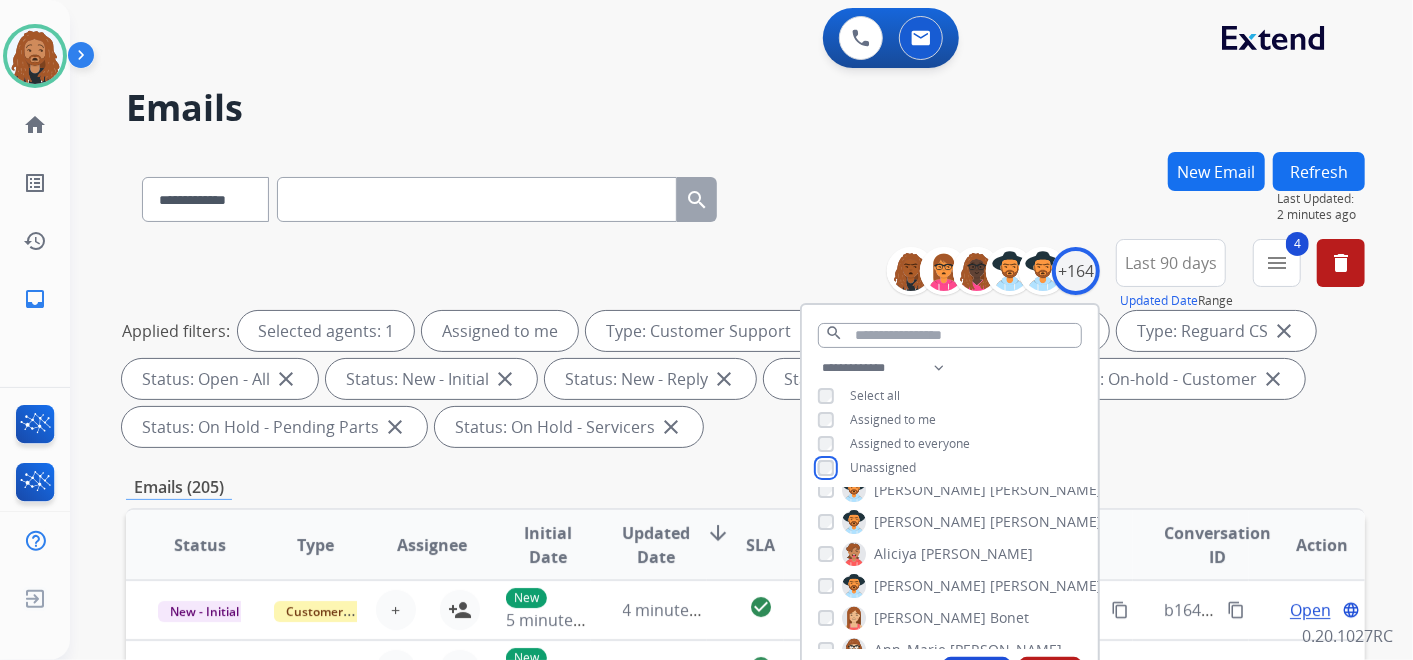 scroll, scrollTop: 222, scrollLeft: 0, axis: vertical 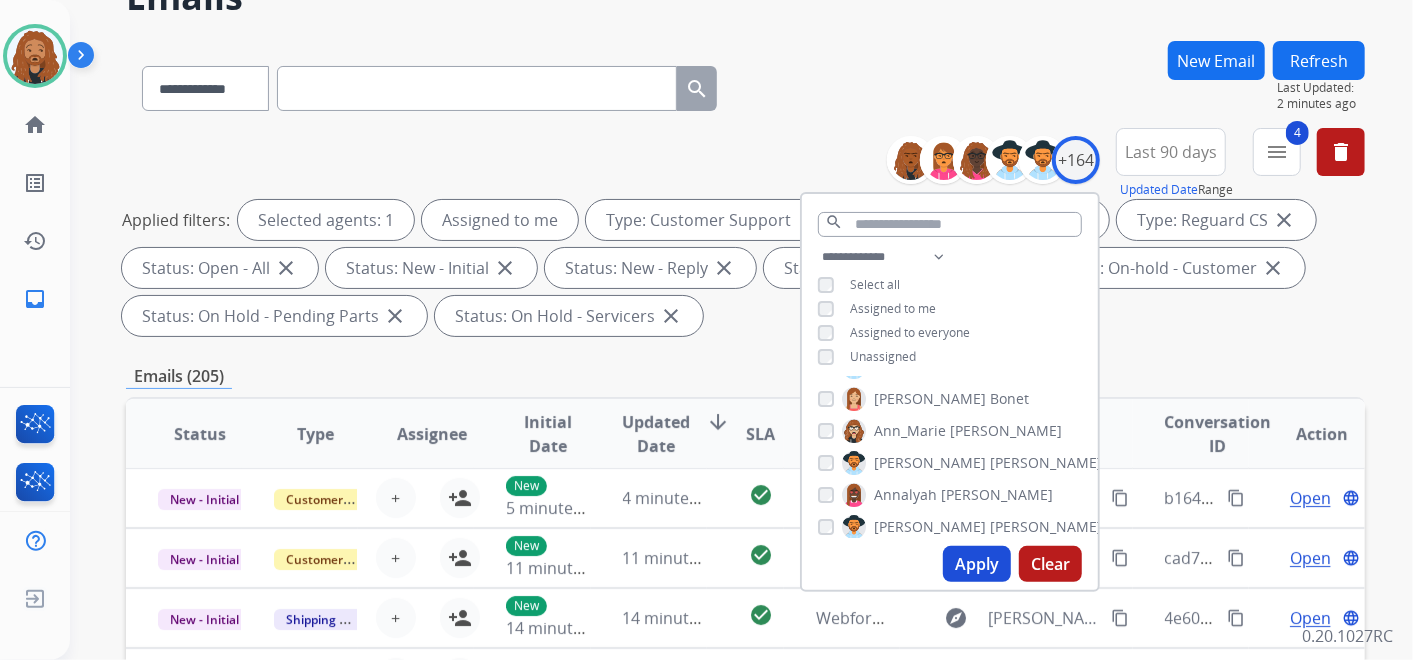 click on "Apply" at bounding box center [977, 564] 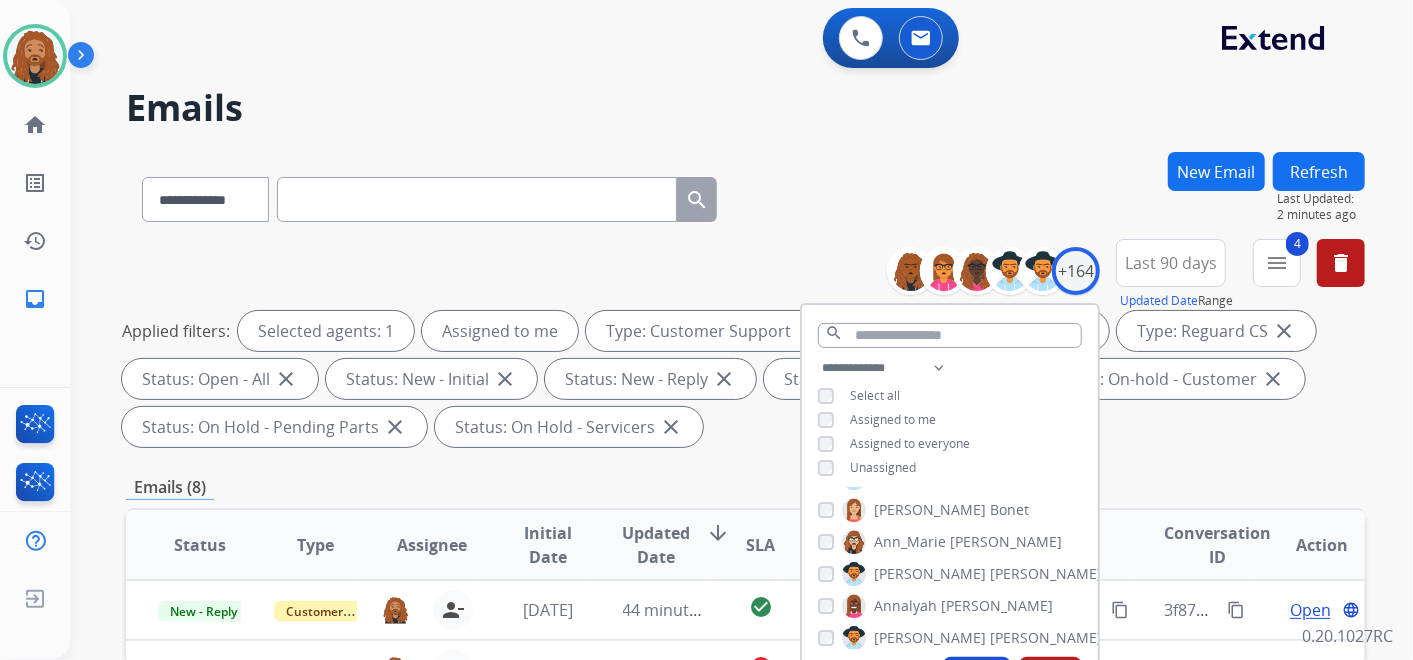 scroll, scrollTop: 0, scrollLeft: 0, axis: both 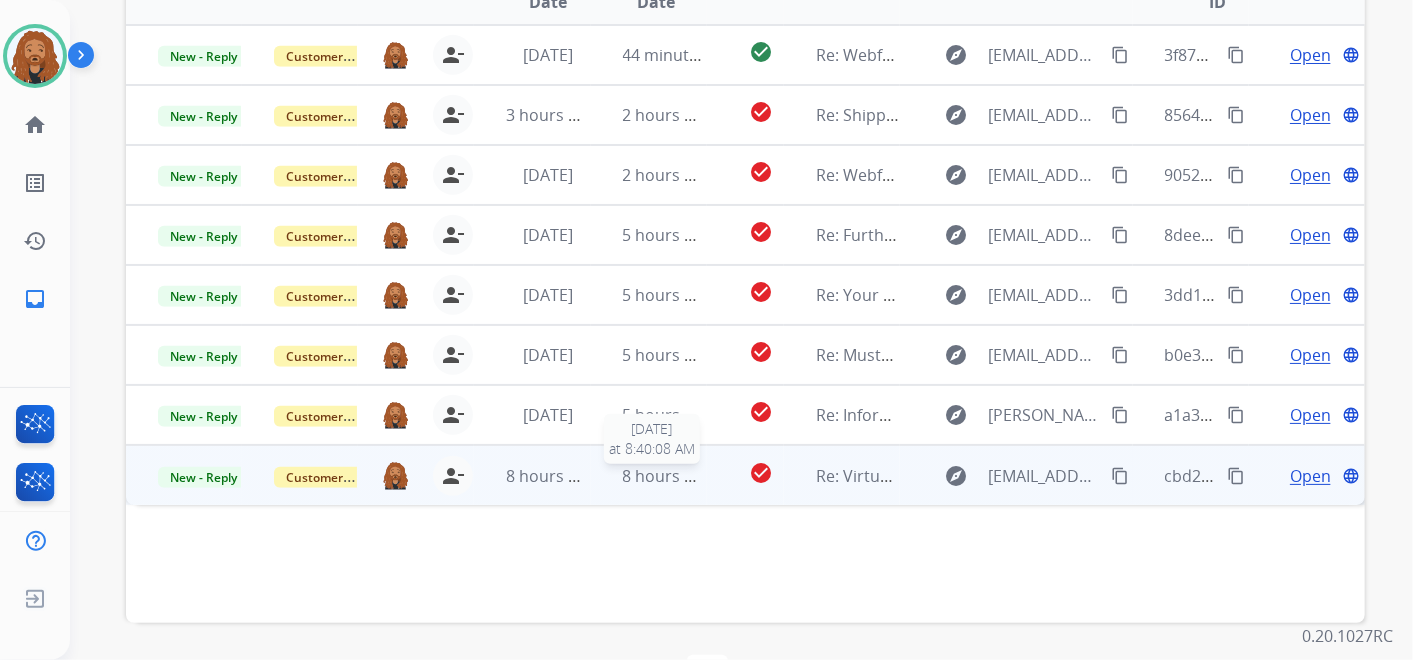 click on "8 hours ago" at bounding box center (668, 476) 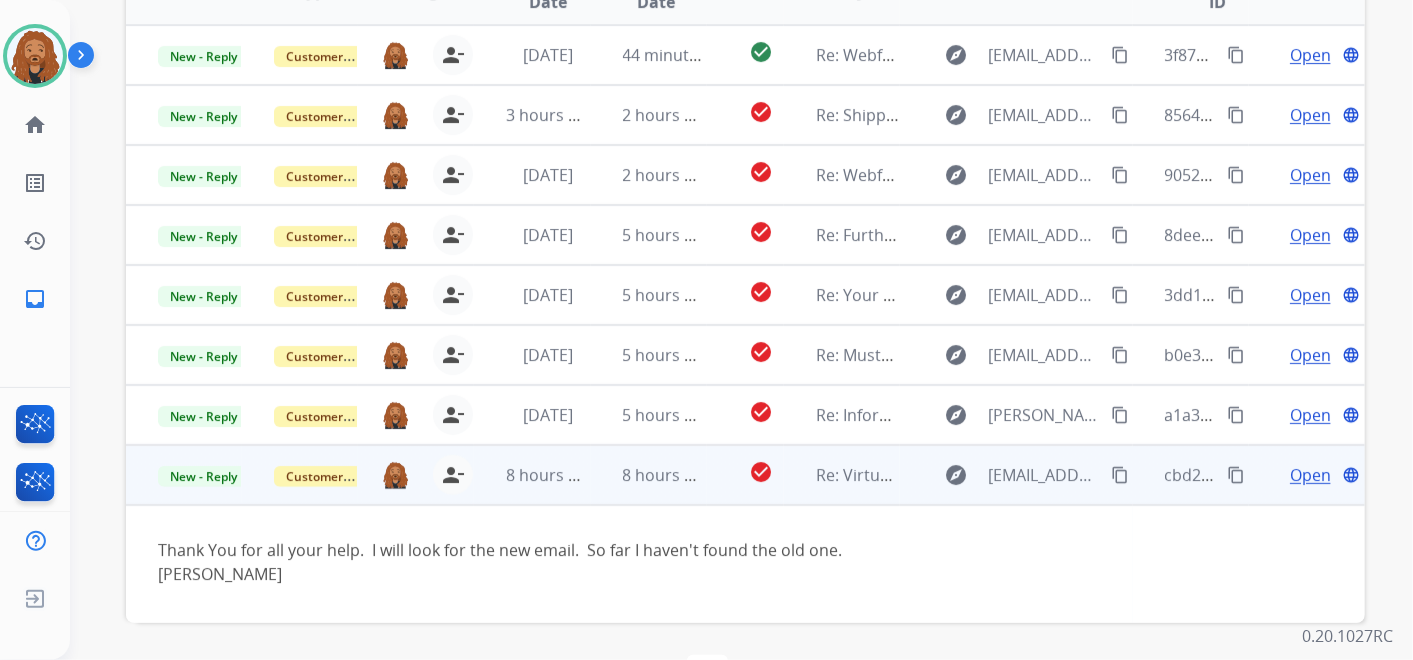 scroll, scrollTop: 17, scrollLeft: 0, axis: vertical 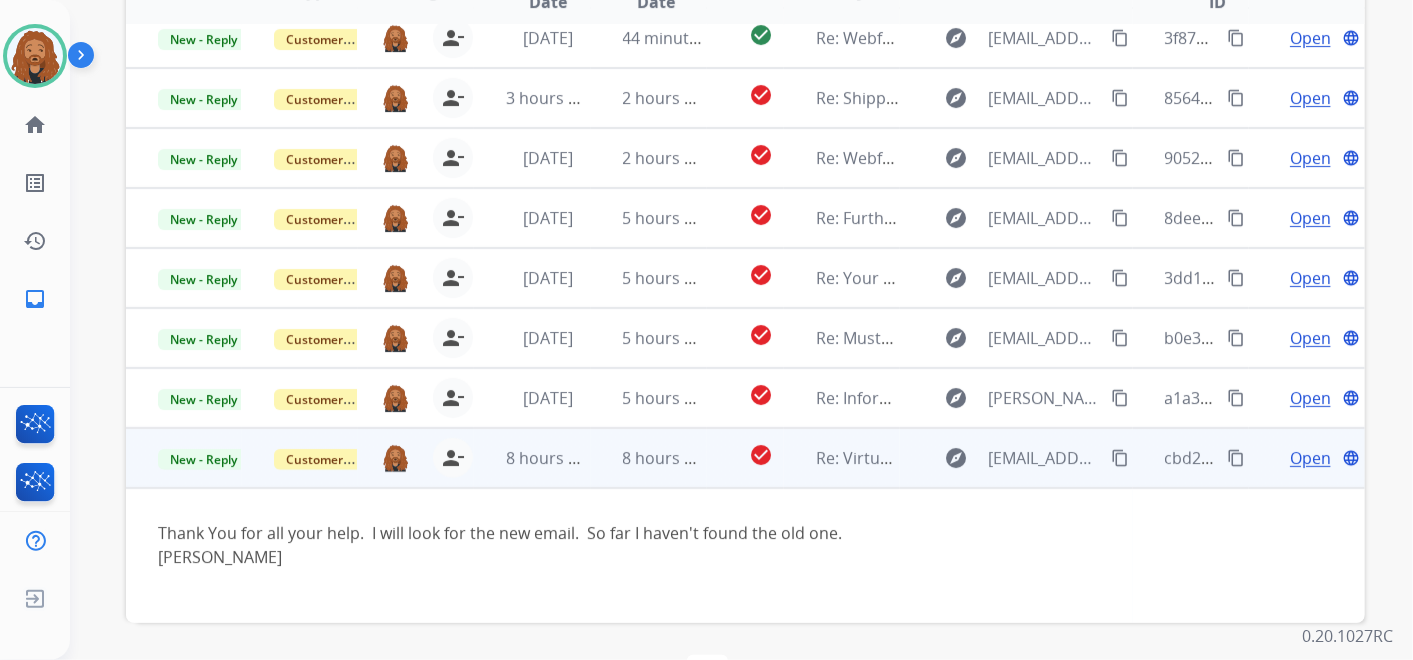 click on "Open" at bounding box center (1310, 458) 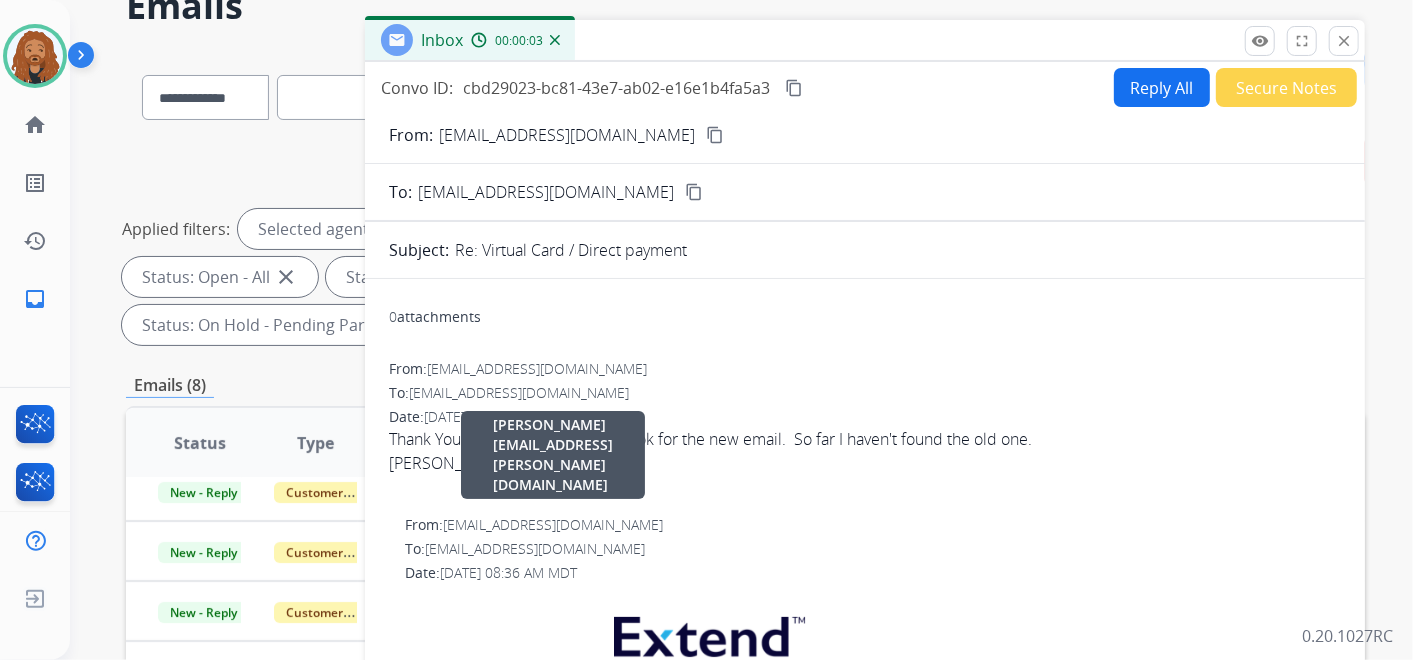 scroll, scrollTop: 0, scrollLeft: 0, axis: both 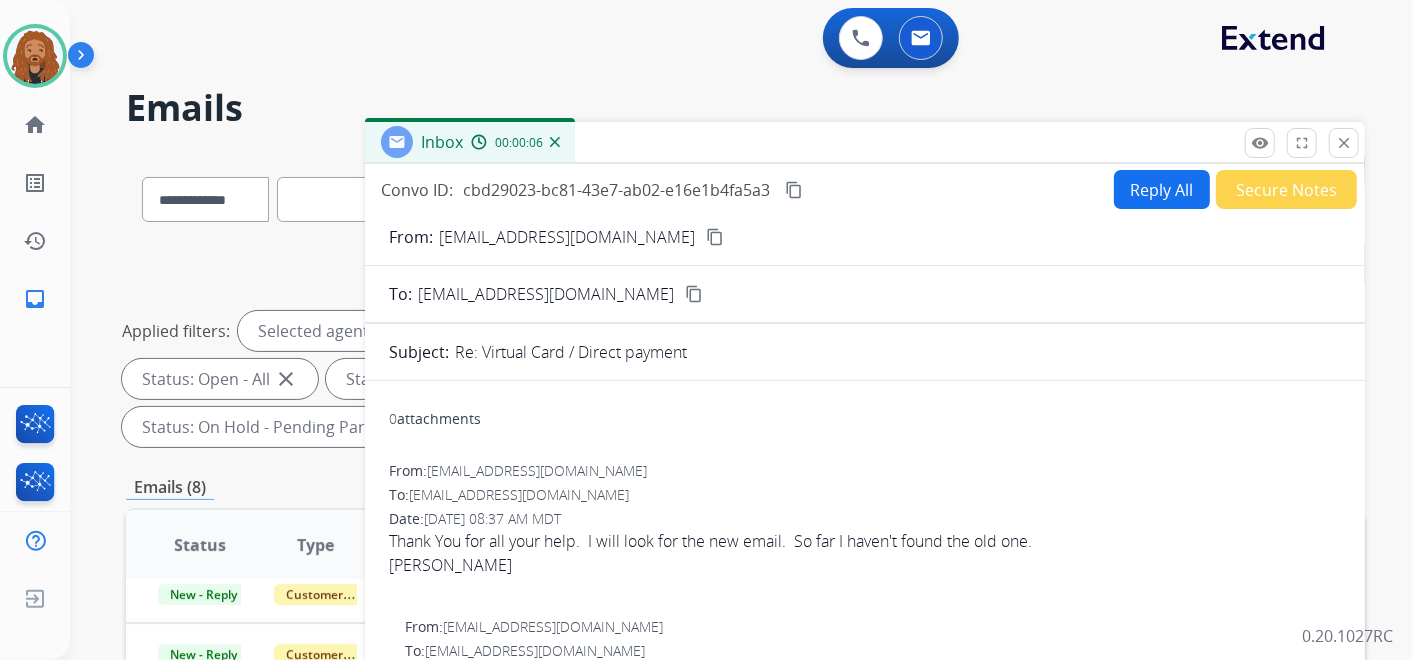 click on "Reply All Secure Notes" at bounding box center (1232, 189) 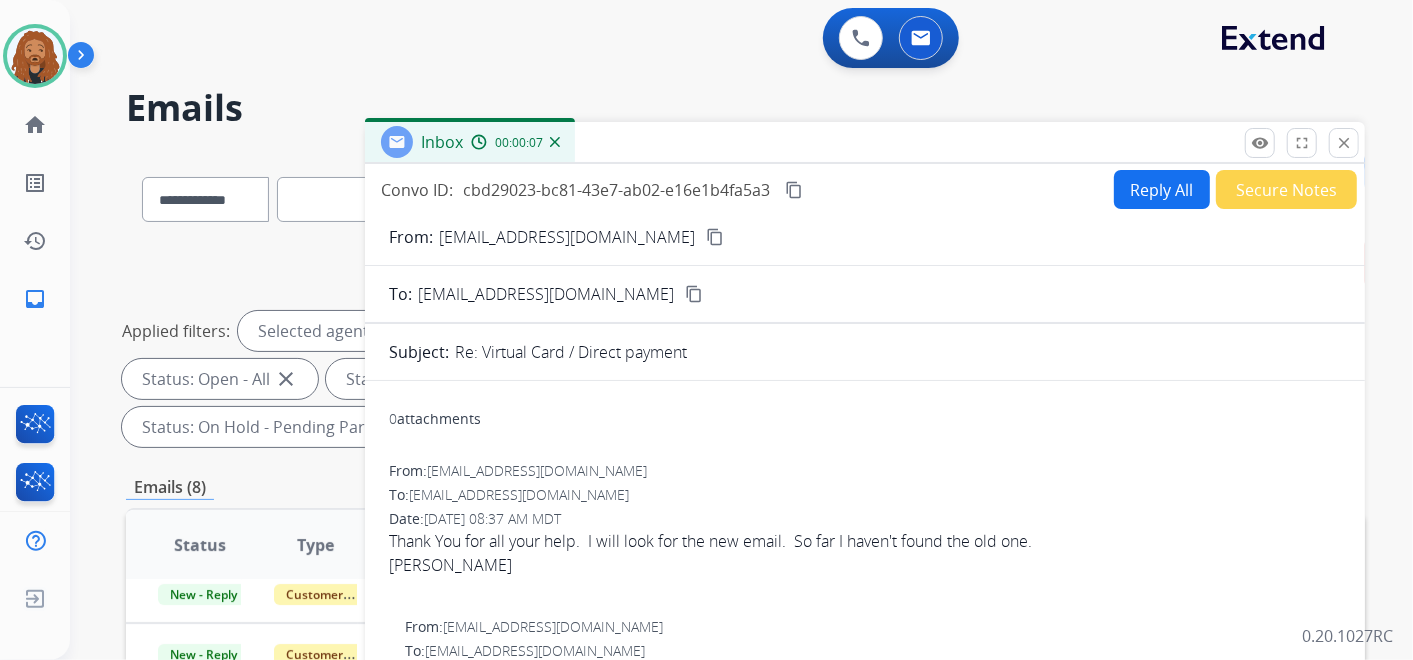 click on "Secure Notes" at bounding box center (1286, 189) 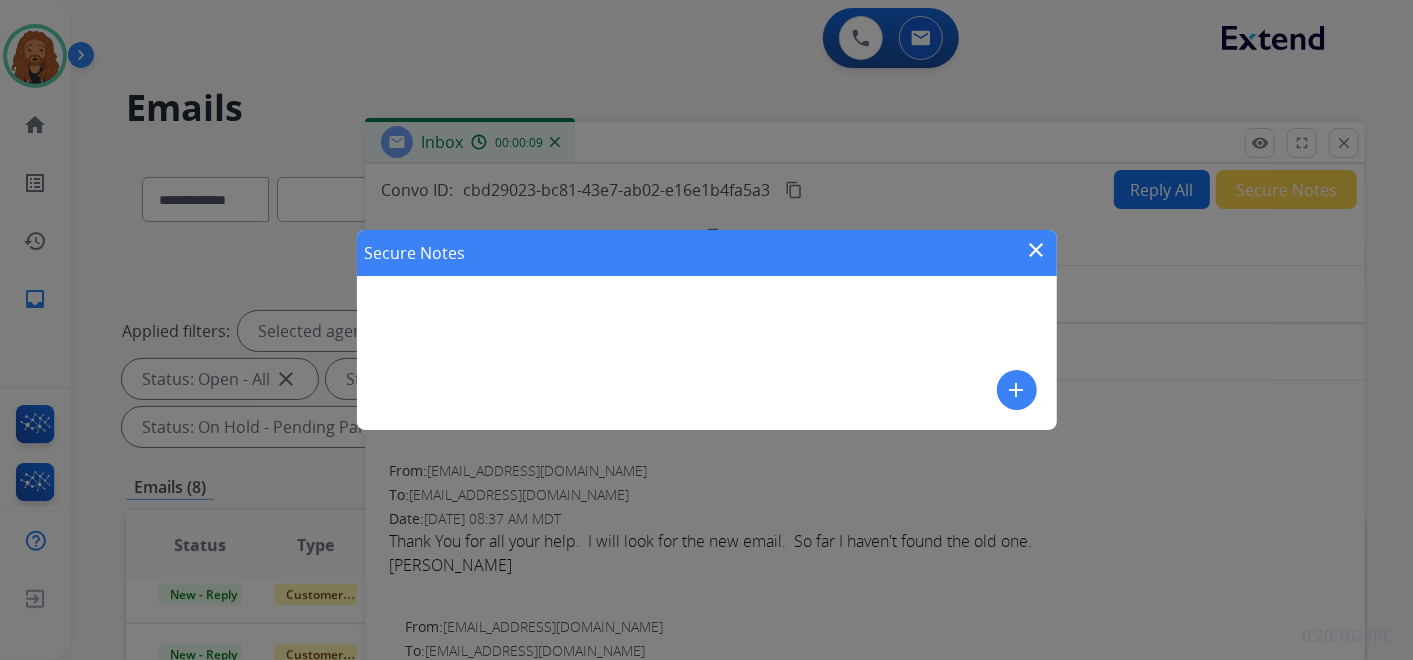click on "add" at bounding box center (1017, 390) 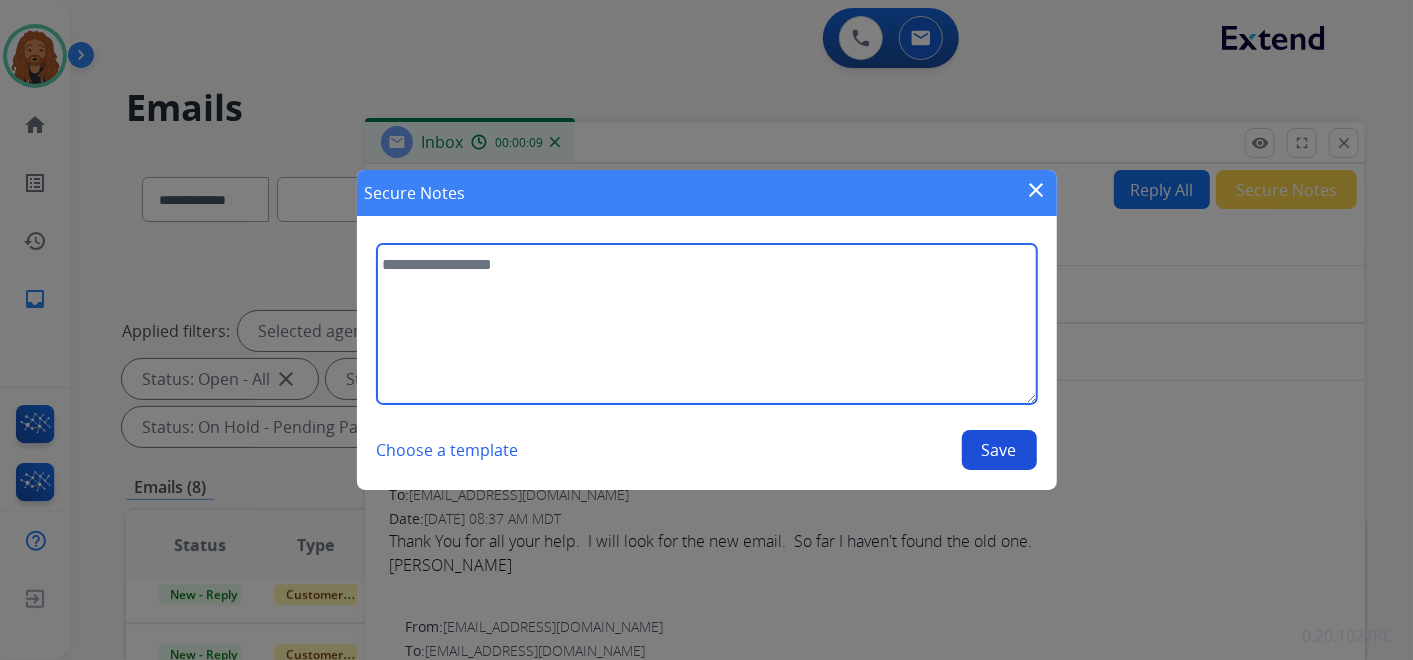click at bounding box center [707, 324] 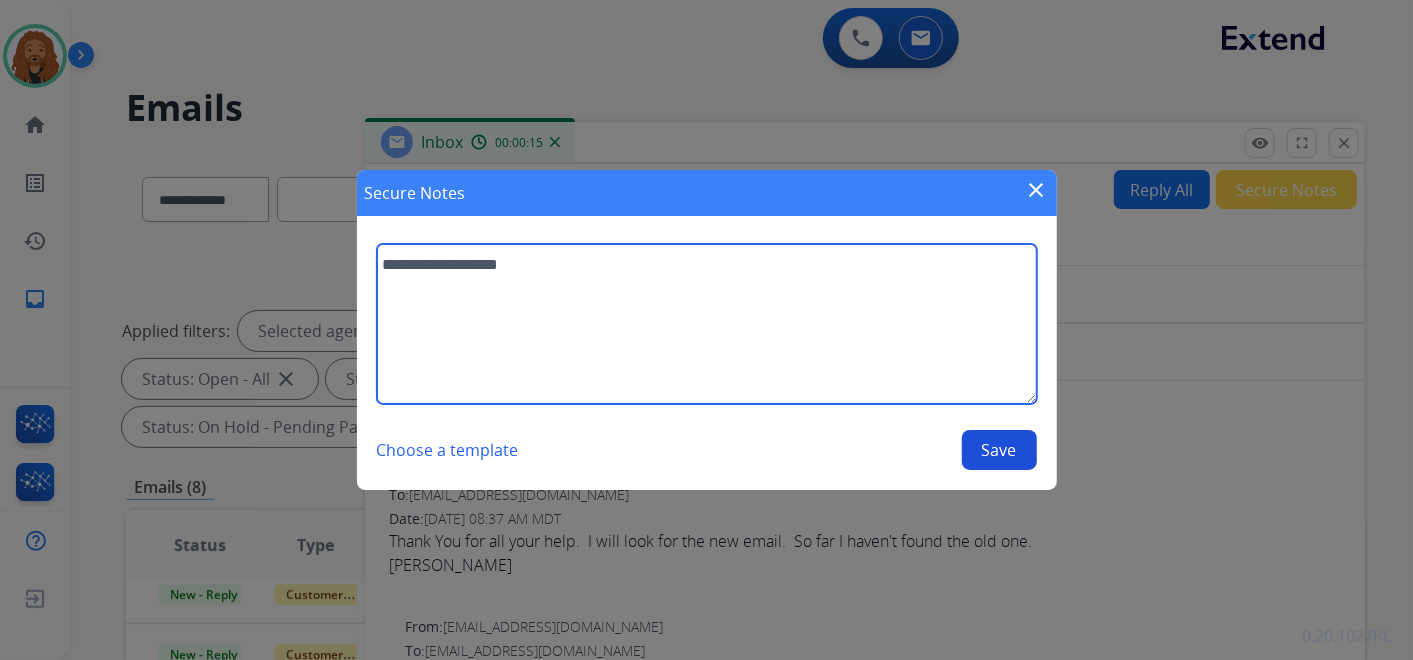 type on "**********" 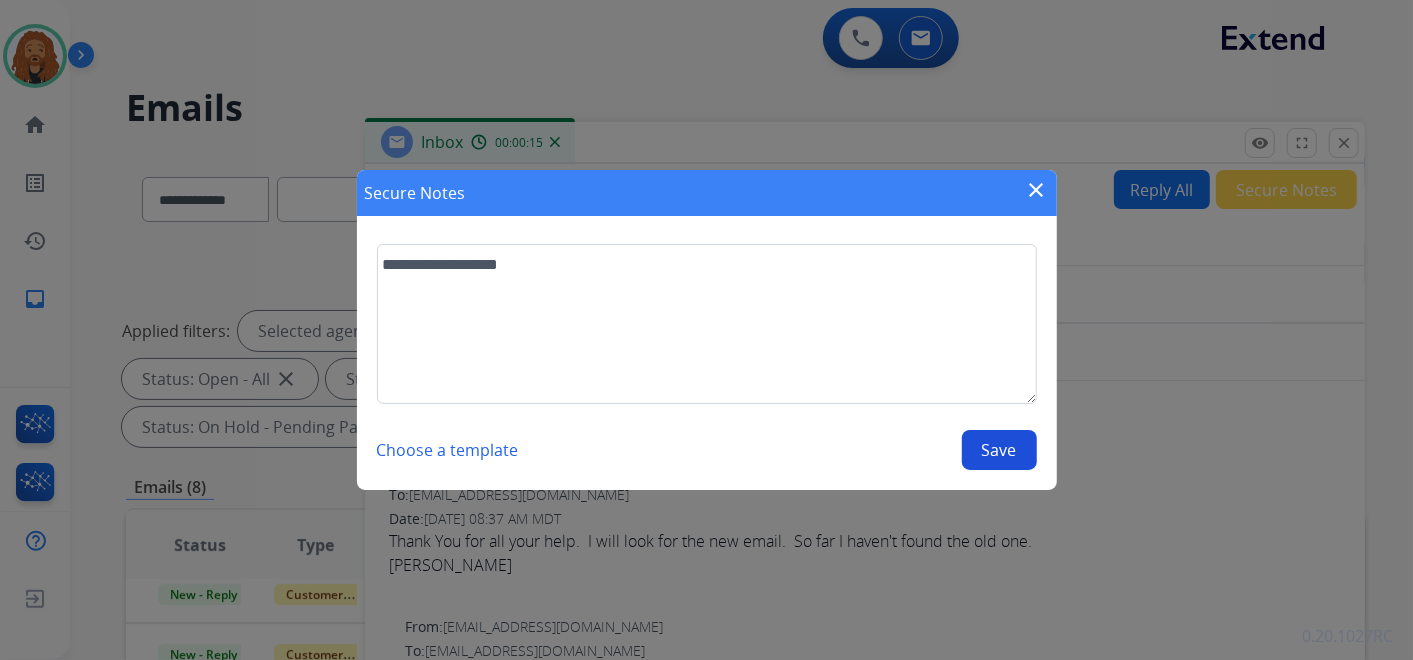 click on "Save" at bounding box center [999, 450] 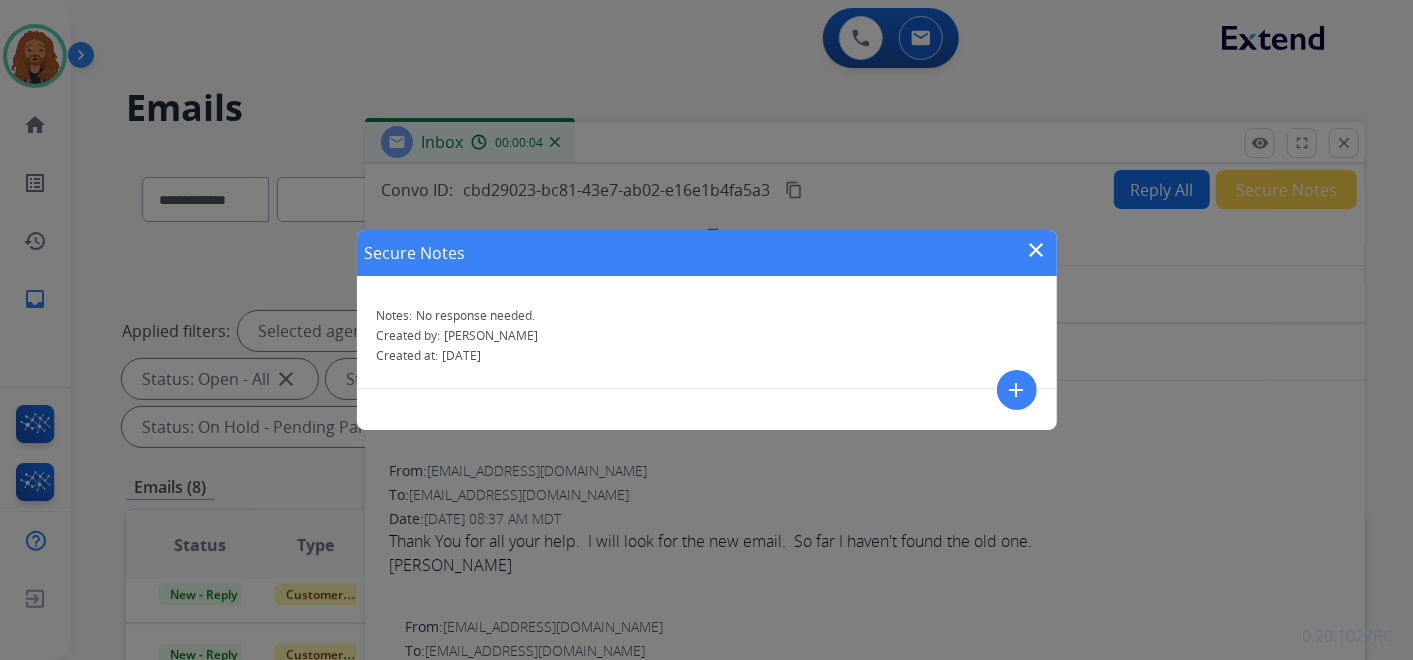 click on "close" at bounding box center (1037, 250) 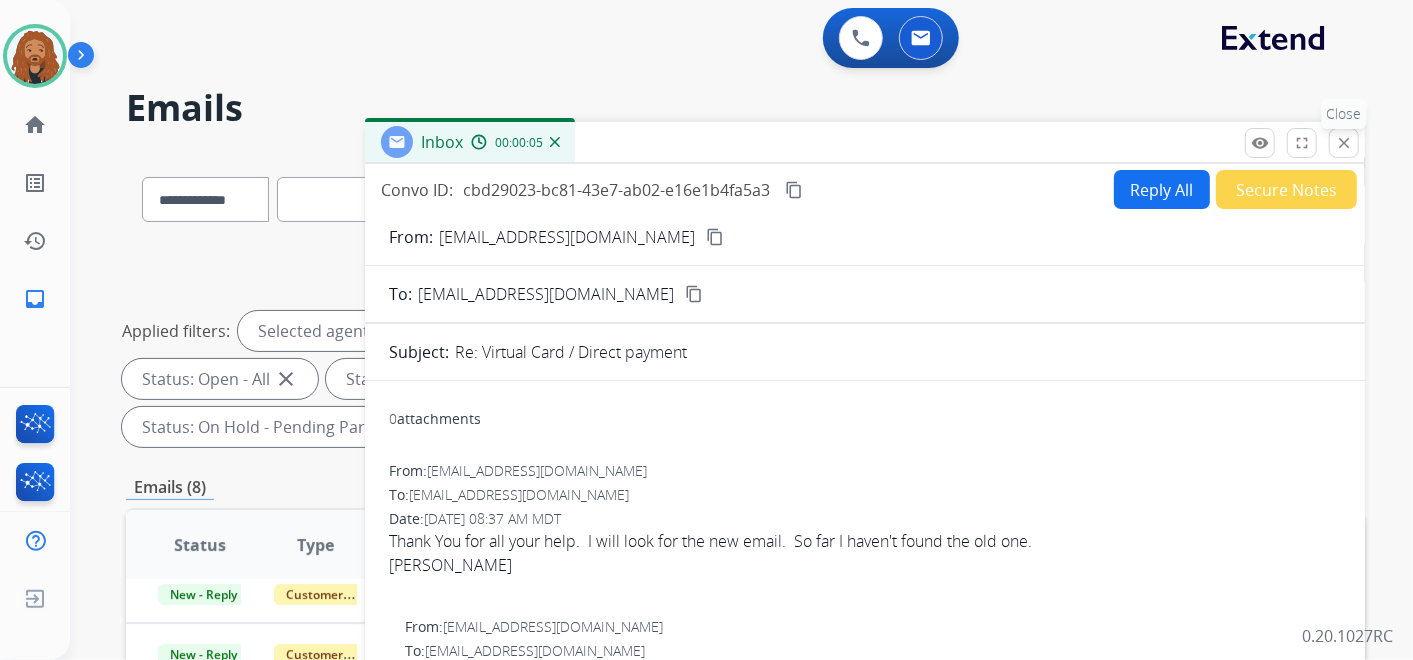 click on "close" at bounding box center [1344, 143] 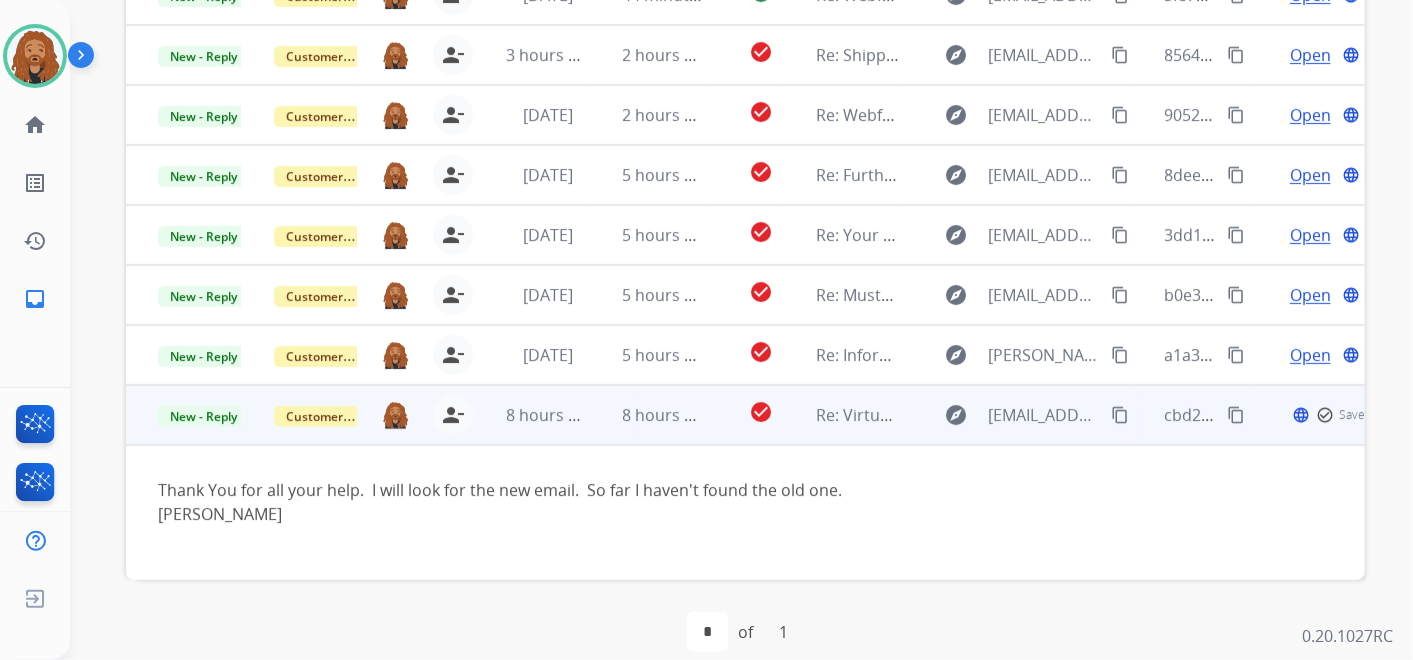 scroll, scrollTop: 621, scrollLeft: 0, axis: vertical 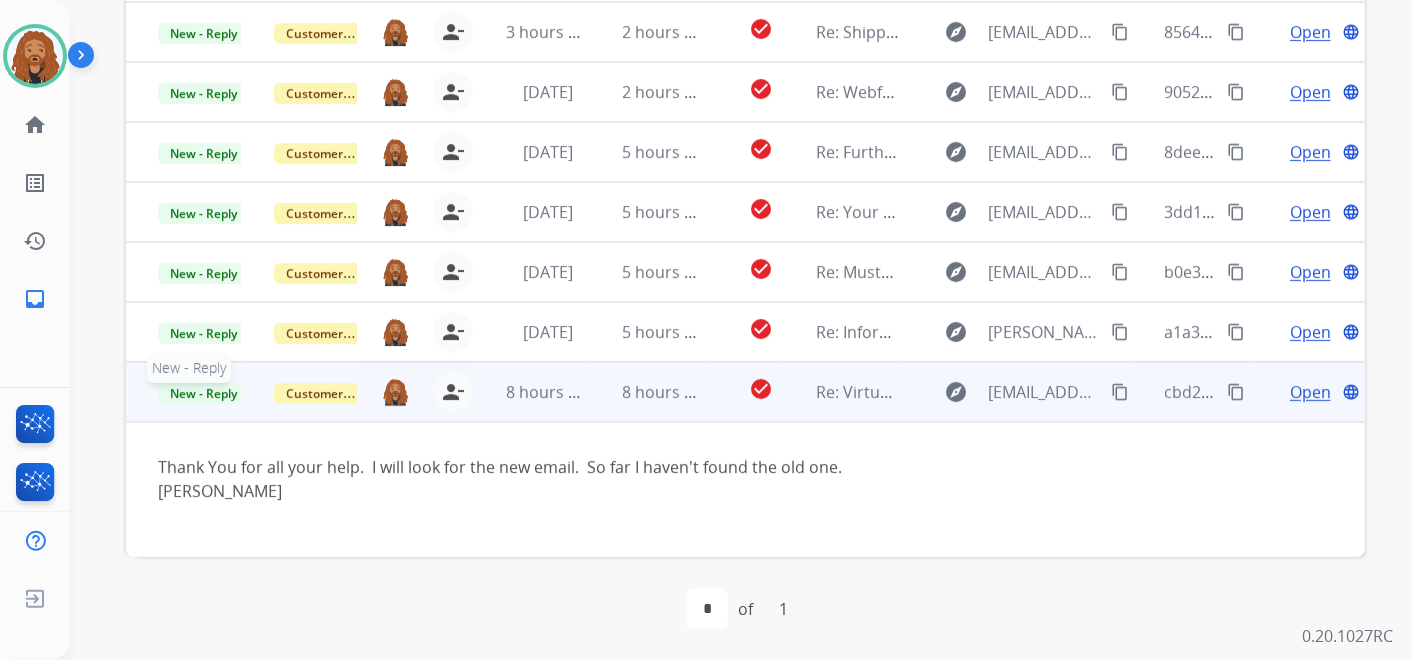 click on "New - Reply" at bounding box center [203, 393] 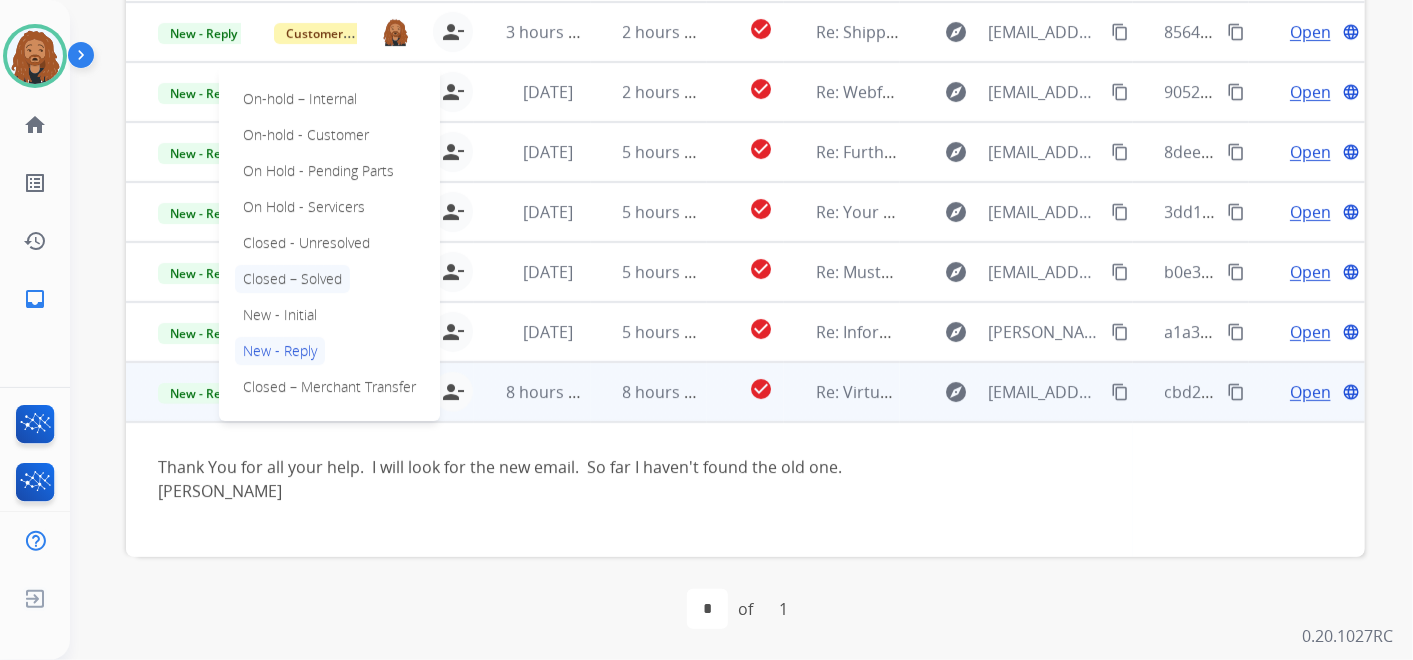 click on "Closed – Solved" at bounding box center [292, 279] 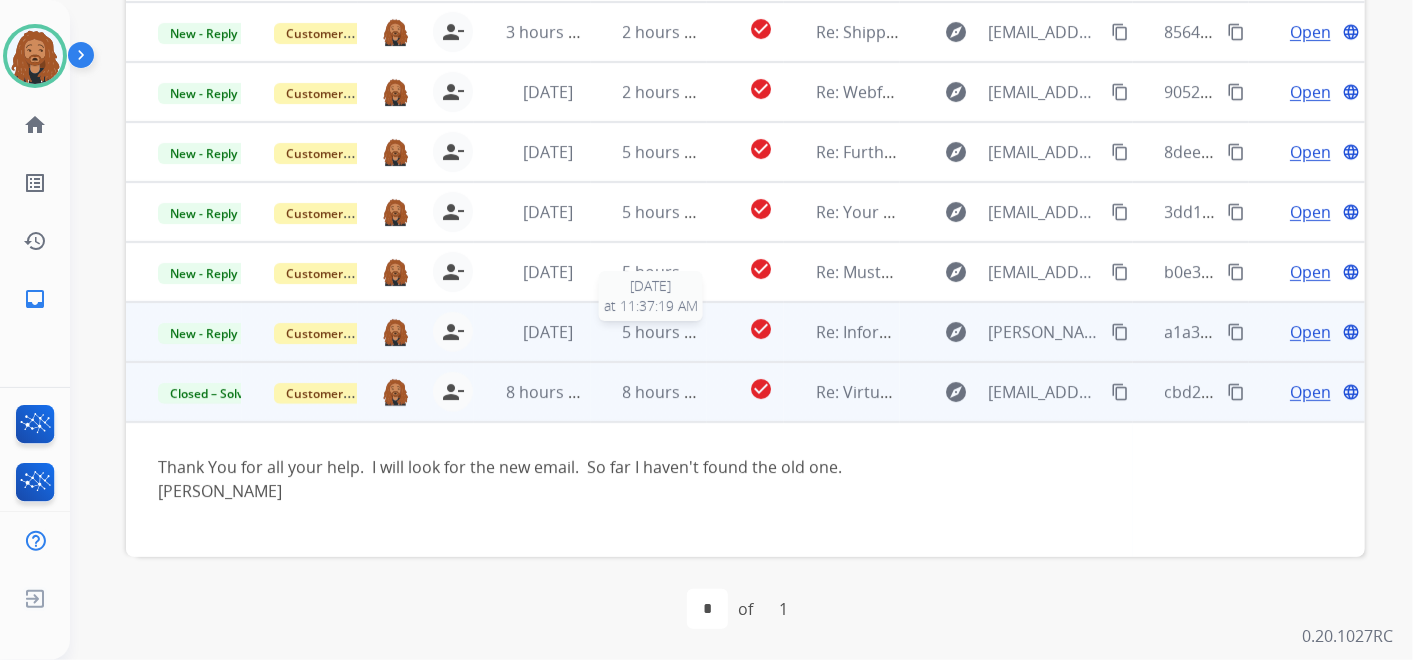 click on "5 hours ago" at bounding box center (668, 332) 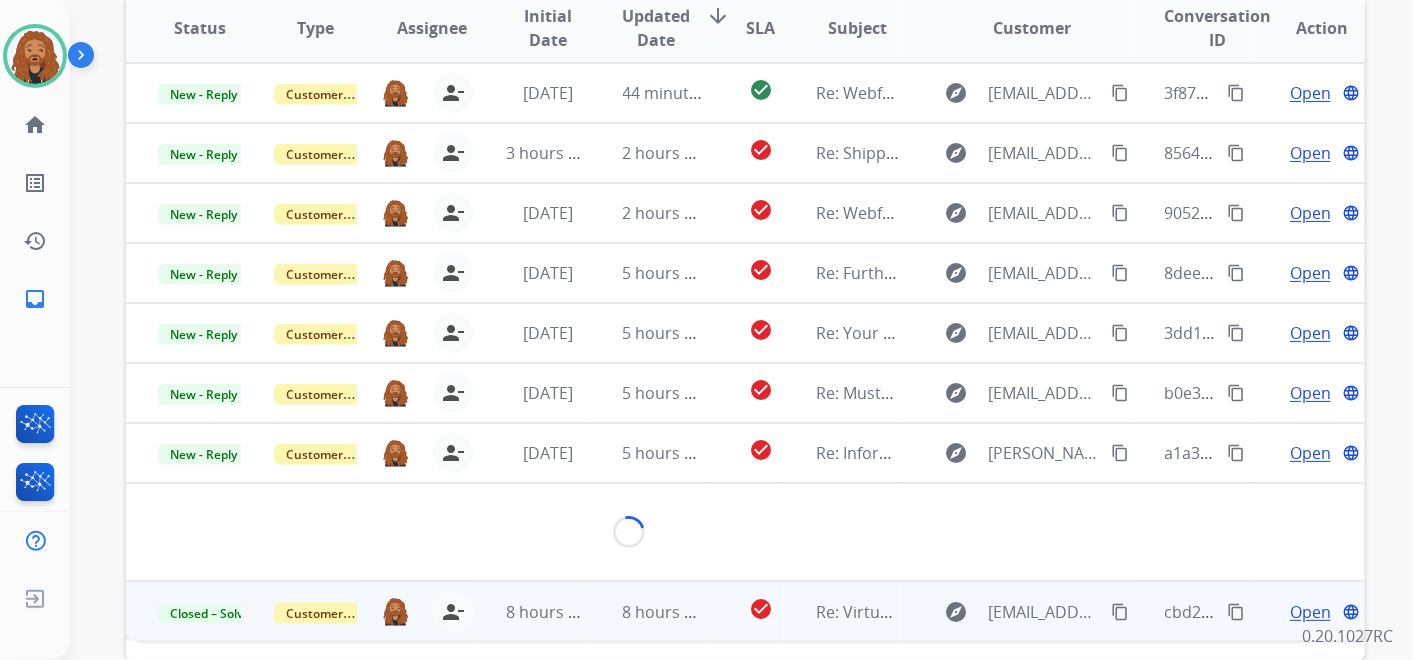 scroll, scrollTop: 399, scrollLeft: 0, axis: vertical 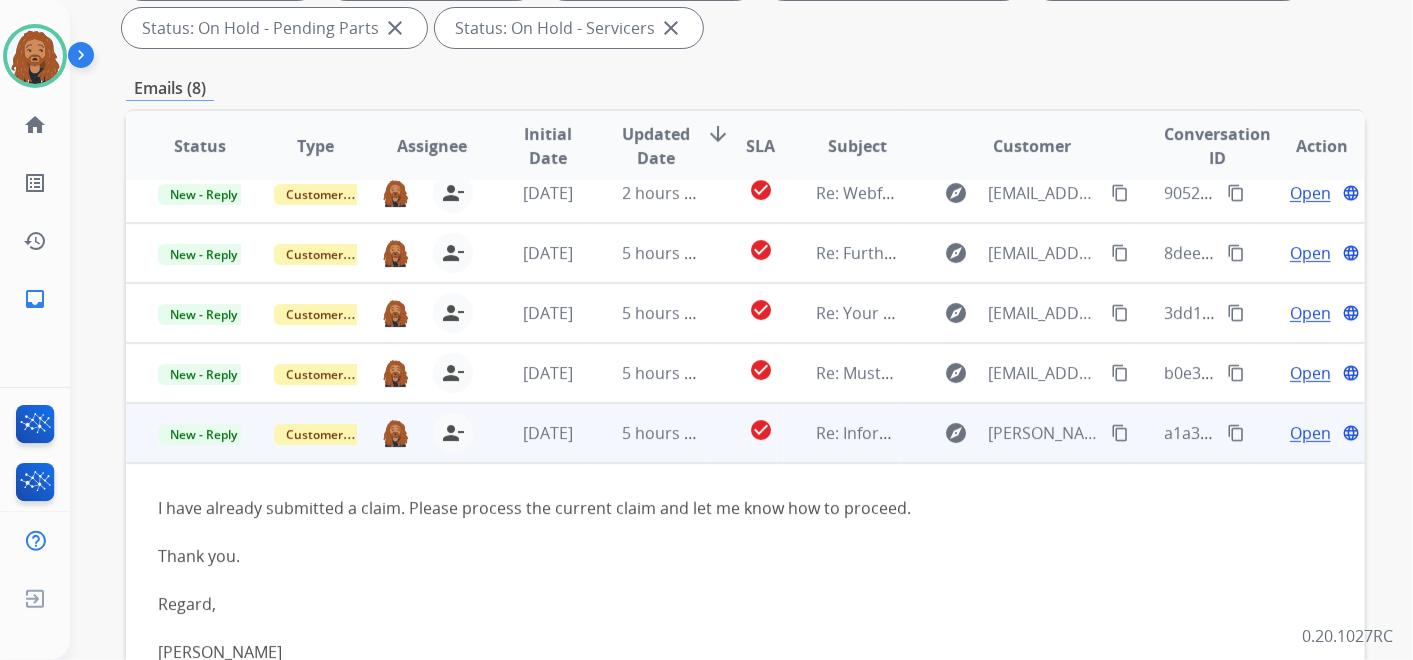 click on "Open" at bounding box center [1310, 433] 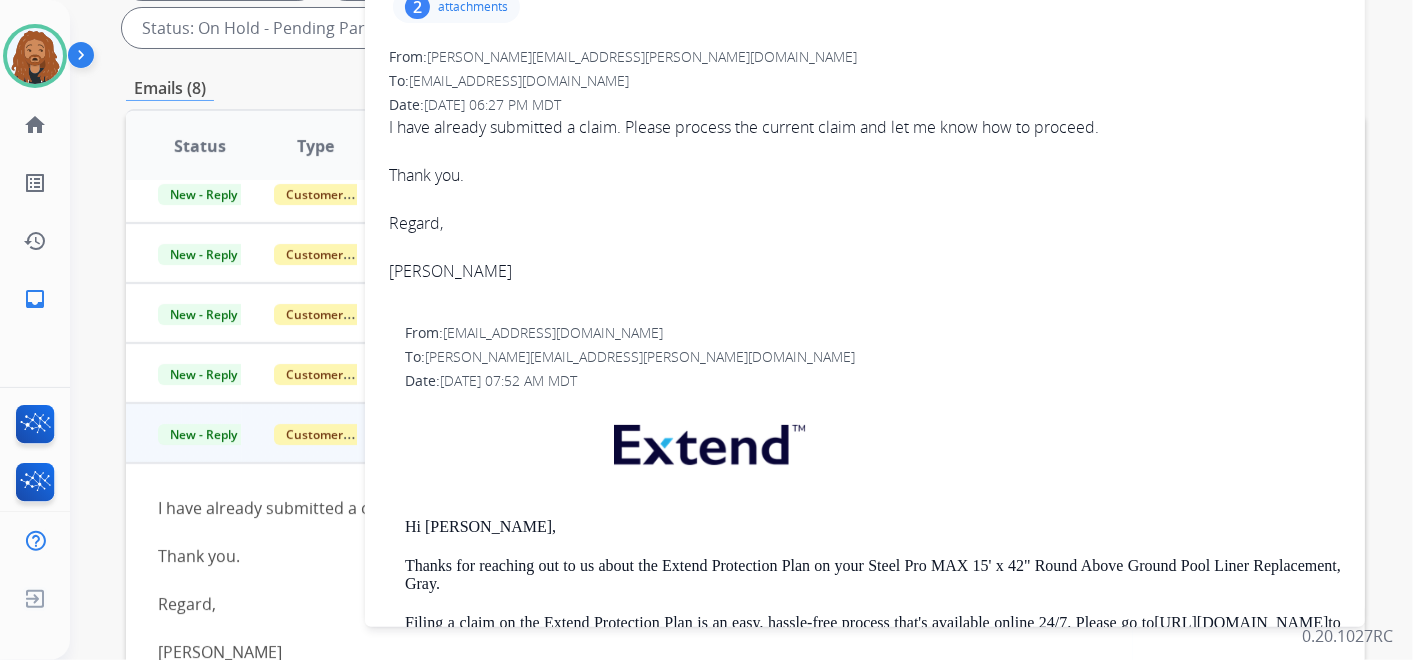 scroll, scrollTop: 0, scrollLeft: 0, axis: both 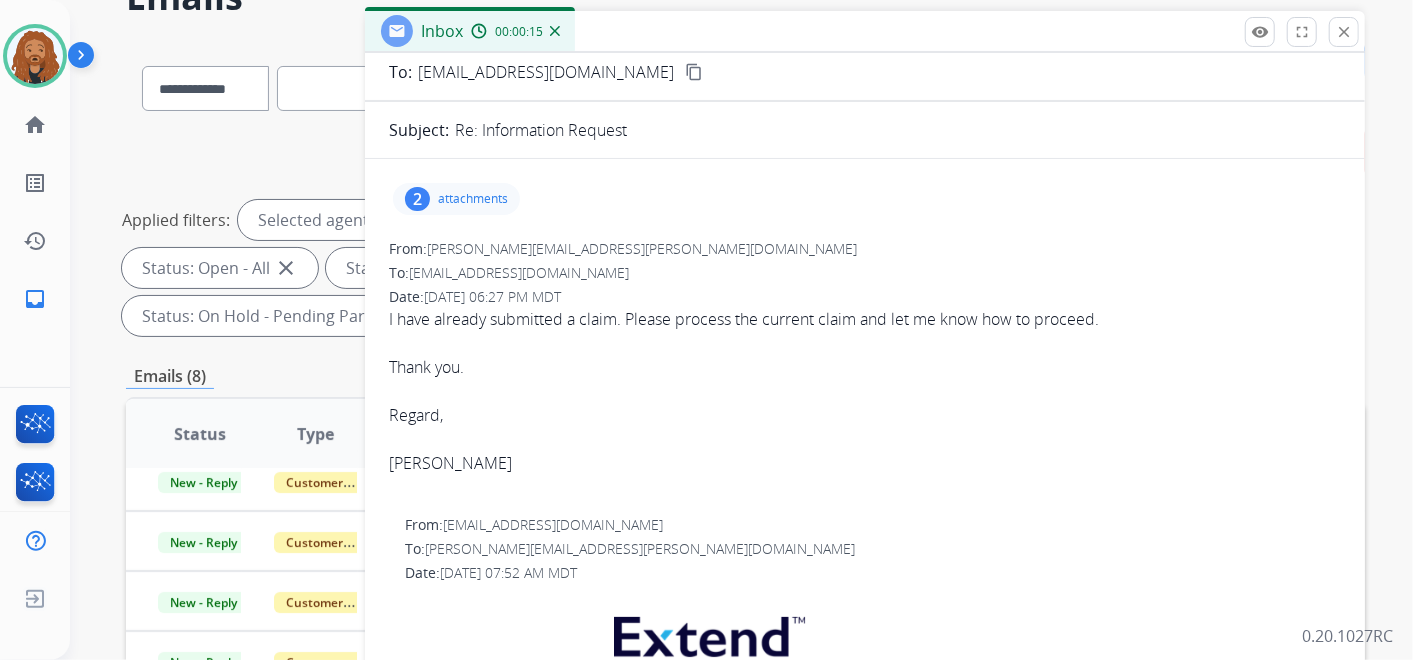 click on "attachments" at bounding box center [473, 199] 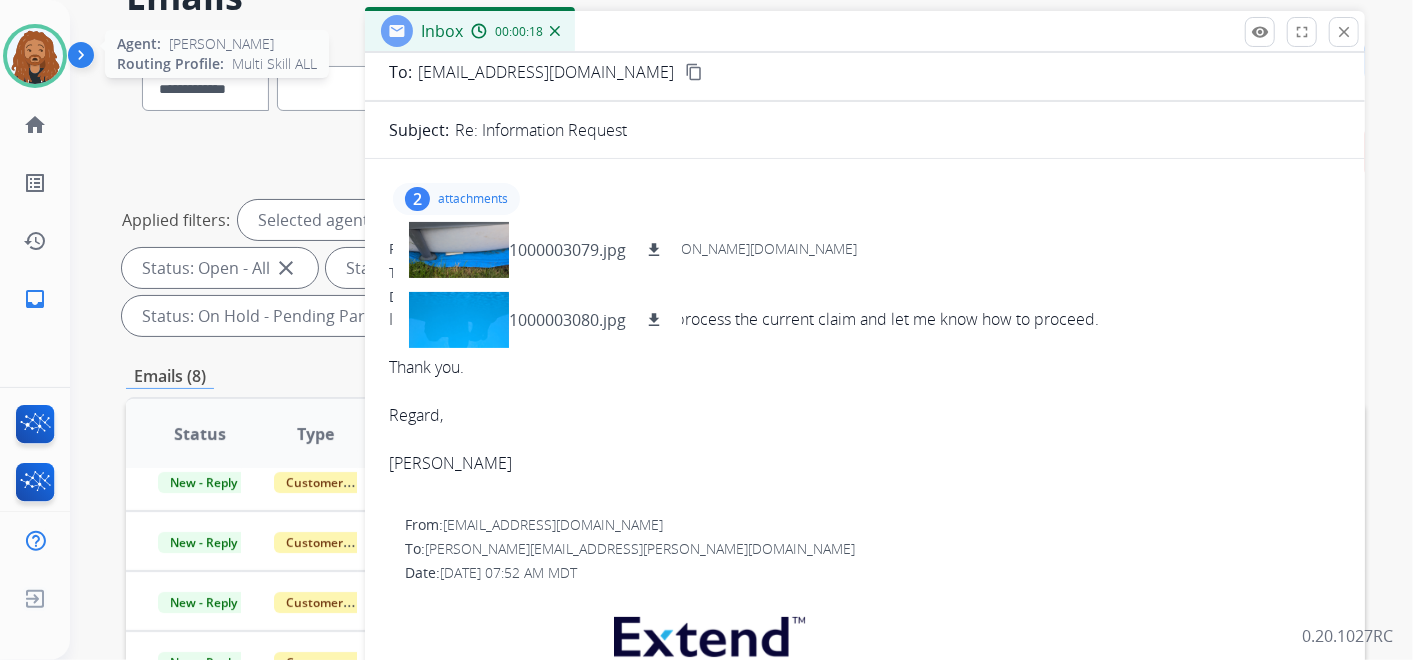 click at bounding box center [35, 56] 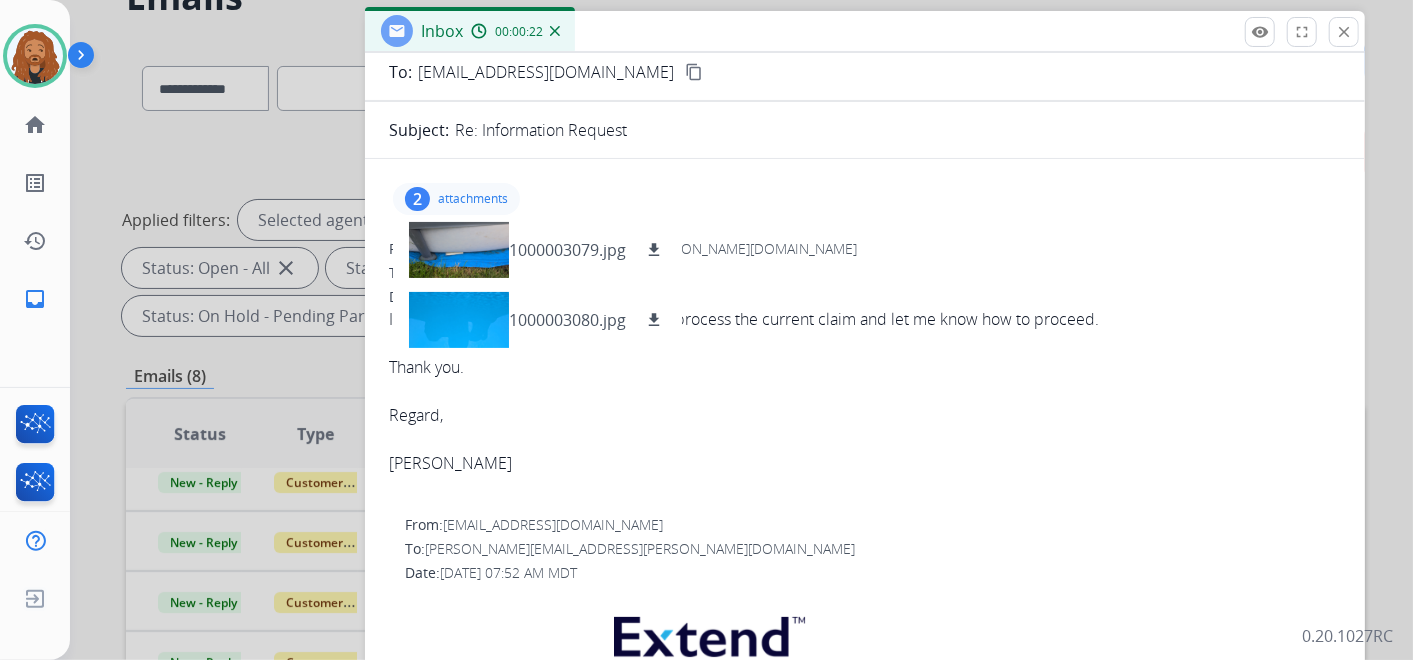 click on "I have already submitted a claim. Please process the current claim and let me know how to proceed. Thank you. Regard, Justin Engels" at bounding box center [865, 403] 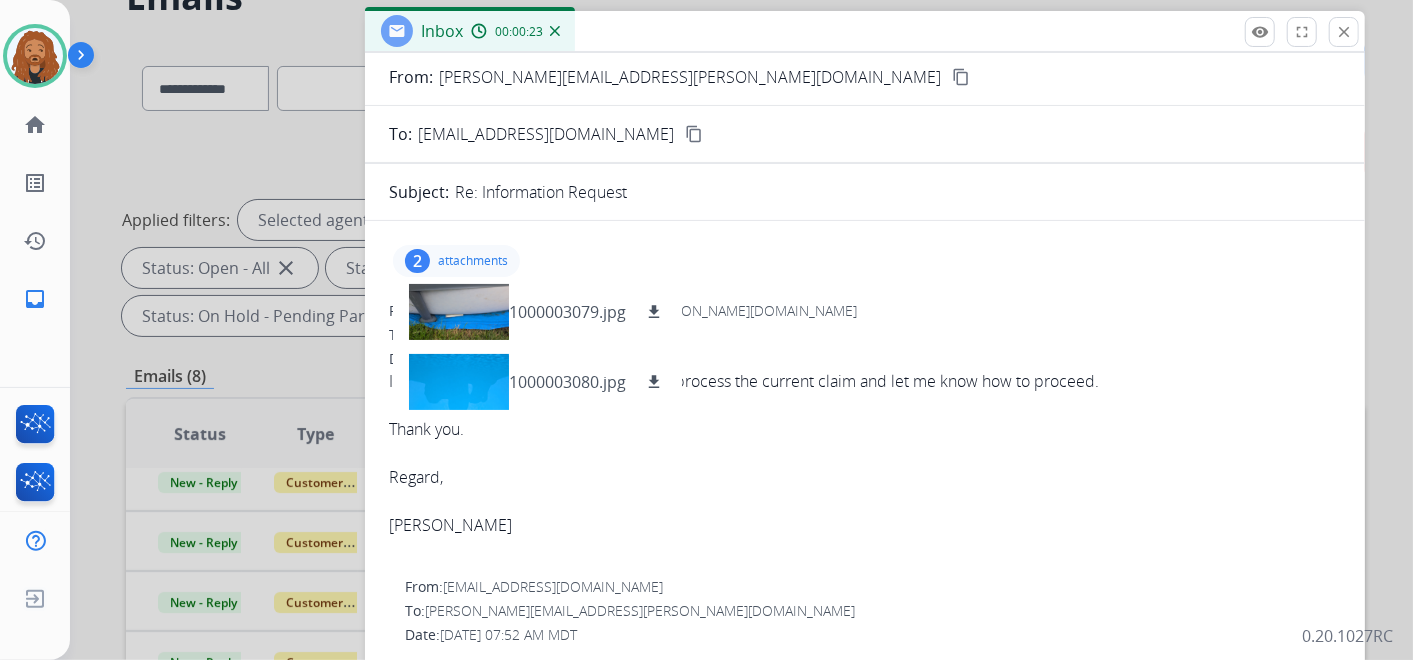 scroll, scrollTop: 0, scrollLeft: 0, axis: both 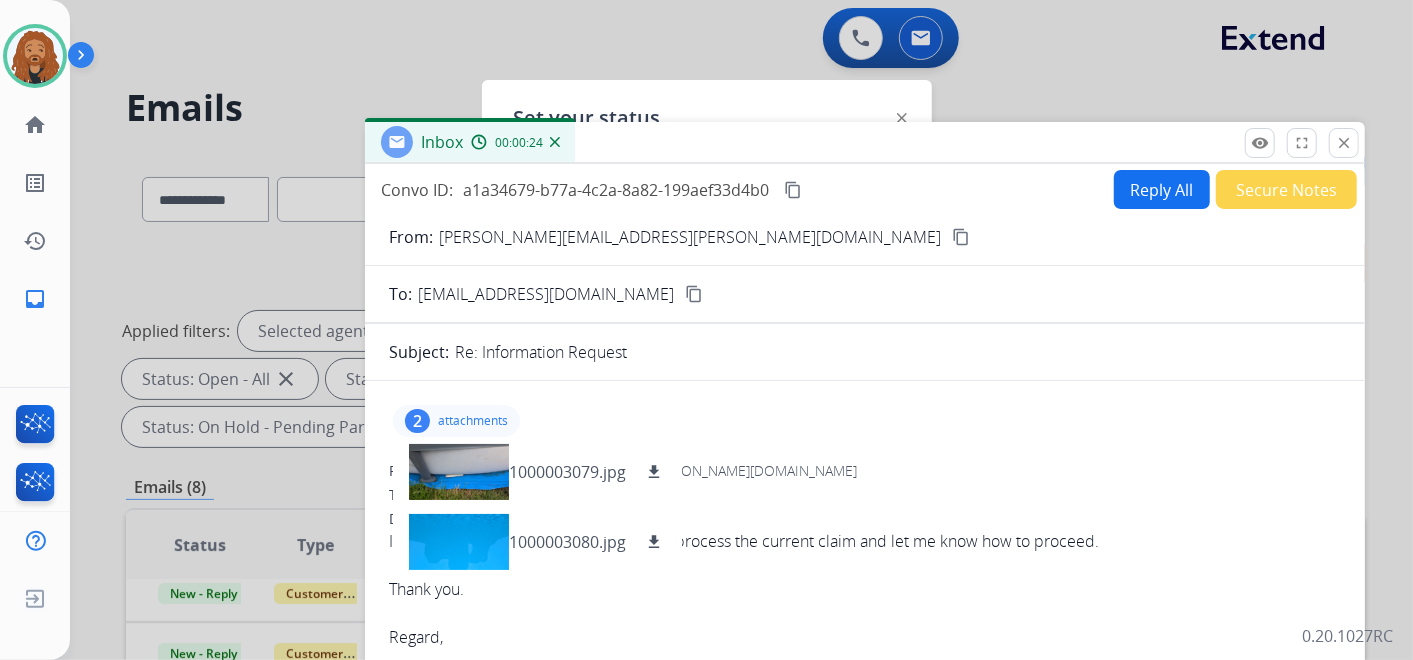 click on "content_copy" at bounding box center (961, 237) 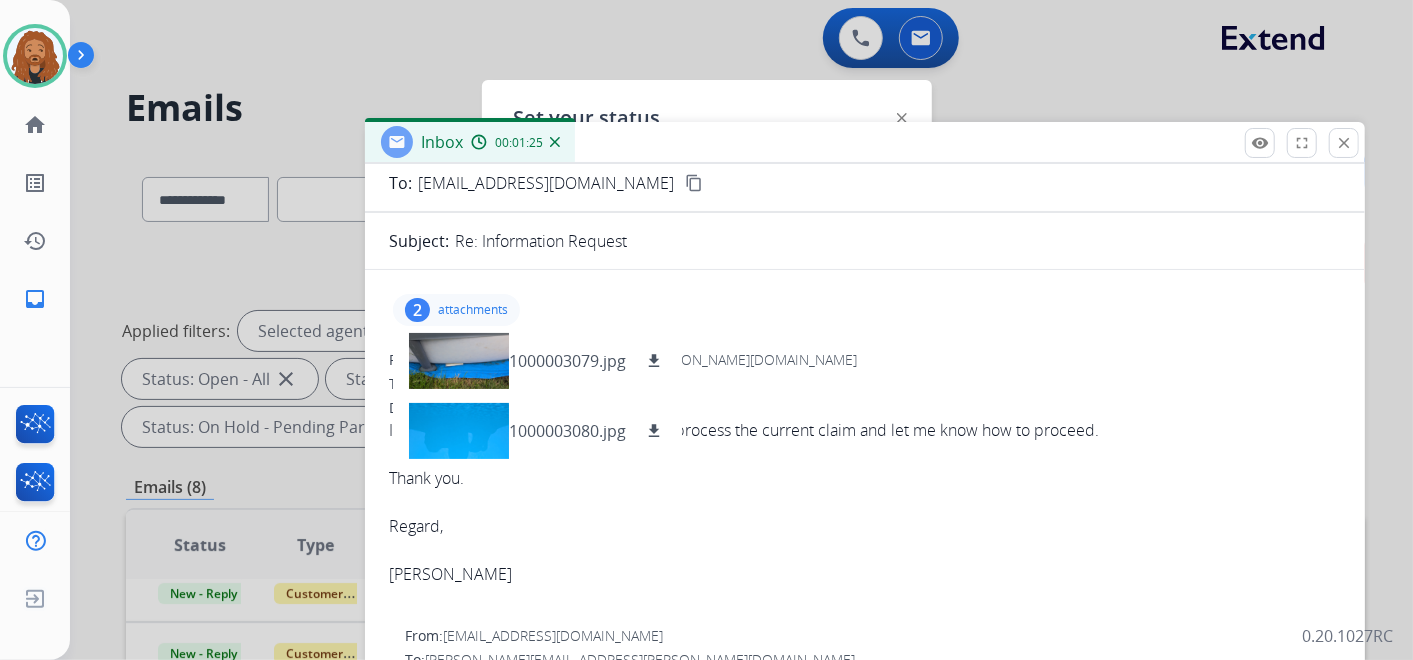 scroll, scrollTop: 0, scrollLeft: 0, axis: both 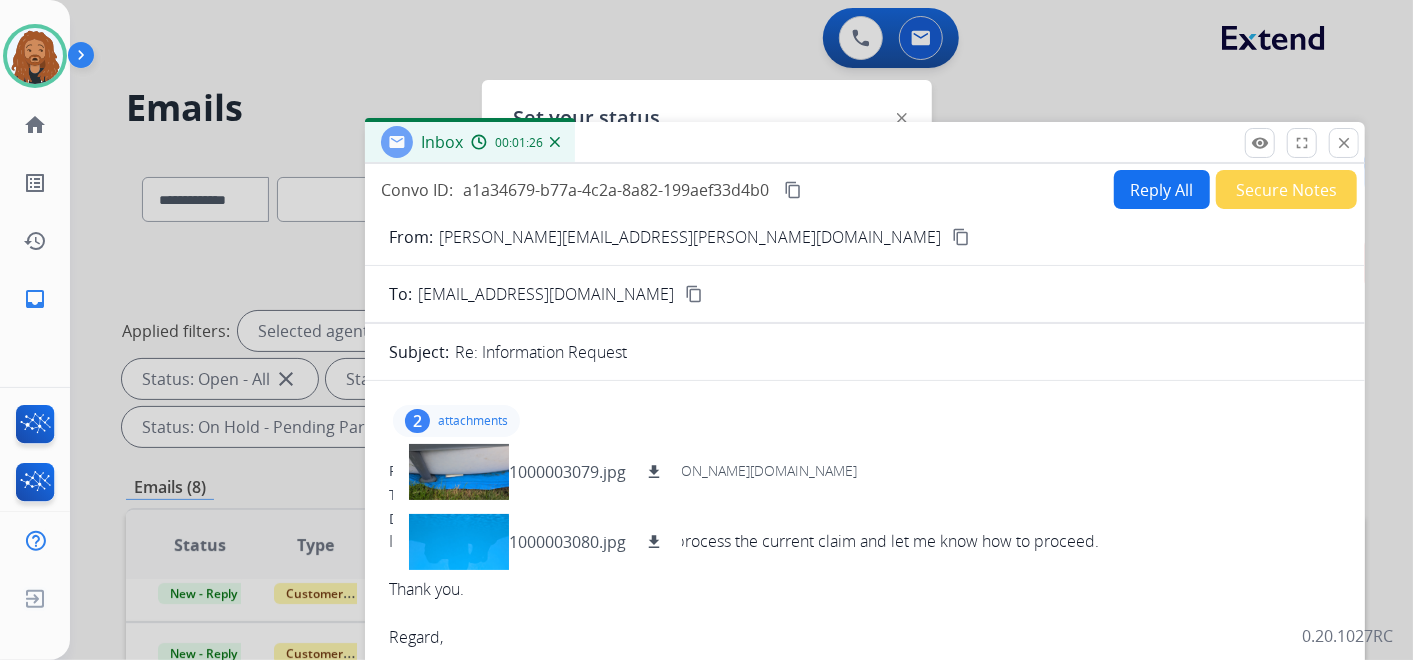 click on "2 attachments  1000003079.jpg  download  1000003080.jpg  download" at bounding box center [865, 421] 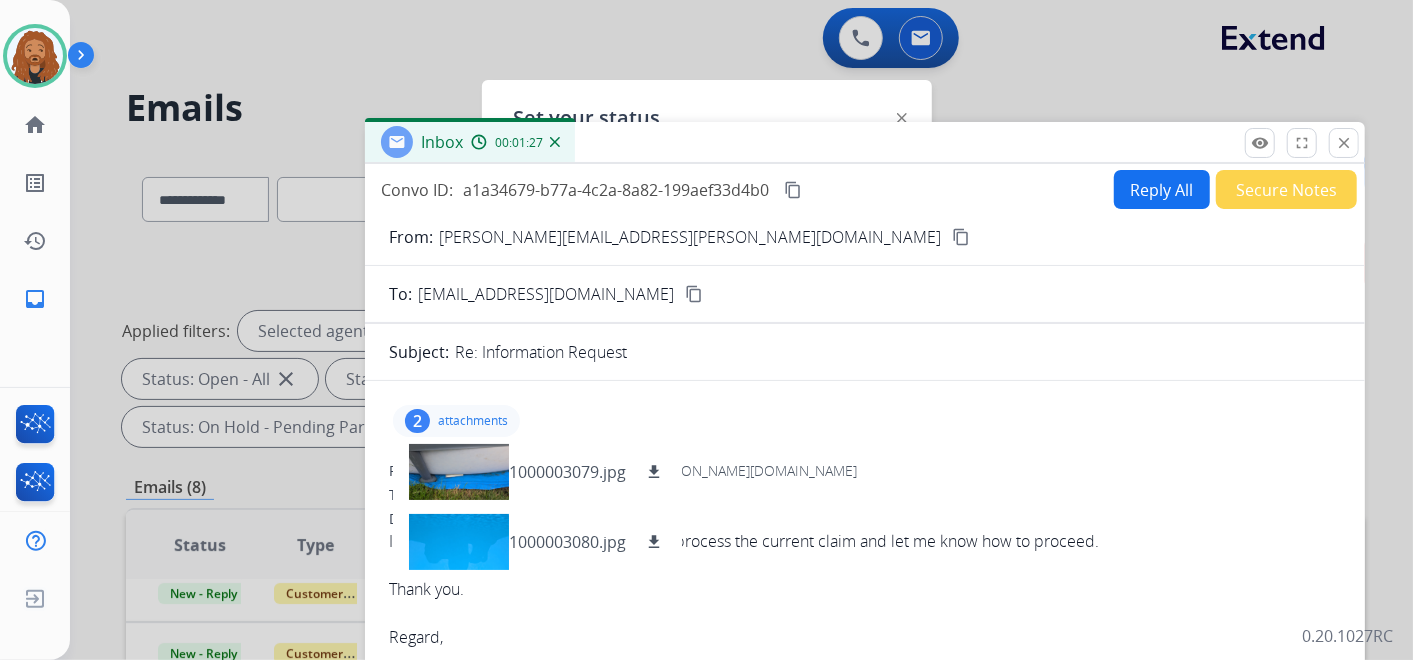 click on "2 attachments  1000003079.jpg  download  1000003080.jpg  download" at bounding box center (865, 421) 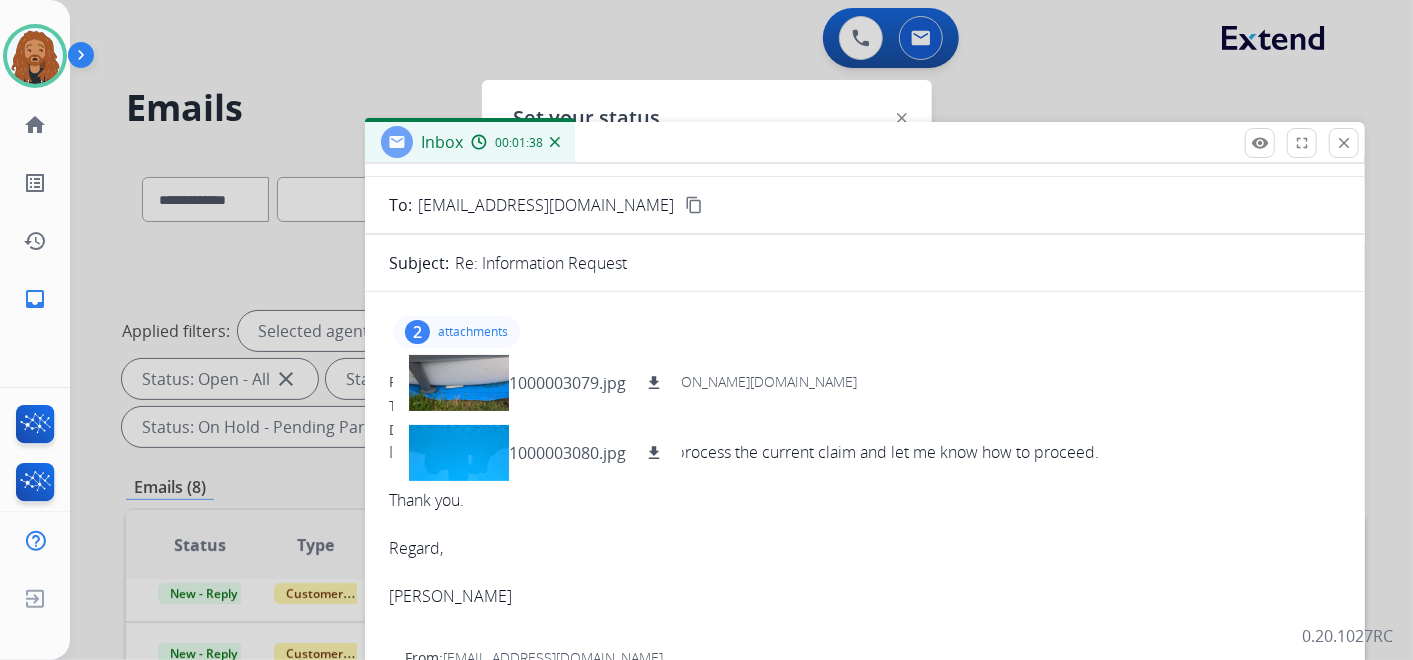 scroll, scrollTop: 0, scrollLeft: 0, axis: both 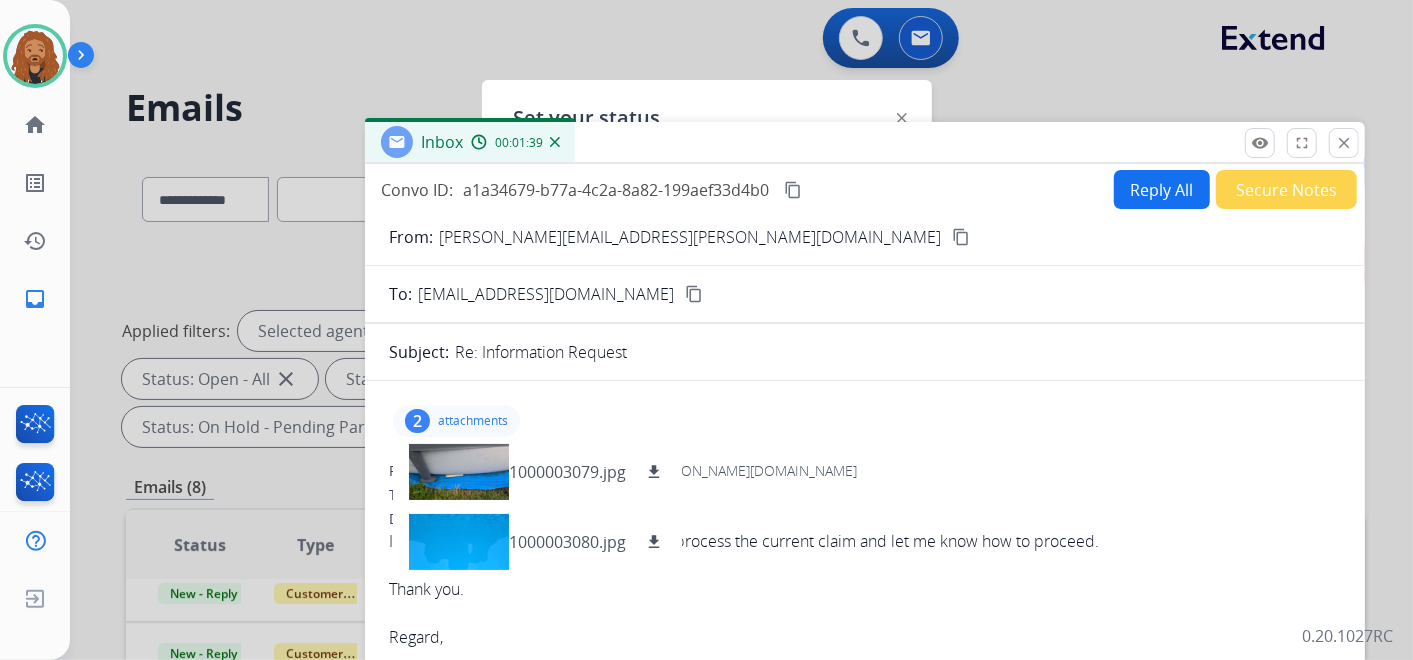 click on "2 attachments  1000003079.jpg  download  1000003080.jpg  download" at bounding box center [865, 421] 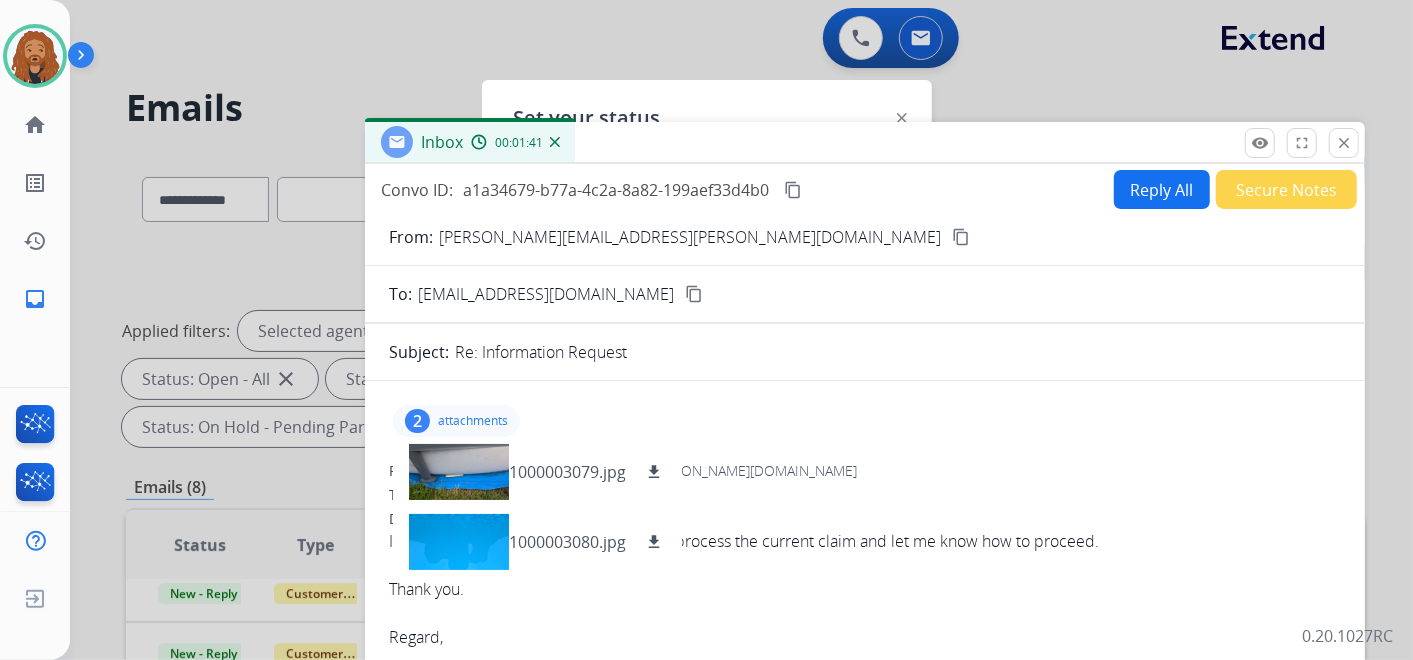 click on "2 attachments  1000003079.jpg  download  1000003080.jpg  download  From:  justin.j.engels@gmail.com   To:  support@extend.com  Date:  07/22/2025 - 06:27 PM MDT I have already submitted a claim. Please process the current claim and let me know how to proceed. Thank you. Regard, Justin Engels  From:  support@extend.com   To:  justin.j.engels@gmail.com  Date:  07/22/2025 - 07:52 AM MDT Hi Justin, Thanks for reaching out to us about the Extend Protection Plan on your Steel Pro MAX 15' x 42" Round Above Ground Pool Liner Replacement, Gray. Filing a claim on the Extend Protection Plan is an easy, hassle-free process that's available online 24/7. Please go to  https://customers.extend.com/  to get started. Please keep in mind we only keep claims open for 10 days when requesting information such as photos. Once that 10 day window passes the claim will be closed out.  Thanks for contacting Extend about your product coverage, and please let us know if you need anything else. Extend Customer support  From:   To:   To:" at bounding box center (865, 2135) 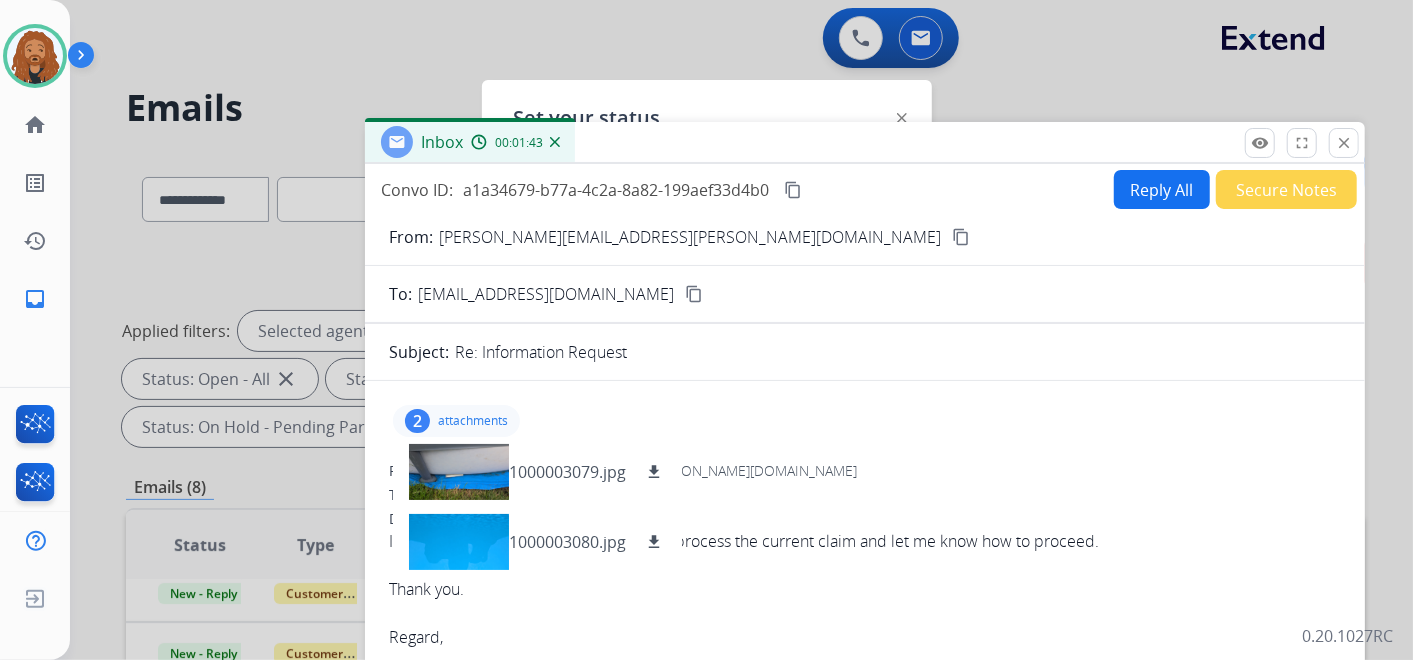 click on "2 attachments  1000003079.jpg  download  1000003080.jpg  download" at bounding box center (865, 421) 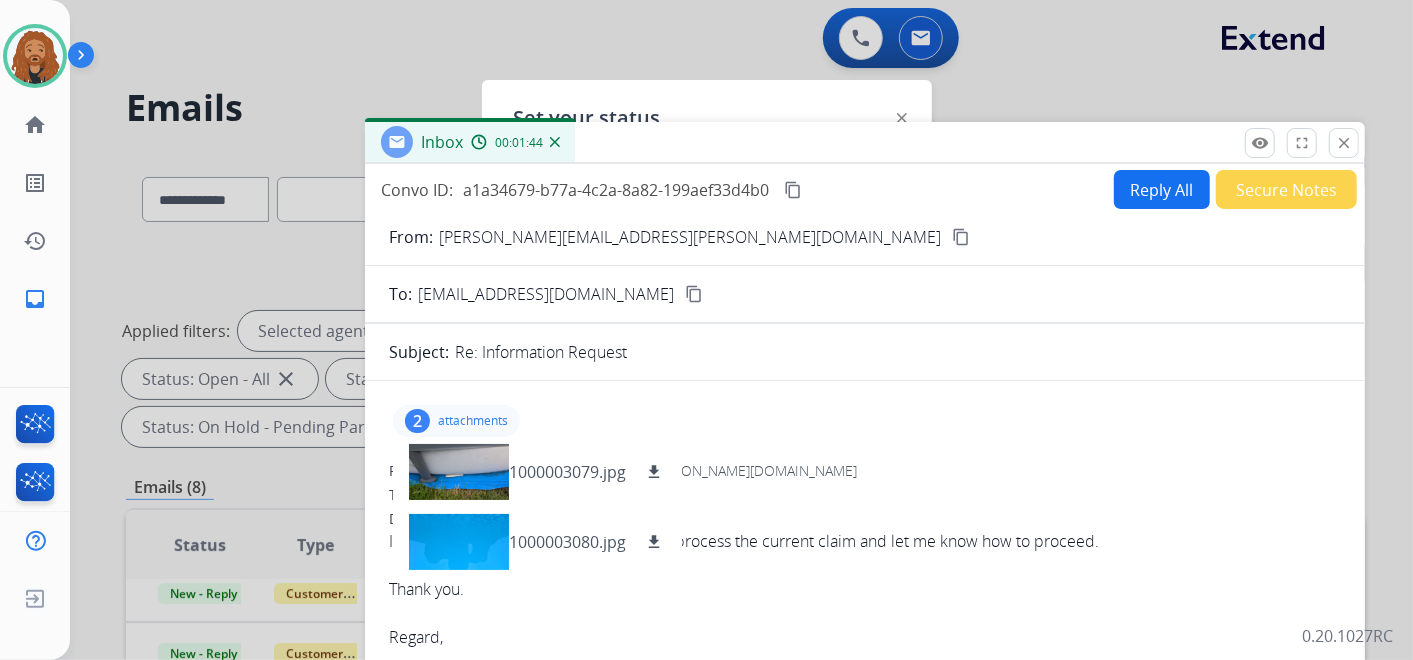 click on "attachments" at bounding box center [473, 421] 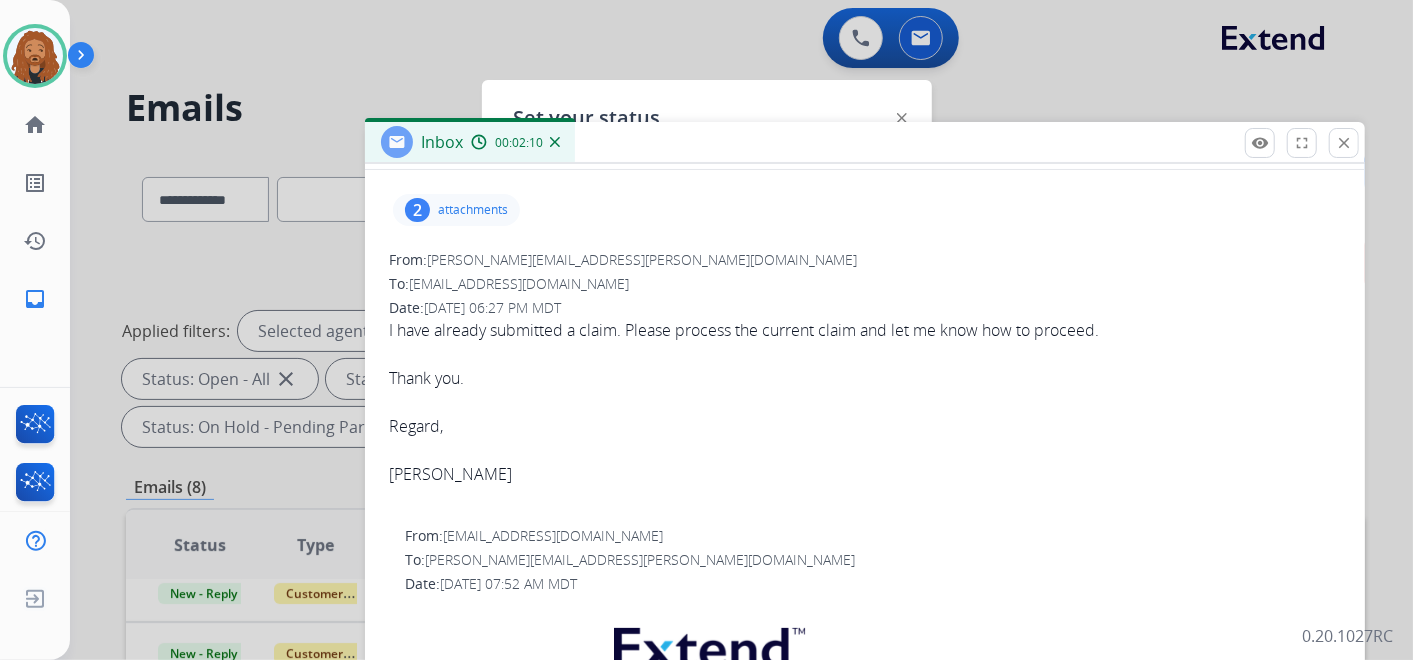 scroll, scrollTop: 0, scrollLeft: 0, axis: both 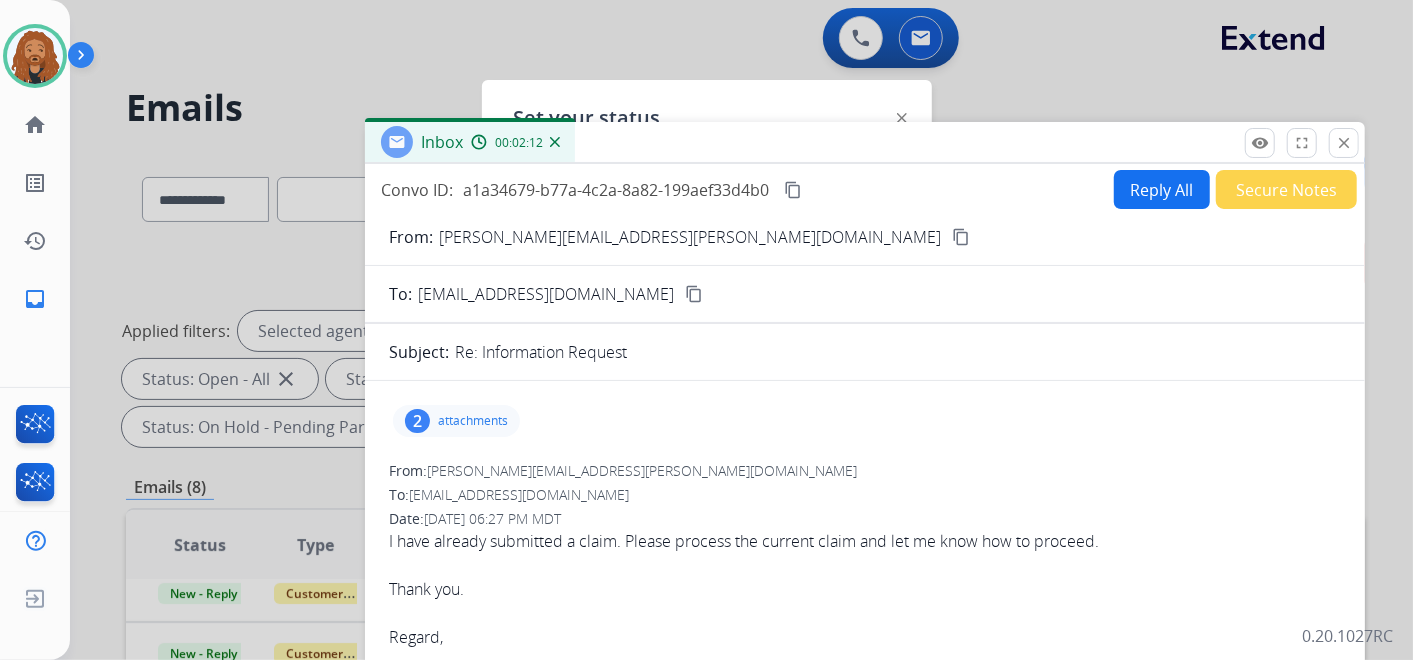 click on "Reply All" at bounding box center [1162, 189] 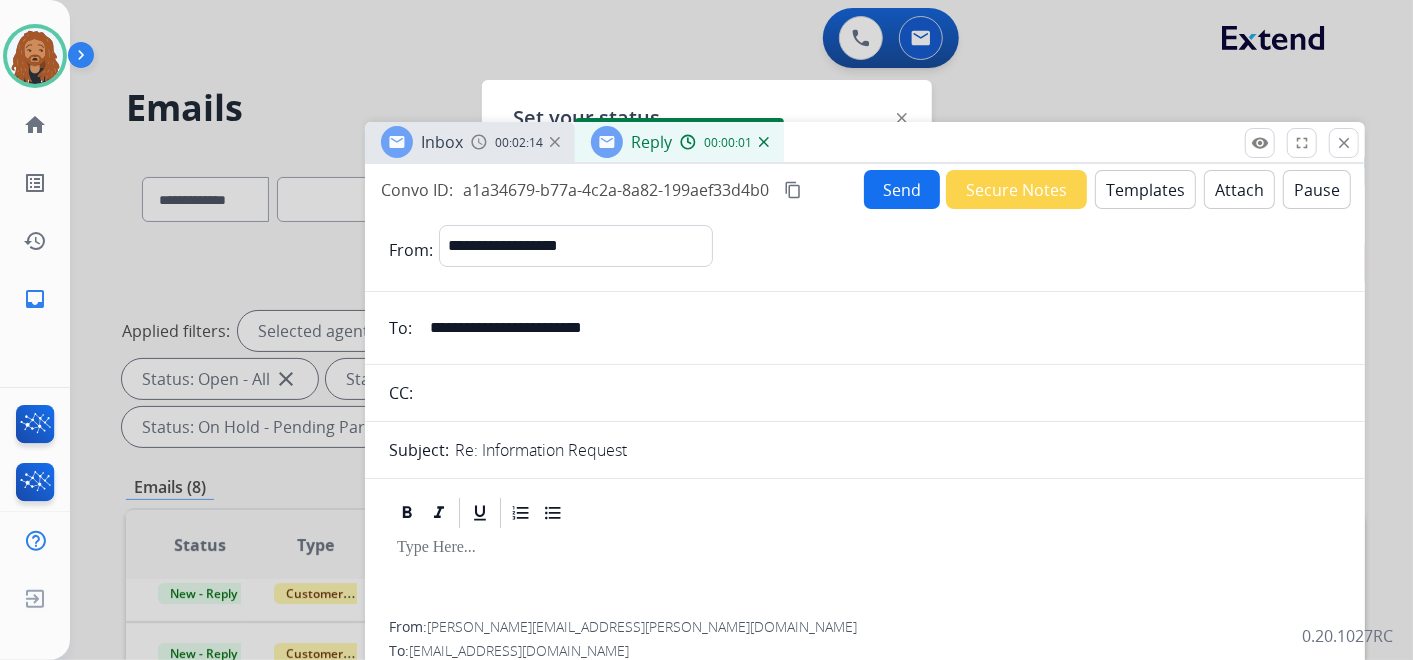 click on "Templates" at bounding box center (1145, 189) 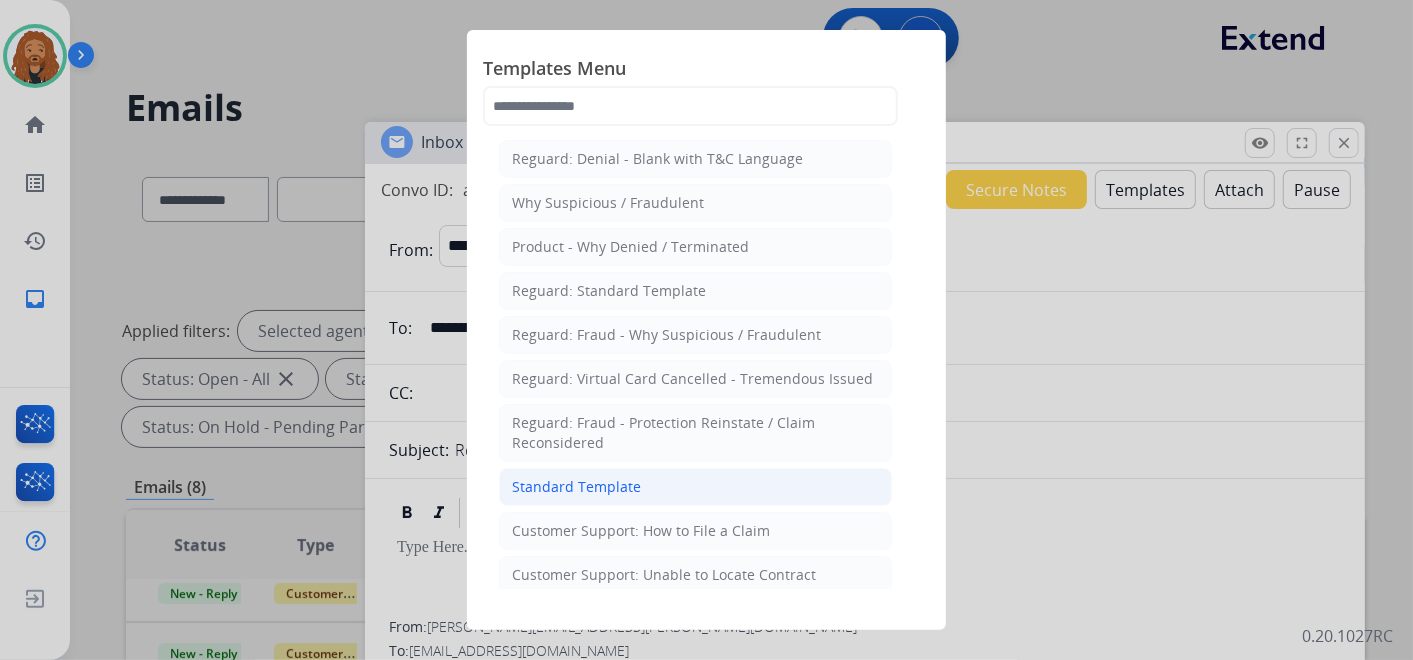 click on "Standard Template" 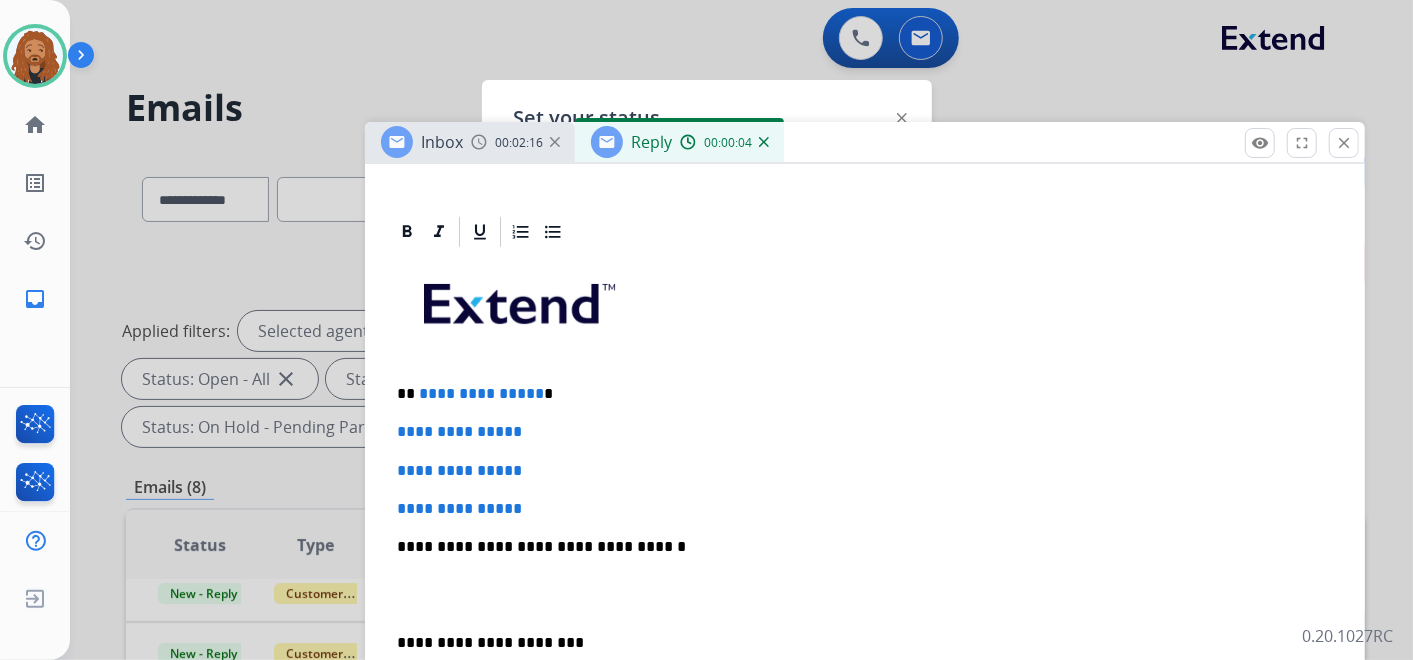 scroll, scrollTop: 444, scrollLeft: 0, axis: vertical 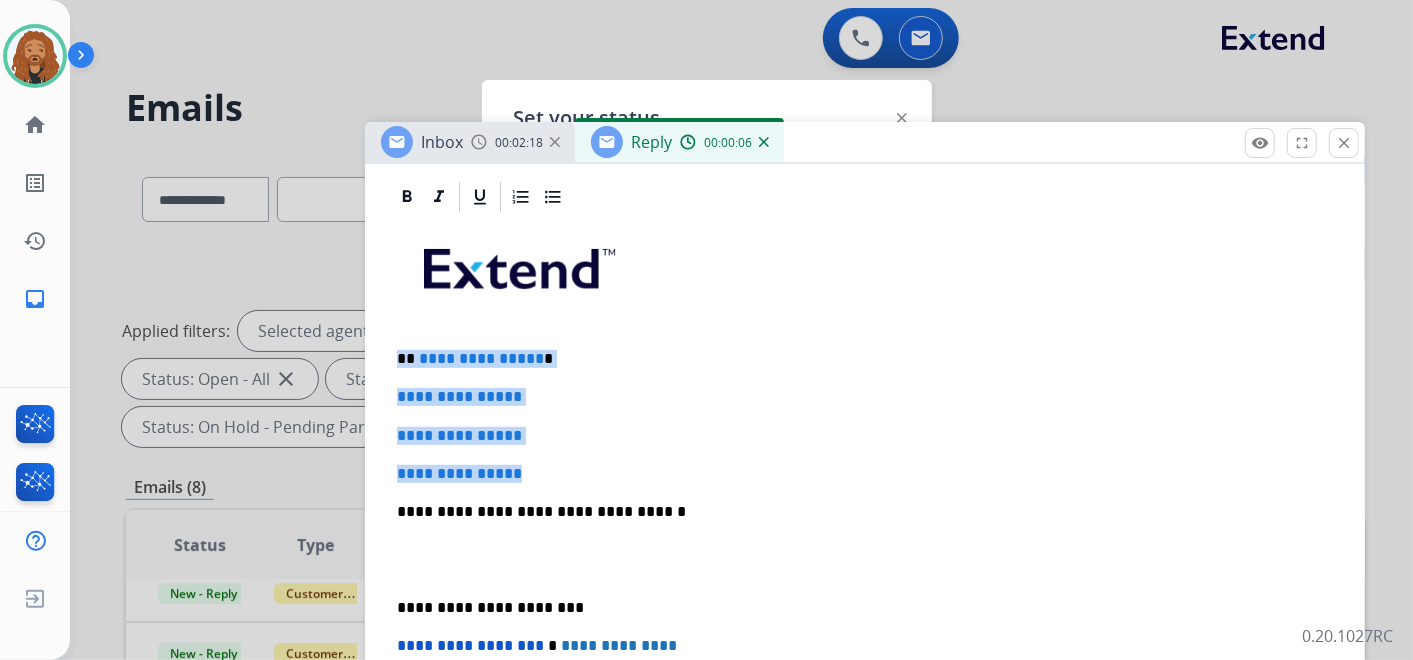 drag, startPoint x: 534, startPoint y: 462, endPoint x: 402, endPoint y: 356, distance: 169.29265 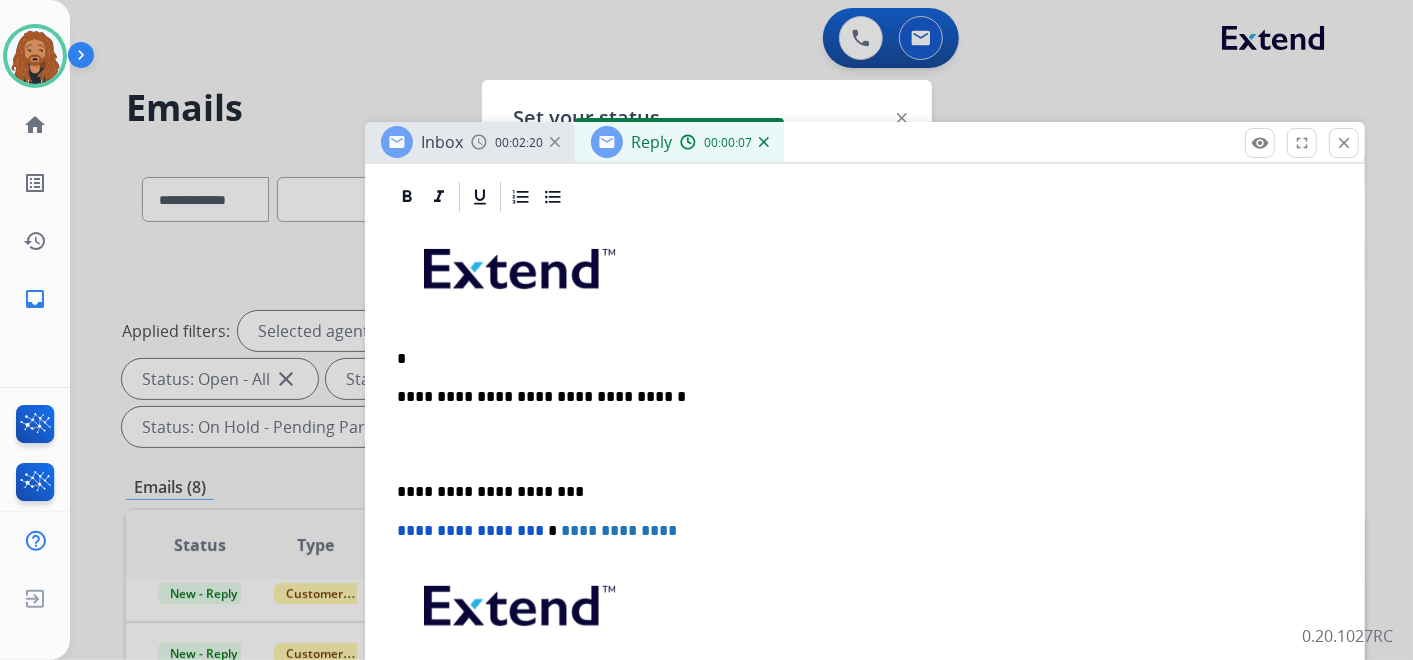 type 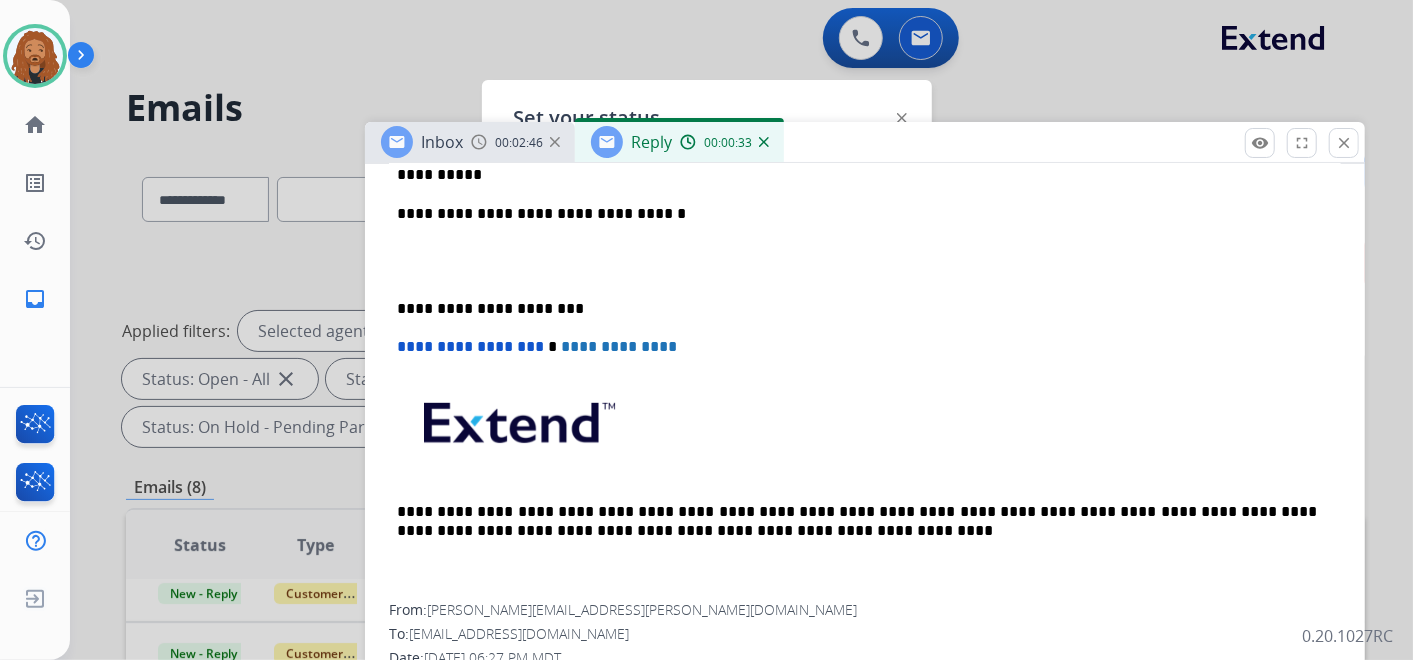 scroll, scrollTop: 444, scrollLeft: 0, axis: vertical 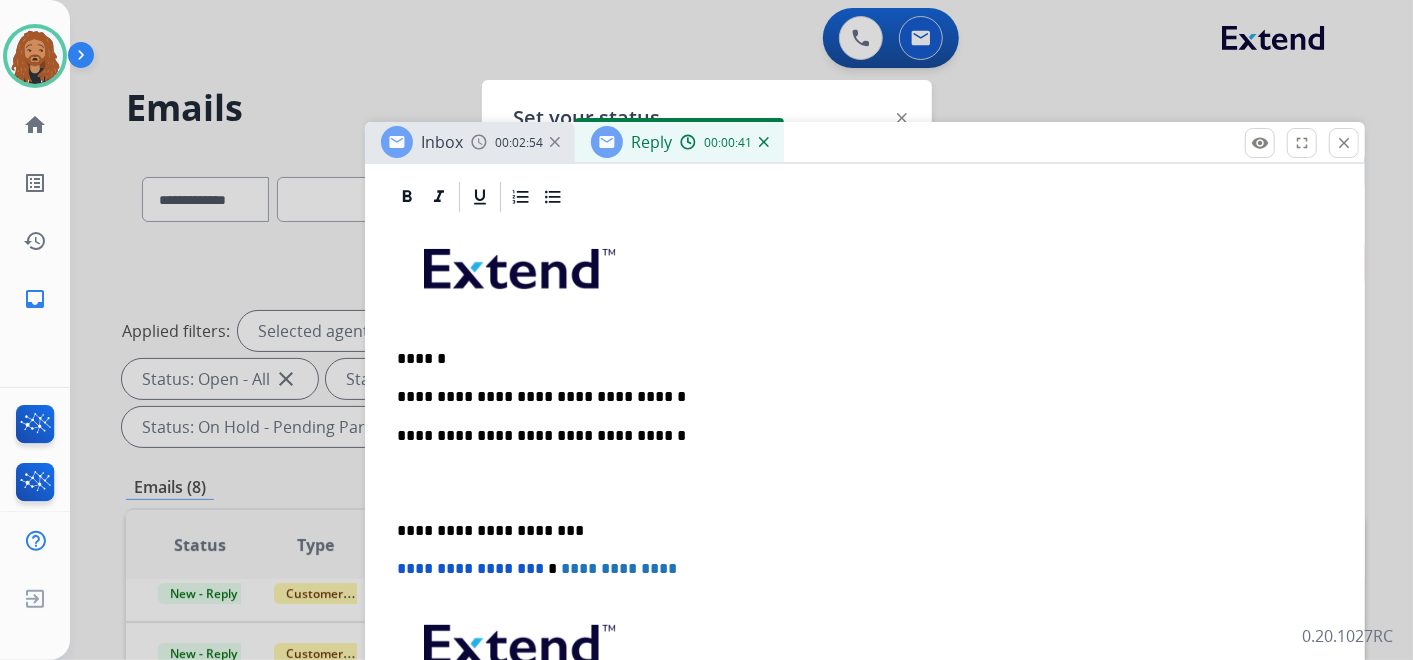 click on "**********" at bounding box center [857, 397] 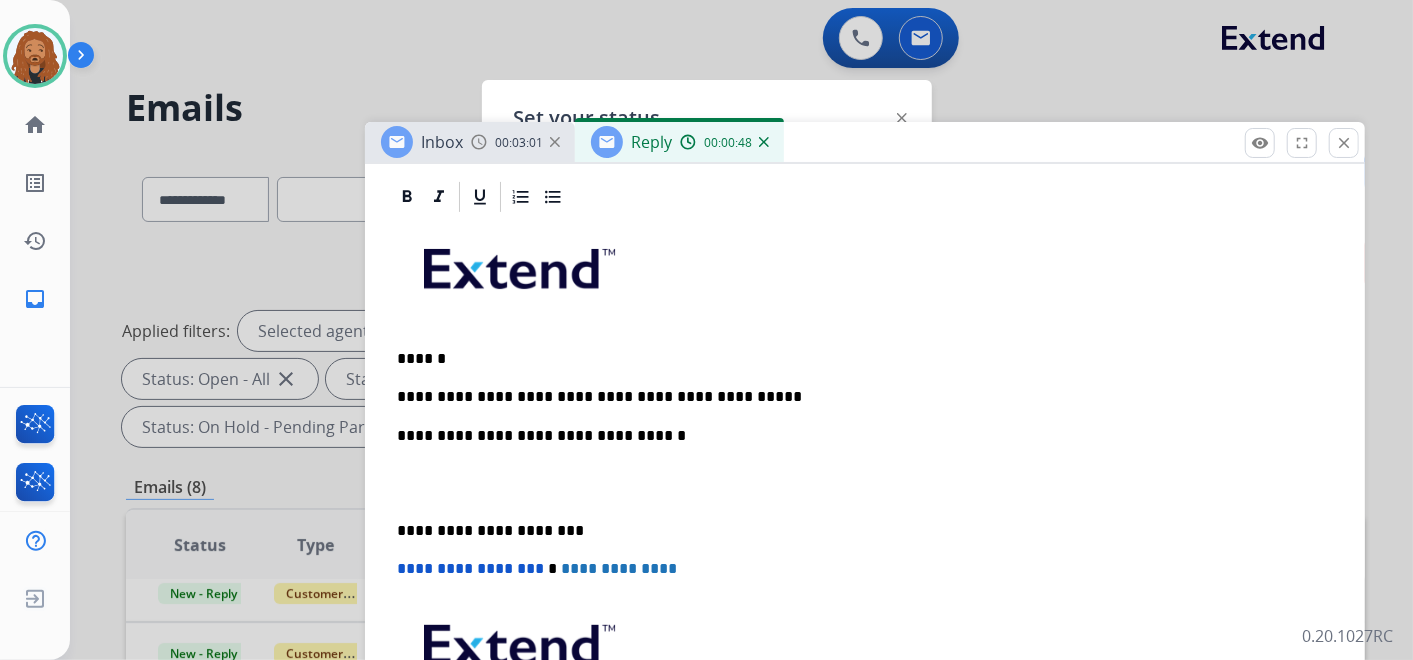 click on "**********" at bounding box center (857, 397) 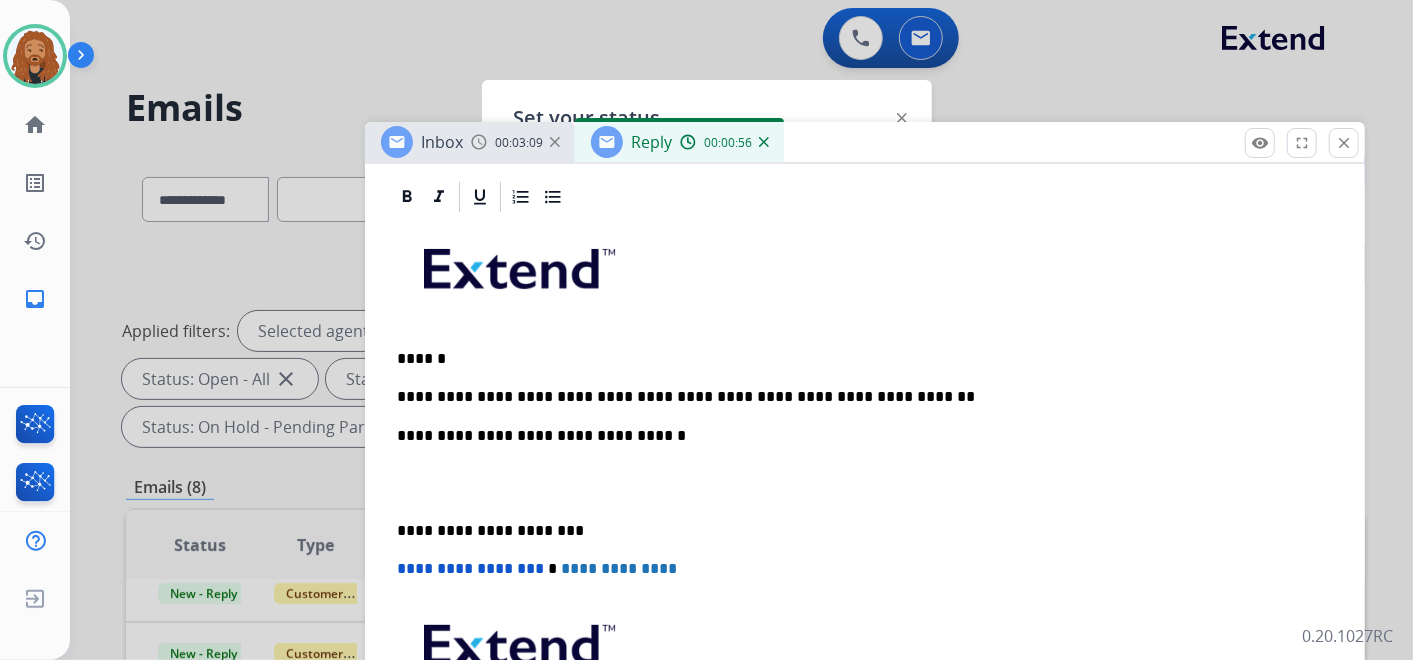 click on "**********" at bounding box center (857, 397) 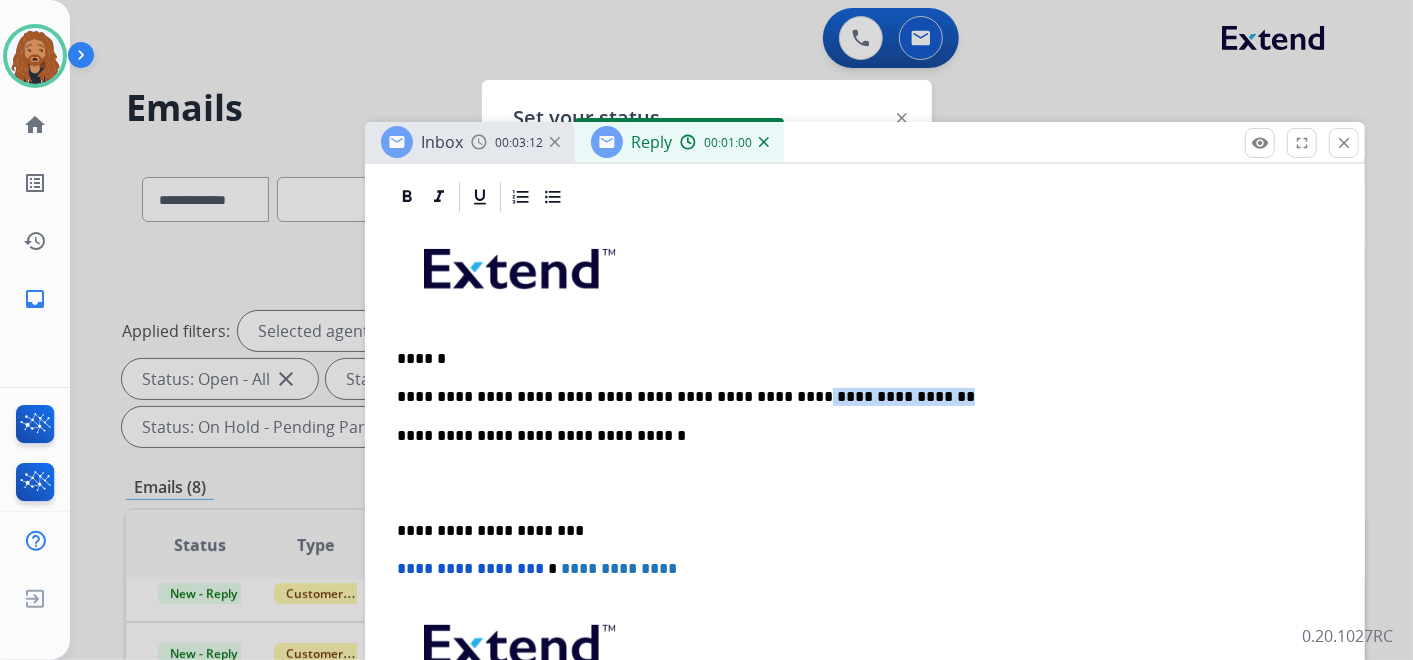 drag, startPoint x: 746, startPoint y: 390, endPoint x: 893, endPoint y: 399, distance: 147.27525 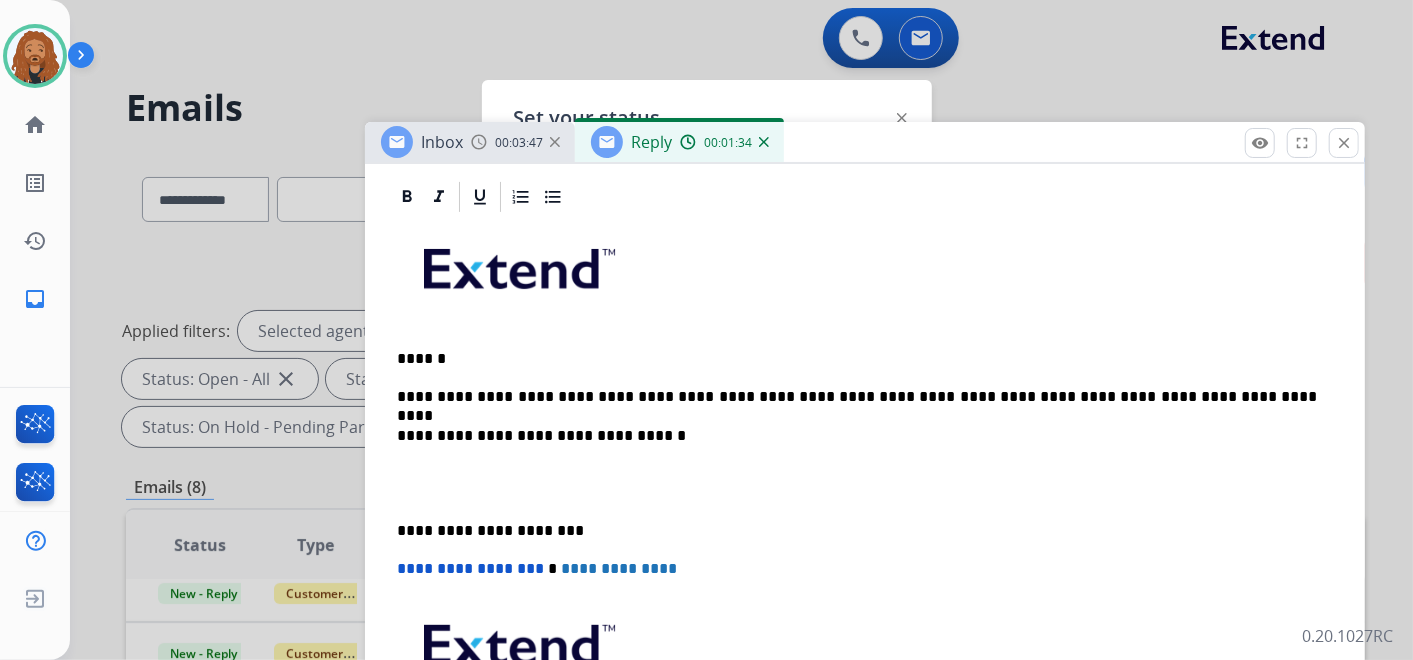 click at bounding box center [865, 483] 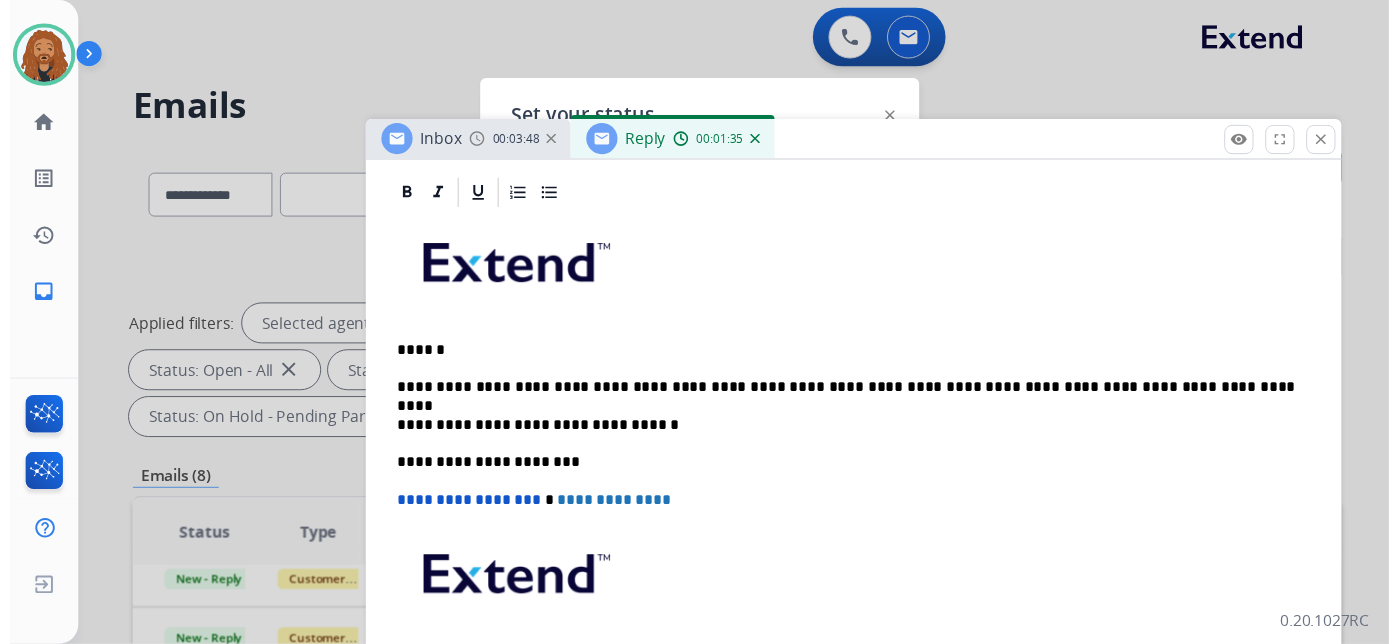 scroll, scrollTop: 0, scrollLeft: 0, axis: both 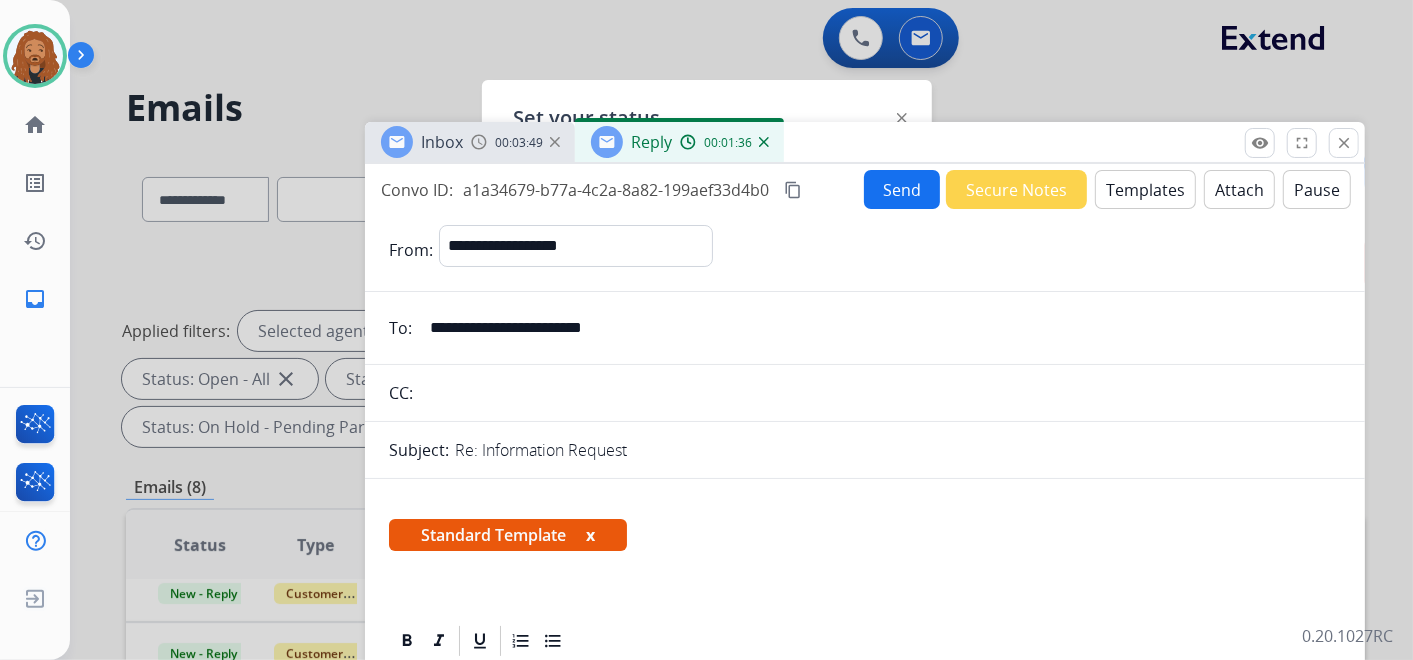 click on "Send" at bounding box center (902, 189) 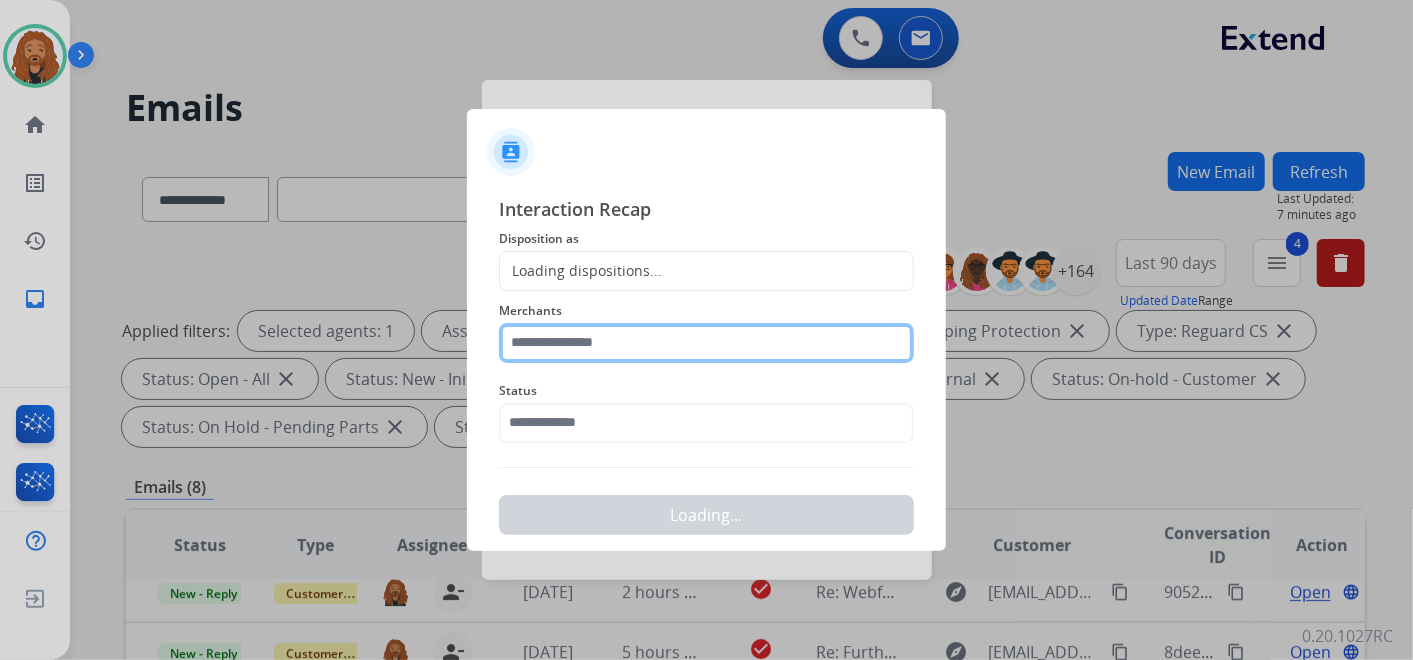 click 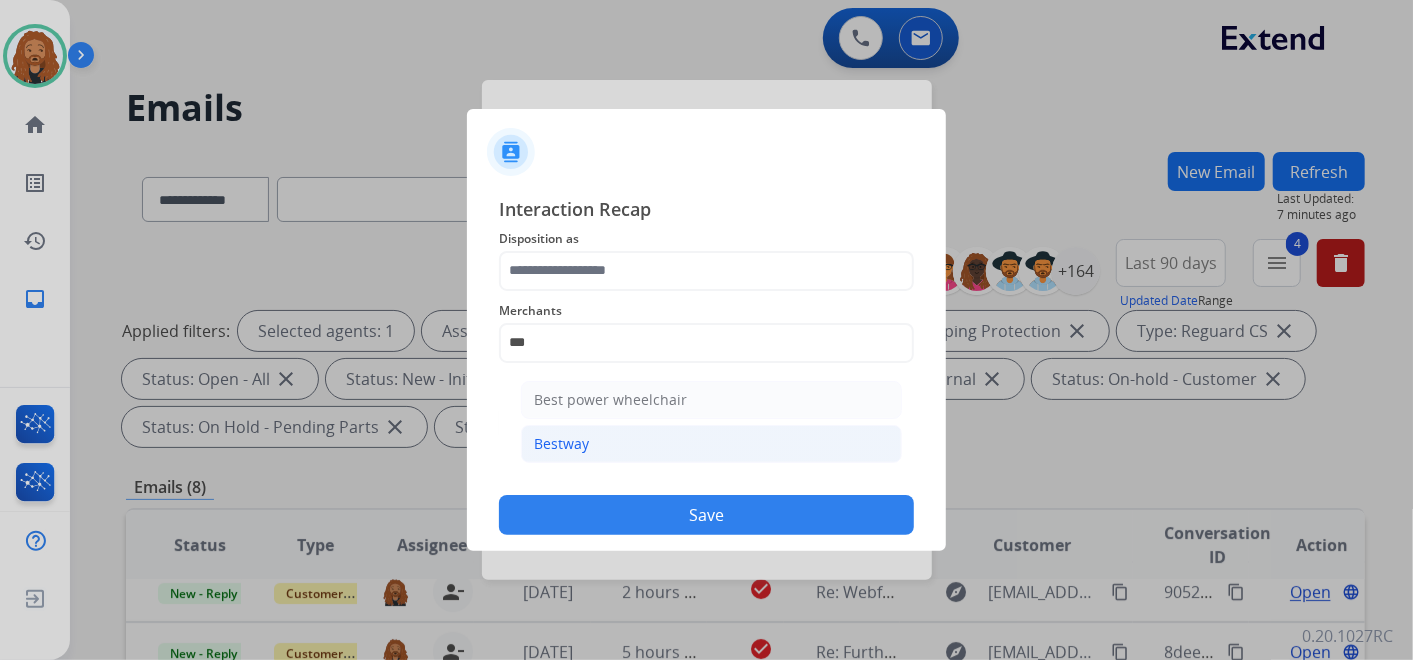 click on "Bestway" 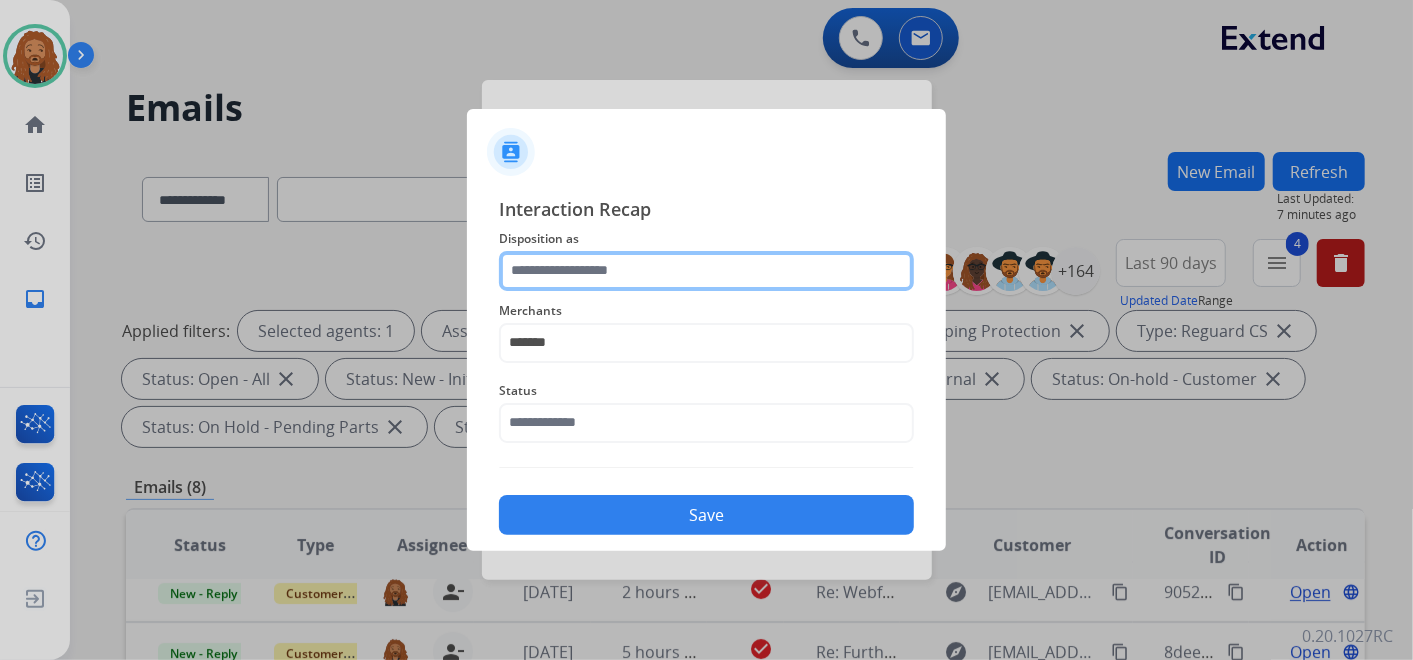 click 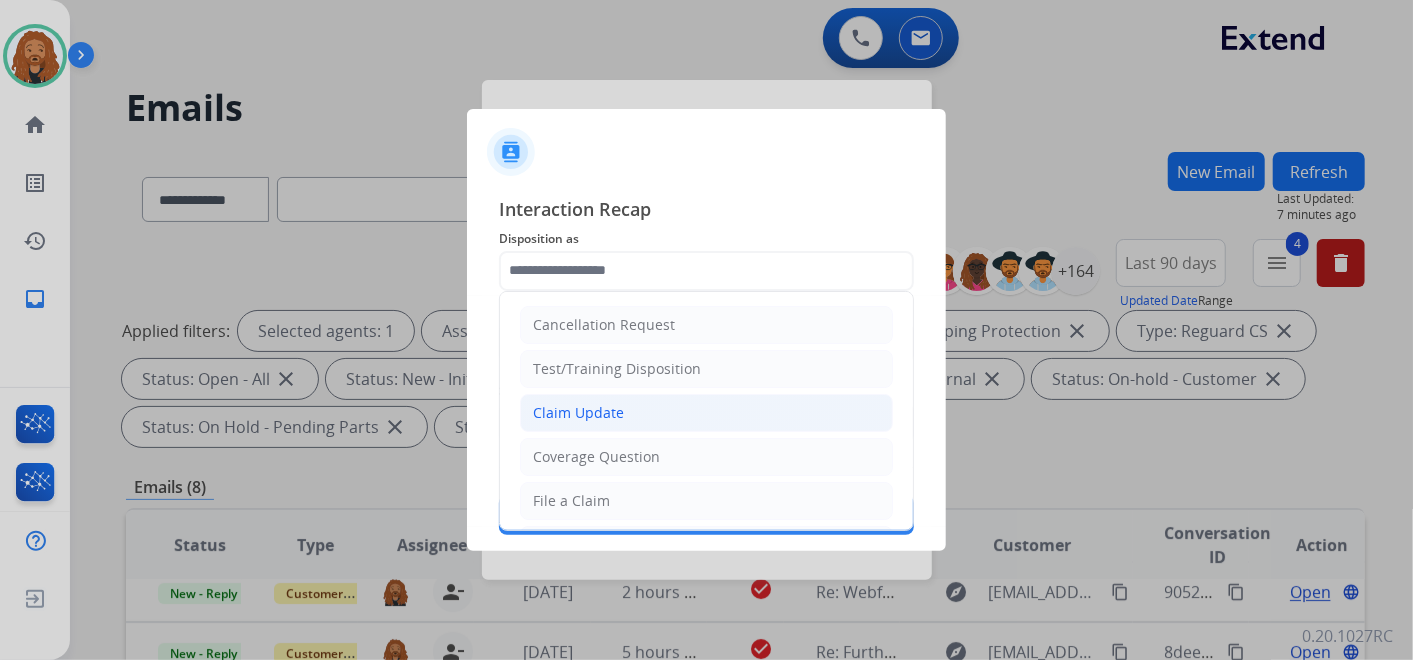 click on "Claim Update" 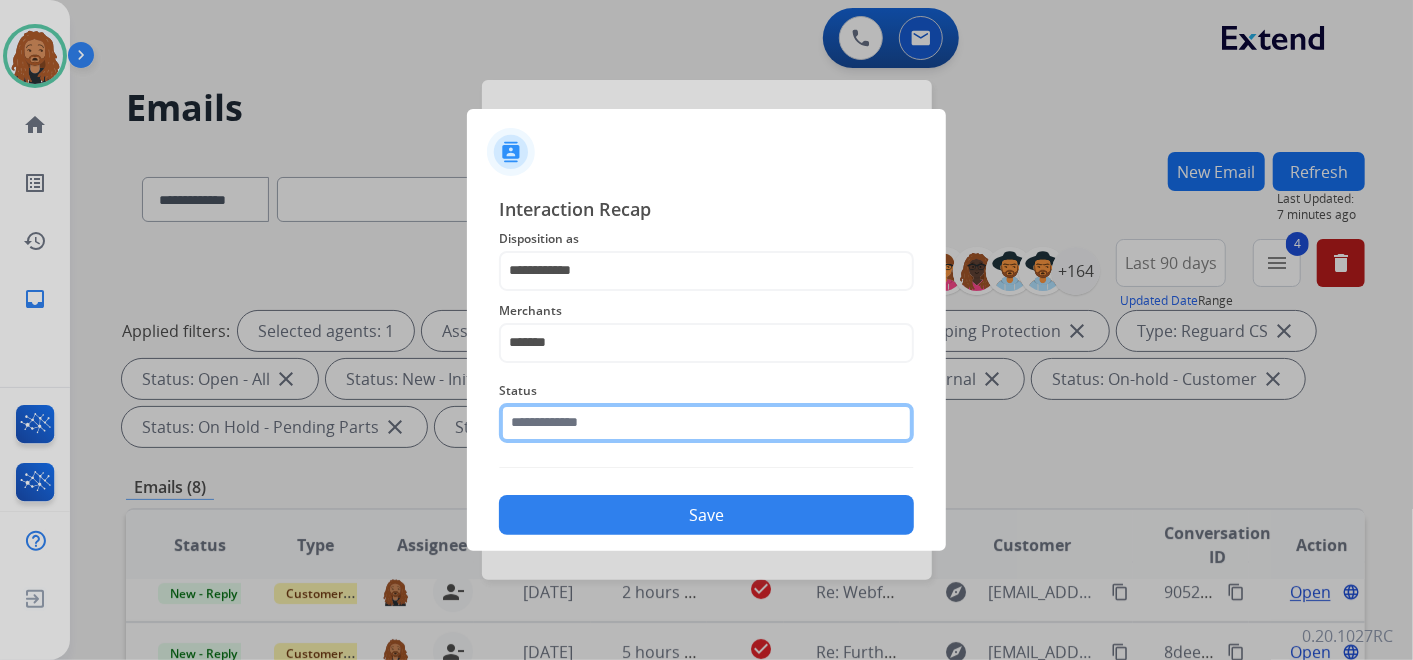 click 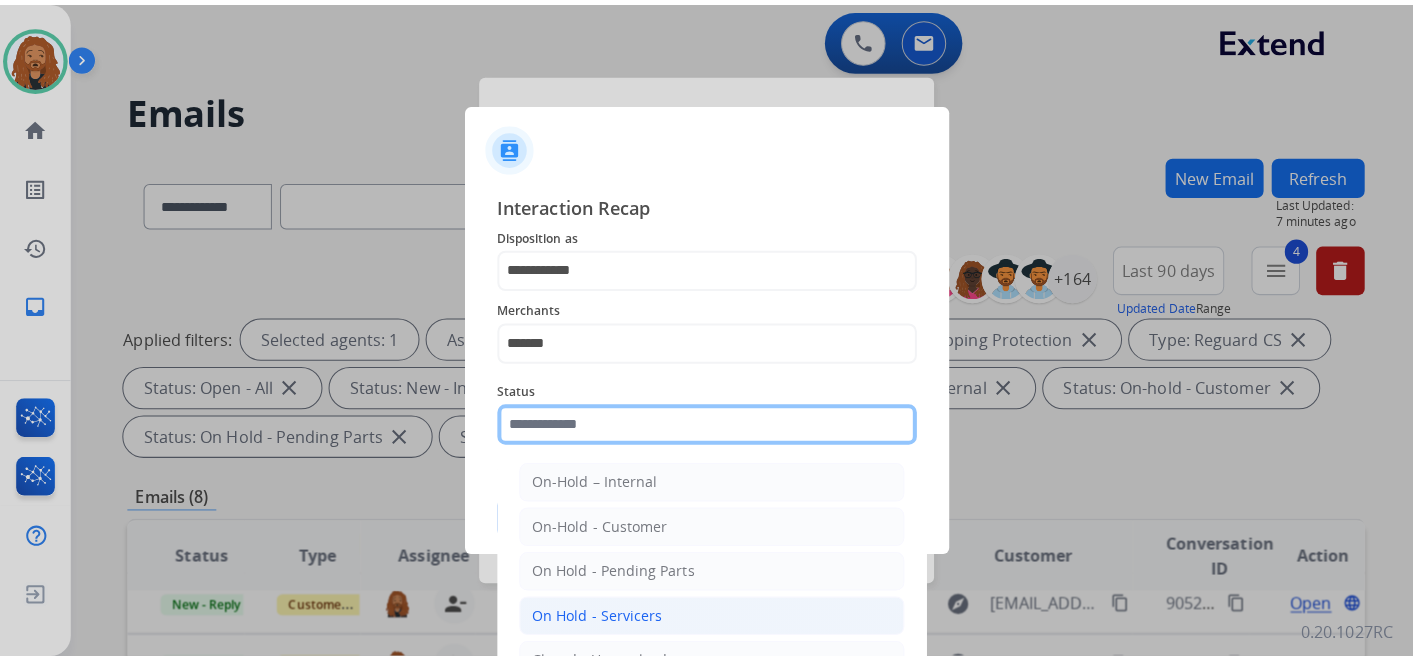 scroll, scrollTop: 114, scrollLeft: 0, axis: vertical 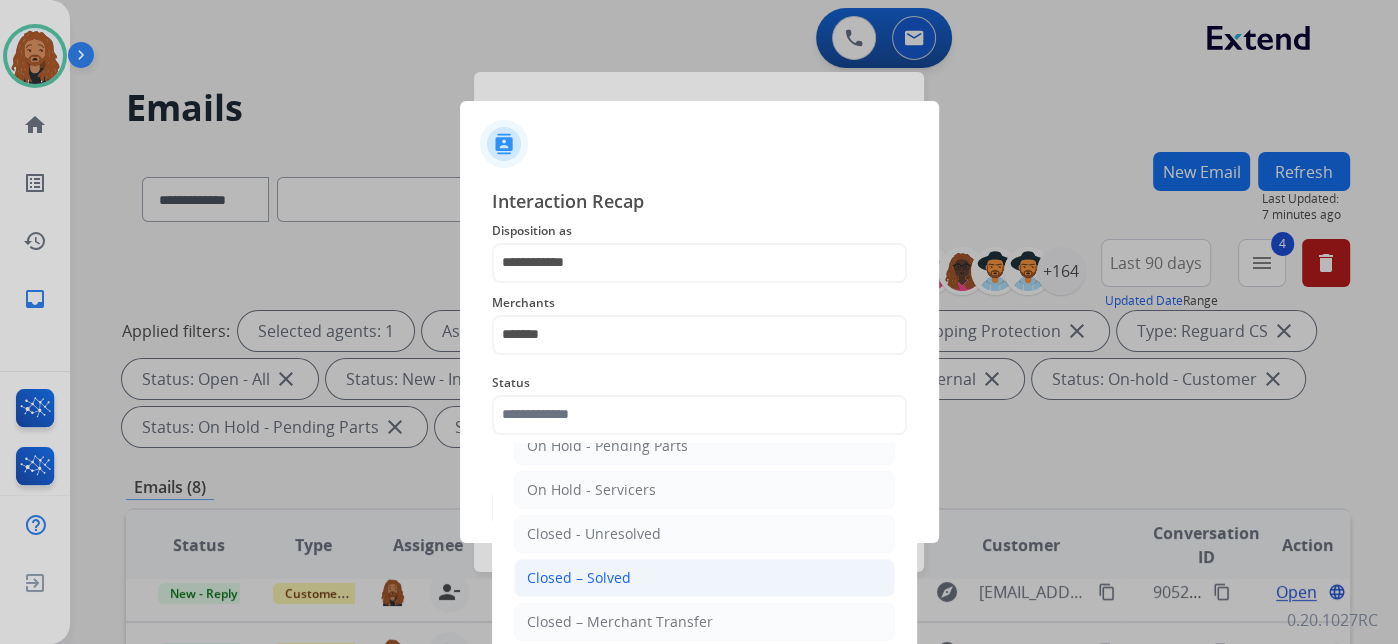 click on "Closed – Solved" 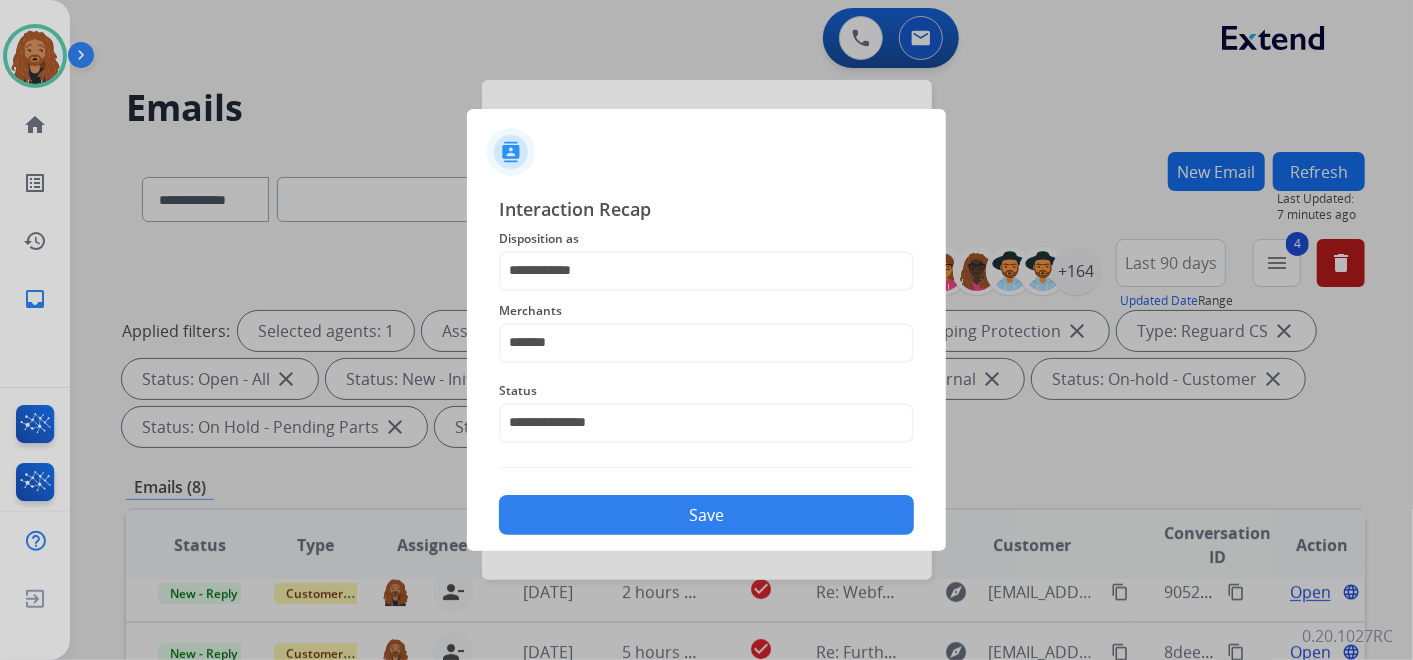 click on "Save" 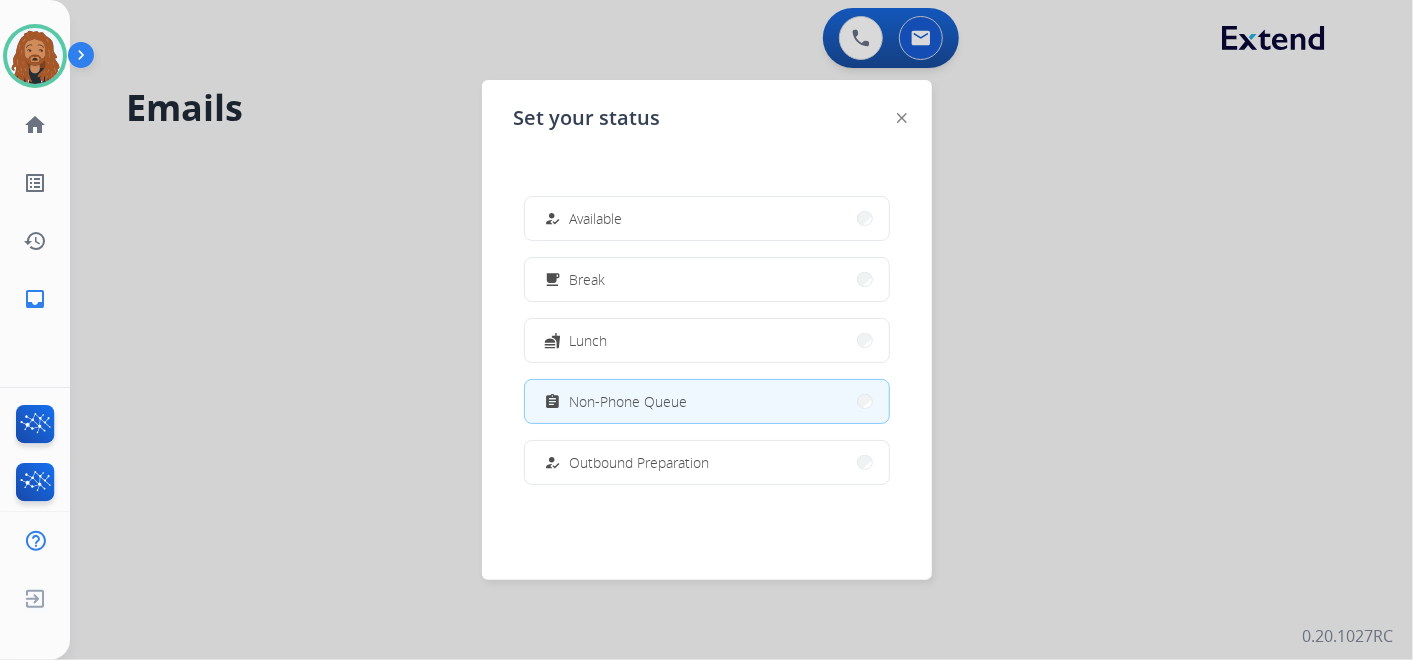 click 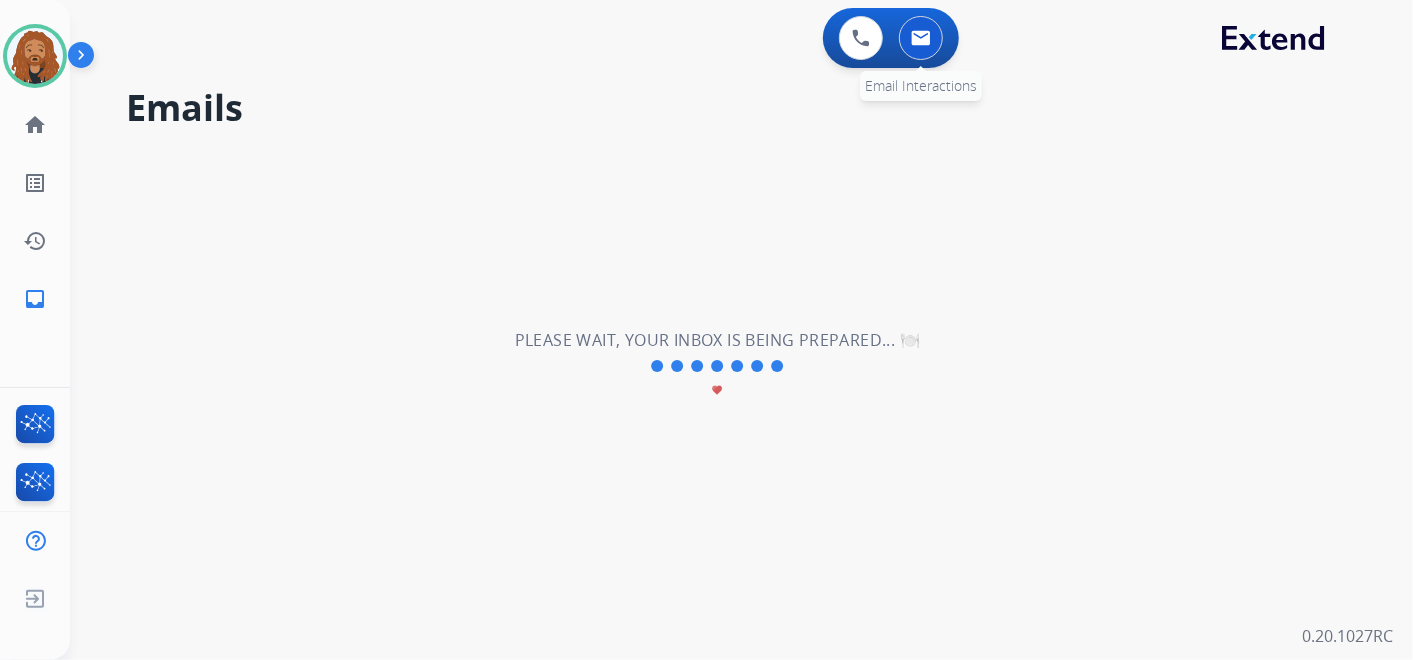 scroll, scrollTop: 0, scrollLeft: 0, axis: both 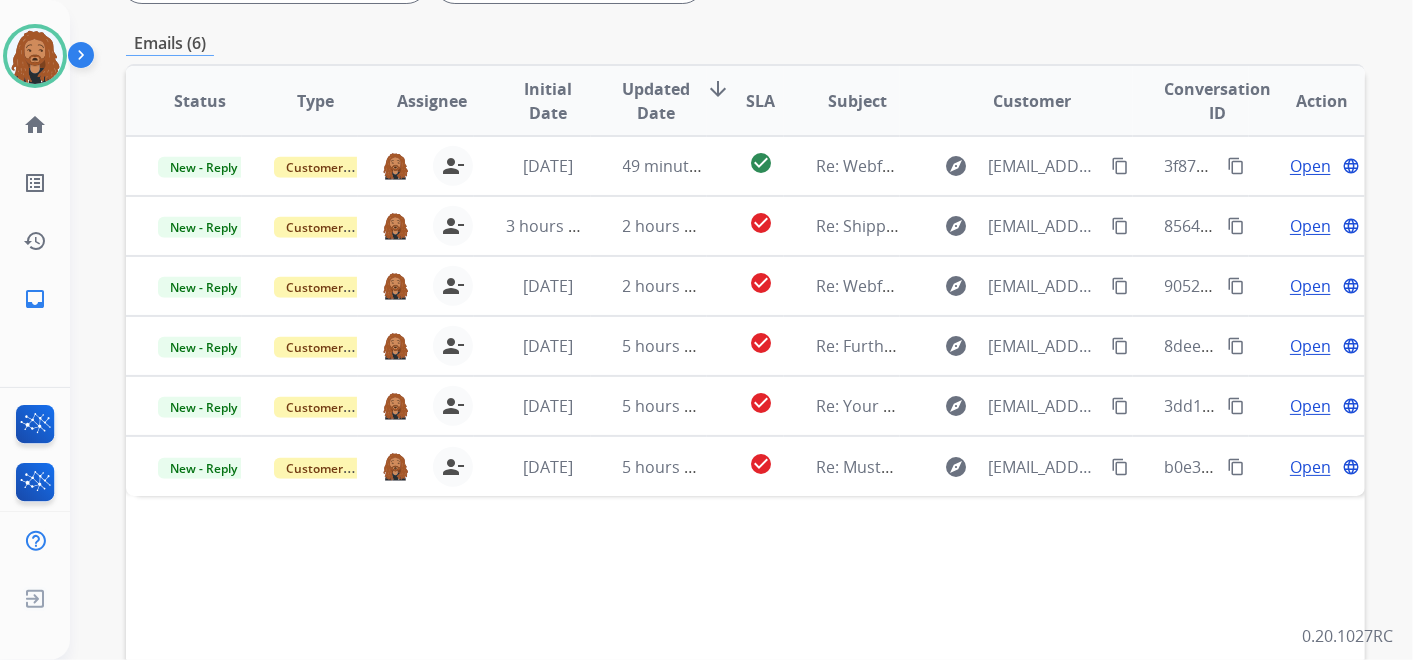 drag, startPoint x: 469, startPoint y: 544, endPoint x: 345, endPoint y: 519, distance: 126.495056 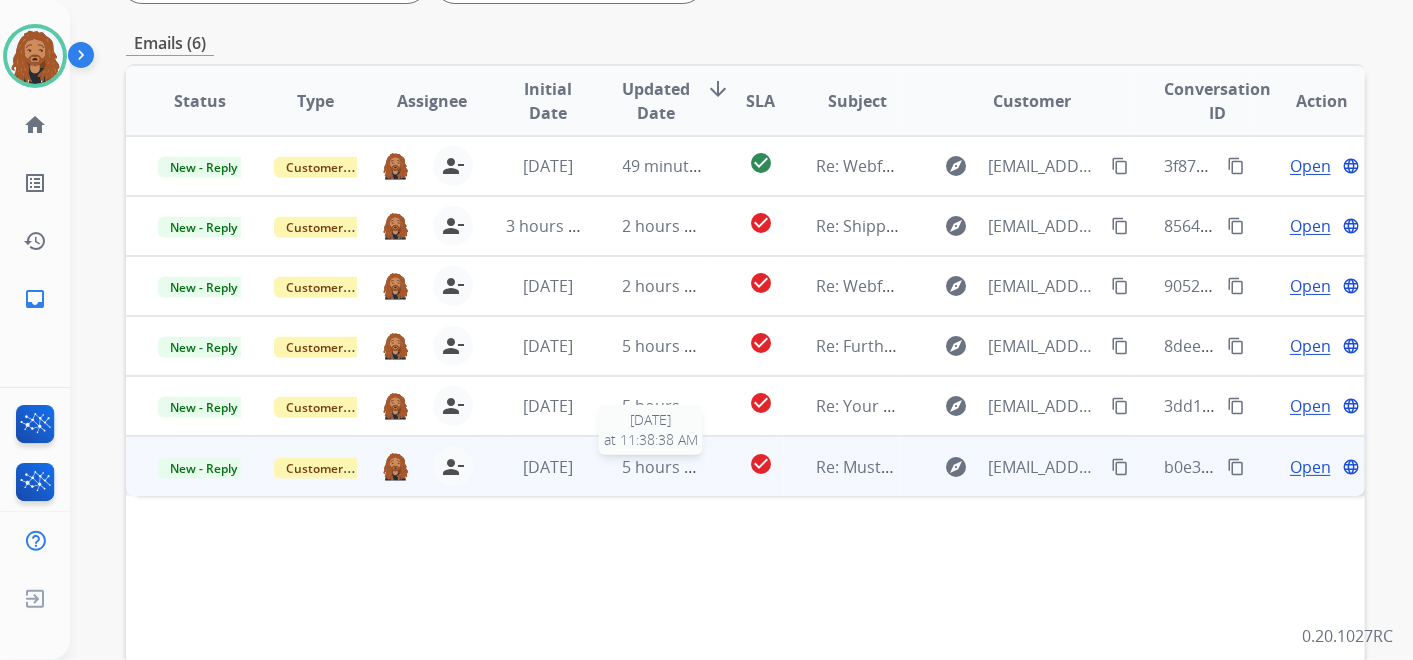 click on "5 hours ago" at bounding box center [668, 467] 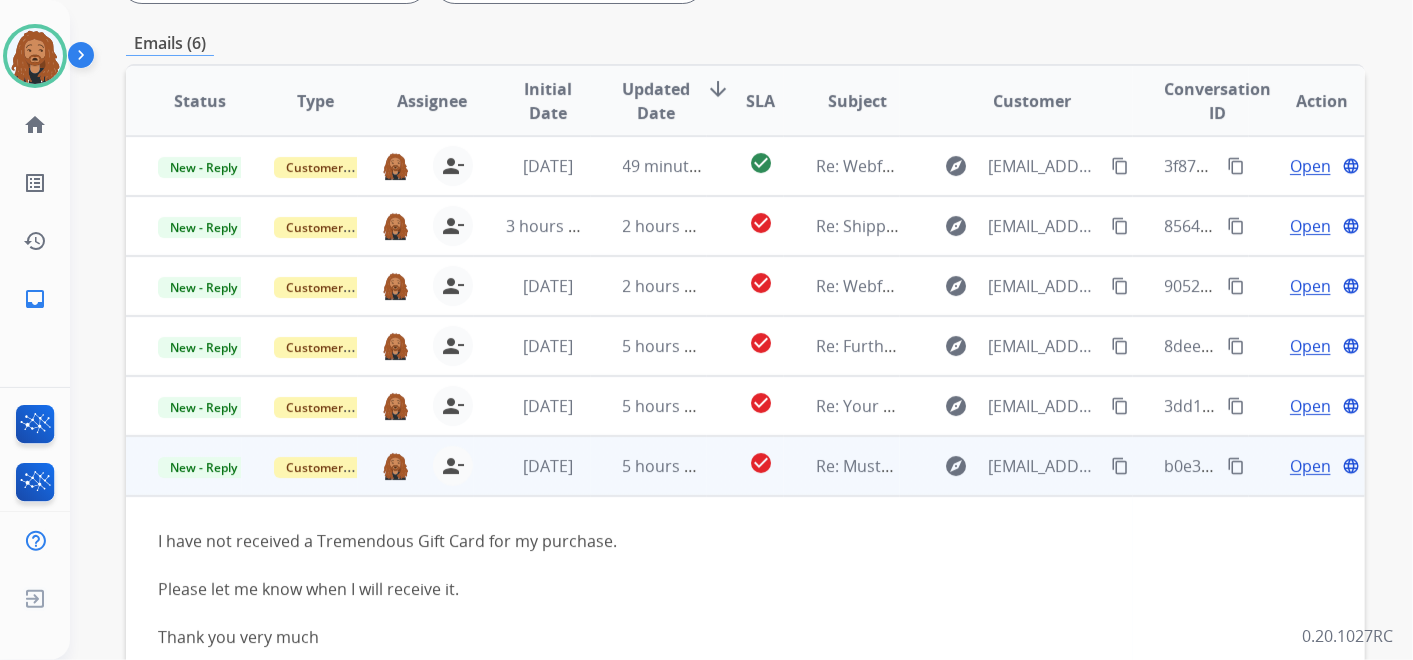 scroll, scrollTop: 17, scrollLeft: 0, axis: vertical 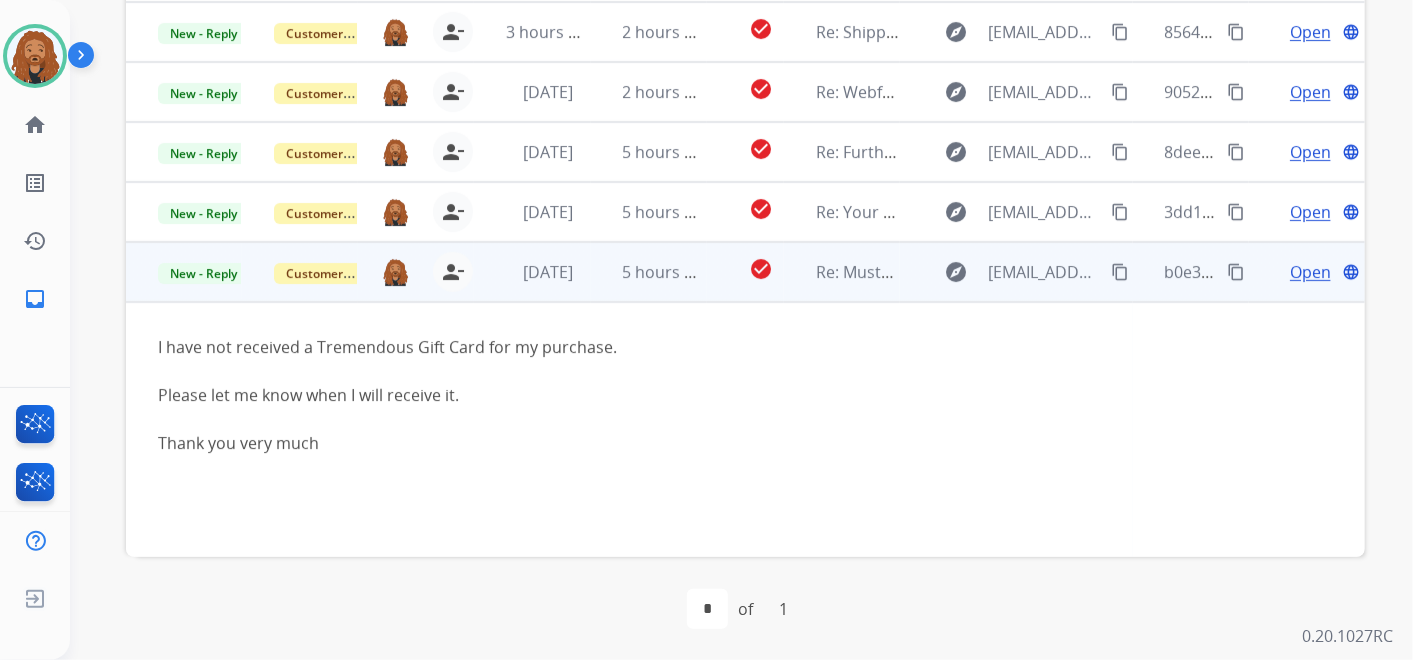 click on "Open" at bounding box center (1310, 272) 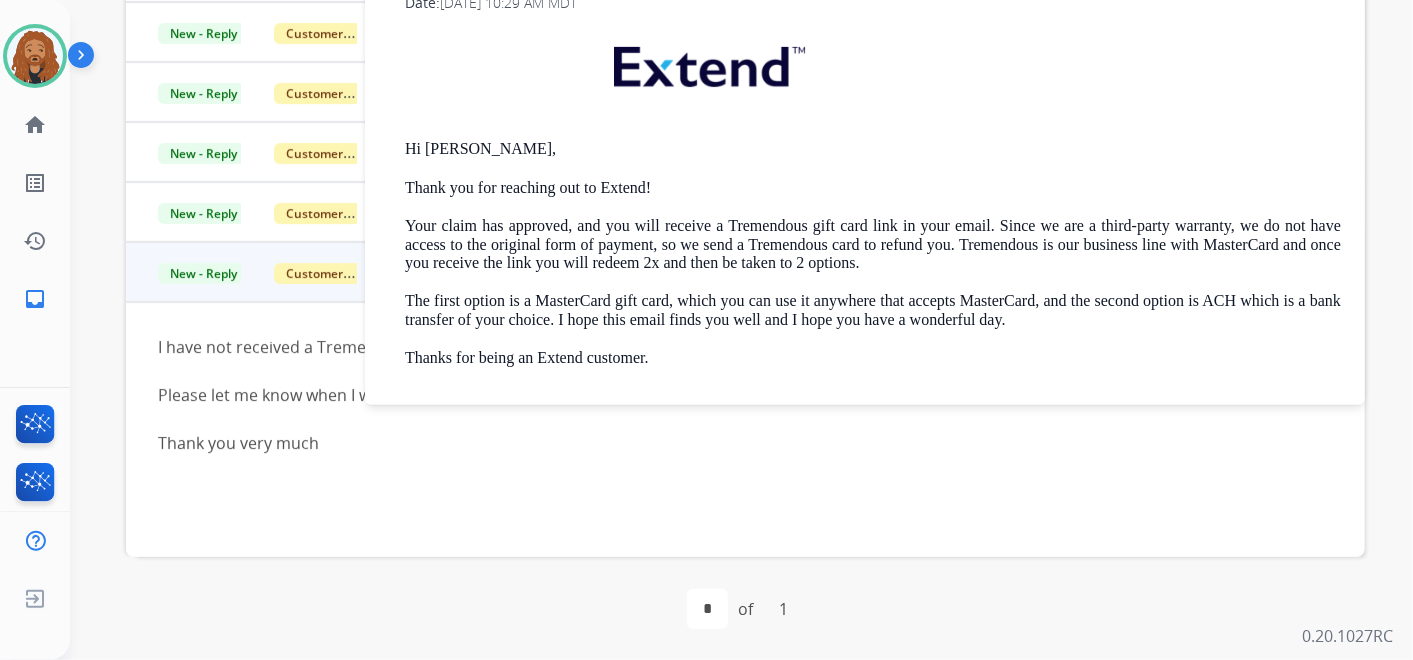 scroll, scrollTop: 0, scrollLeft: 0, axis: both 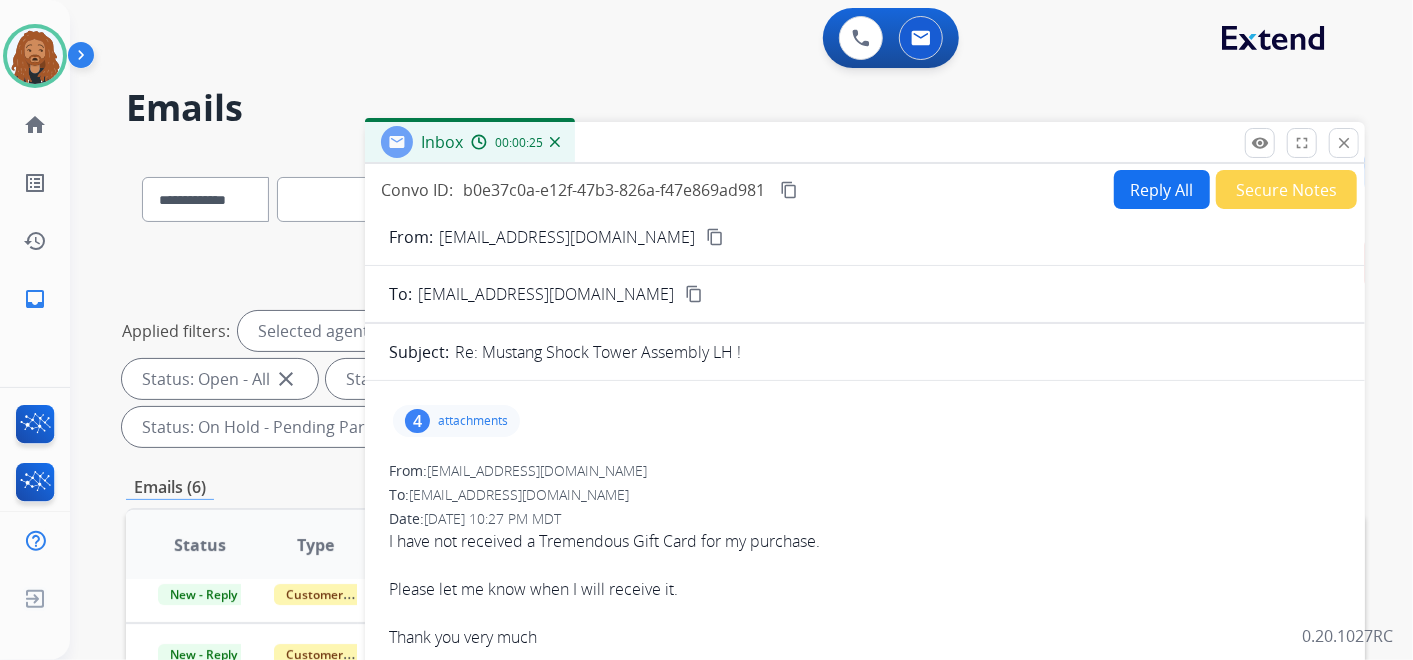 click on "Reply All" at bounding box center [1162, 189] 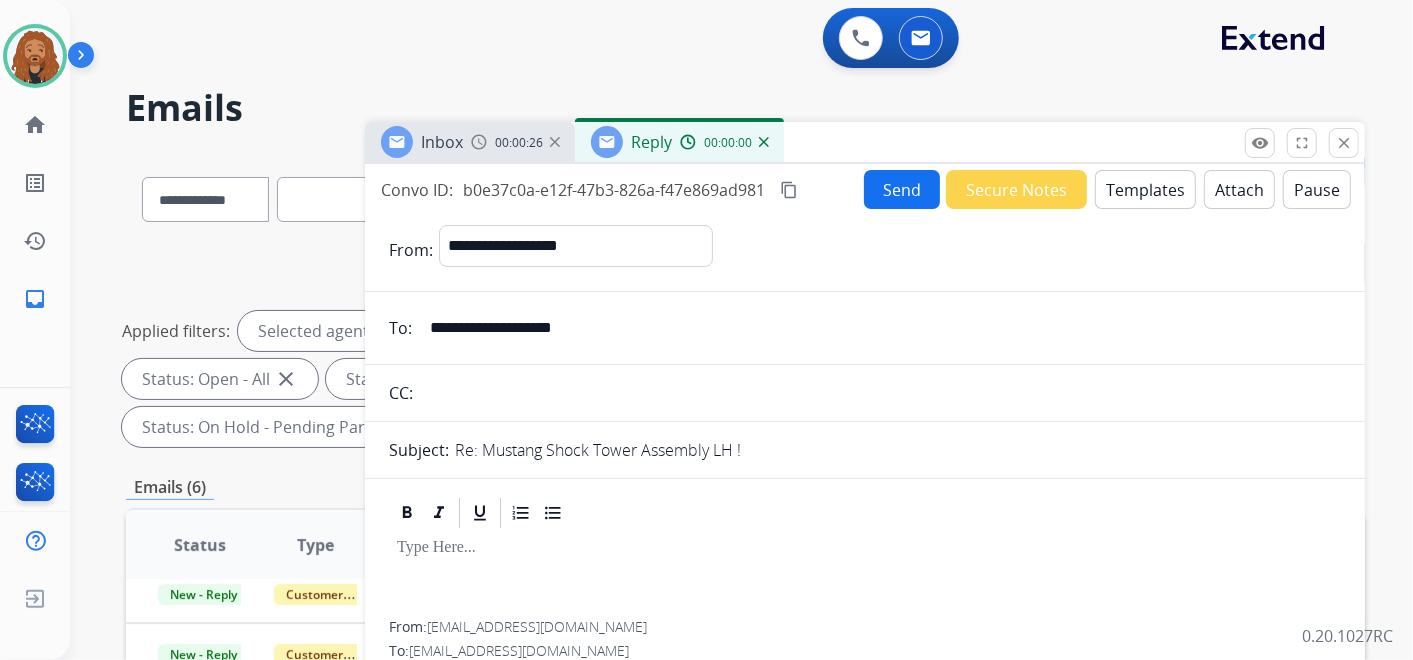 click on "Templates" at bounding box center (1145, 189) 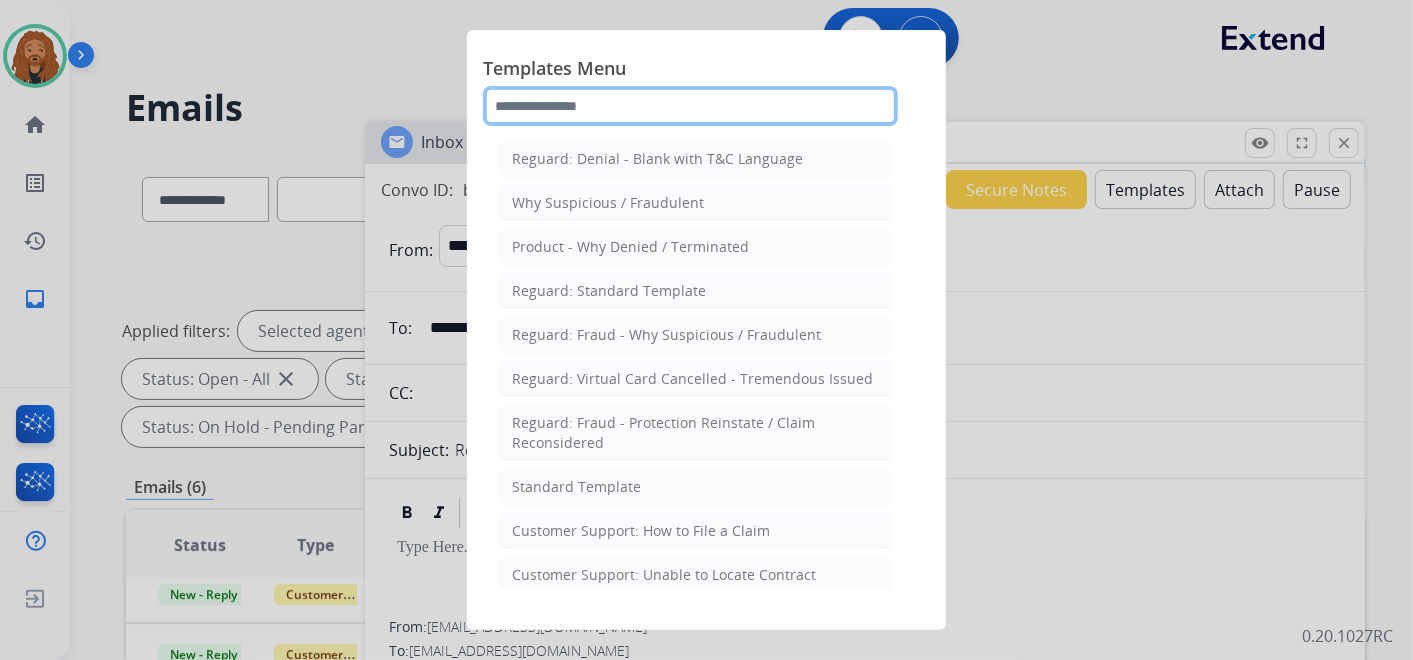 click 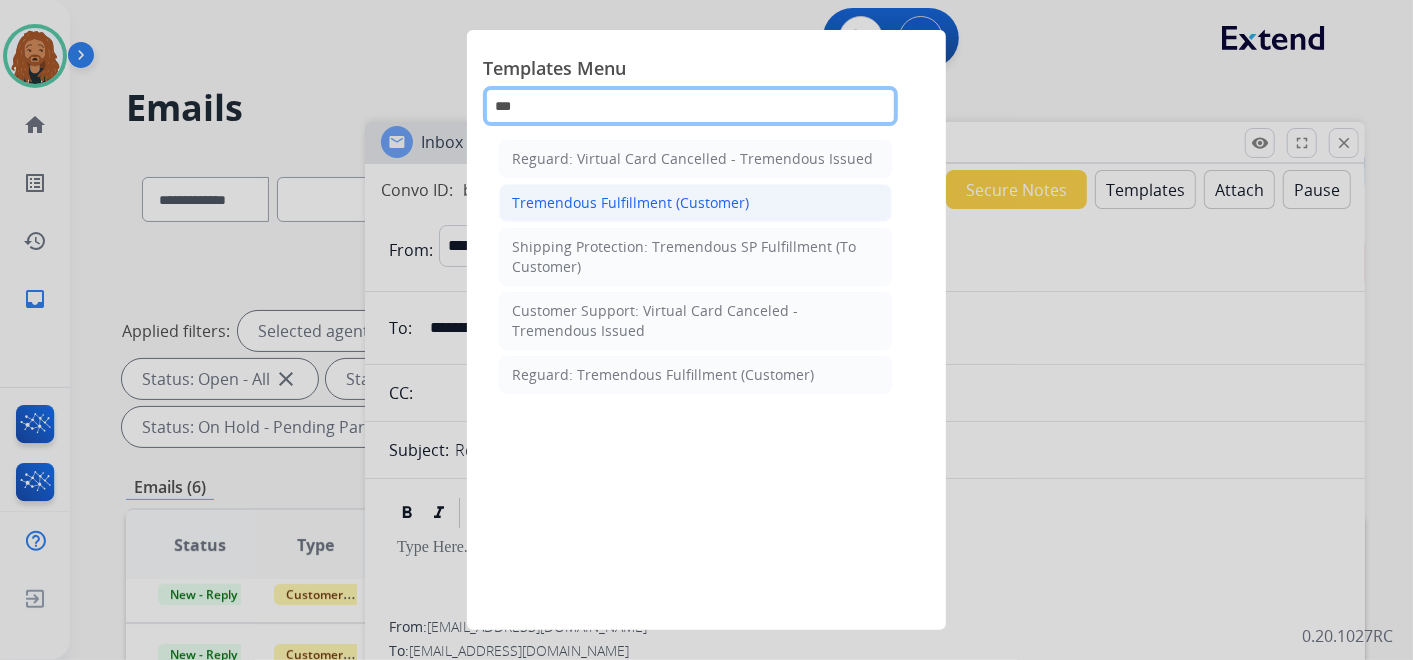 type on "***" 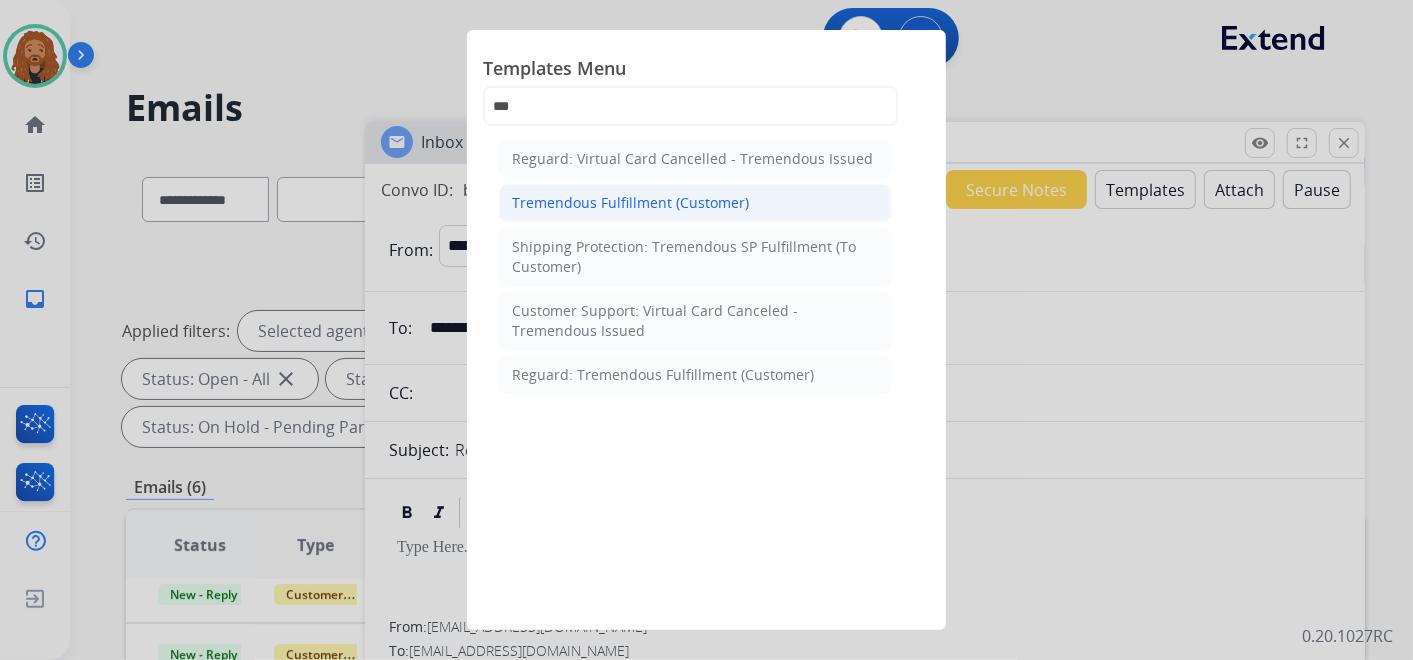 click on "Tremendous Fulfillment (Customer)" 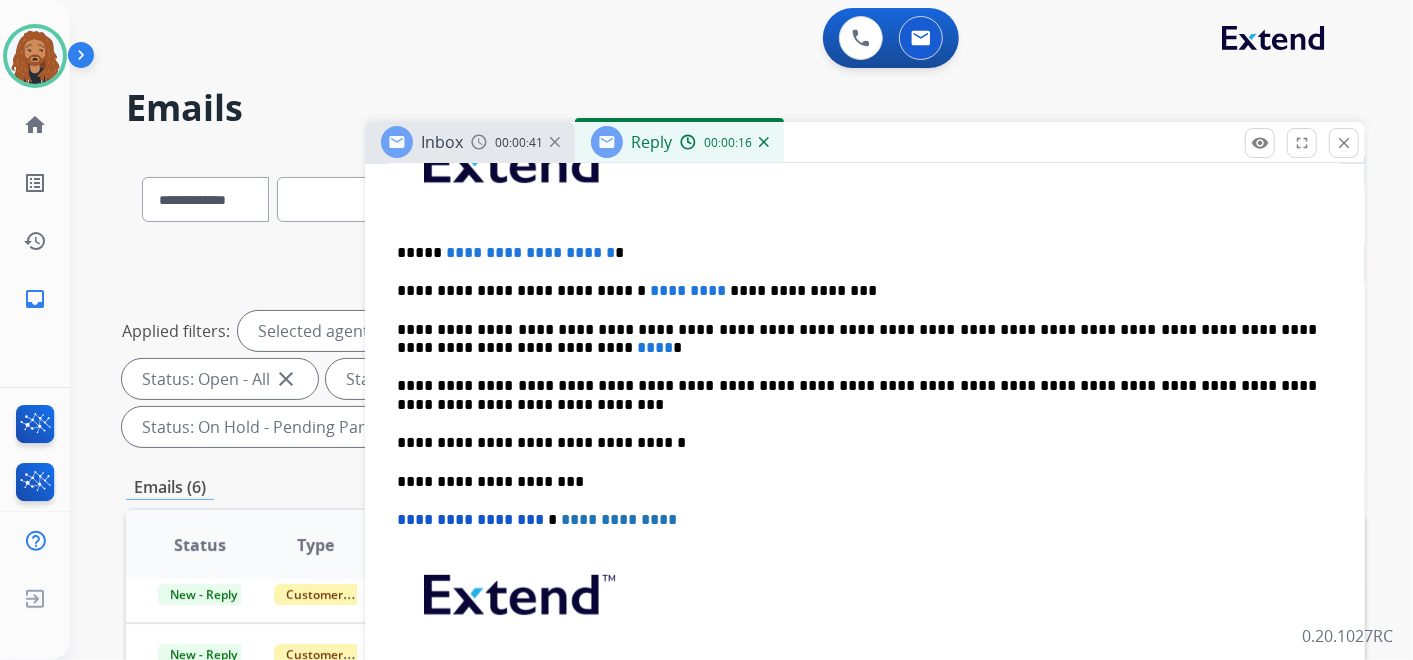 scroll, scrollTop: 555, scrollLeft: 0, axis: vertical 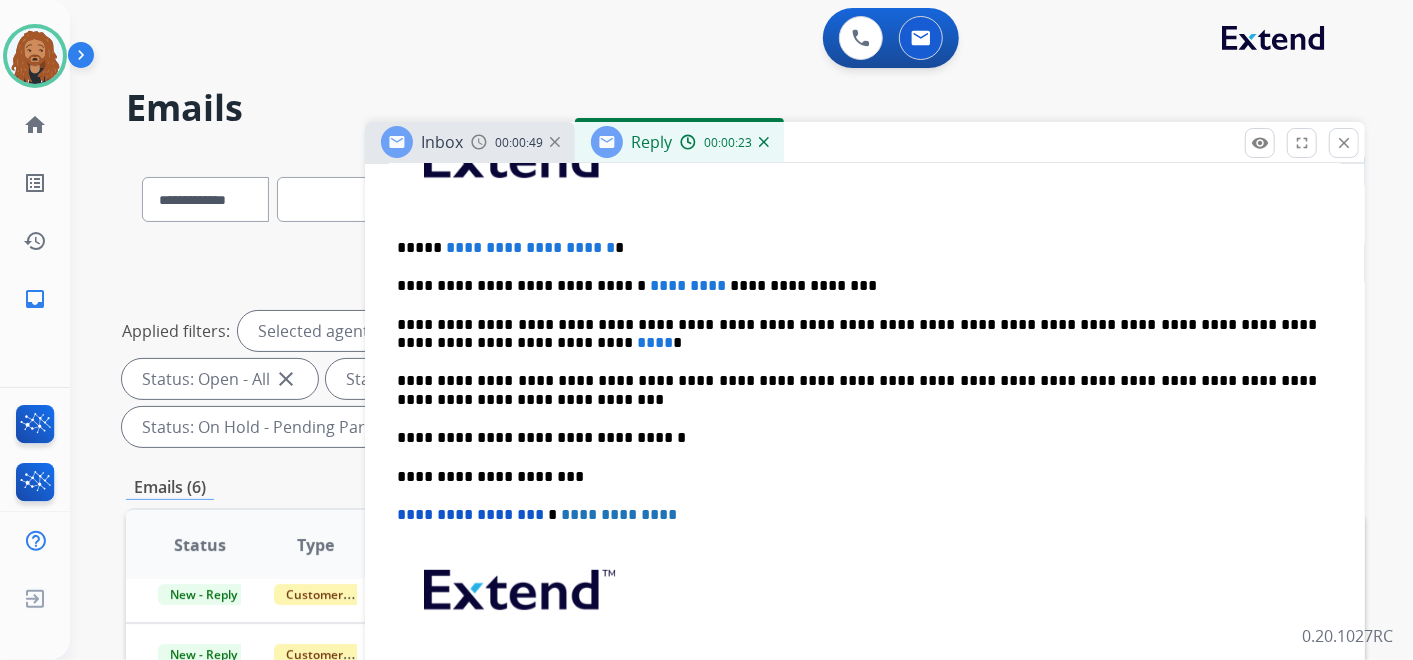 click on "**********" at bounding box center (857, 390) 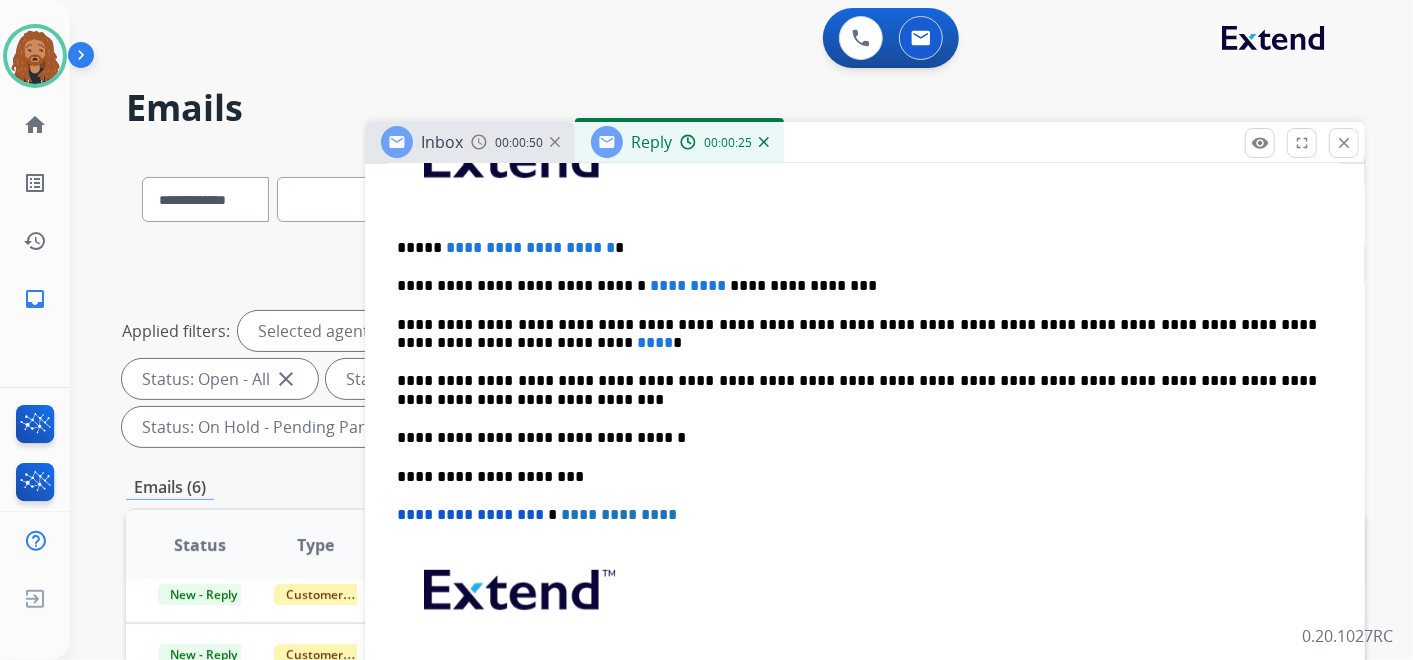 type 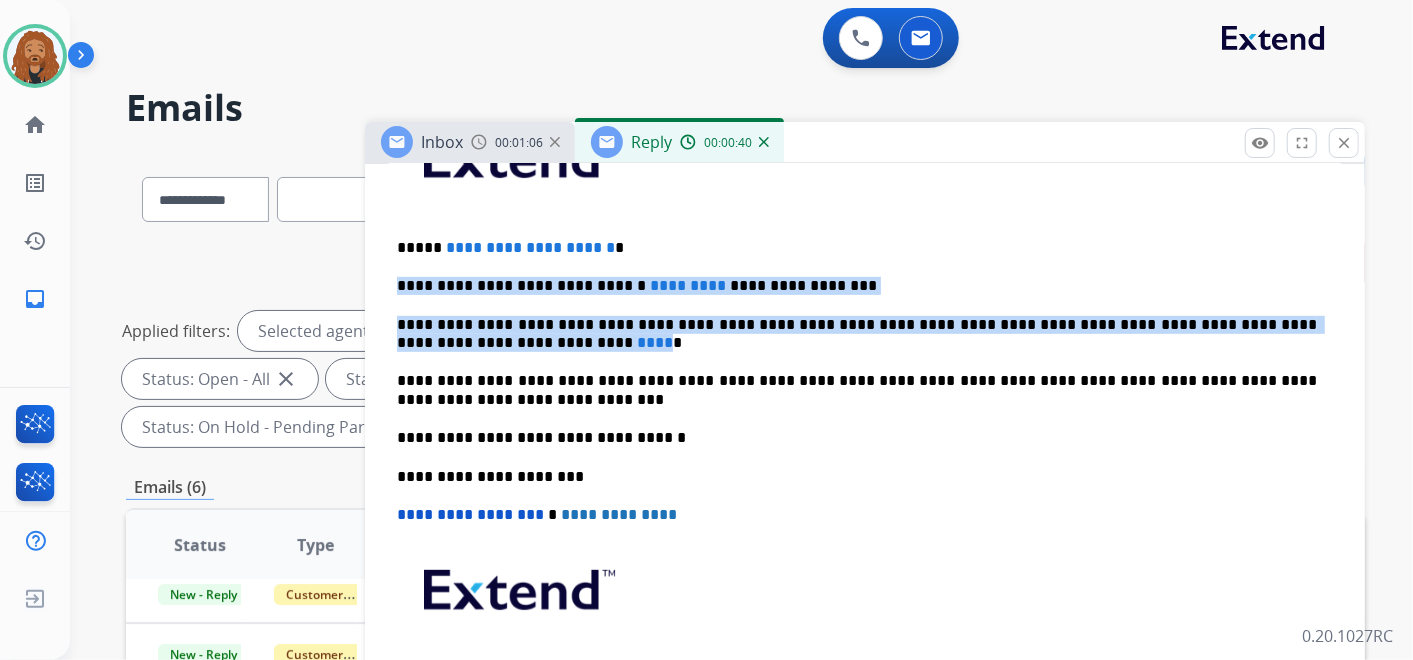 drag, startPoint x: 438, startPoint y: 340, endPoint x: 396, endPoint y: 280, distance: 73.239334 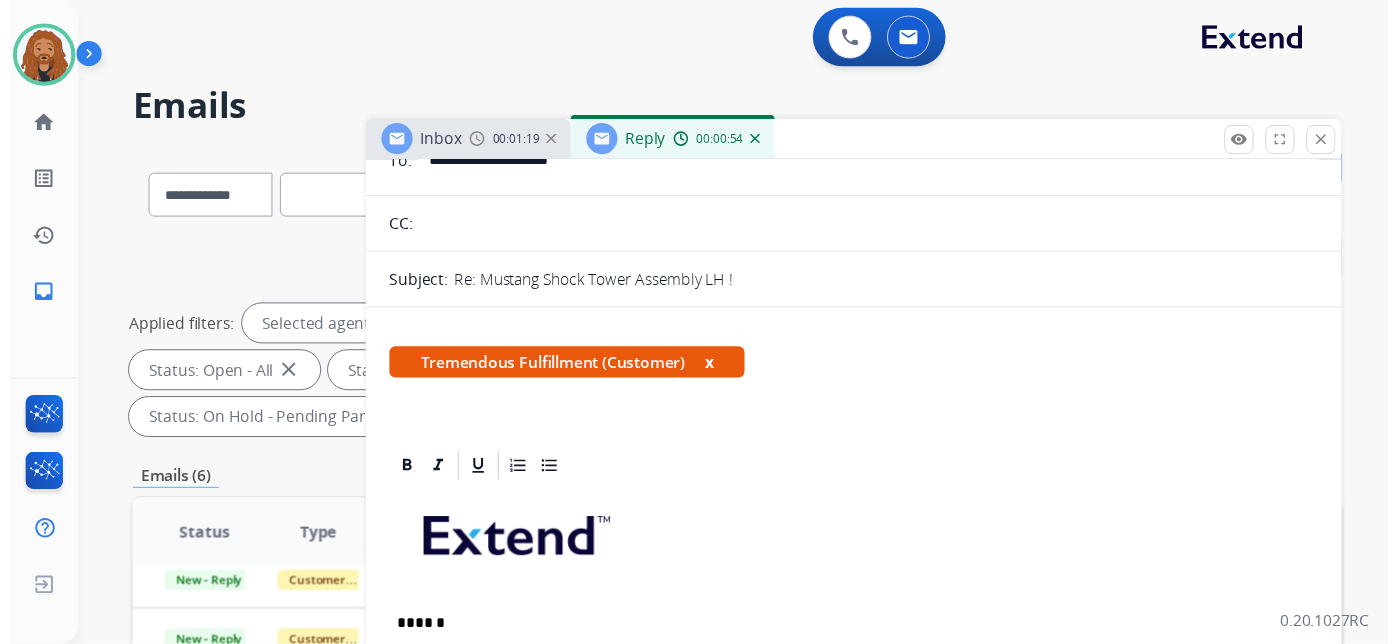 scroll, scrollTop: 0, scrollLeft: 0, axis: both 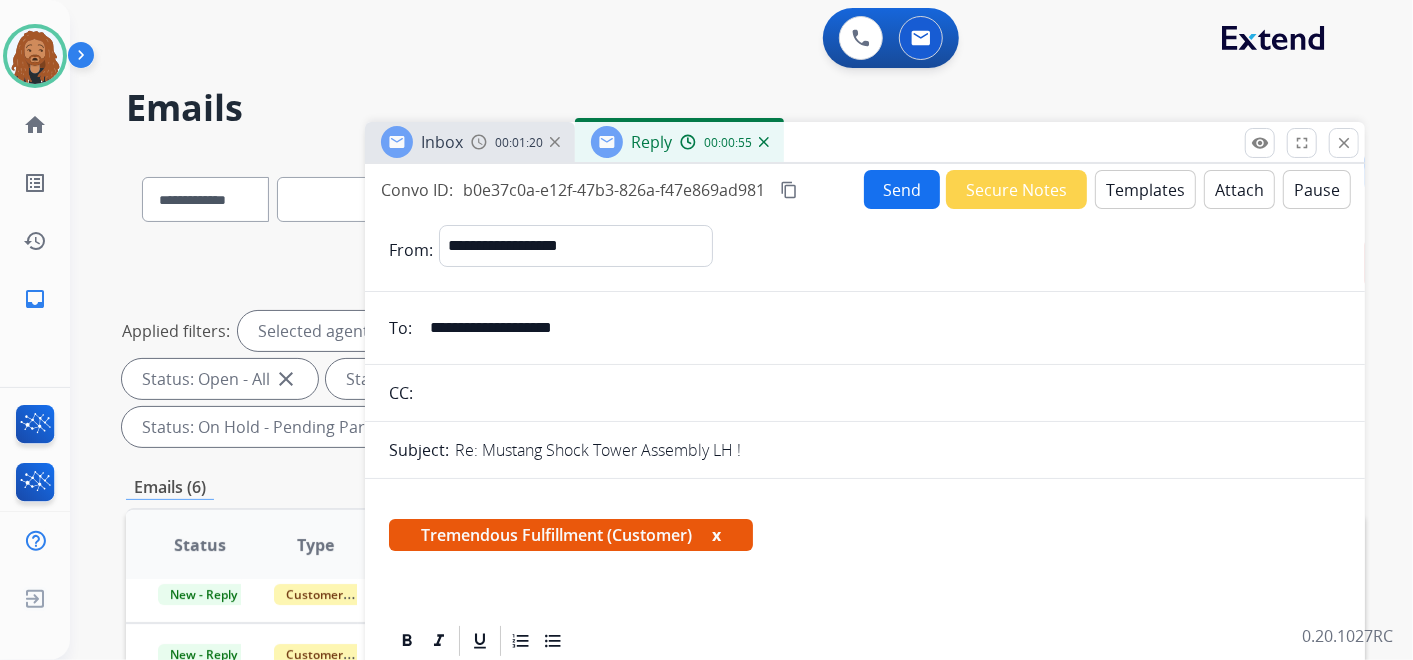 click on "Send" at bounding box center (902, 189) 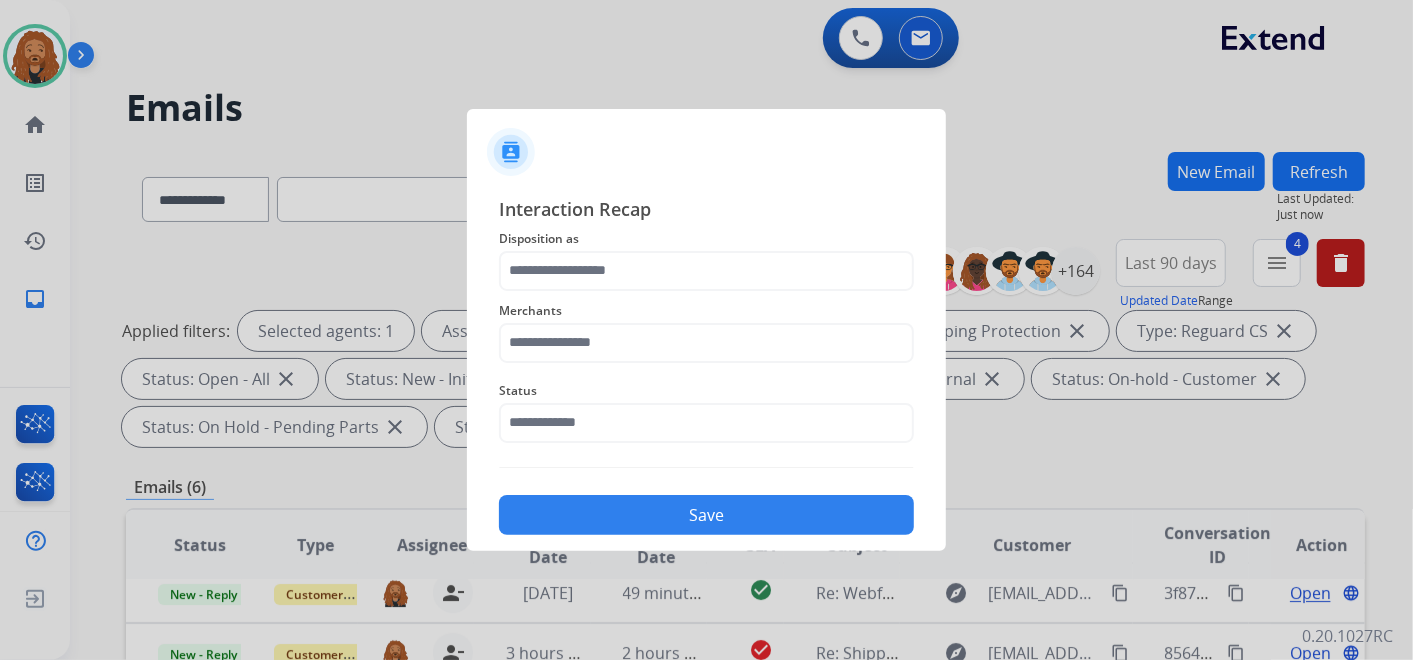 click on "Status" 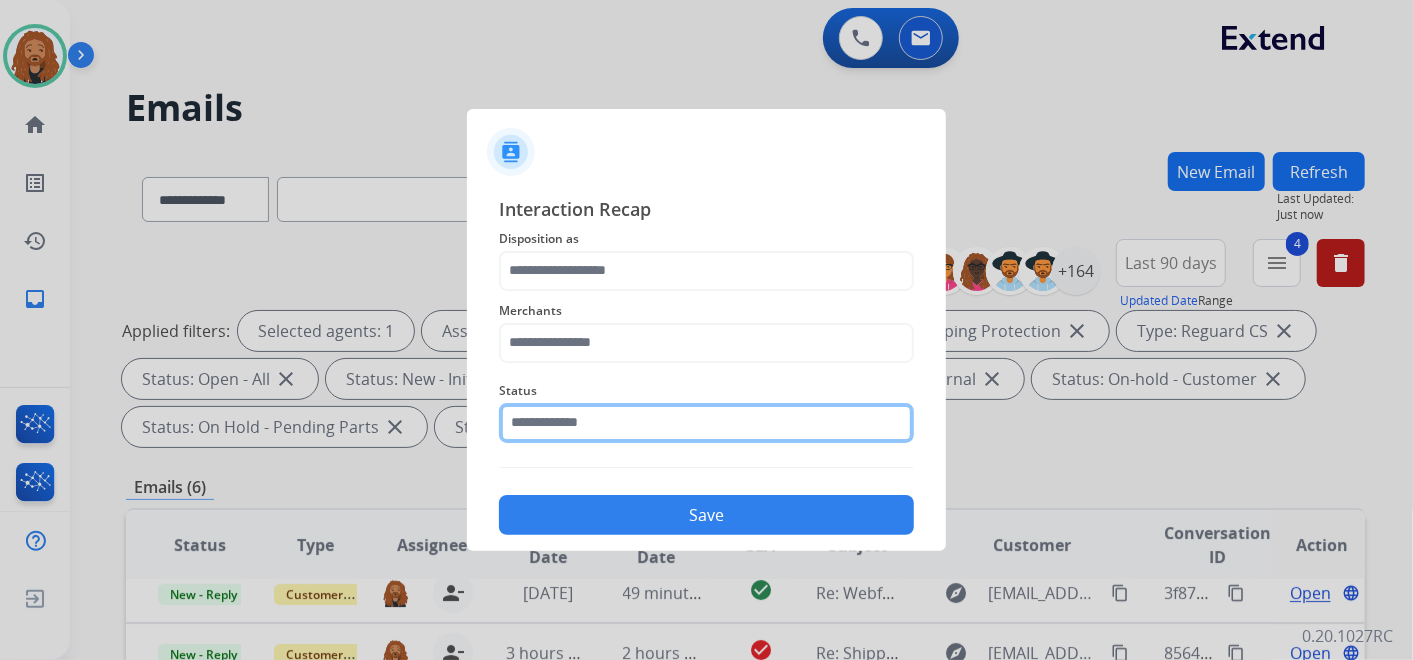 click 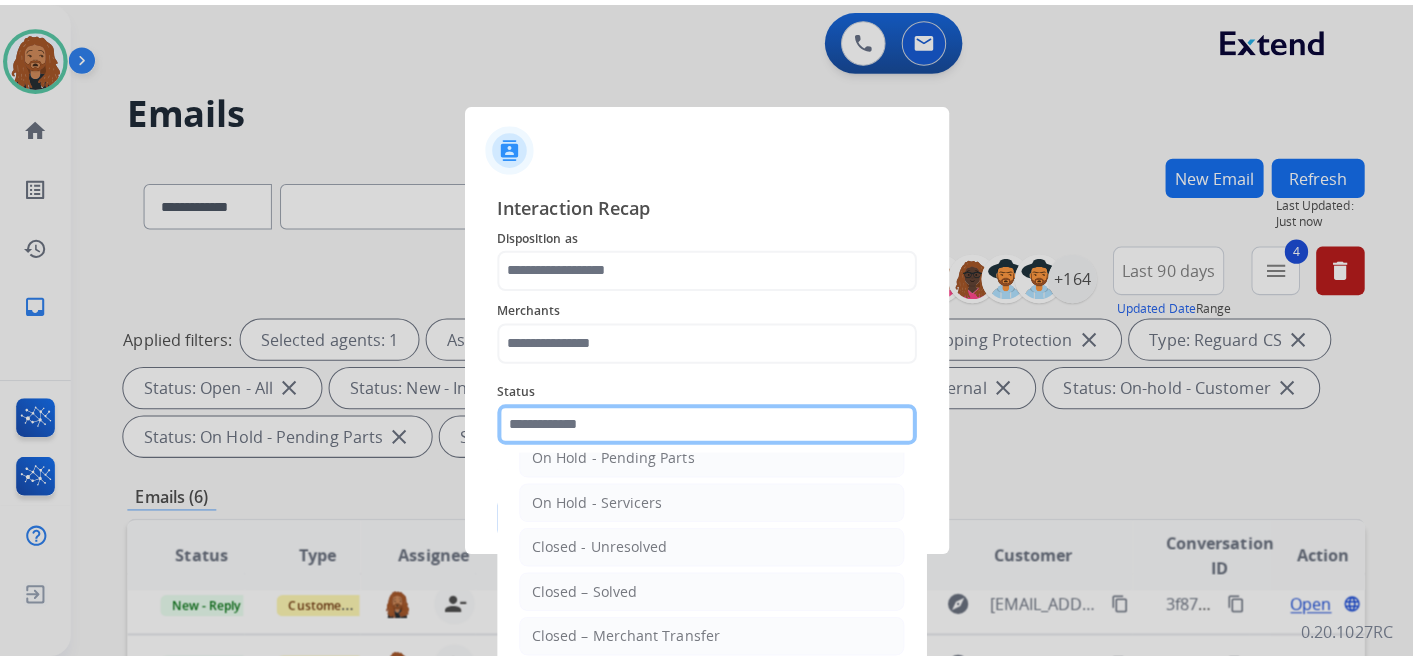 scroll, scrollTop: 114, scrollLeft: 0, axis: vertical 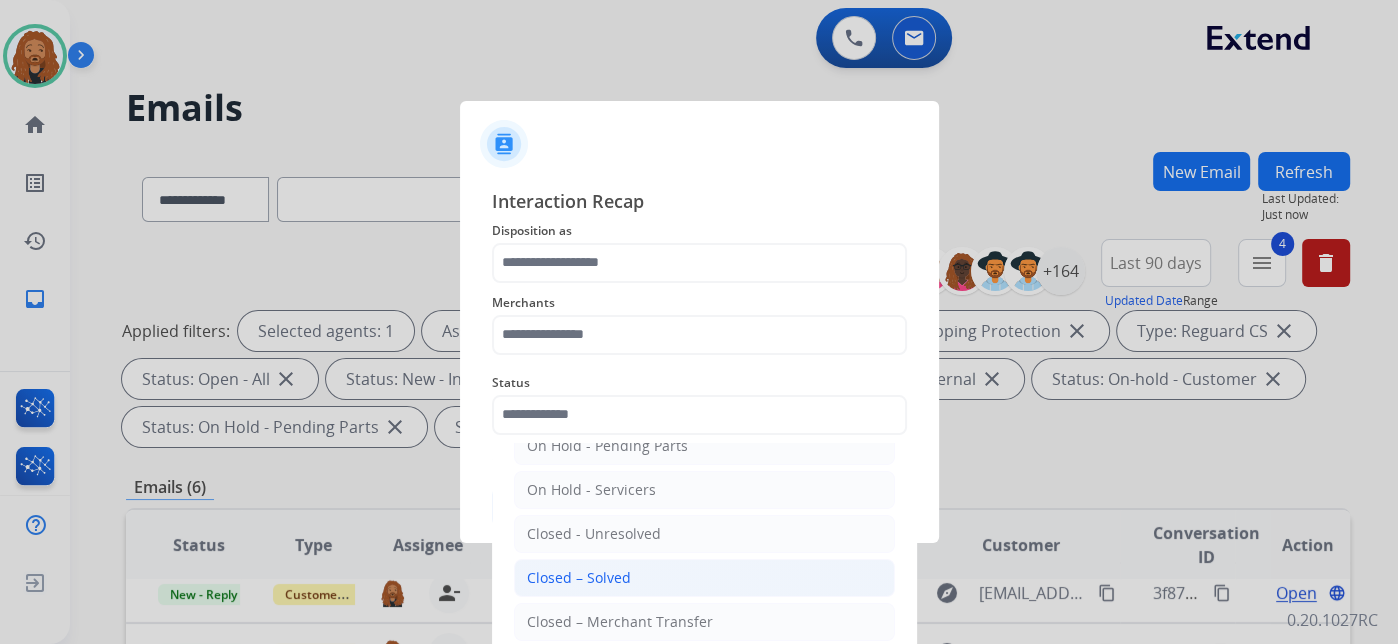 click on "Closed – Solved" 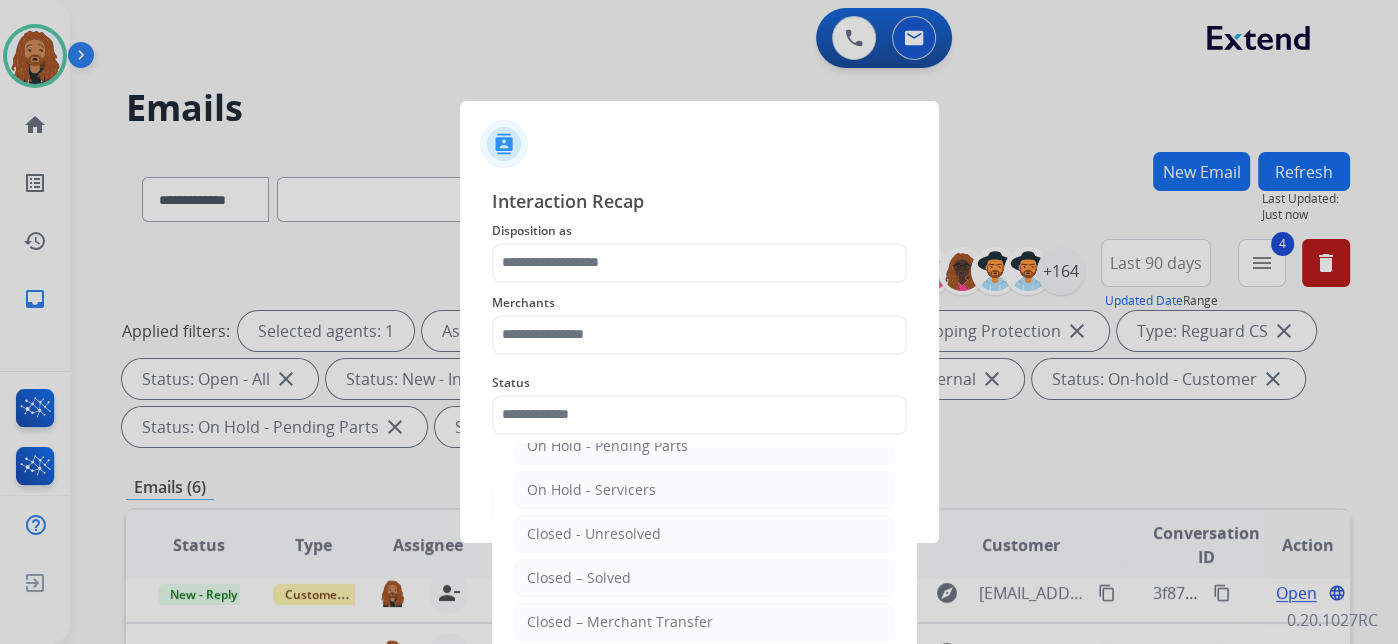 type on "**********" 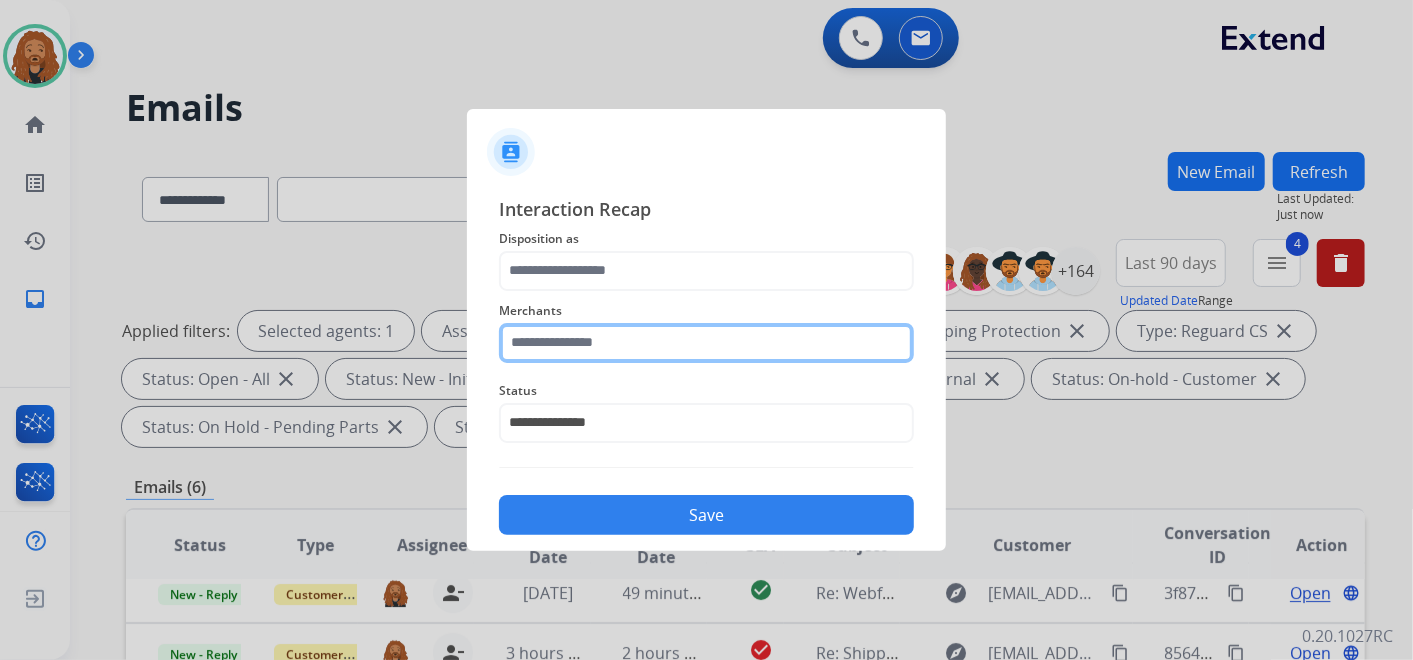 click 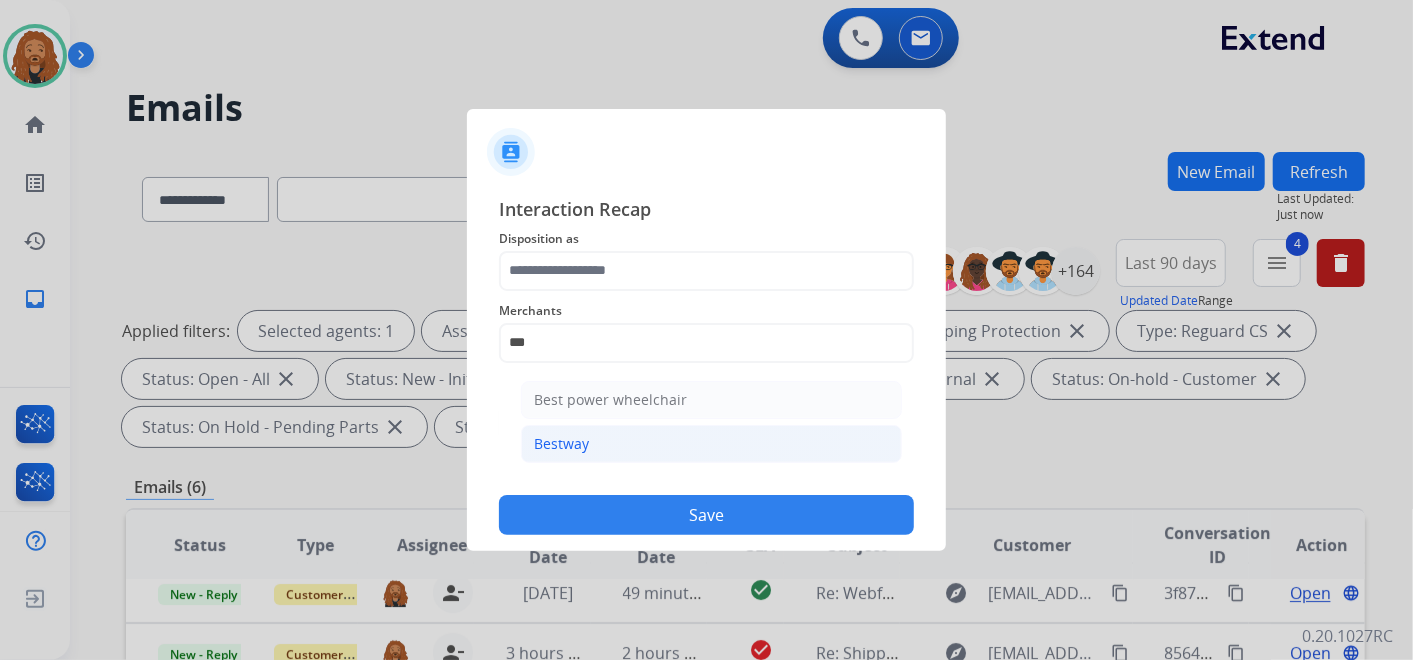 click on "Bestway" 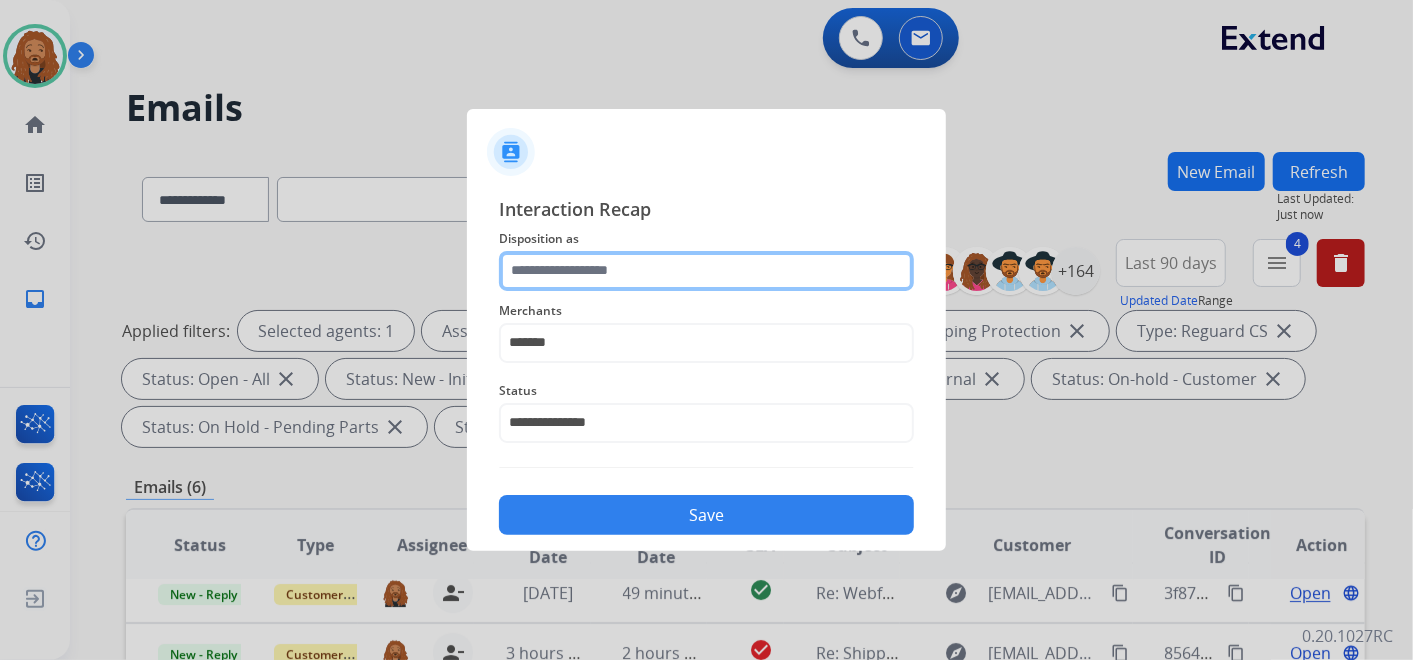 click 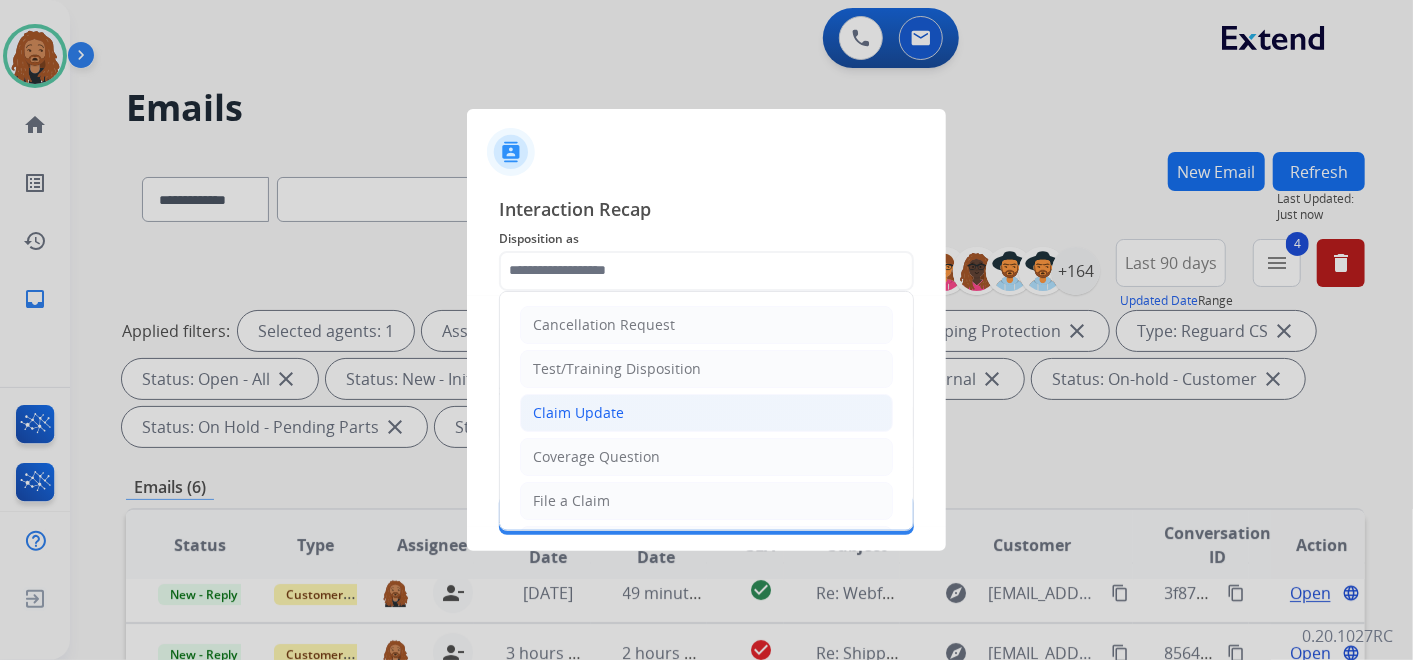 click on "Claim Update" 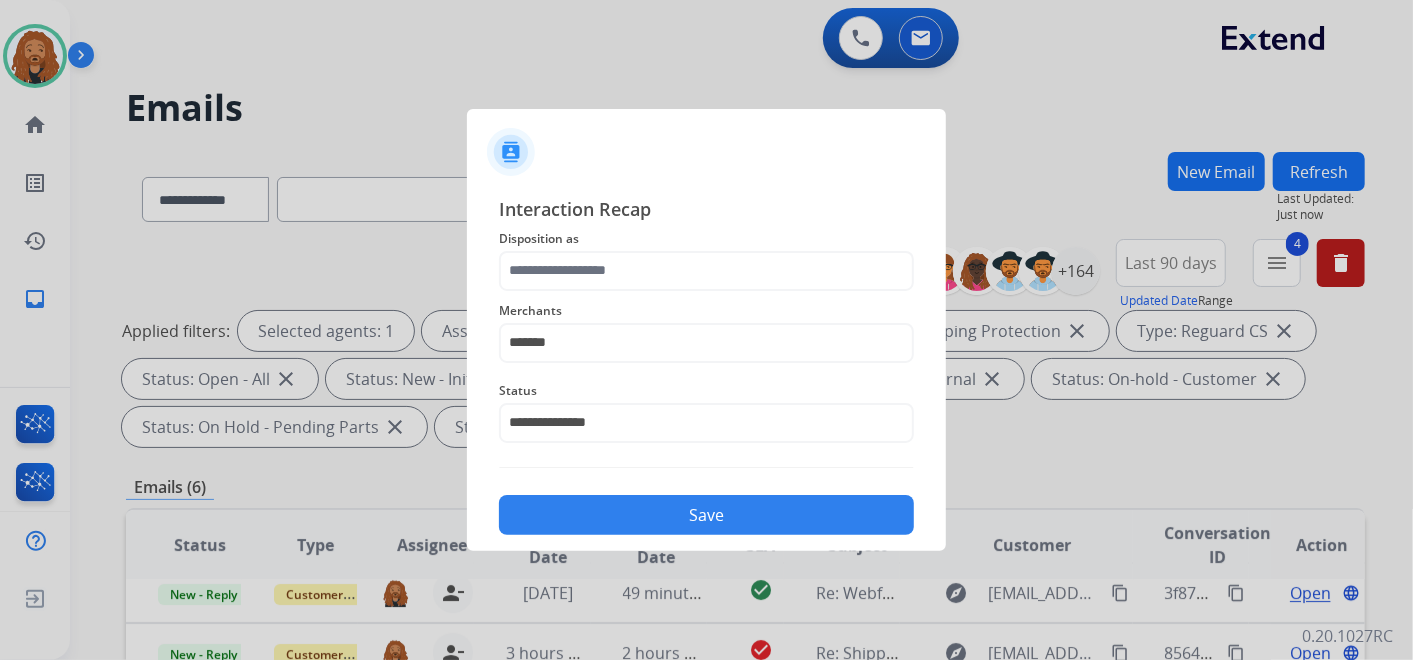 type on "**********" 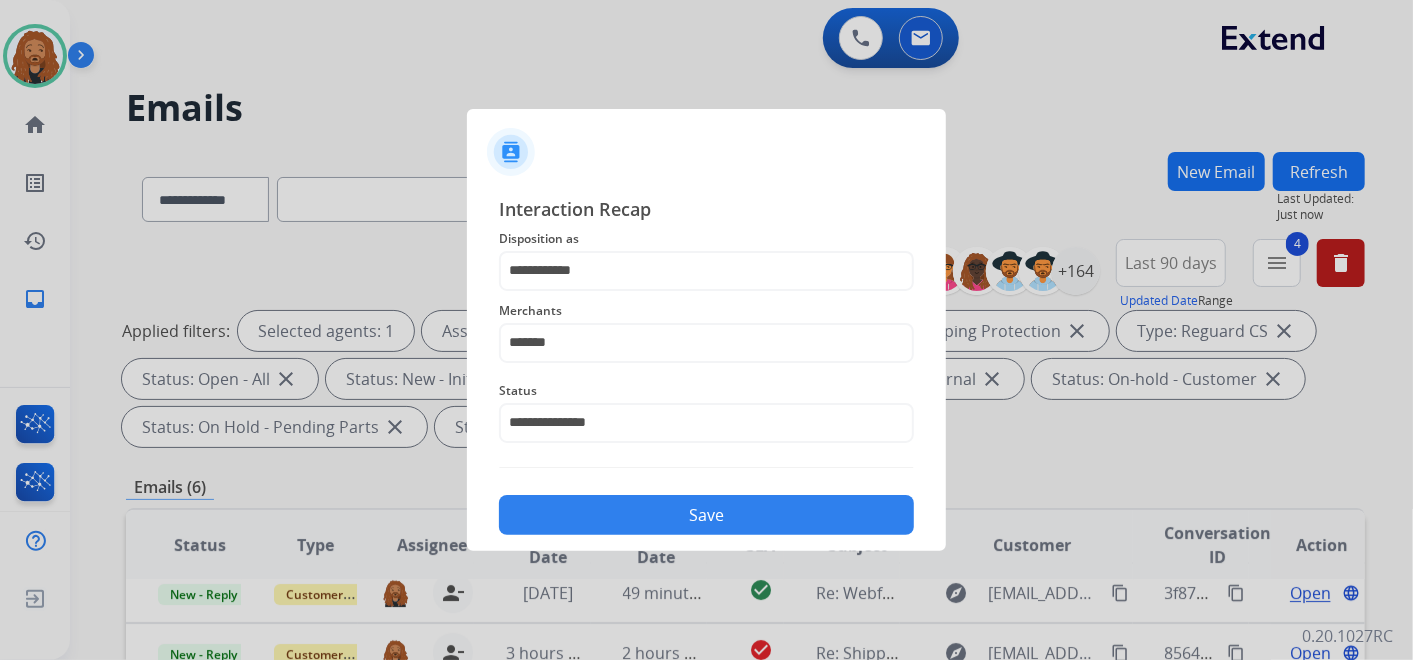 click on "Save" 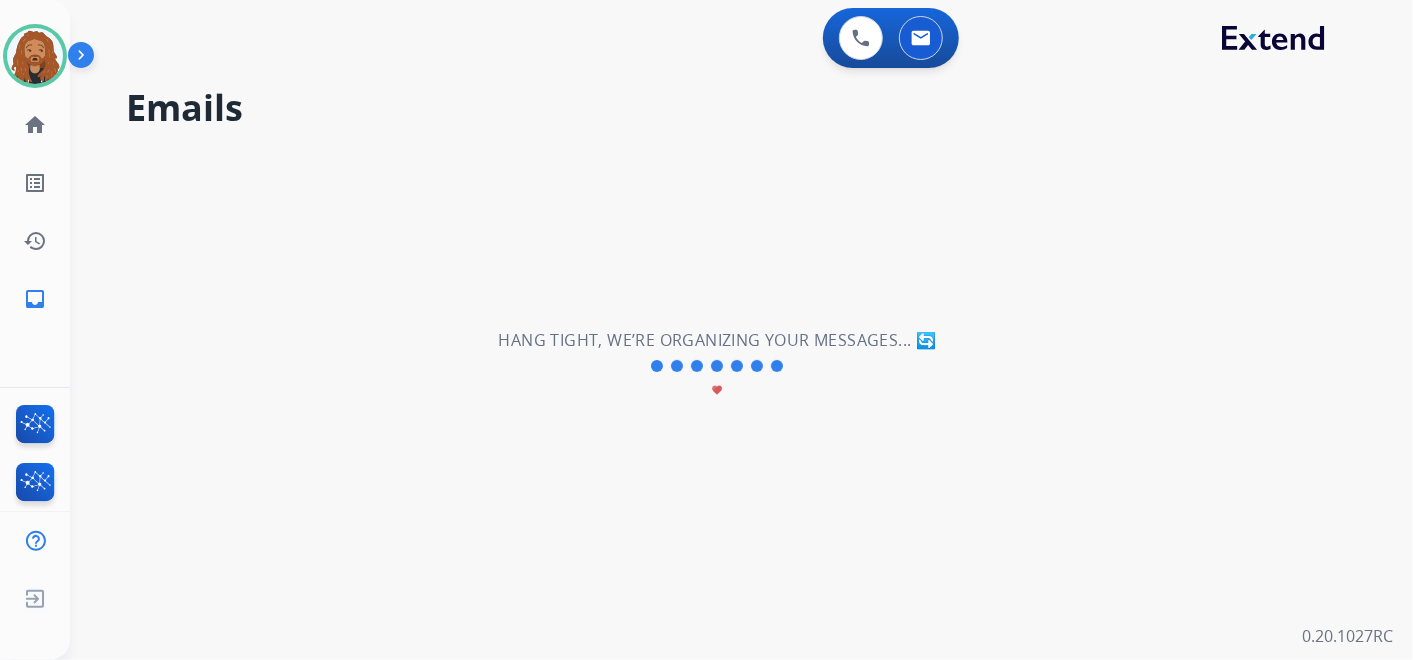 scroll, scrollTop: 0, scrollLeft: 0, axis: both 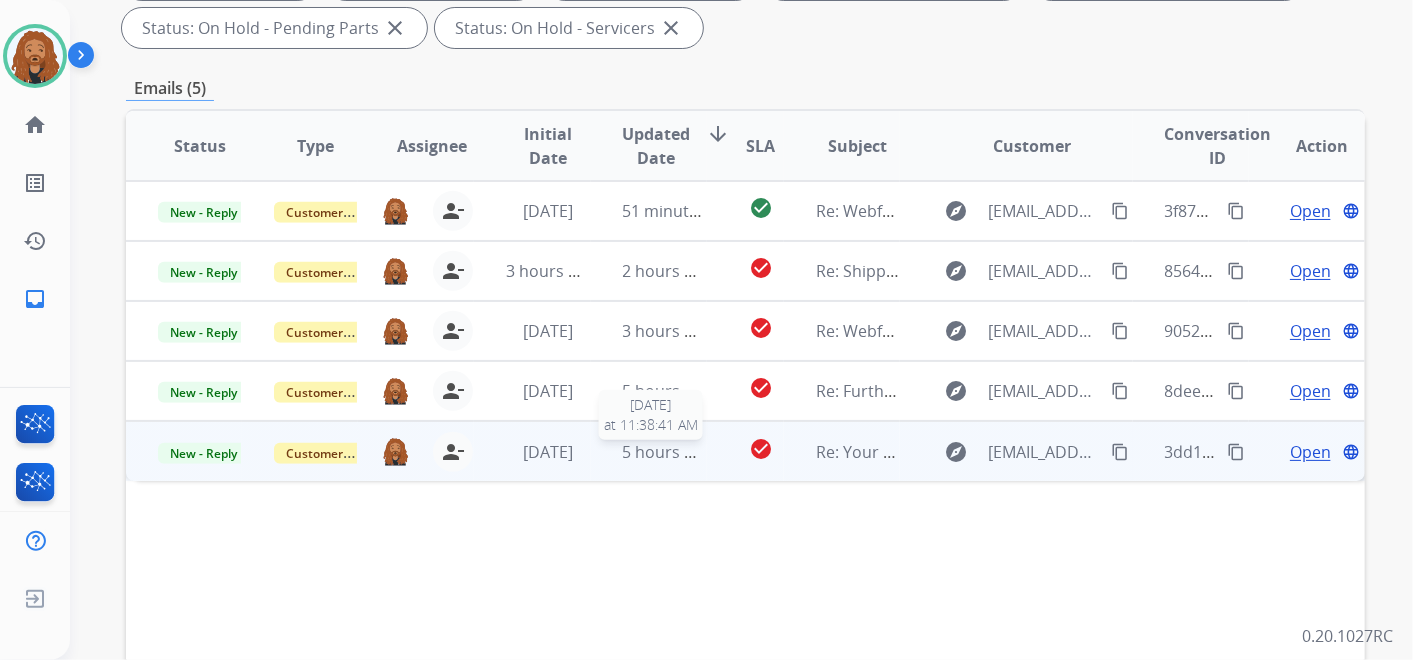 click on "5 hours ago" at bounding box center [668, 452] 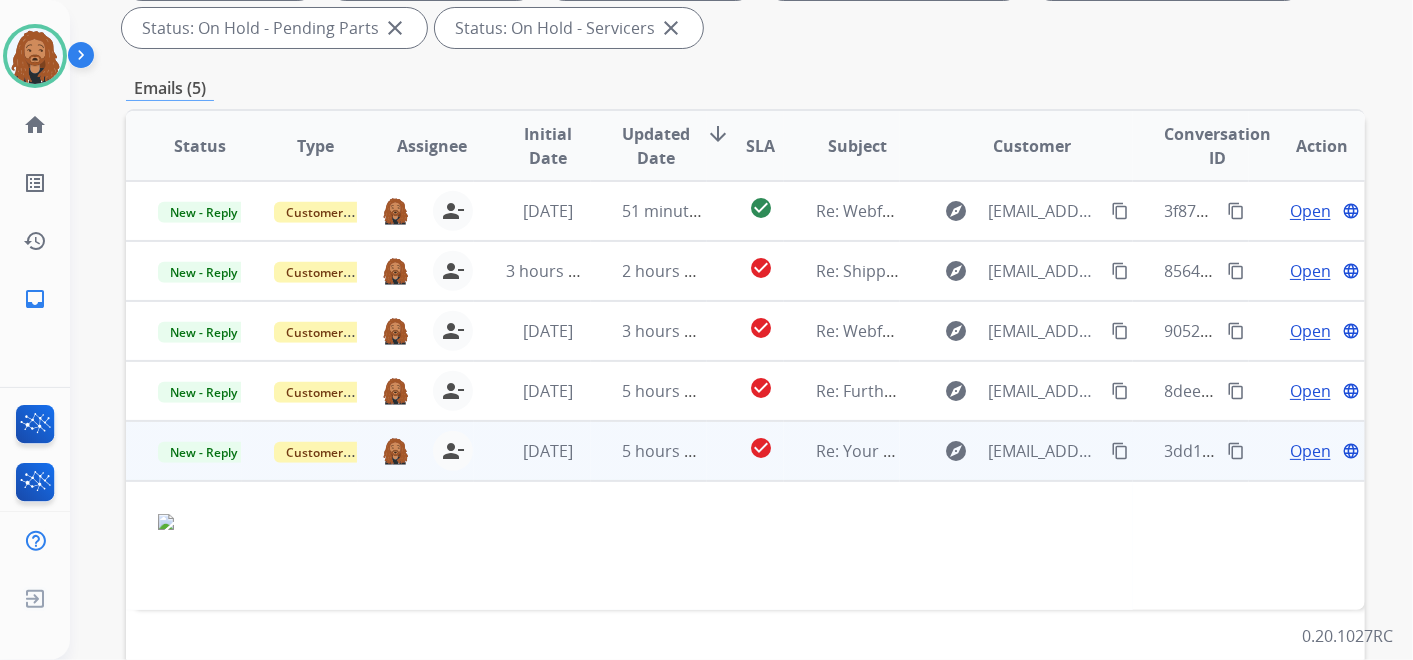 click on "Open" at bounding box center [1310, 451] 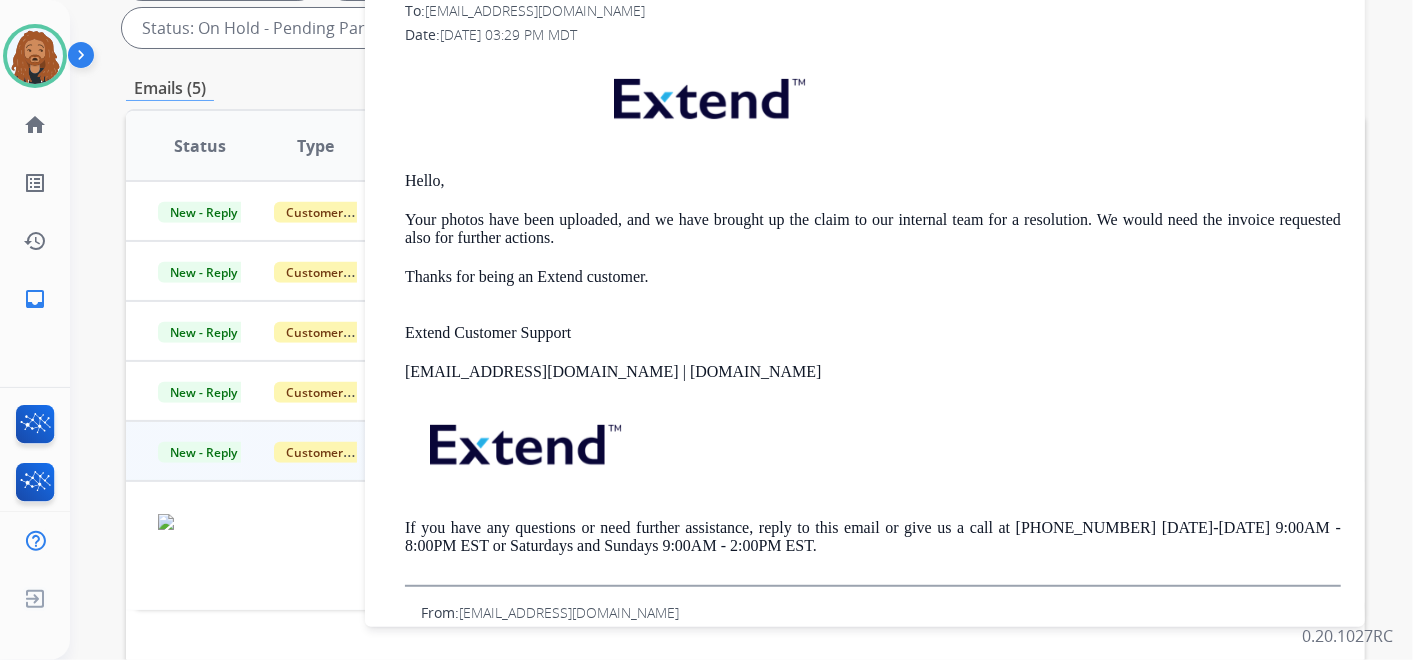 scroll, scrollTop: 0, scrollLeft: 0, axis: both 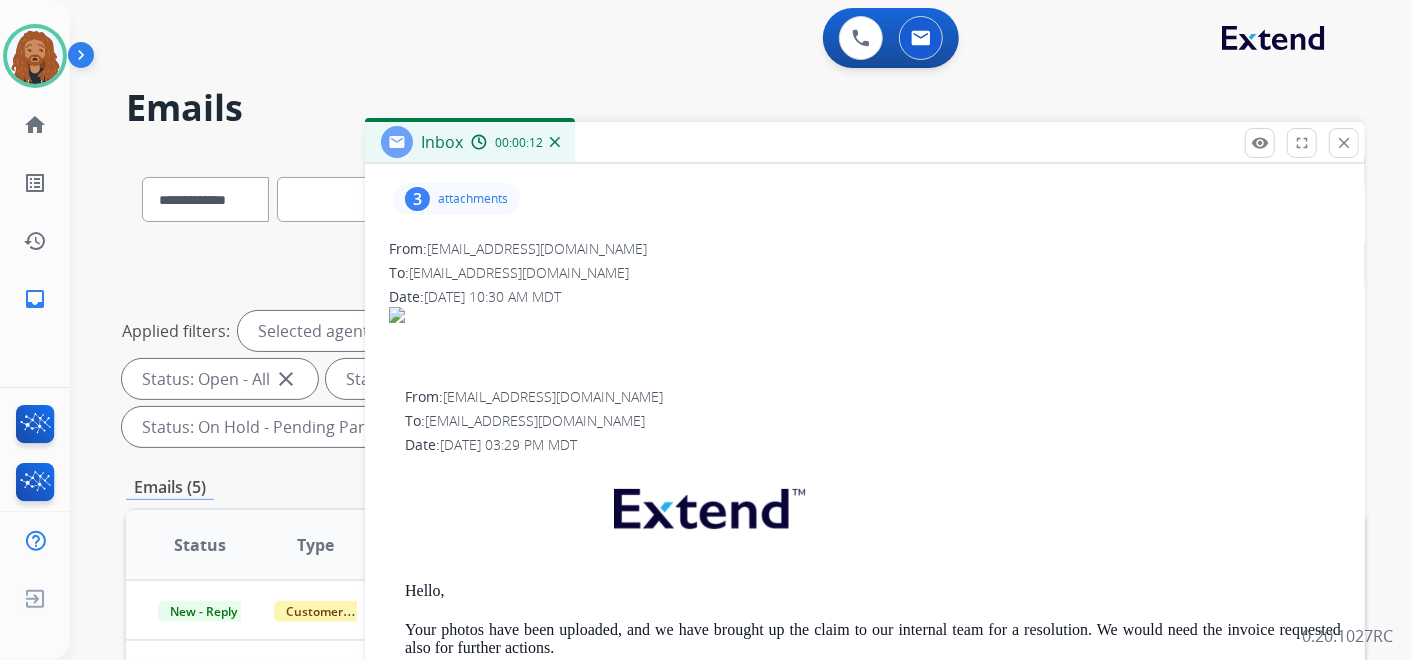 click on "attachments" at bounding box center (473, 199) 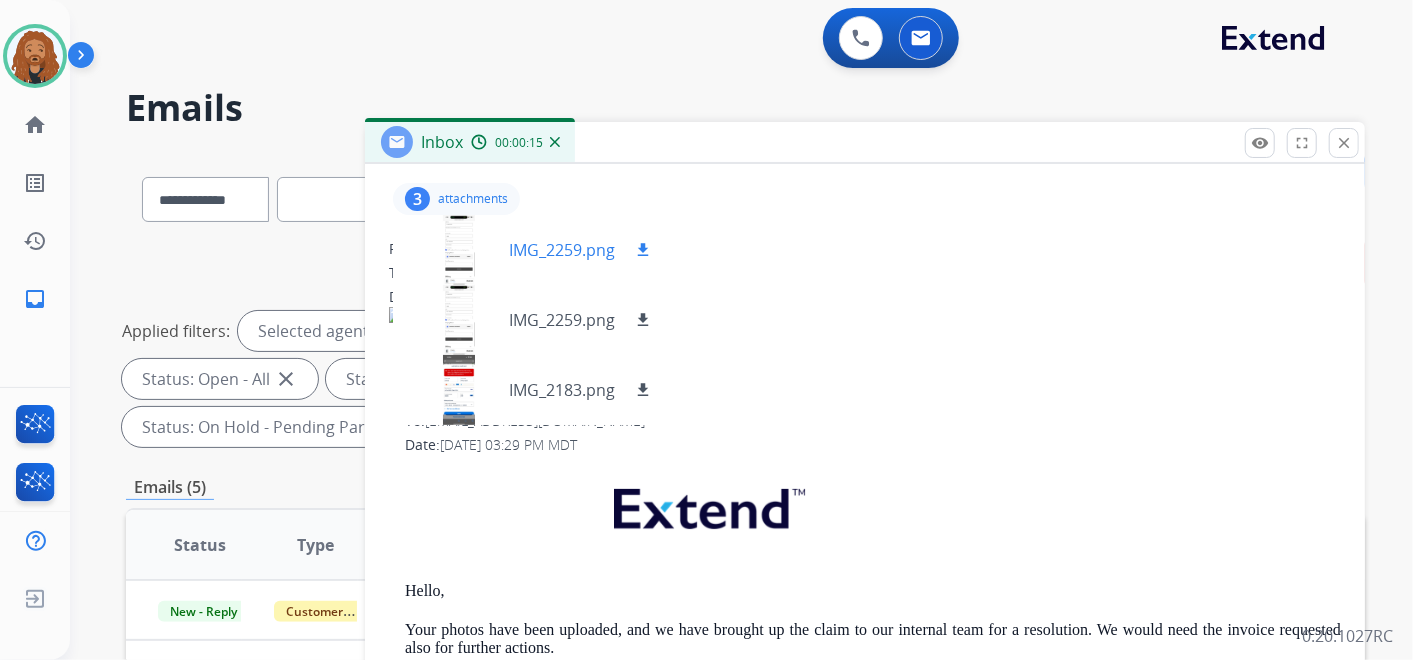 click on "IMG_2259.png" at bounding box center (562, 250) 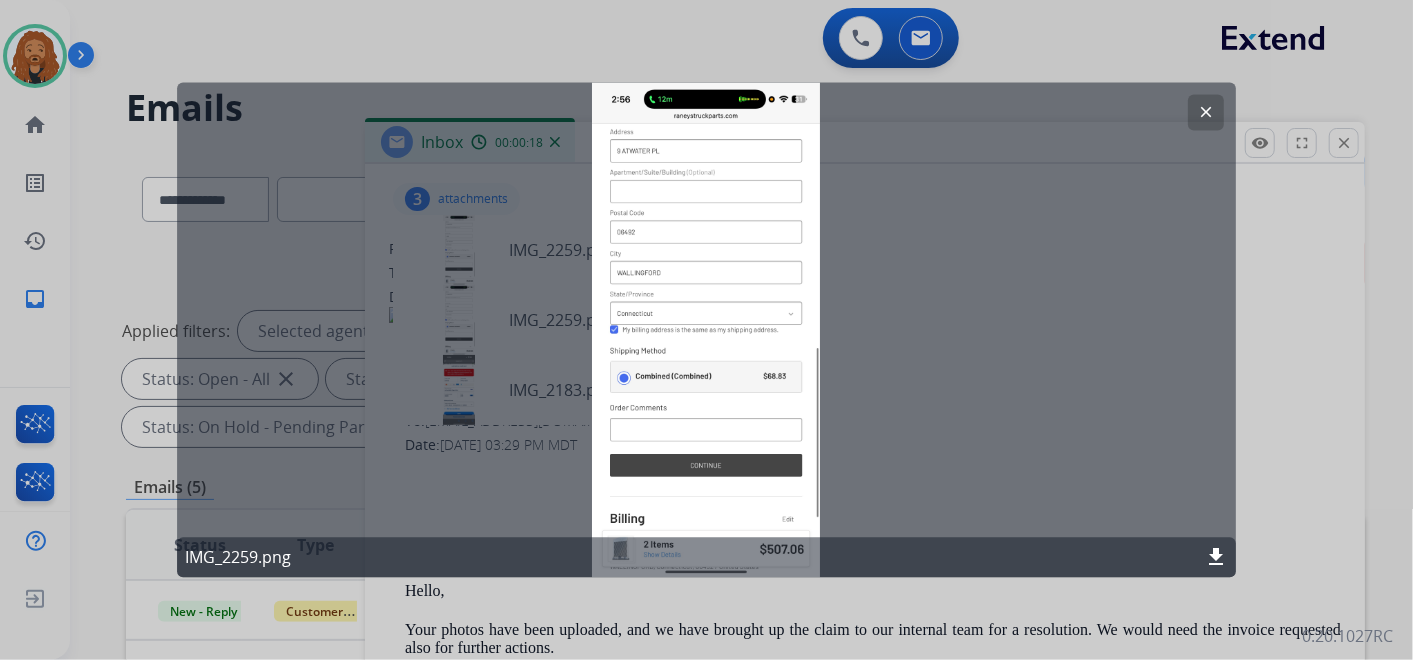 click on "clear" 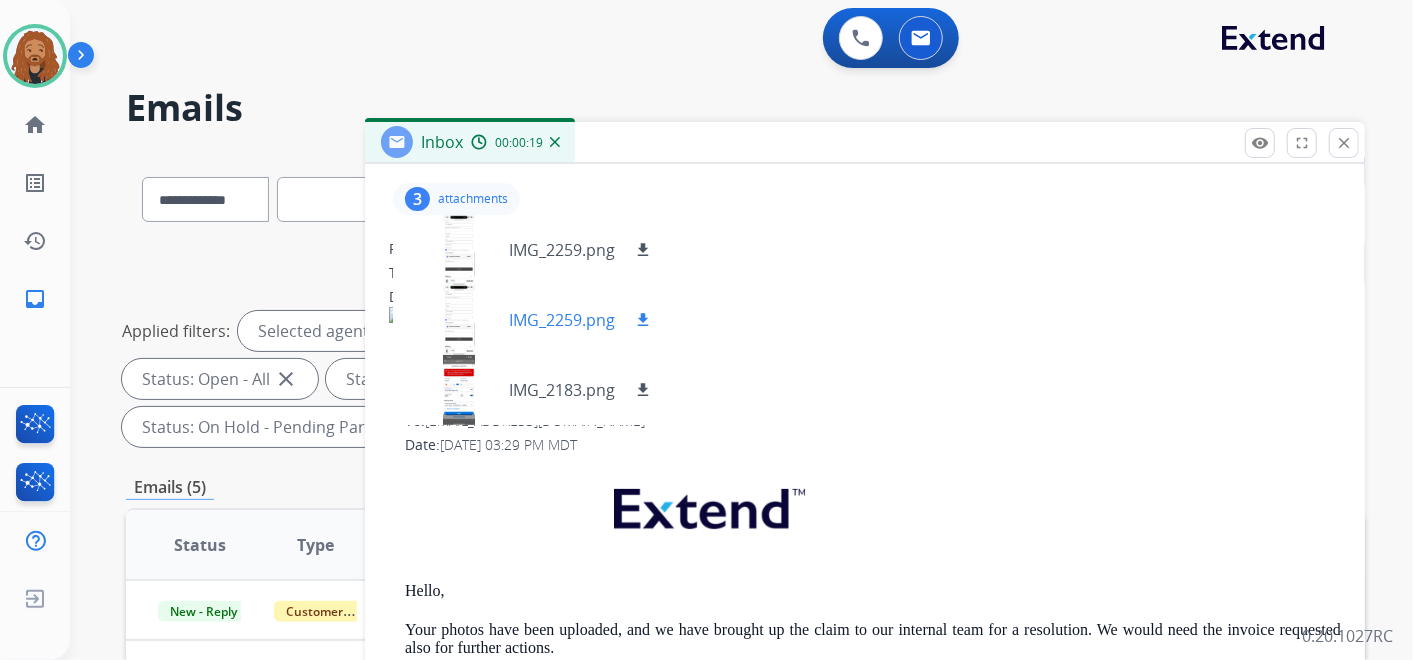 click on "IMG_2259.png  download" at bounding box center [532, 320] 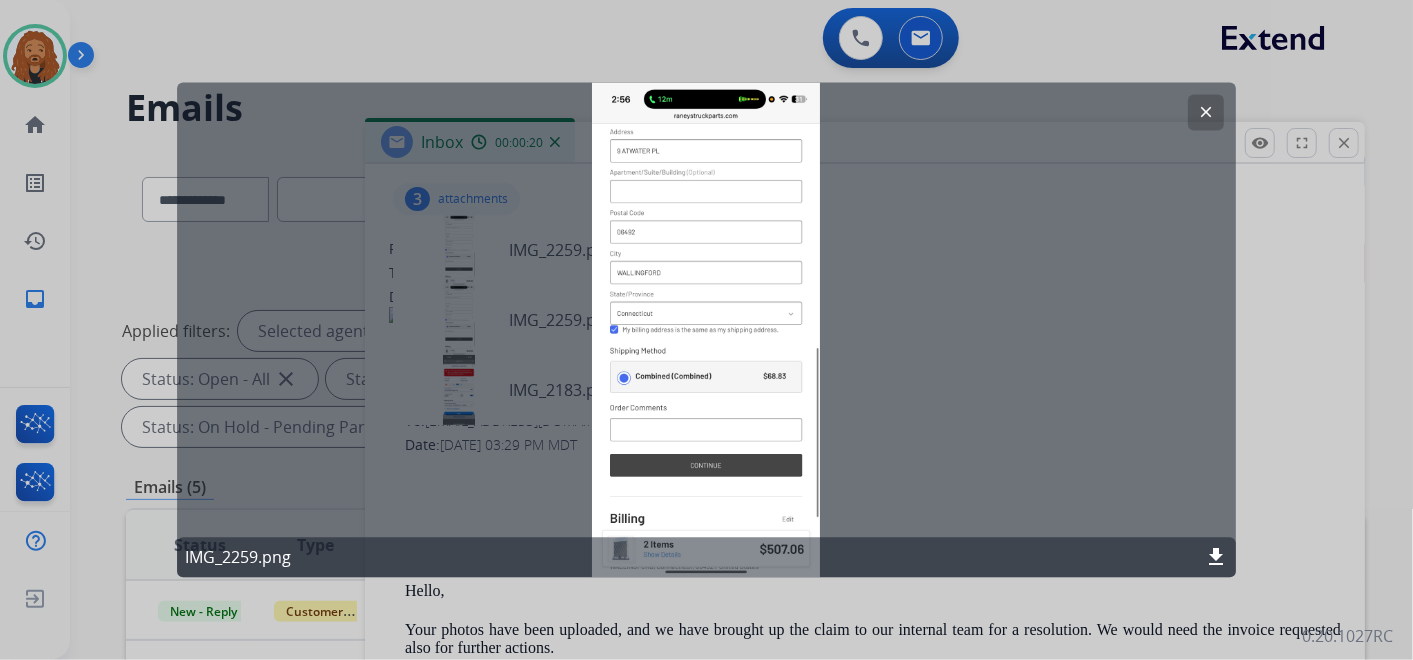 drag, startPoint x: 1197, startPoint y: 115, endPoint x: 766, endPoint y: 333, distance: 482.99585 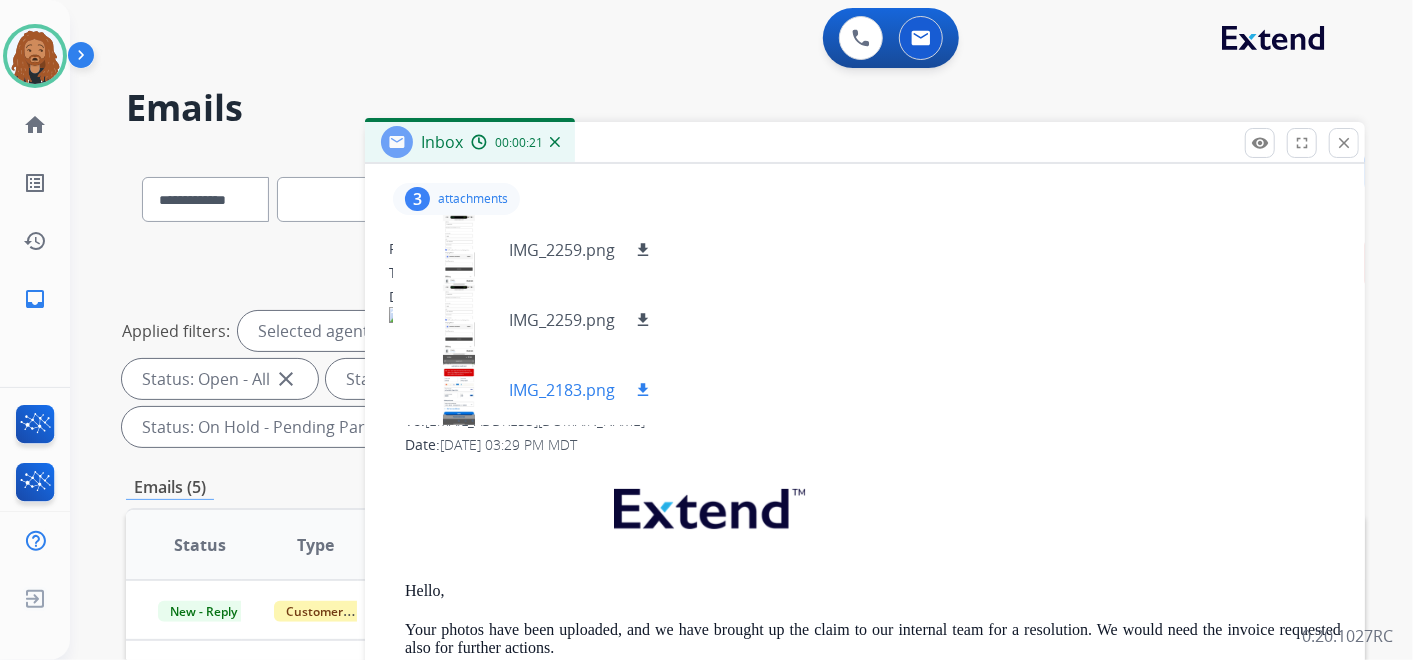 click on "IMG_2183.png" at bounding box center (562, 390) 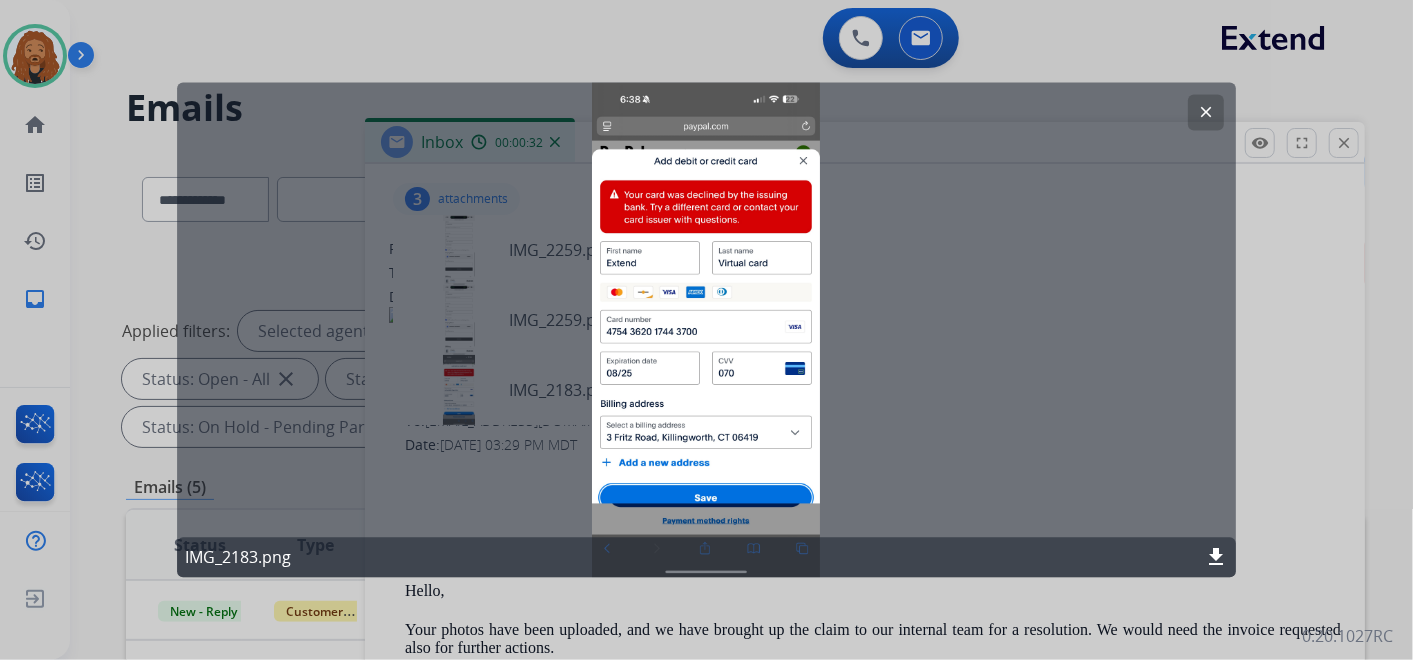 click on "clear" 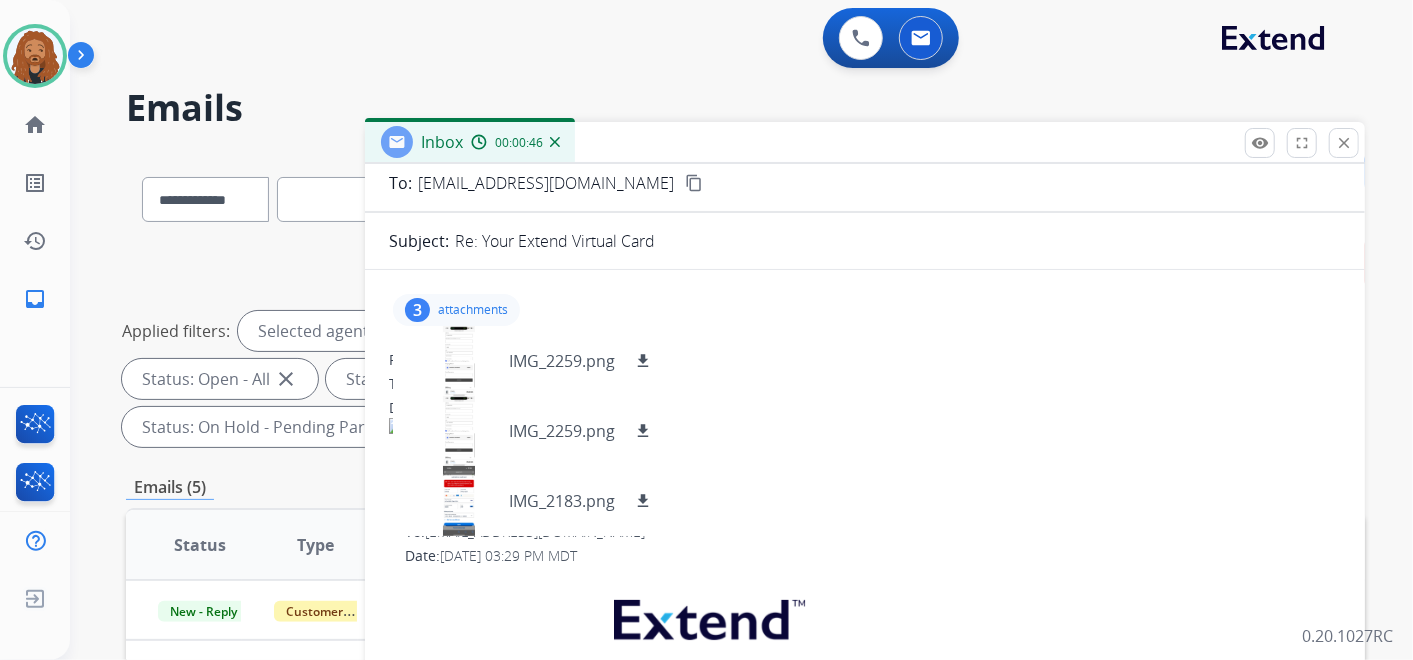 scroll, scrollTop: 0, scrollLeft: 0, axis: both 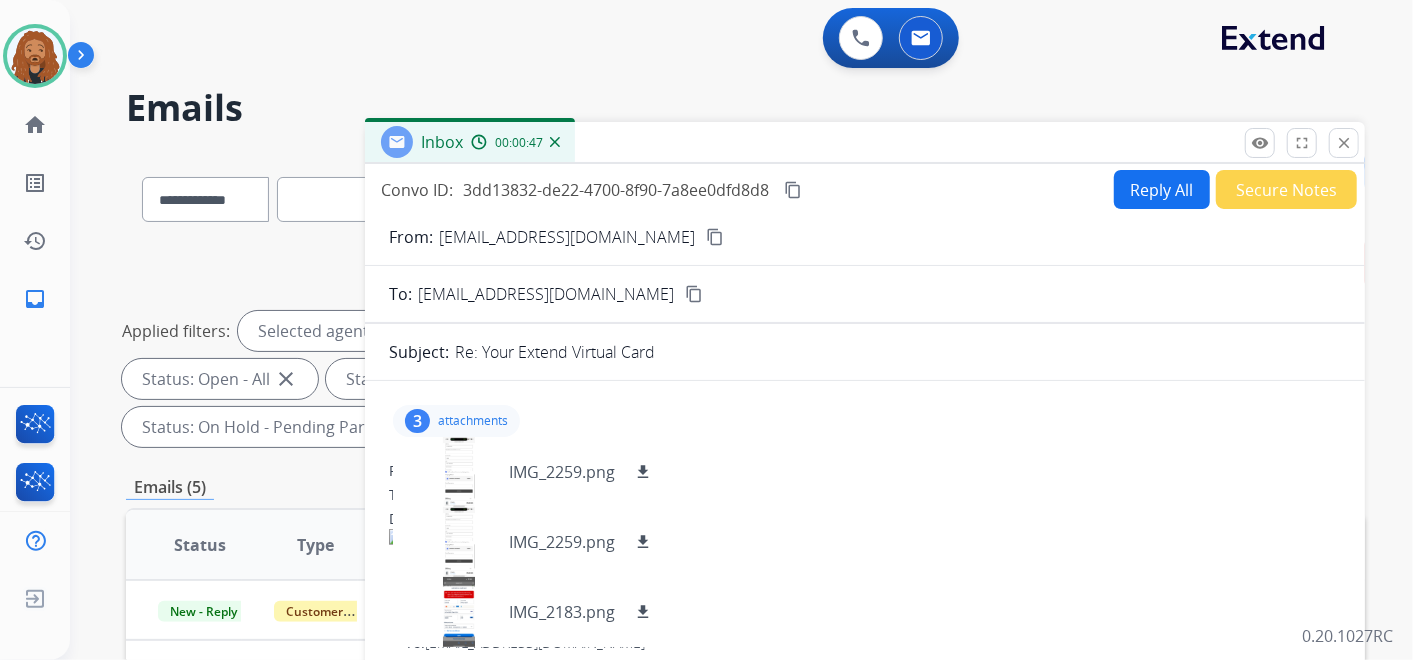 click on "attachments" at bounding box center (473, 421) 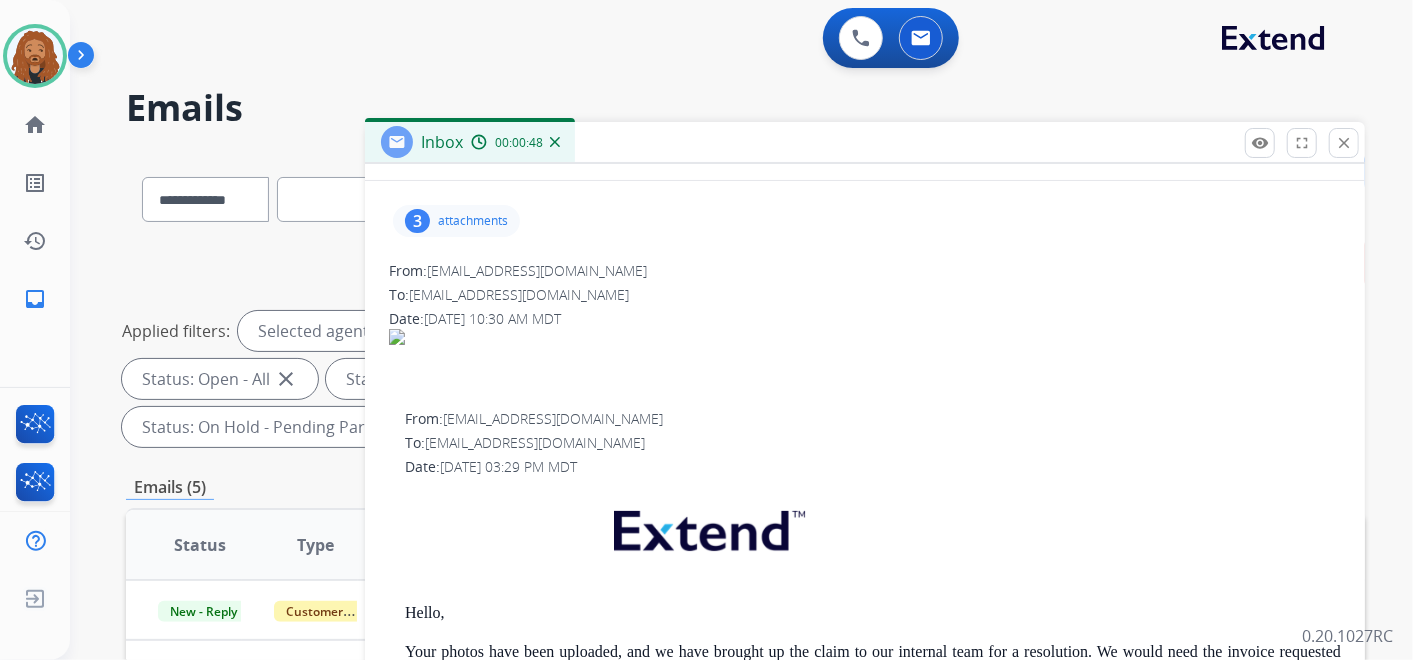 scroll, scrollTop: 222, scrollLeft: 0, axis: vertical 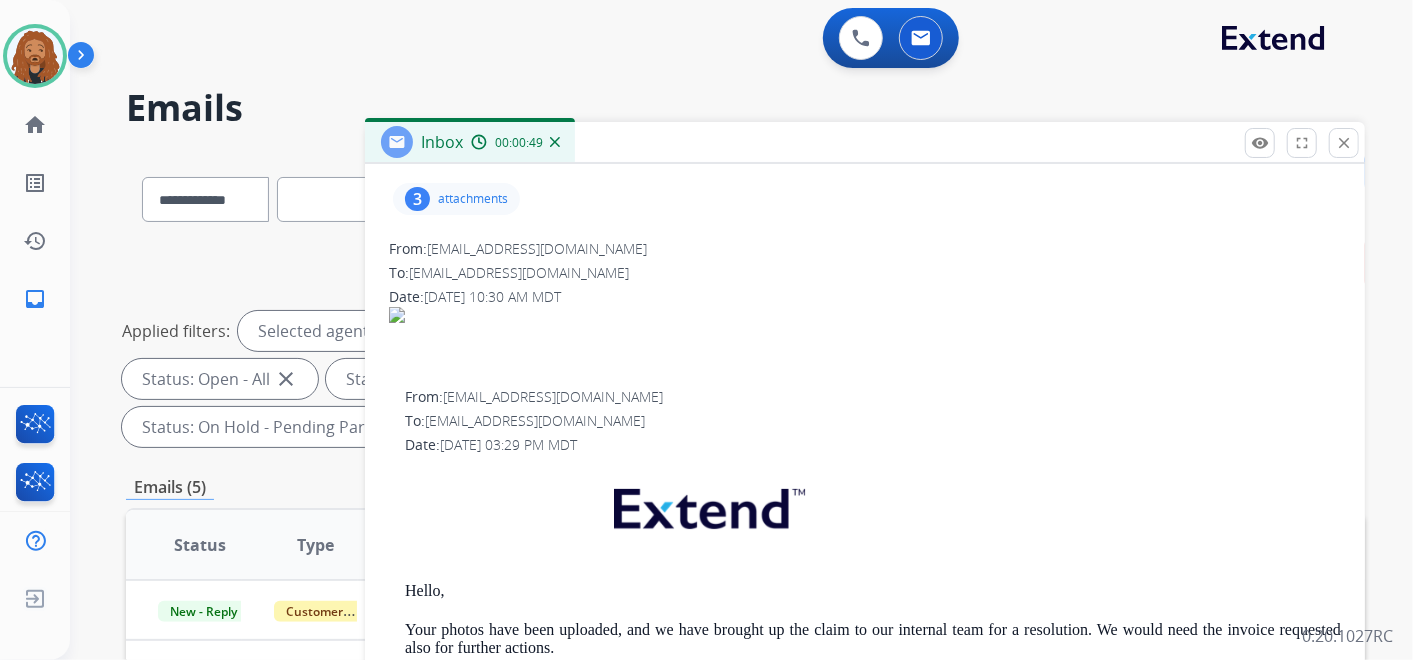 click at bounding box center (865, 315) 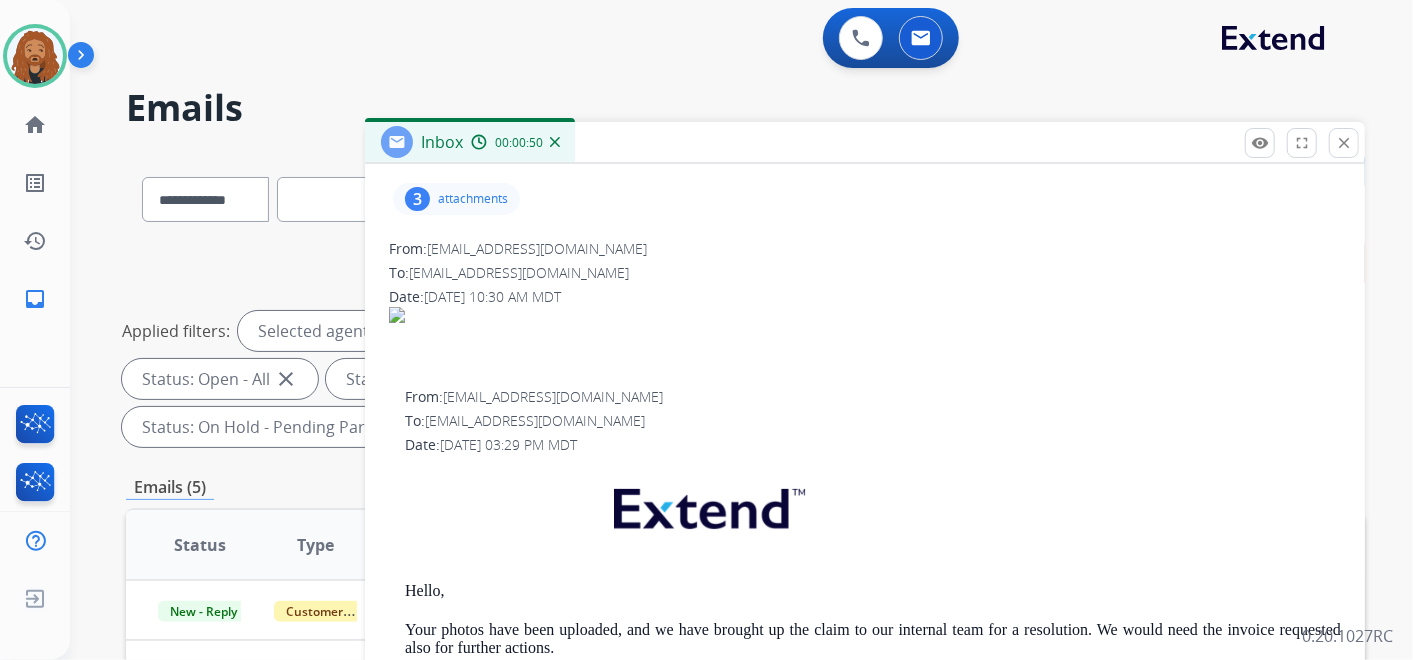 click on "3 attachments" at bounding box center [865, 199] 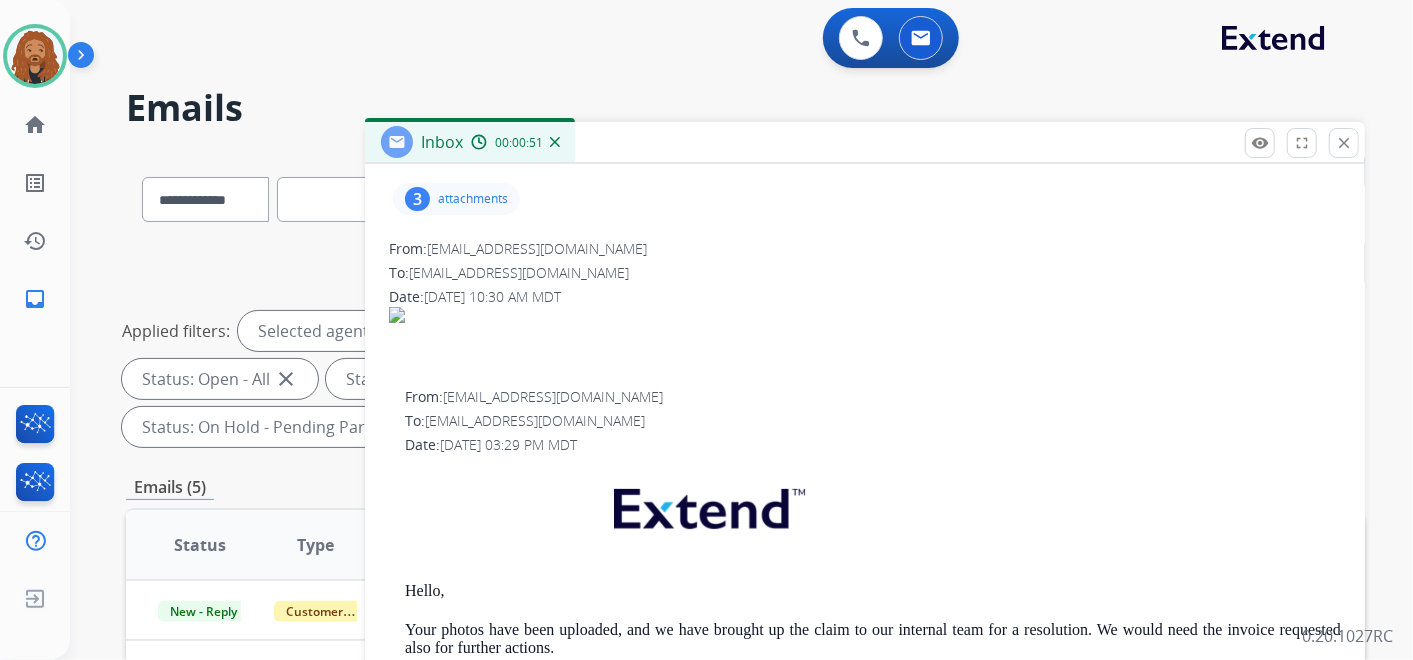 click on "3 attachments" at bounding box center [456, 199] 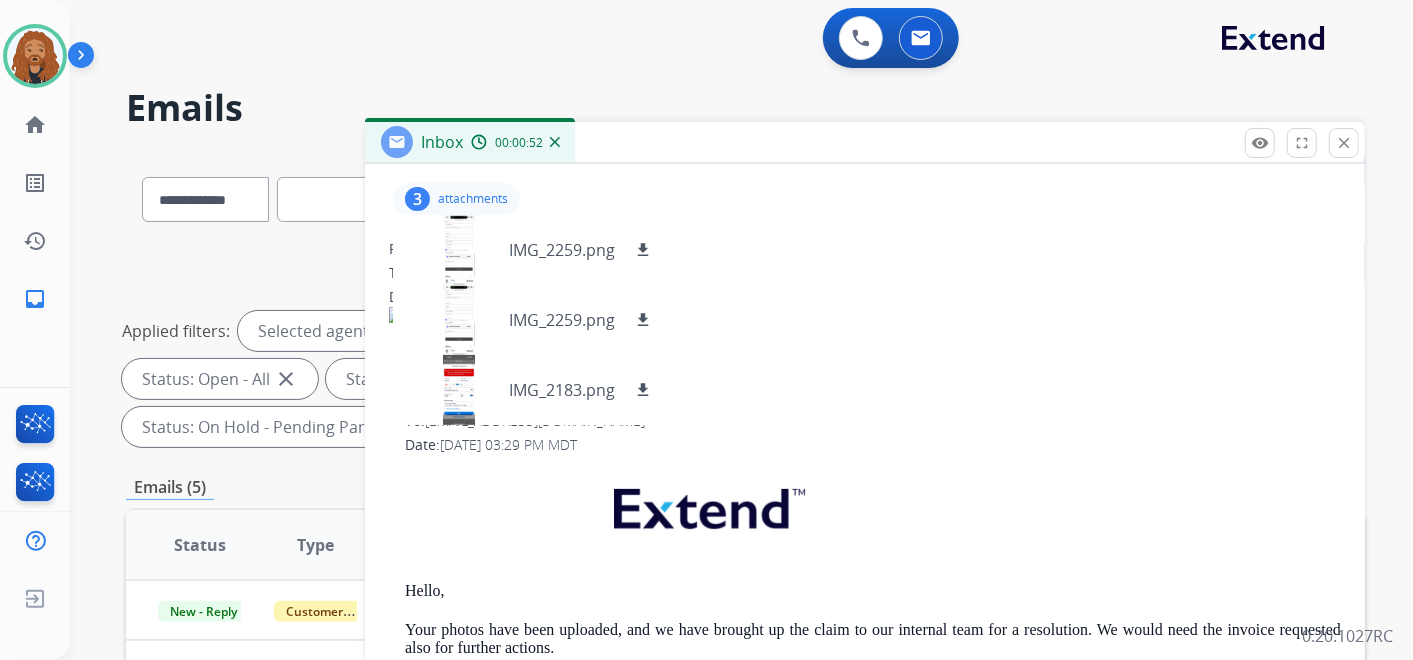 click at bounding box center [865, 359] 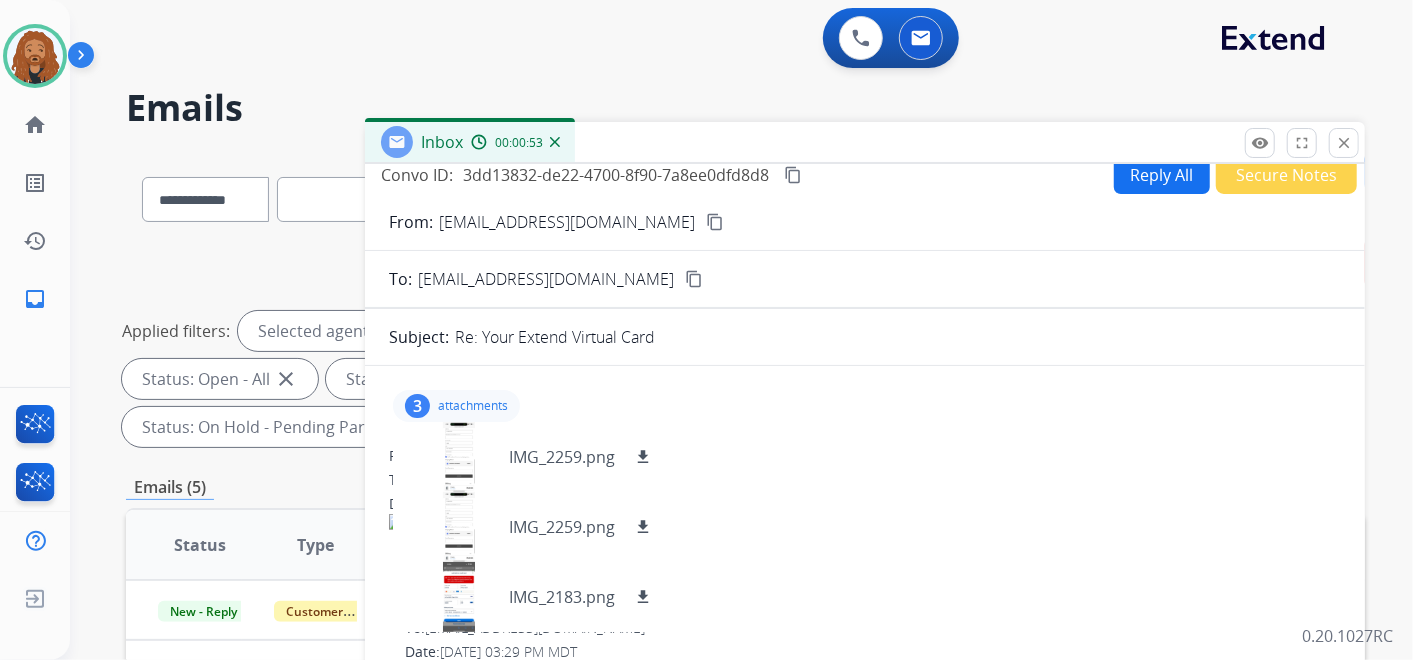 scroll, scrollTop: 0, scrollLeft: 0, axis: both 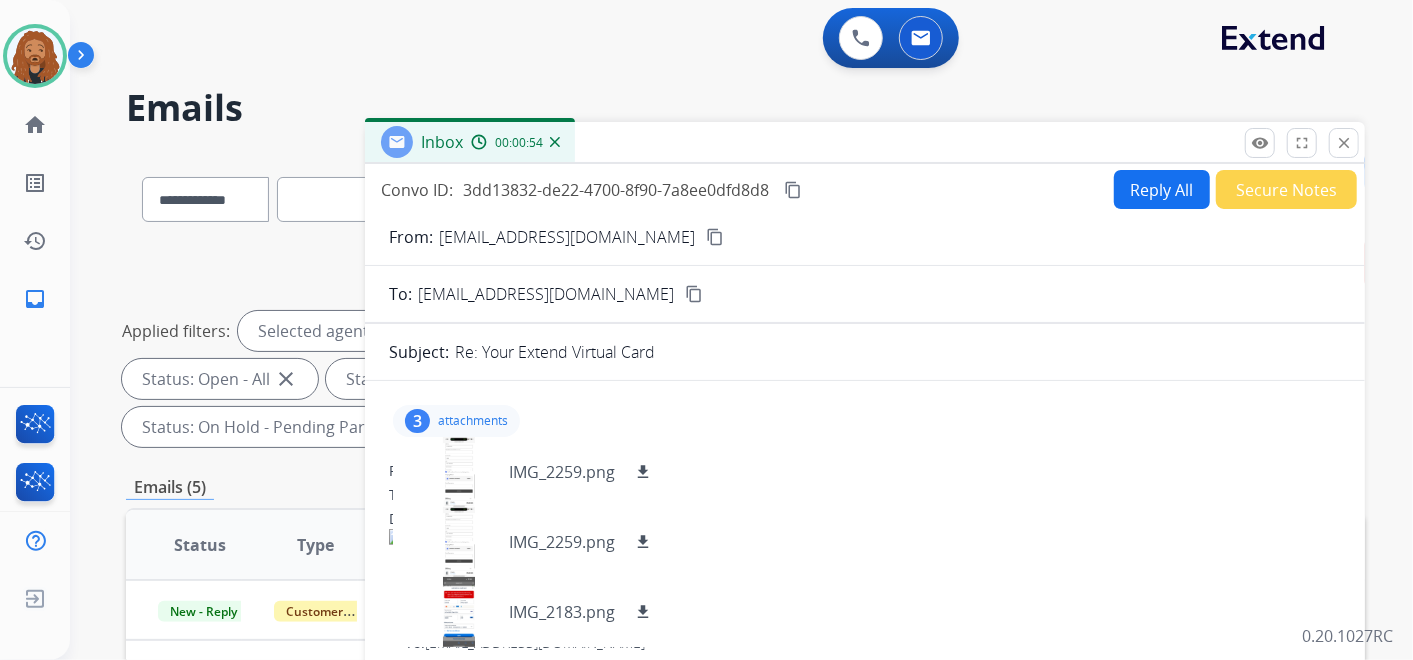 click at bounding box center [865, 537] 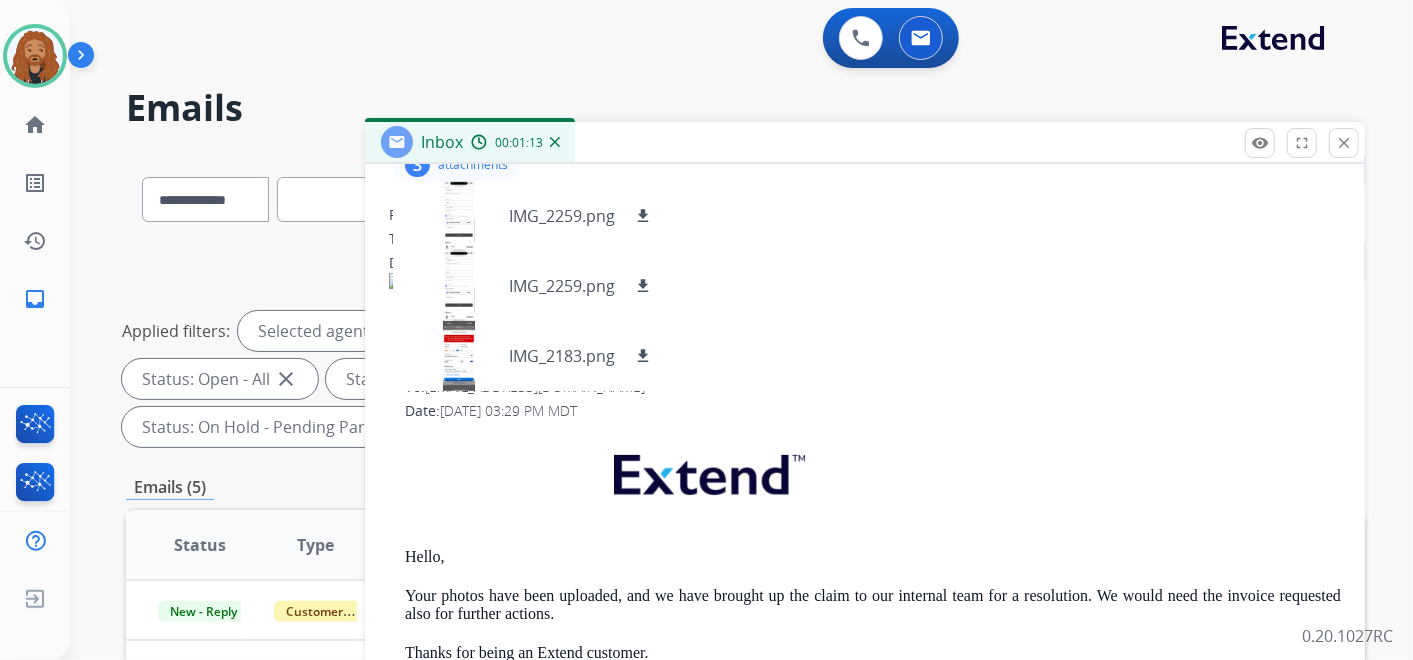 scroll, scrollTop: 222, scrollLeft: 0, axis: vertical 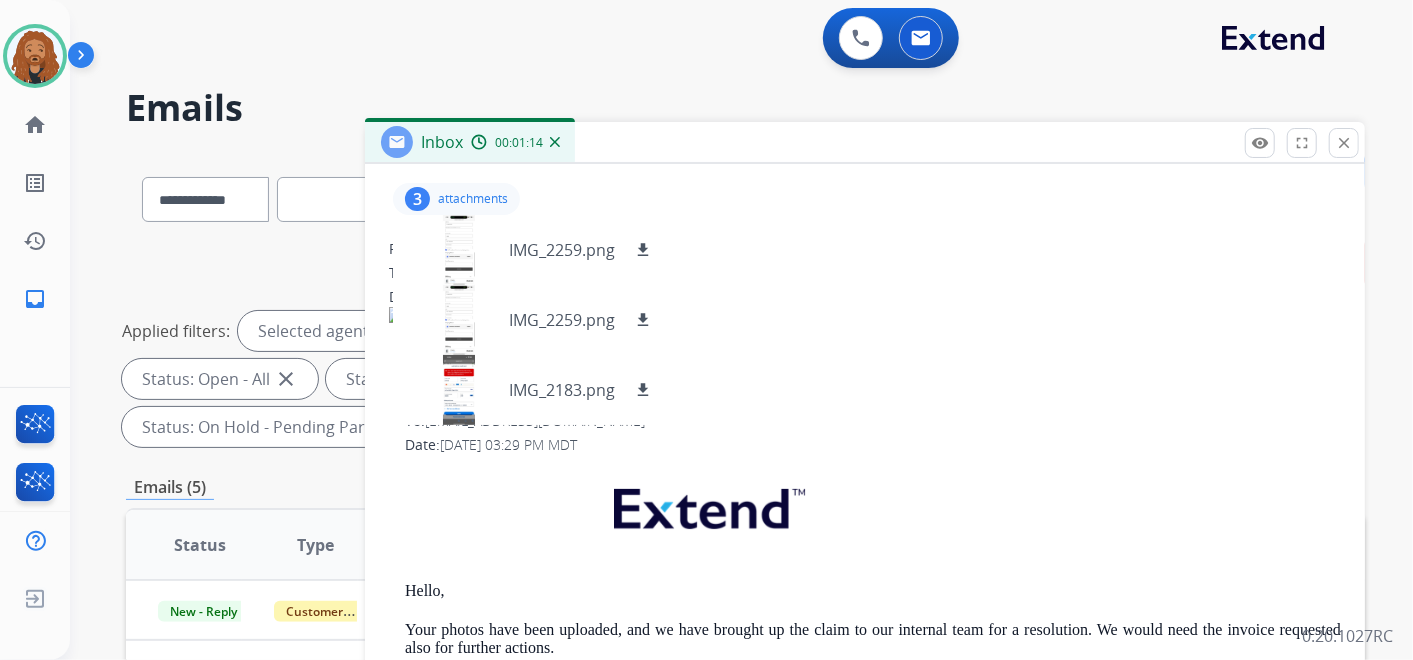 click on "From:  support@extend.com  No specific user match" at bounding box center [873, 397] 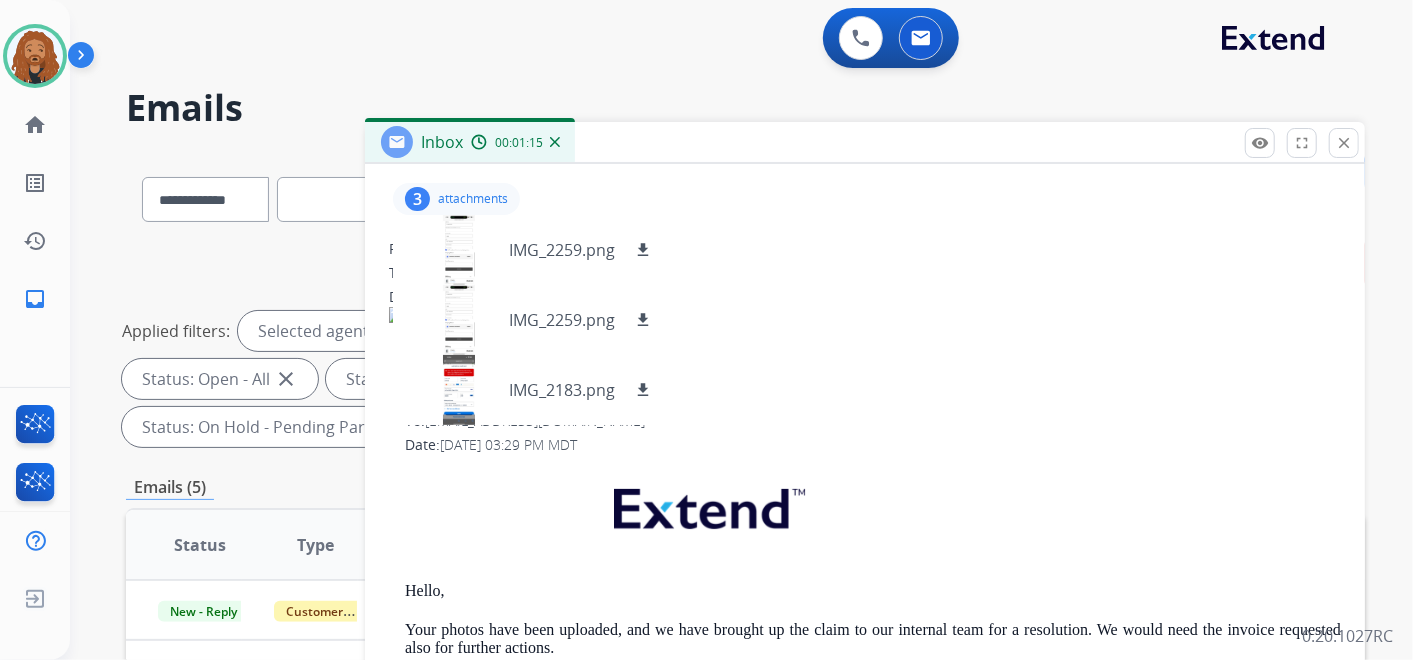 click on "attachments" at bounding box center (473, 199) 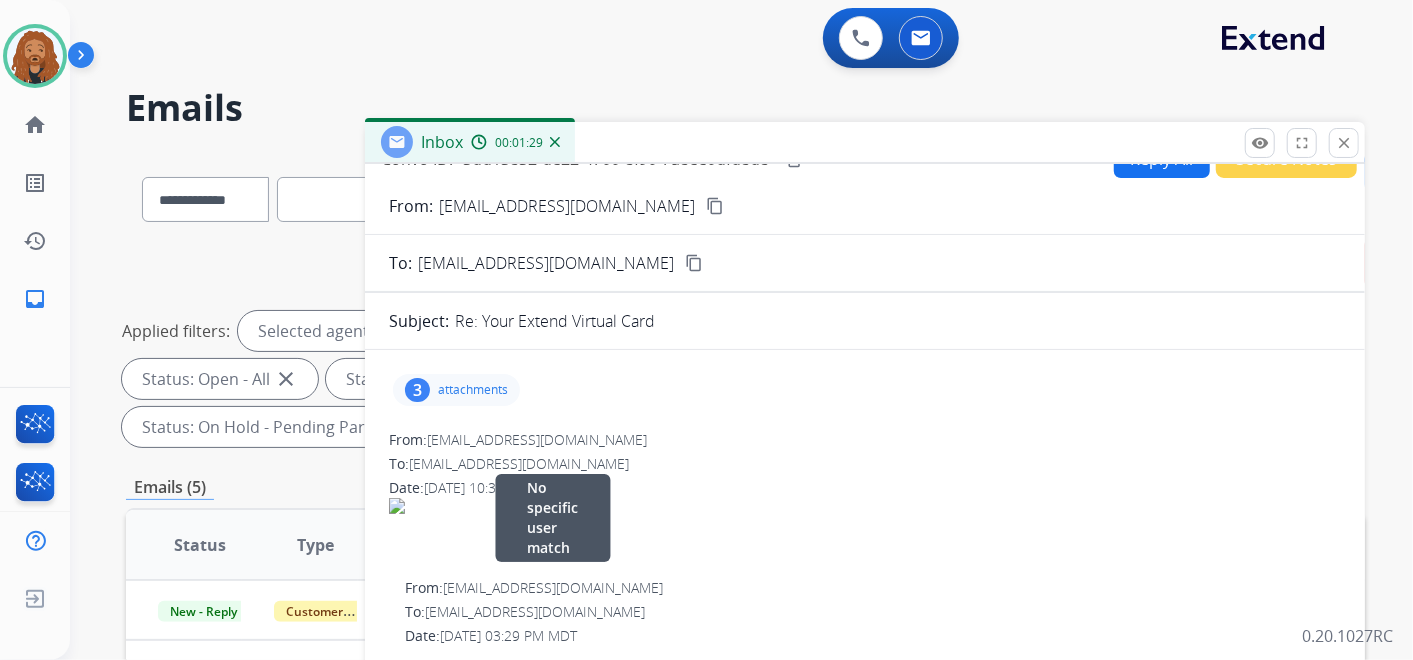 scroll, scrollTop: 0, scrollLeft: 0, axis: both 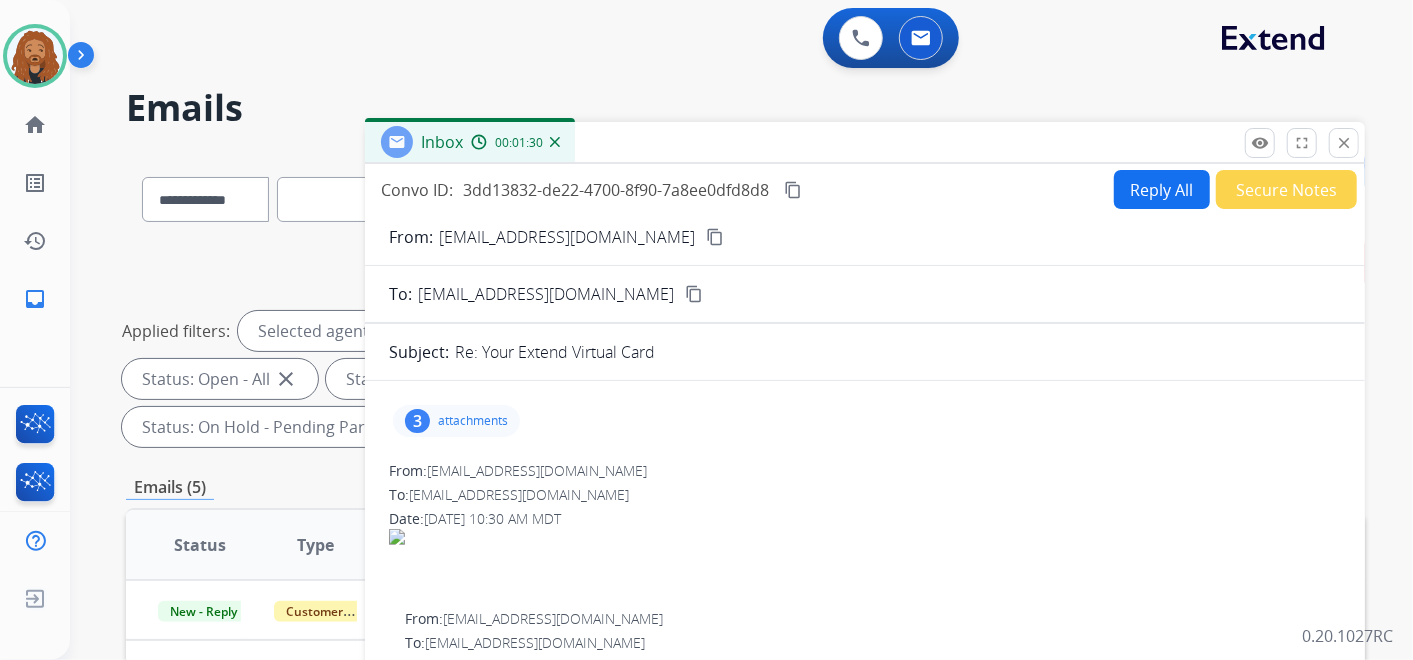 click on "Reply All" at bounding box center (1162, 189) 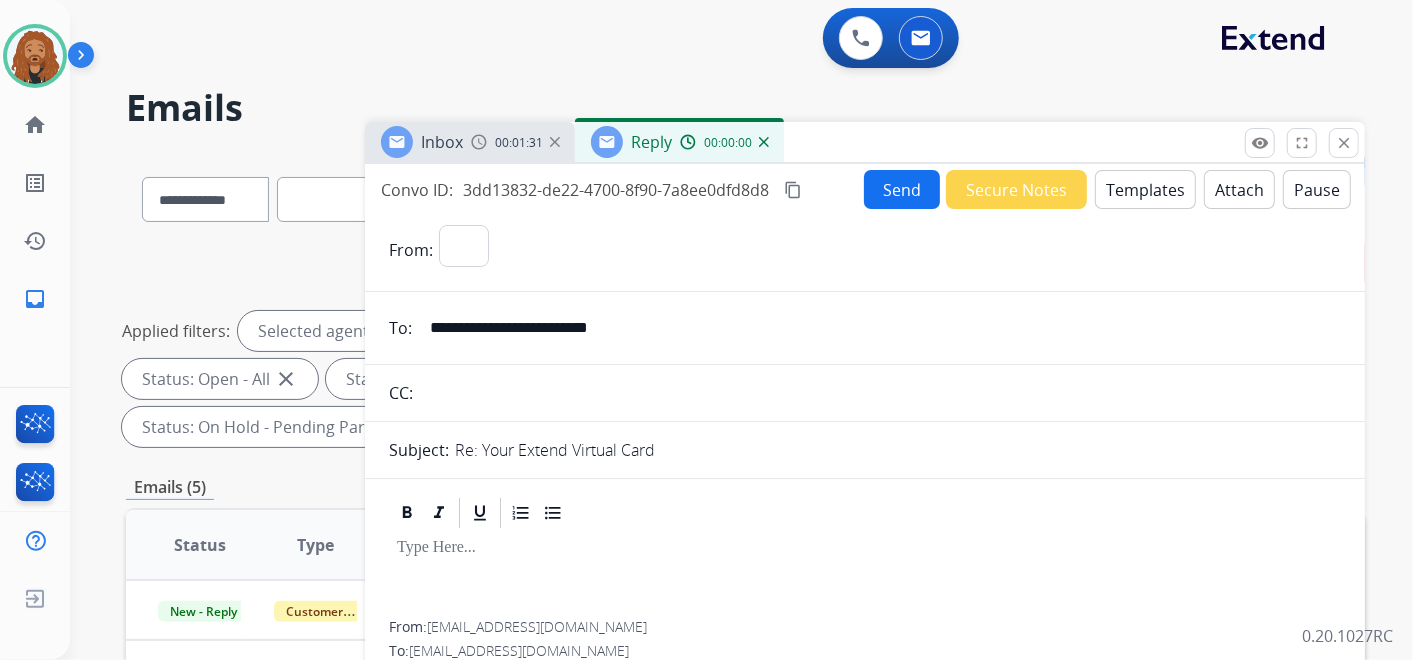 select on "**********" 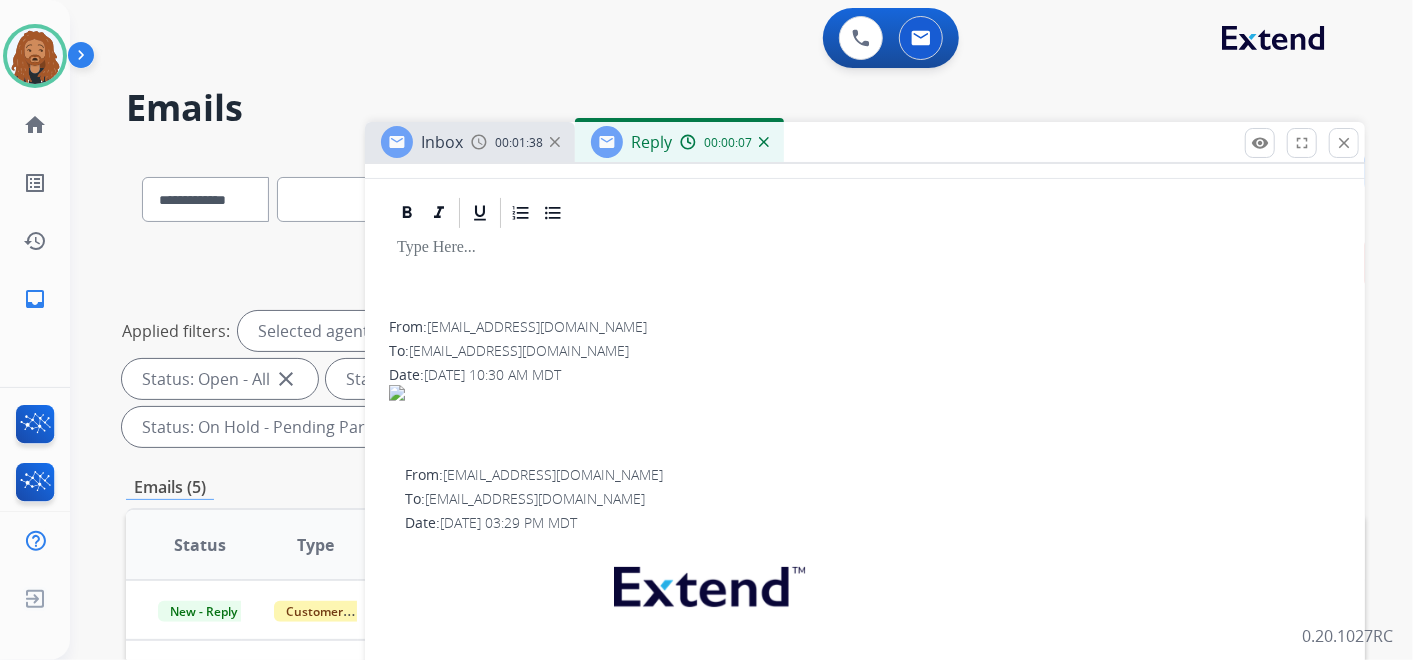 scroll, scrollTop: 333, scrollLeft: 0, axis: vertical 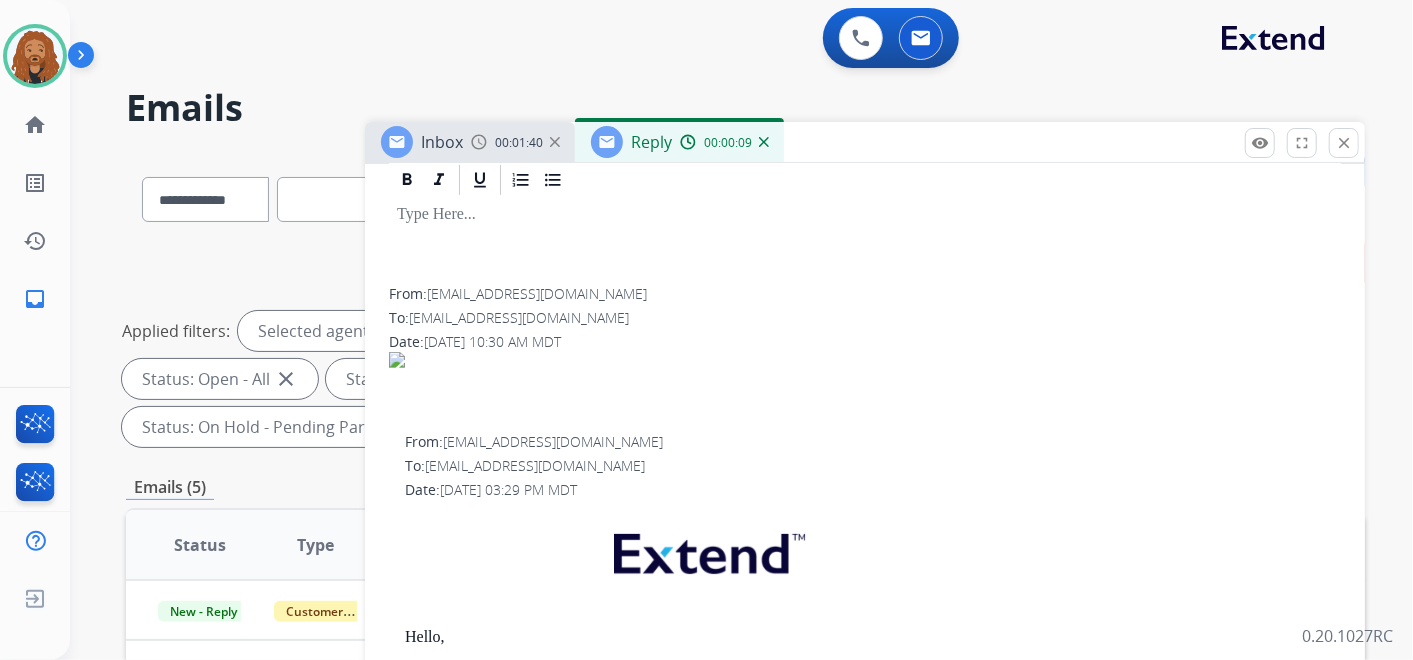 click at bounding box center [764, 142] 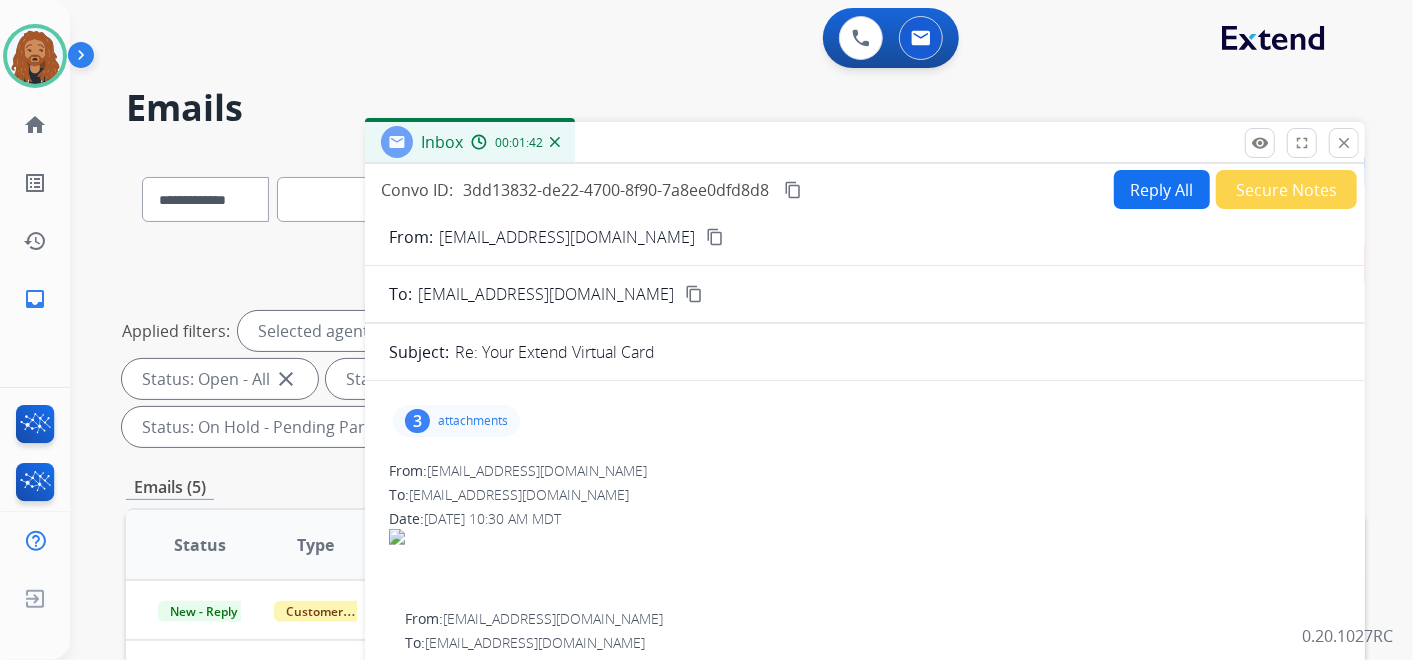 click on "Secure Notes" at bounding box center [1286, 189] 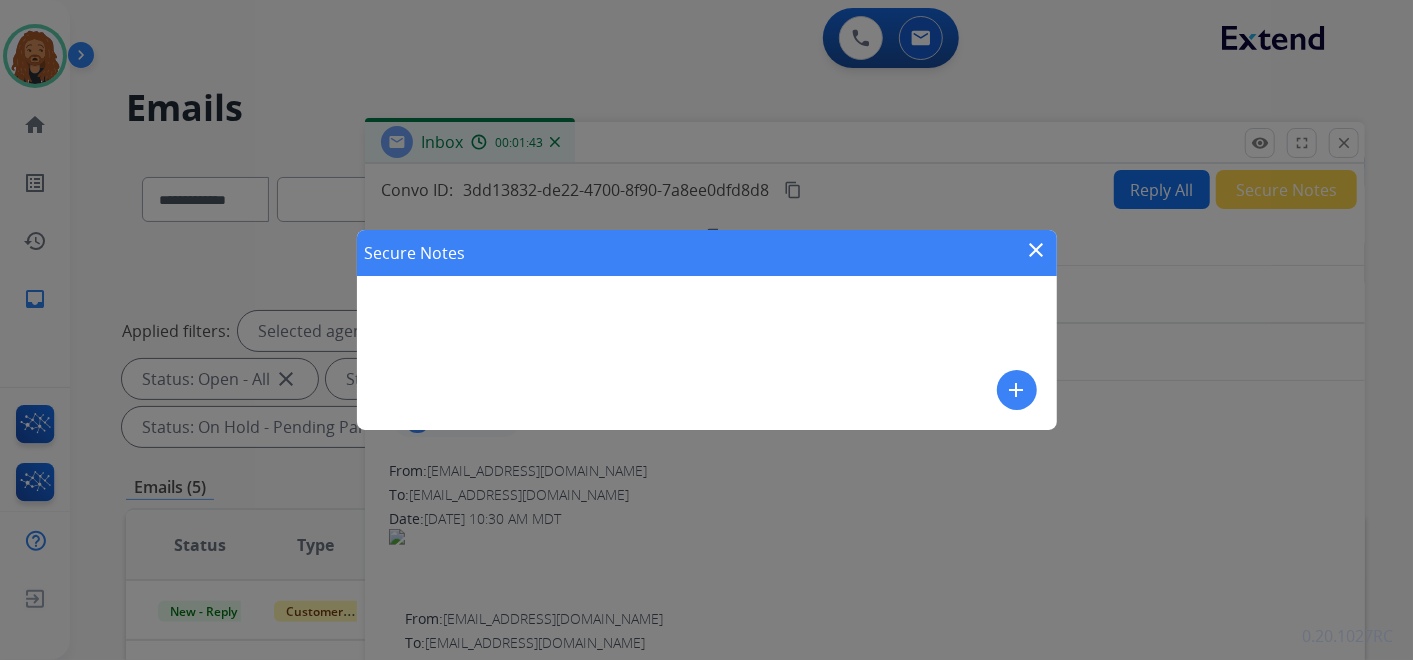click on "add" at bounding box center (1017, 390) 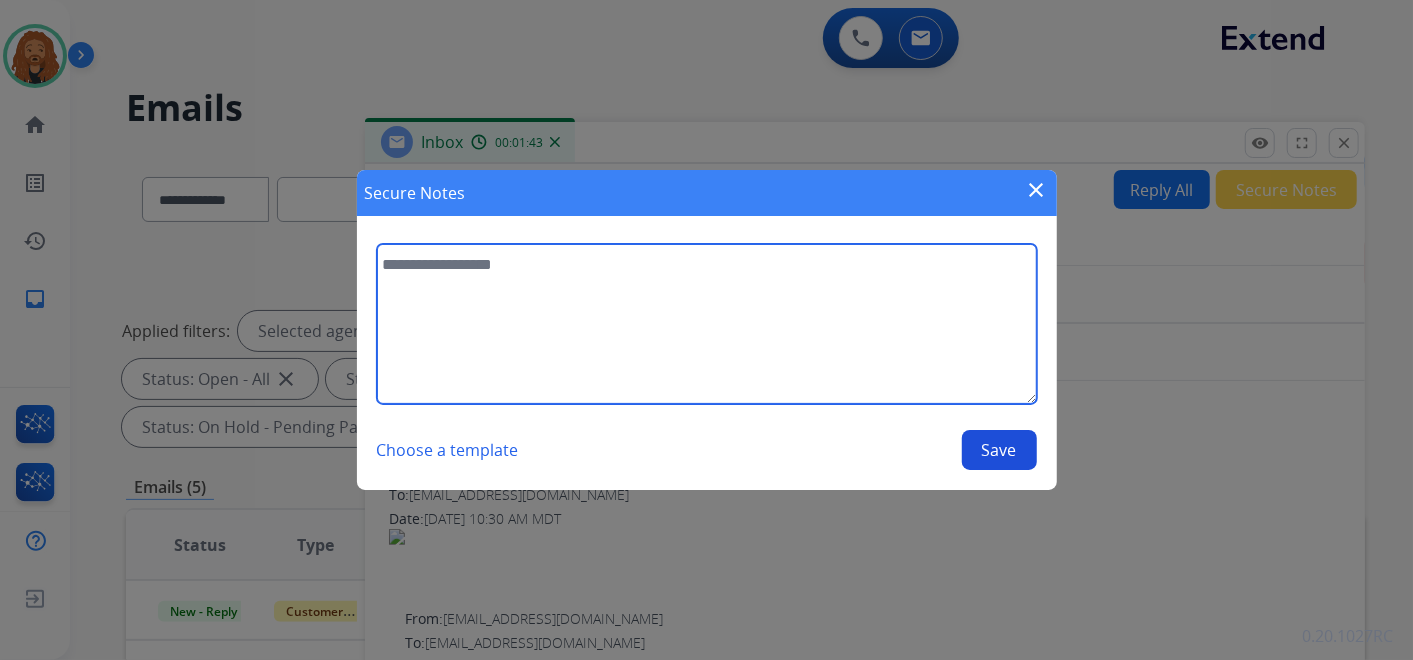 click at bounding box center (707, 324) 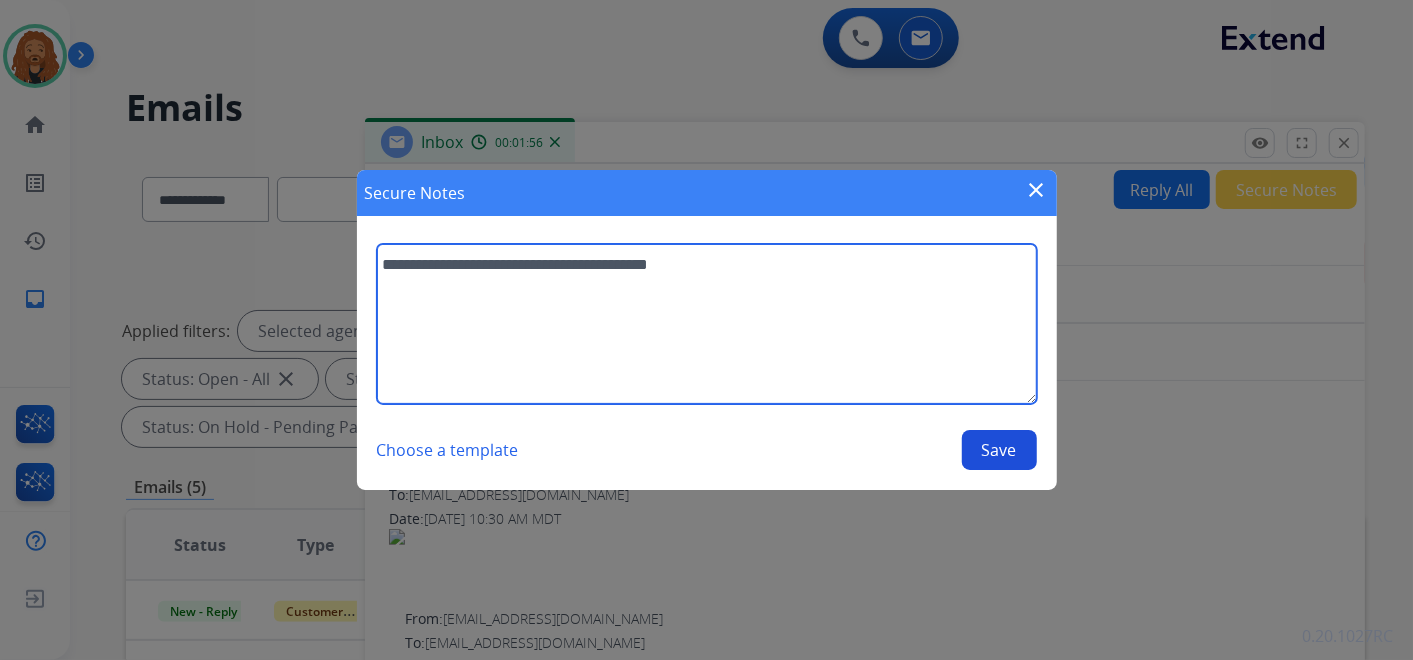type on "**********" 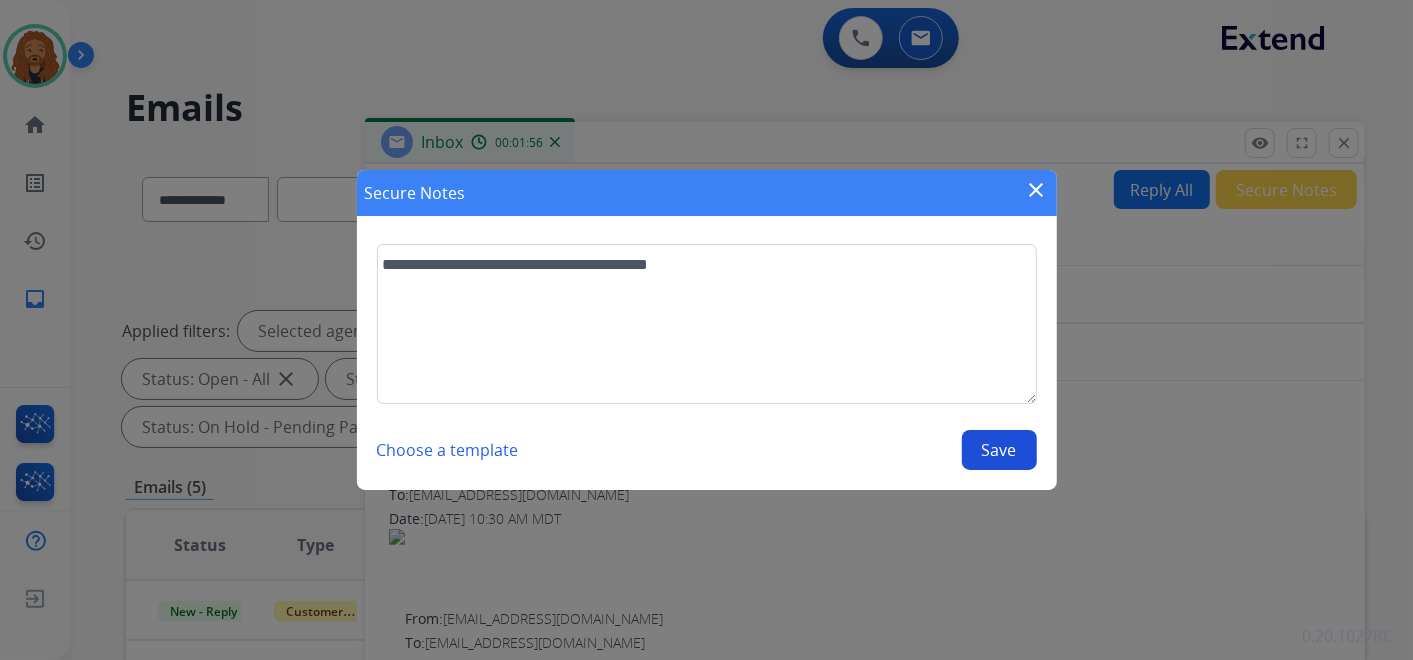 click on "Save" at bounding box center [999, 450] 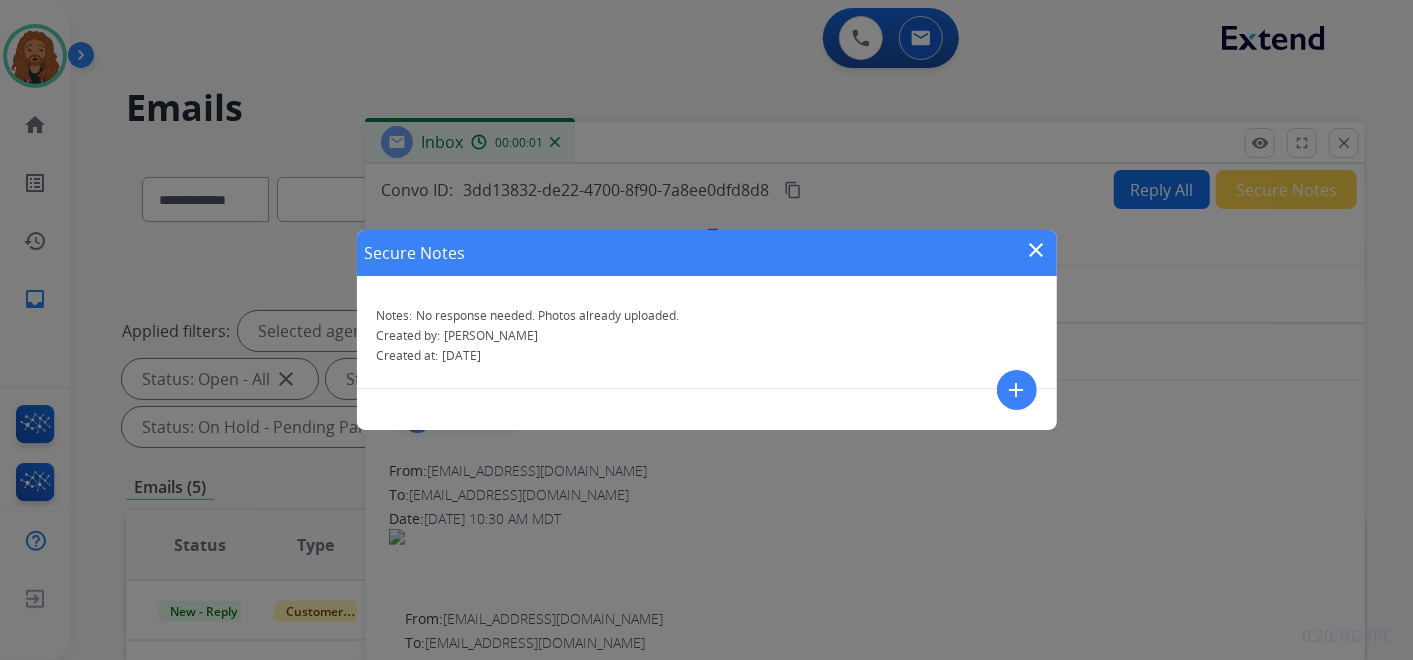 click on "close" at bounding box center [1037, 250] 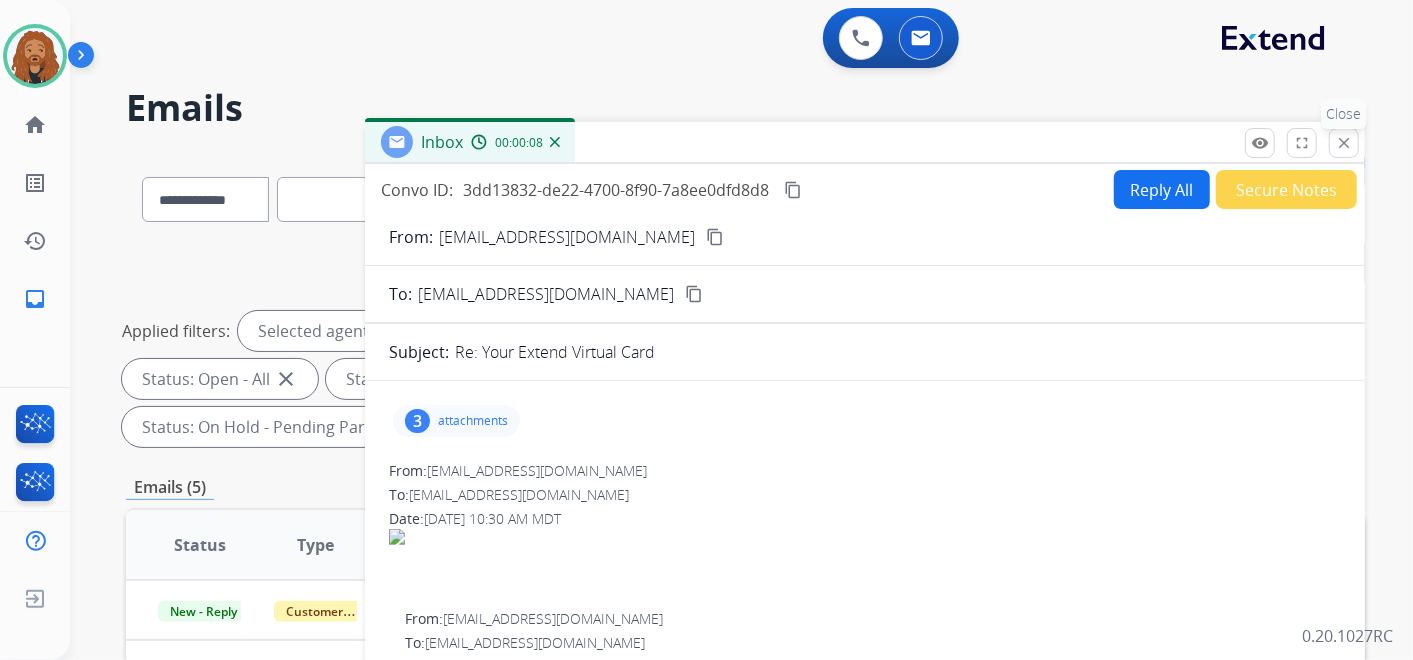 click on "close" at bounding box center [1344, 143] 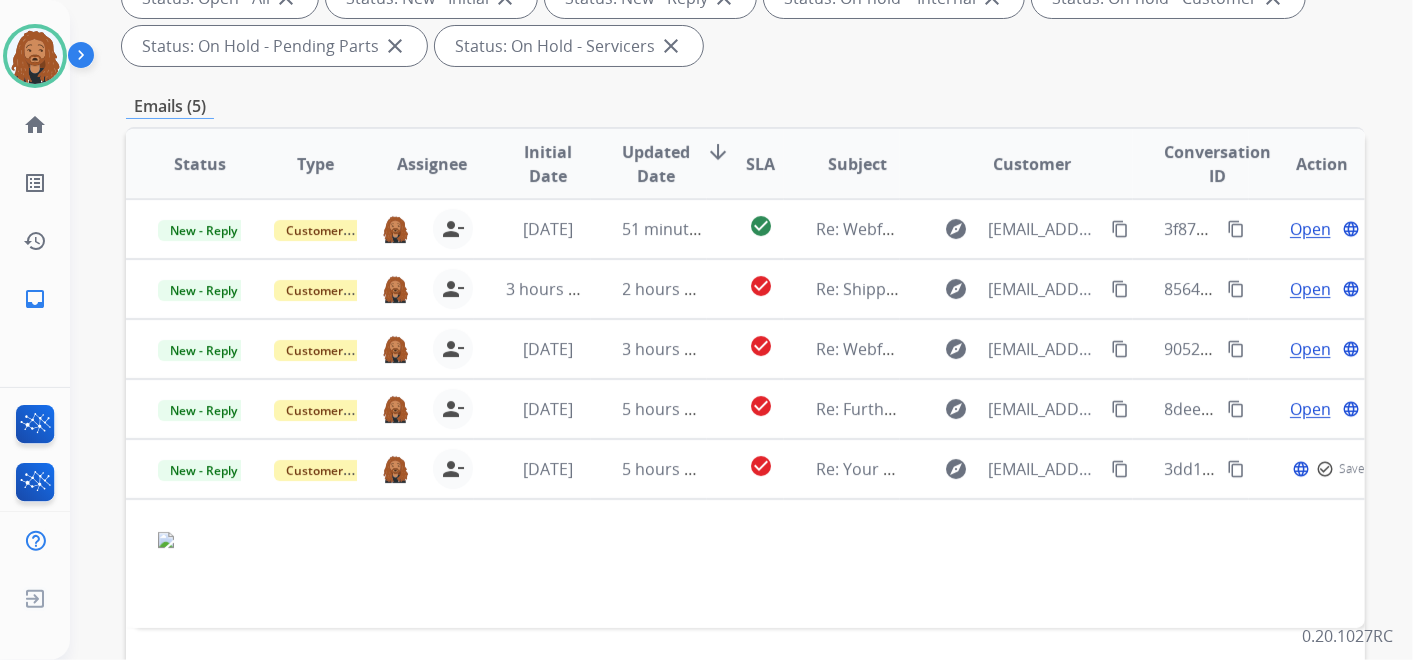 scroll, scrollTop: 444, scrollLeft: 0, axis: vertical 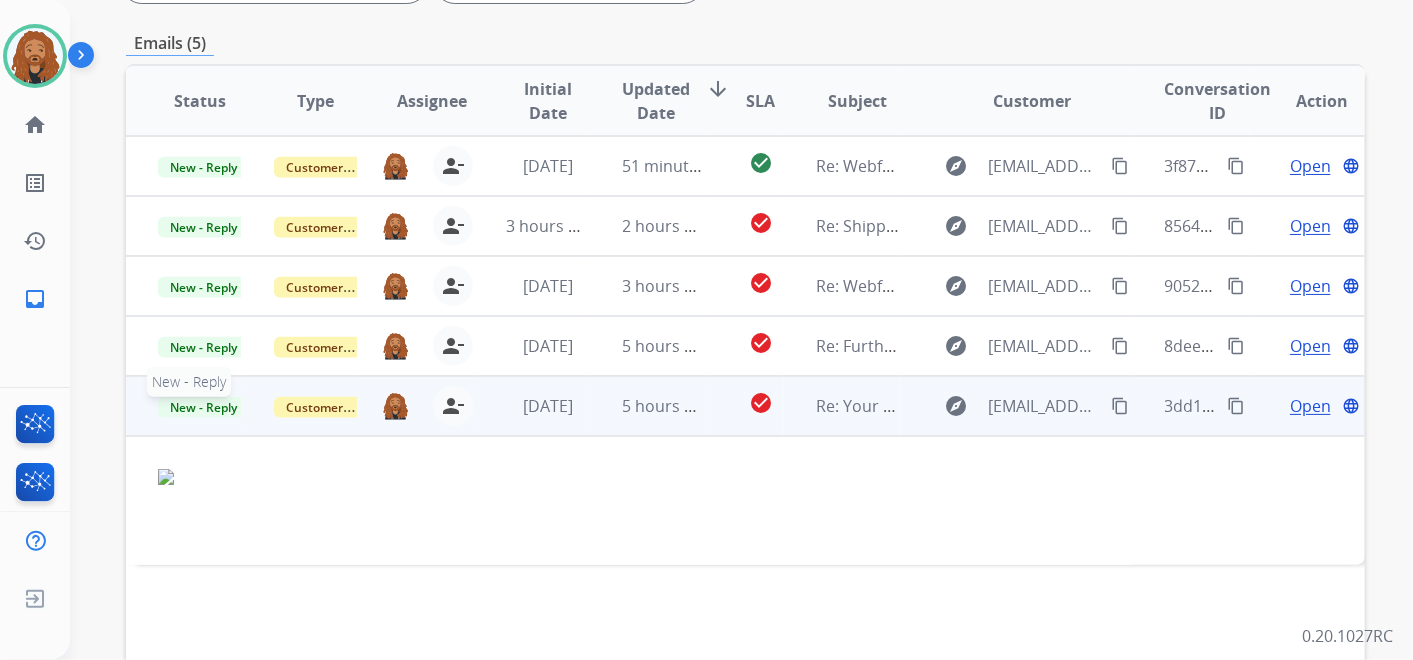 click on "New - Reply" at bounding box center (203, 407) 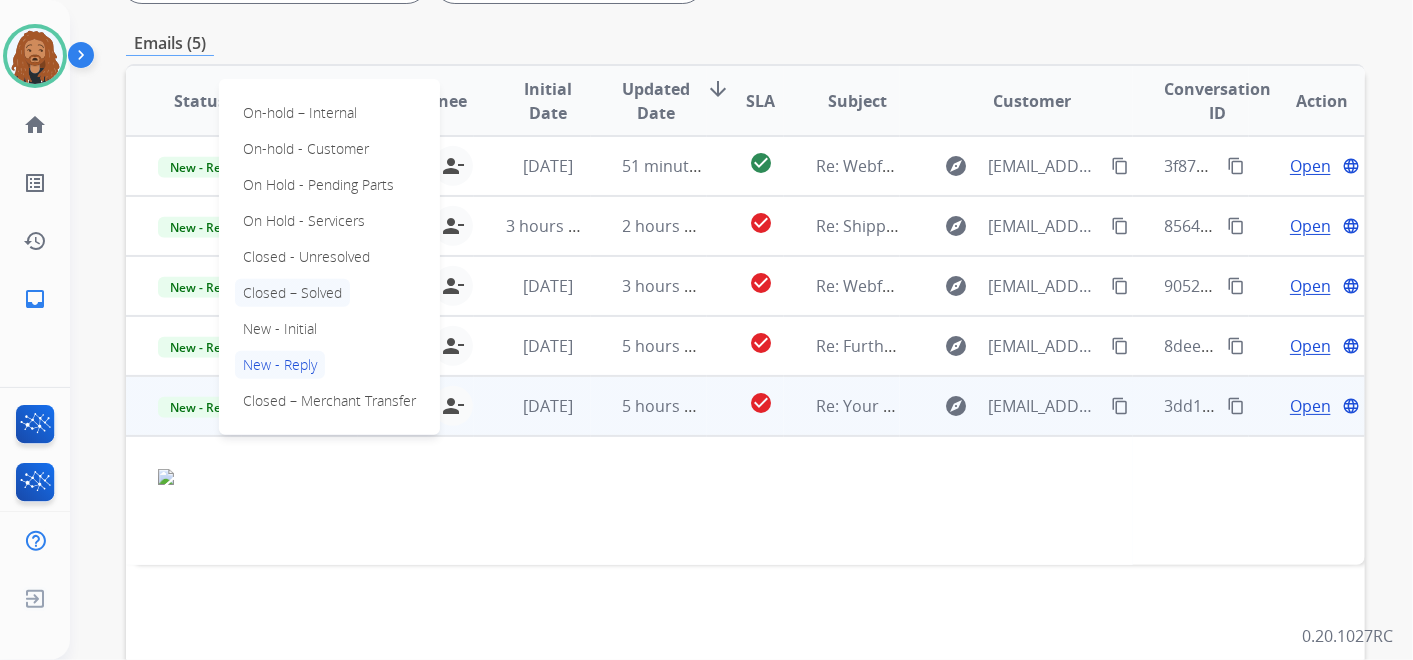 click on "Closed – Solved" at bounding box center [292, 293] 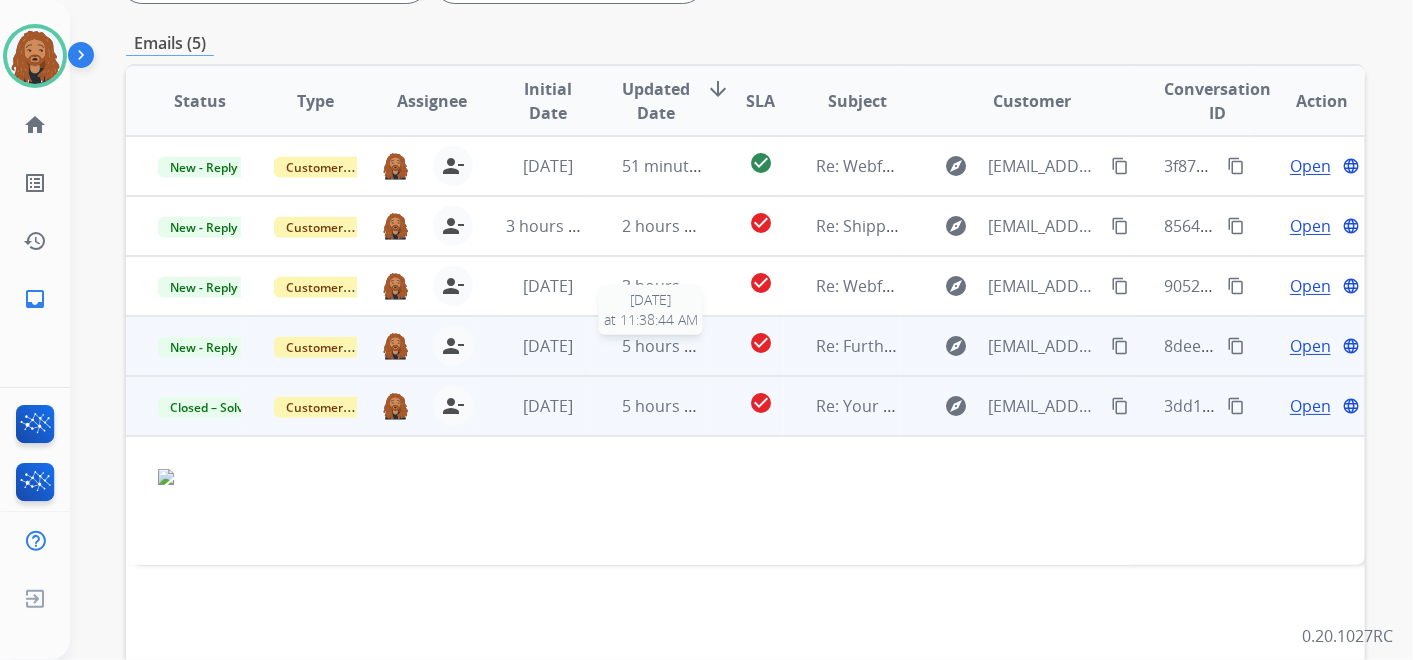 click on "5 hours ago" at bounding box center [668, 346] 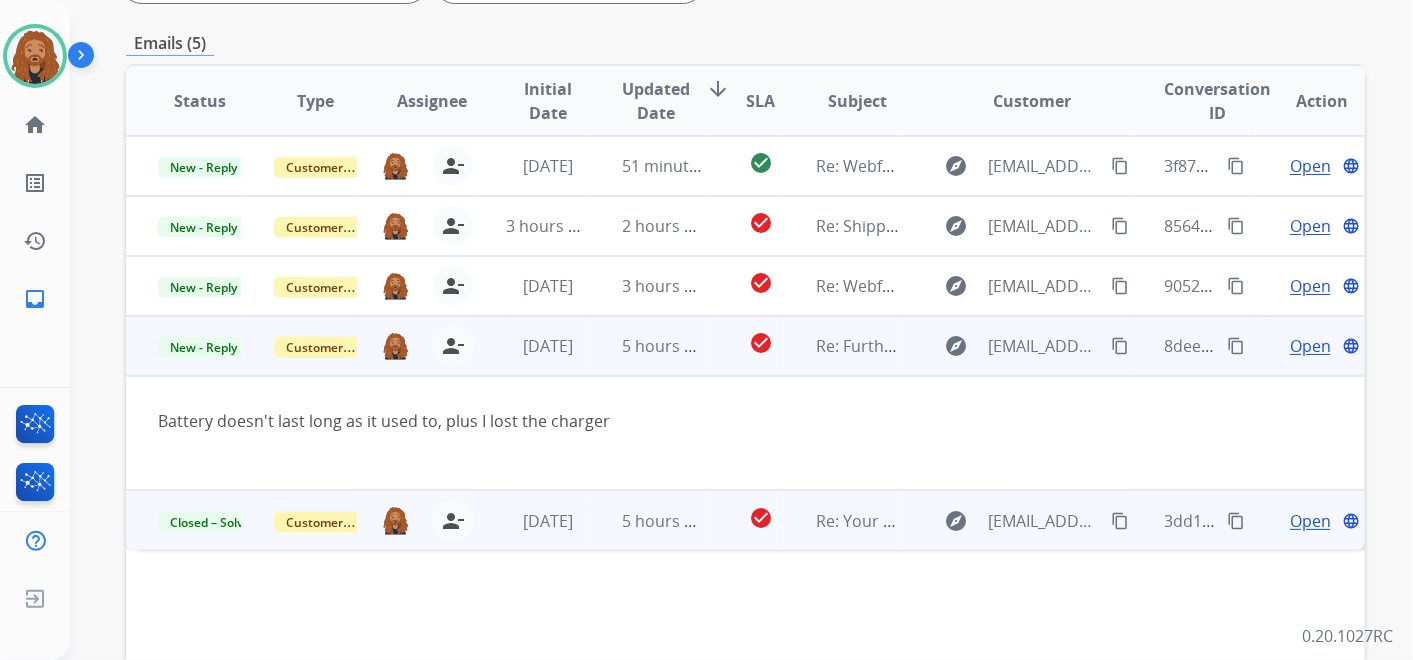 click on "Open" at bounding box center [1310, 346] 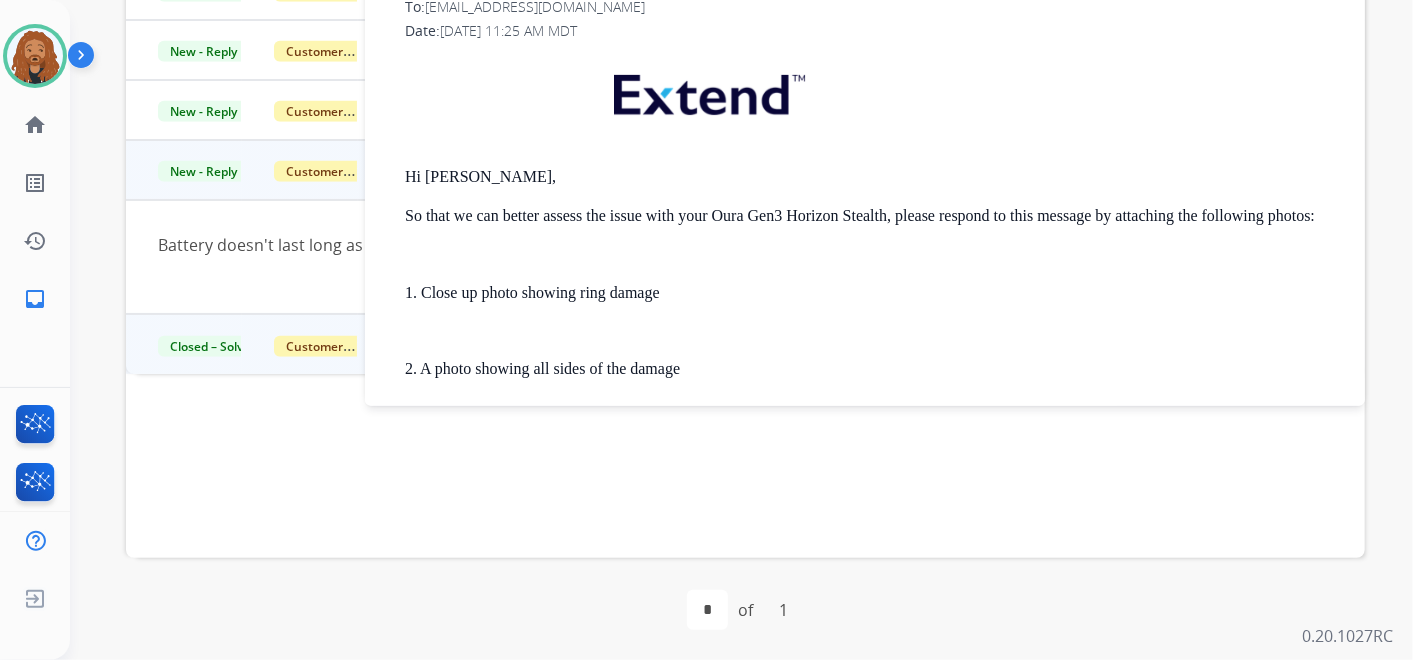 scroll, scrollTop: 621, scrollLeft: 0, axis: vertical 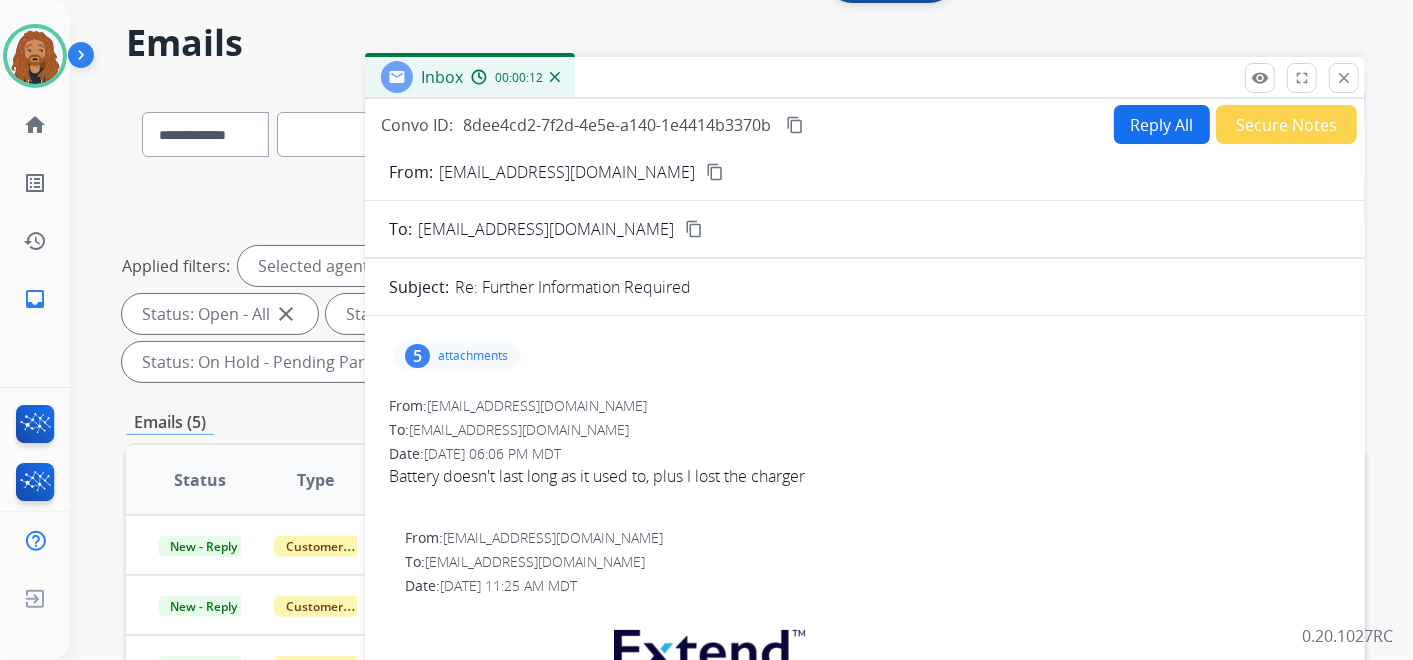 click on "attachments" at bounding box center [473, 356] 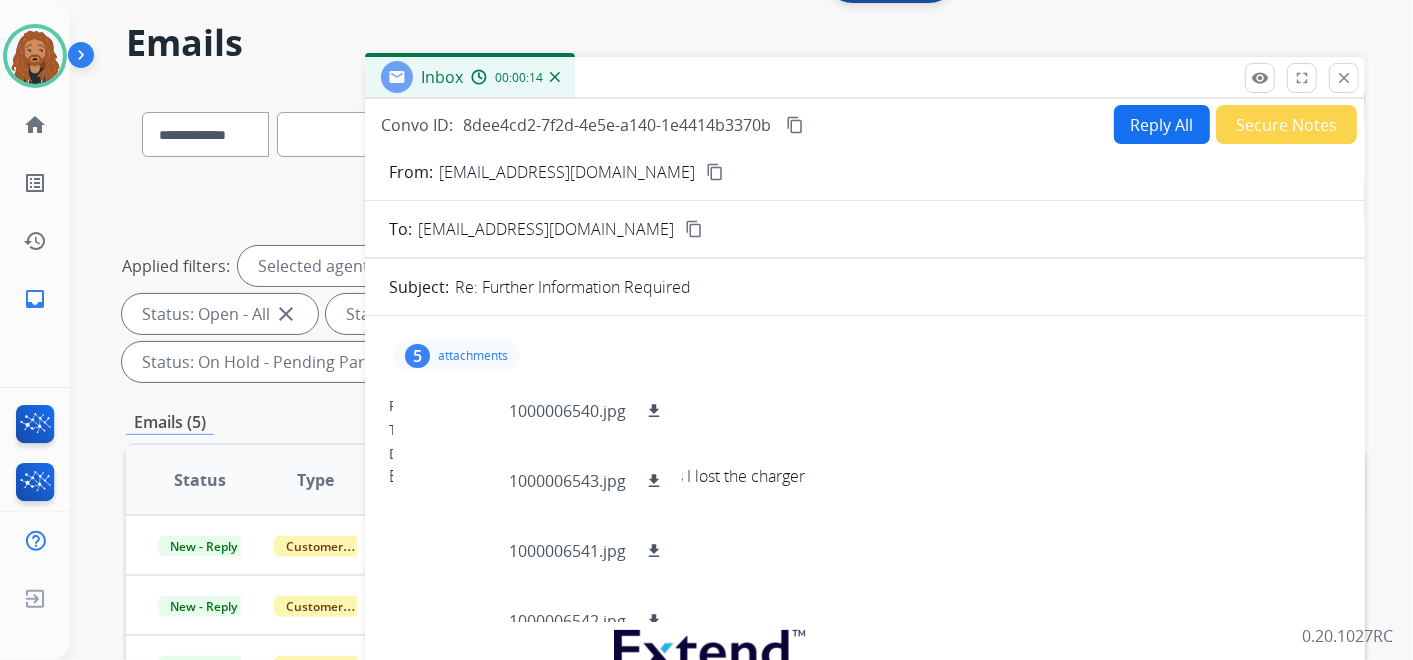 scroll, scrollTop: 100, scrollLeft: 0, axis: vertical 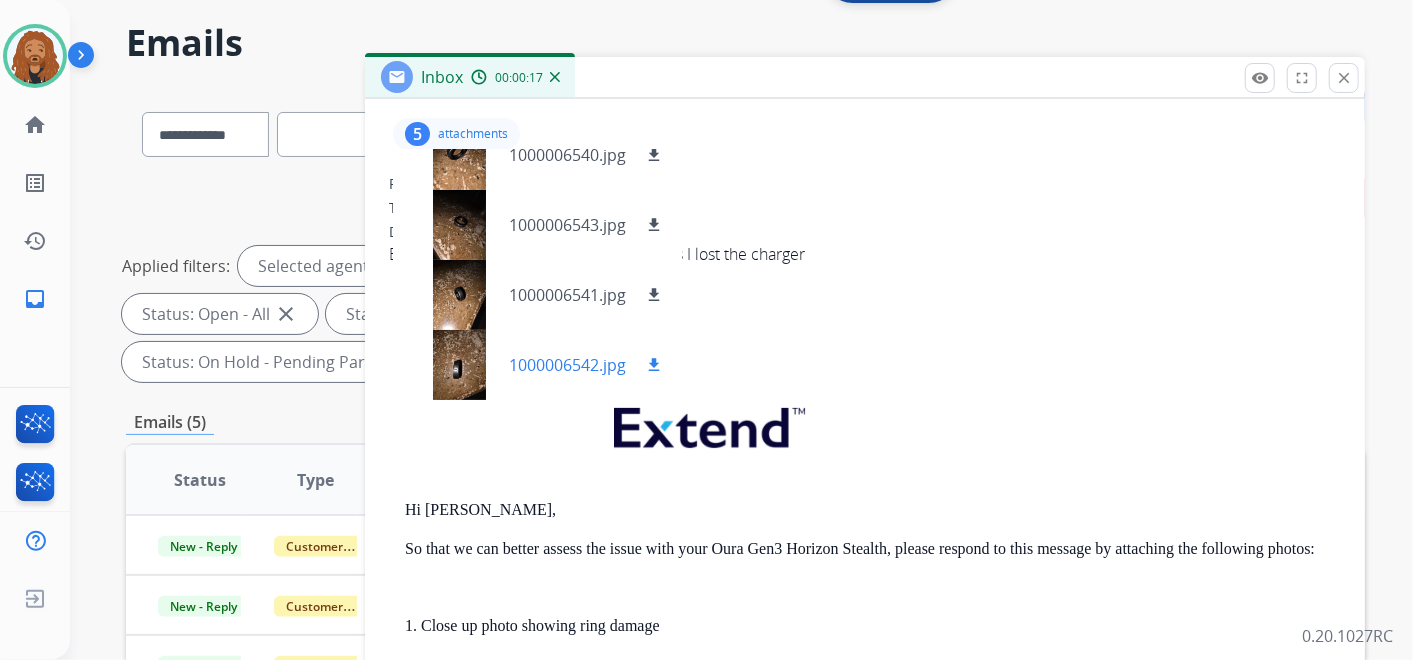 click on "download" at bounding box center (654, 365) 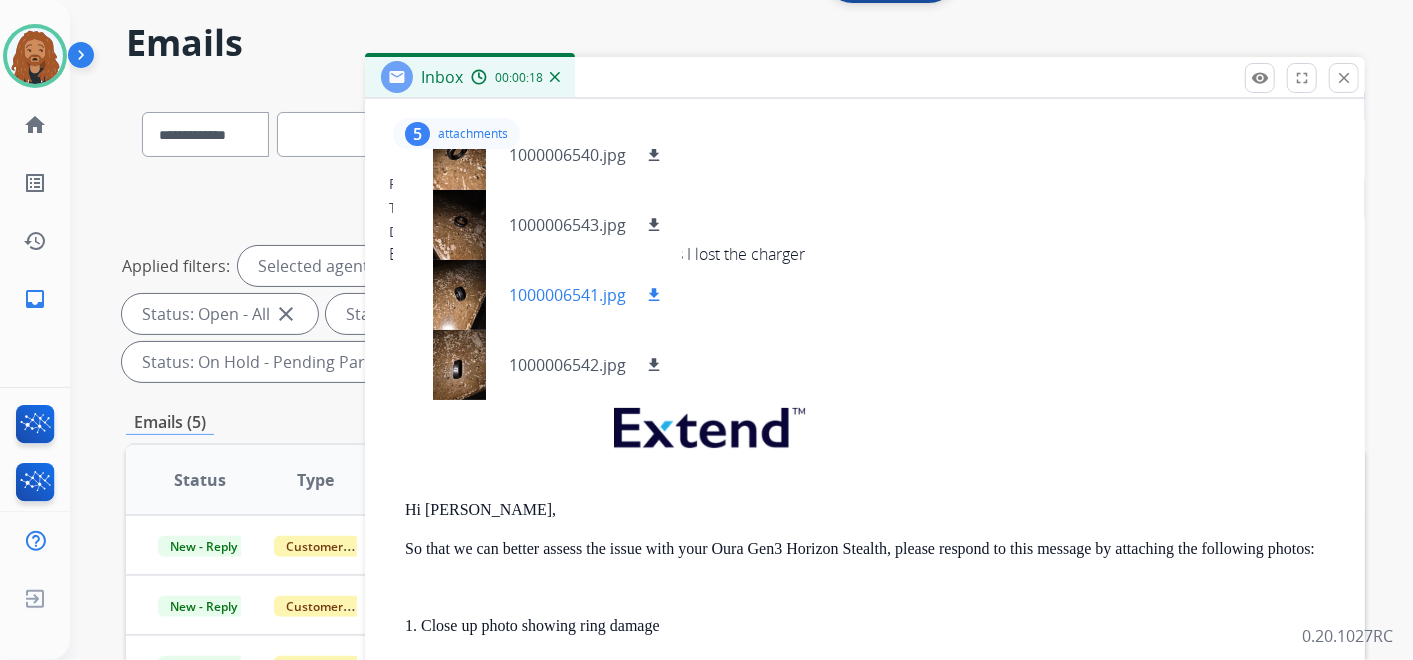click on "download" at bounding box center (654, 295) 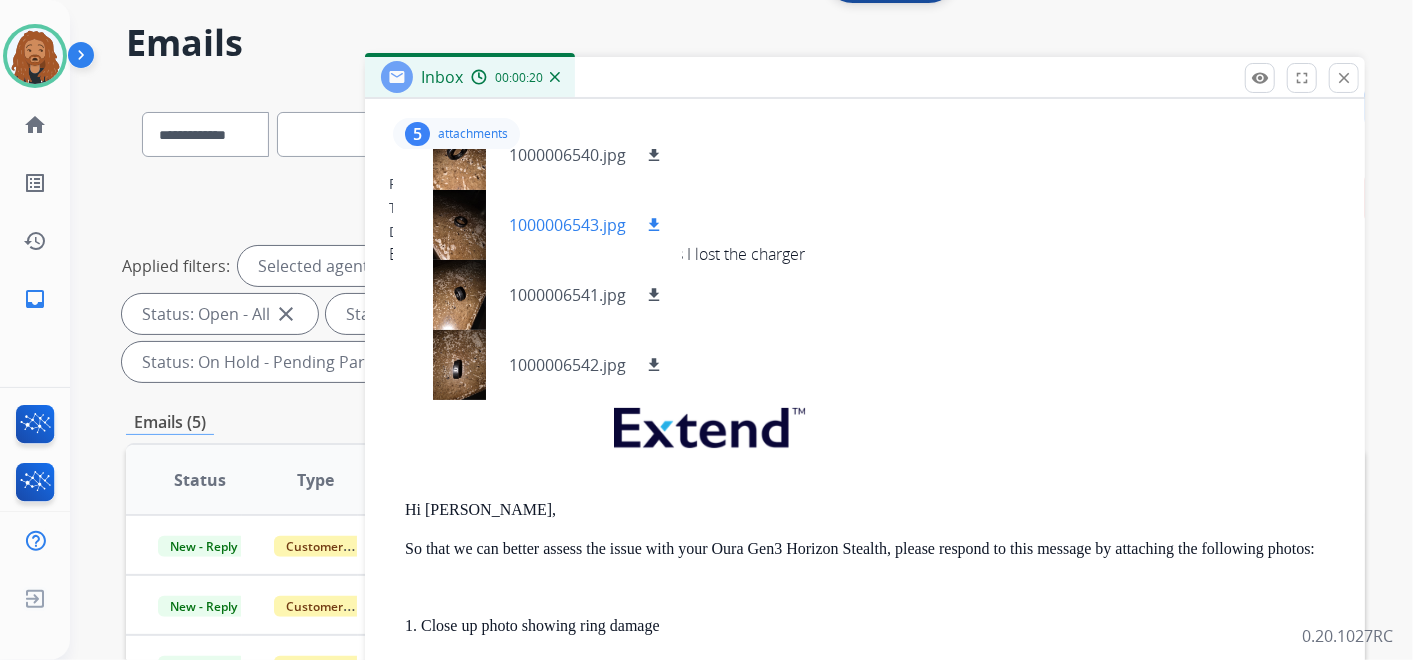 click on "1000006543.jpg  download" at bounding box center (587, 225) 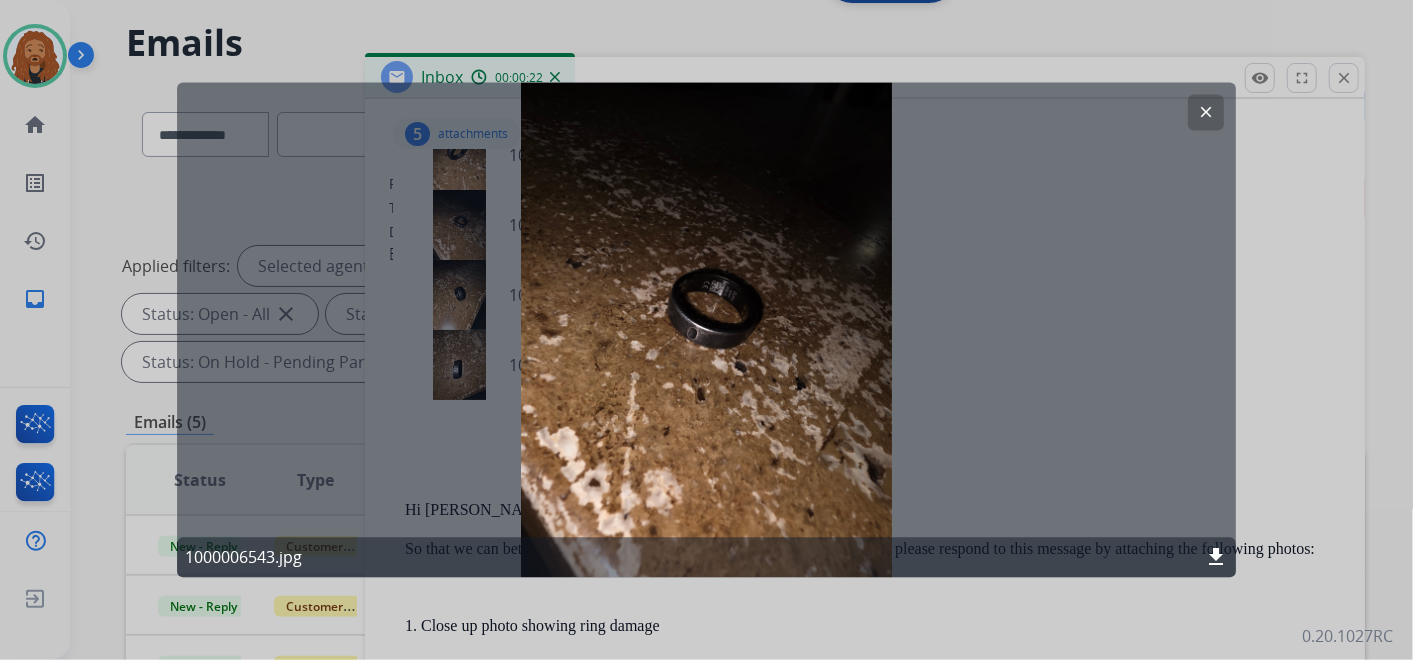 click on "clear" 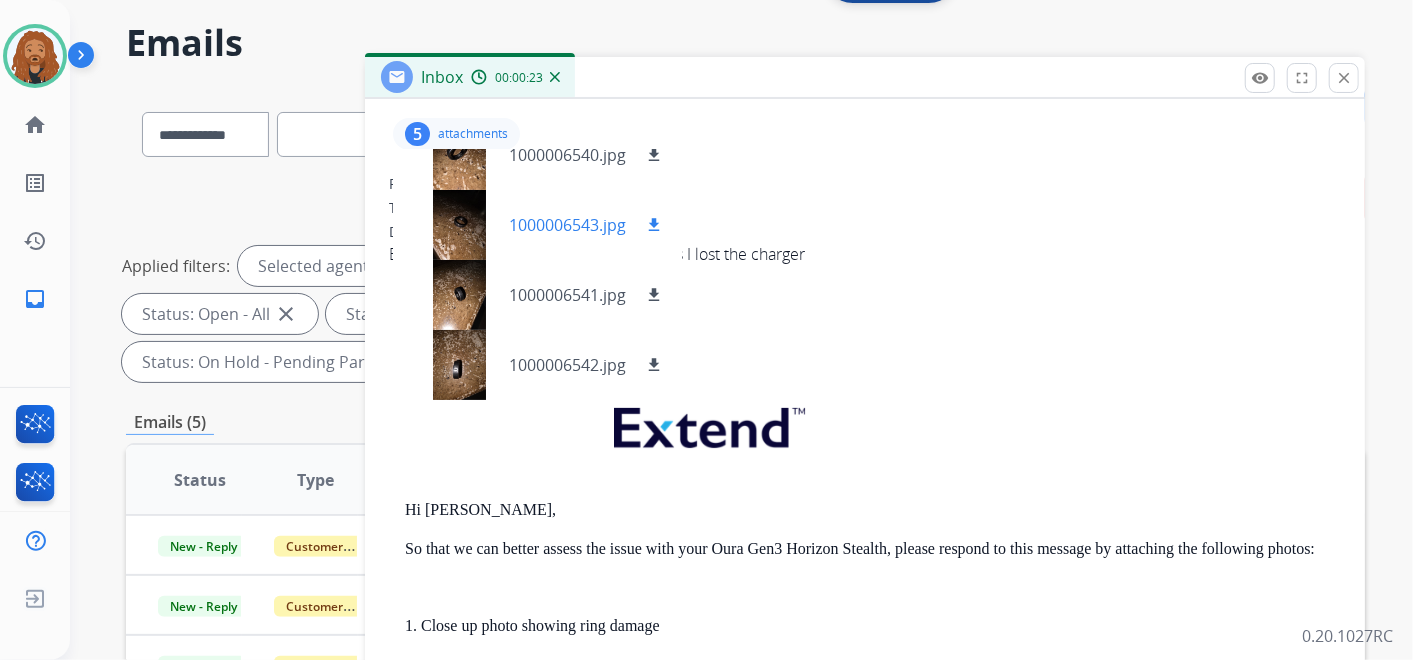 click on "download" at bounding box center [654, 225] 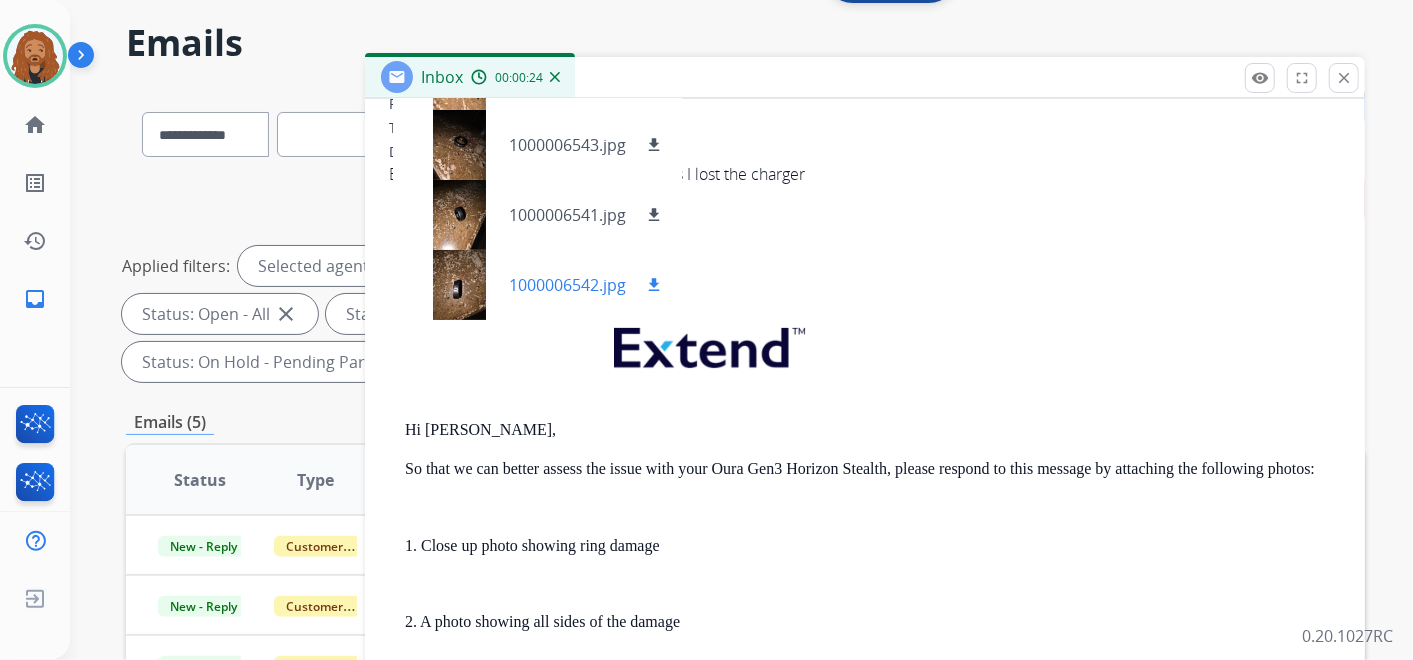 scroll, scrollTop: 333, scrollLeft: 0, axis: vertical 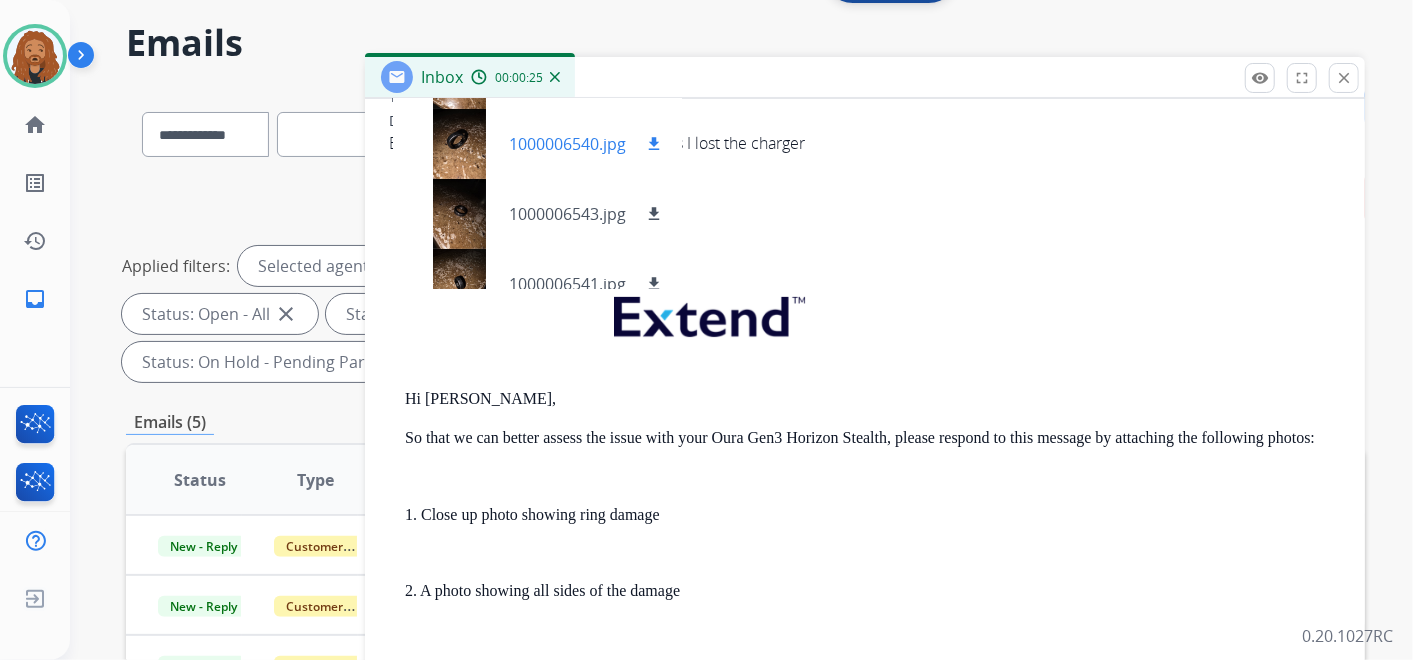 click on "download" at bounding box center [654, 144] 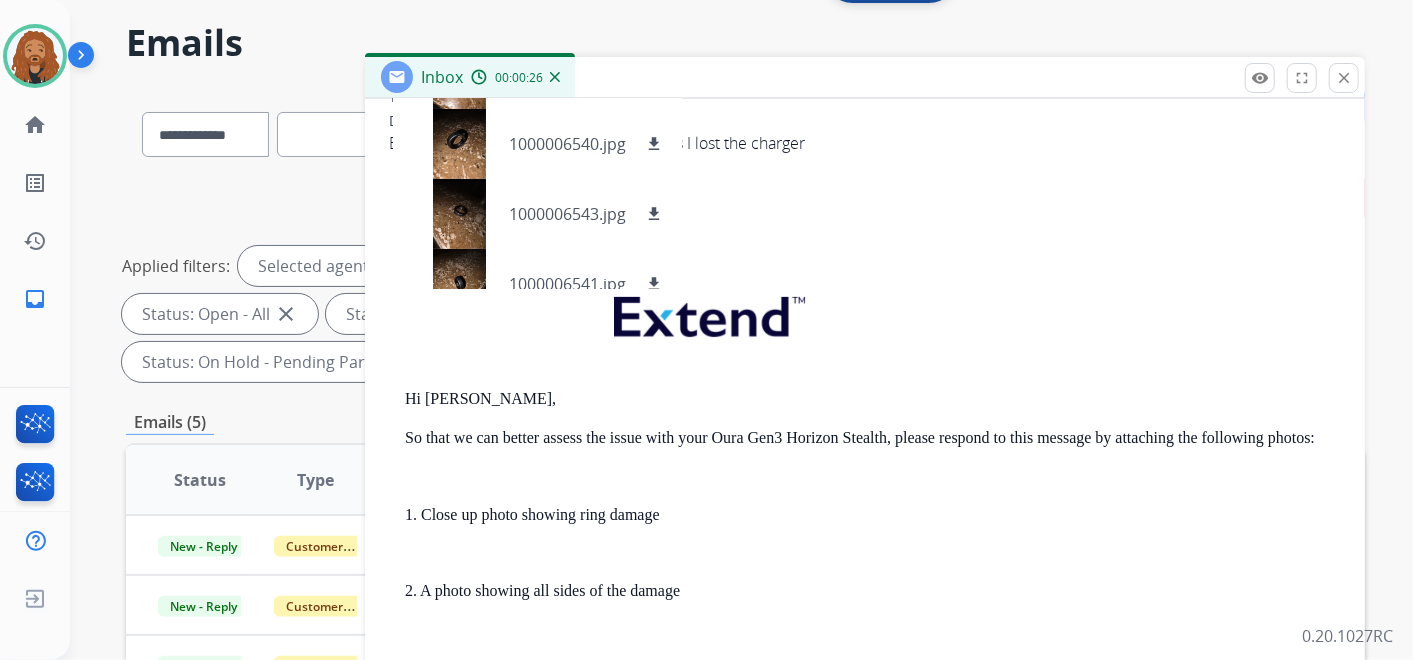 click on "Date:  07/21/2025 - 11:25 AM MDT" at bounding box center (873, 253) 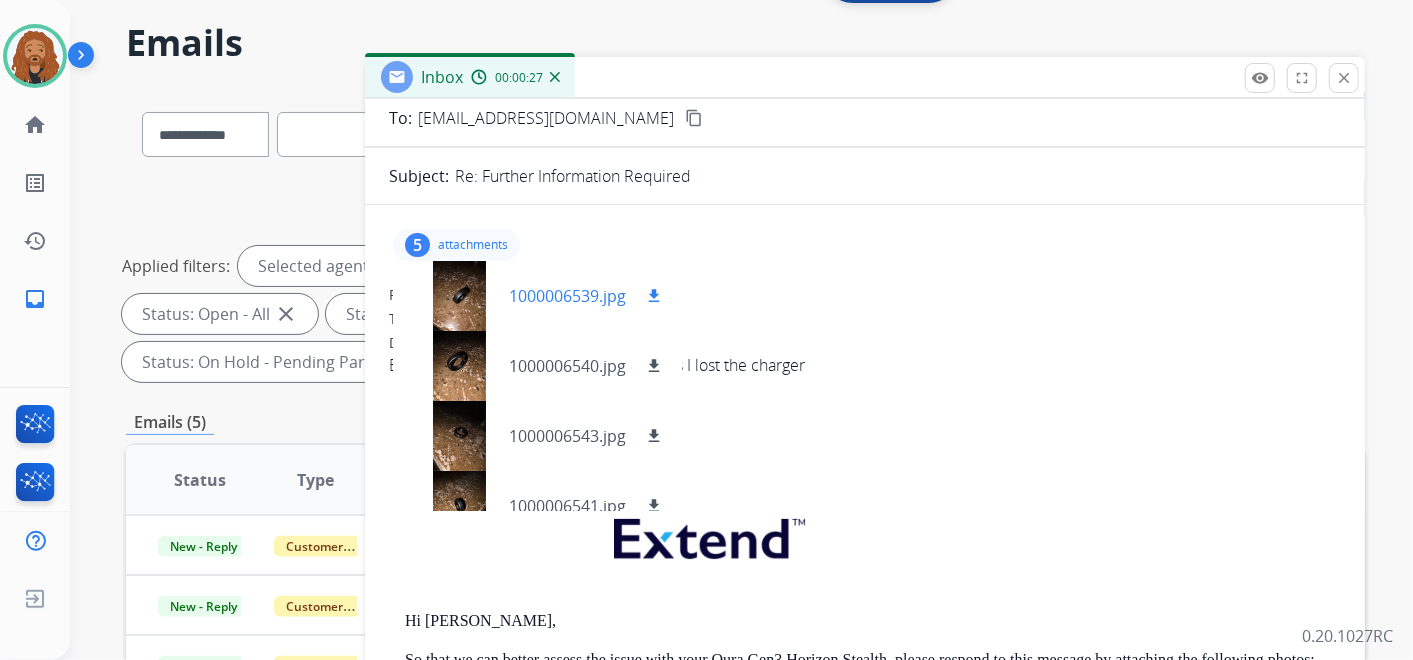 click on "download" at bounding box center [654, 296] 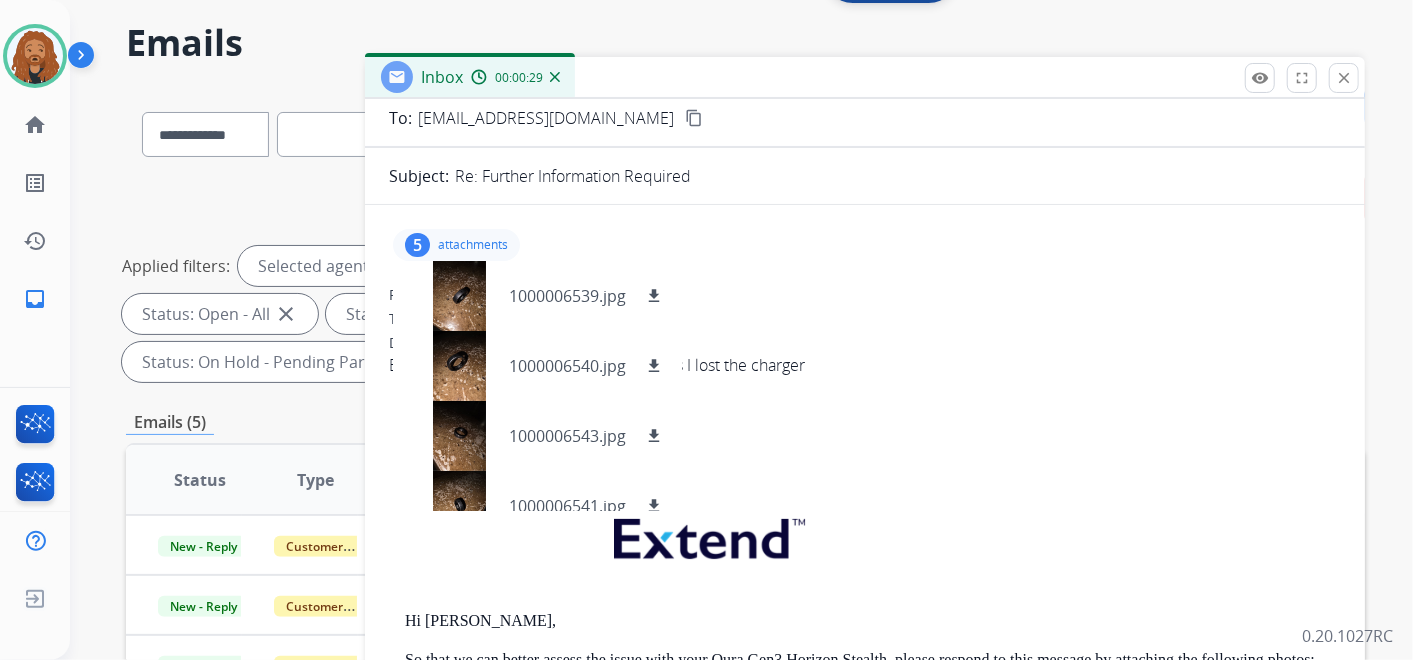 click on "**********" at bounding box center (745, 282) 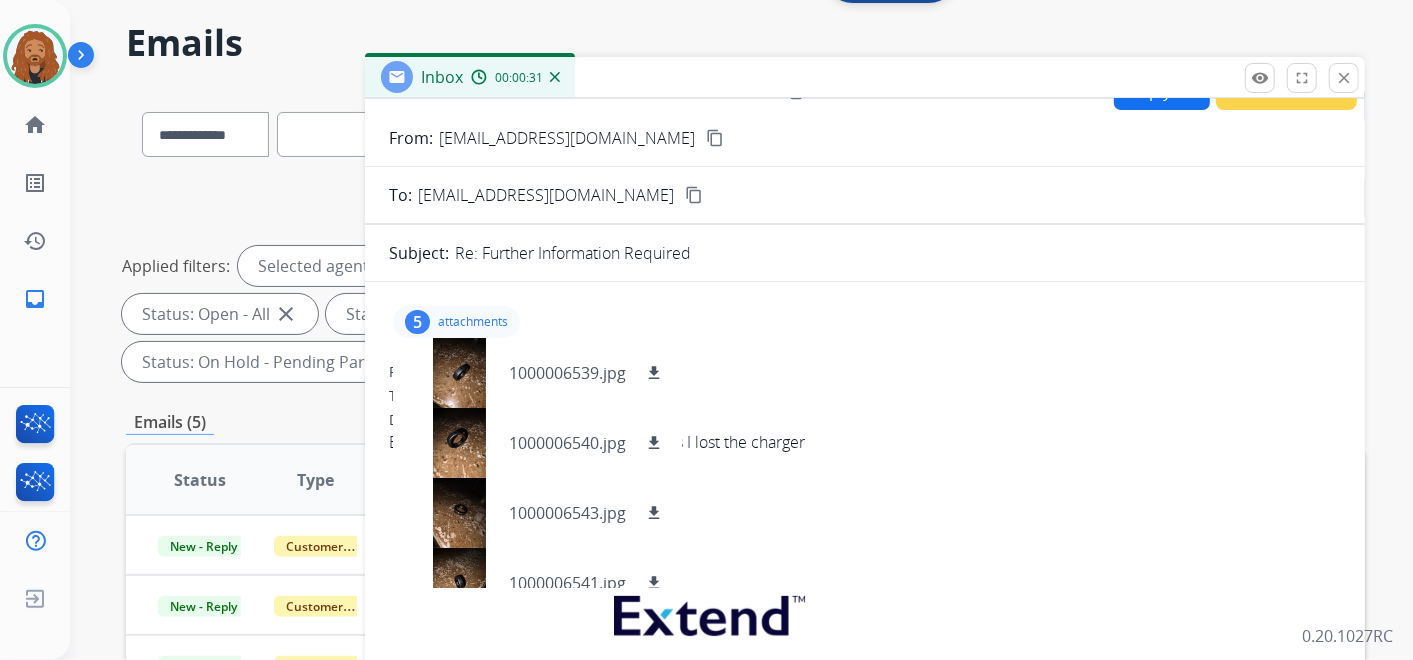 scroll, scrollTop: 0, scrollLeft: 0, axis: both 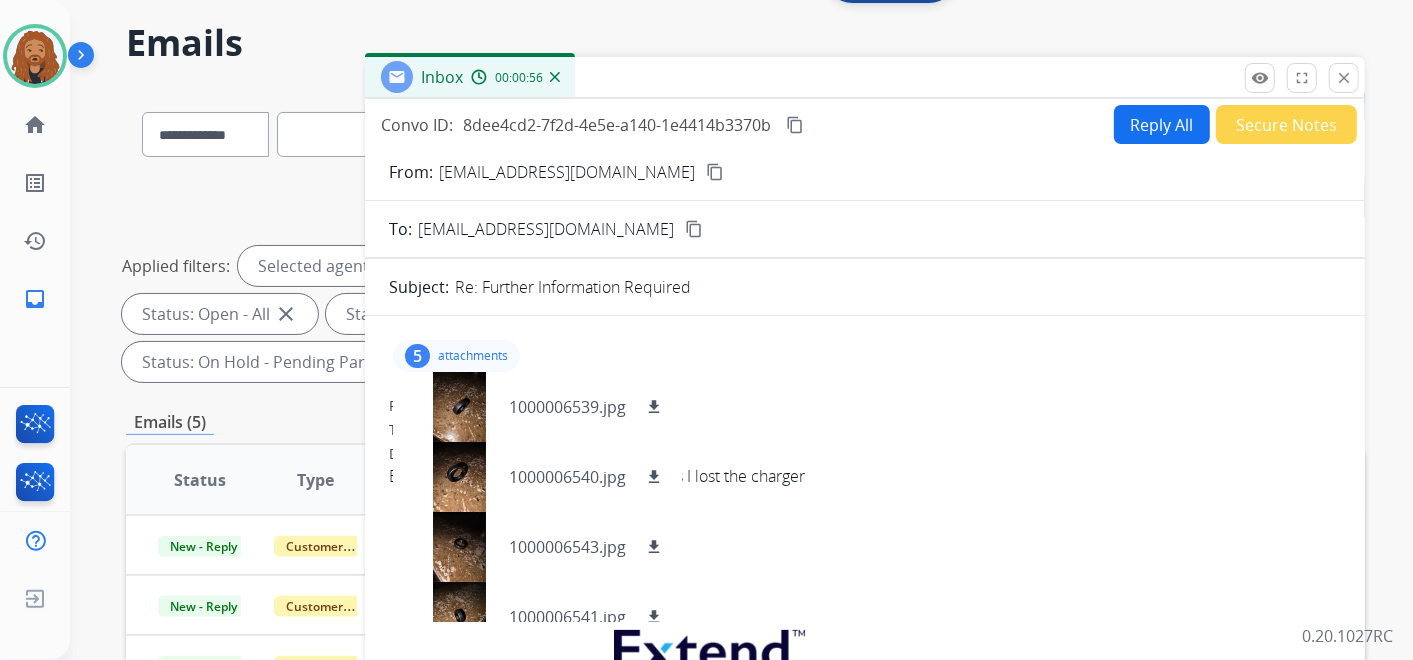 click on "Reply All" at bounding box center (1162, 124) 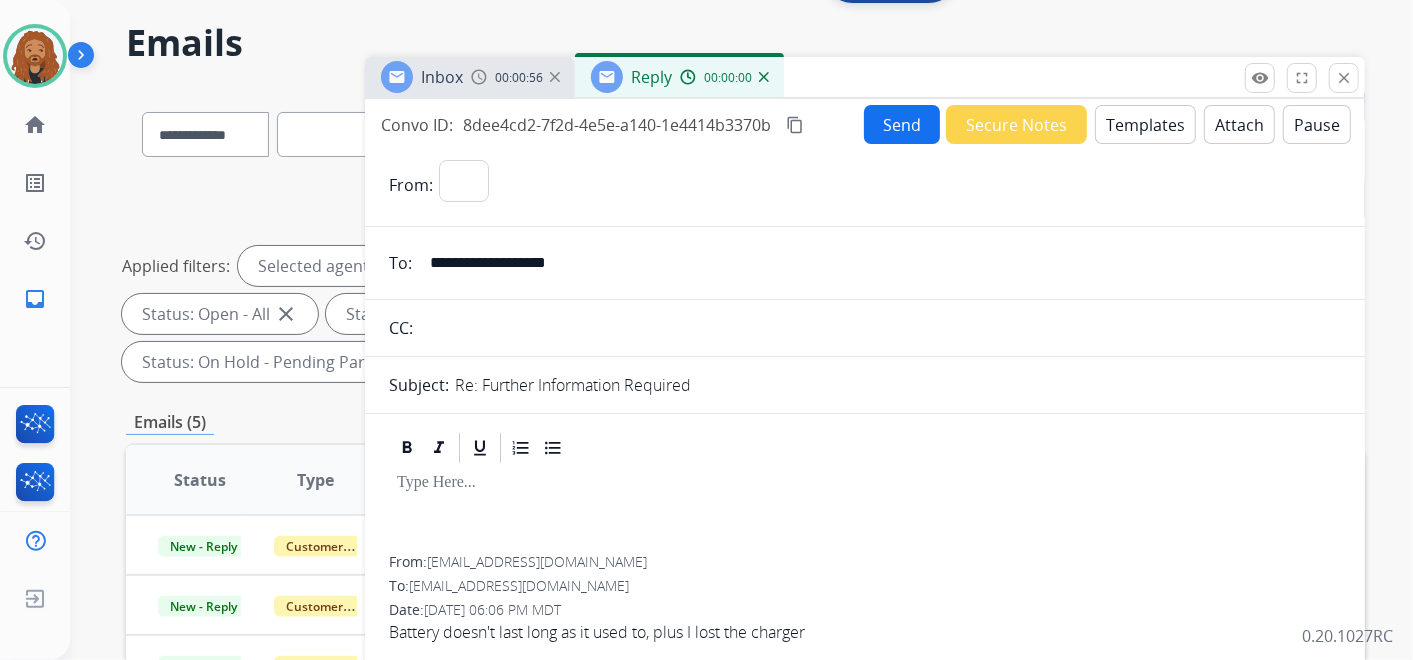 select on "**********" 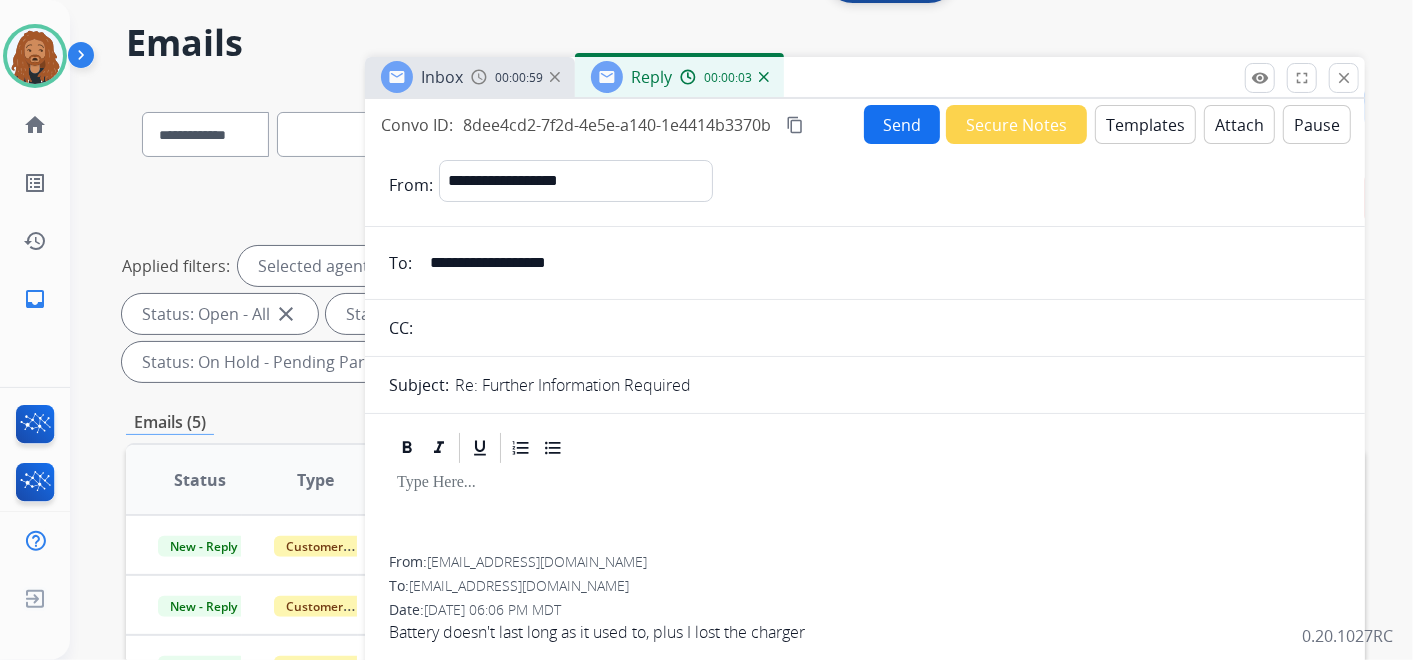 click on "Templates" at bounding box center [1145, 124] 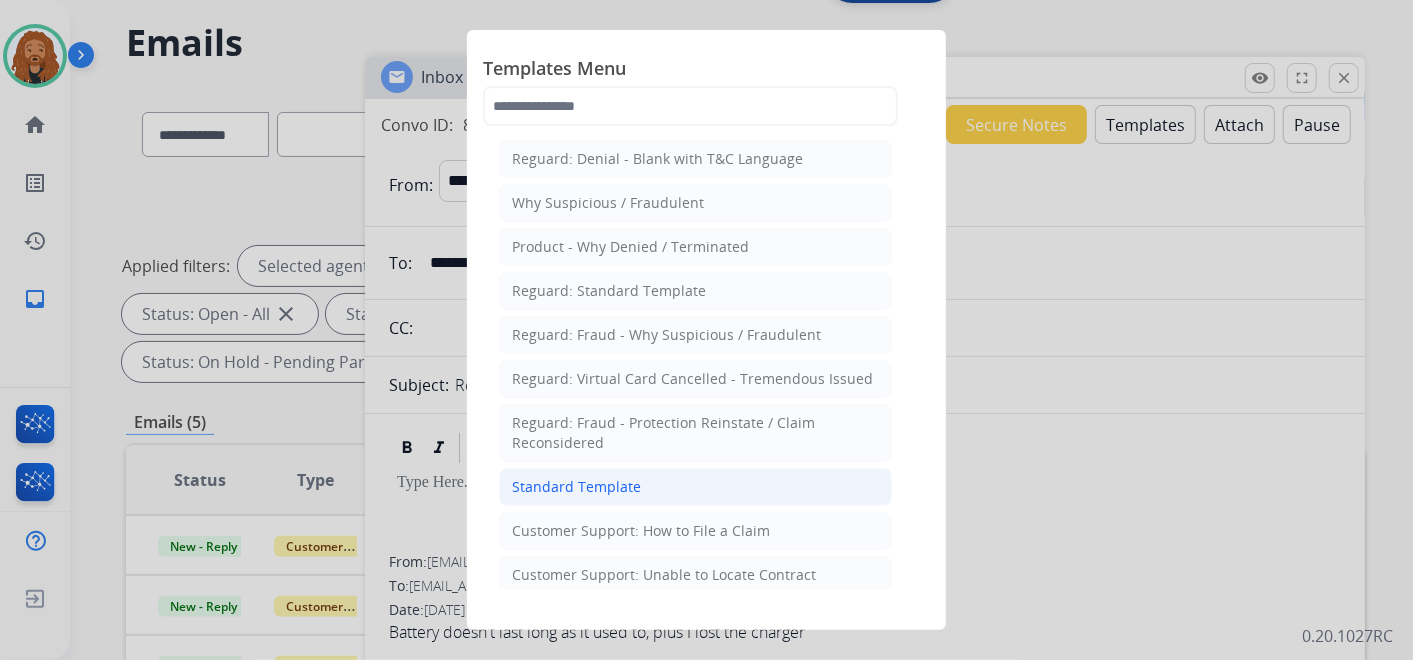 click on "Standard Template" 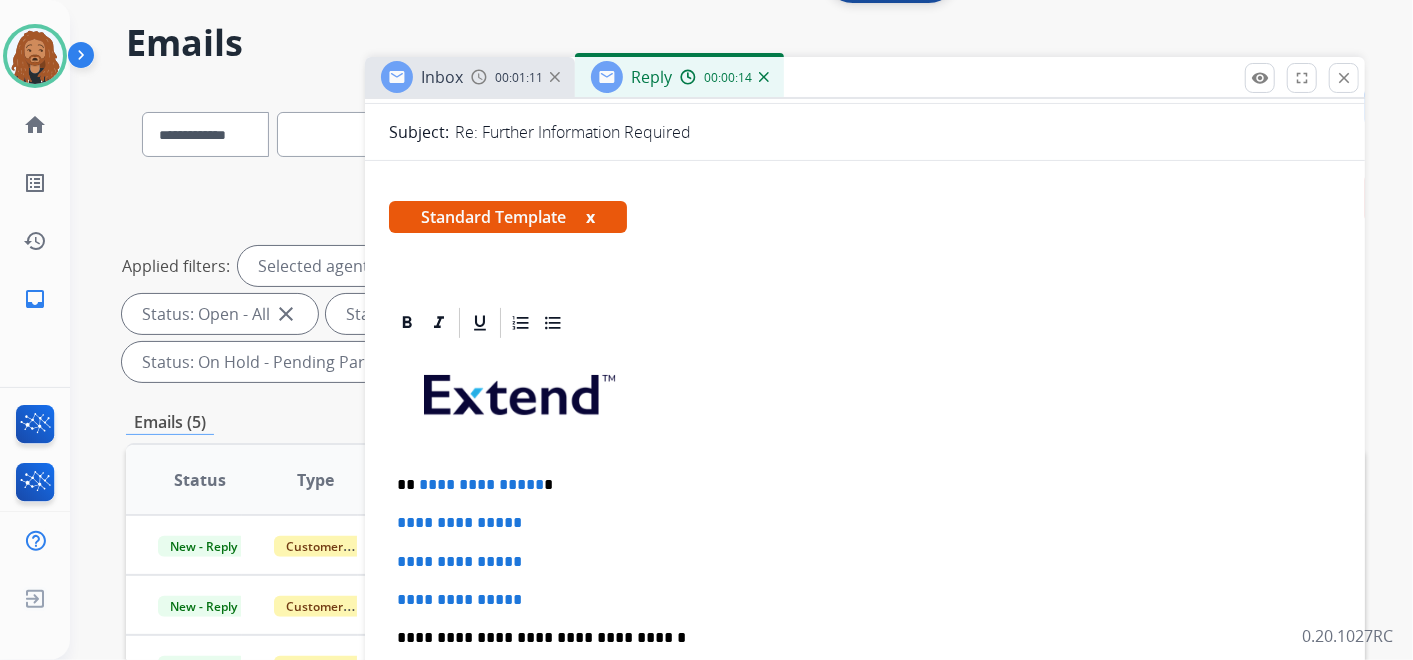 scroll, scrollTop: 333, scrollLeft: 0, axis: vertical 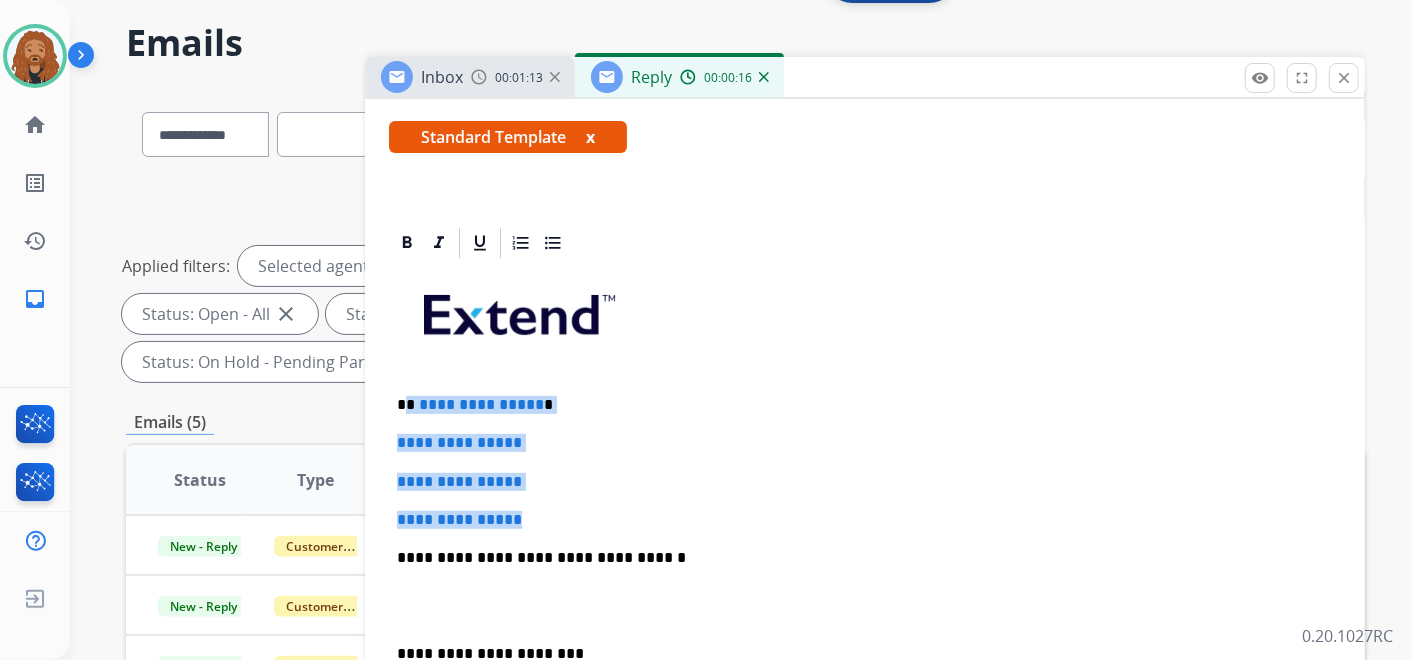 drag, startPoint x: 545, startPoint y: 517, endPoint x: 408, endPoint y: 386, distance: 189.55211 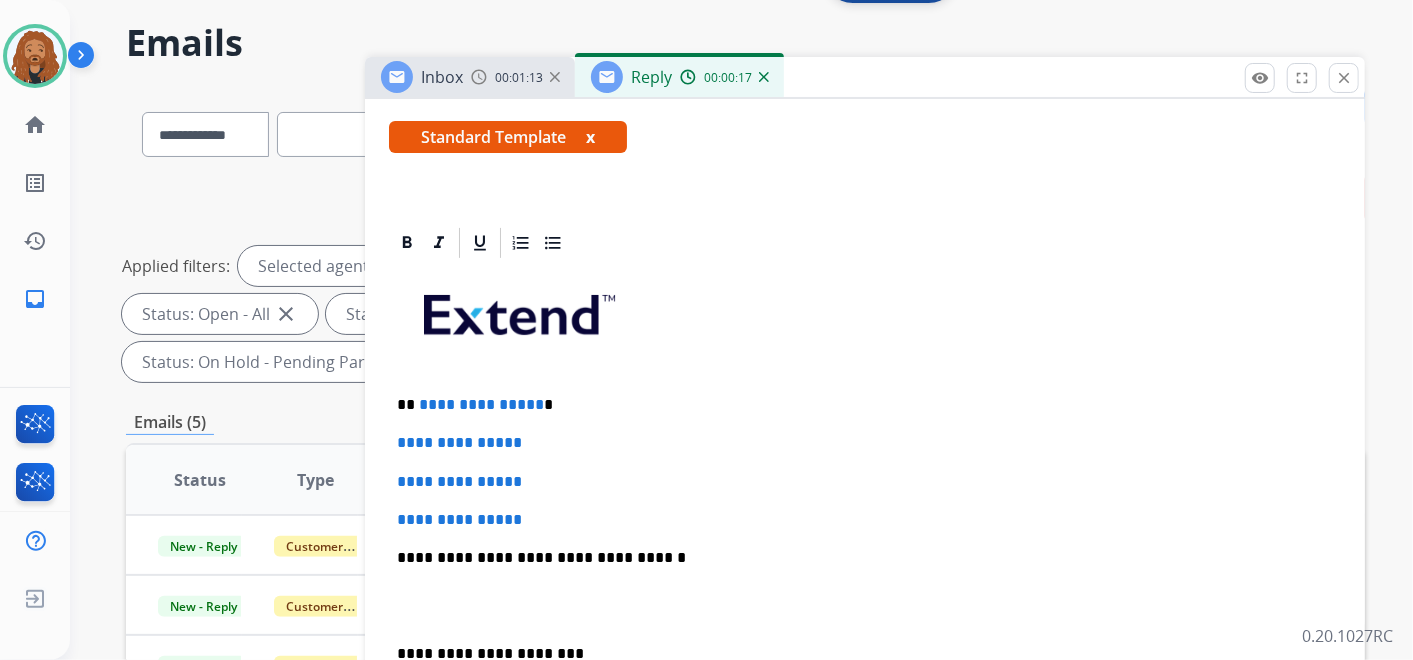 type 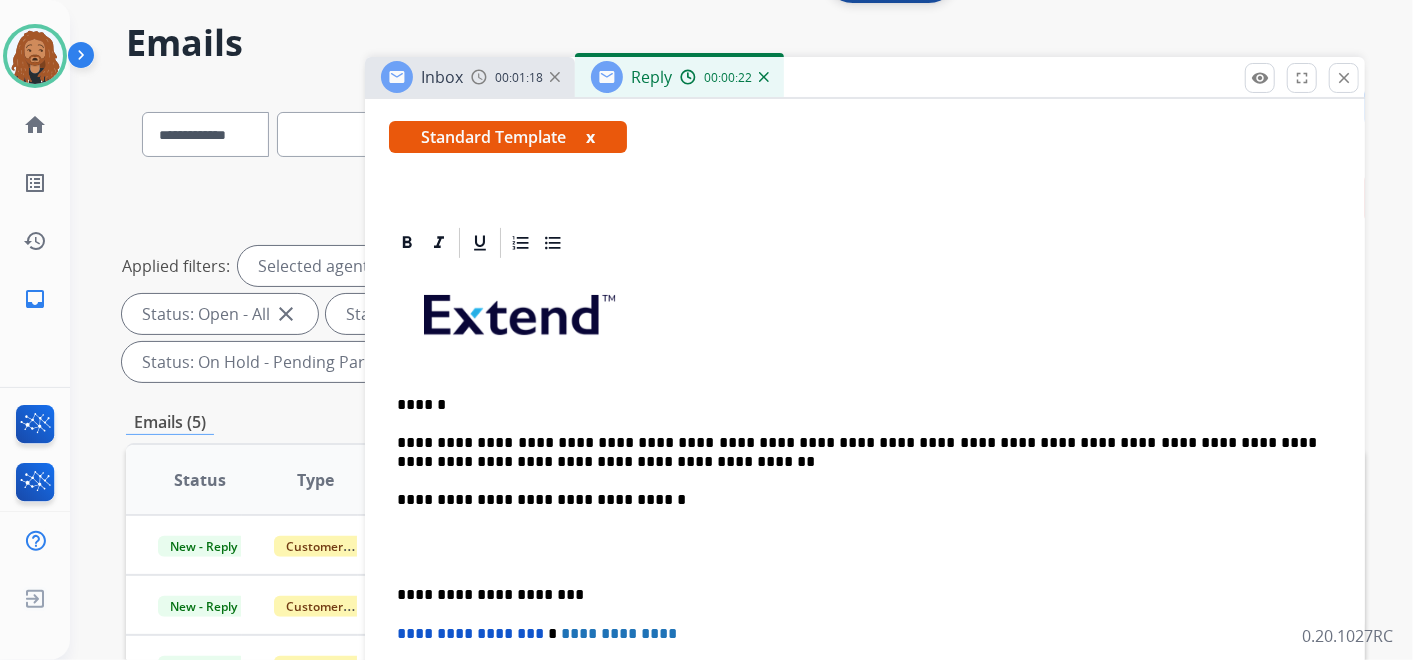 click at bounding box center (865, 547) 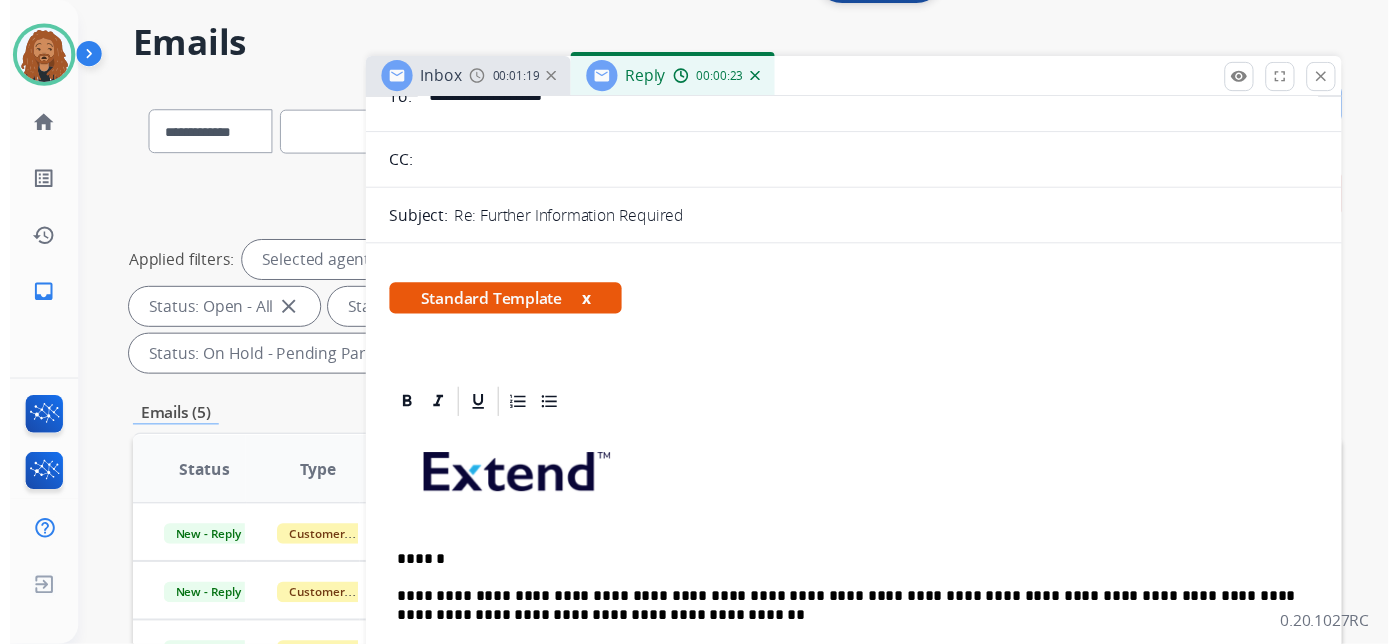 scroll, scrollTop: 0, scrollLeft: 0, axis: both 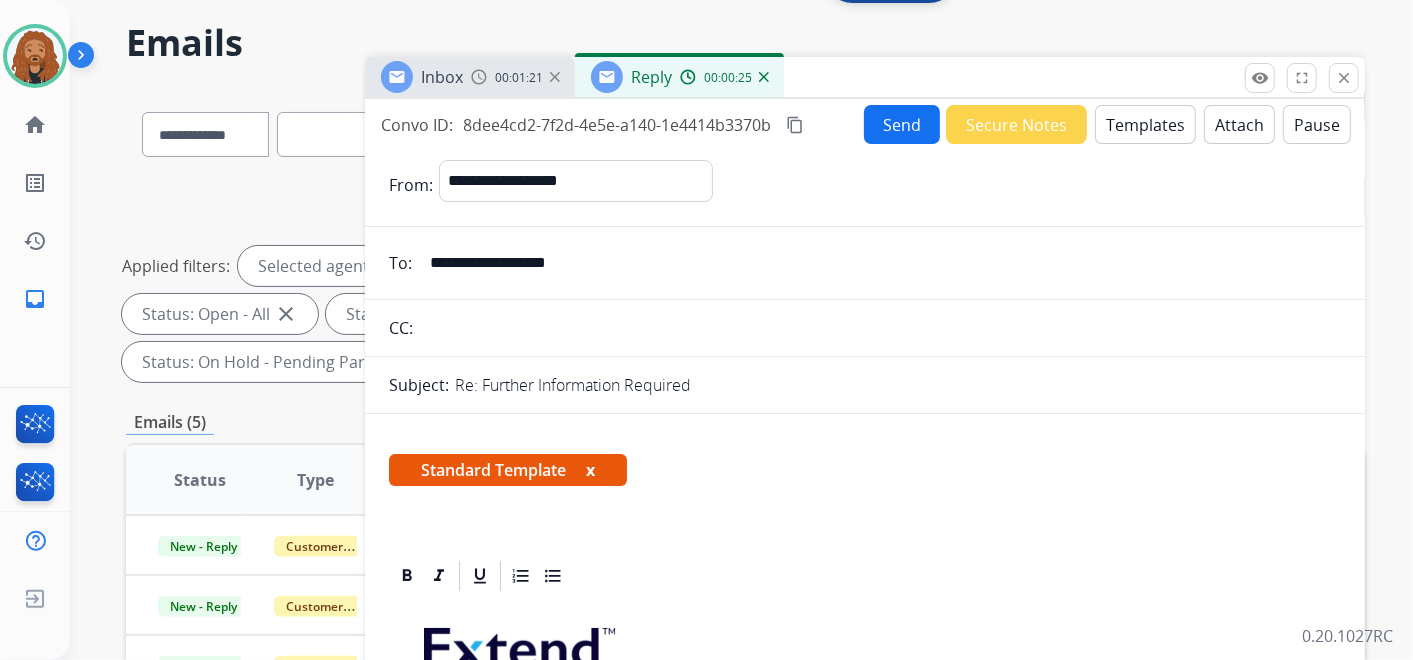 drag, startPoint x: 499, startPoint y: 274, endPoint x: 367, endPoint y: 284, distance: 132.37825 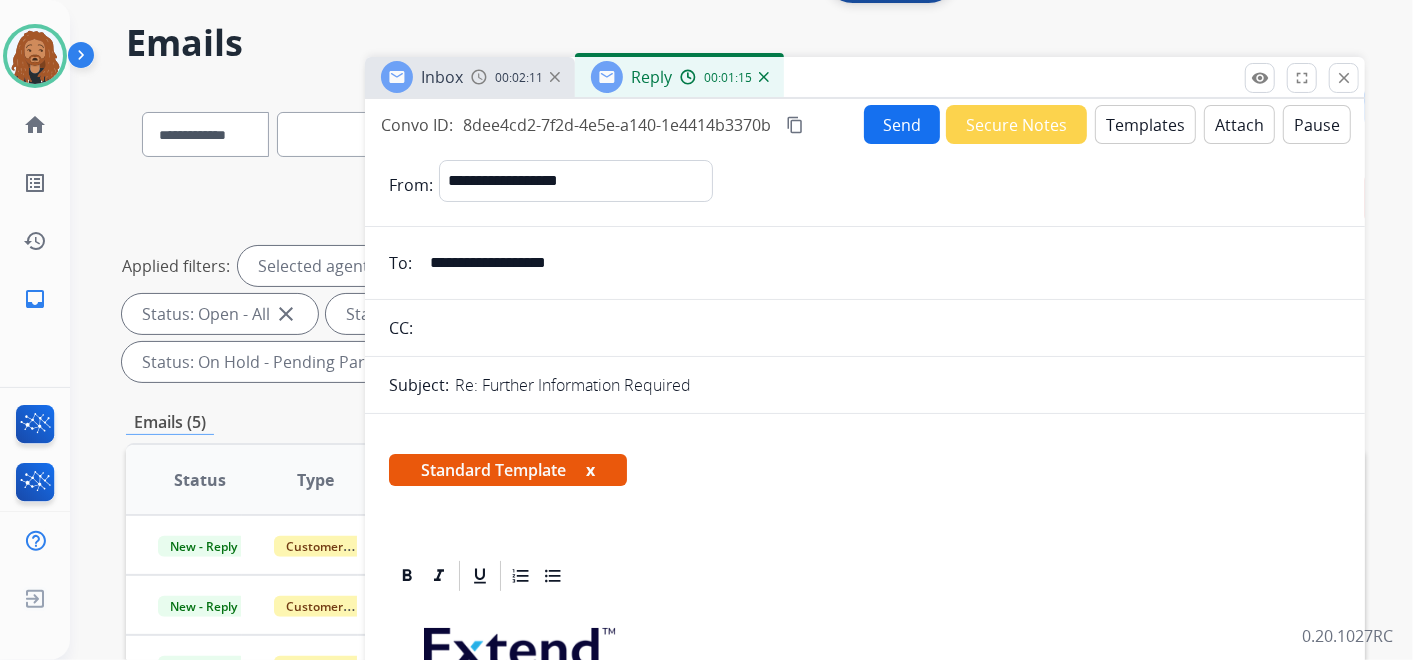 click on "Send" at bounding box center [902, 124] 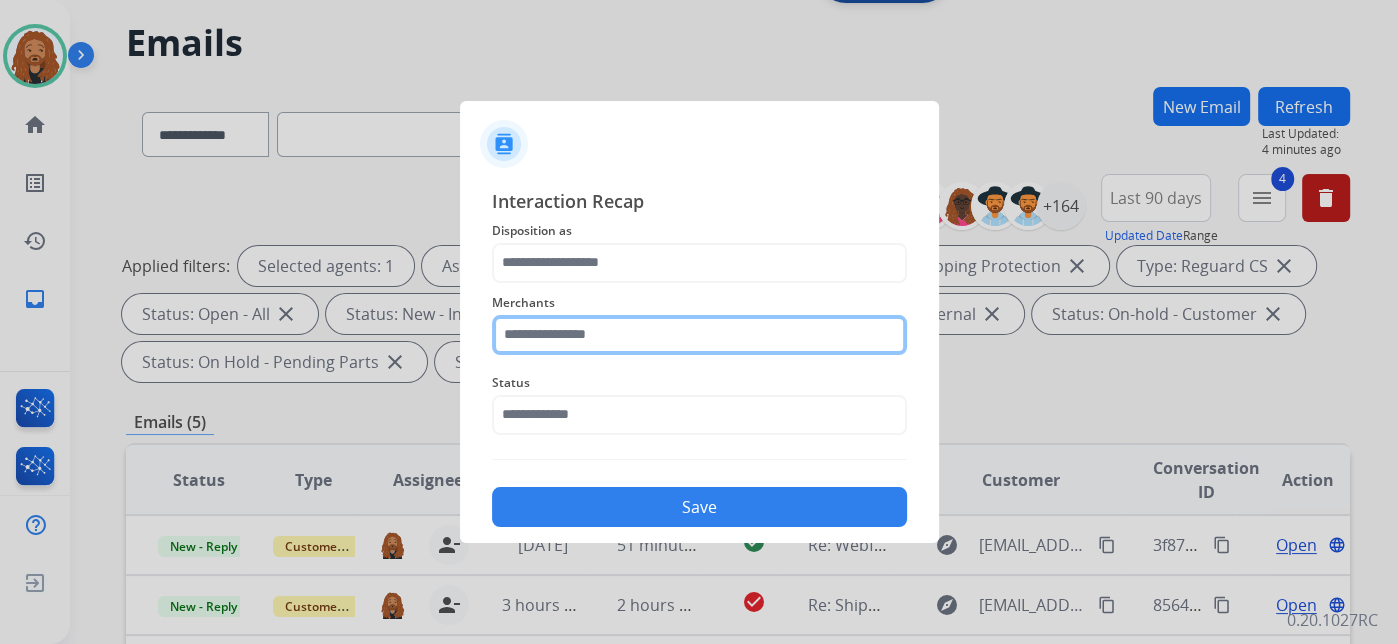 click on "Merchants" 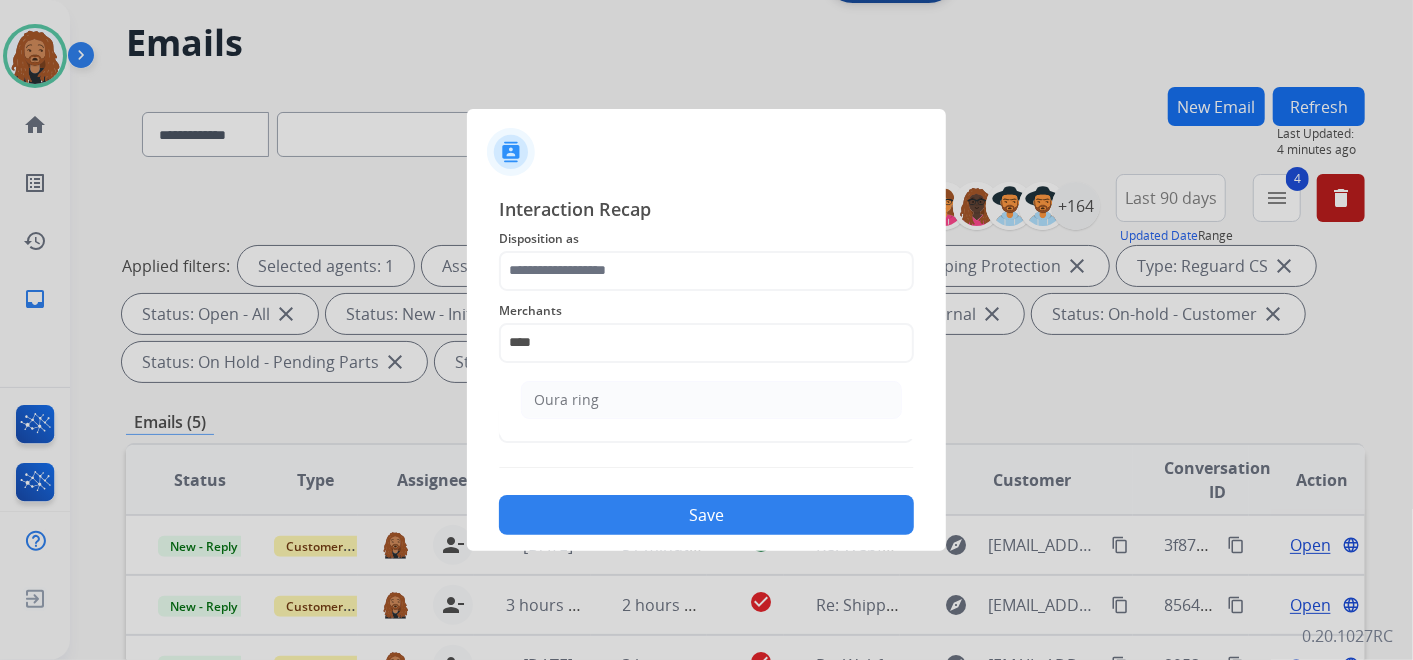 drag, startPoint x: 632, startPoint y: 388, endPoint x: 610, endPoint y: 408, distance: 29.732138 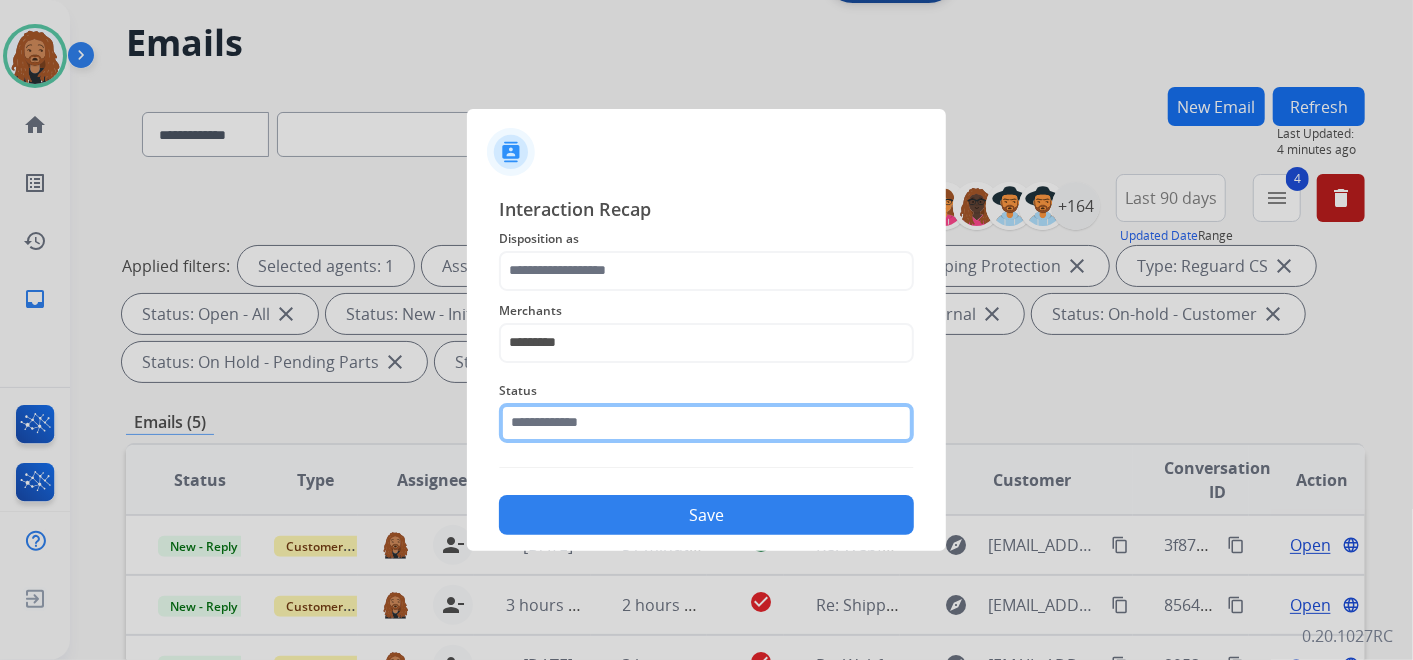 click 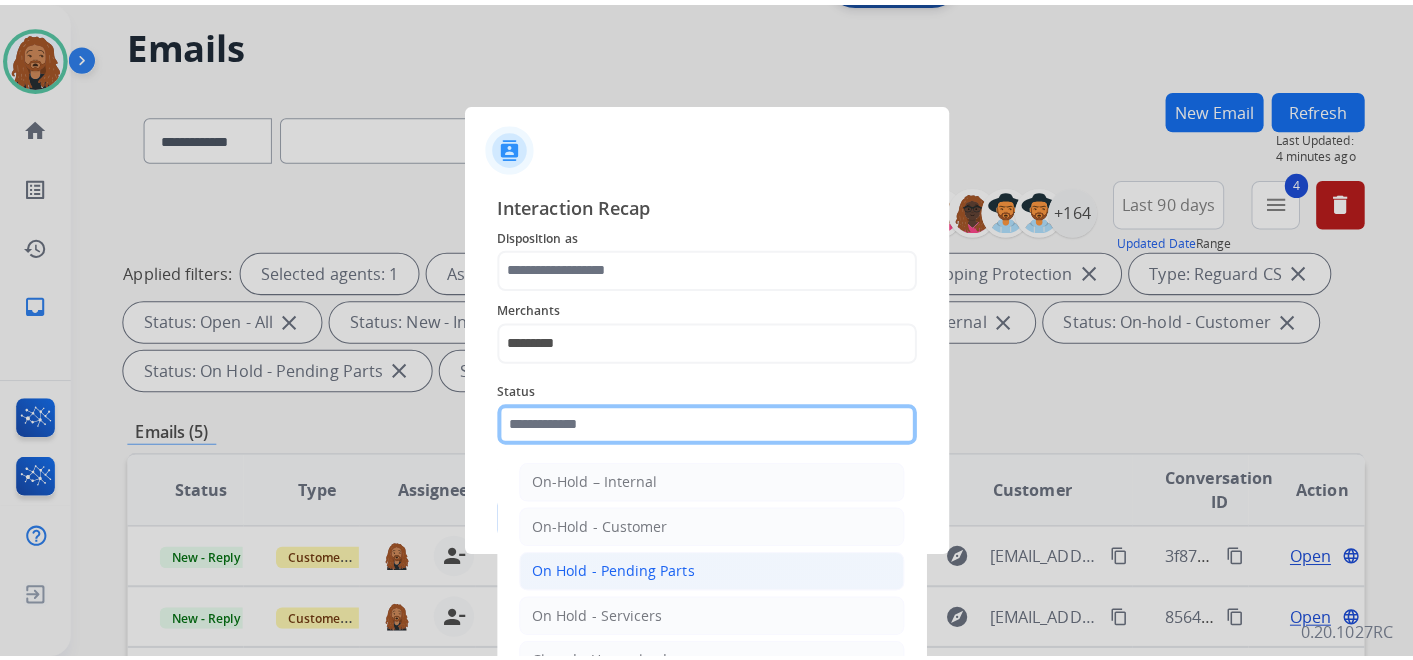 scroll, scrollTop: 114, scrollLeft: 0, axis: vertical 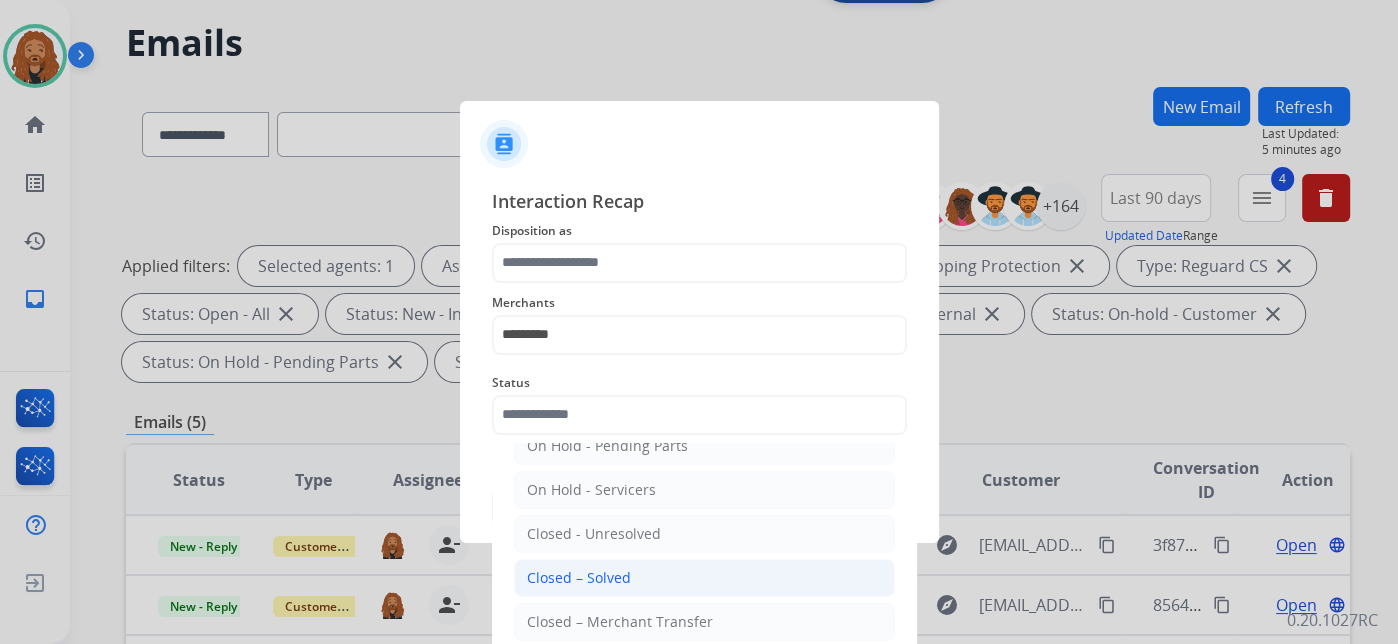 click on "Closed – Solved" 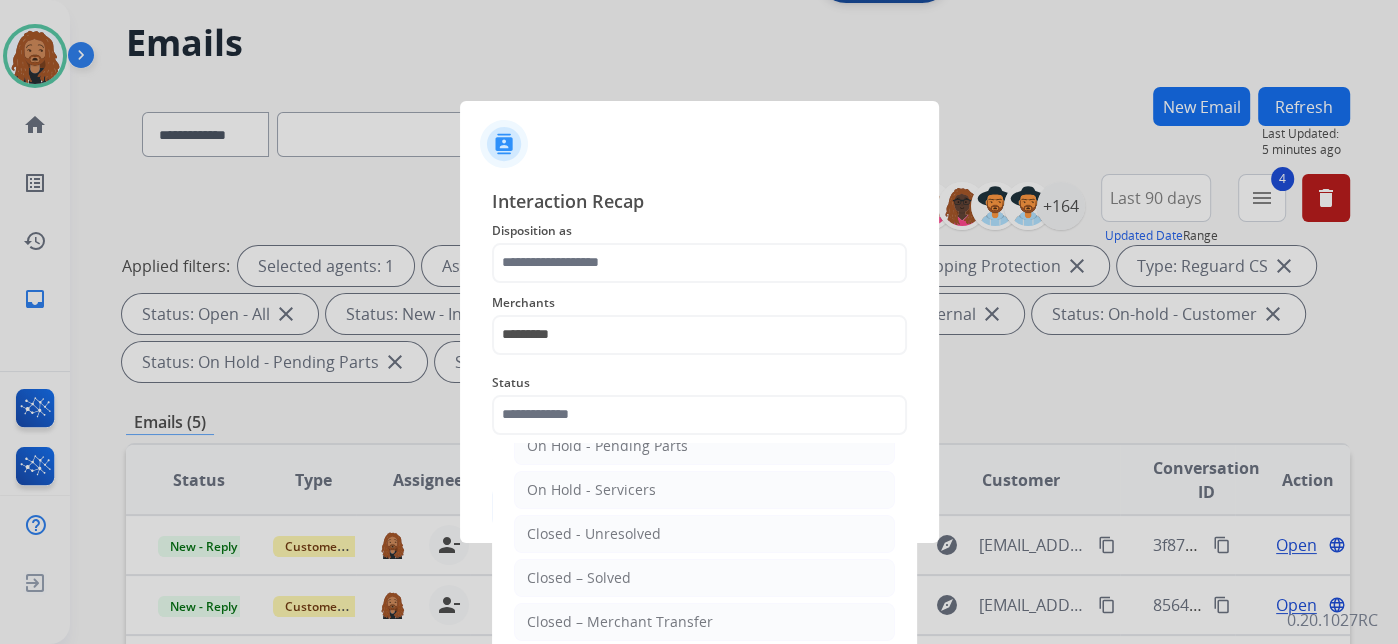 type on "**********" 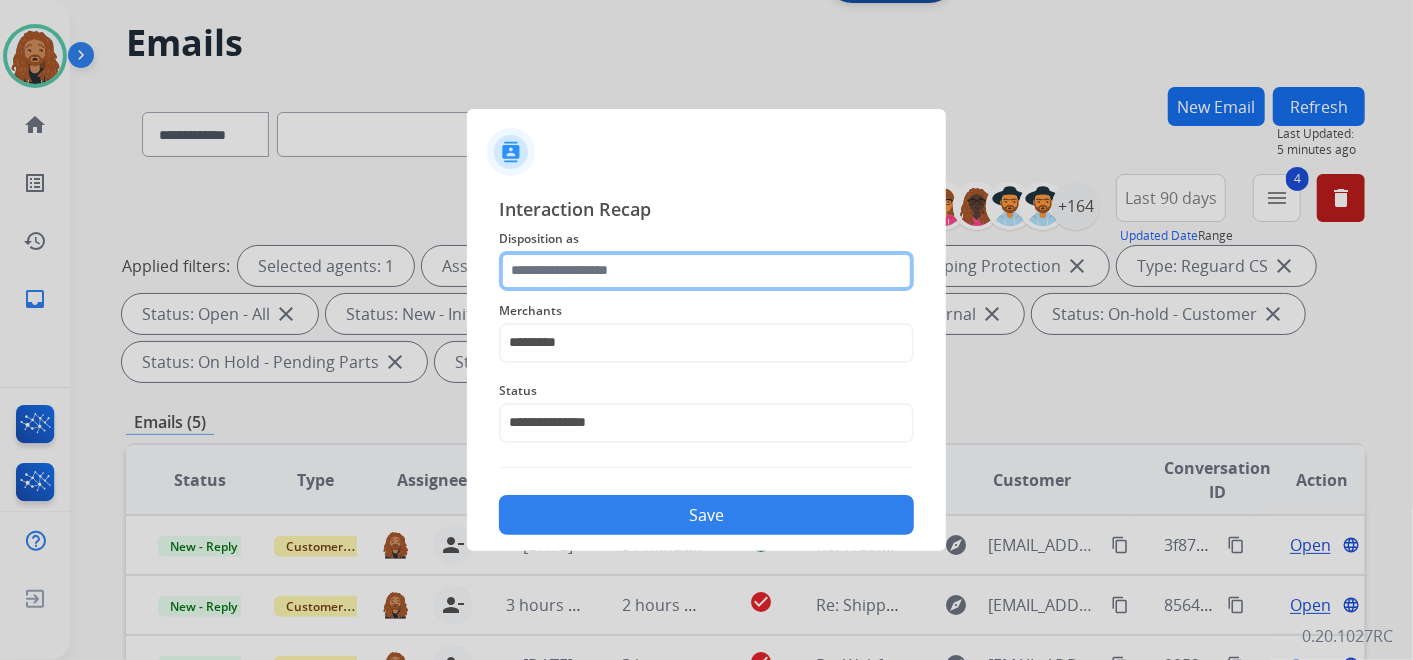 click 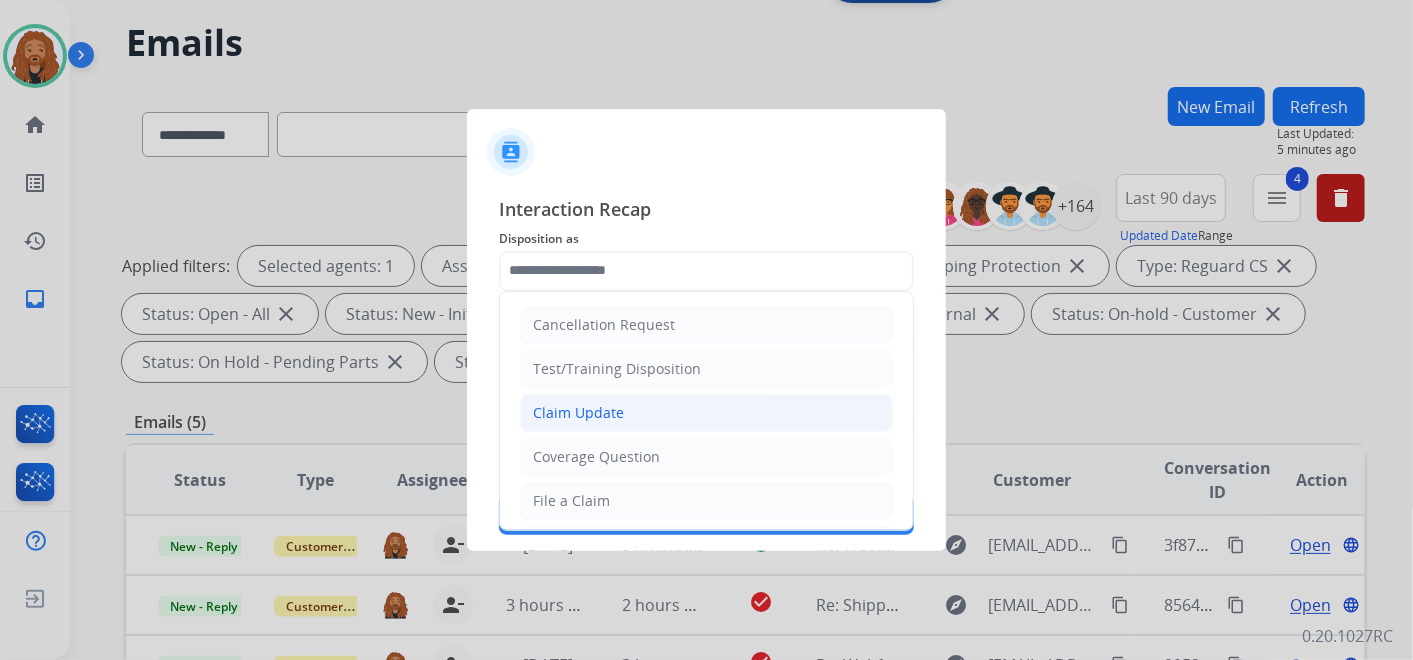 click on "Claim Update" 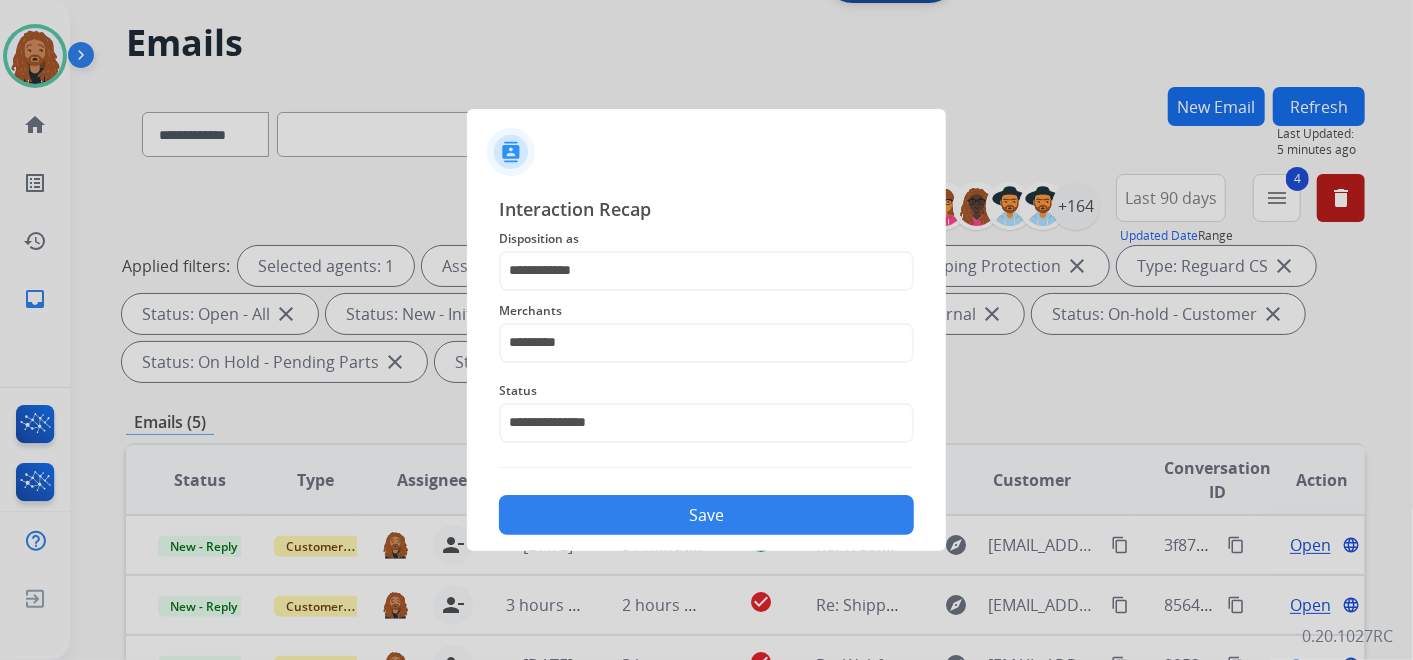 click on "Save" 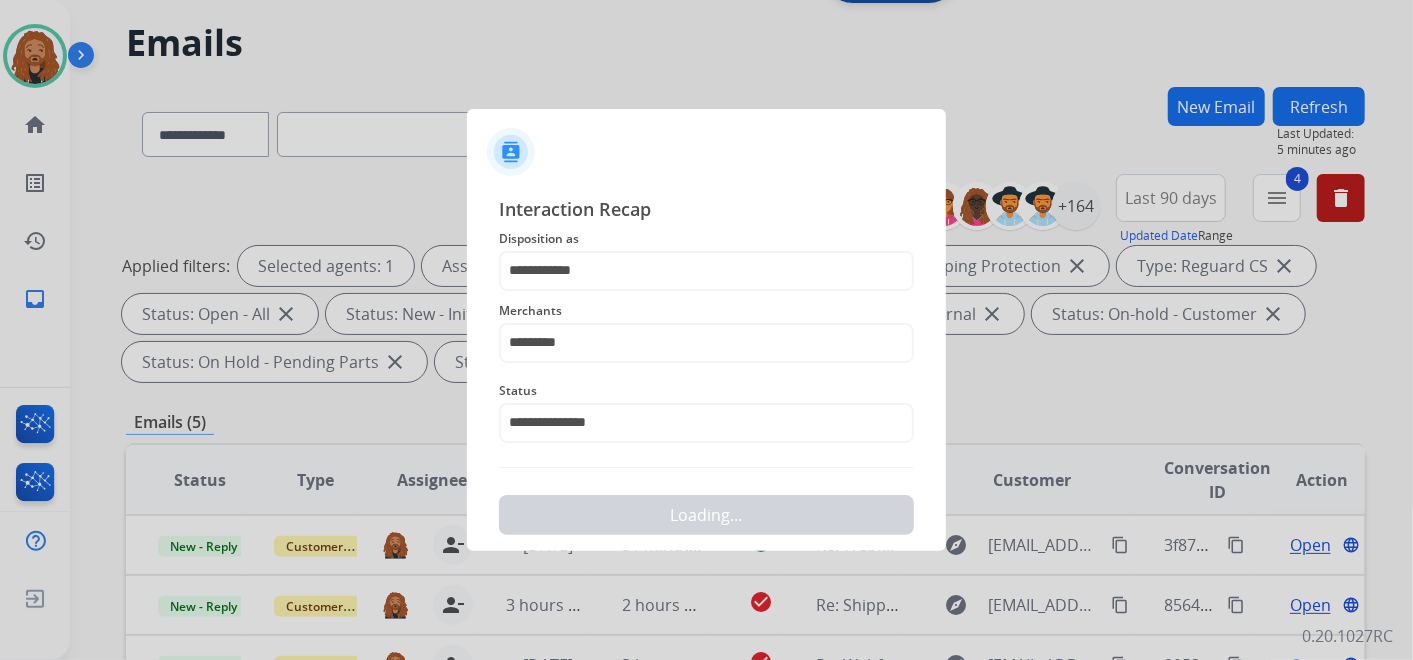 scroll, scrollTop: 0, scrollLeft: 0, axis: both 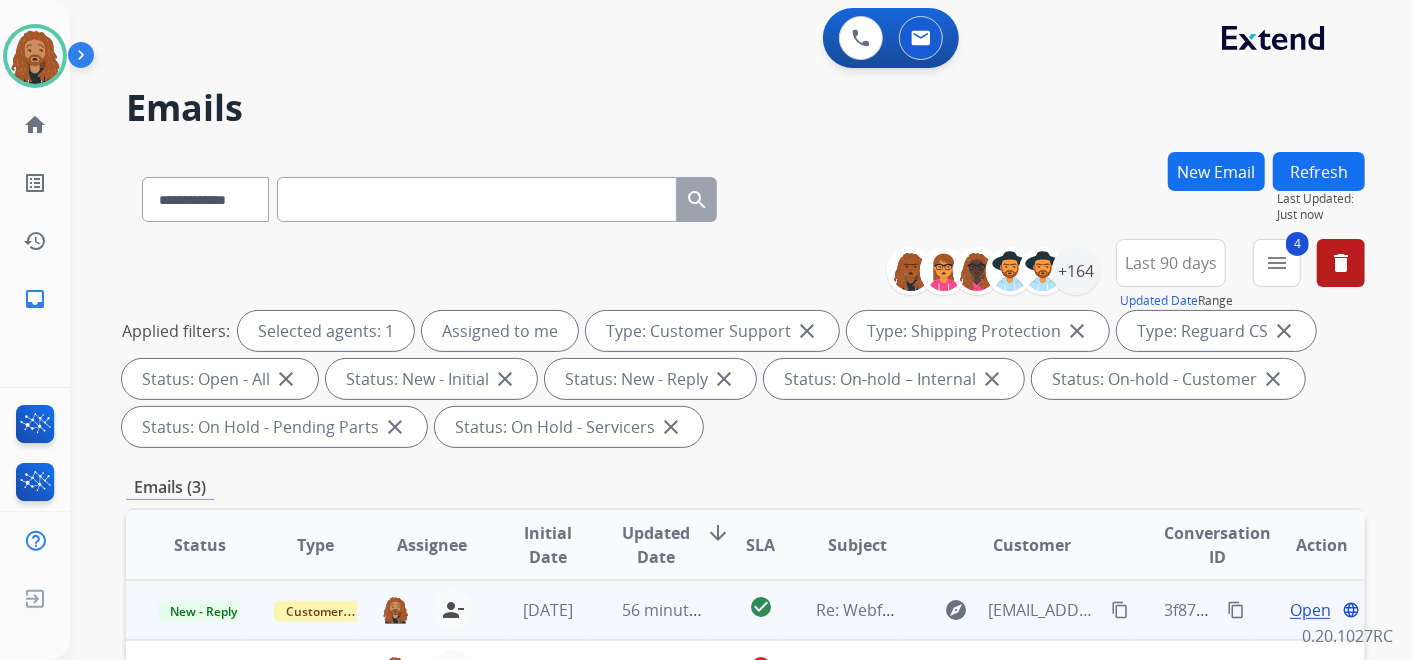 click on "content_copy" at bounding box center [1236, 610] 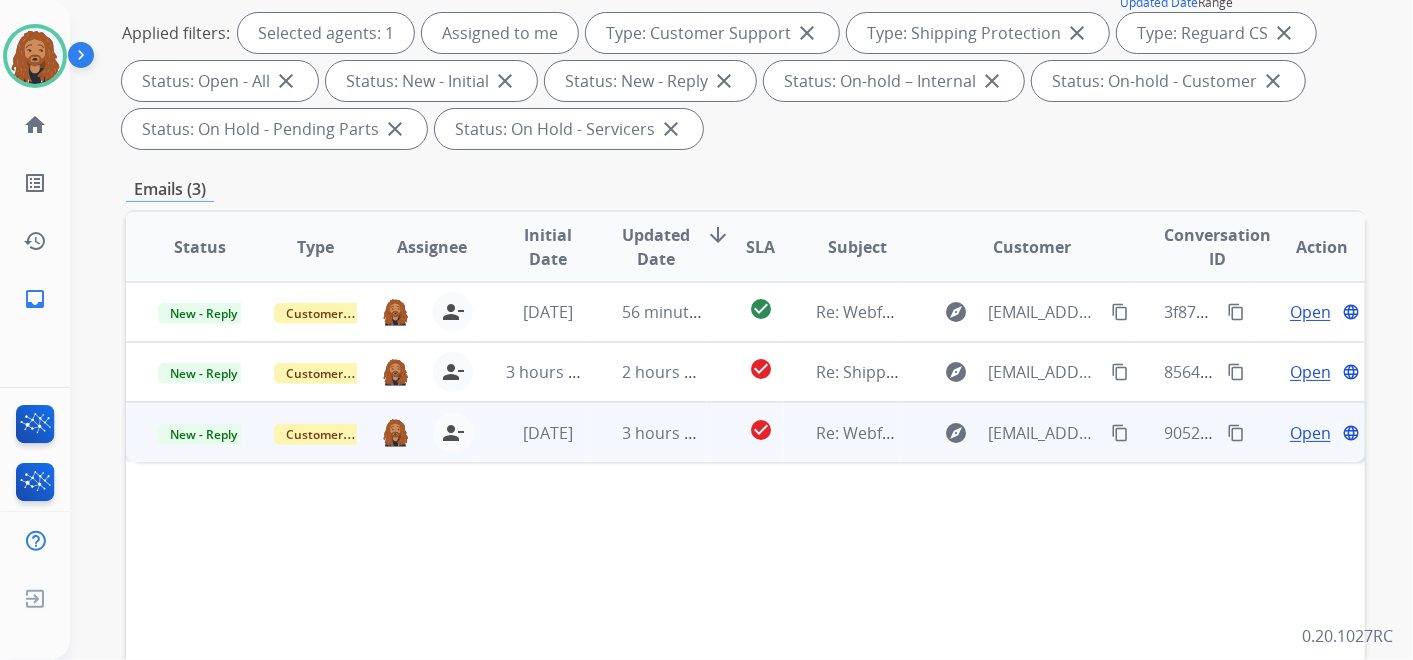 scroll, scrollTop: 333, scrollLeft: 0, axis: vertical 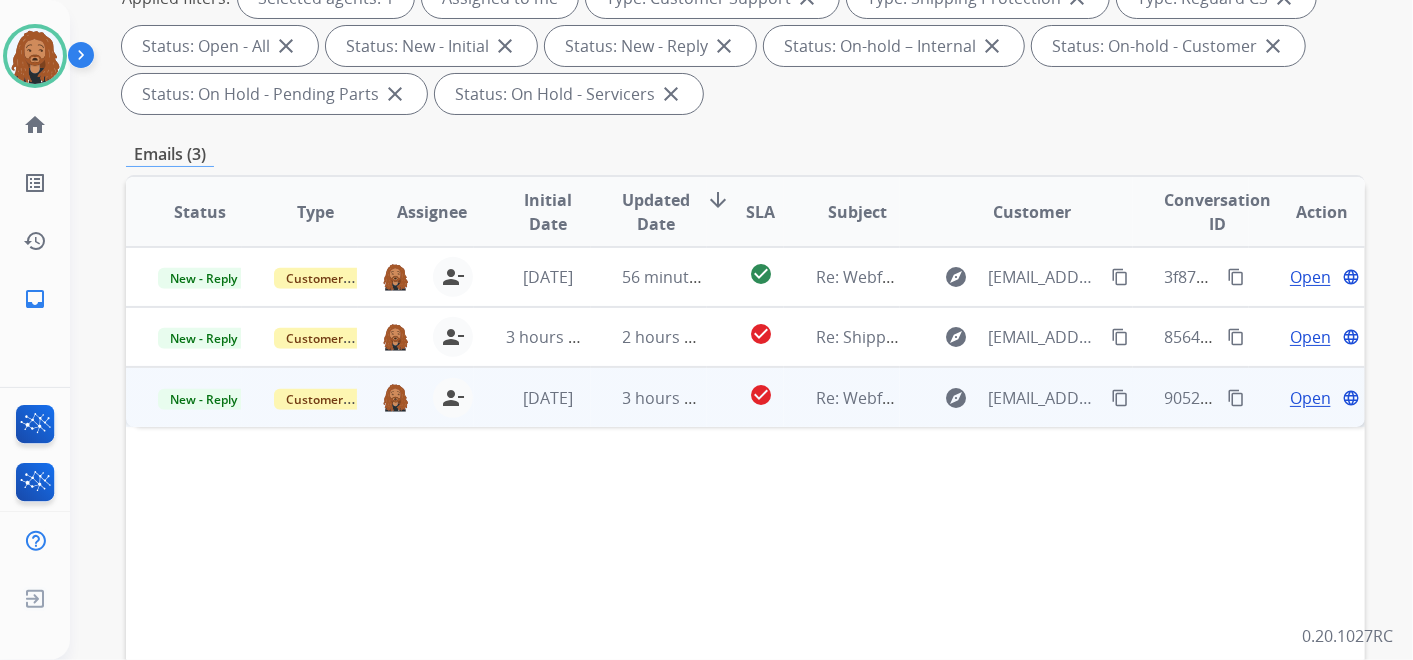 click on "3 hours ago" at bounding box center (649, 397) 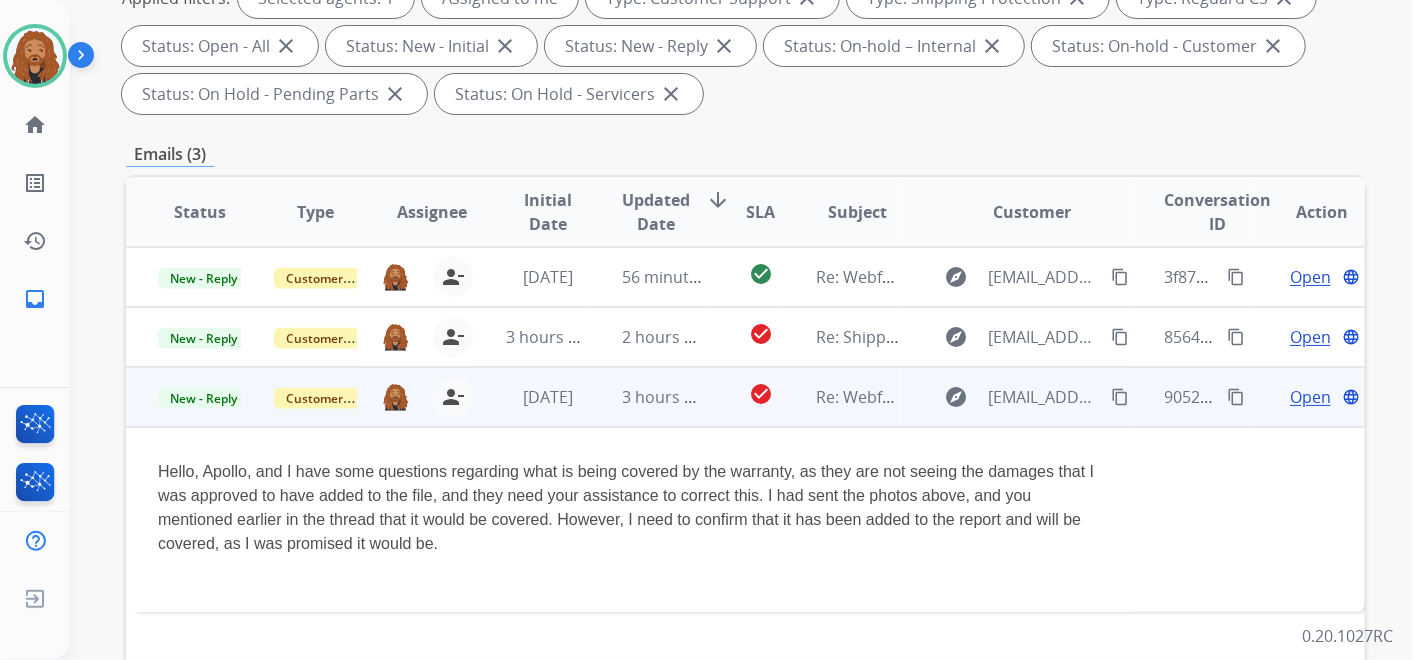 click on "Open" at bounding box center (1310, 397) 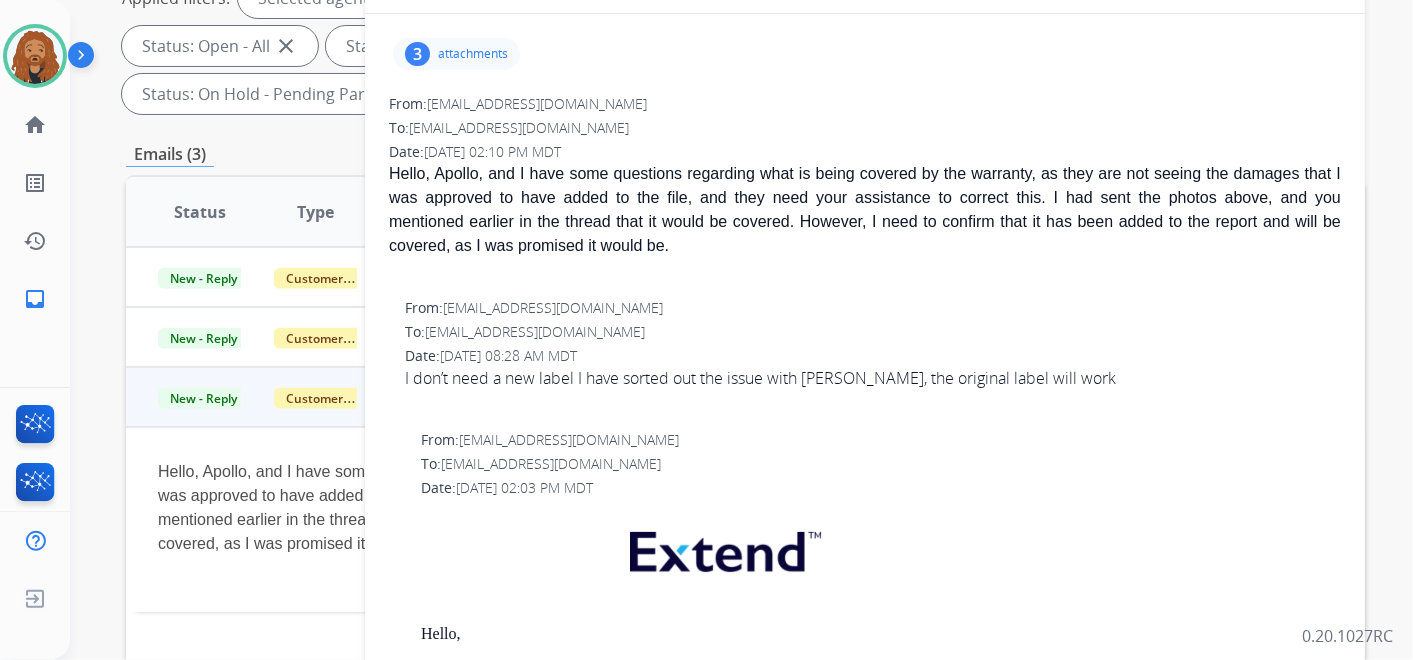 scroll, scrollTop: 0, scrollLeft: 0, axis: both 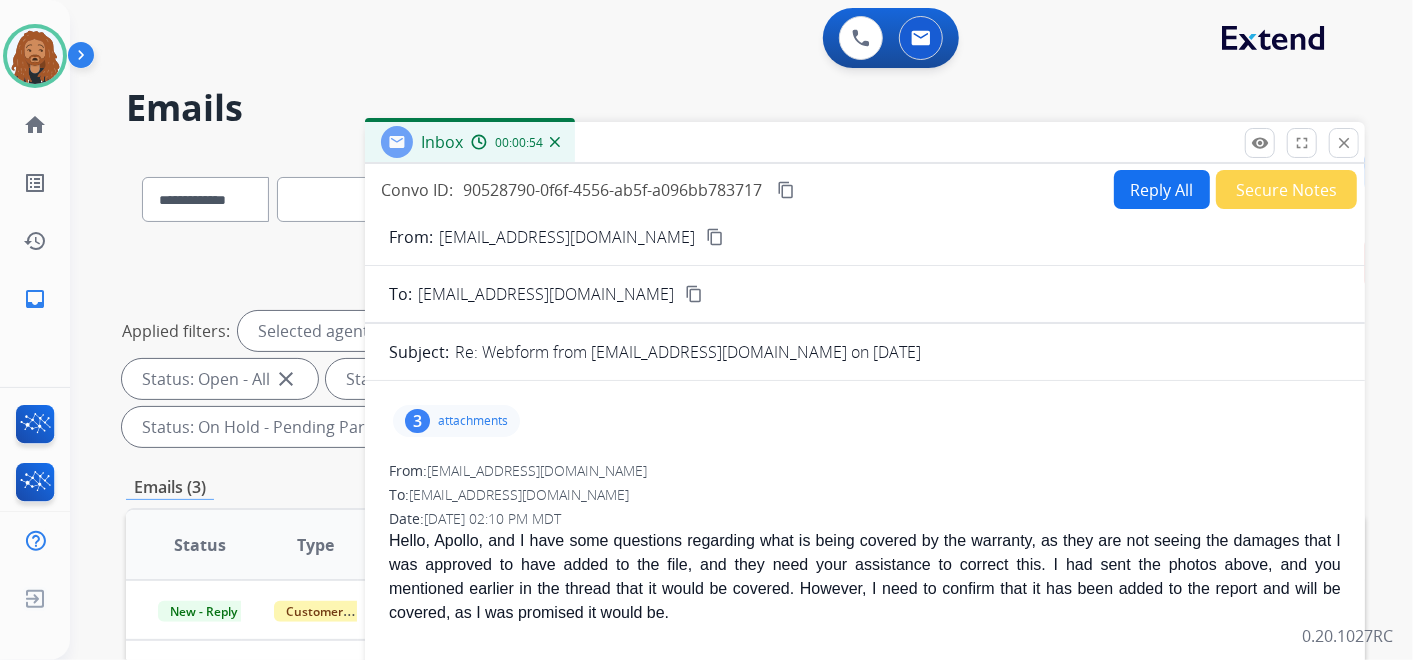 drag, startPoint x: 1339, startPoint y: 144, endPoint x: 1328, endPoint y: 155, distance: 15.556349 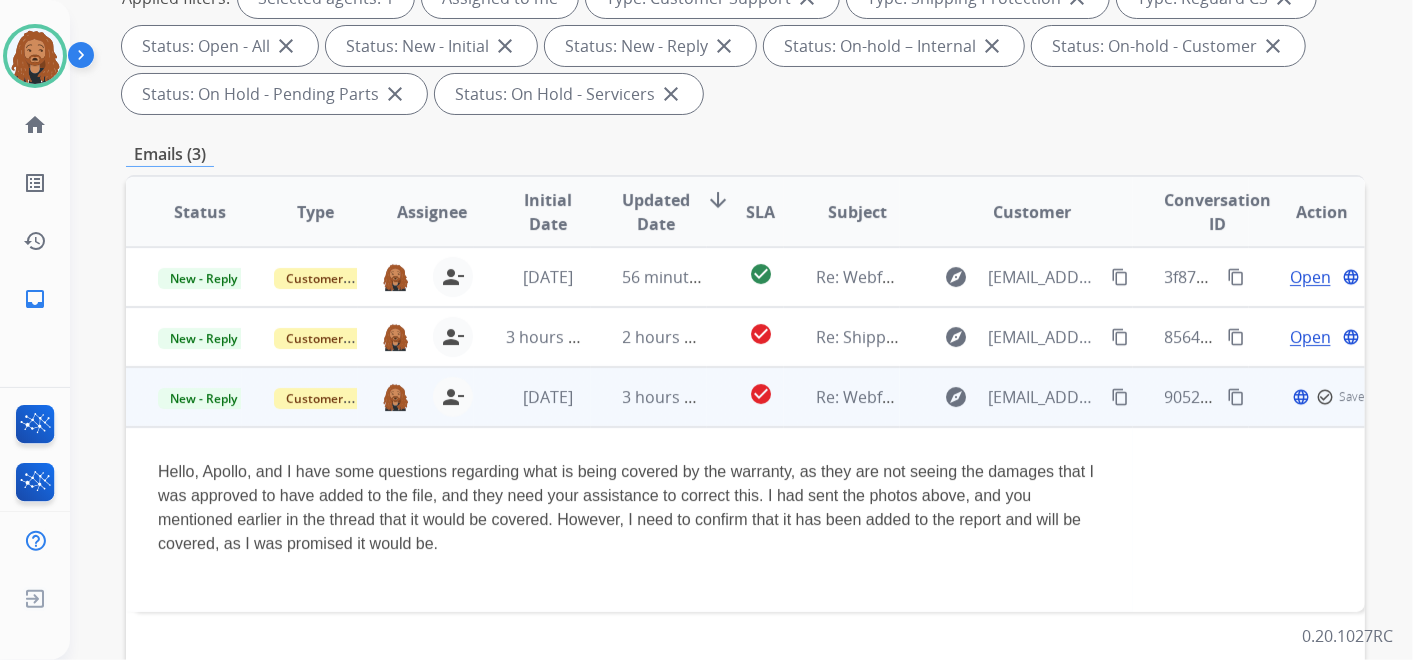 scroll, scrollTop: 444, scrollLeft: 0, axis: vertical 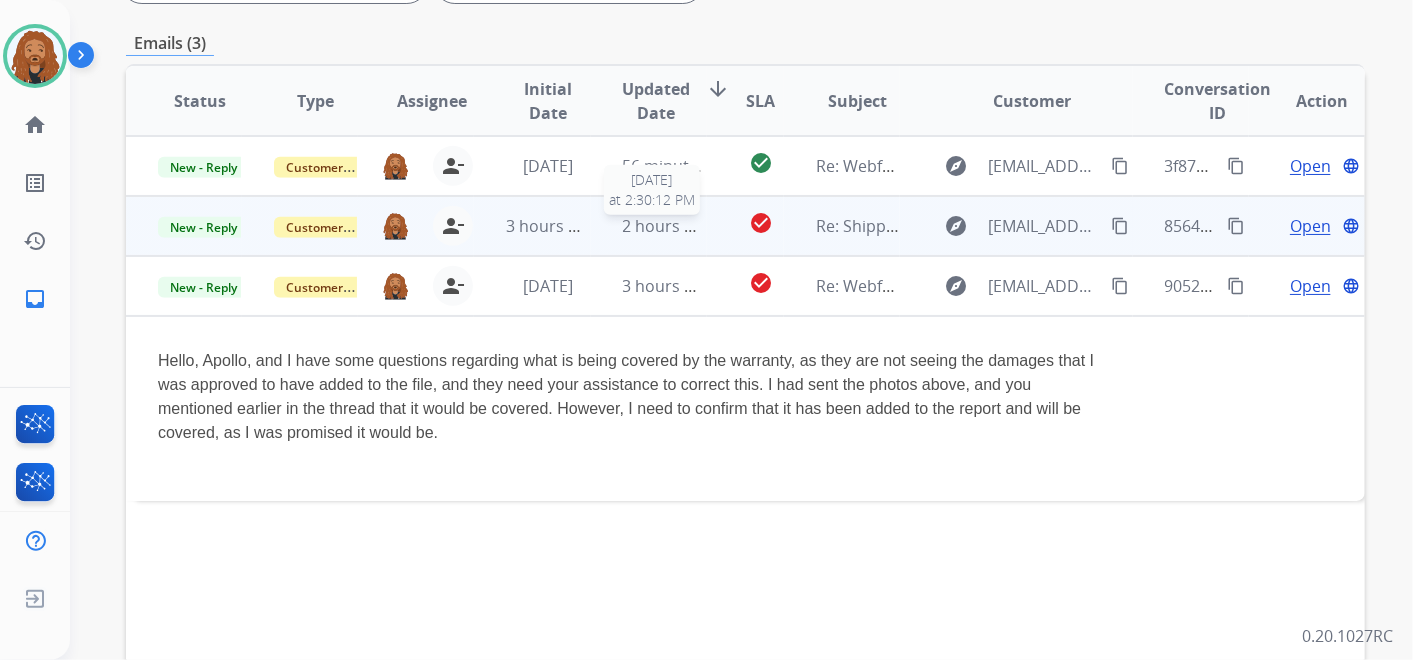 click on "2 hours ago" at bounding box center [668, 226] 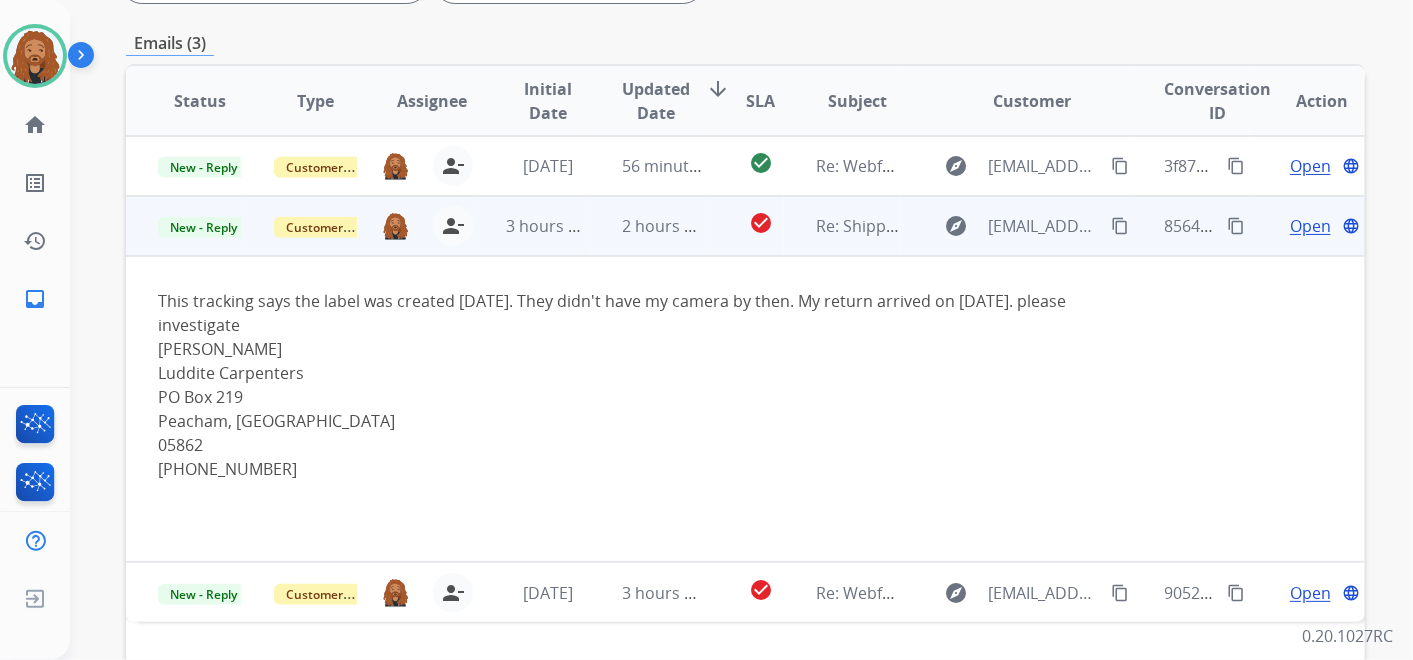 click on "Open" at bounding box center (1310, 226) 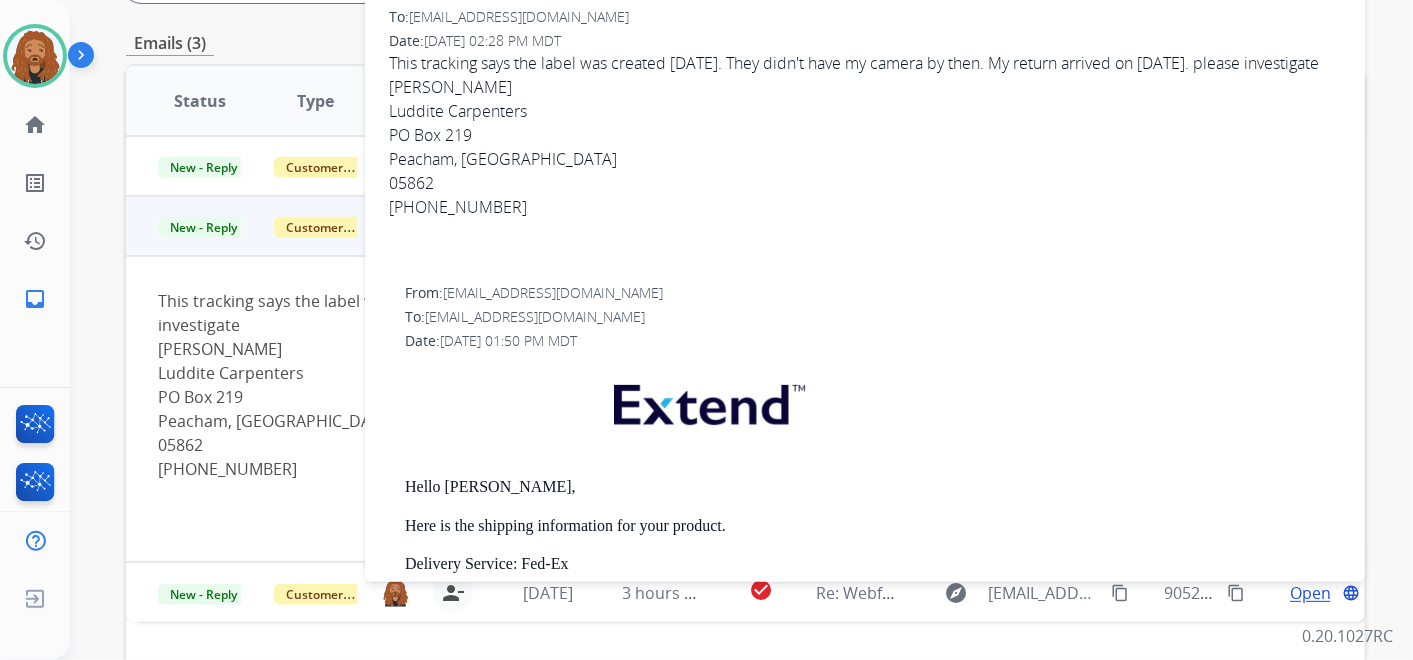 scroll, scrollTop: 0, scrollLeft: 0, axis: both 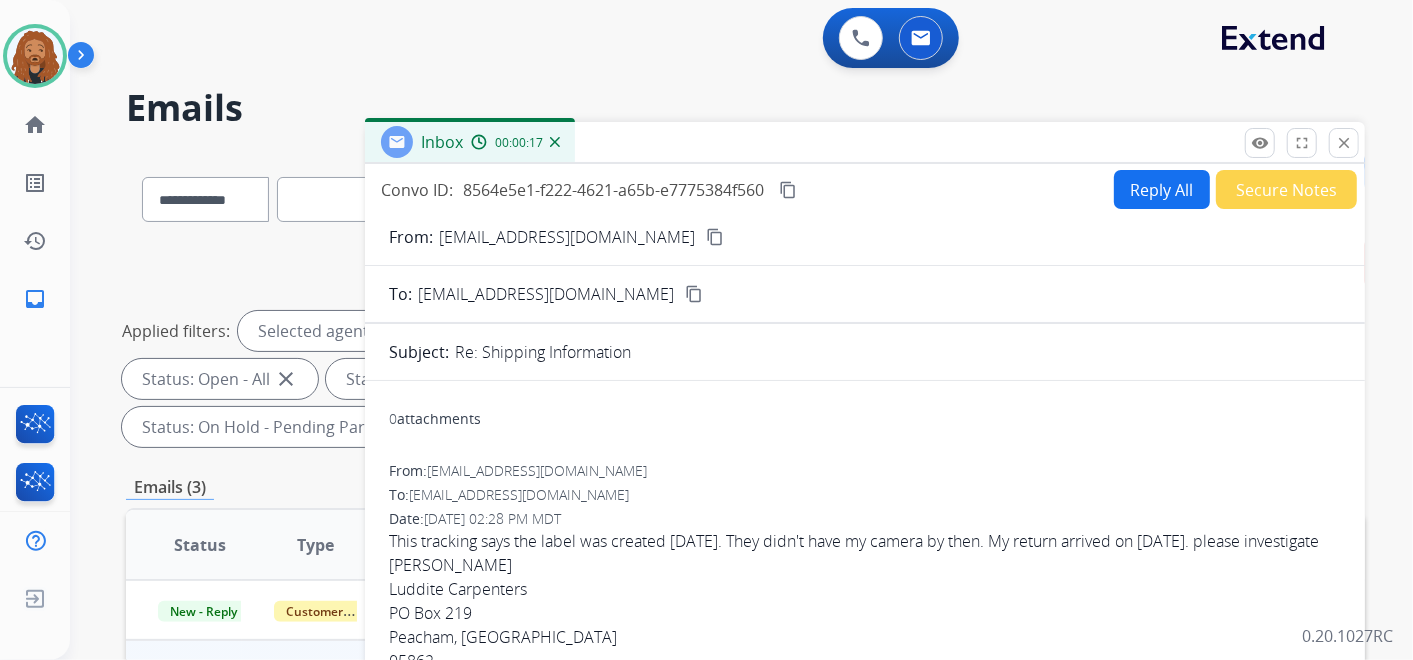 click on "Reply All" at bounding box center [1162, 189] 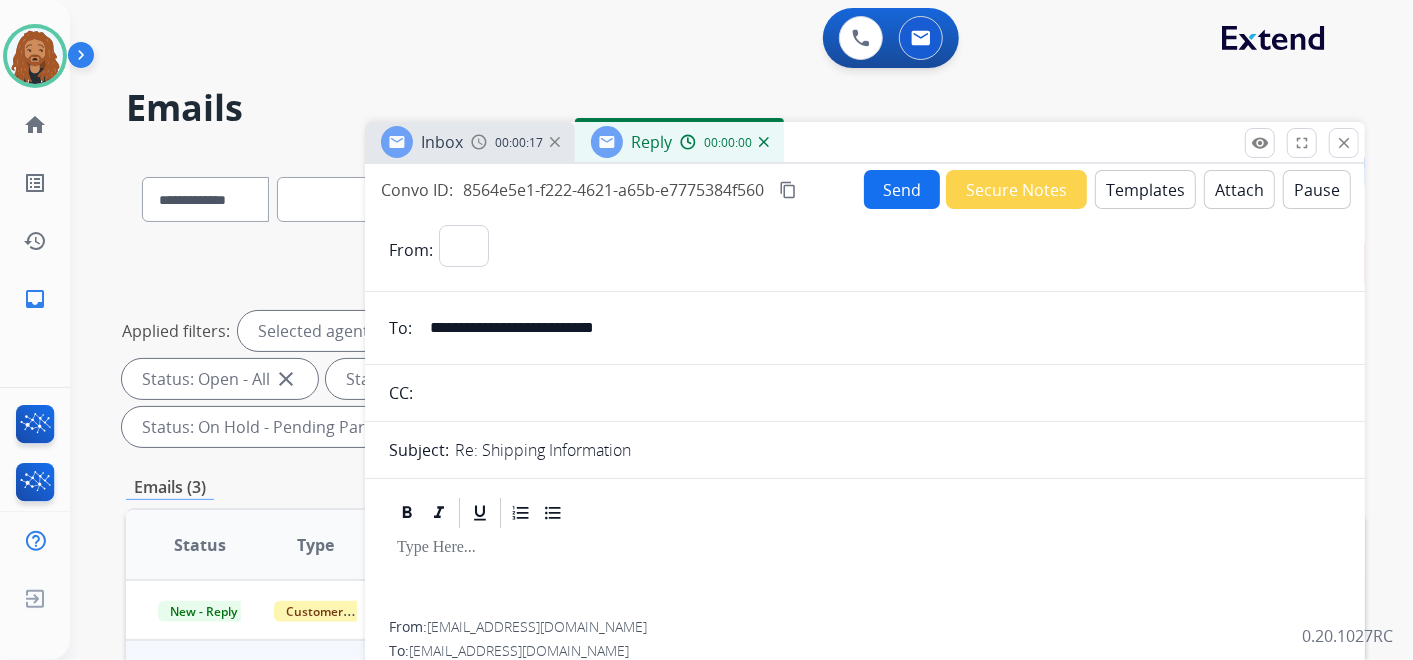select on "**********" 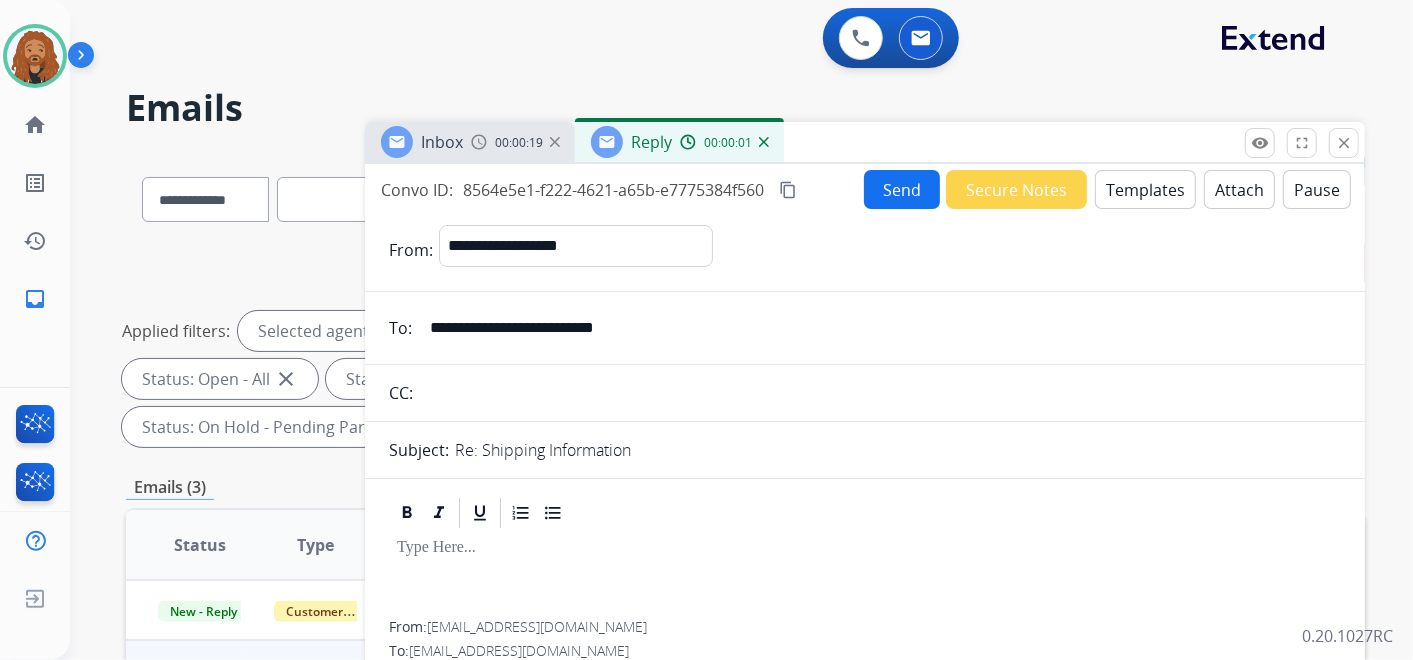click on "Templates" at bounding box center (1145, 189) 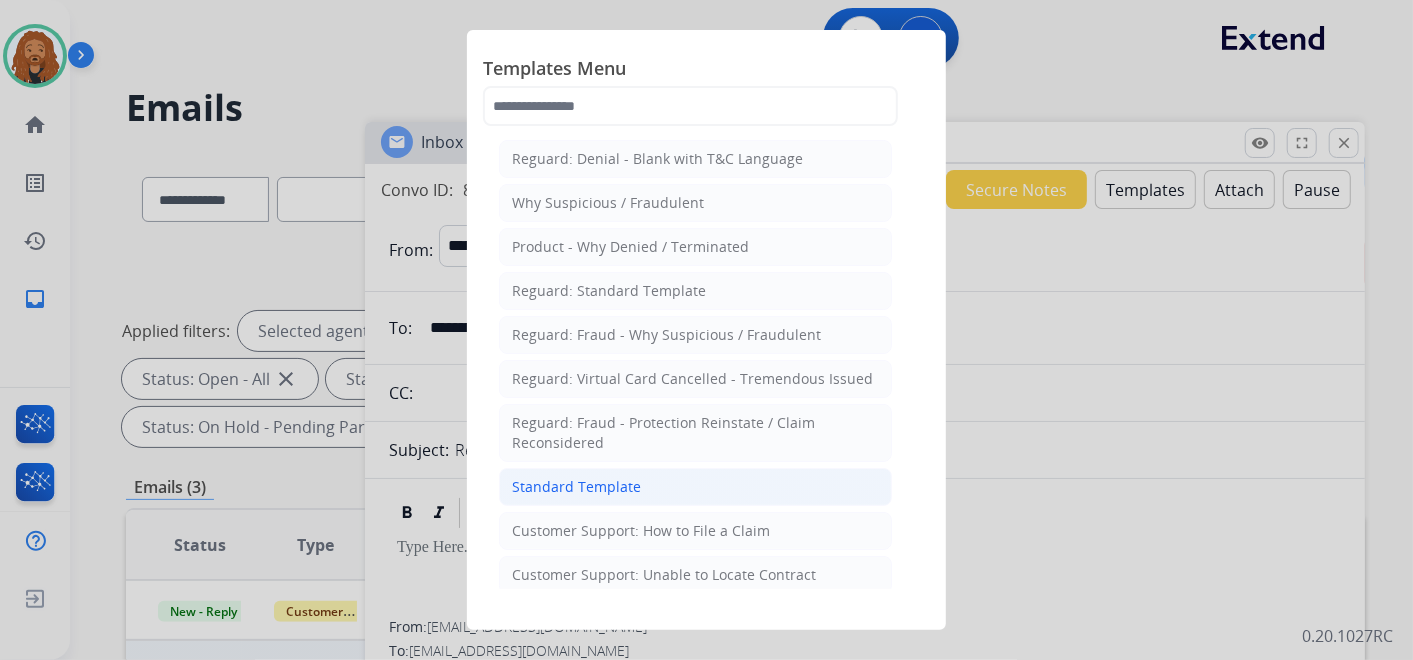 click on "Standard Template" 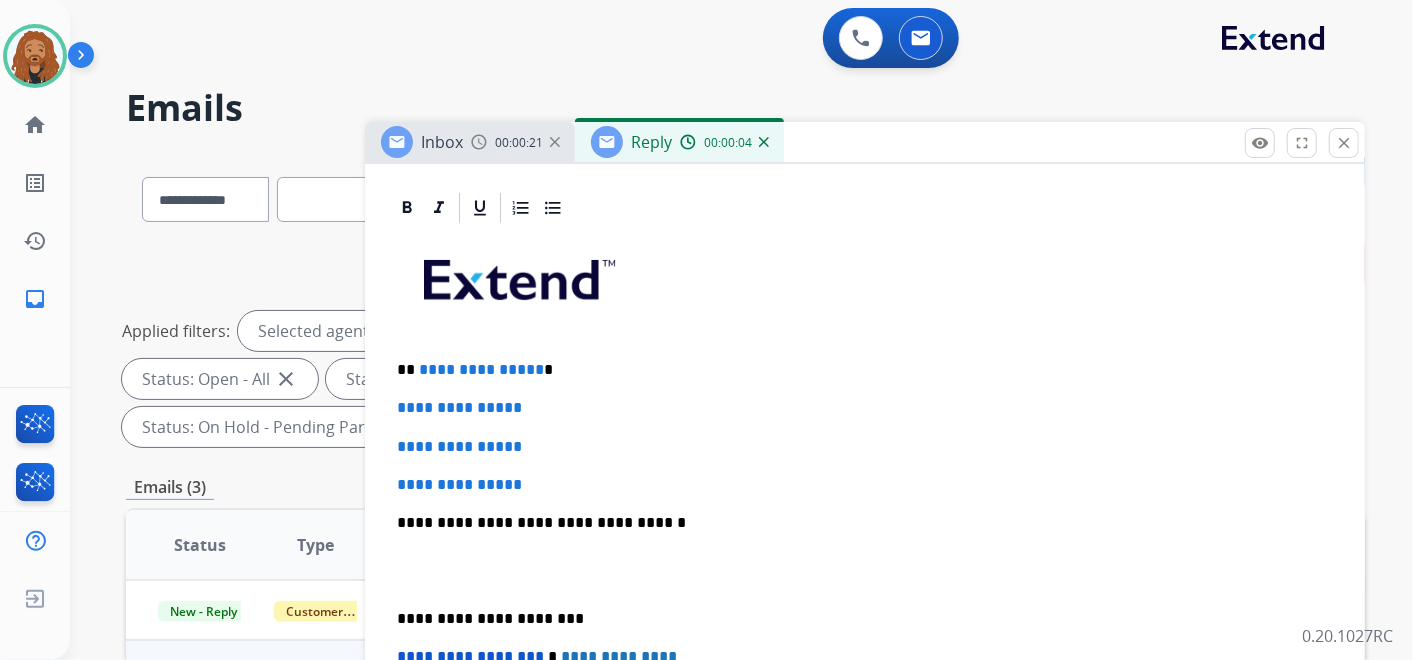 scroll, scrollTop: 444, scrollLeft: 0, axis: vertical 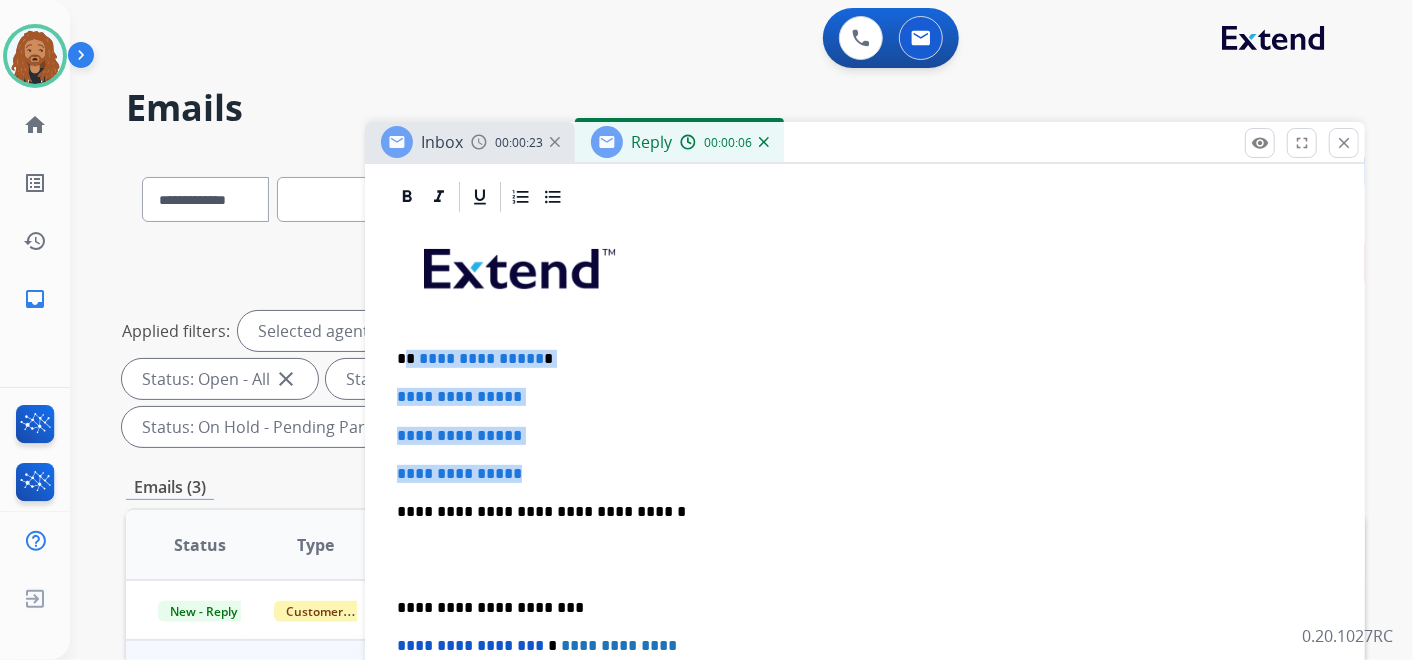 drag, startPoint x: 567, startPoint y: 468, endPoint x: 405, endPoint y: 344, distance: 204.0098 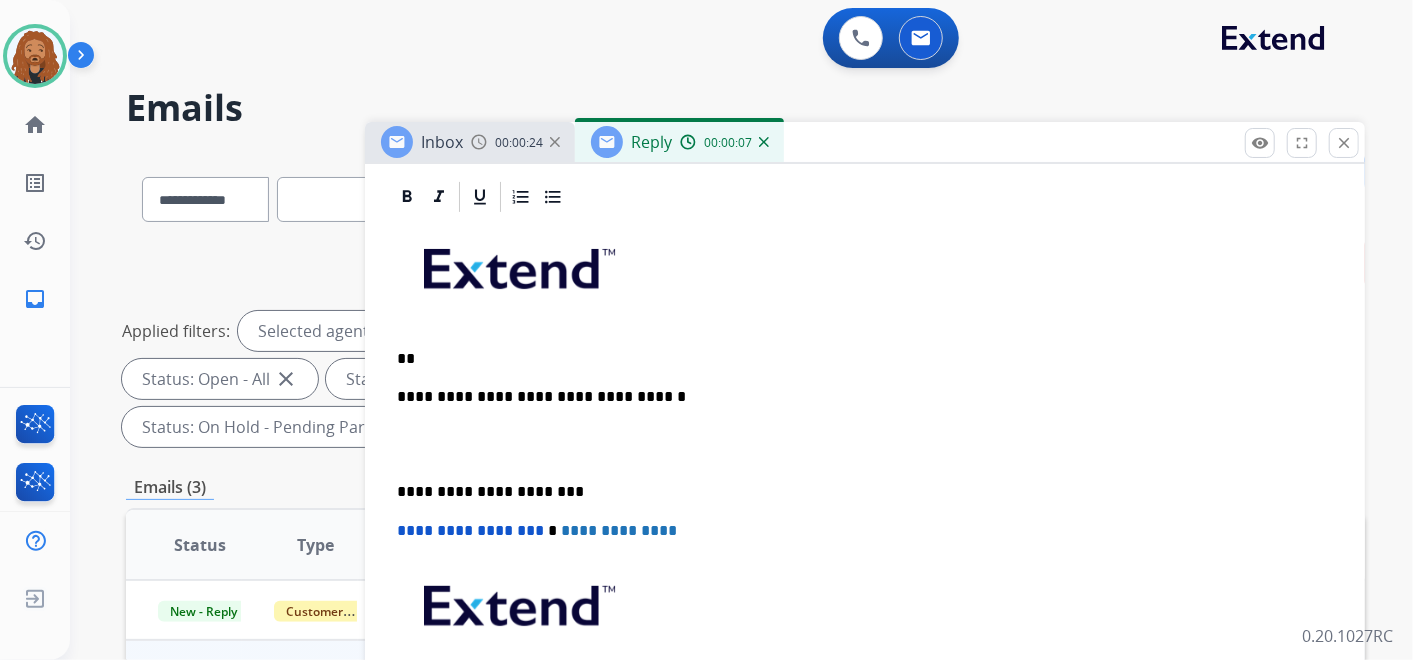 type 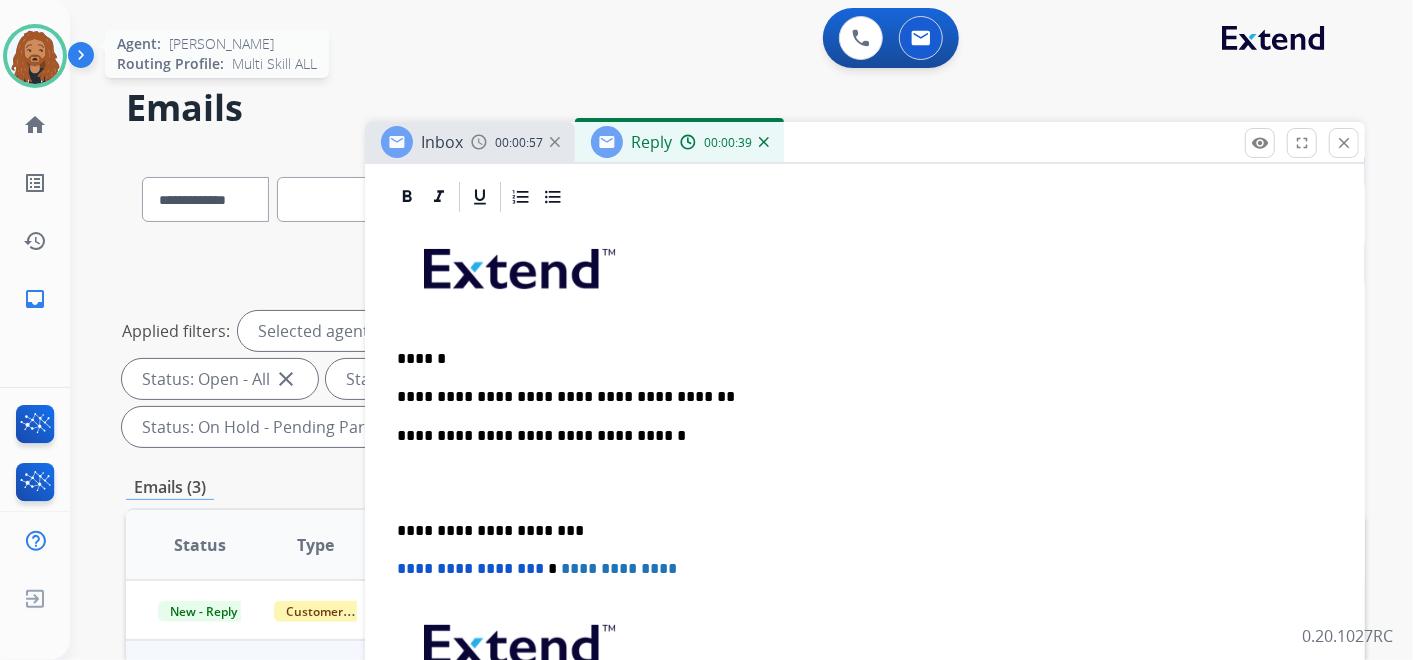 click at bounding box center [35, 56] 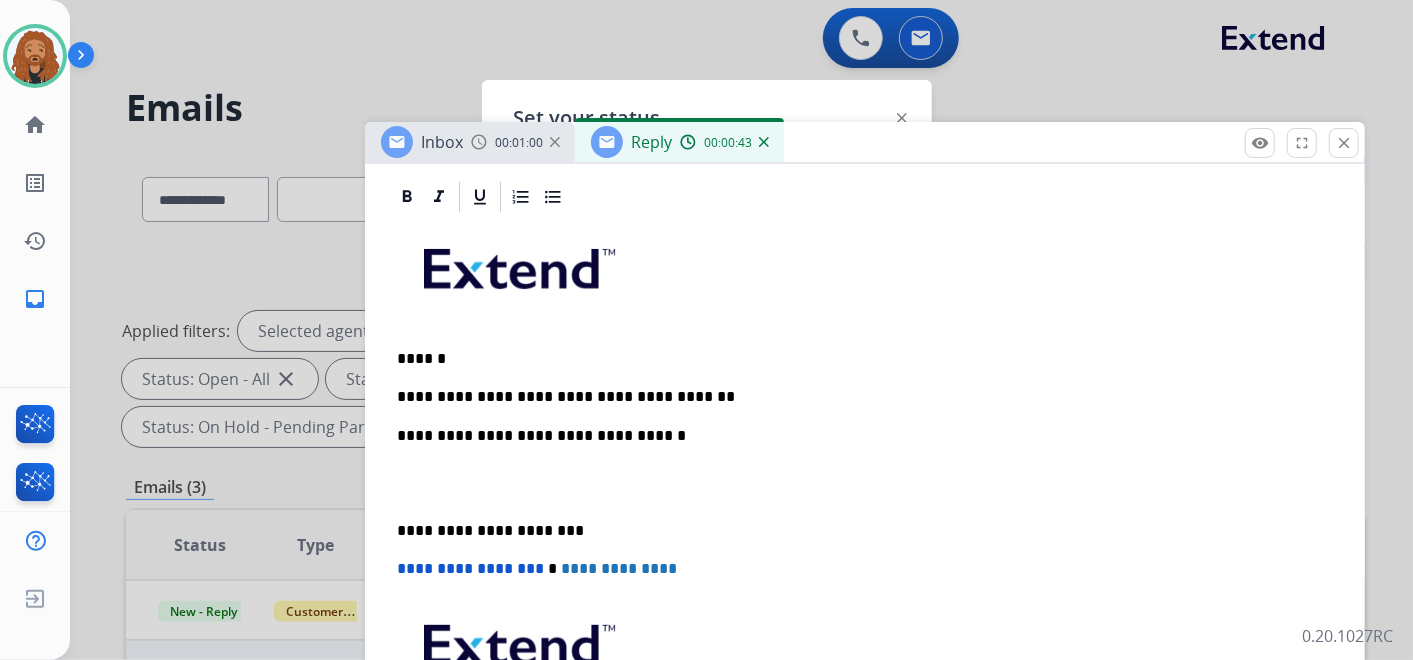 click on "**********" at bounding box center [857, 397] 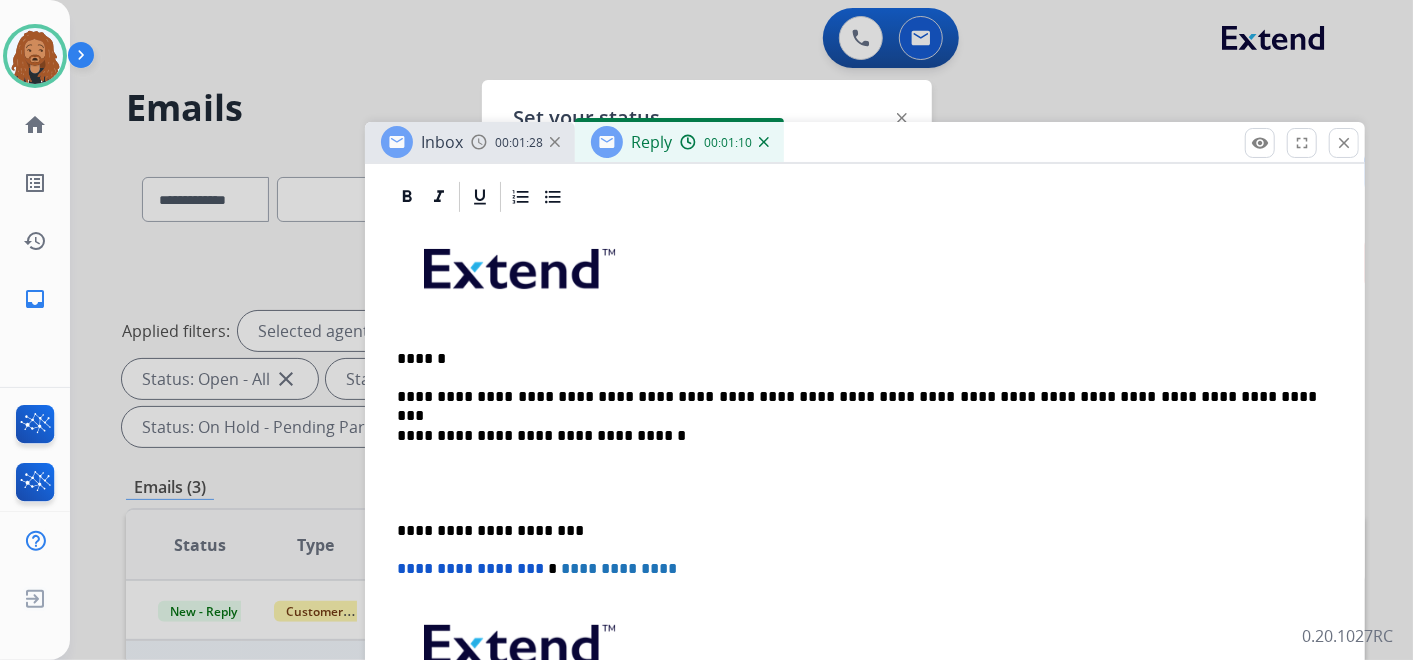 click on "**********" at bounding box center [865, 520] 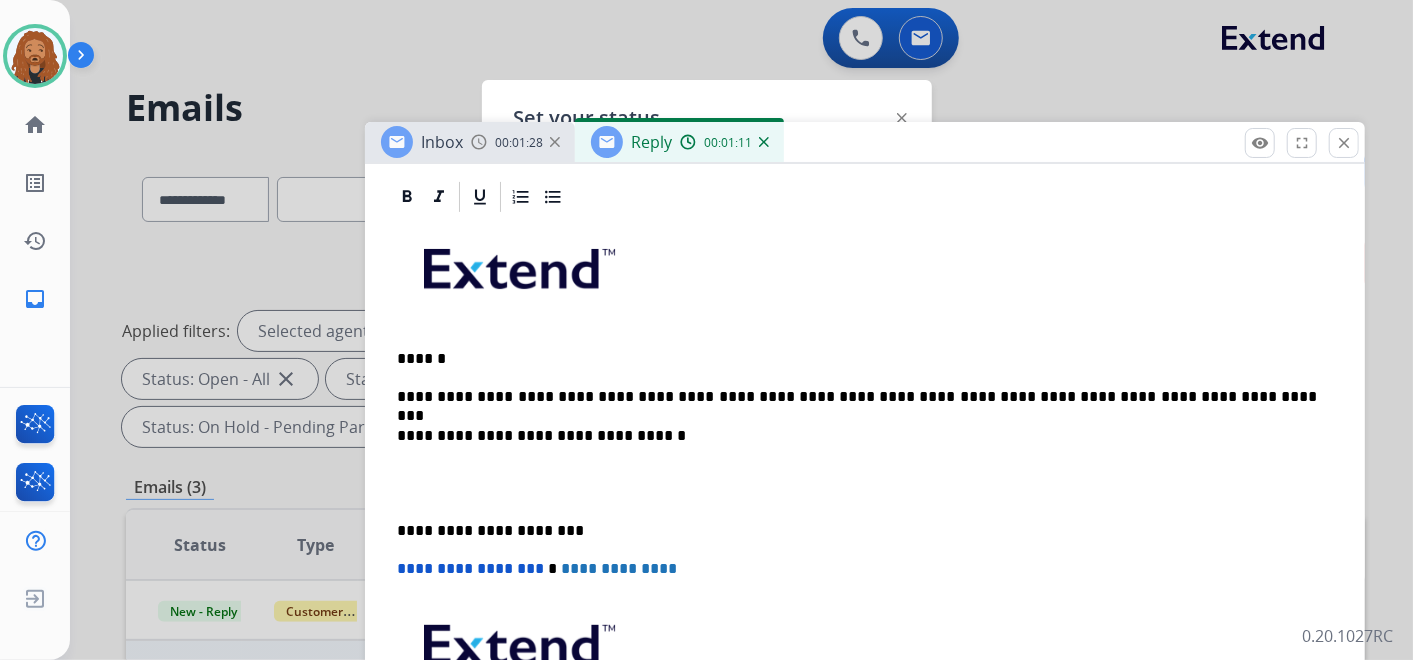 click at bounding box center [865, 483] 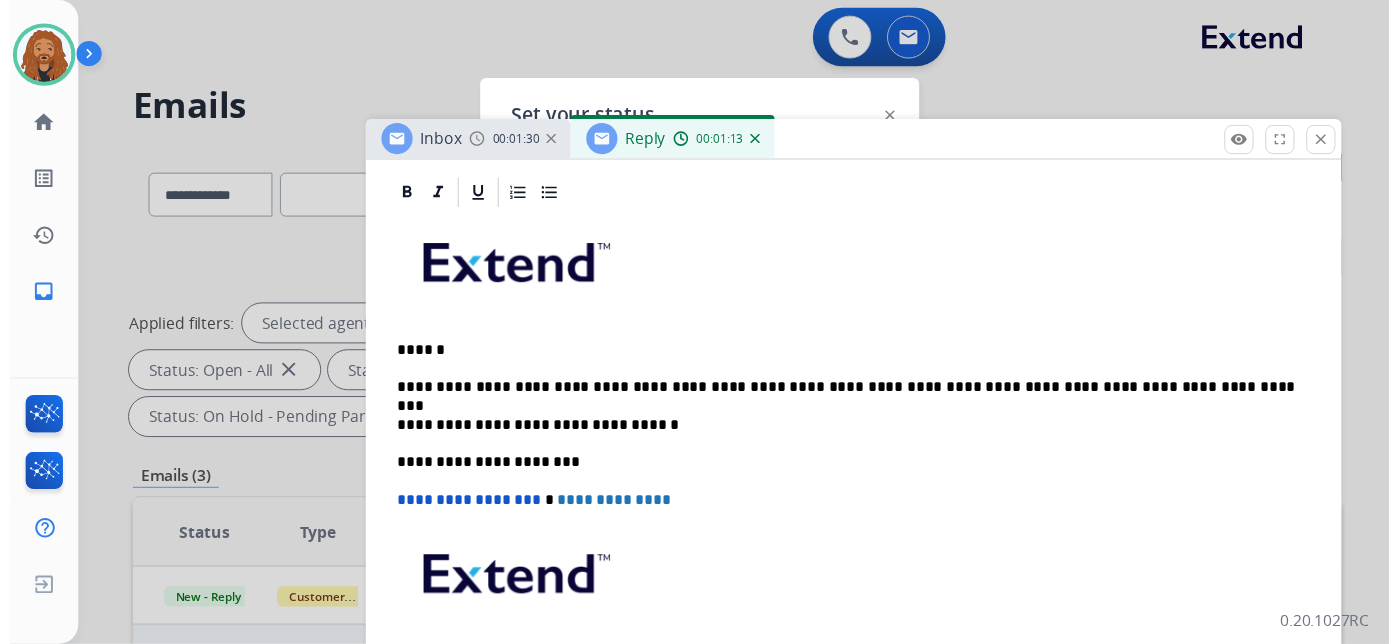 scroll, scrollTop: 0, scrollLeft: 0, axis: both 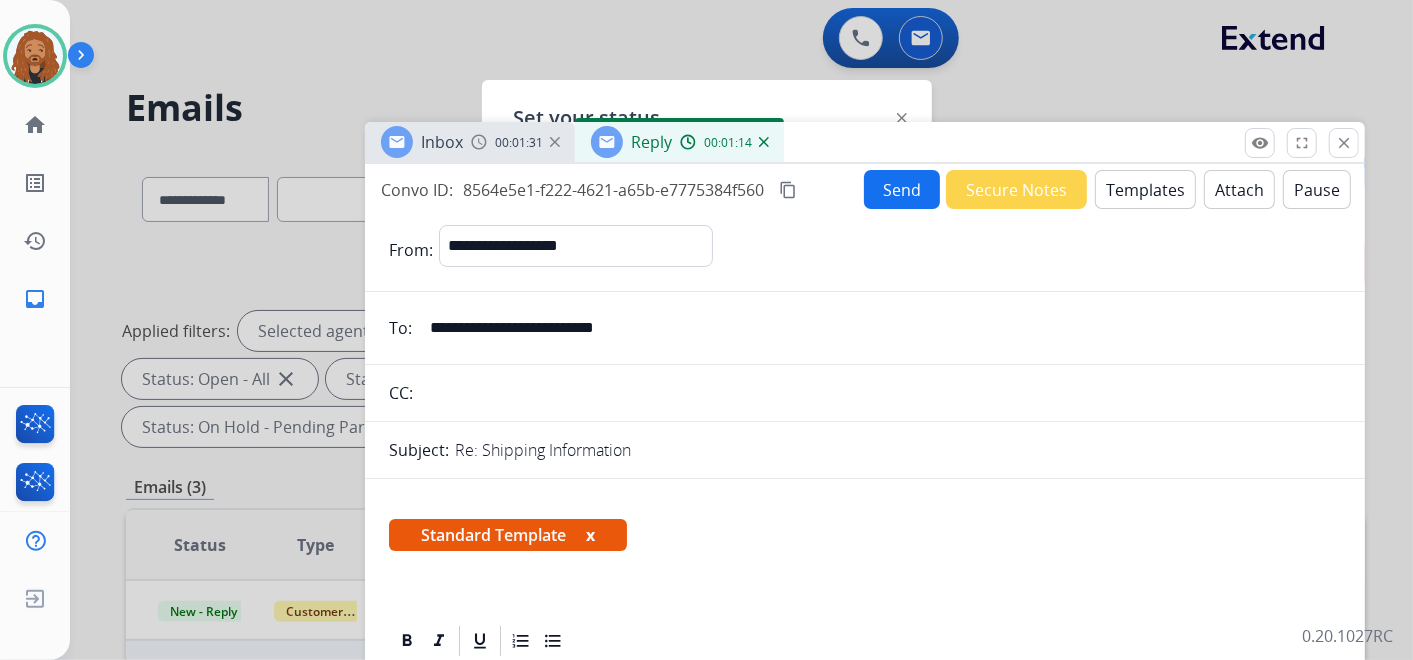 click on "Send" at bounding box center [902, 189] 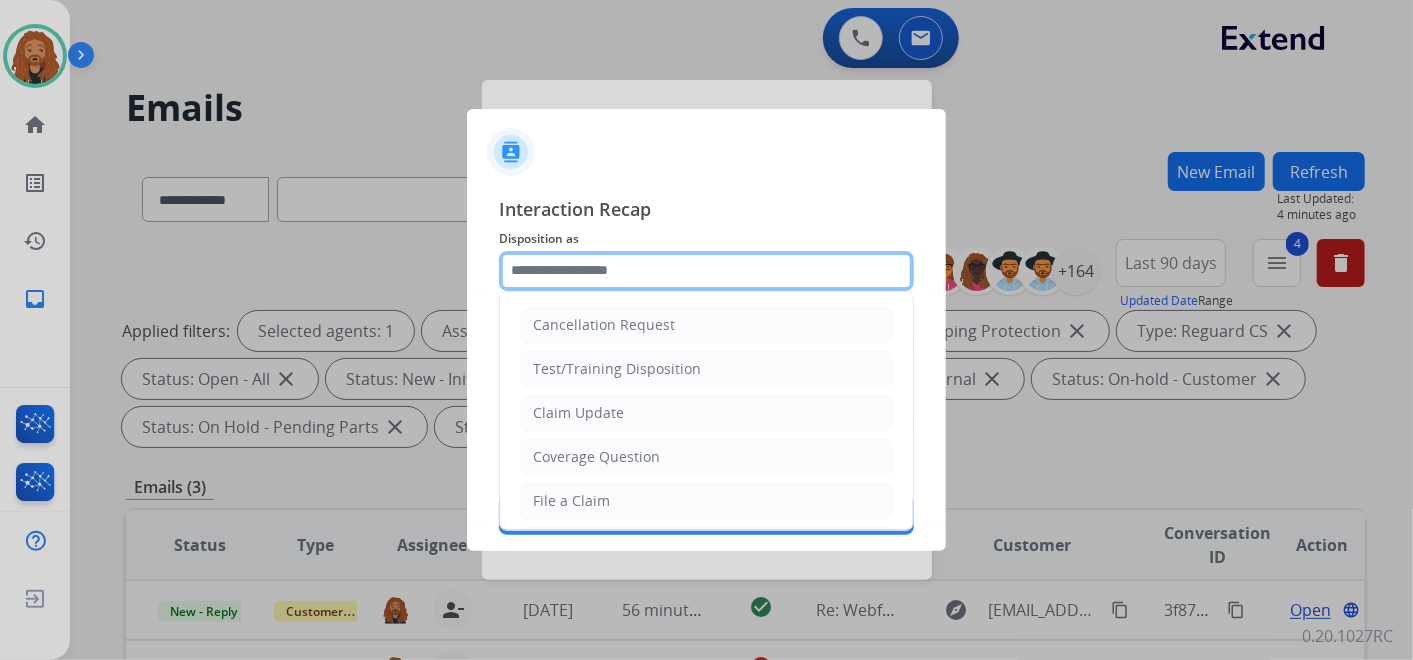 click 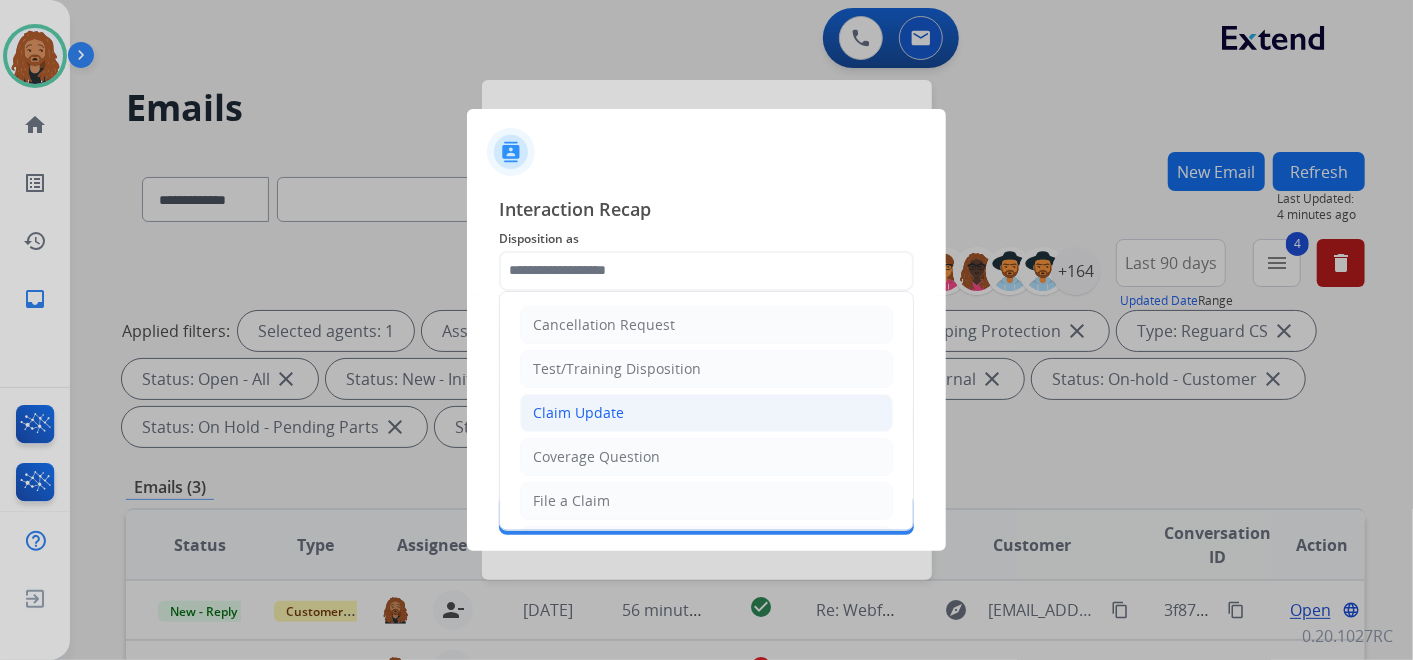 click on "Claim Update" 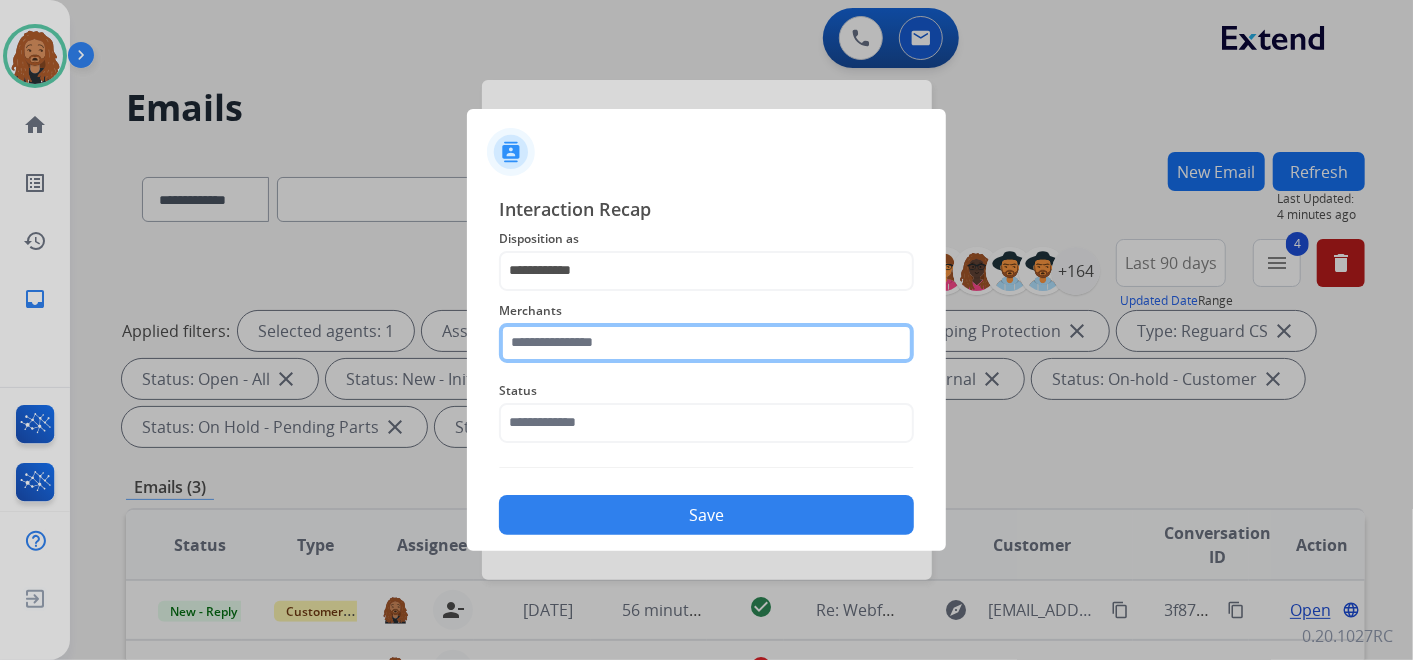click 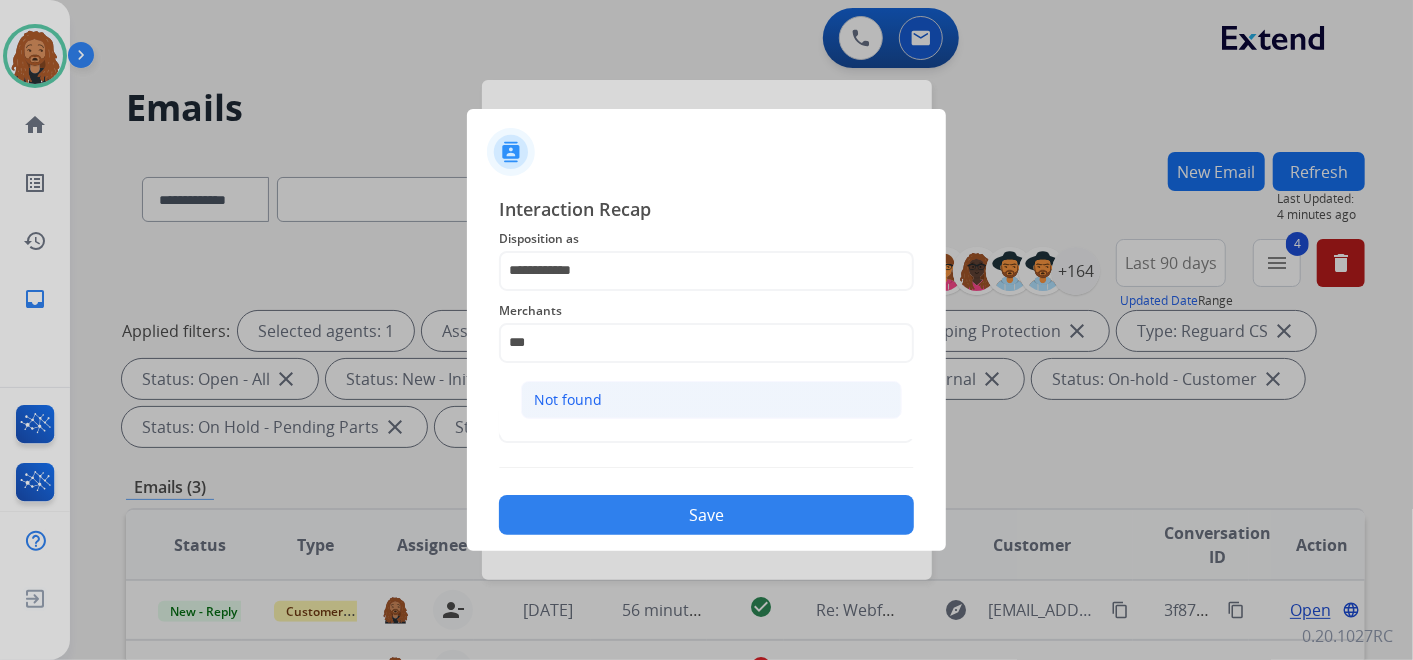 click on "Not found" 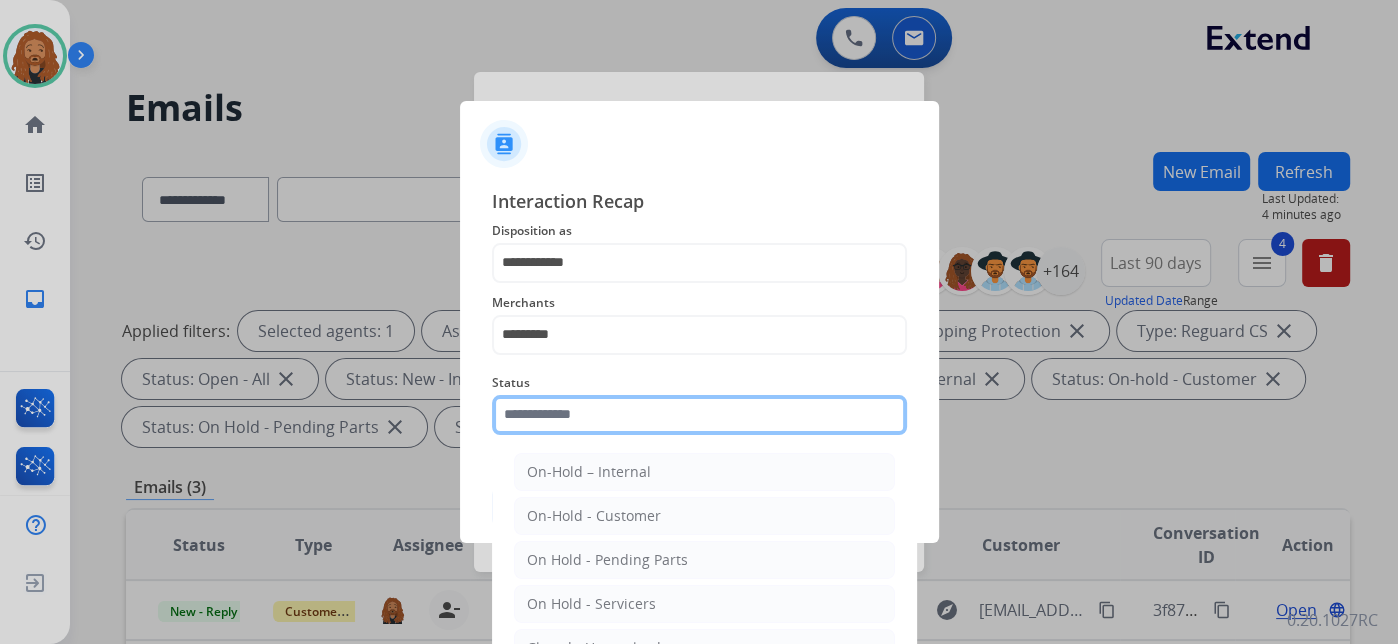 click 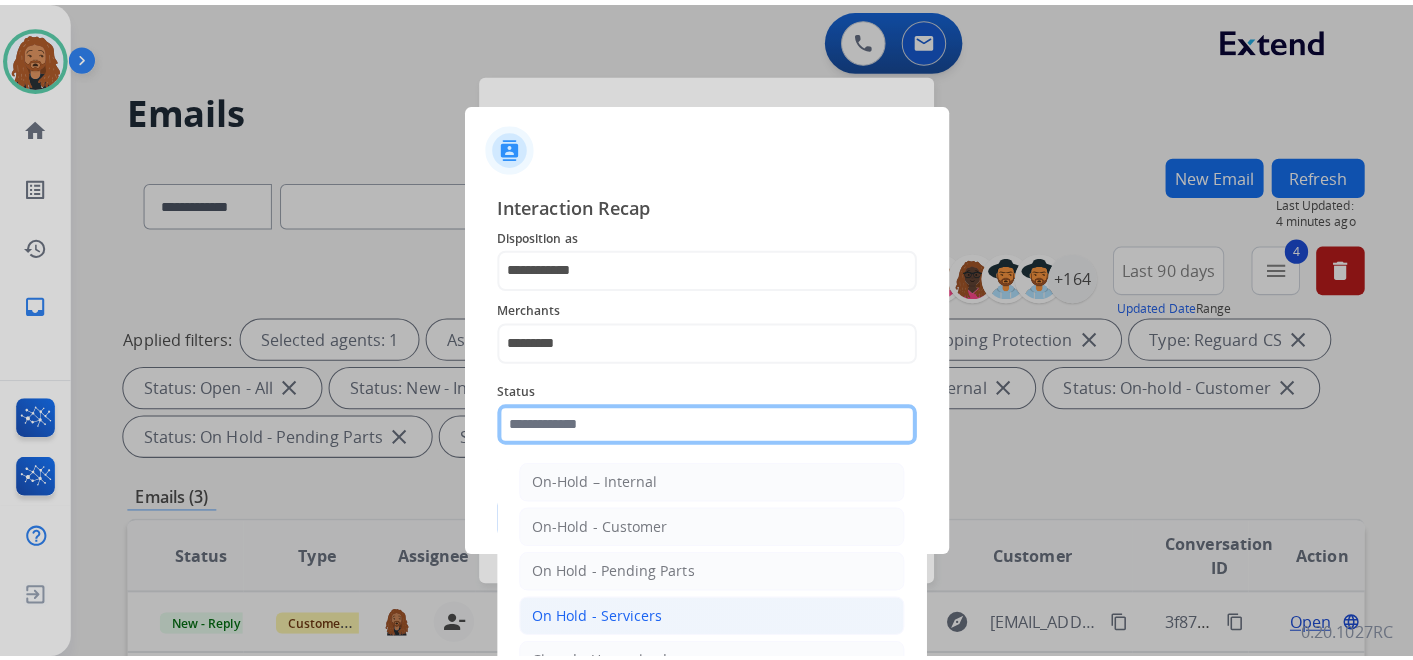 scroll, scrollTop: 114, scrollLeft: 0, axis: vertical 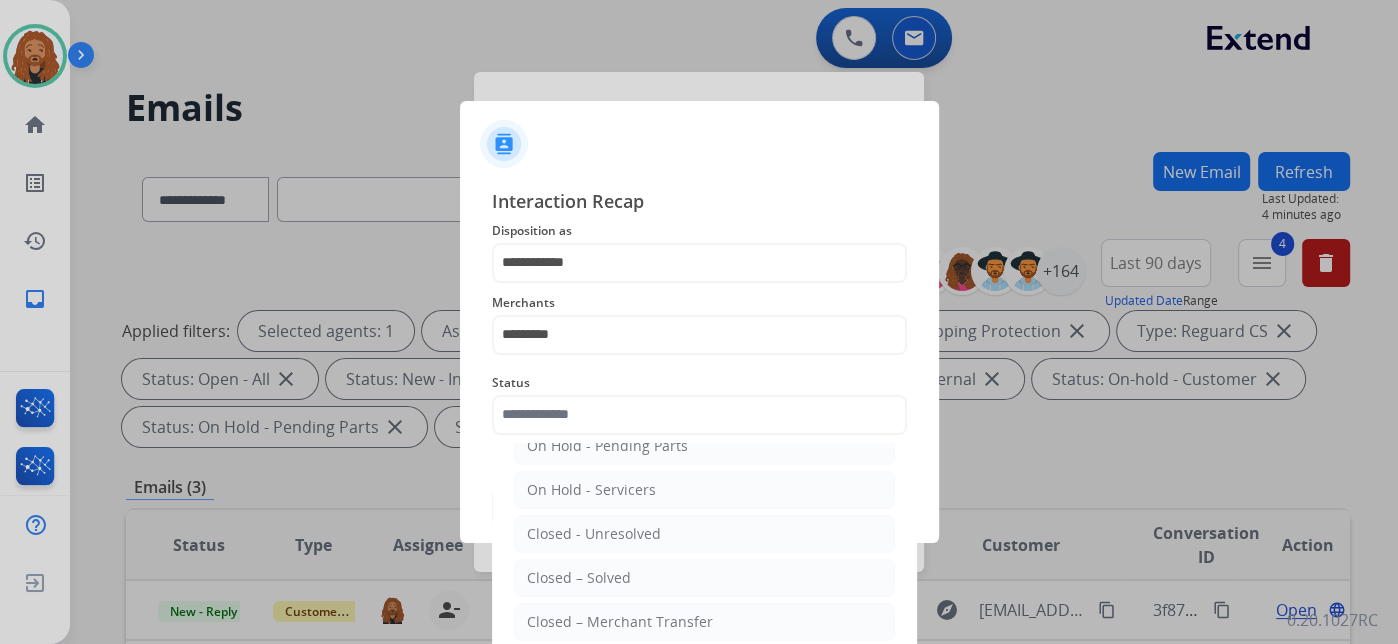 drag, startPoint x: 602, startPoint y: 576, endPoint x: 606, endPoint y: 548, distance: 28.284271 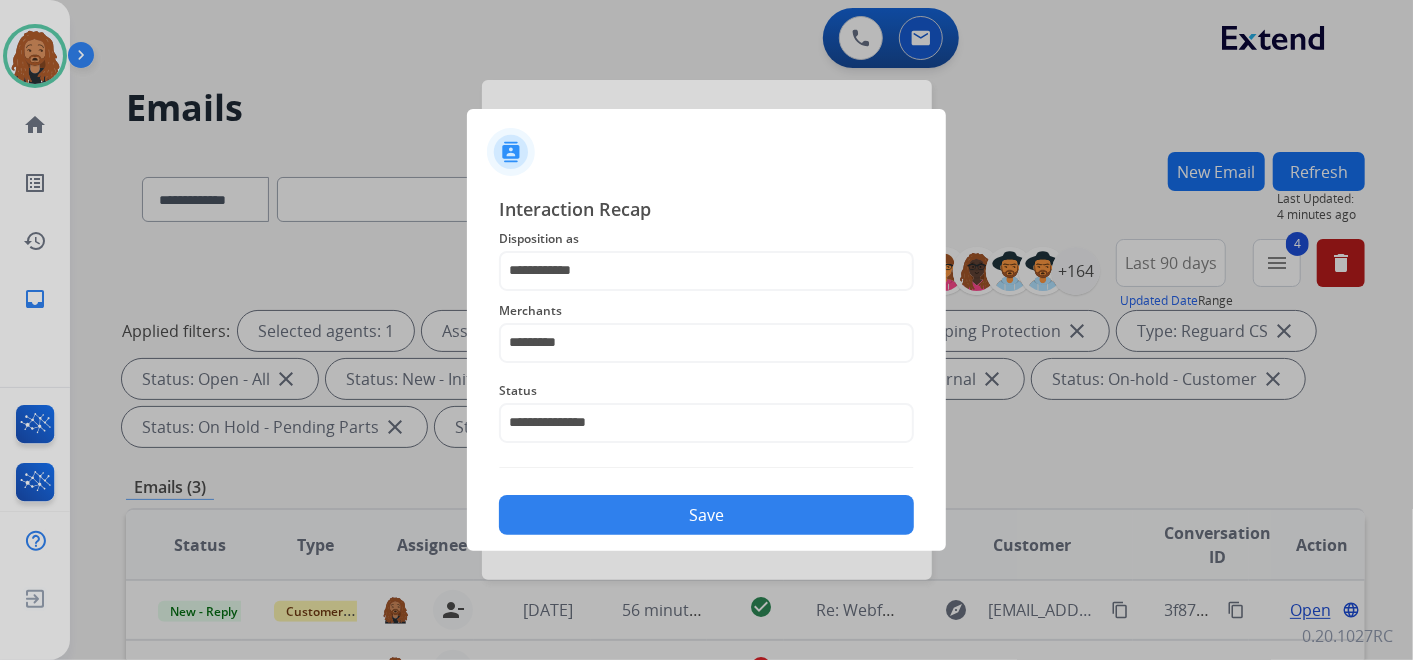 click on "Save" 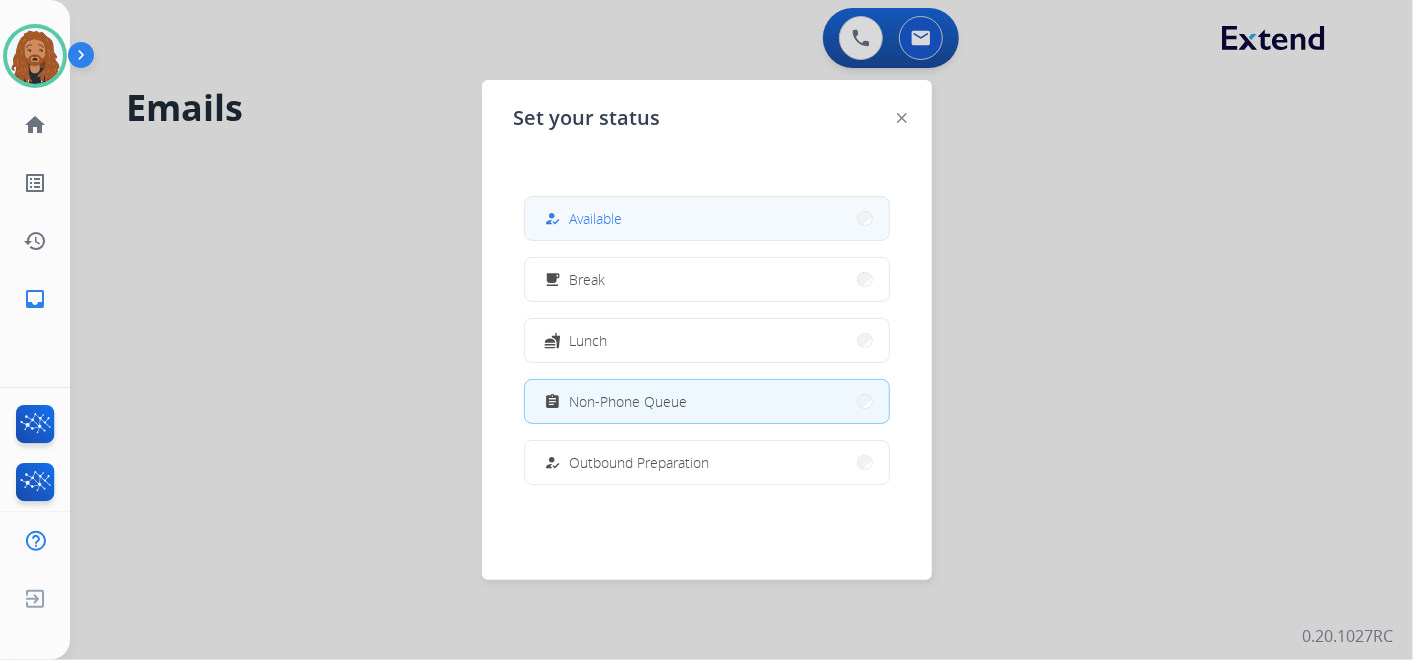 click on "how_to_reg Available" at bounding box center [707, 218] 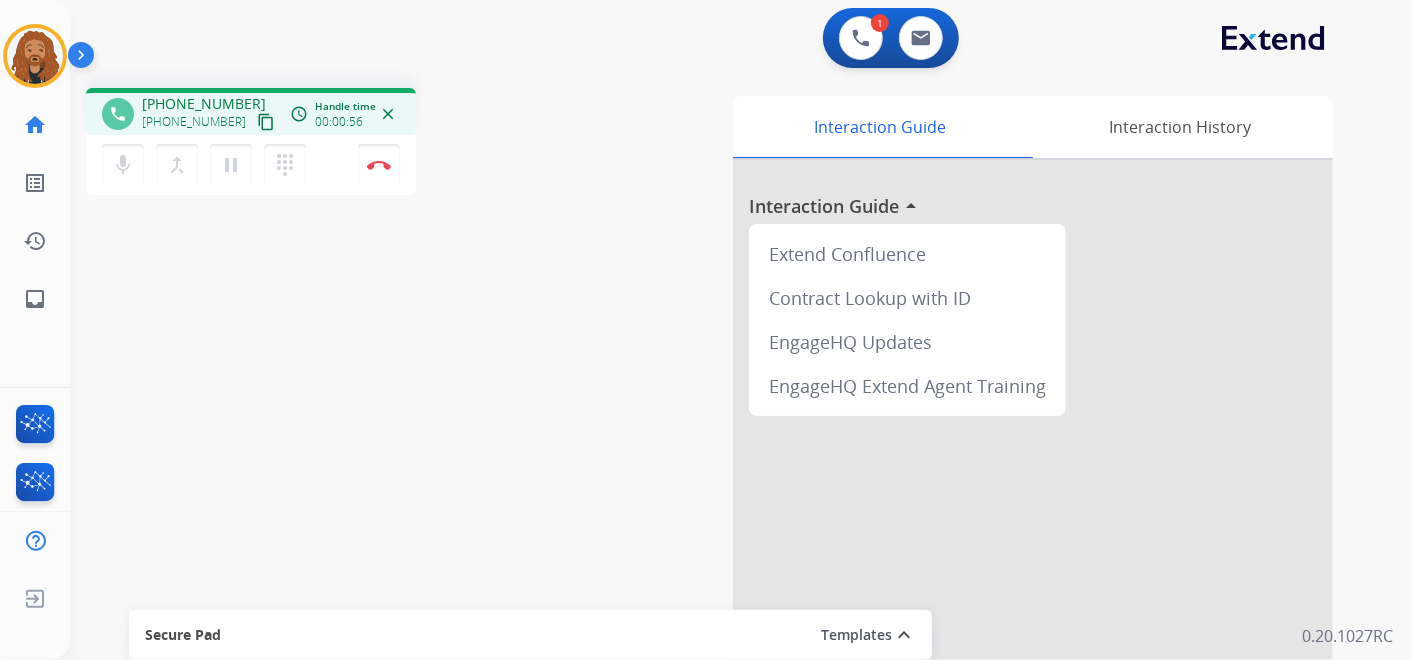 click on "content_copy" at bounding box center (266, 122) 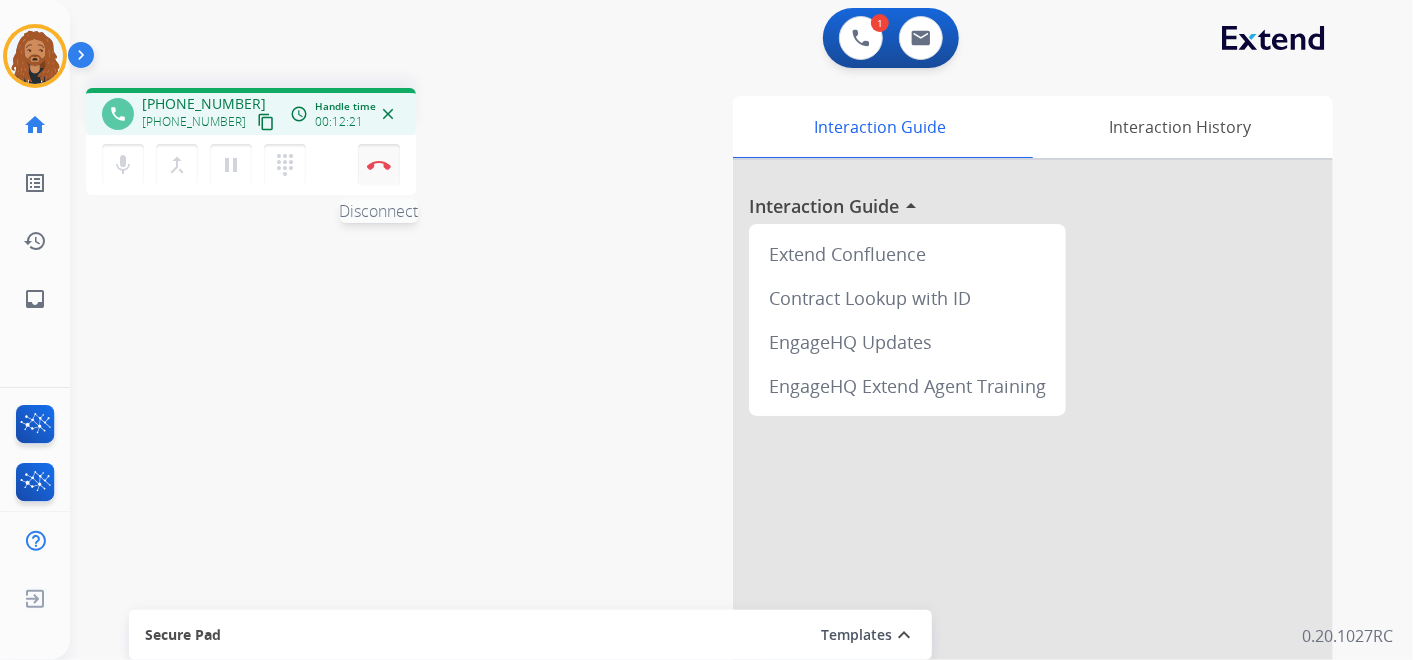 click on "Disconnect" at bounding box center [379, 165] 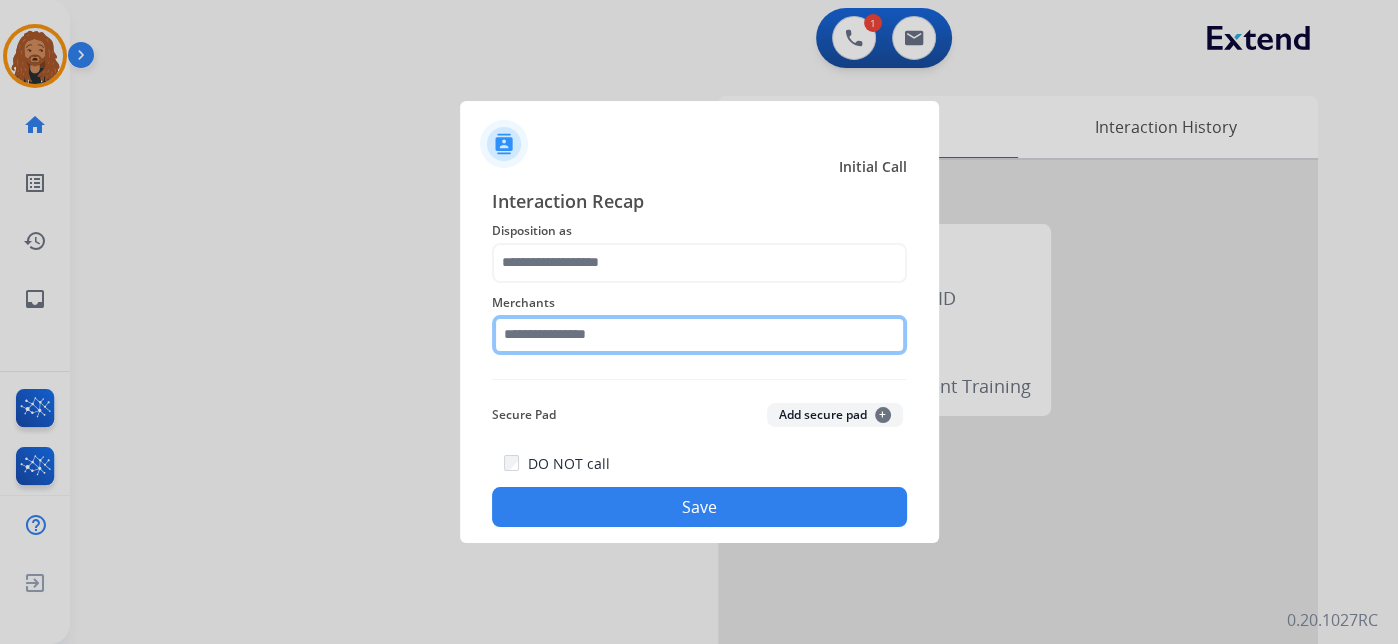 click 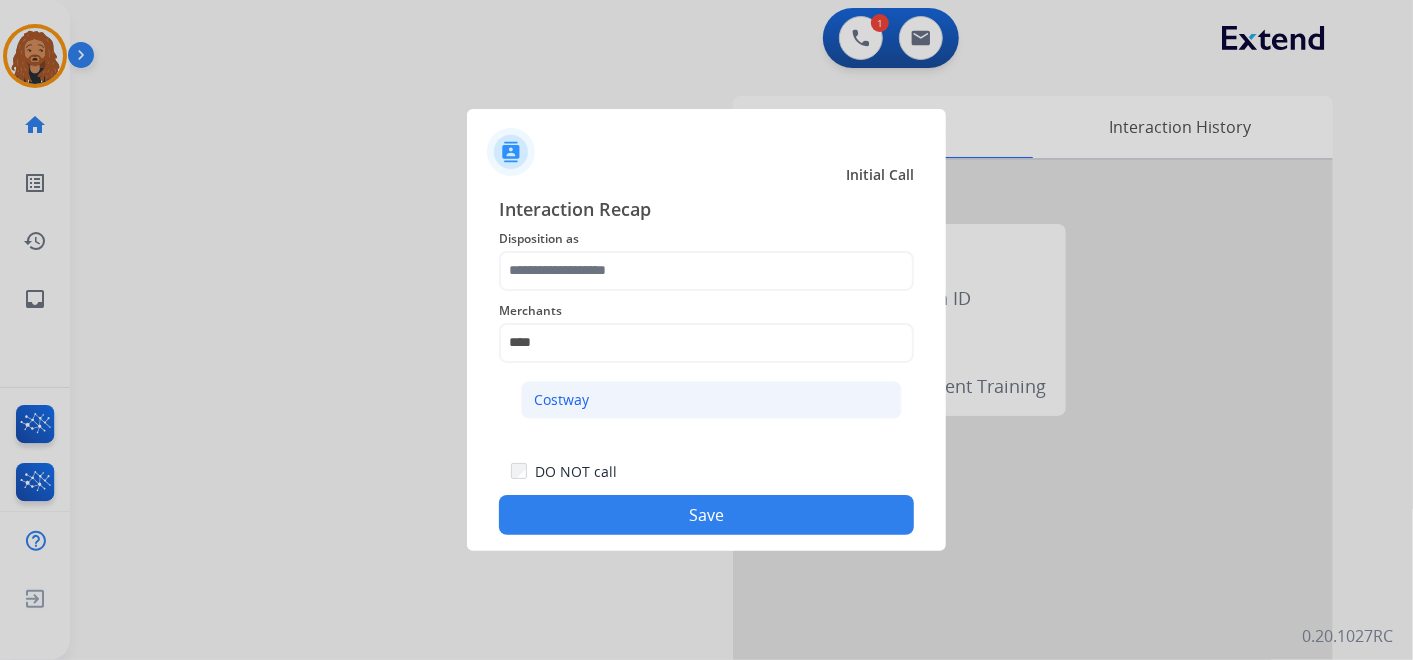 click on "Costway" 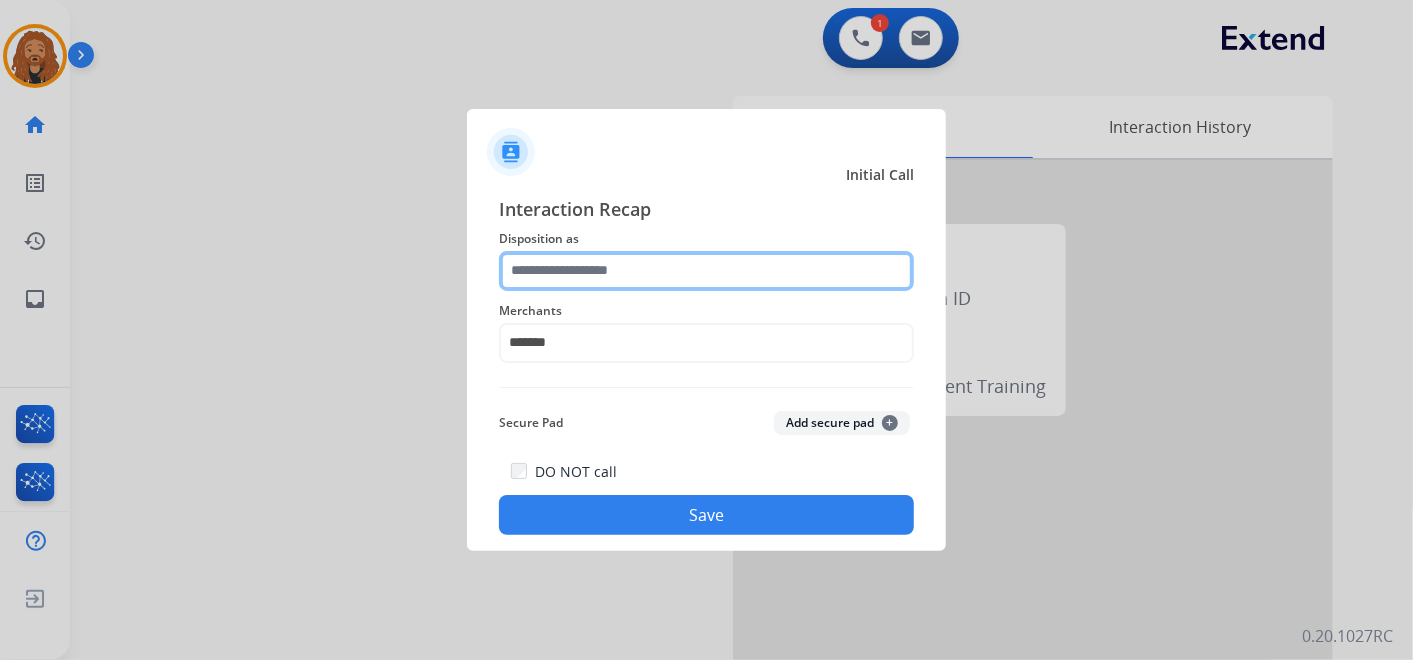 click 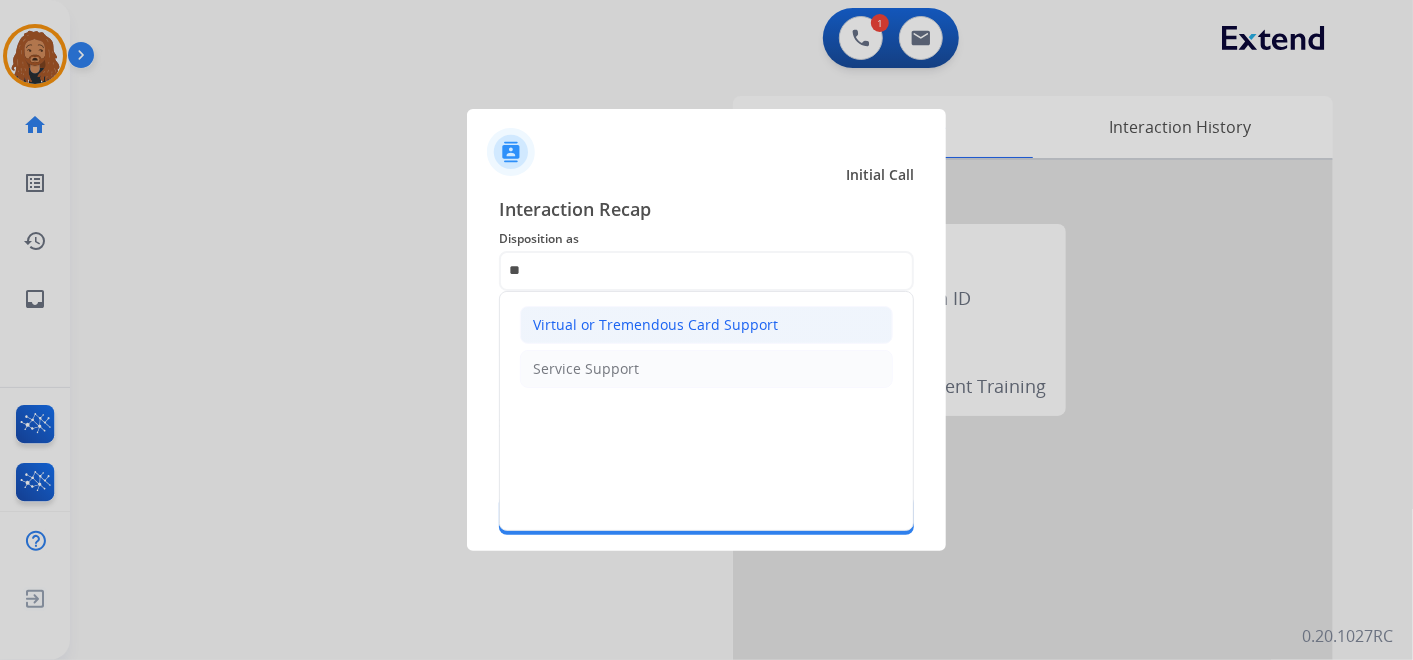 click on "Virtual or Tremendous Card Support" 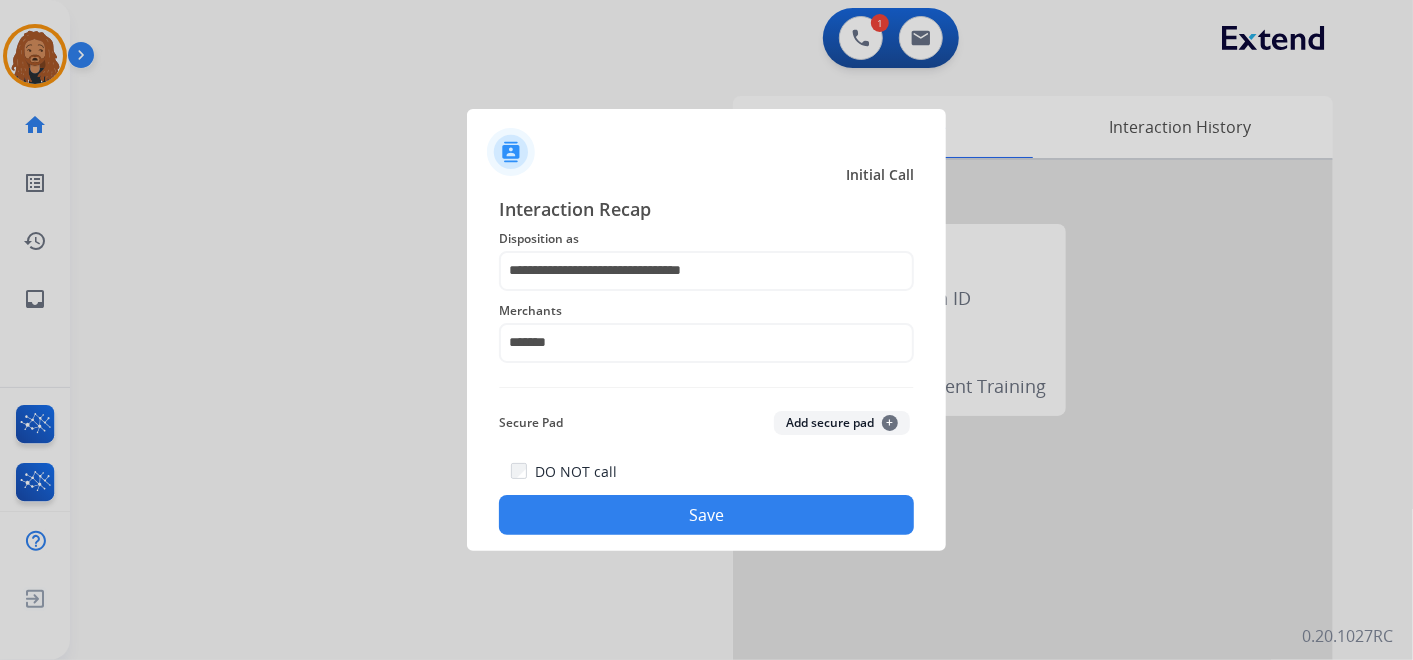 click on "Save" 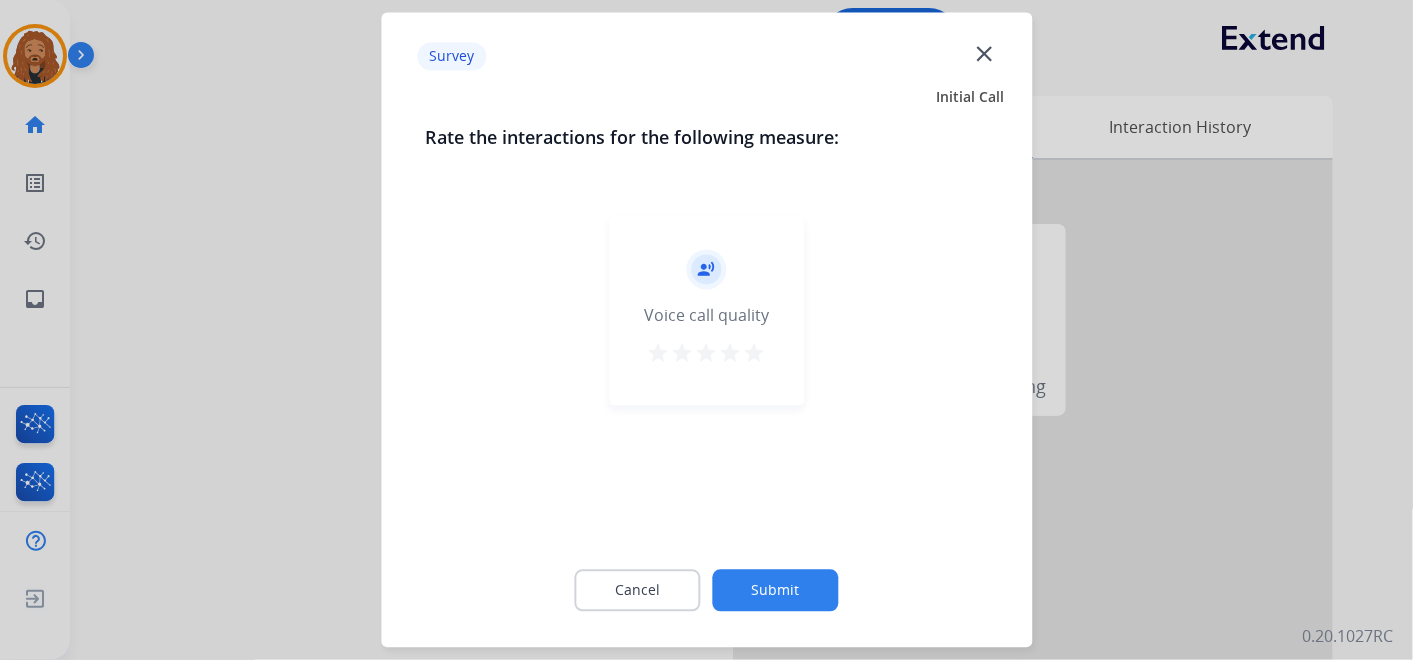 click on "star" at bounding box center [755, 354] 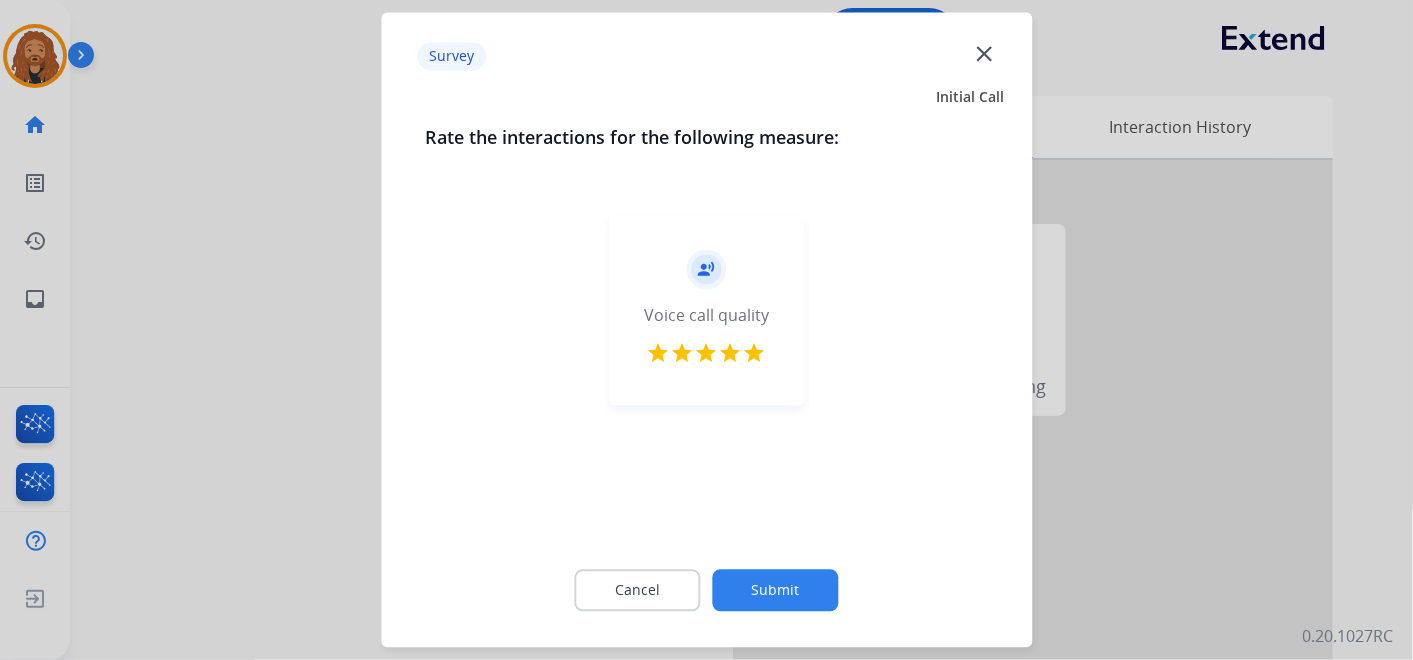 click on "Submit" 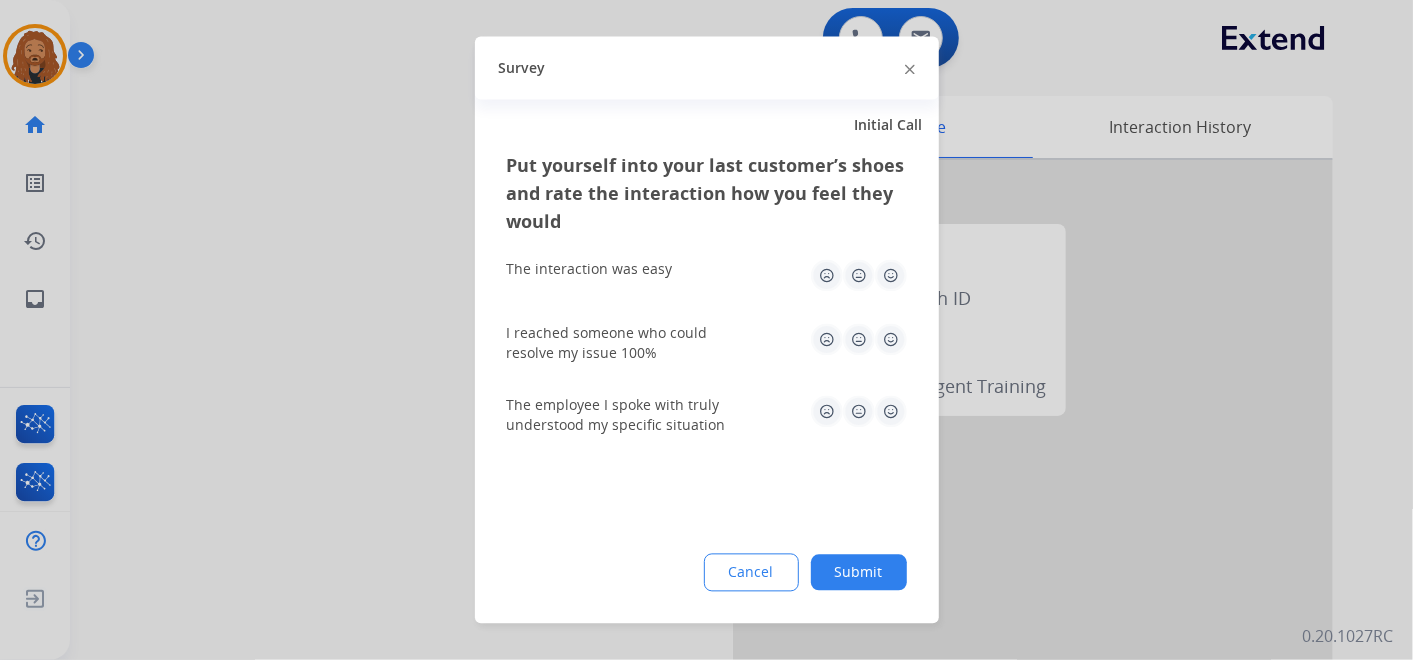 click 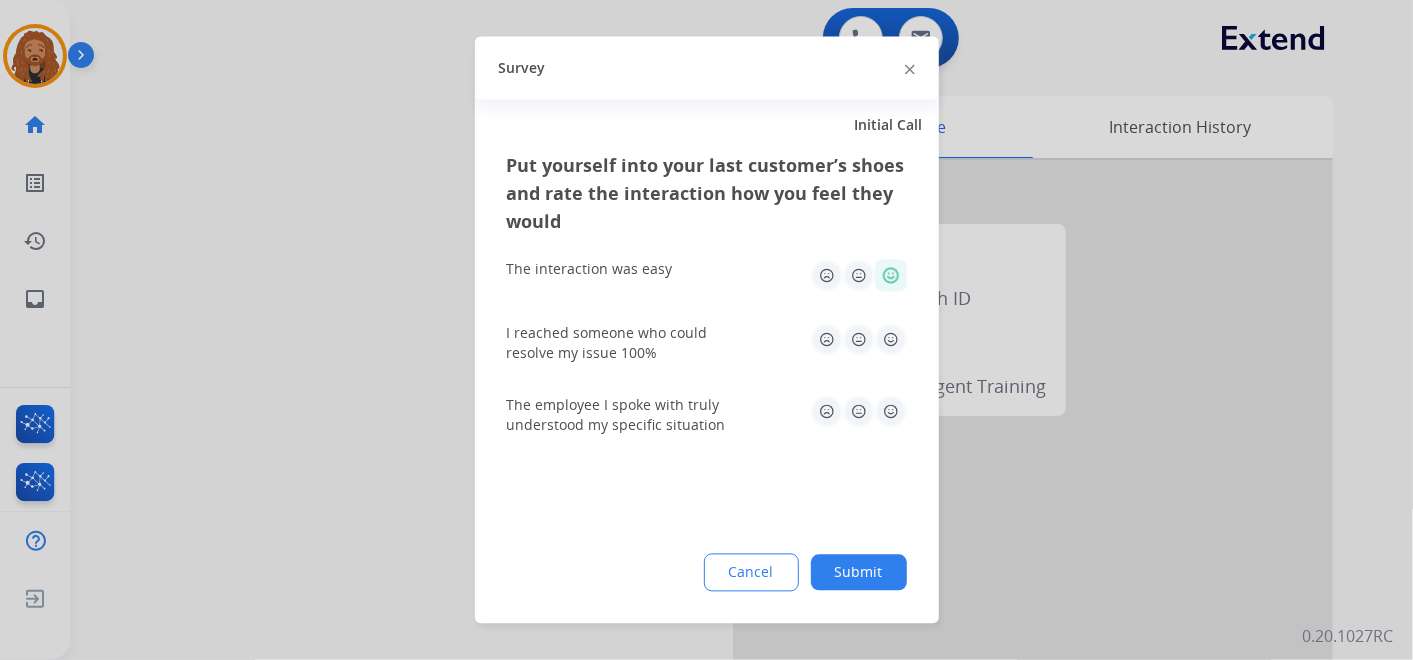 click 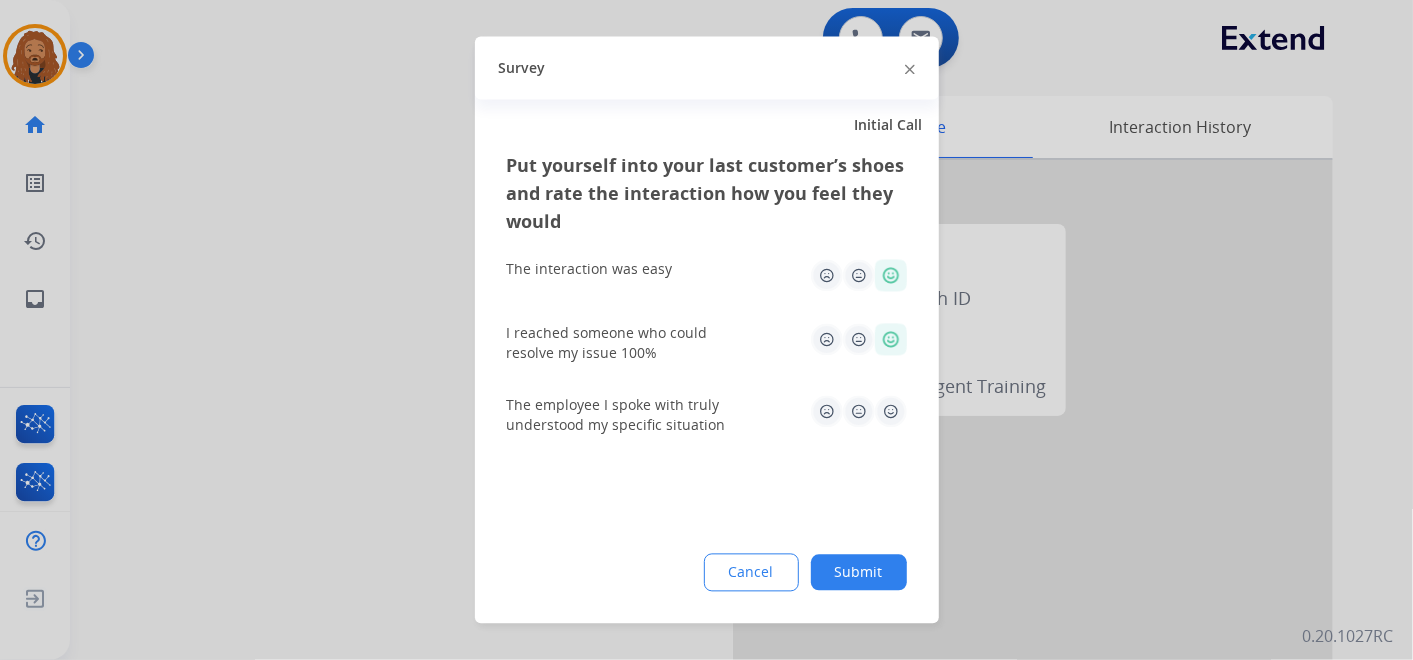 click 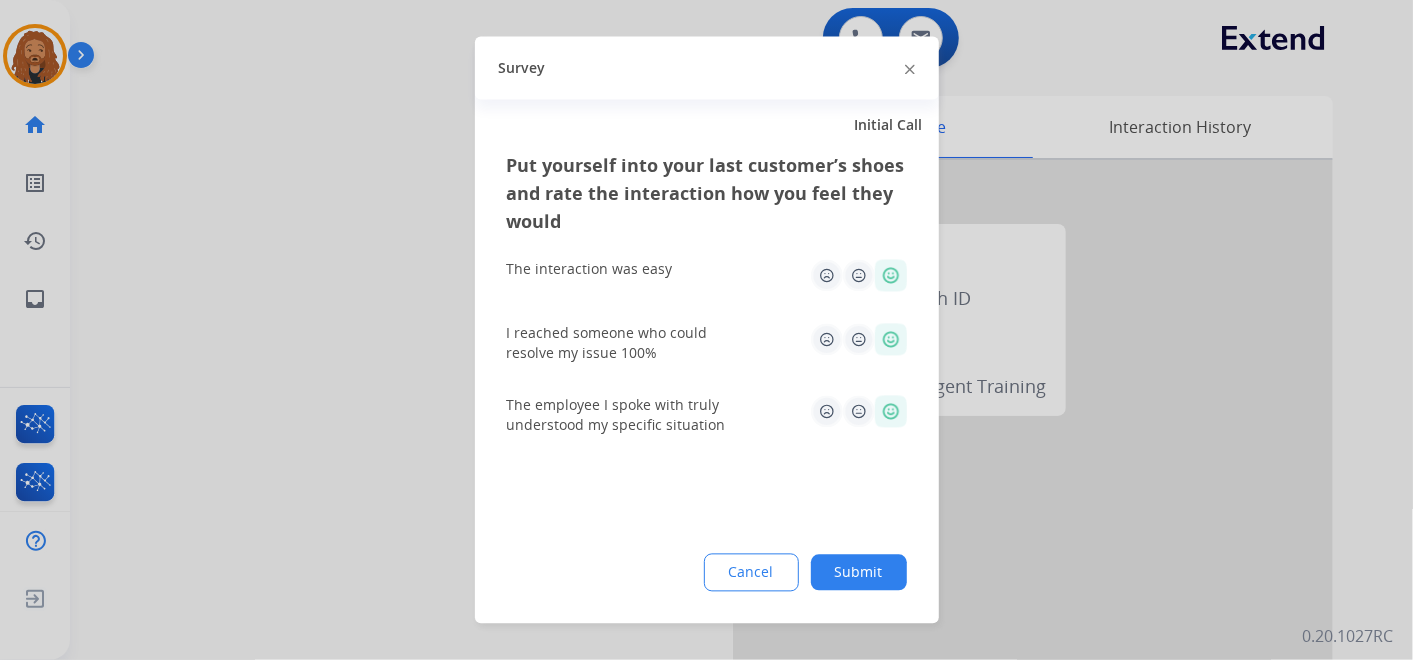 click on "Submit" 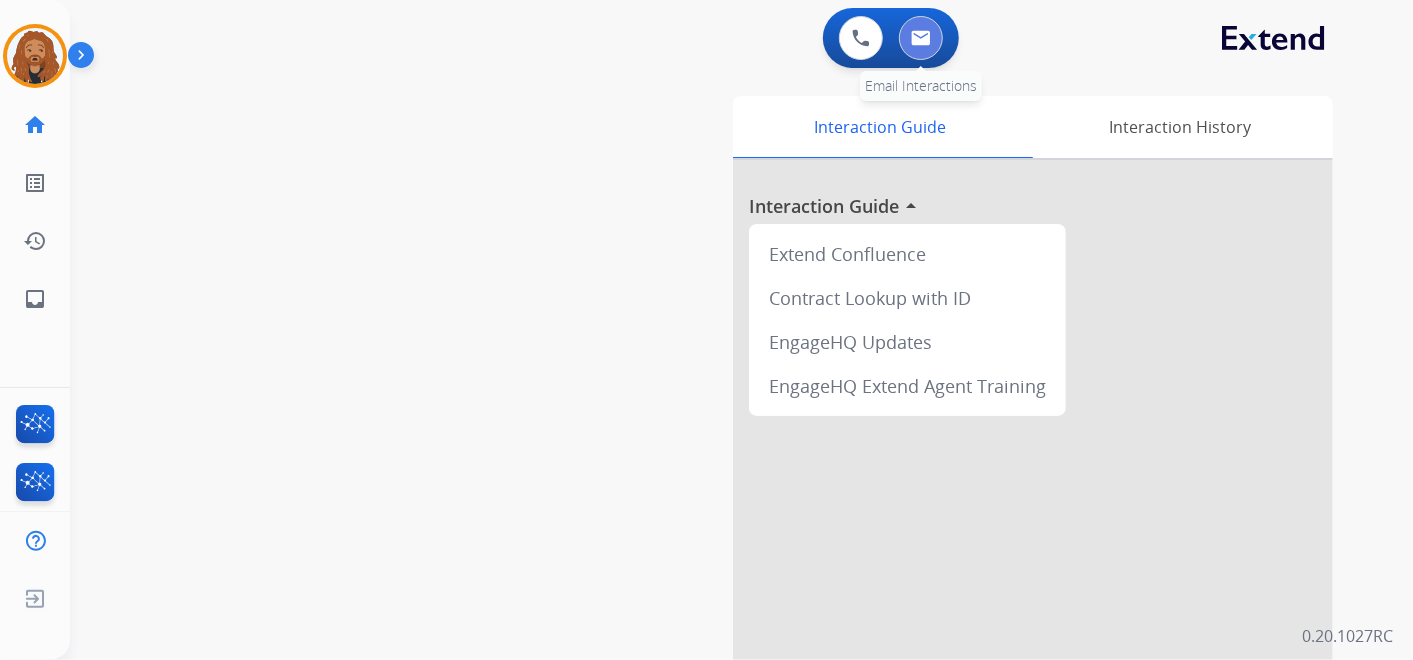 click at bounding box center [921, 38] 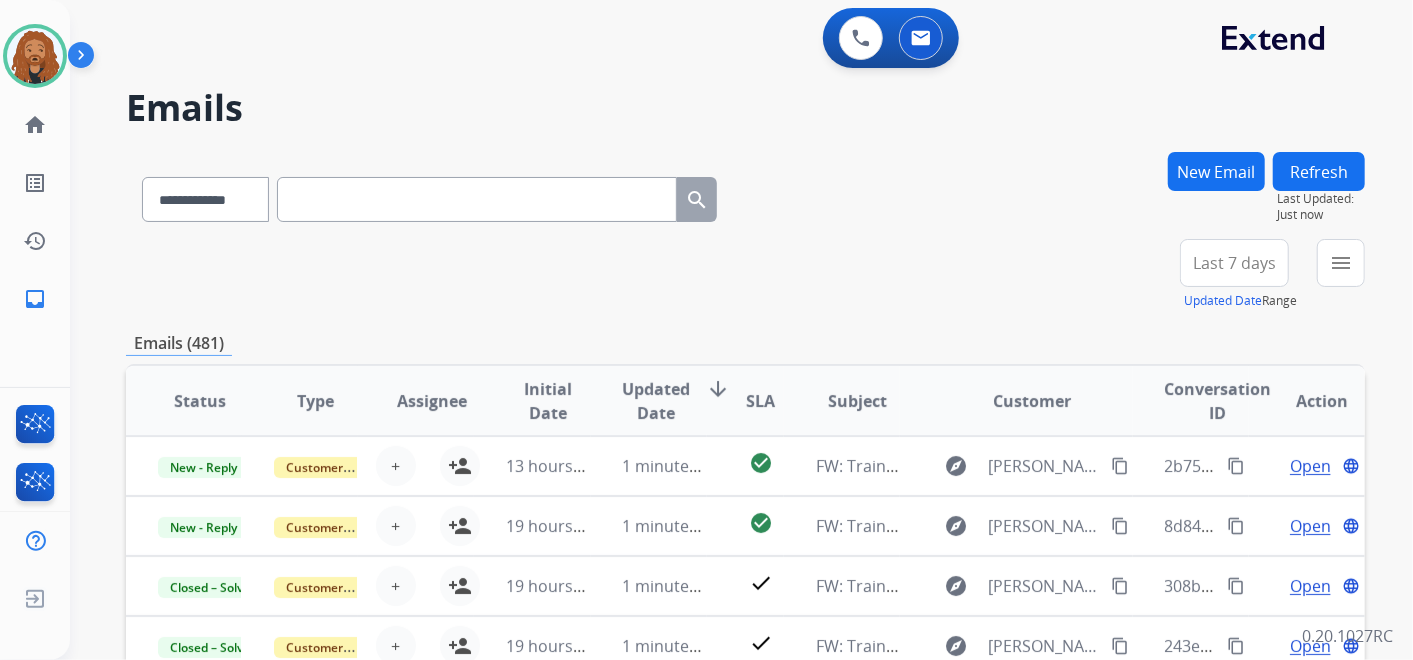 click at bounding box center [477, 199] 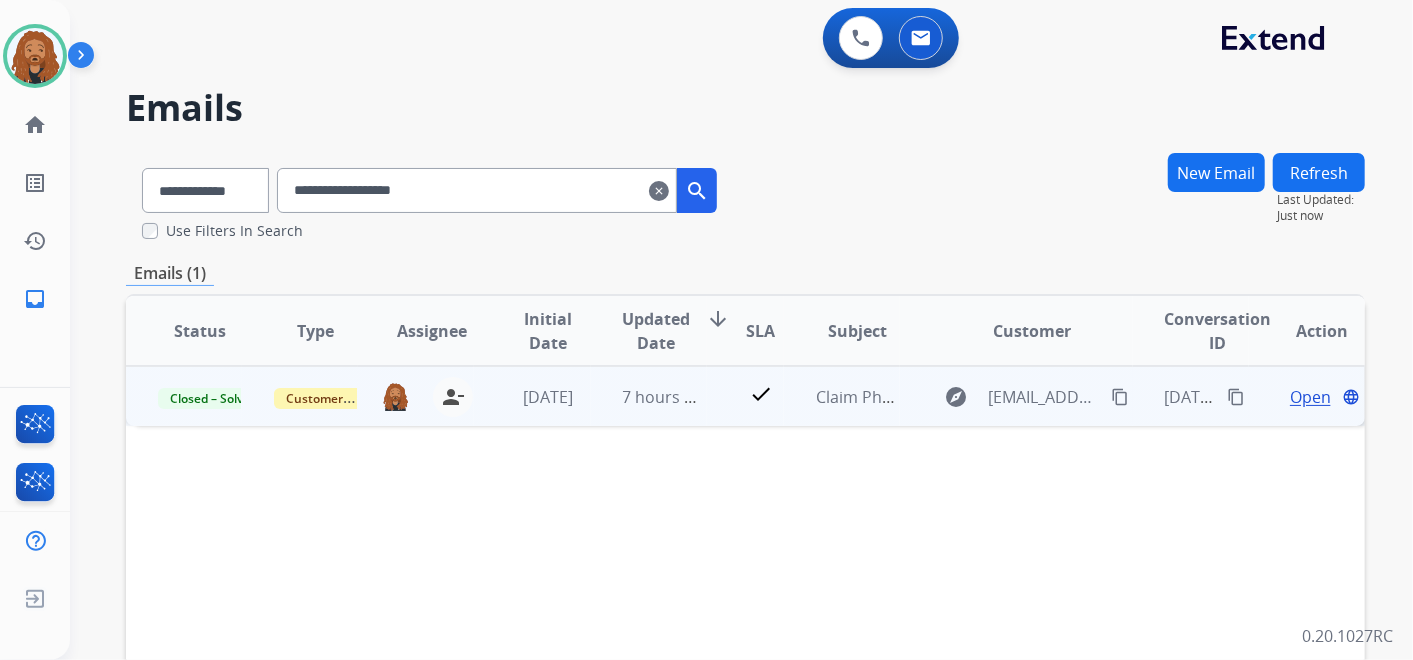 click on "Open" at bounding box center [1310, 397] 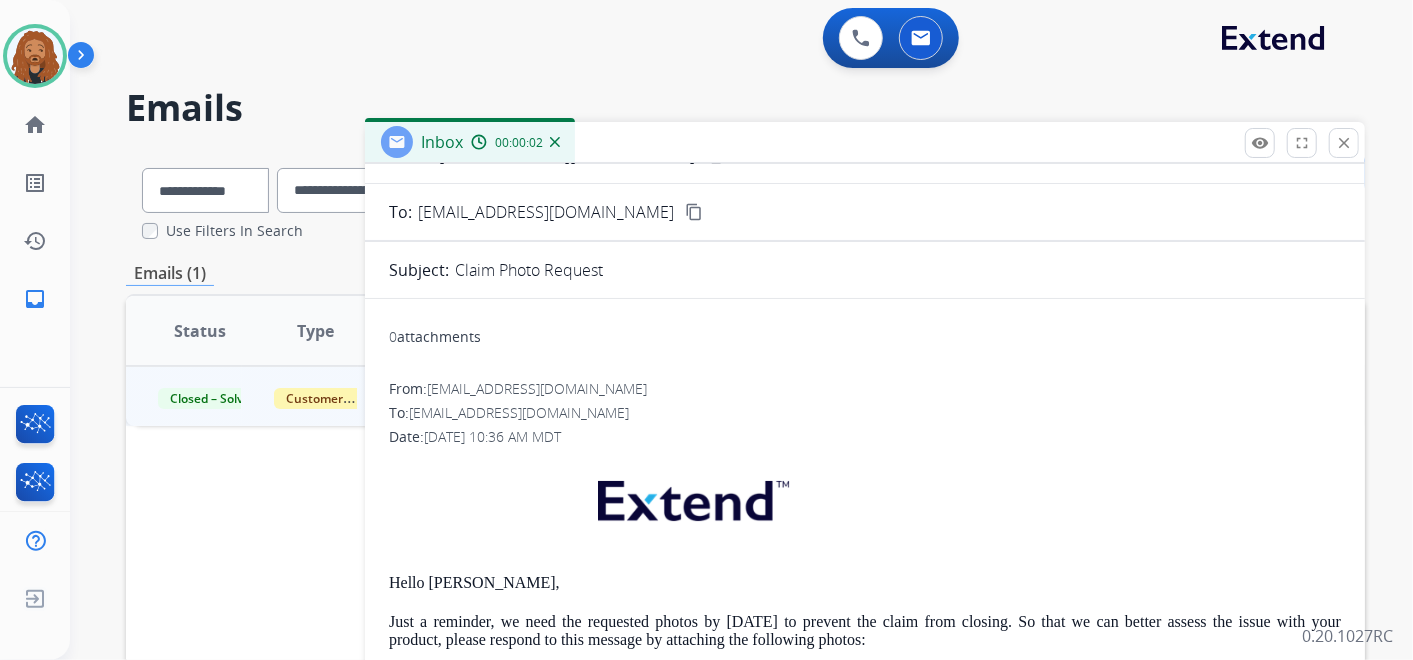 scroll, scrollTop: 222, scrollLeft: 0, axis: vertical 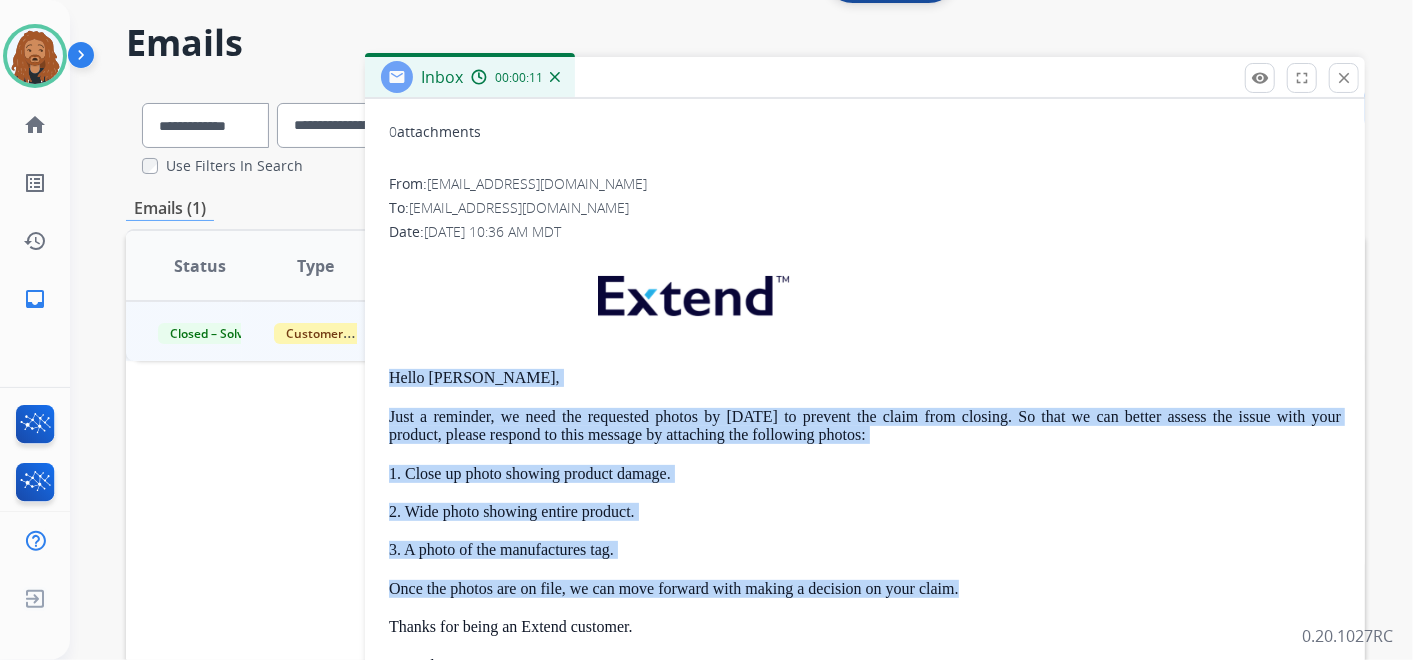 drag, startPoint x: 389, startPoint y: 438, endPoint x: 962, endPoint y: 581, distance: 590.5743 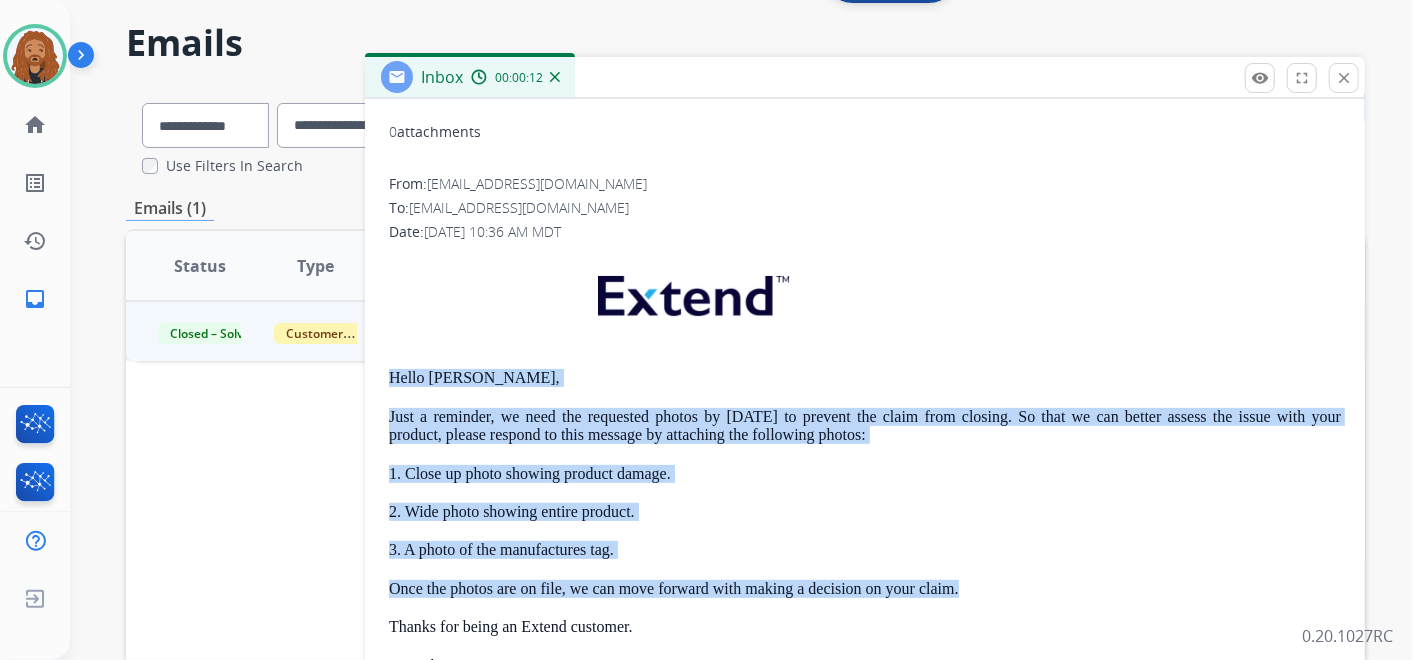 copy on "Hello Kaisa, Just a reminder, we need the requested photos by 7/27/2025 to prevent the claim from closing. So that we can better assess the issue with your product, please respond to this message by attaching the following photos: 1. Close up photo showing product damage. 2. Wide photo showing entire product. 3. A photo of the manufactures tag. Once the photos are on file, we can move forward with making a decision on your claim." 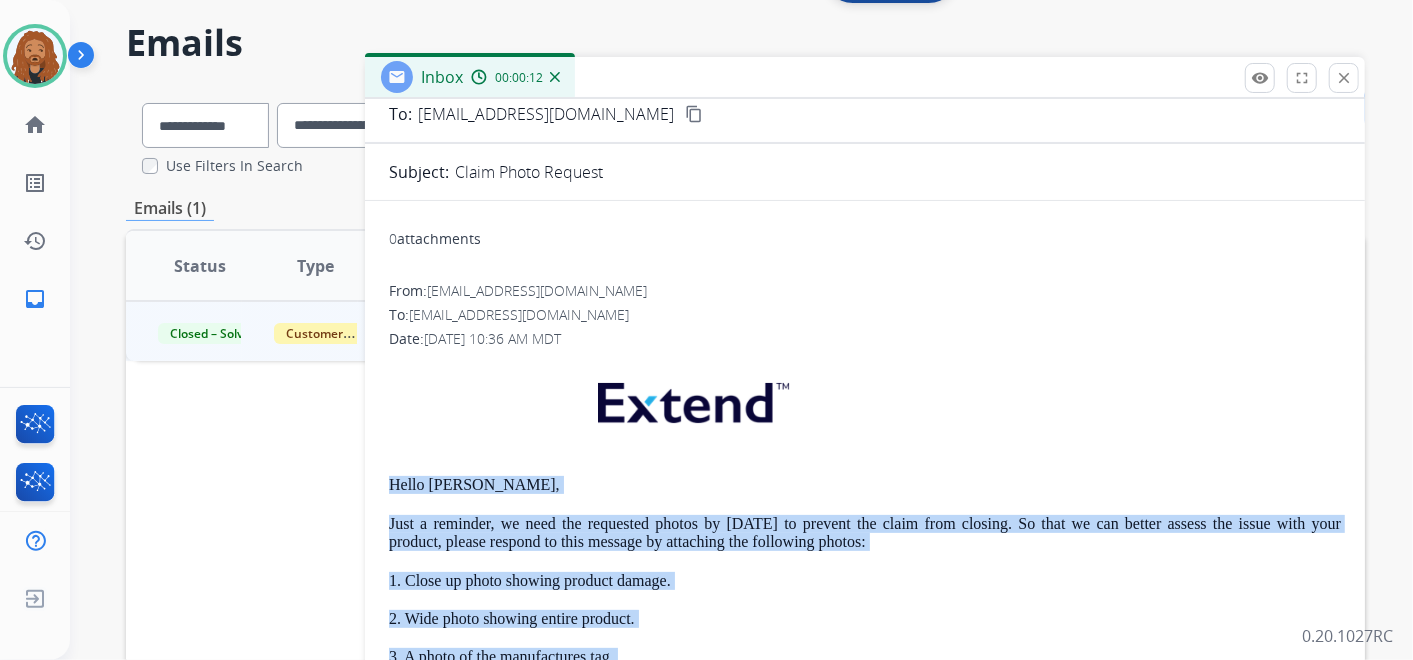 scroll, scrollTop: 0, scrollLeft: 0, axis: both 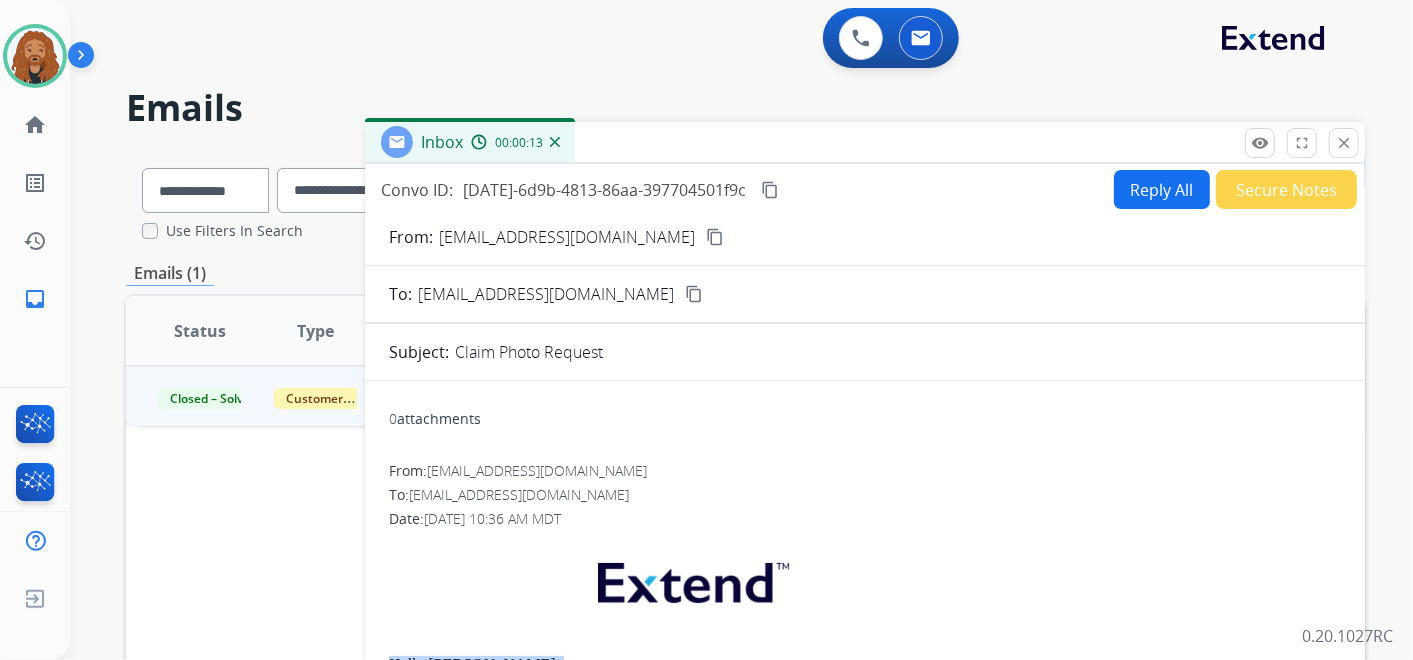 click on "Reply All" at bounding box center (1162, 189) 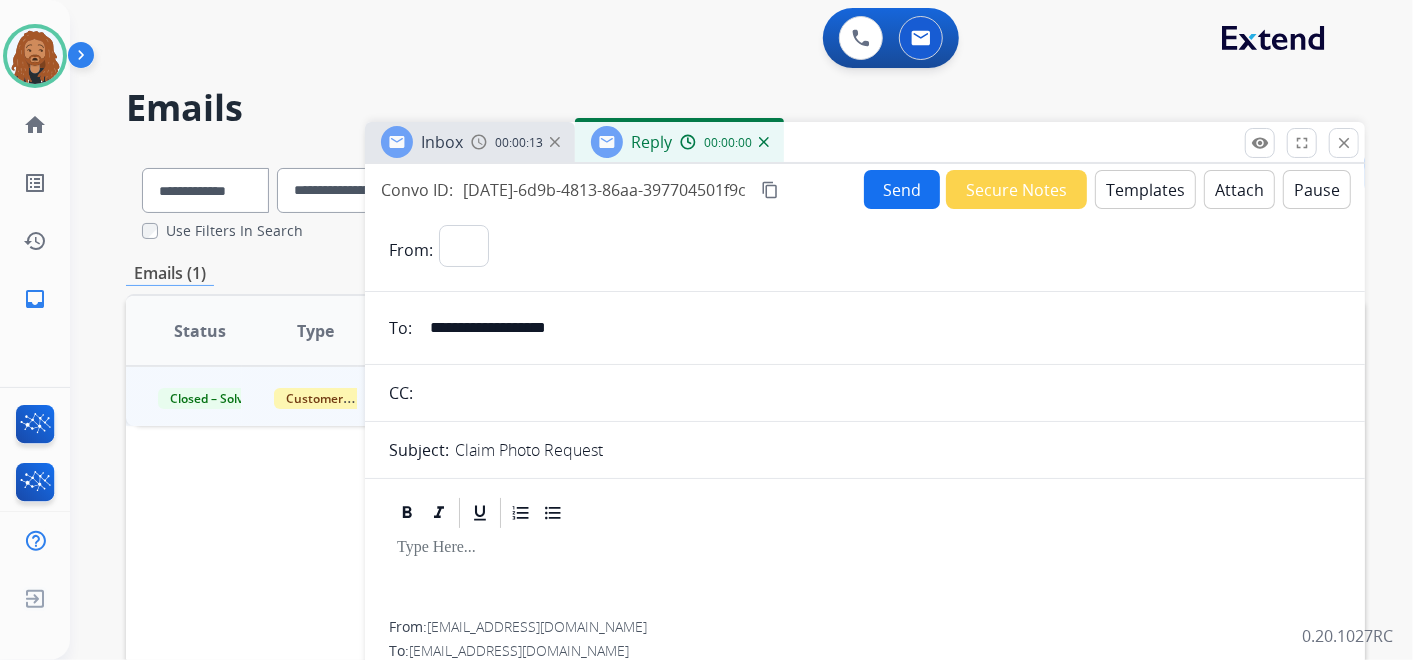 select on "**********" 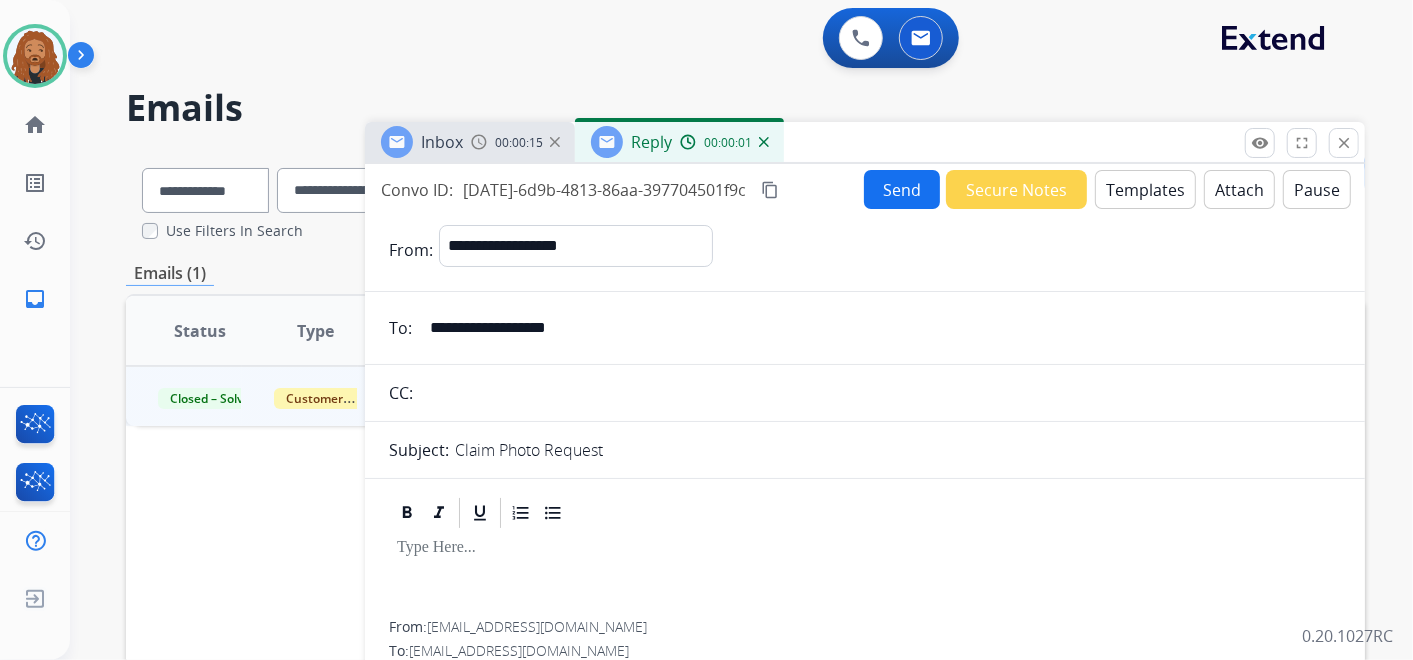 click on "Templates" at bounding box center [1145, 189] 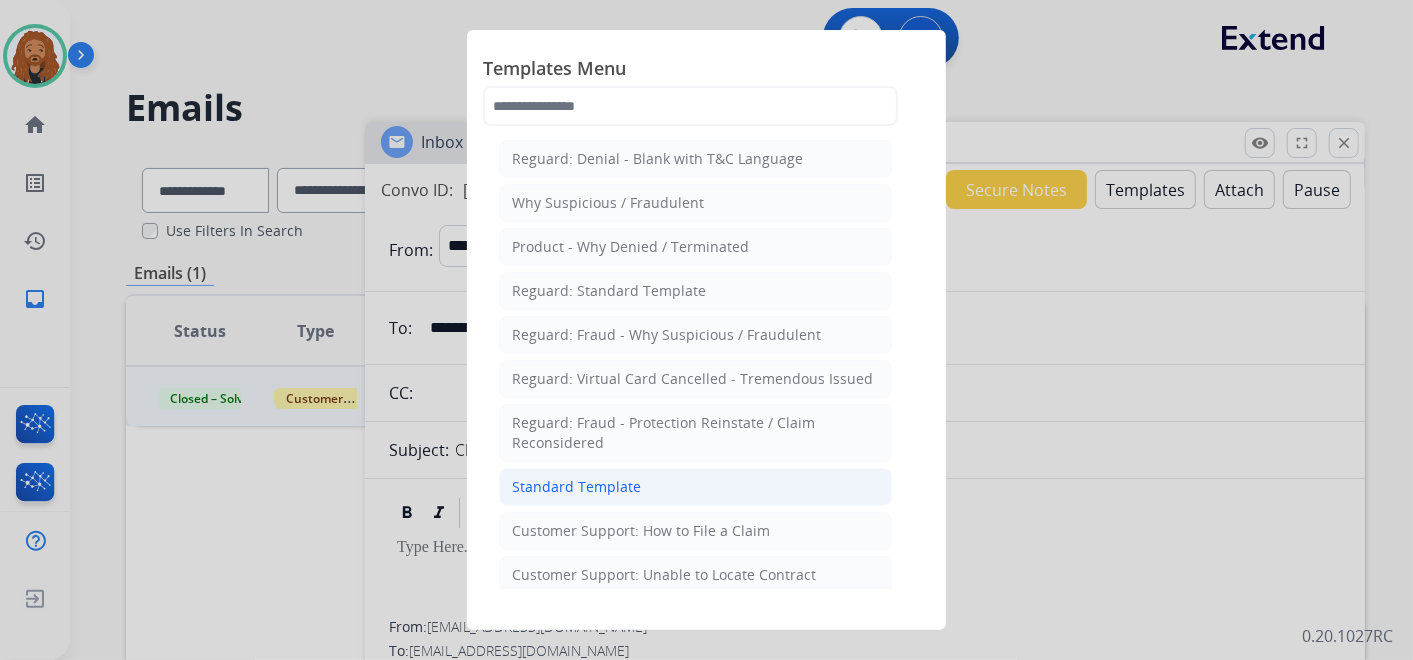 click on "Standard Template" 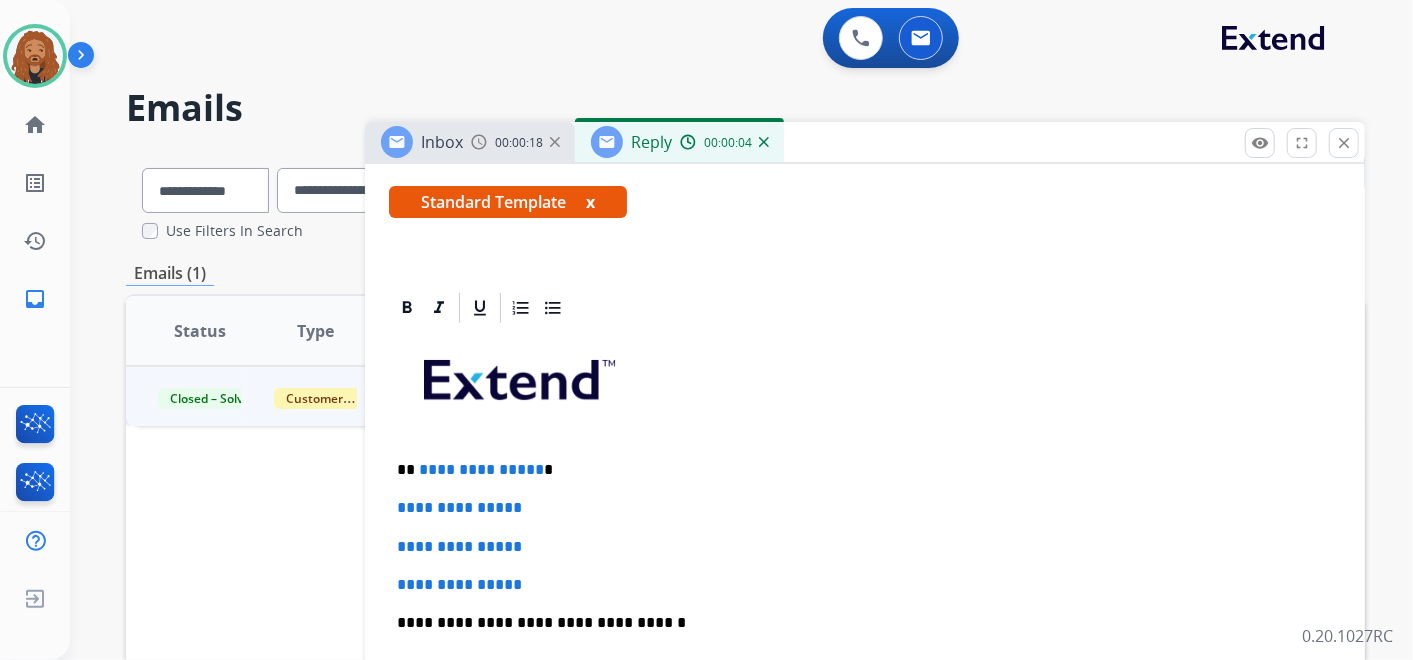 scroll, scrollTop: 555, scrollLeft: 0, axis: vertical 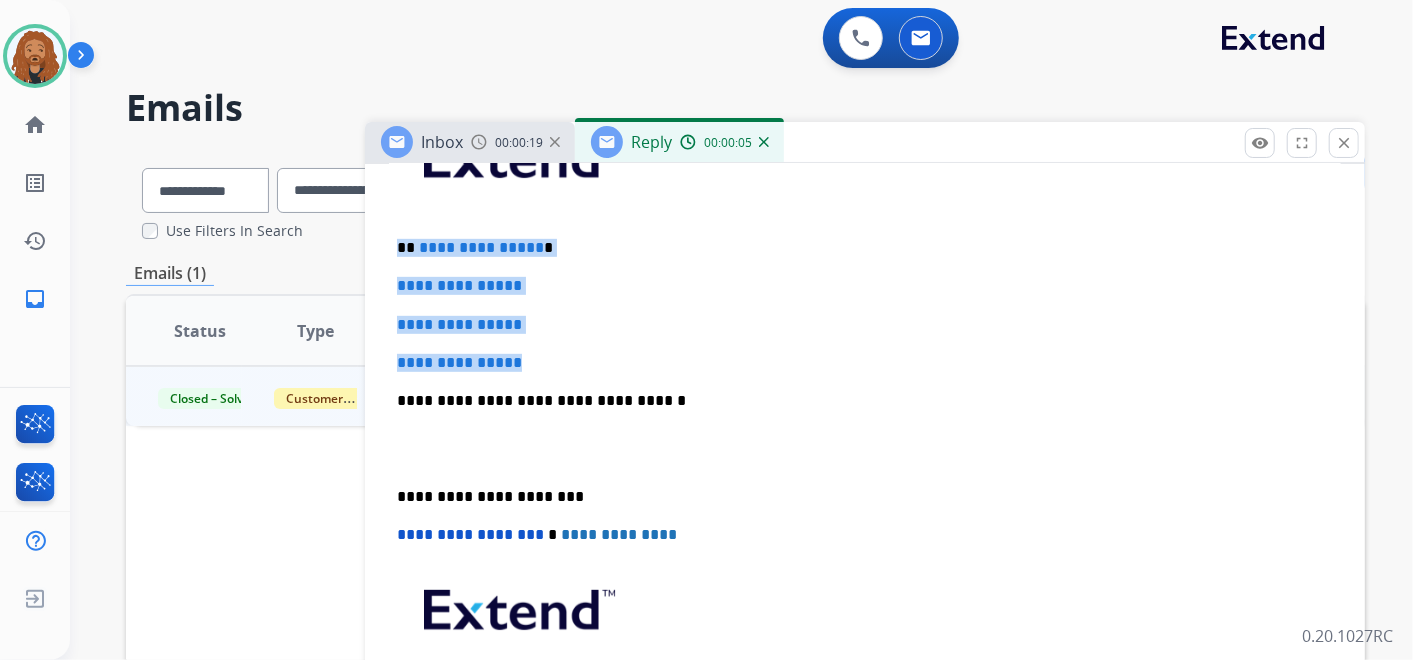 drag, startPoint x: 536, startPoint y: 355, endPoint x: 397, endPoint y: 238, distance: 181.68654 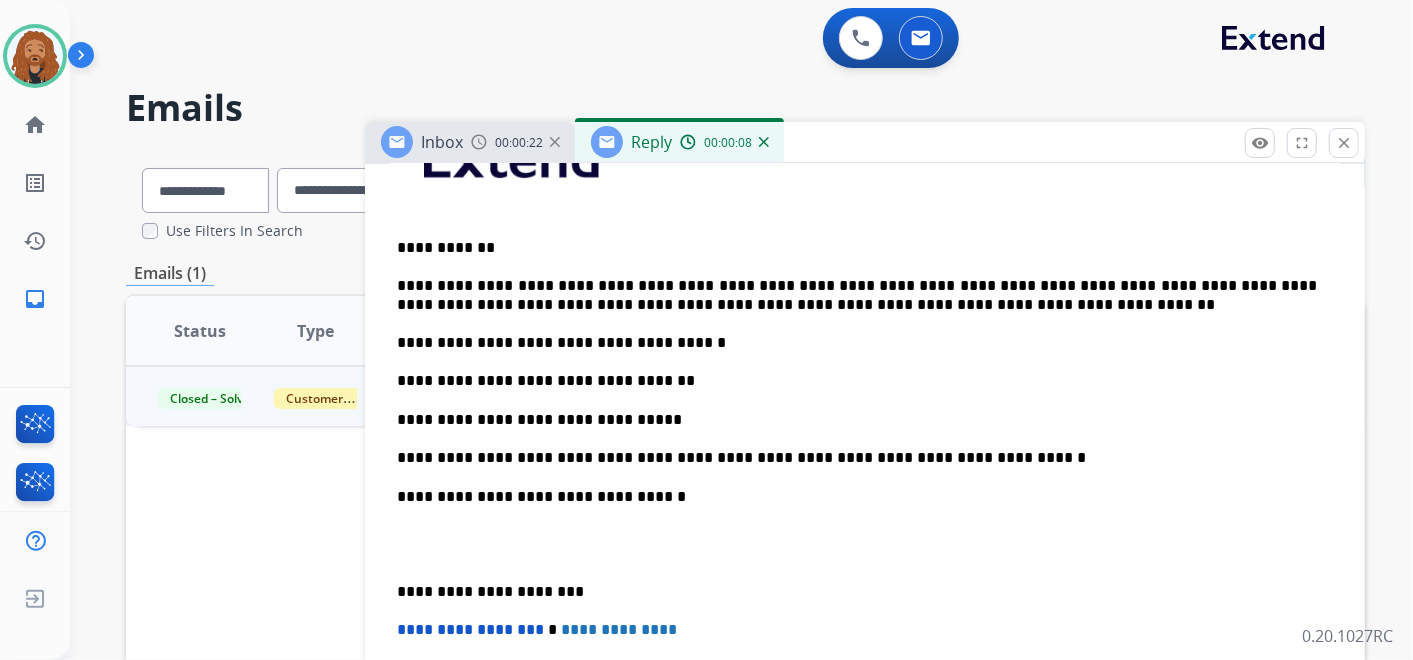 click at bounding box center (865, 544) 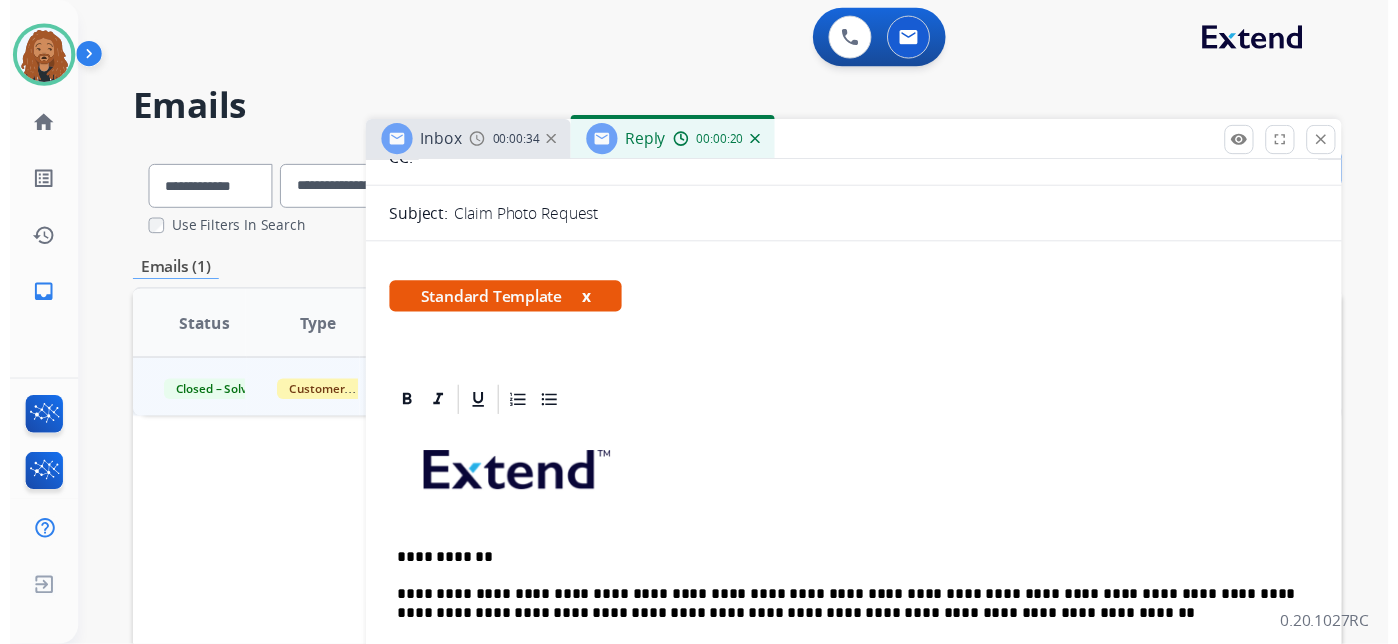 scroll, scrollTop: 0, scrollLeft: 0, axis: both 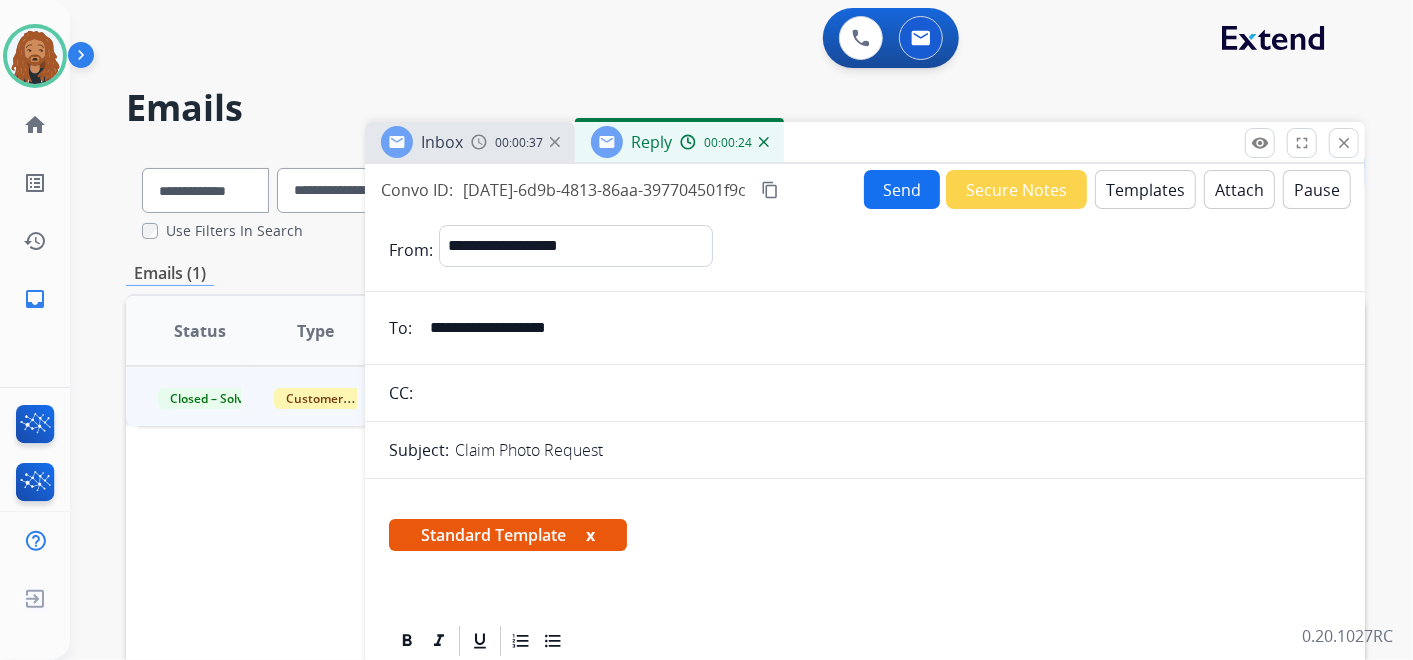 click on "content_copy" at bounding box center [770, 190] 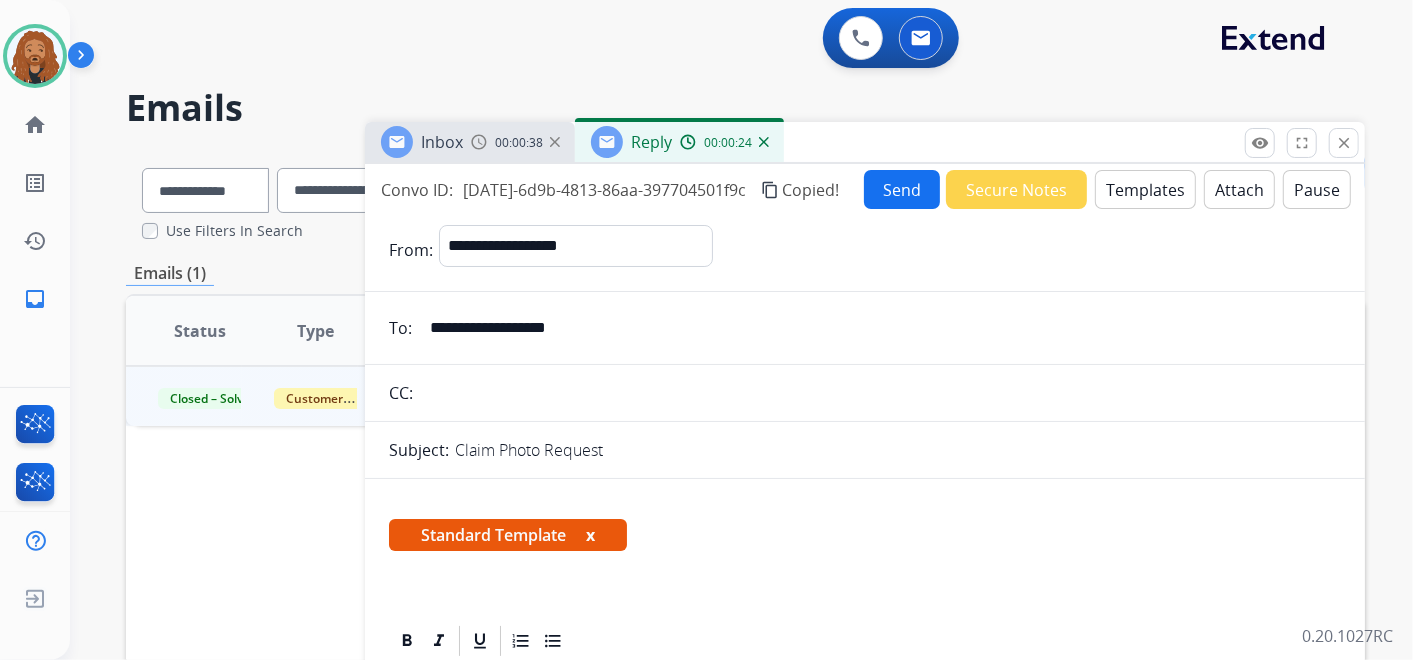 click on "Send" at bounding box center (902, 189) 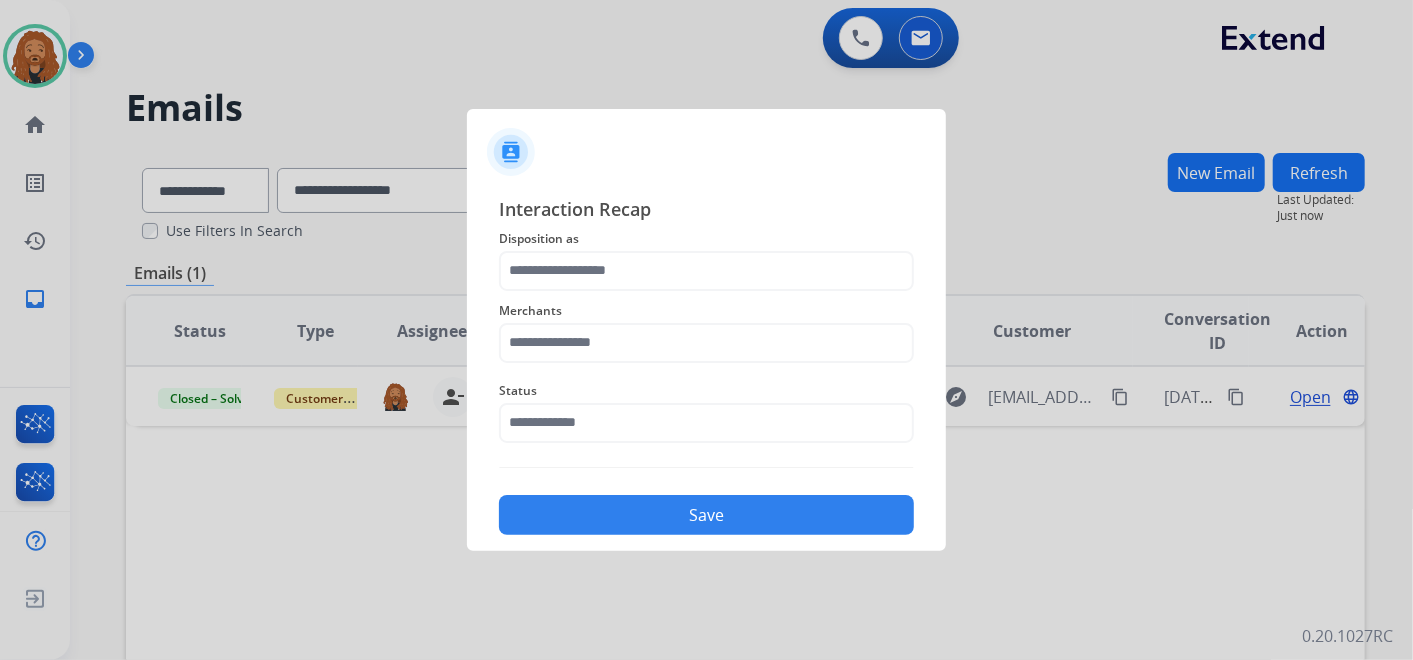click on "Disposition as" 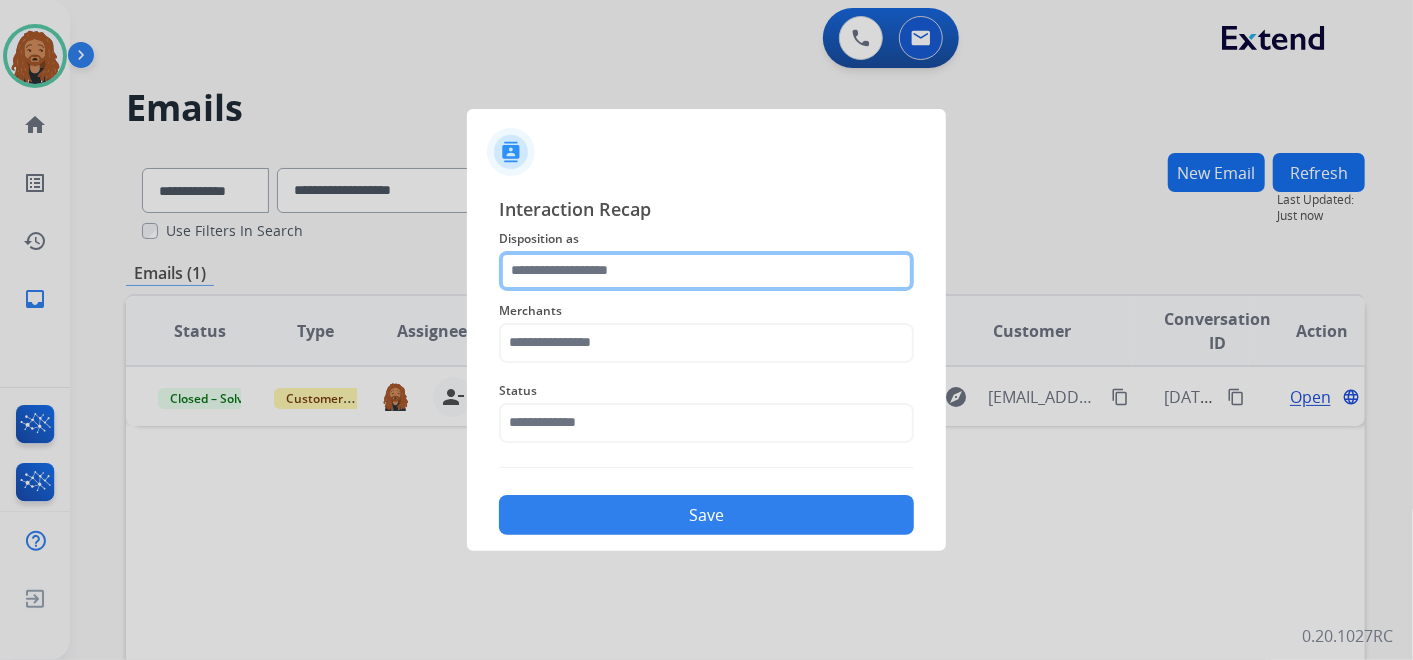 click 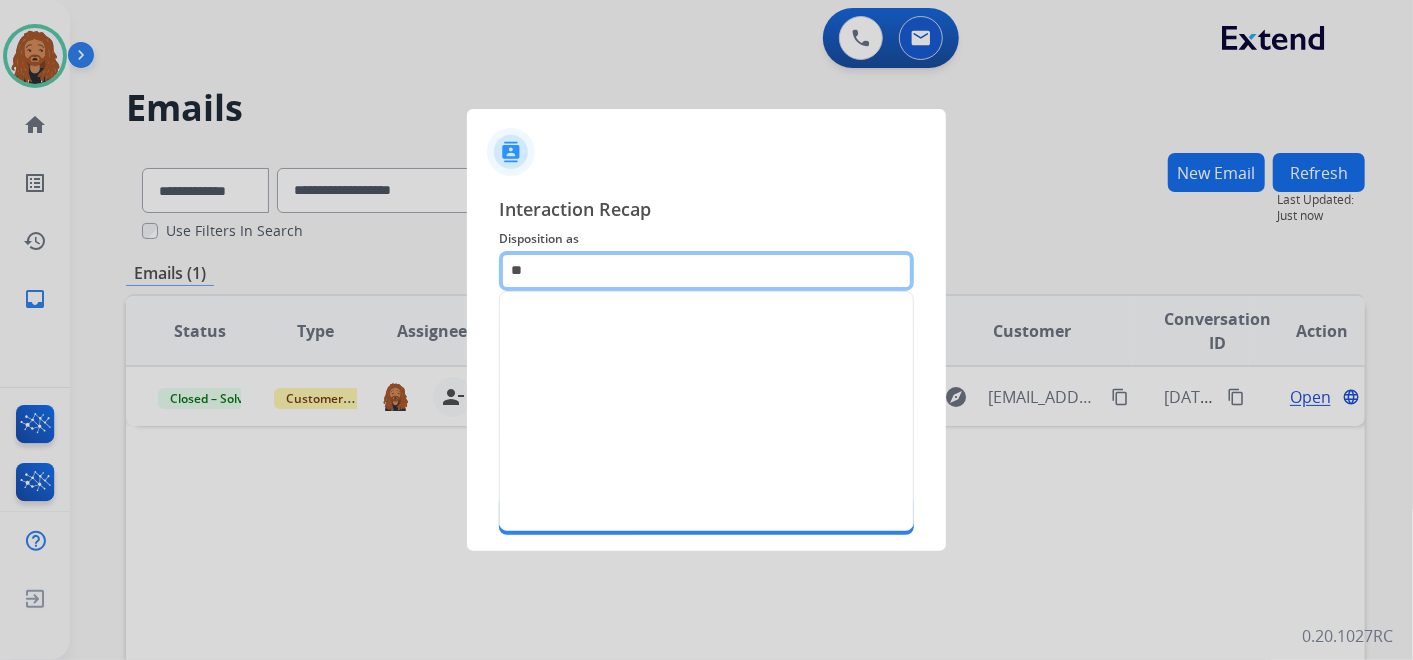 type on "*" 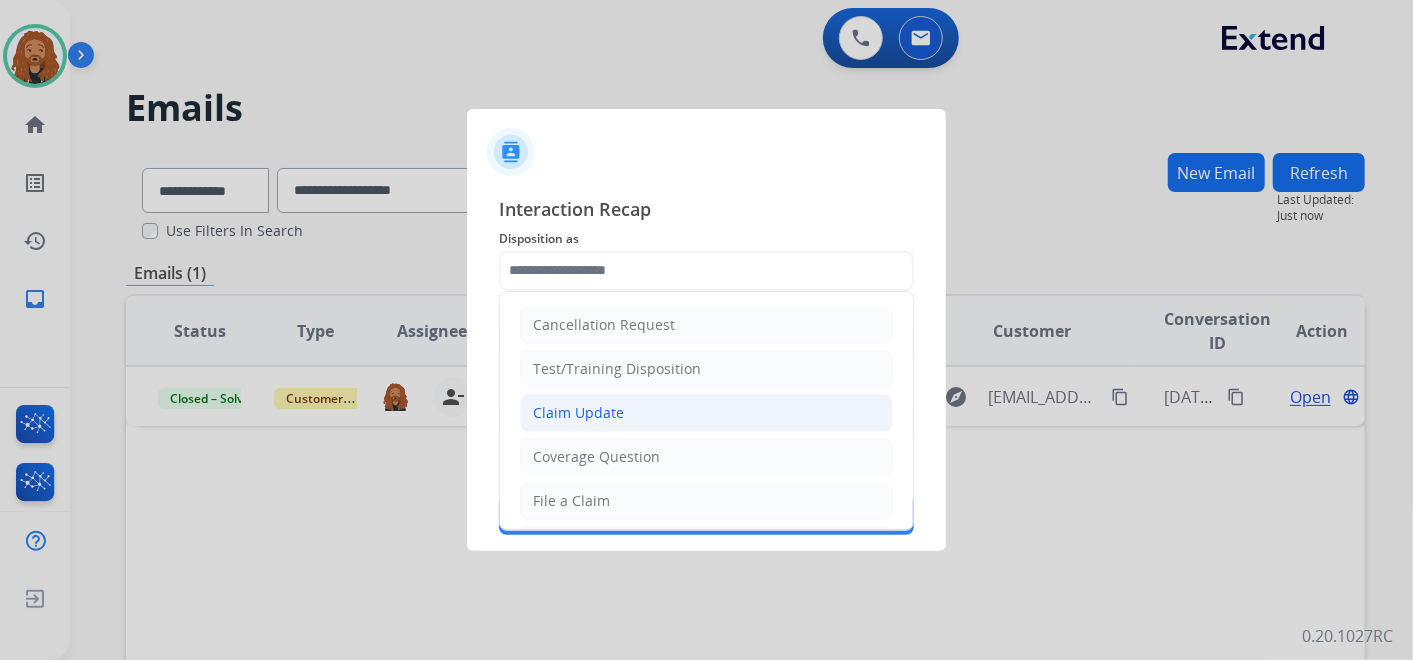 click on "Claim Update" 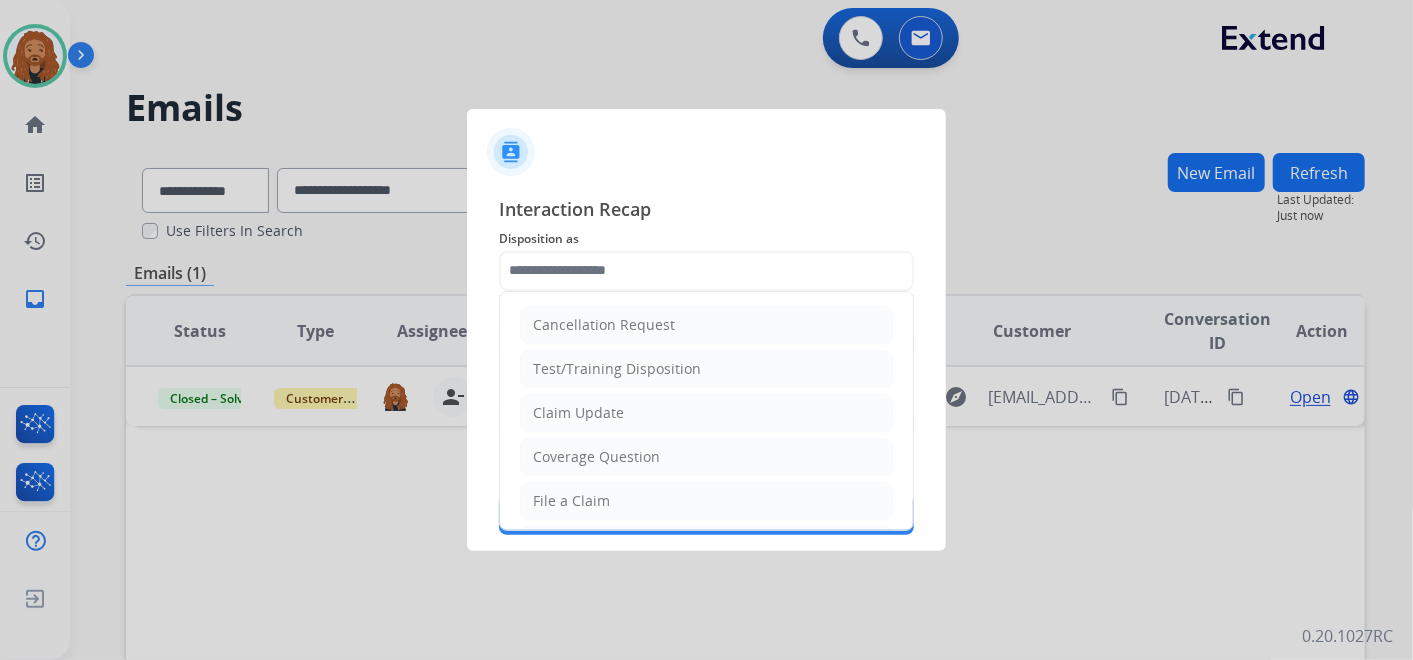 type on "**********" 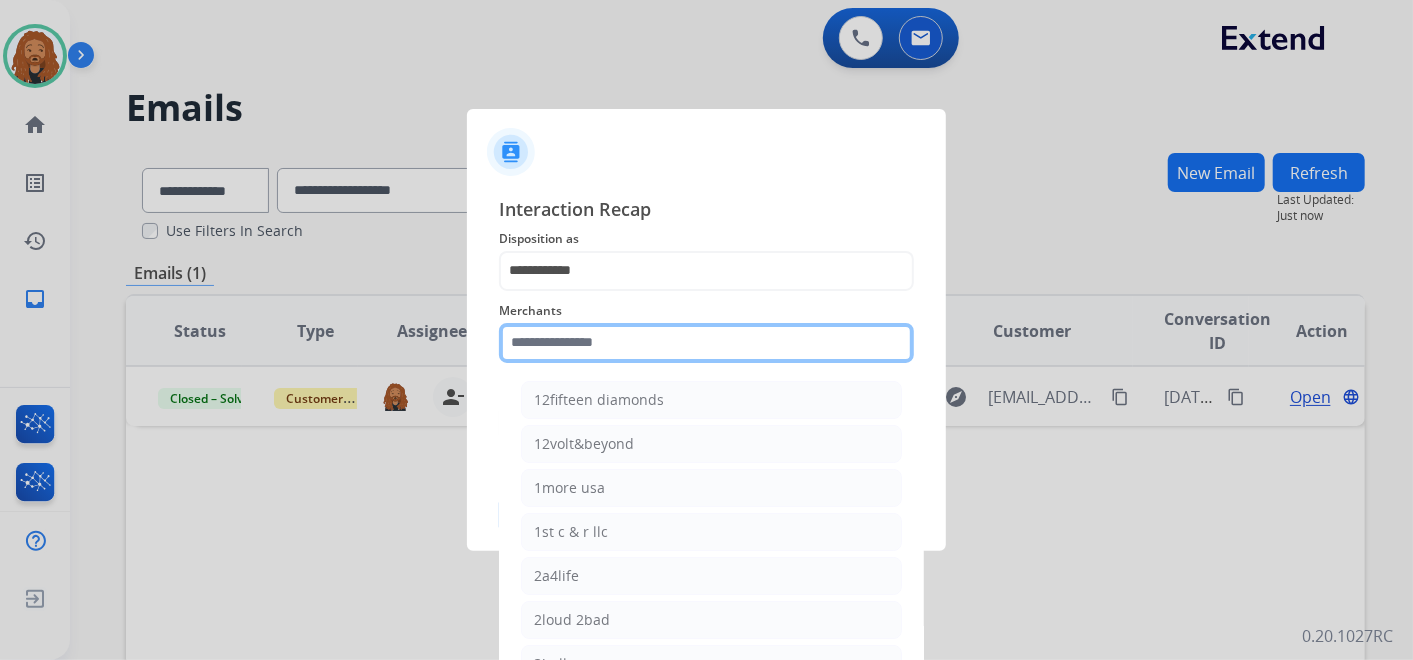 click 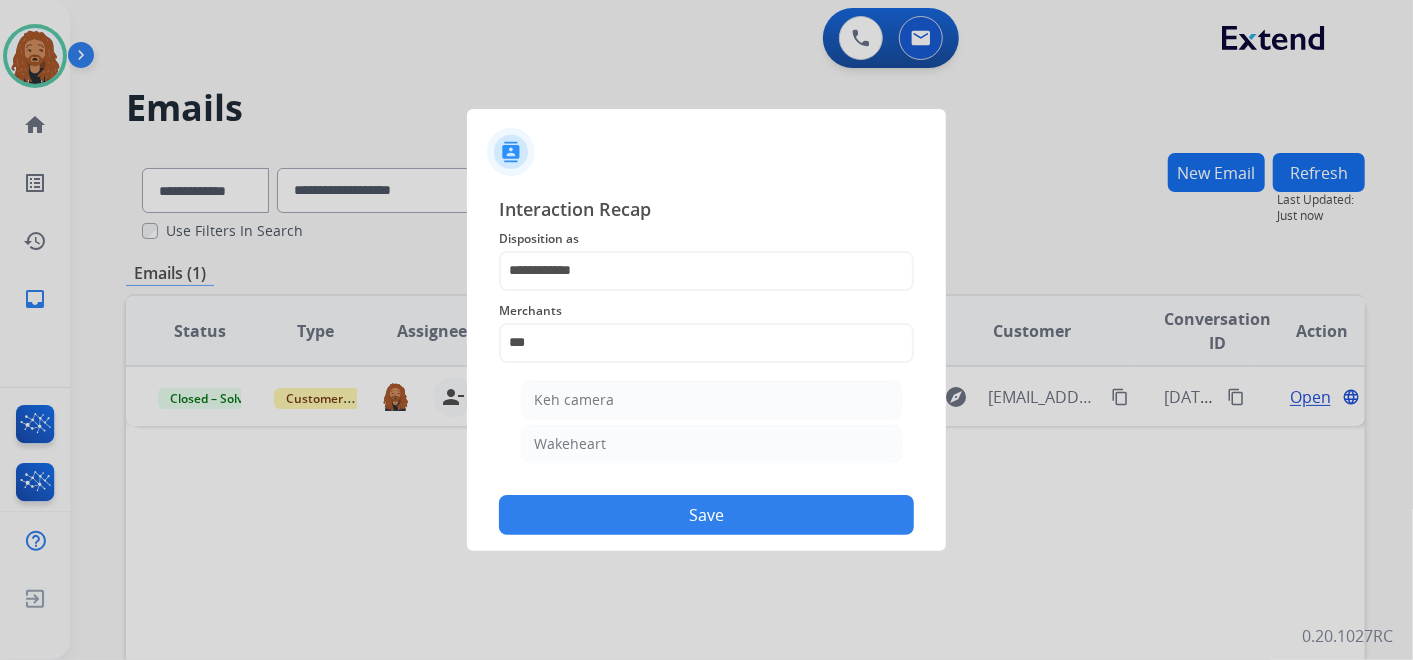 drag, startPoint x: 573, startPoint y: 401, endPoint x: 592, endPoint y: 478, distance: 79.30952 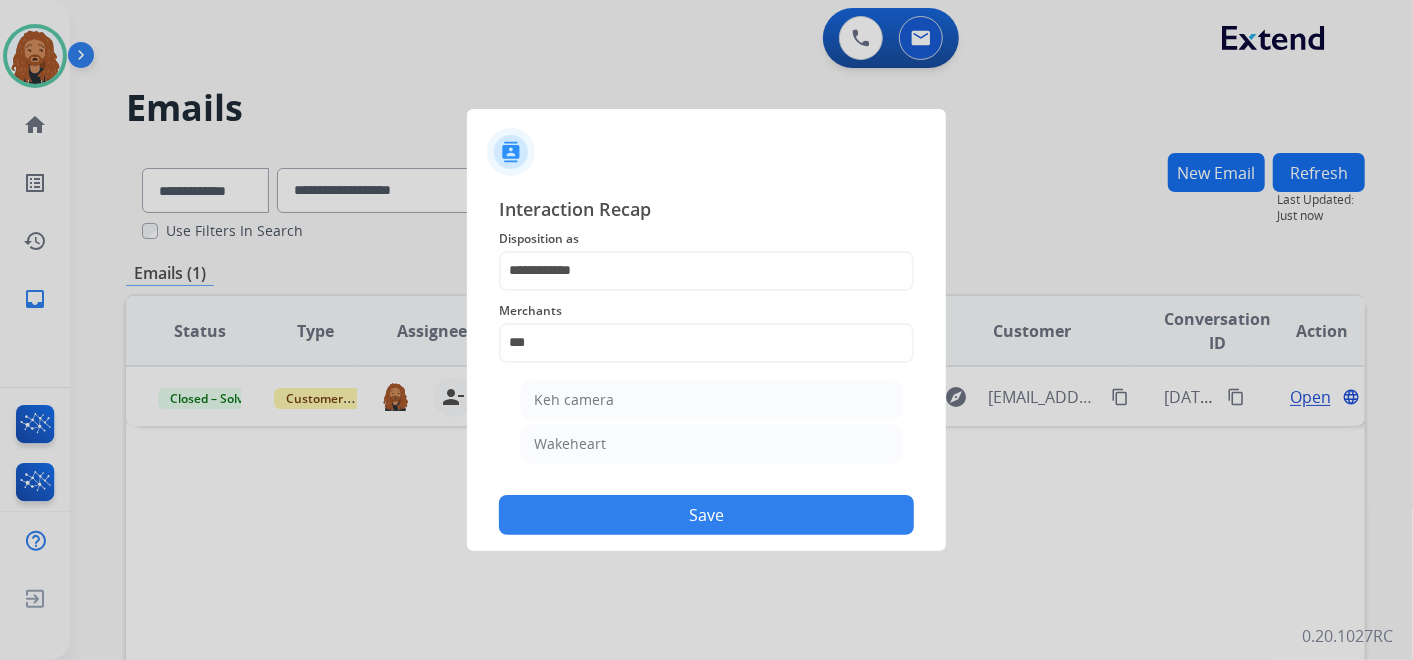 click on "Keh camera" 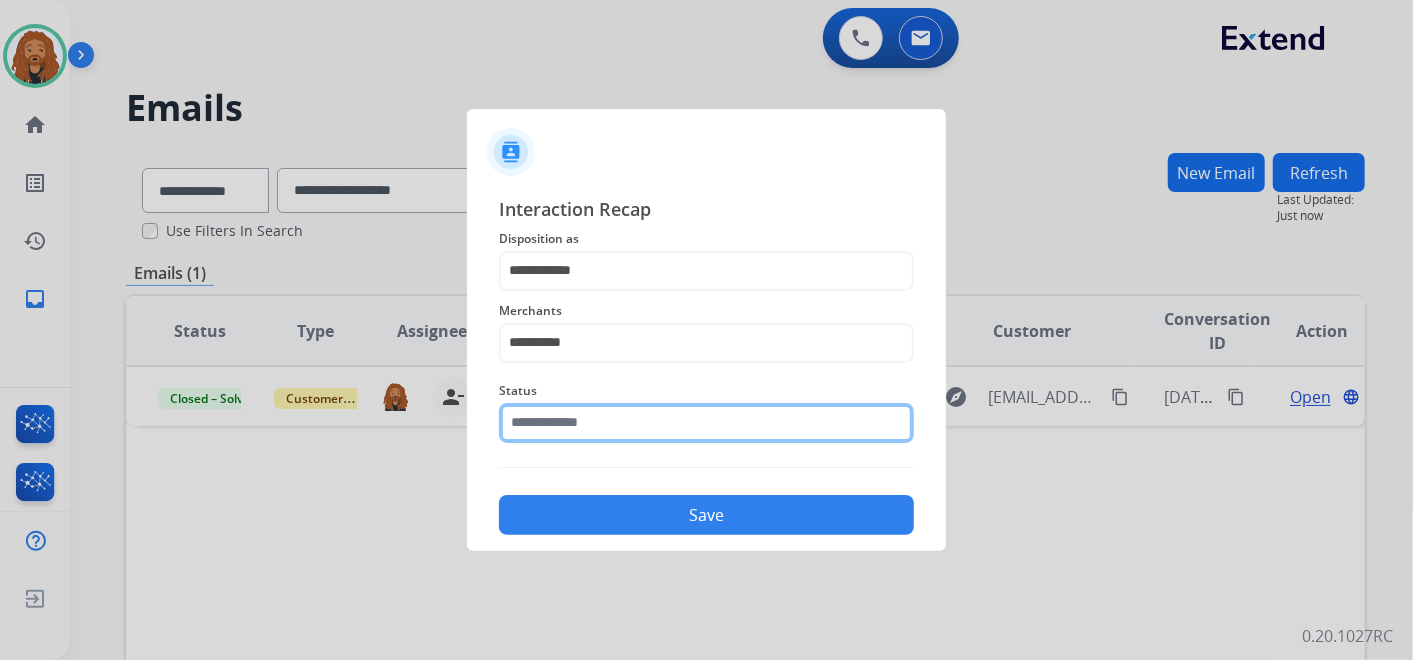 click on "Status" 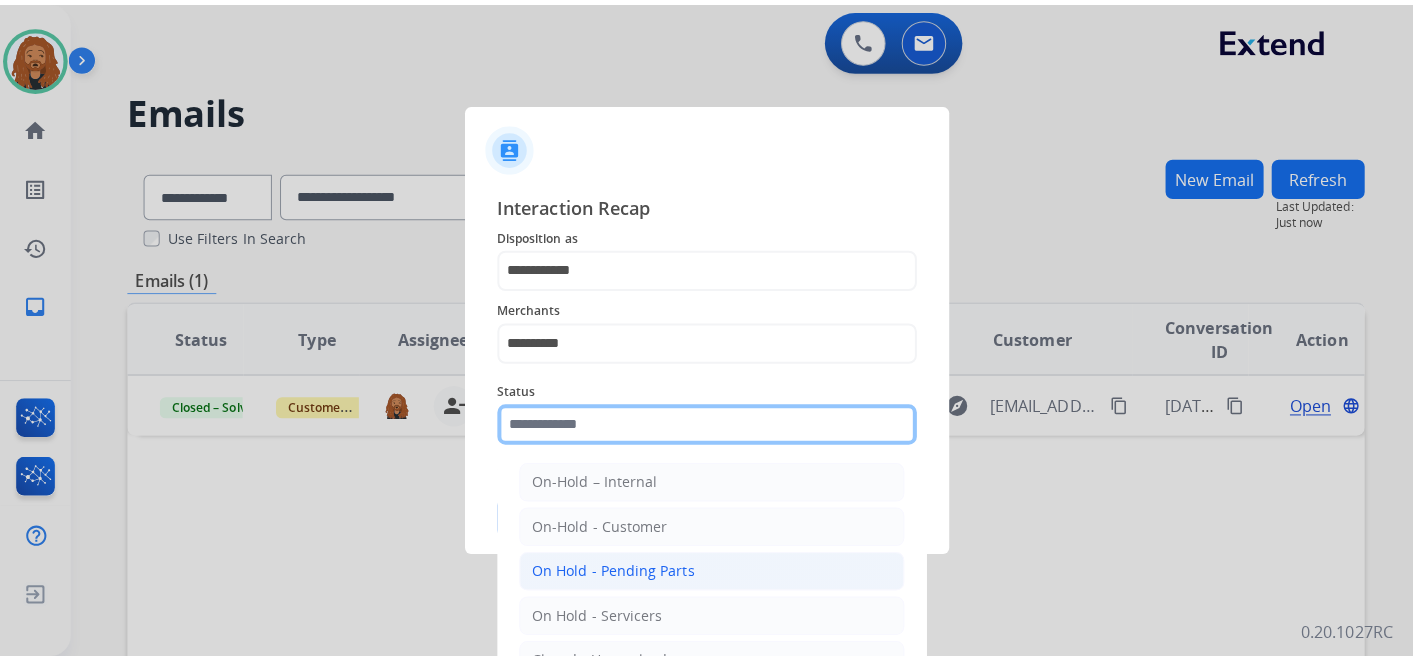 scroll, scrollTop: 114, scrollLeft: 0, axis: vertical 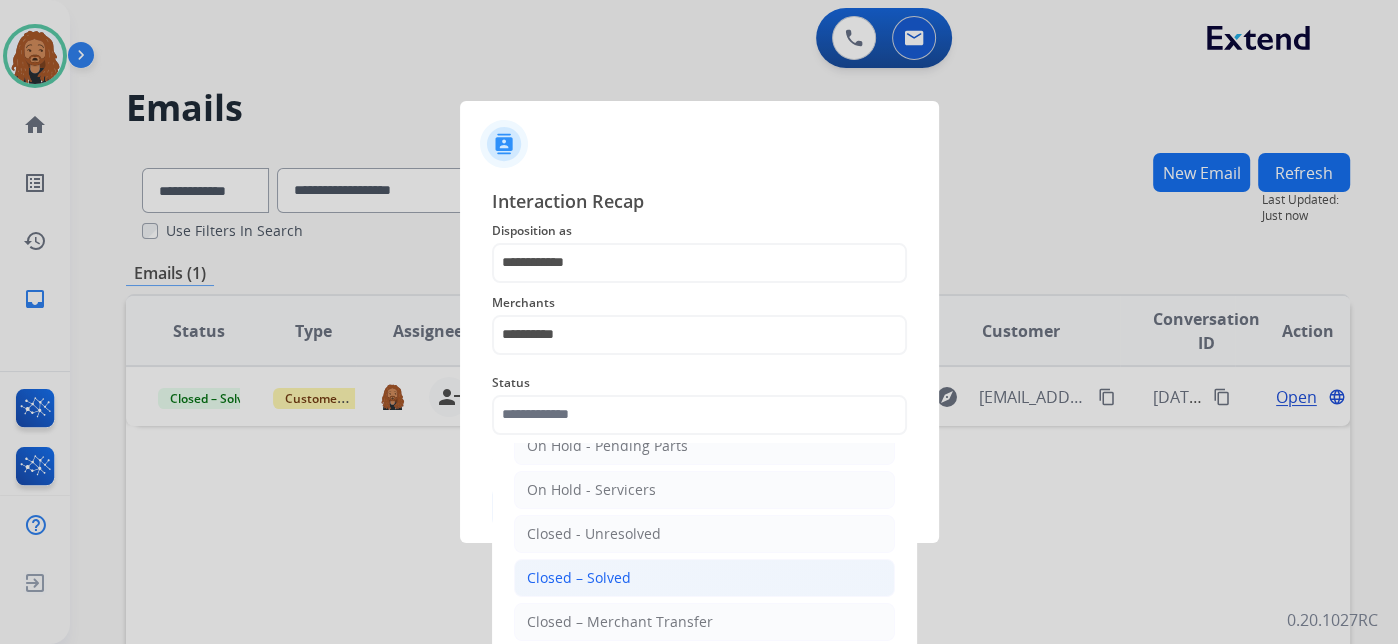 click on "Closed – Solved" 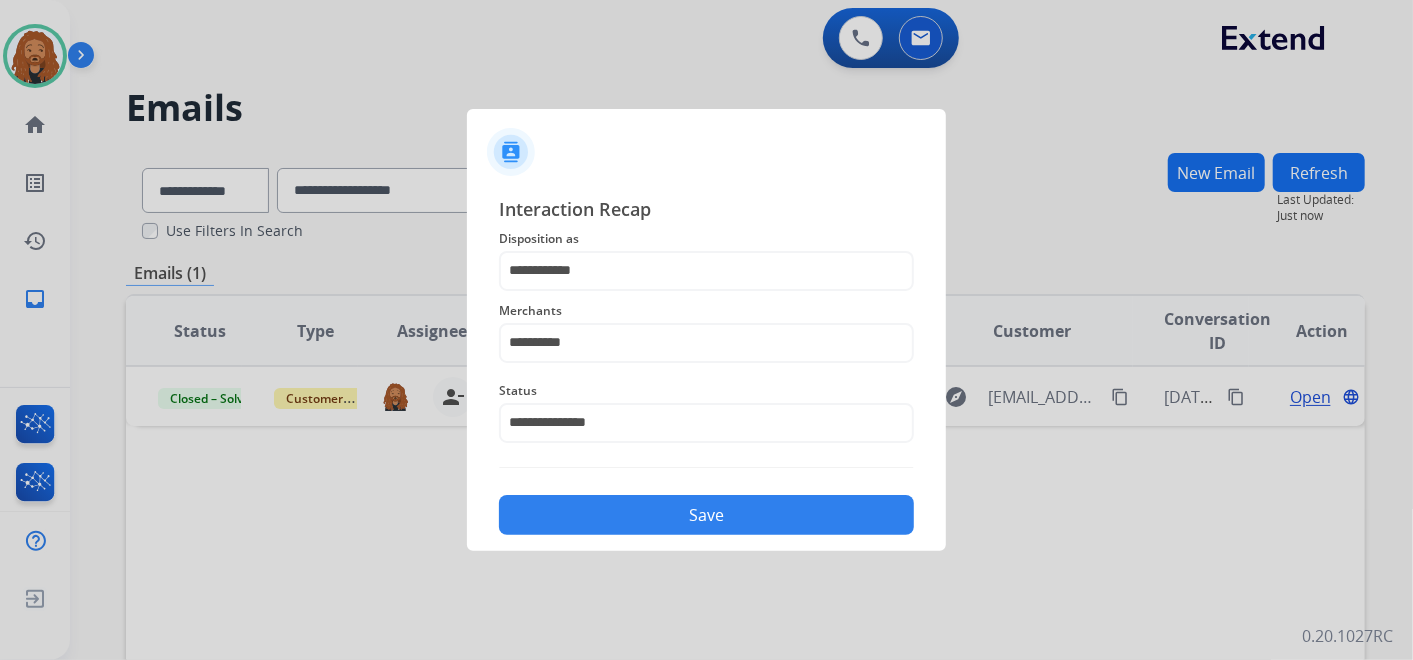 click on "Save" 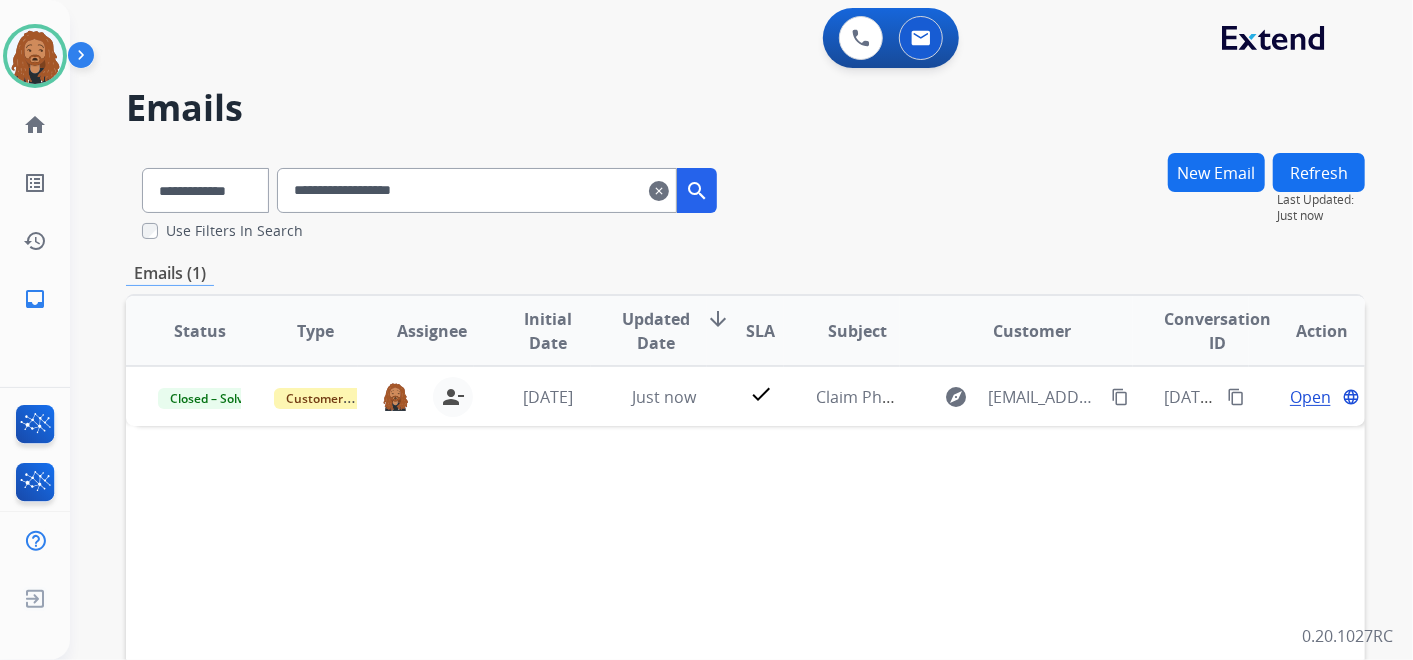 click on "clear" at bounding box center (659, 191) 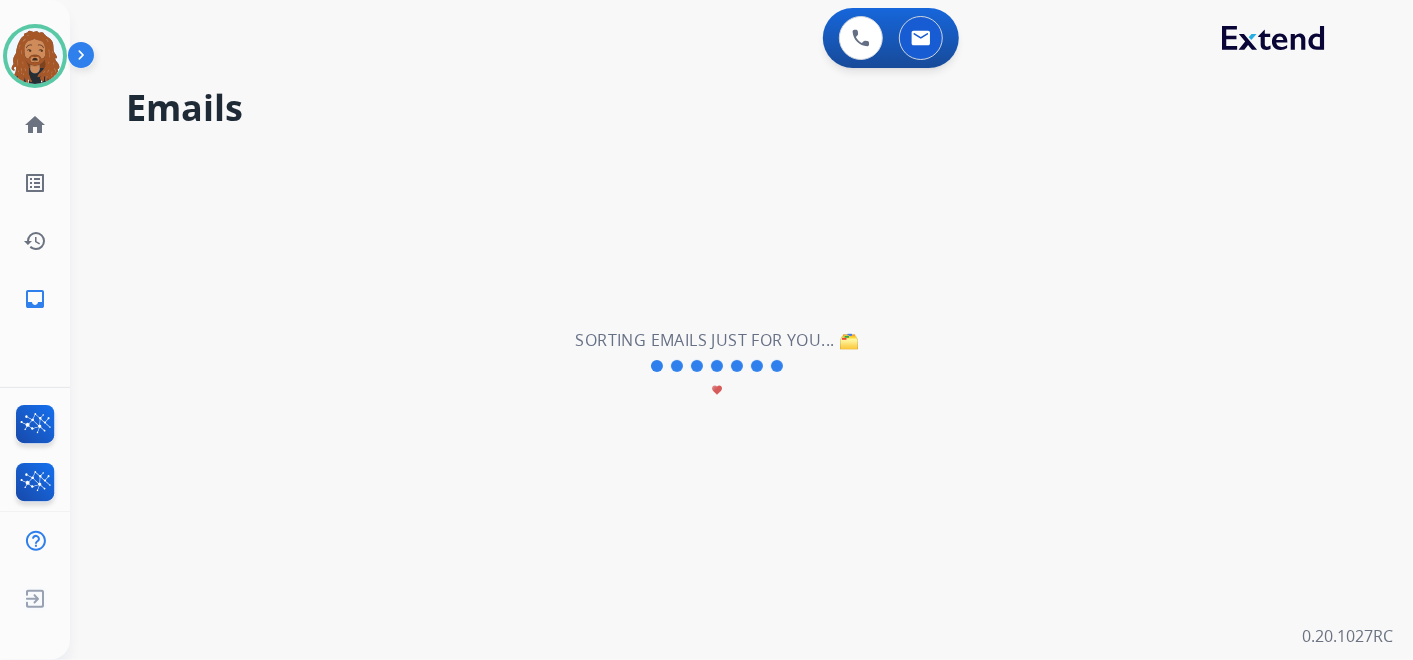 type 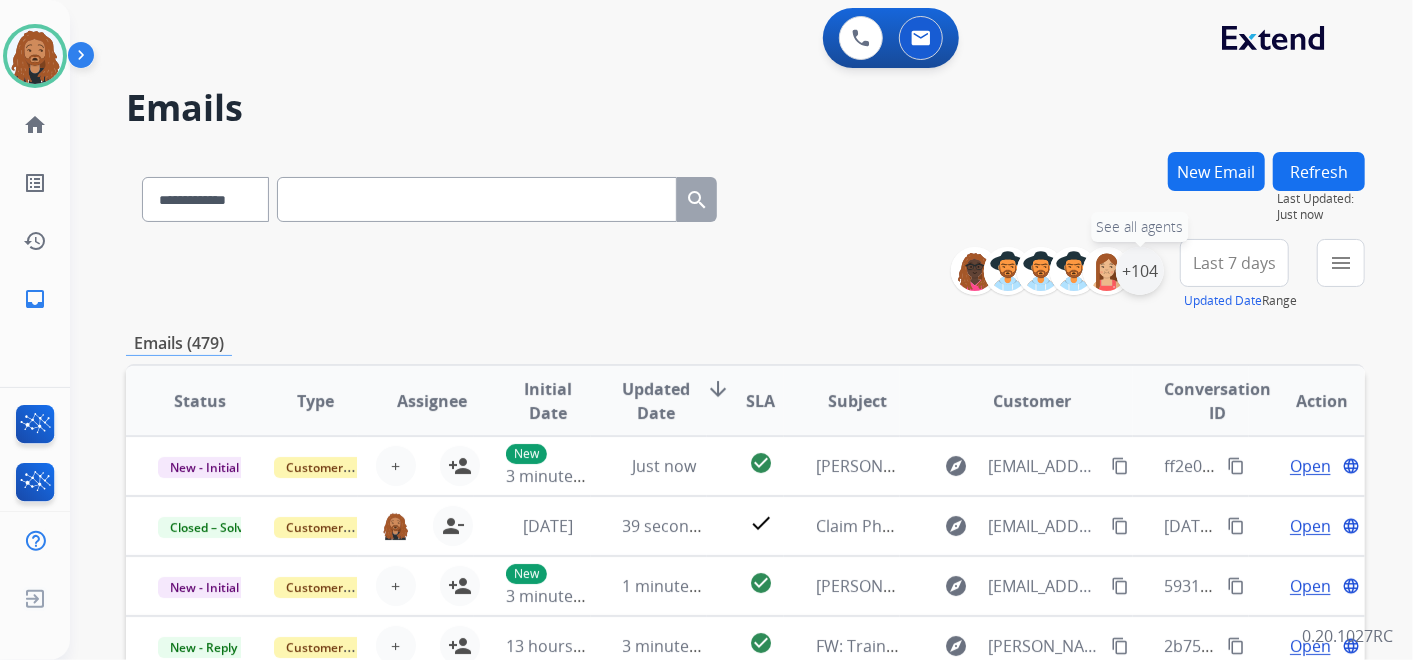 click on "+104" at bounding box center [1140, 271] 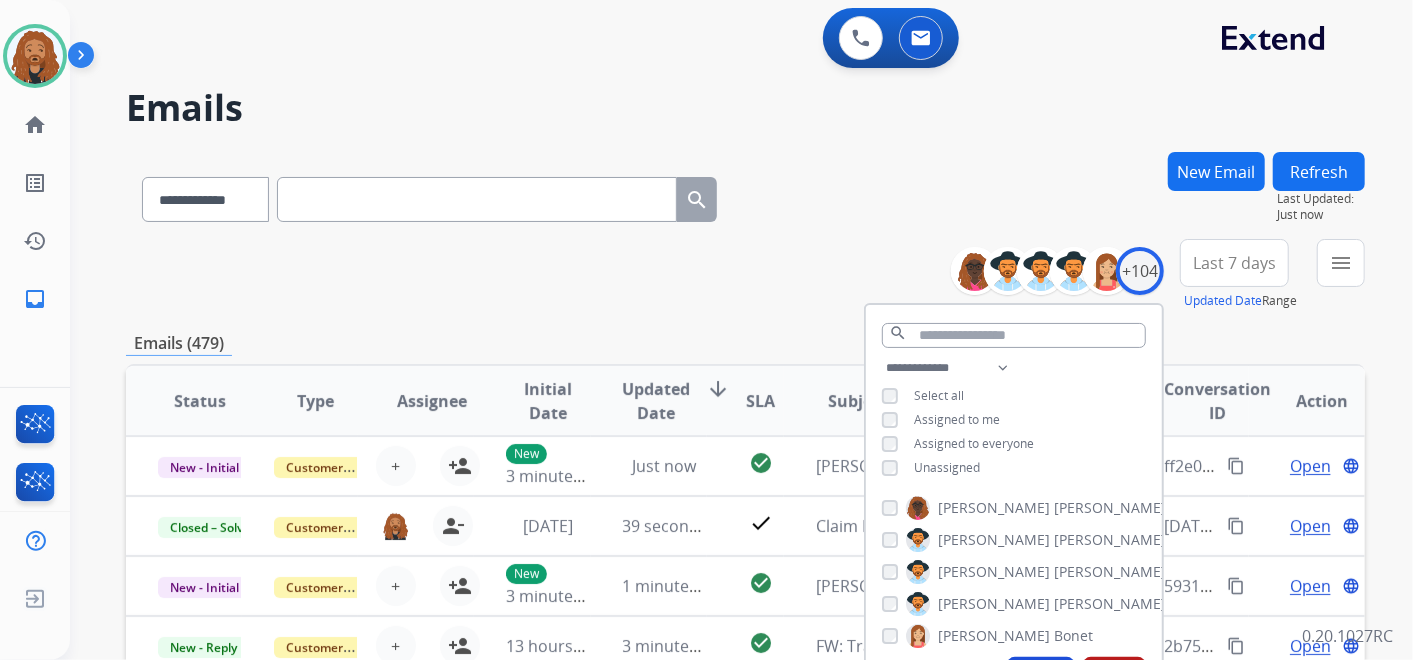 scroll, scrollTop: 555, scrollLeft: 0, axis: vertical 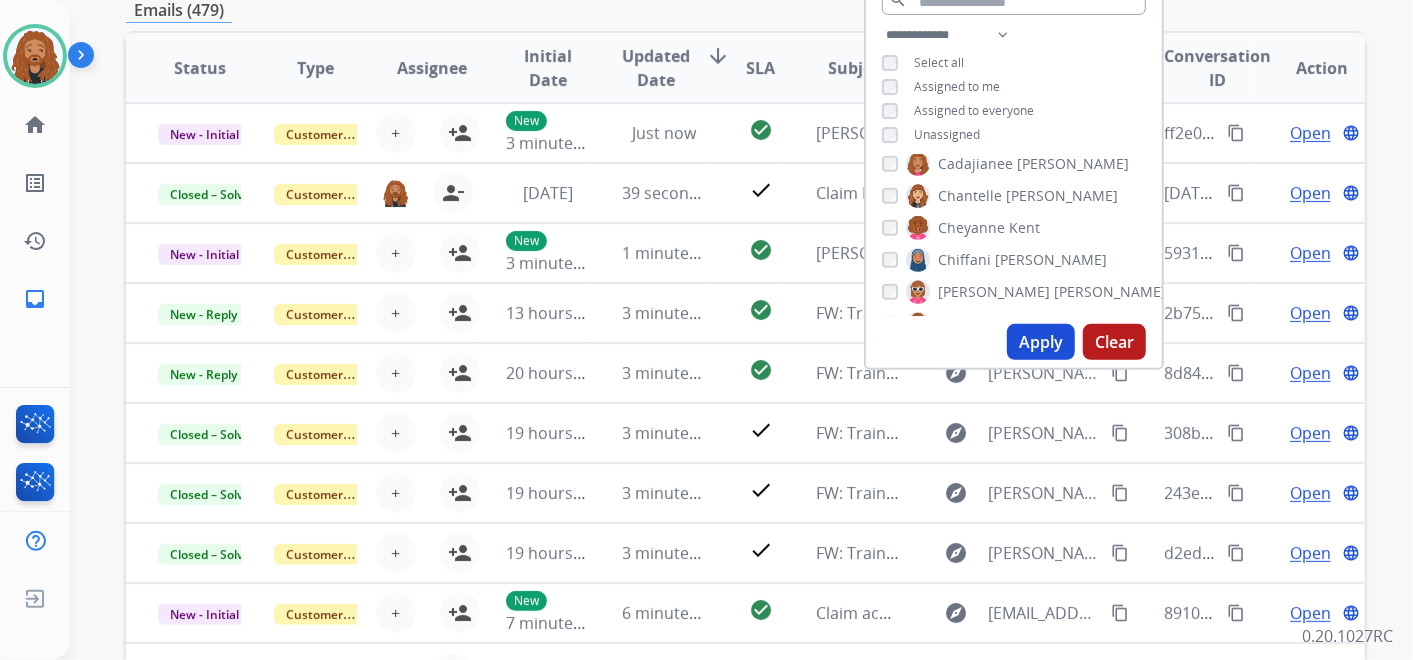 click on "Apply" at bounding box center [1041, 342] 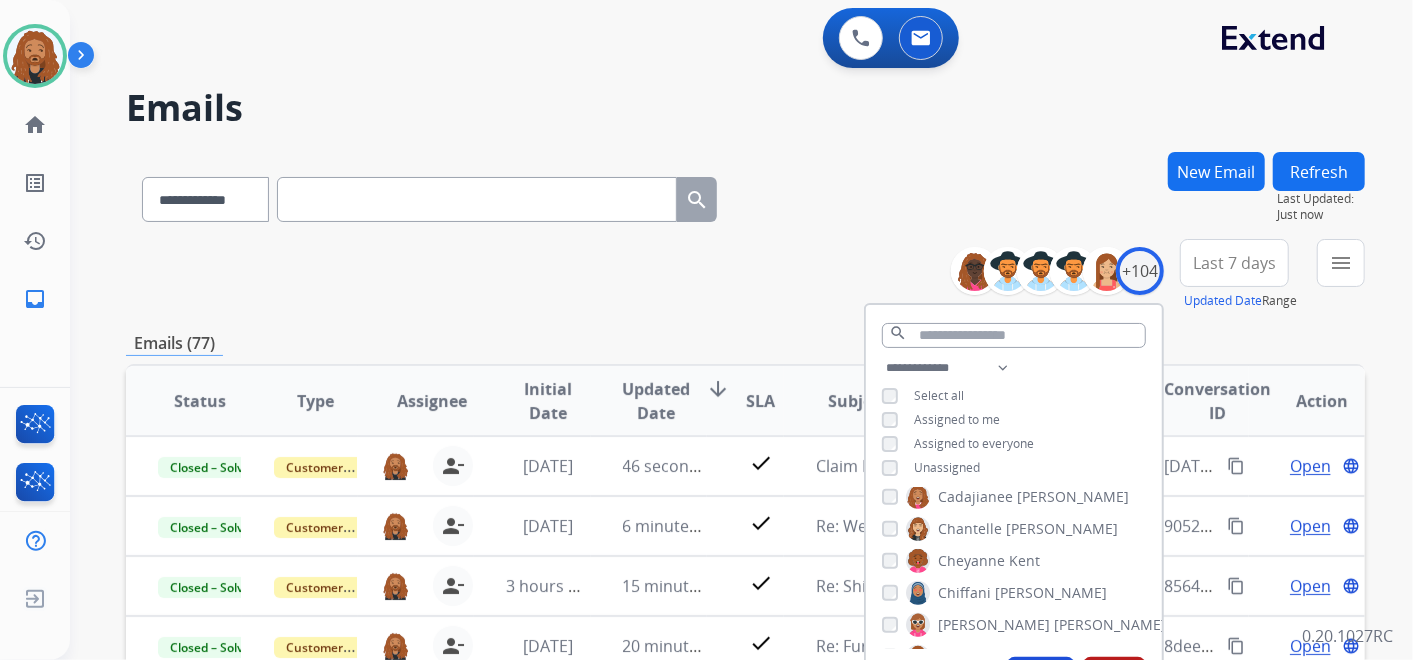 click on "Last 7 days" at bounding box center [1234, 263] 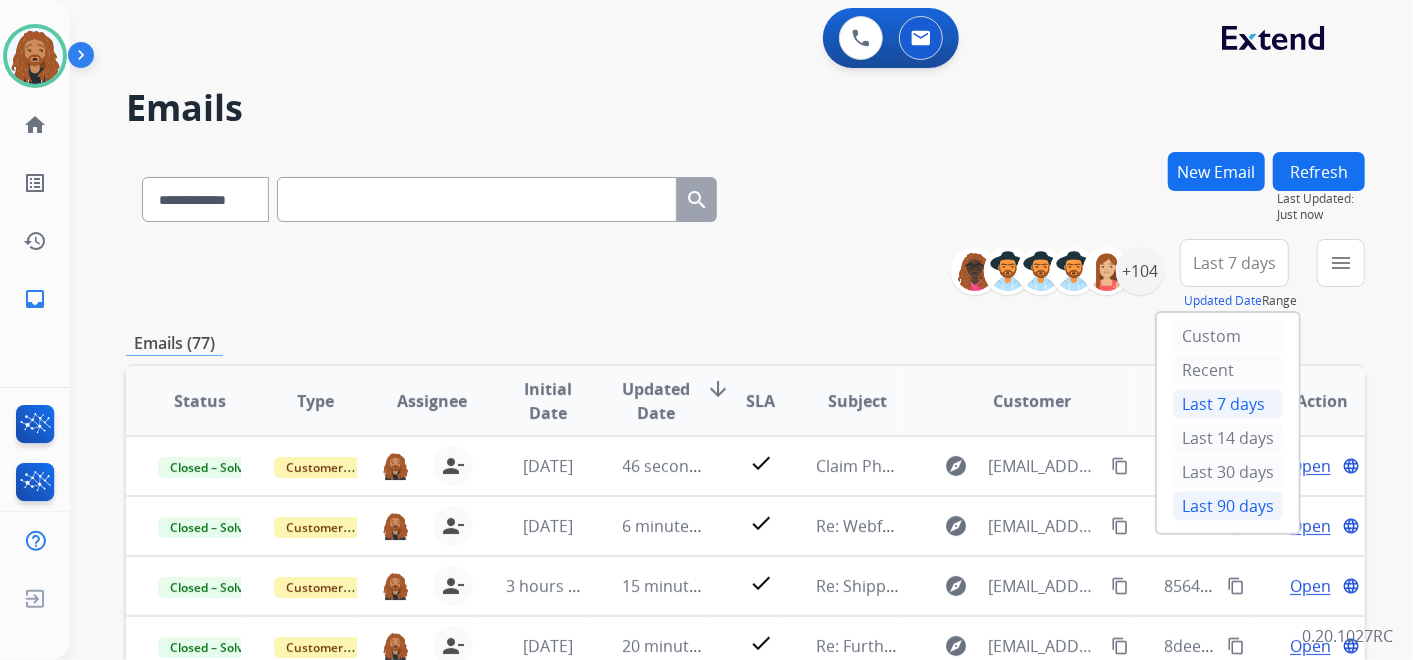 click on "Last 90 days" at bounding box center (1228, 506) 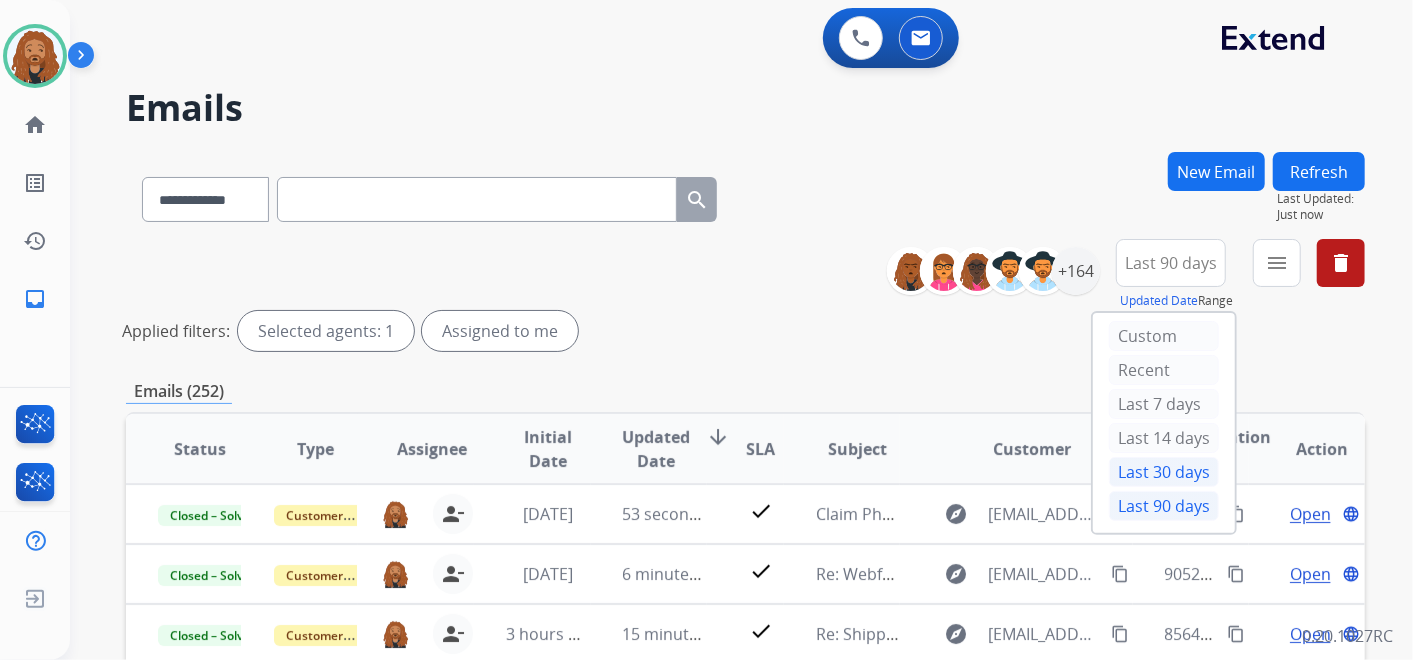 click on "Last 30 days" at bounding box center (1164, 472) 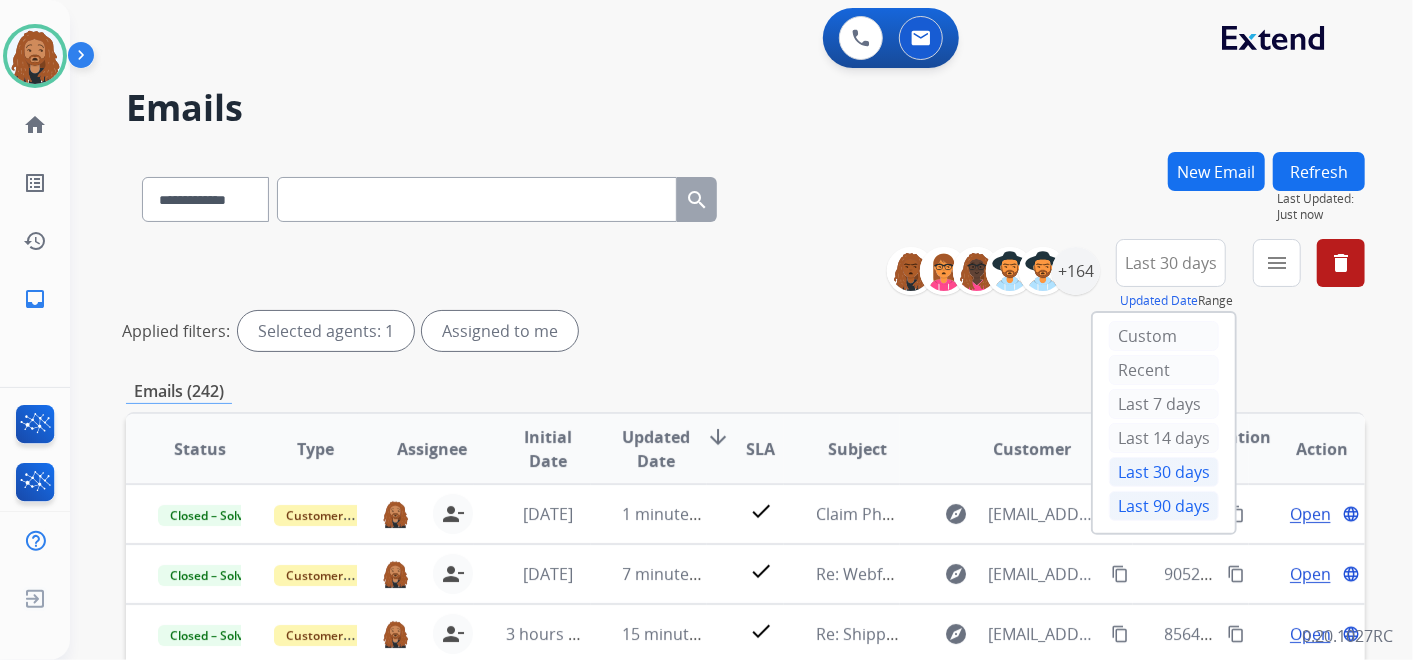 click on "Last 90 days" at bounding box center (1164, 506) 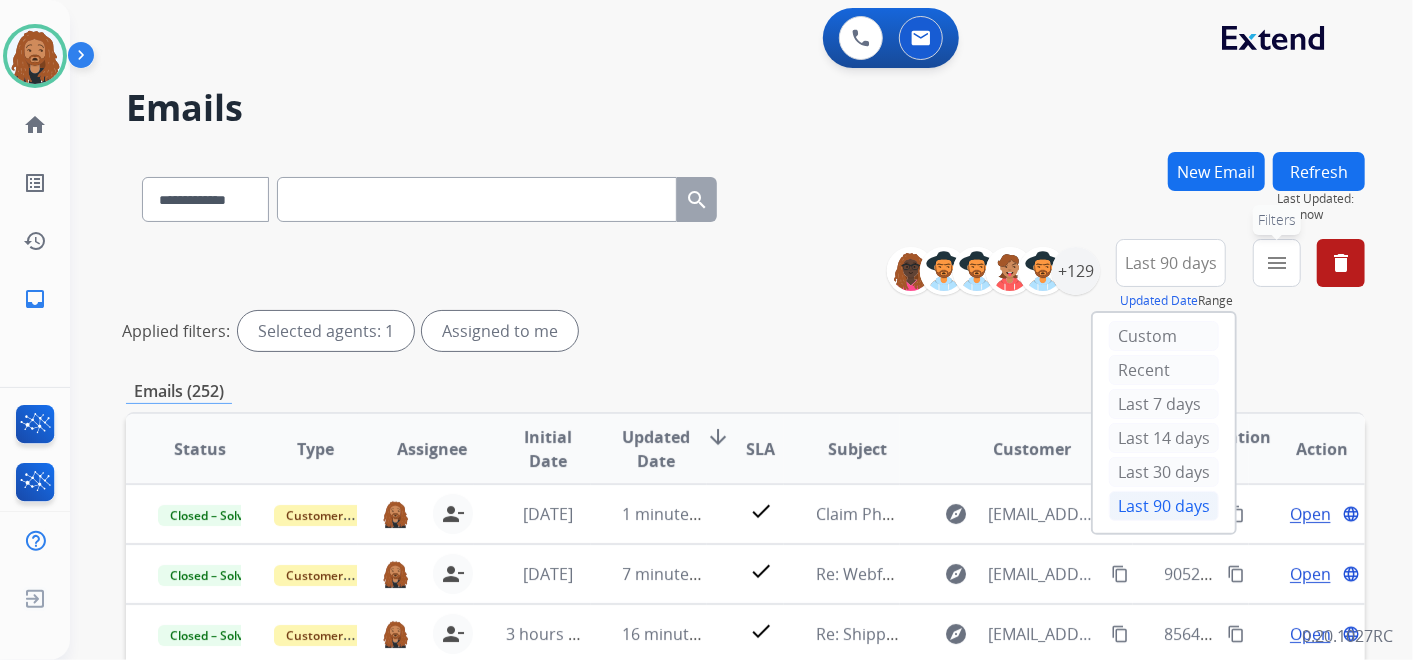 click on "menu" at bounding box center [1277, 263] 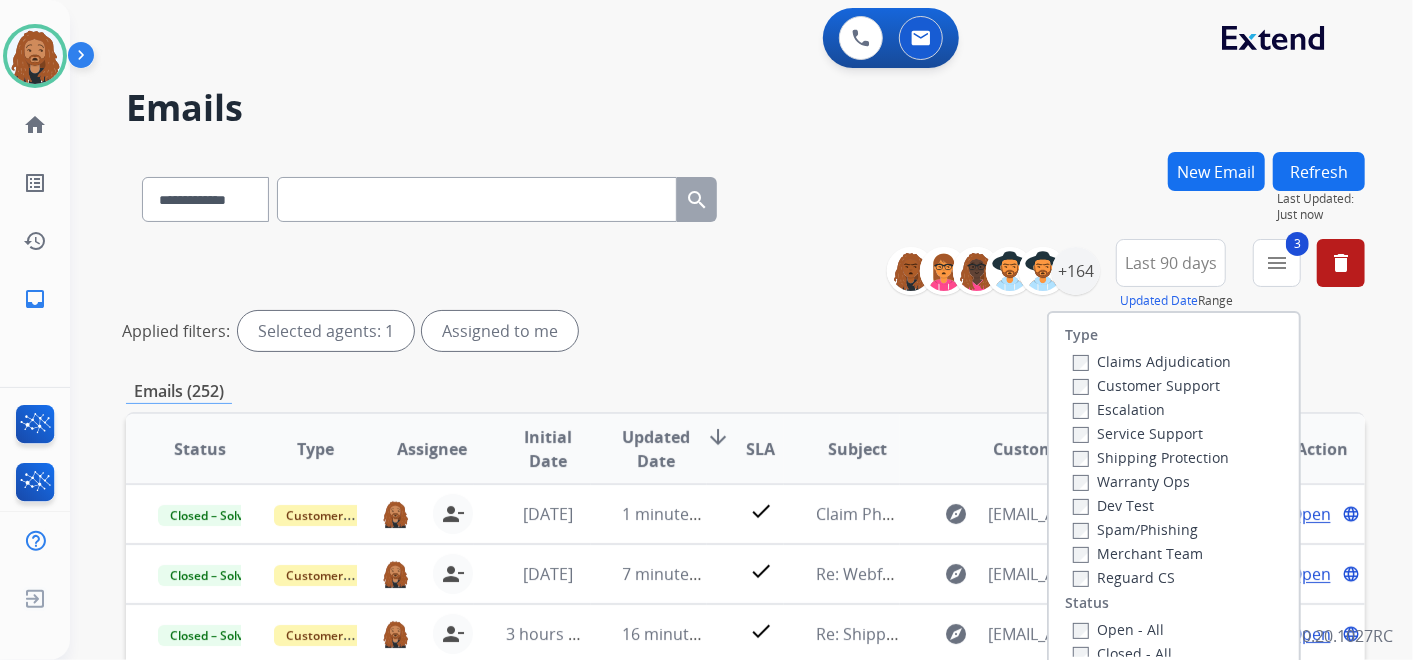 click on "Customer Support" at bounding box center [1146, 385] 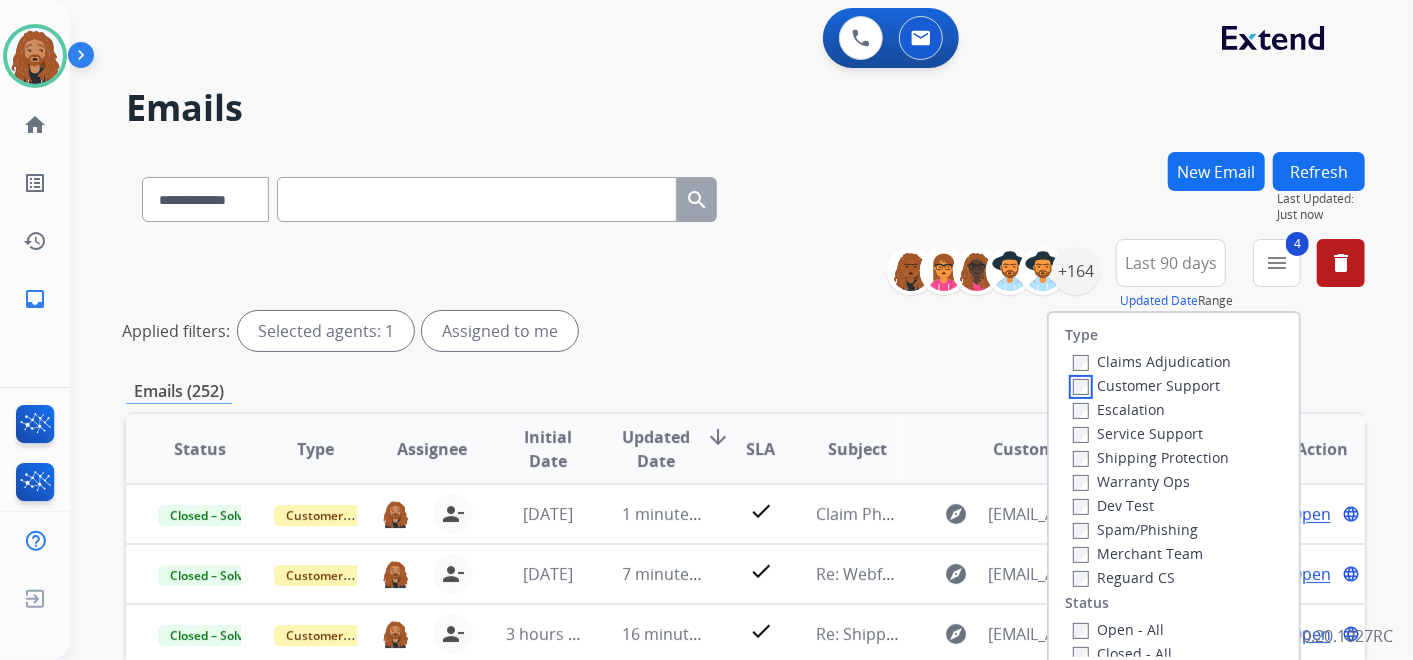 scroll, scrollTop: 111, scrollLeft: 0, axis: vertical 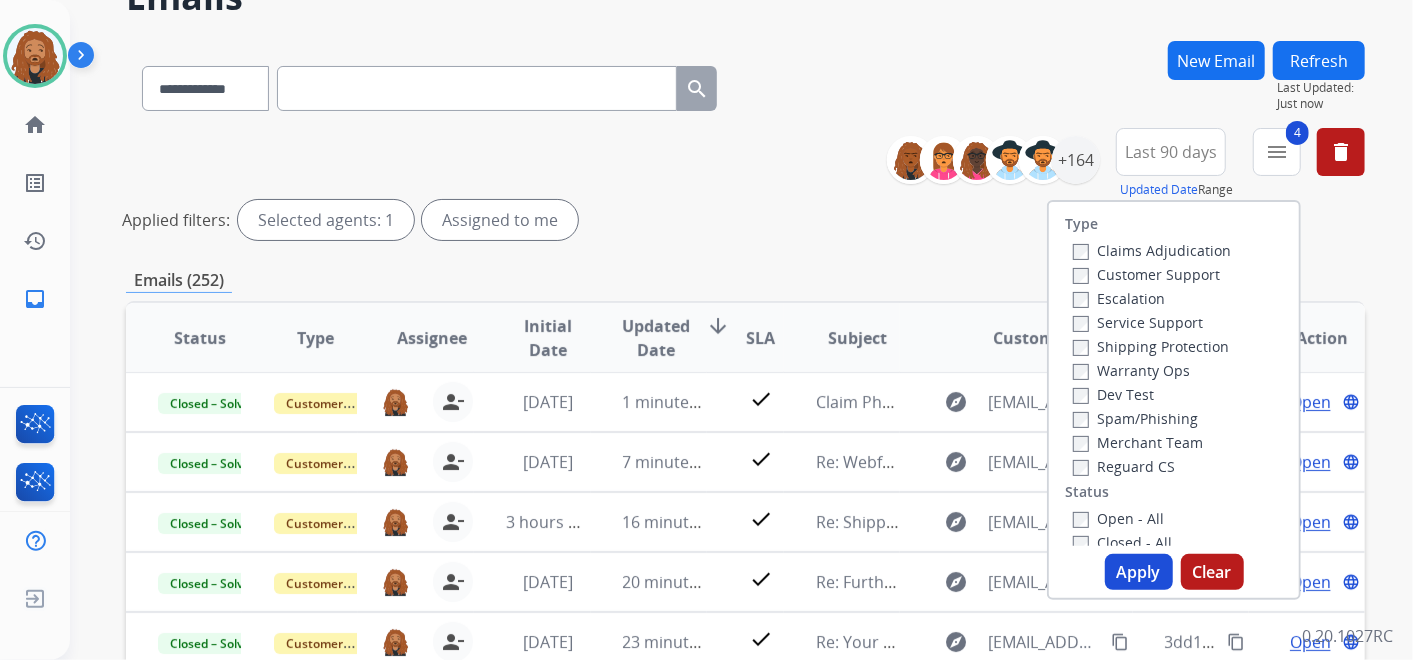 click on "Apply" at bounding box center [1139, 572] 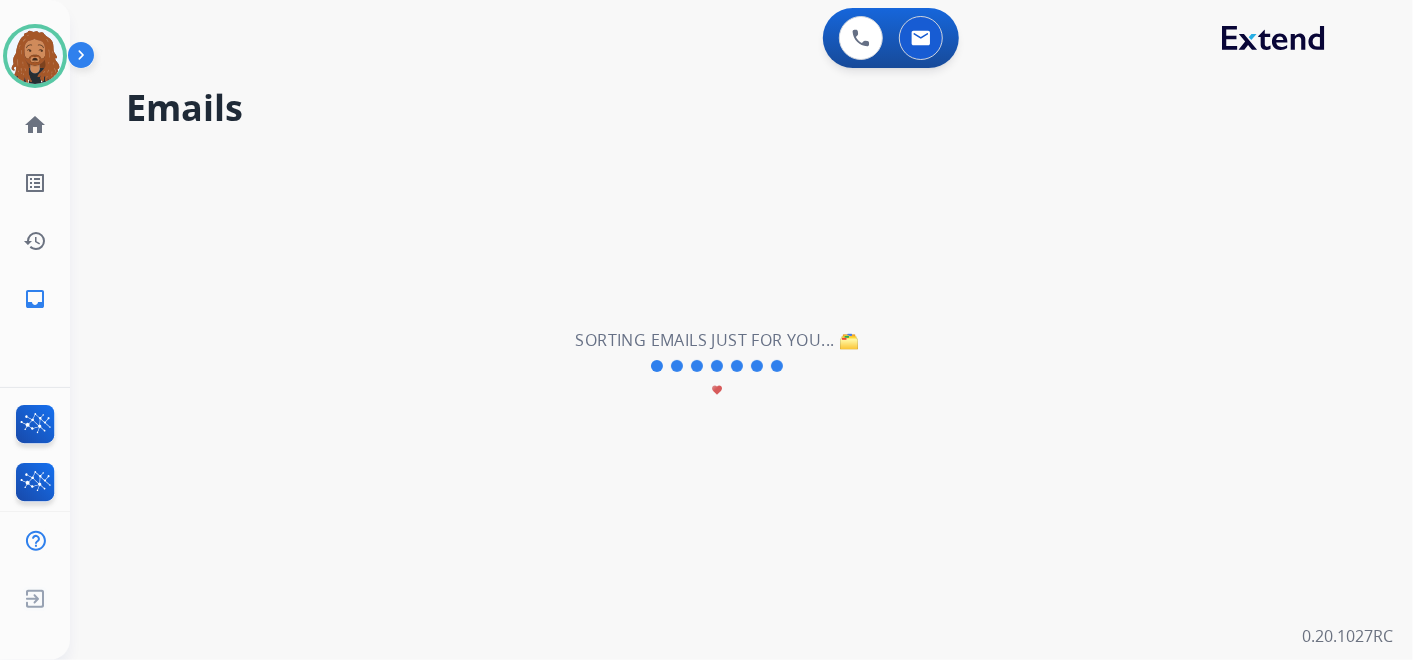 scroll, scrollTop: 0, scrollLeft: 0, axis: both 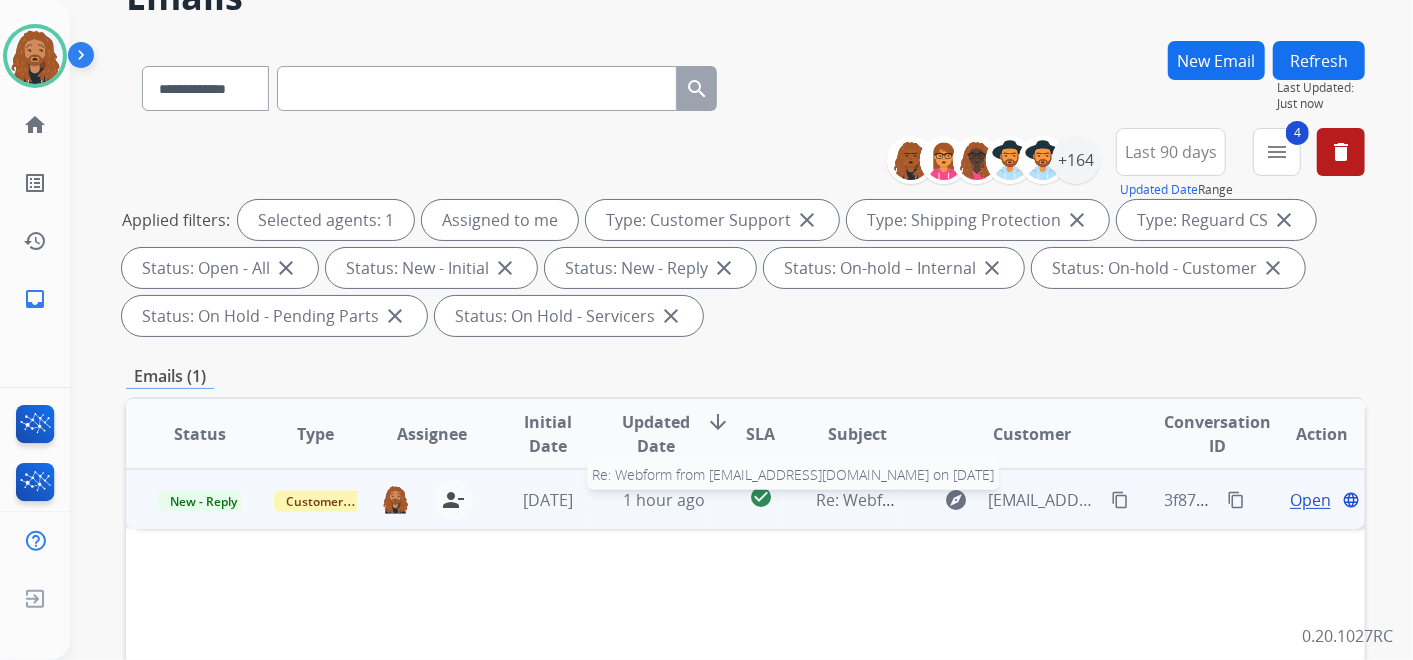 click on "Re: Webform from Xhalebm@gmail.com on 07/17/2025" at bounding box center (1056, 500) 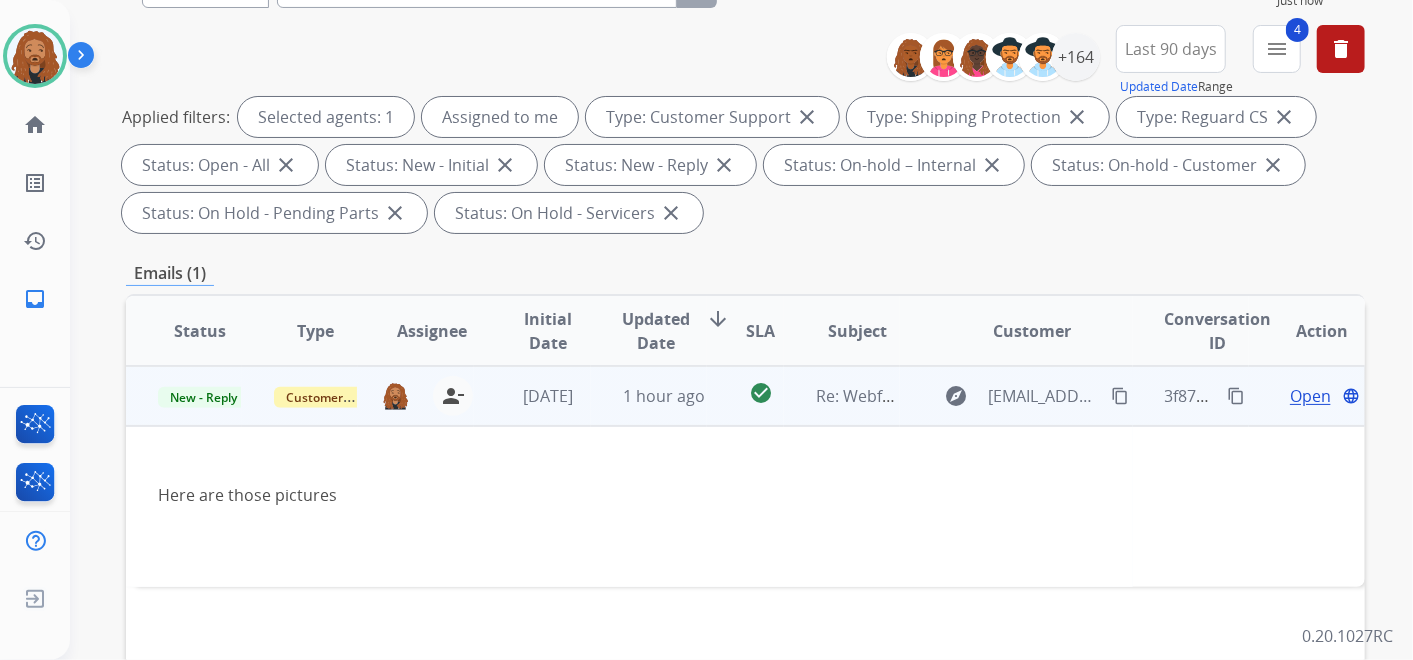 scroll, scrollTop: 333, scrollLeft: 0, axis: vertical 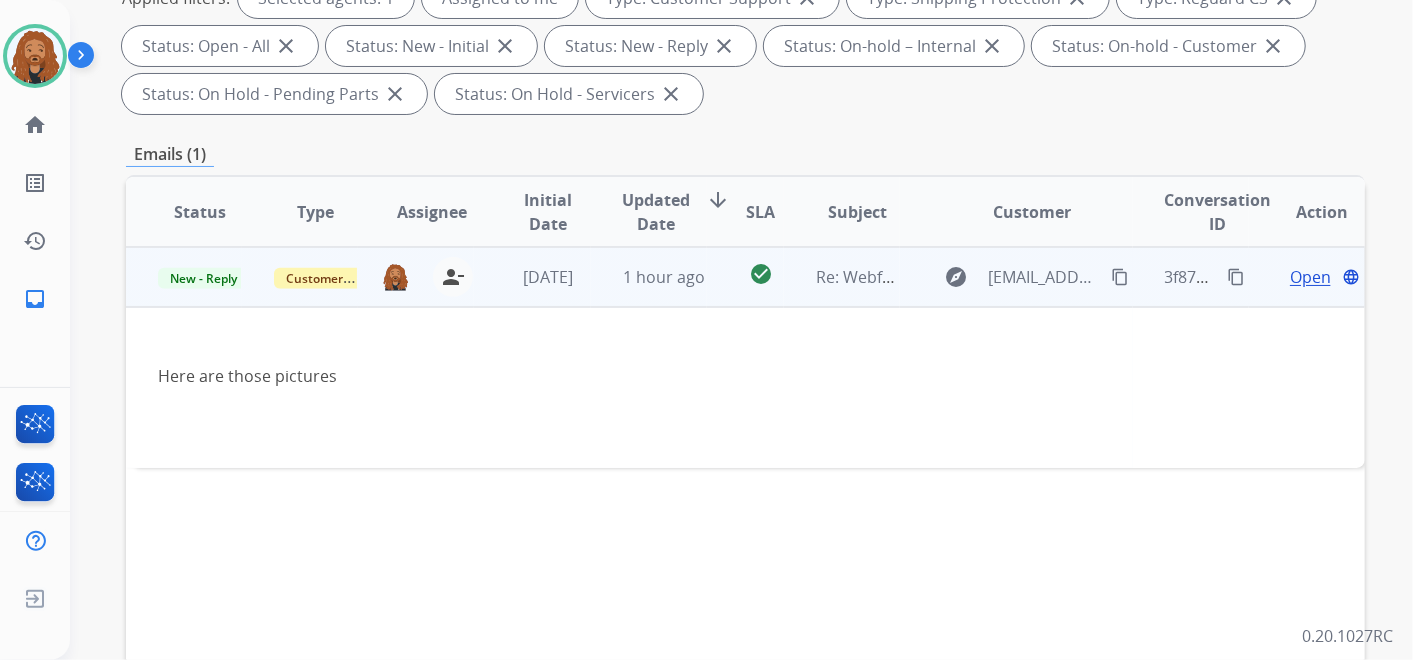 click on "Open" at bounding box center [1310, 277] 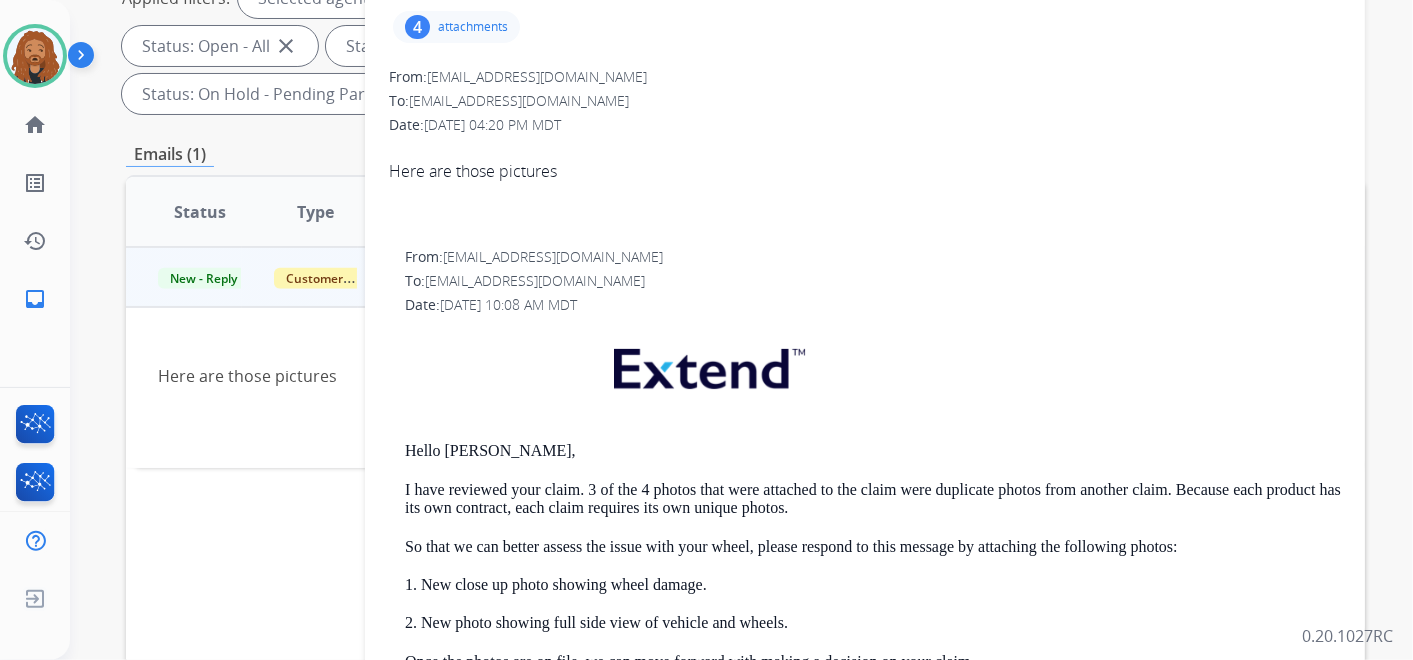 scroll, scrollTop: 0, scrollLeft: 0, axis: both 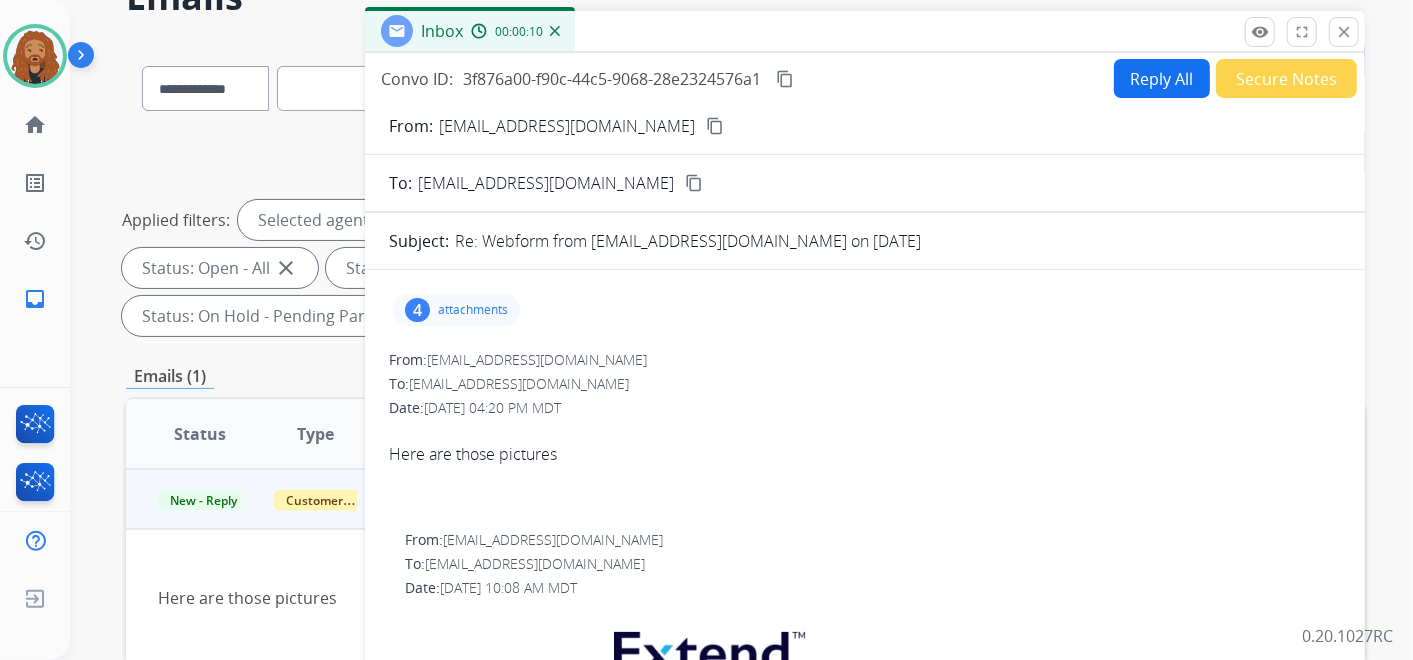 click on "4 attachments" at bounding box center (456, 310) 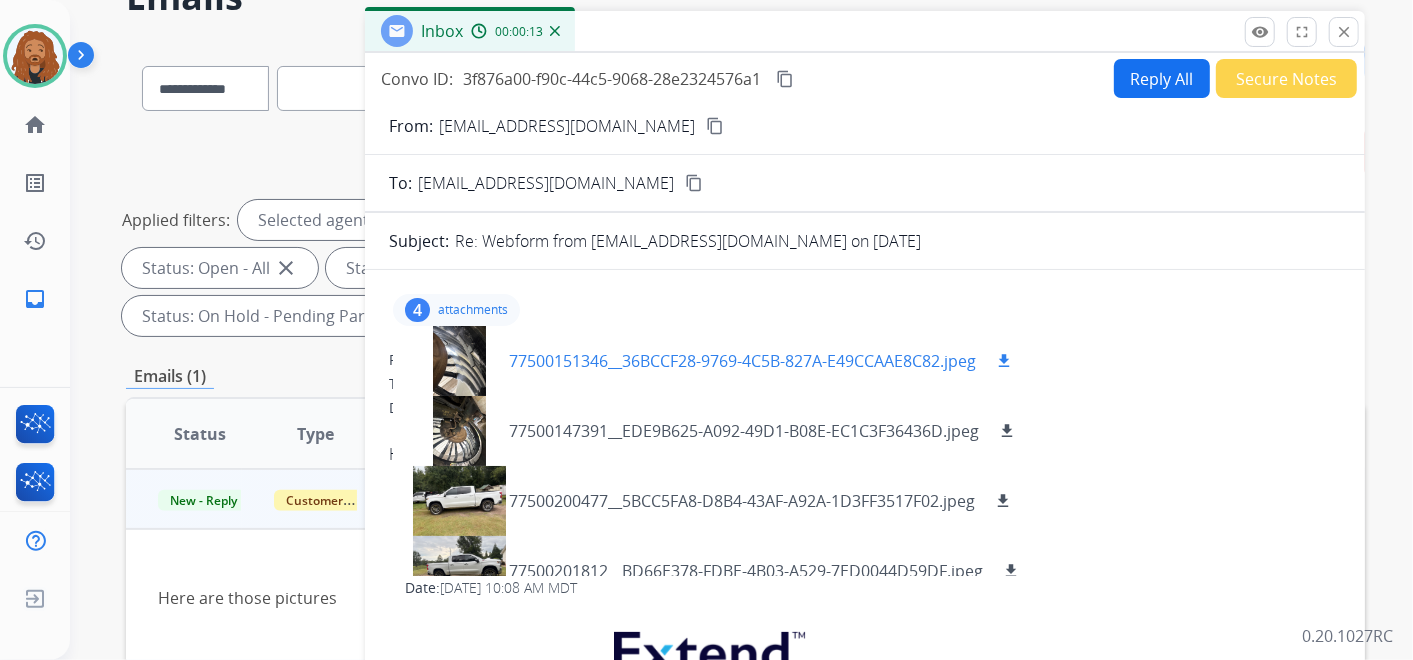 click on "download" at bounding box center (1004, 361) 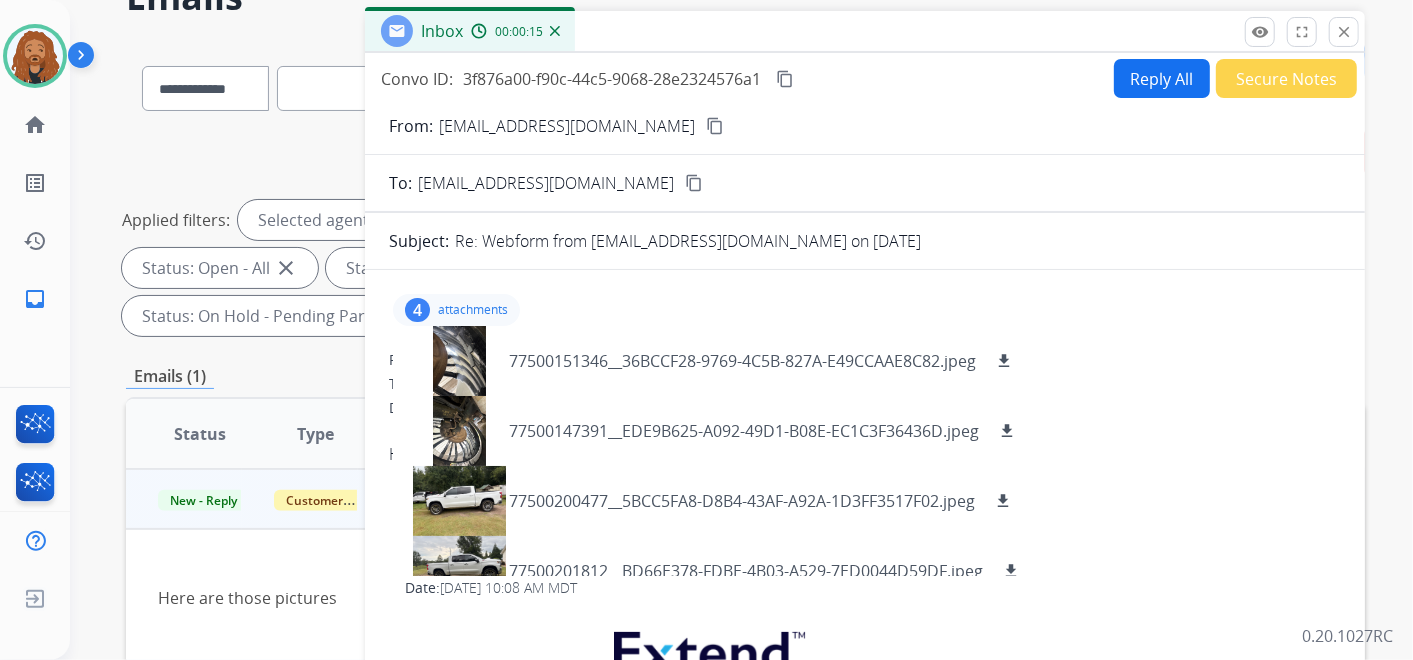click on "4 attachments  77500151346__36BCCF28-9769-4C5B-827A-E49CCAAE8C82.jpeg  download  77500147391__EDE9B625-A092-49D1-B08E-EC1C3F36436D.jpeg  download  77500200477__5BCC5FA8-D8B4-43AF-A92A-1D3FF3517F02.jpeg  download  77500201812__BD66E378-FDBE-4B03-A529-7ED0044D59DF.jpeg  download" at bounding box center (865, 310) 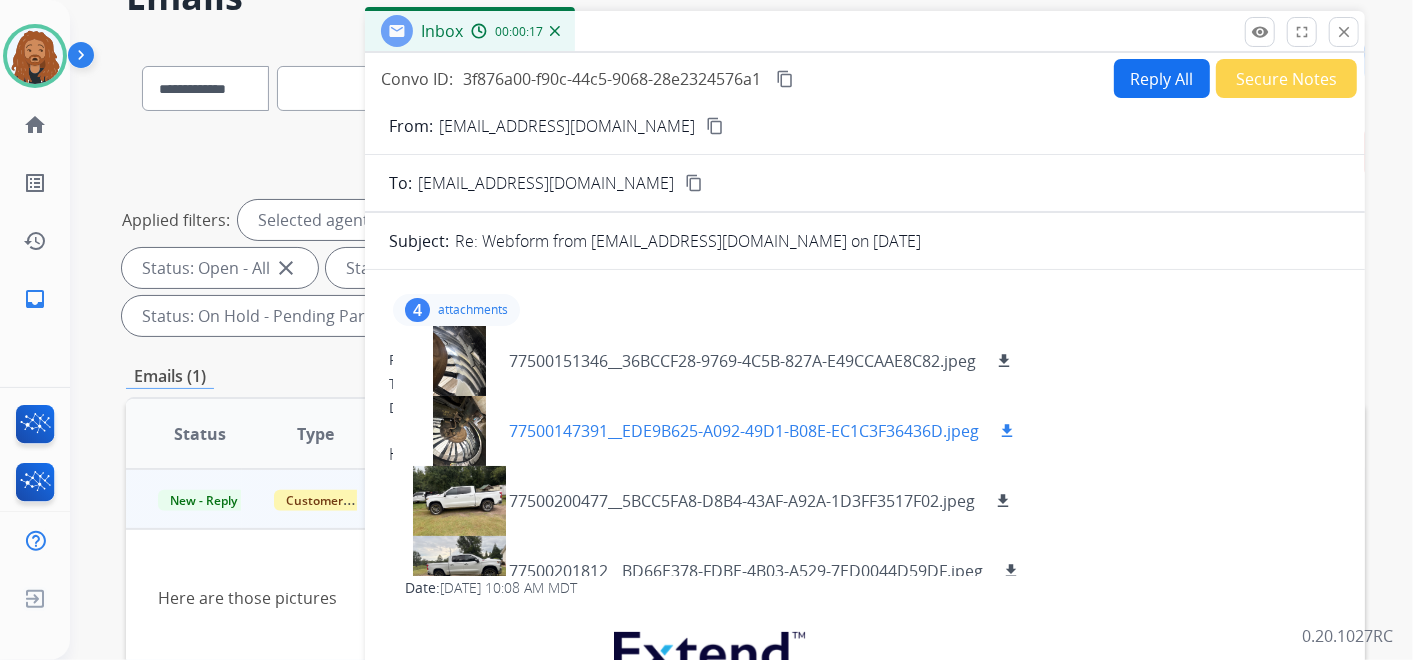 click on "download" at bounding box center (1007, 431) 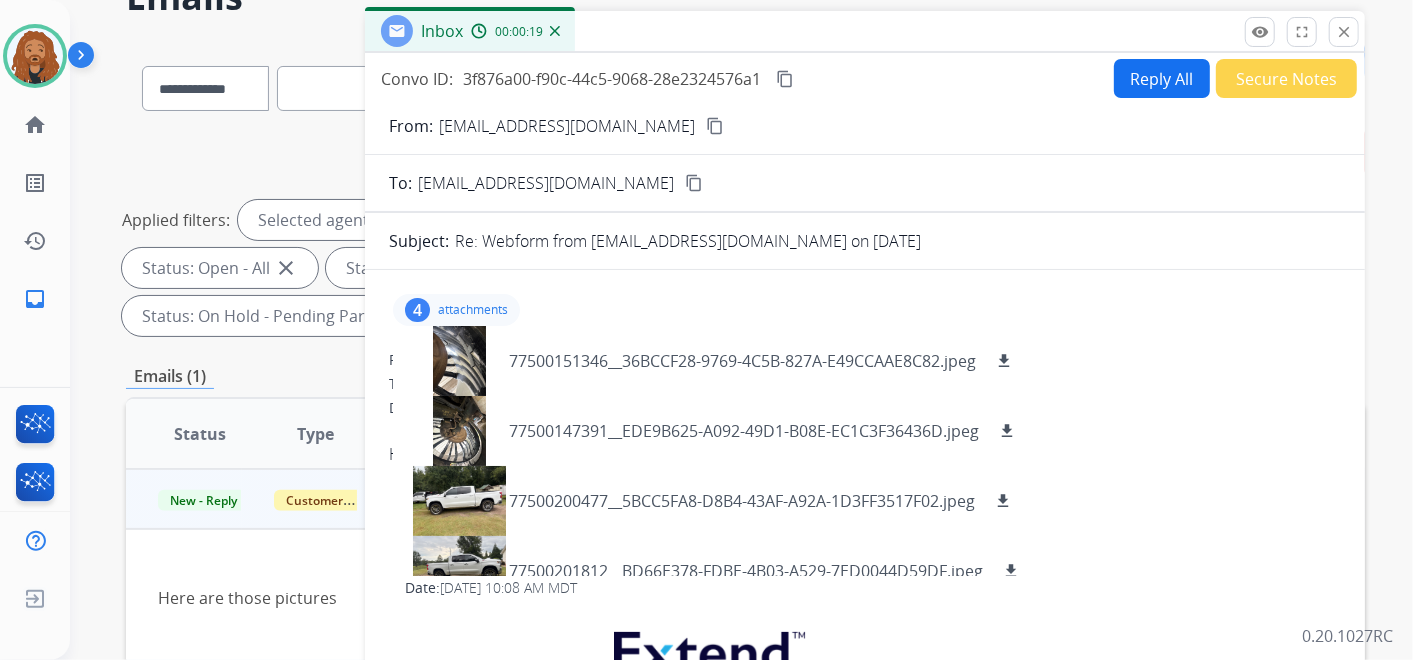 click on "4 attachments  77500151346__36BCCF28-9769-4C5B-827A-E49CCAAE8C82.jpeg  download  77500147391__EDE9B625-A092-49D1-B08E-EC1C3F36436D.jpeg  download  77500200477__5BCC5FA8-D8B4-43AF-A92A-1D3FF3517F02.jpeg  download  77500201812__BD66E378-FDBE-4B03-A529-7ED0044D59DF.jpeg  download" at bounding box center (865, 310) 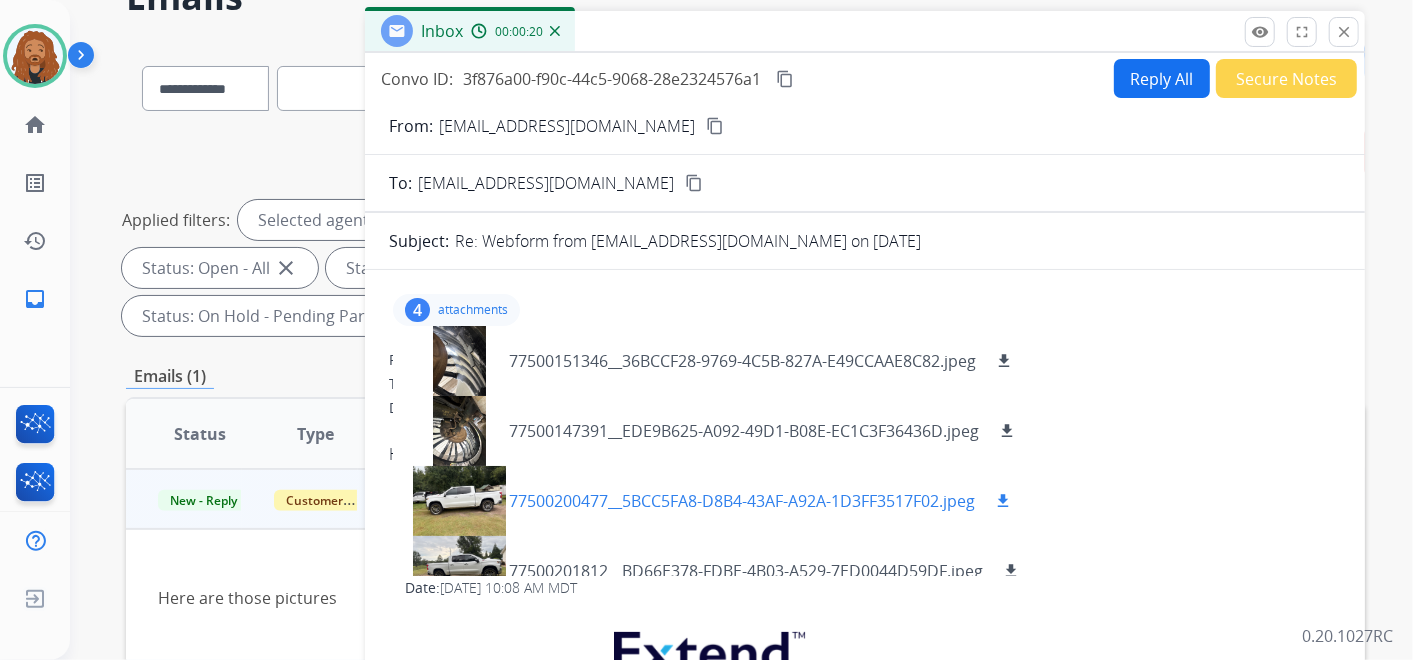 click on "download" at bounding box center (1003, 501) 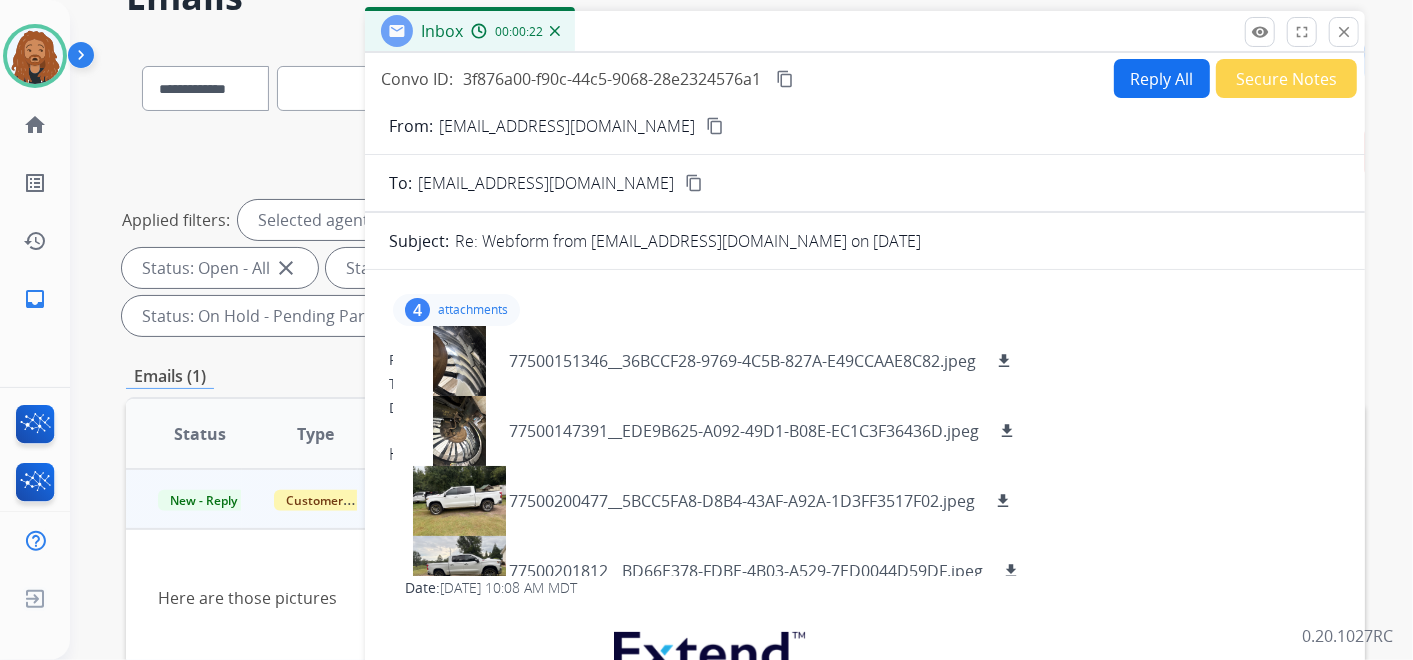click on "4 attachments  77500151346__36BCCF28-9769-4C5B-827A-E49CCAAE8C82.jpeg  download  77500147391__EDE9B625-A092-49D1-B08E-EC1C3F36436D.jpeg  download  77500200477__5BCC5FA8-D8B4-43AF-A92A-1D3FF3517F02.jpeg  download  77500201812__BD66E378-FDBE-4B03-A529-7ED0044D59DF.jpeg  download" at bounding box center [865, 310] 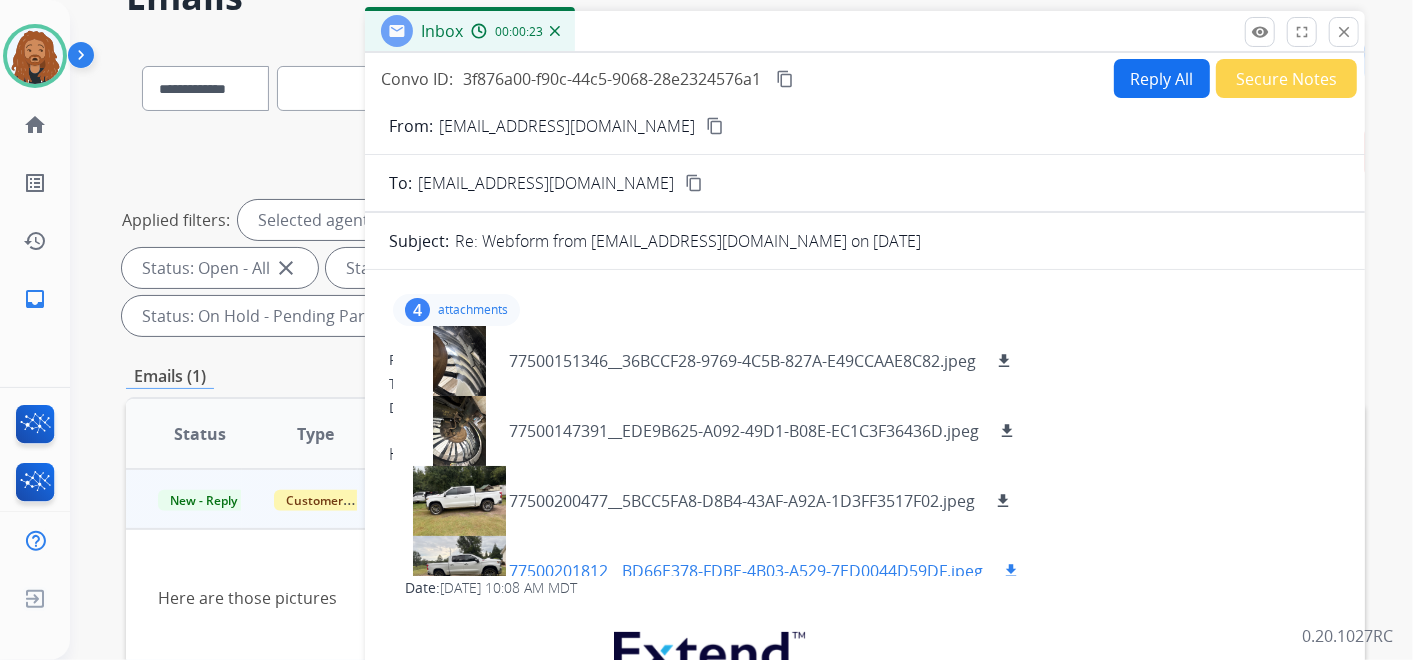 click on "download" at bounding box center [1011, 571] 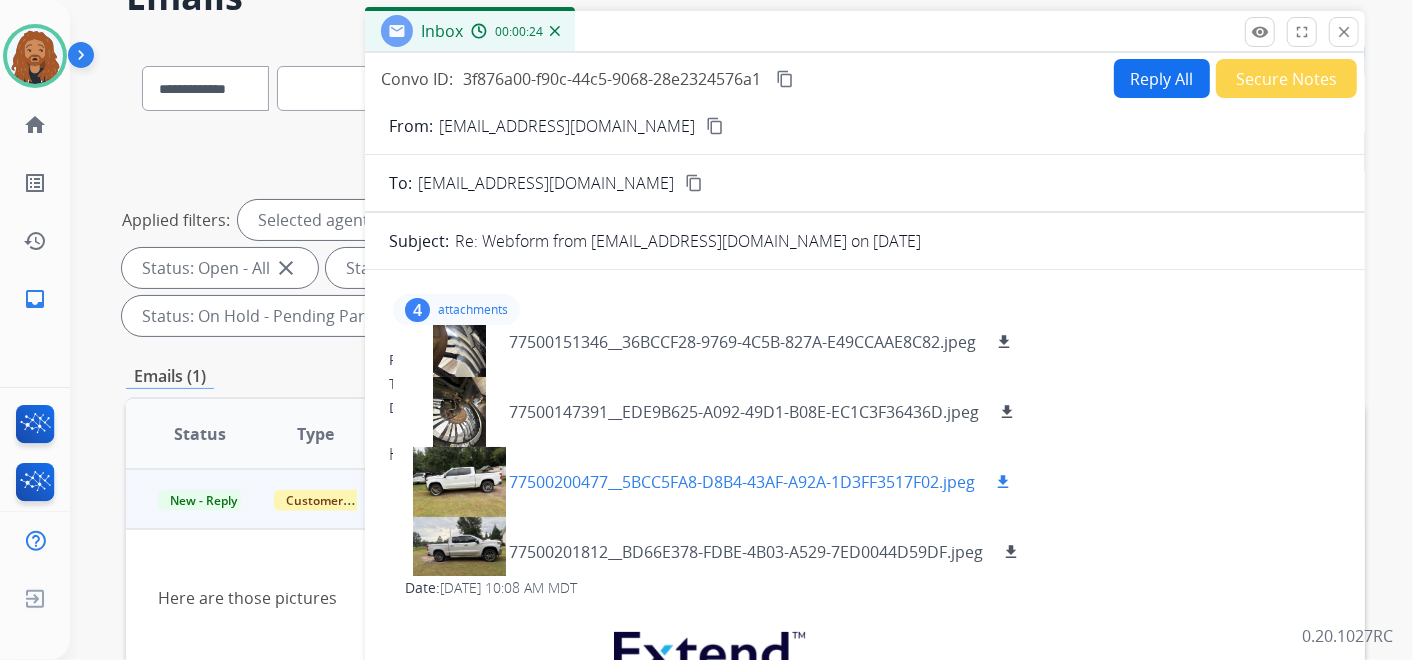 scroll, scrollTop: 30, scrollLeft: 0, axis: vertical 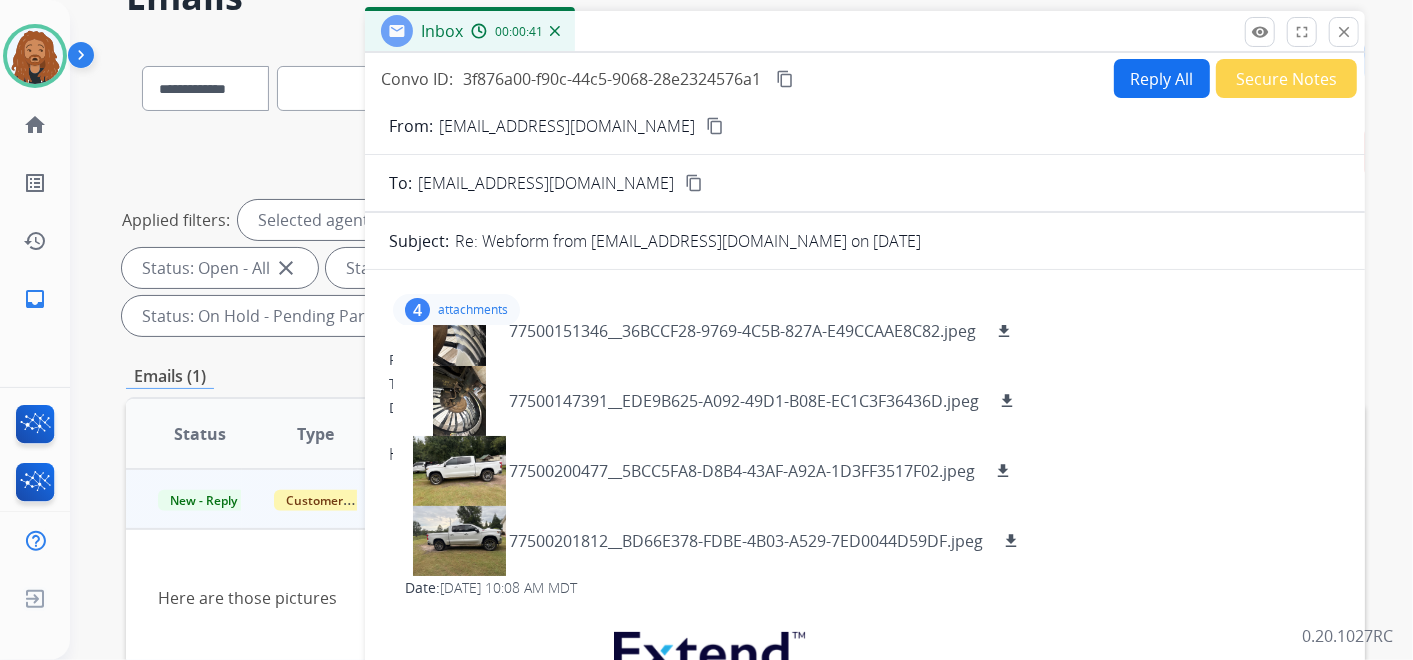 click on "**********" at bounding box center [745, 236] 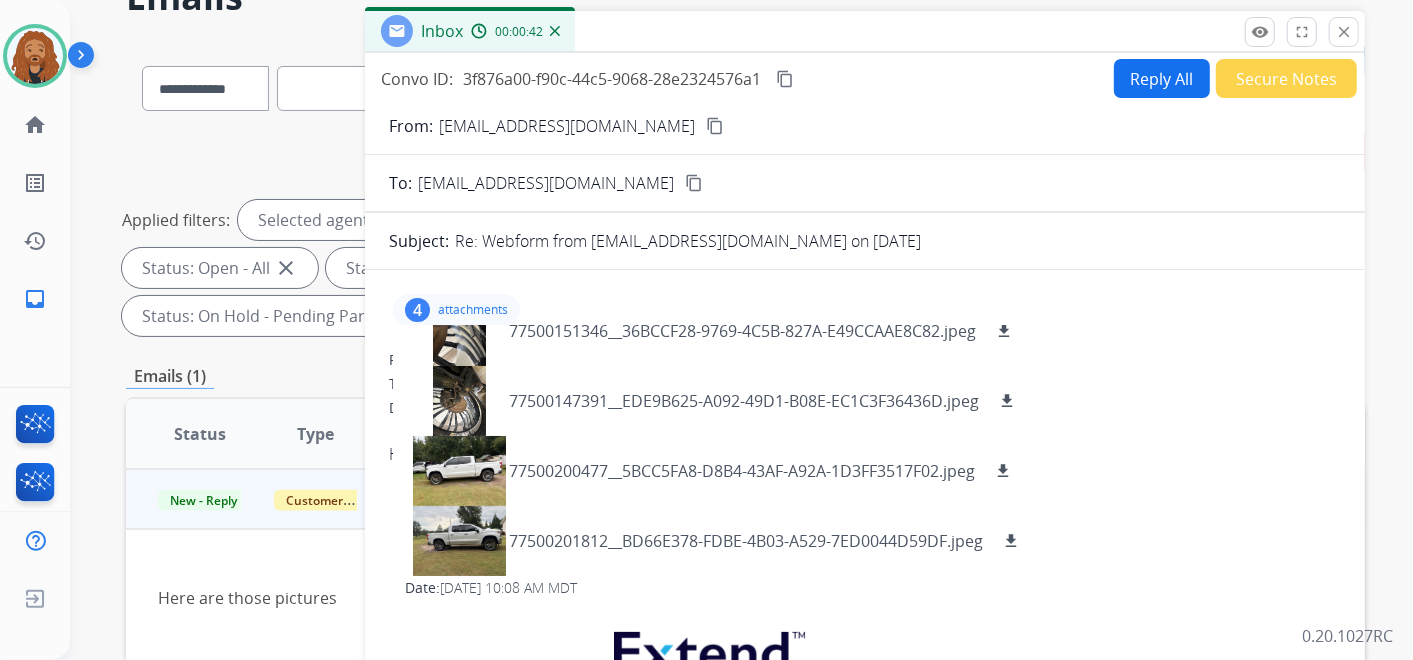 click on "Reply All" at bounding box center (1162, 78) 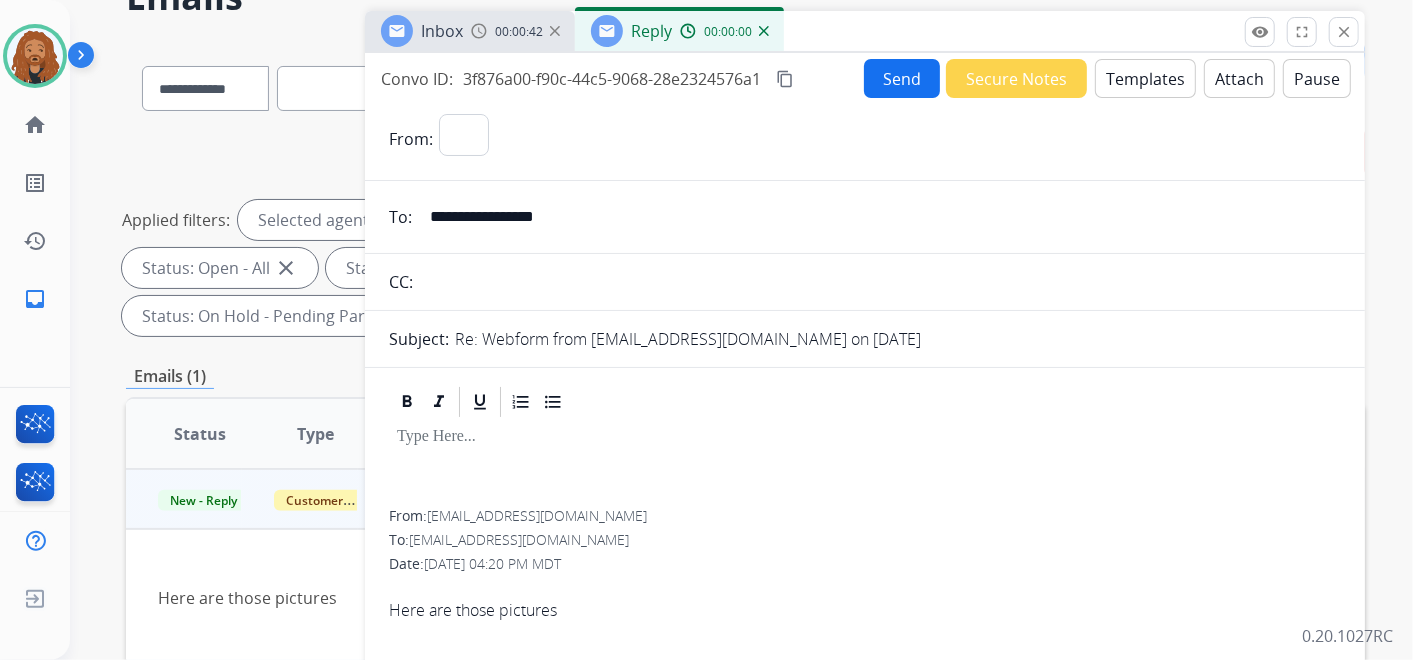 select on "**********" 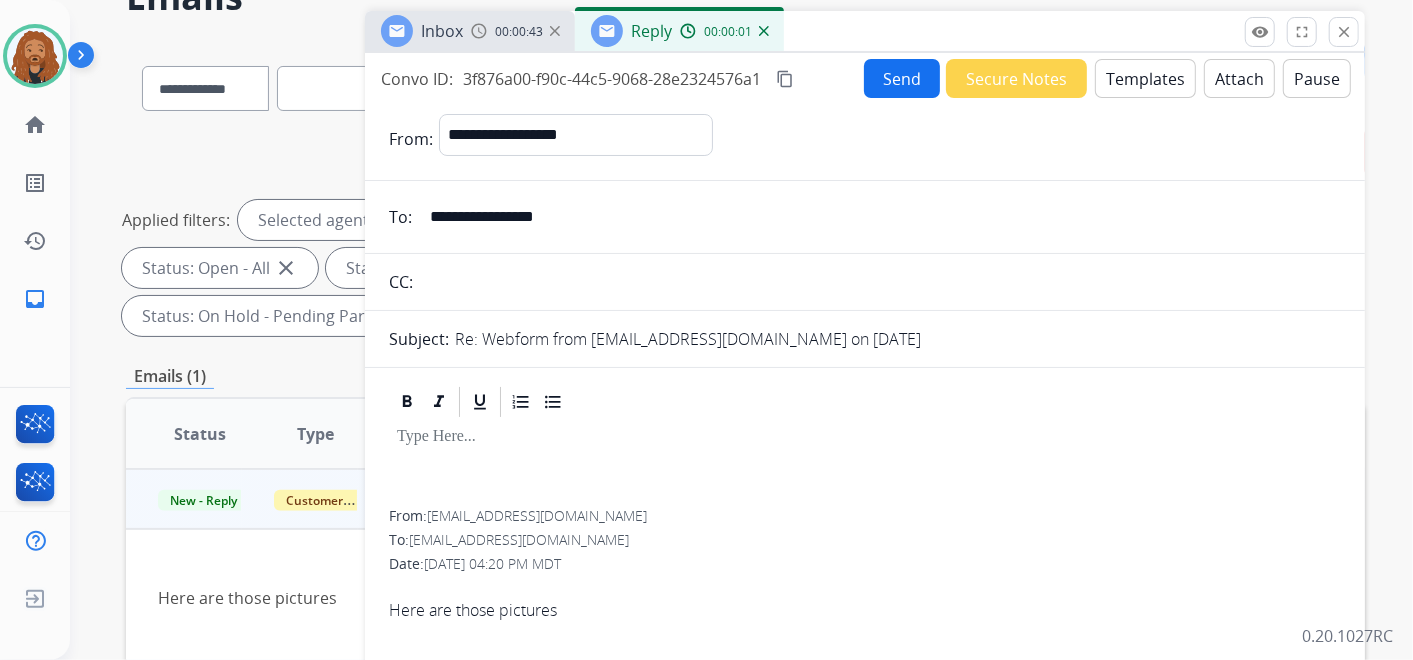 click on "Templates" at bounding box center [1145, 78] 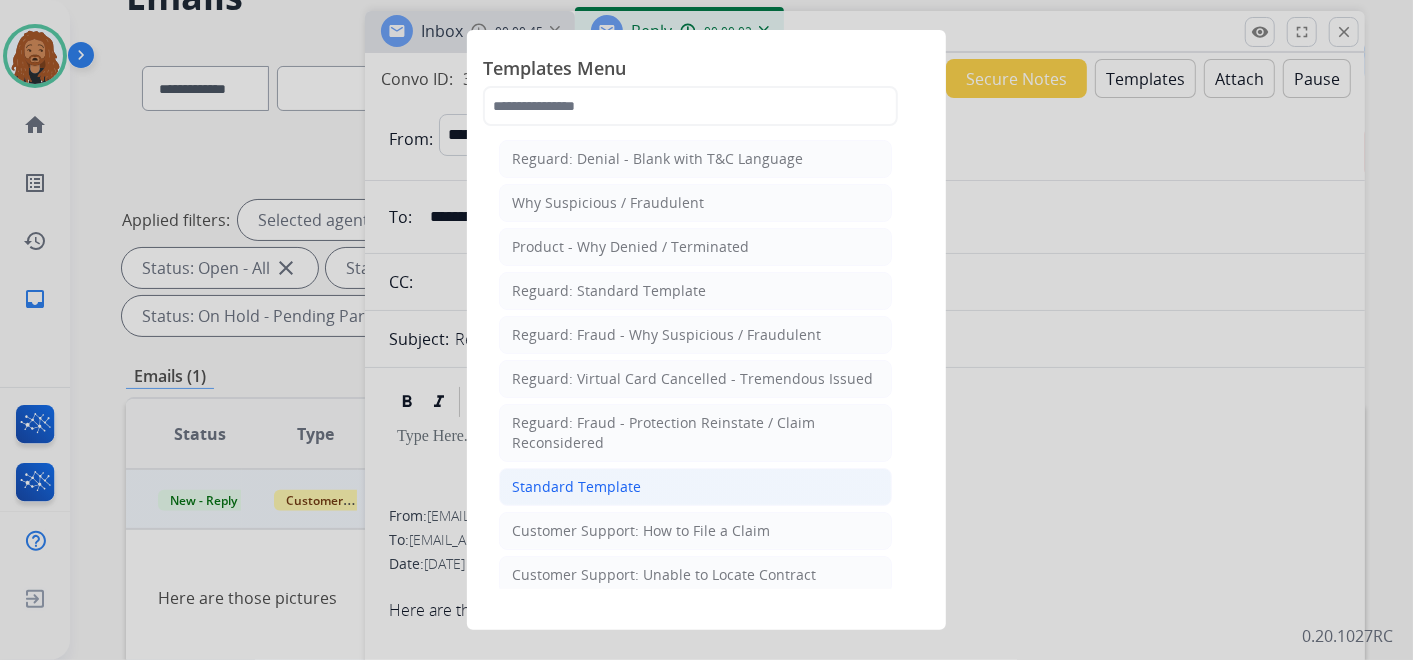 click on "Standard Template" 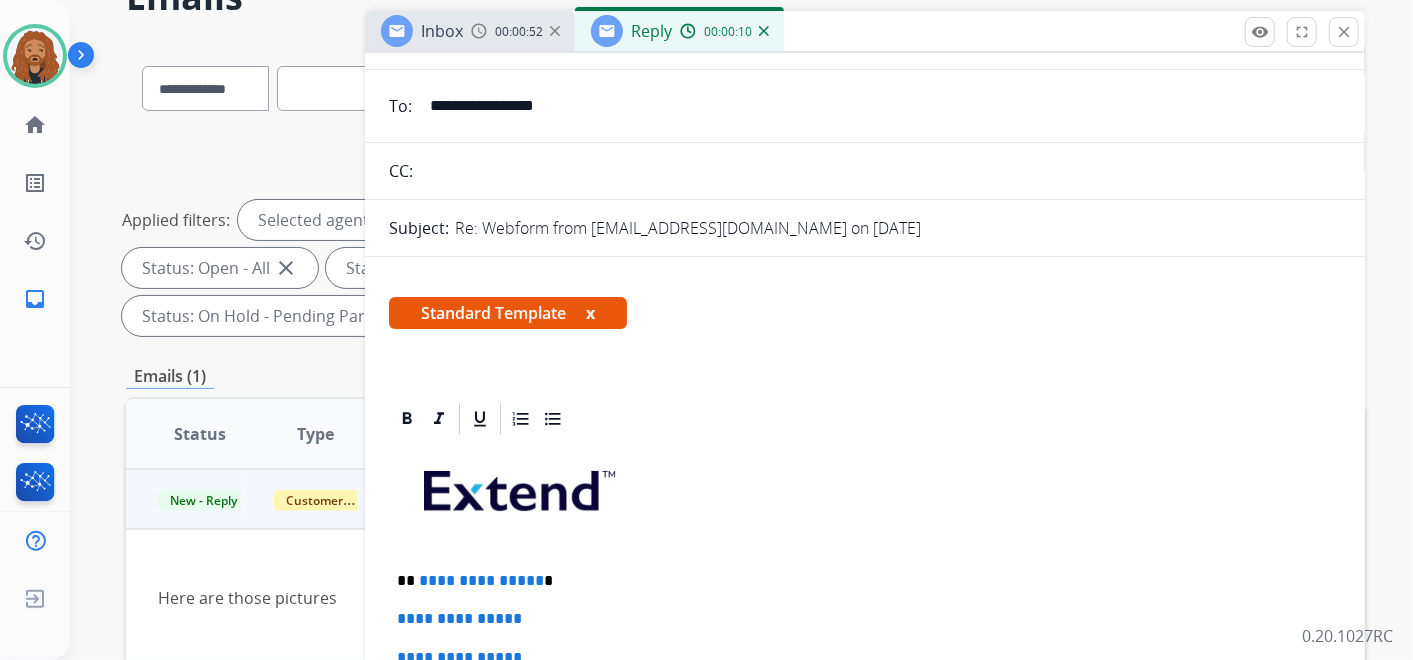 scroll, scrollTop: 333, scrollLeft: 0, axis: vertical 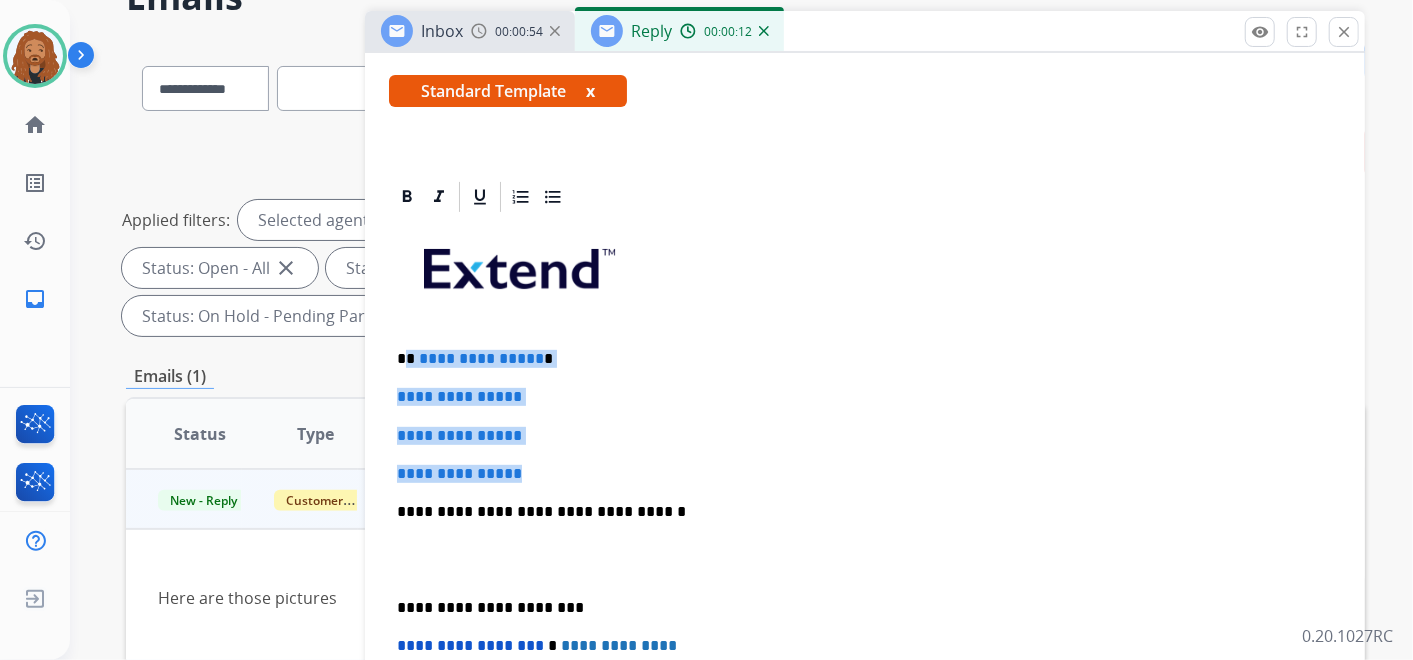 drag, startPoint x: 544, startPoint y: 471, endPoint x: 408, endPoint y: 348, distance: 183.37122 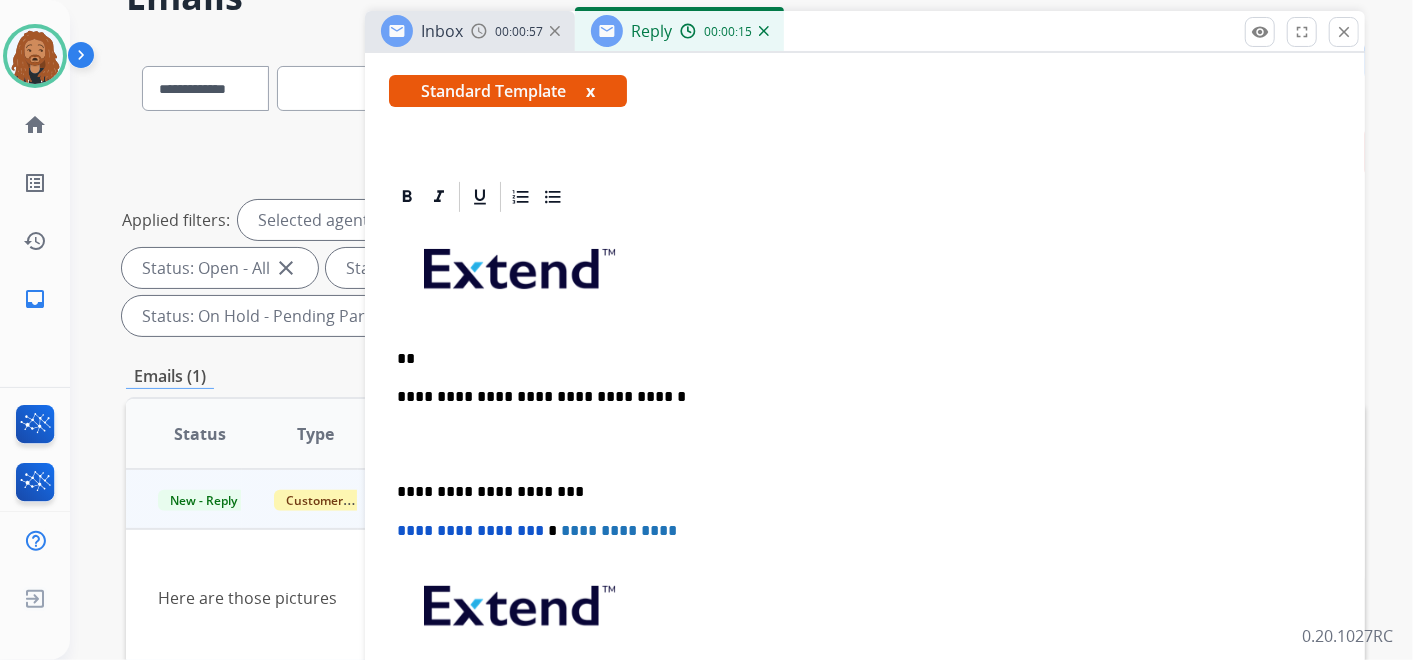 type 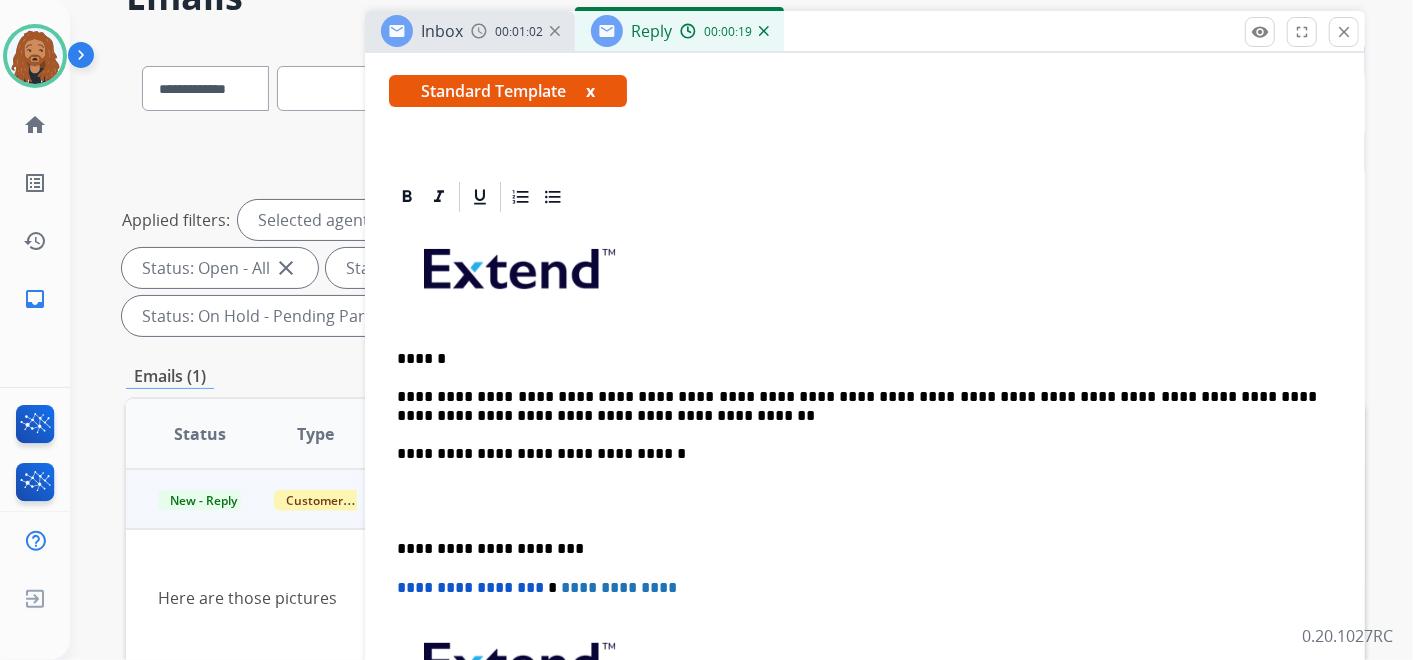 scroll, scrollTop: 0, scrollLeft: 0, axis: both 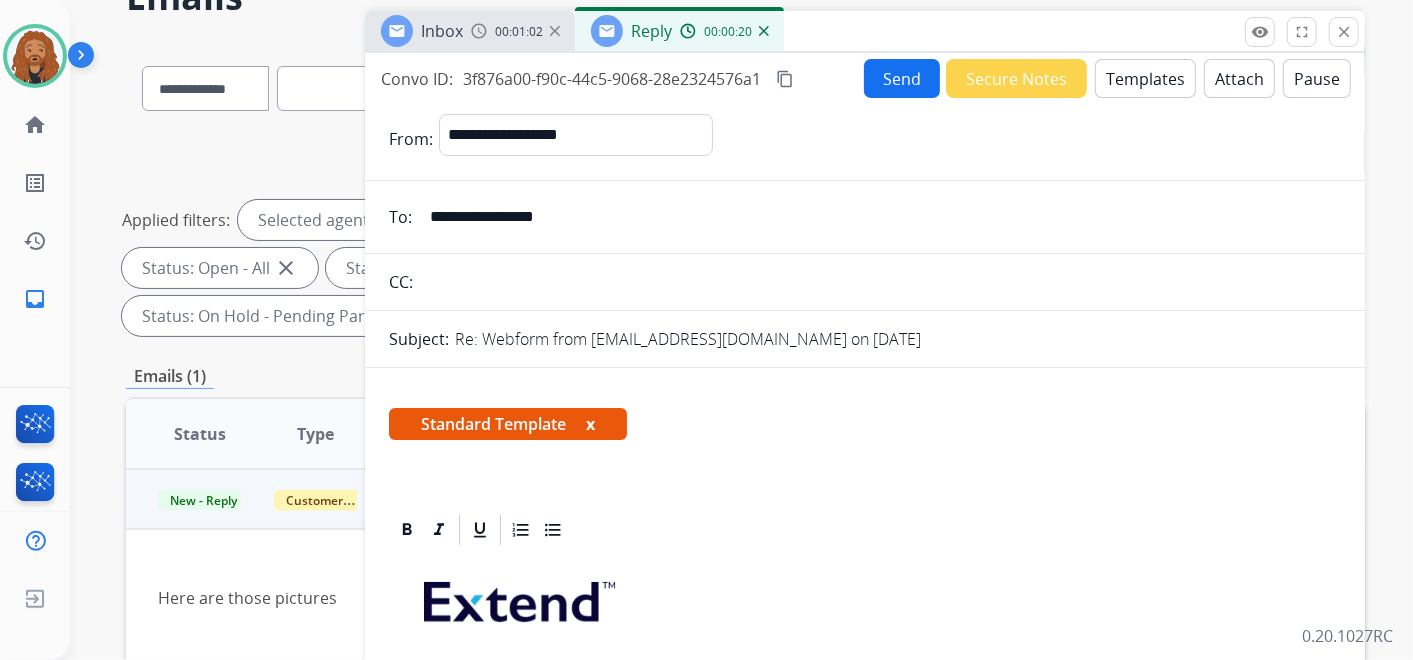 click on "**********" at bounding box center (879, 217) 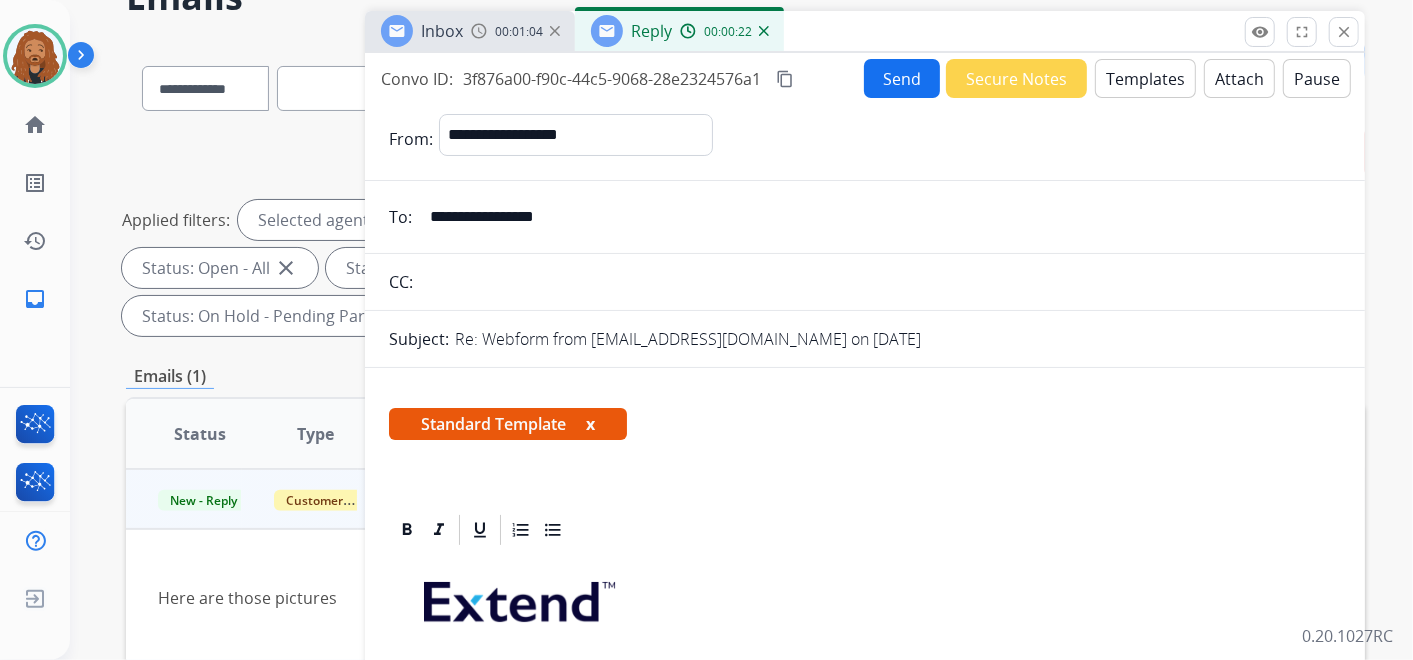 drag, startPoint x: 591, startPoint y: 209, endPoint x: 427, endPoint y: 223, distance: 164.59648 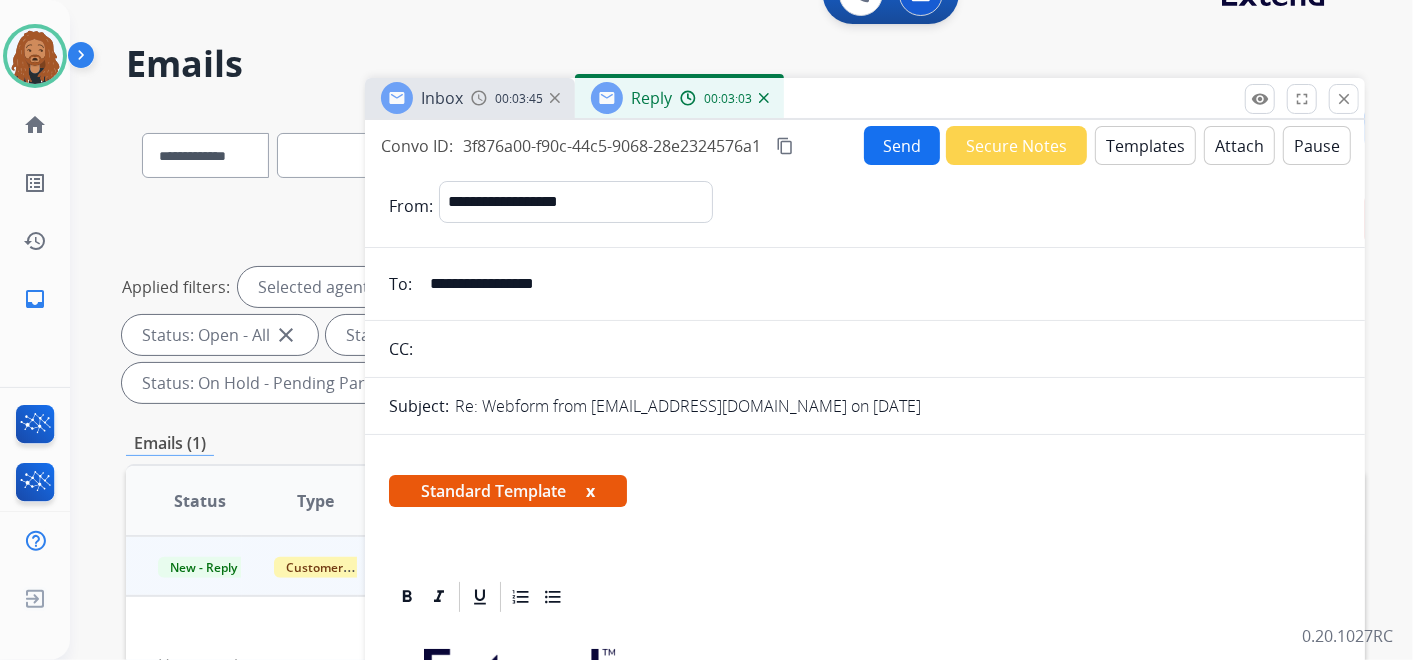 scroll, scrollTop: 0, scrollLeft: 0, axis: both 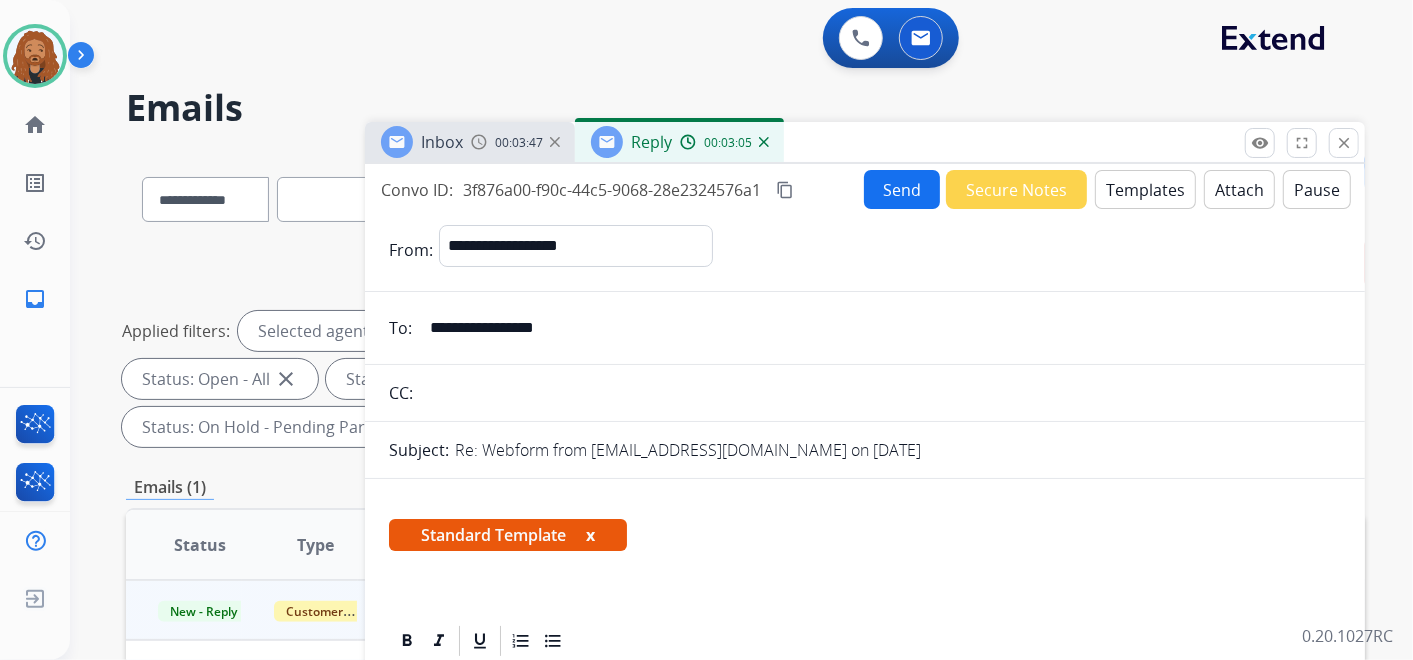click on "Send" at bounding box center (902, 189) 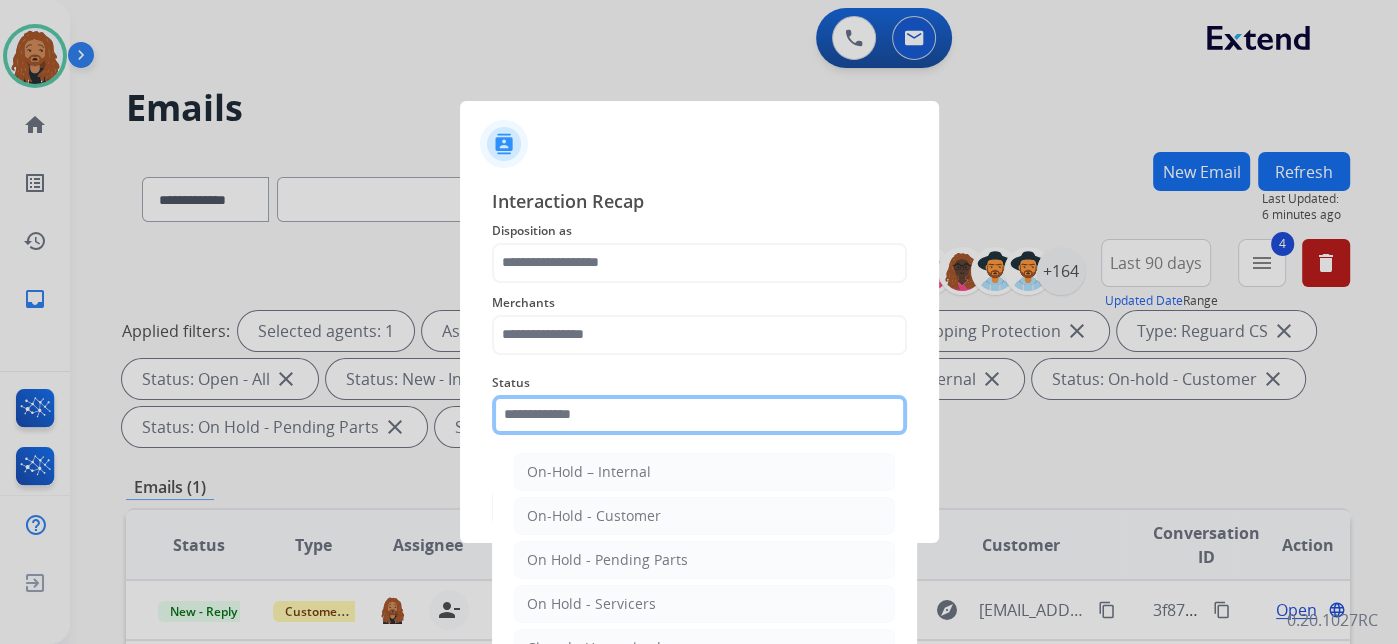 drag, startPoint x: 610, startPoint y: 418, endPoint x: 1382, endPoint y: 183, distance: 806.9752 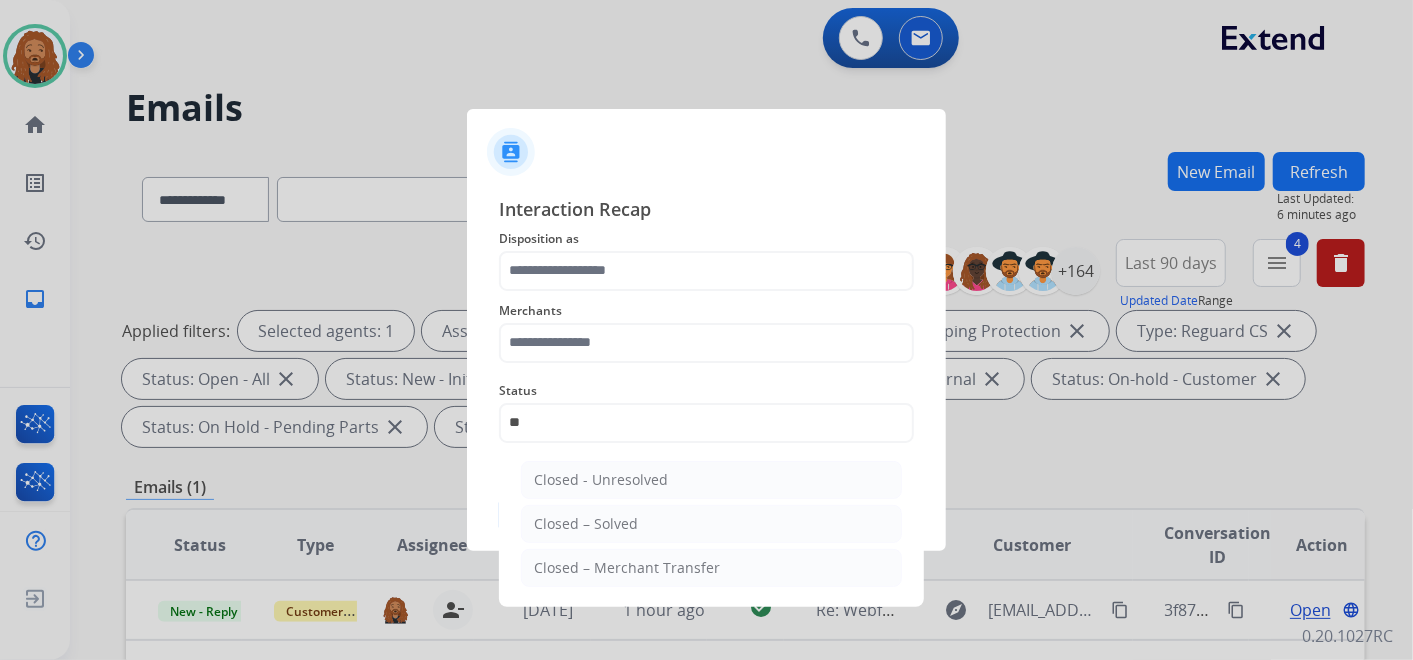 drag, startPoint x: 648, startPoint y: 523, endPoint x: 646, endPoint y: 511, distance: 12.165525 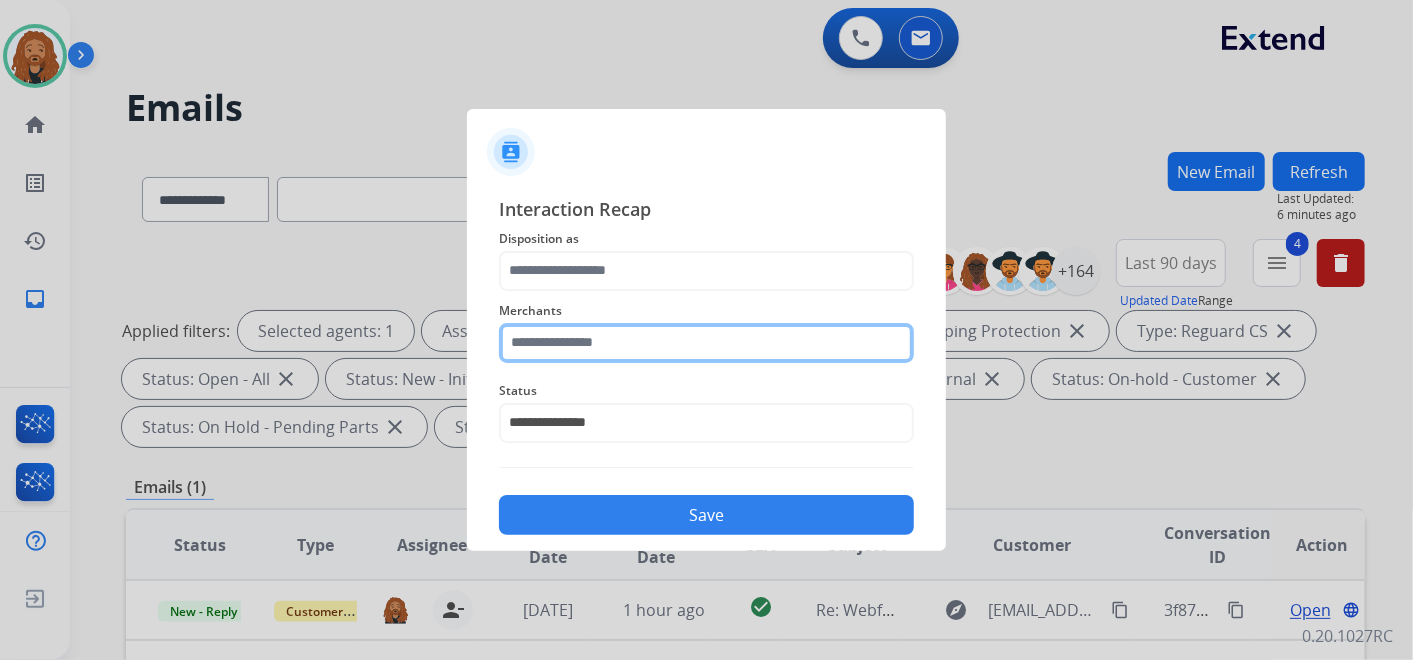 click 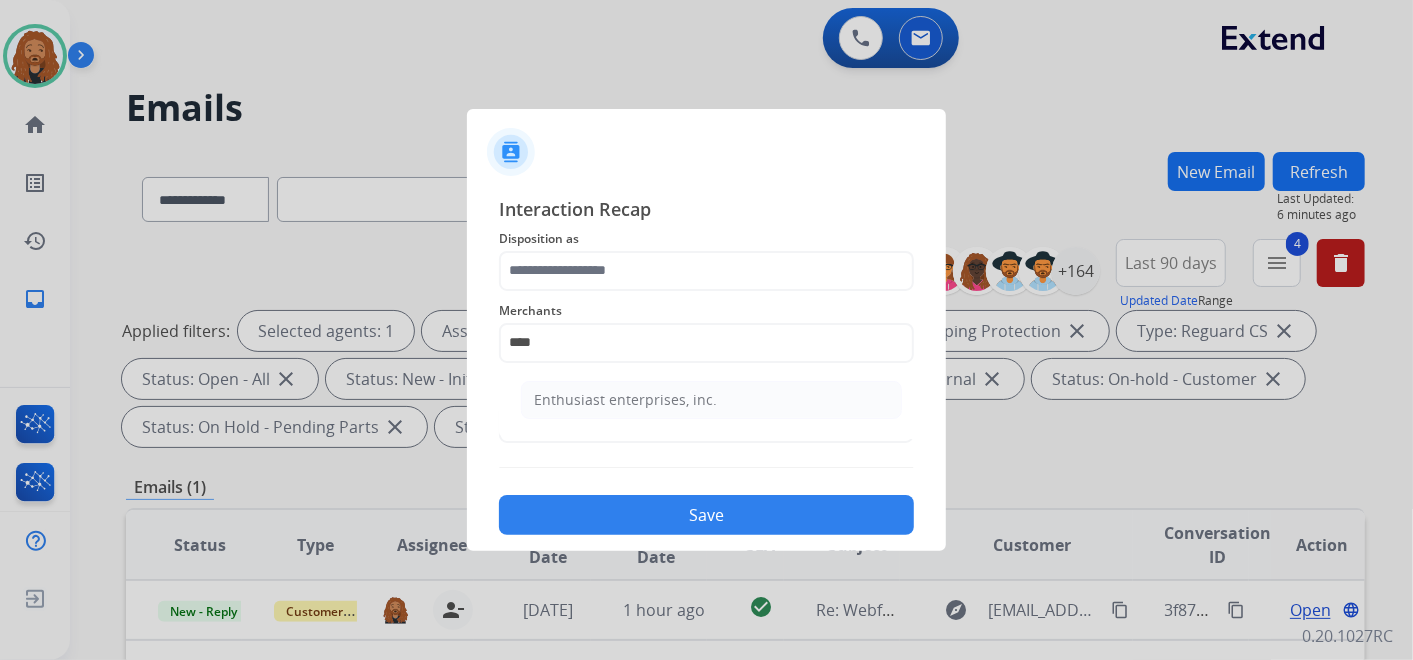 click on "Enthusiast enterprises, inc." 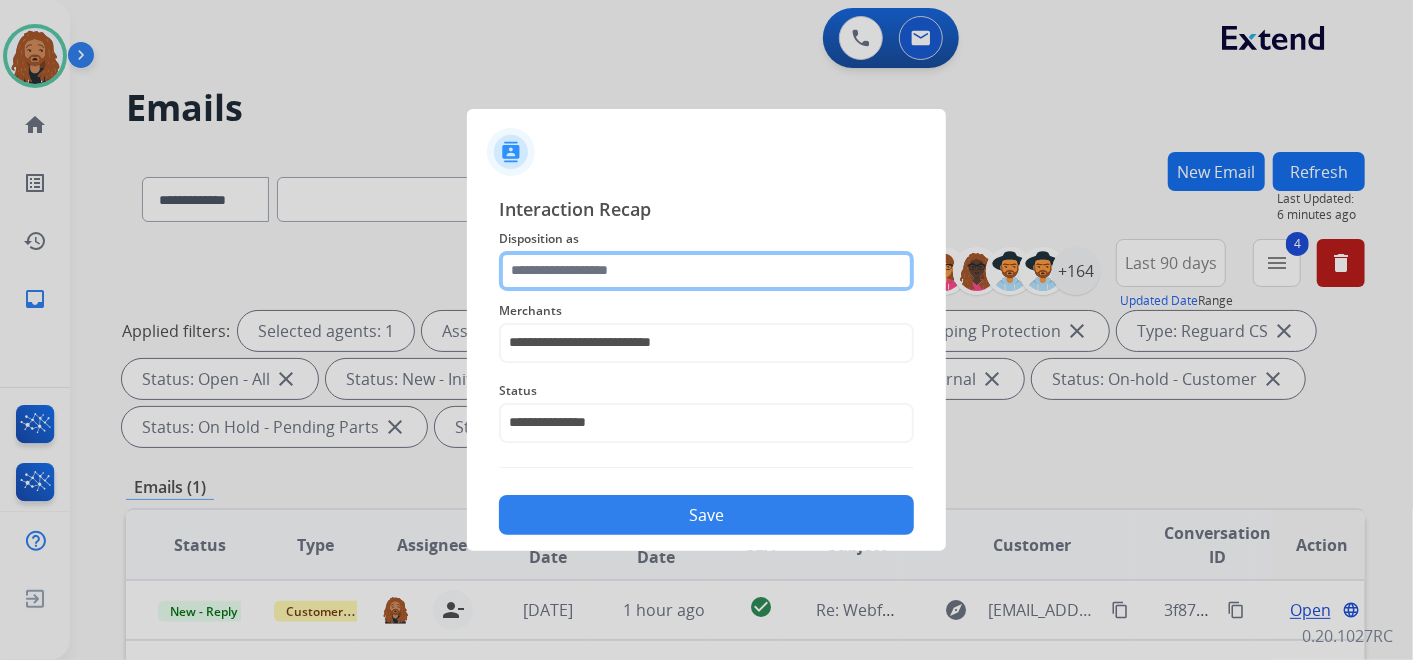 click 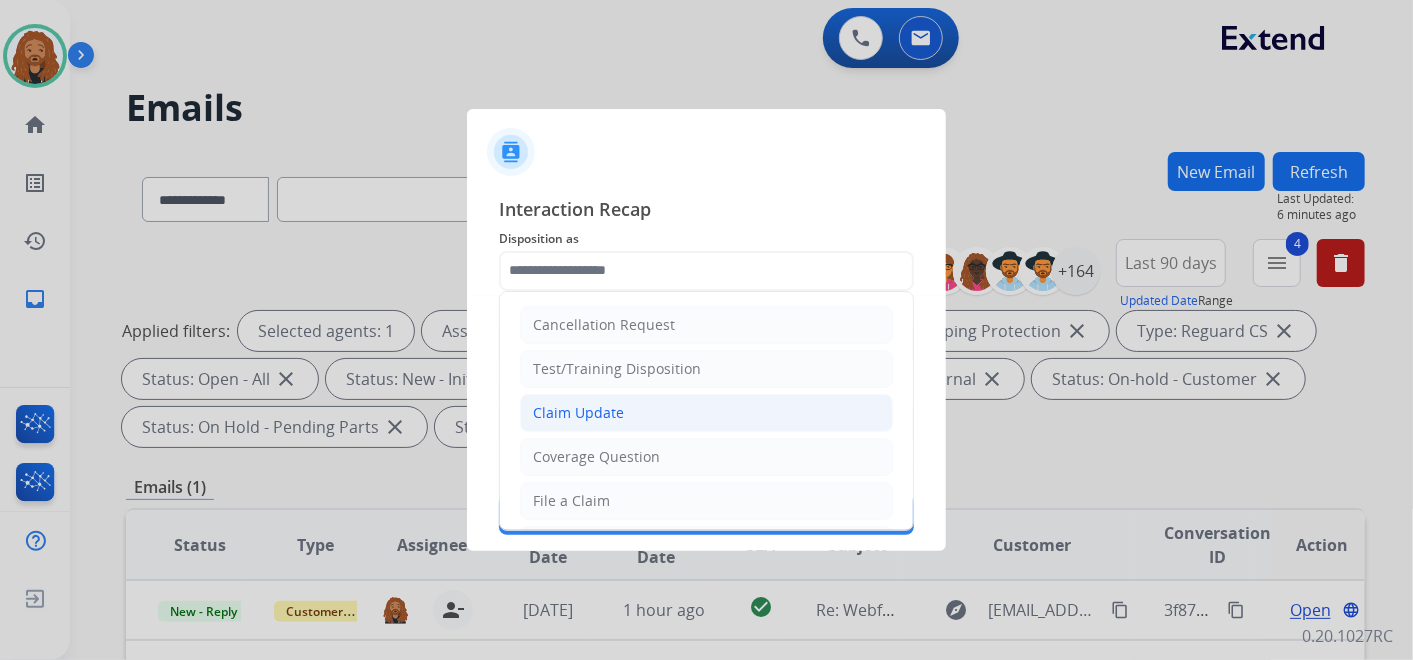 click on "Claim Update" 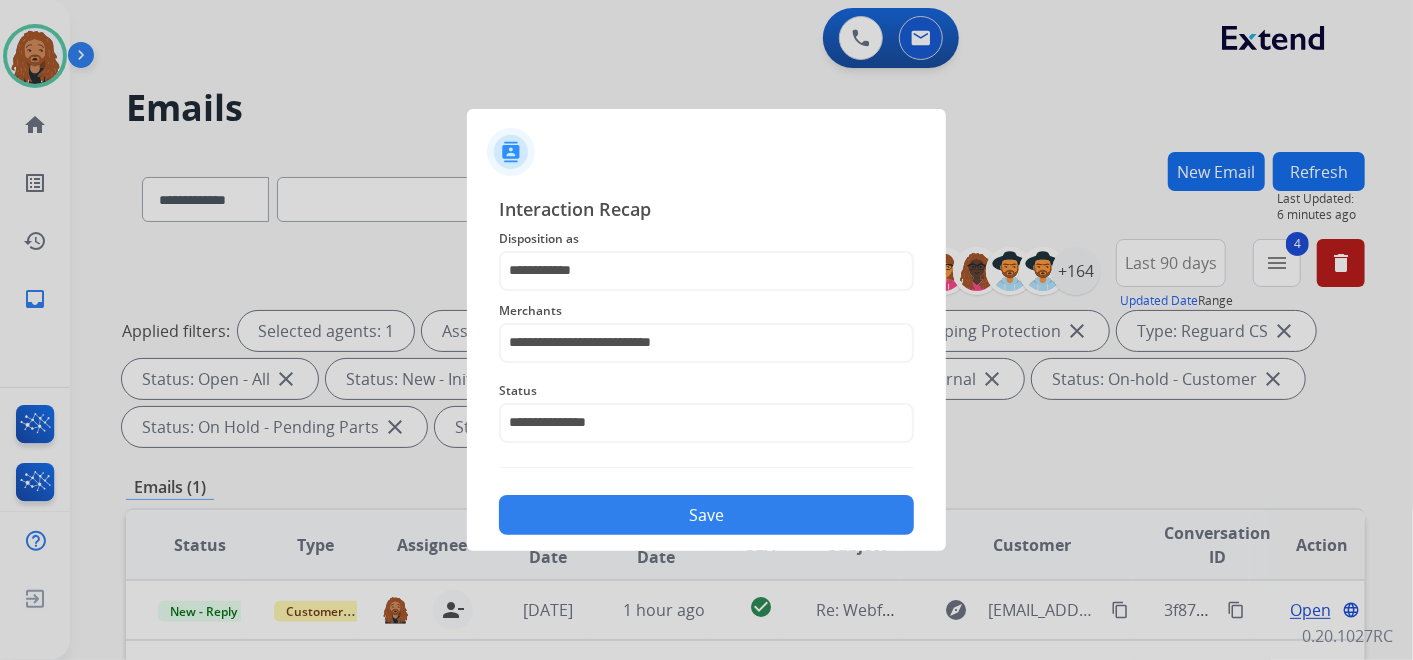 click on "Save" 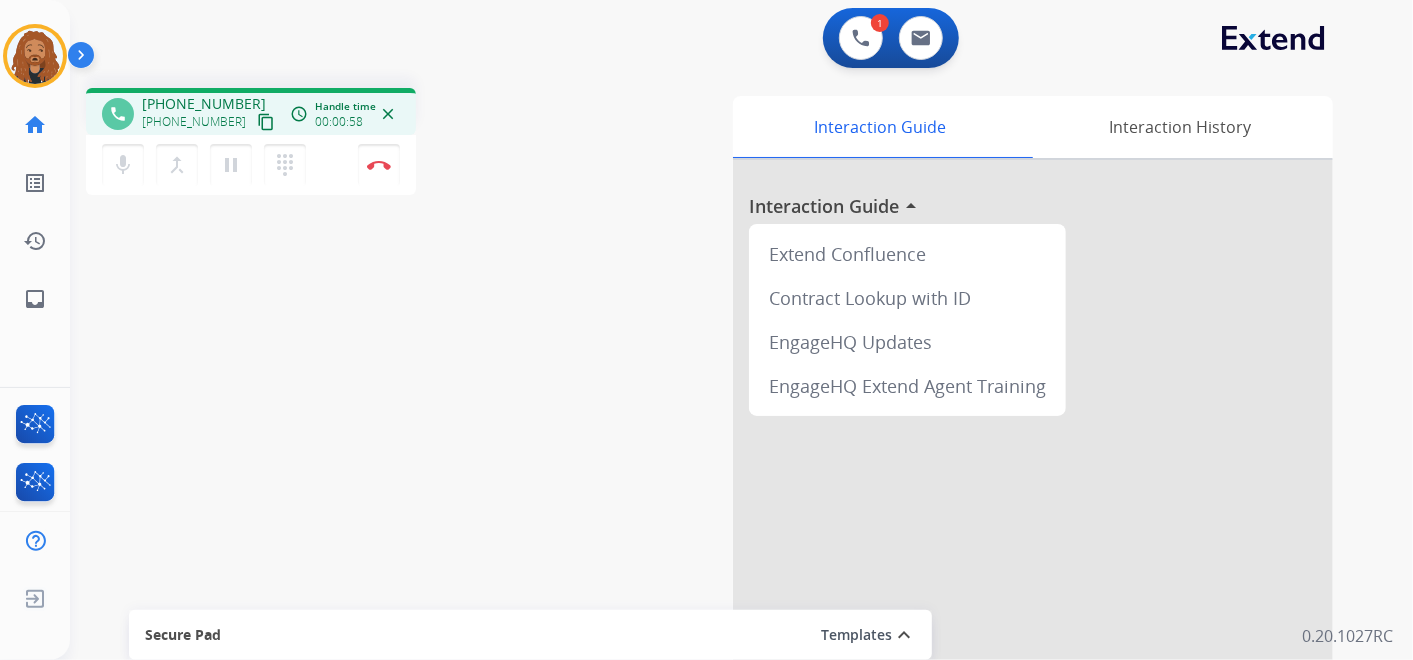 click on "content_copy" at bounding box center [266, 122] 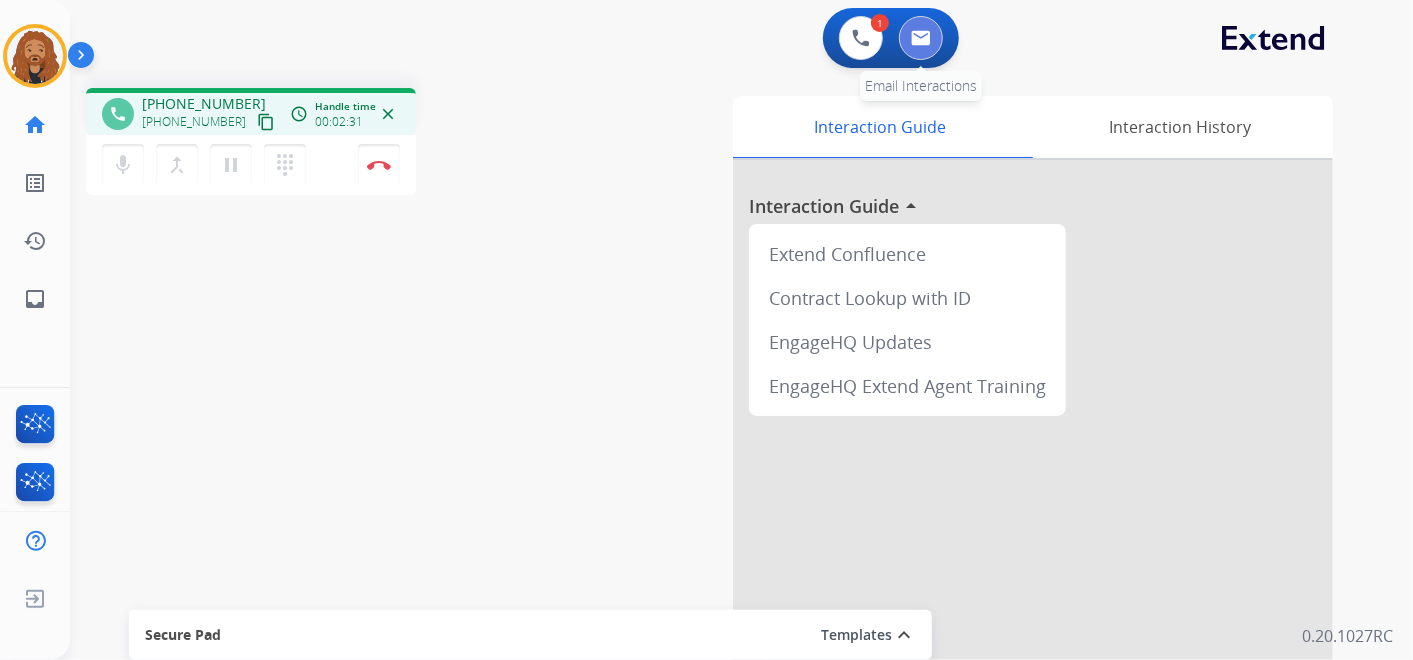 click at bounding box center [921, 38] 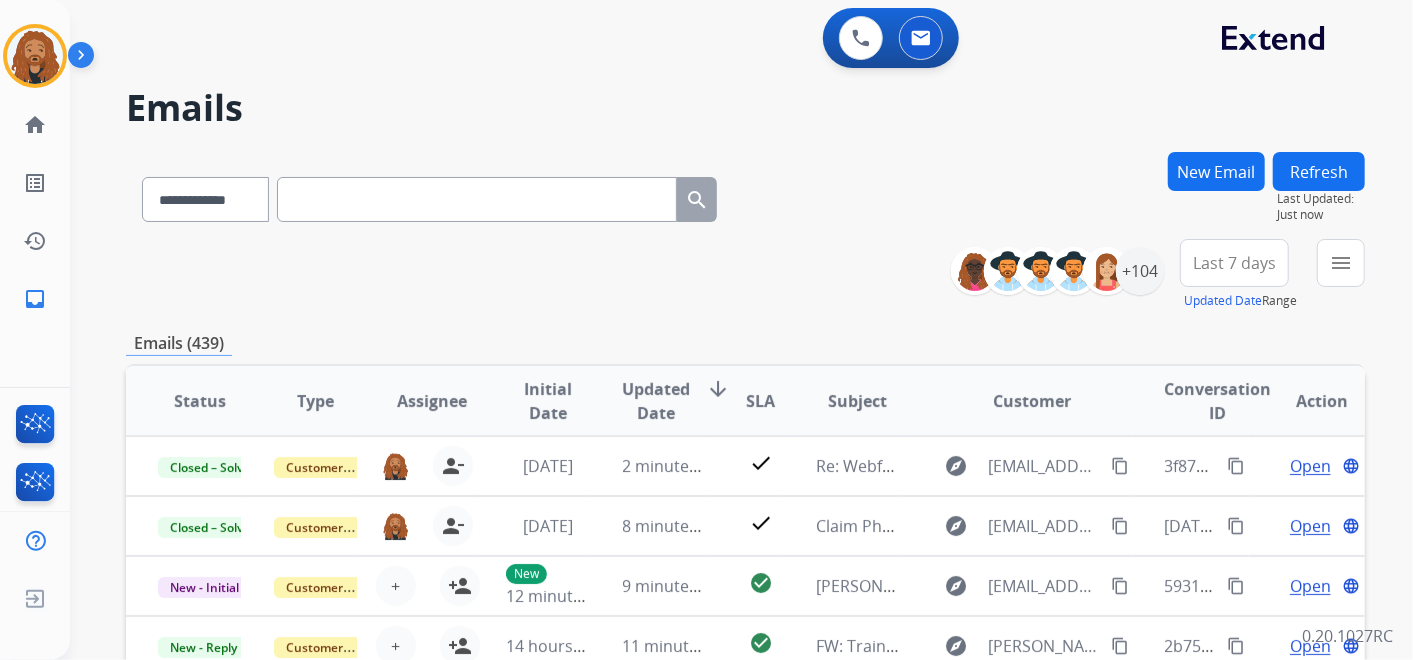 click on "New Email" at bounding box center (1216, 171) 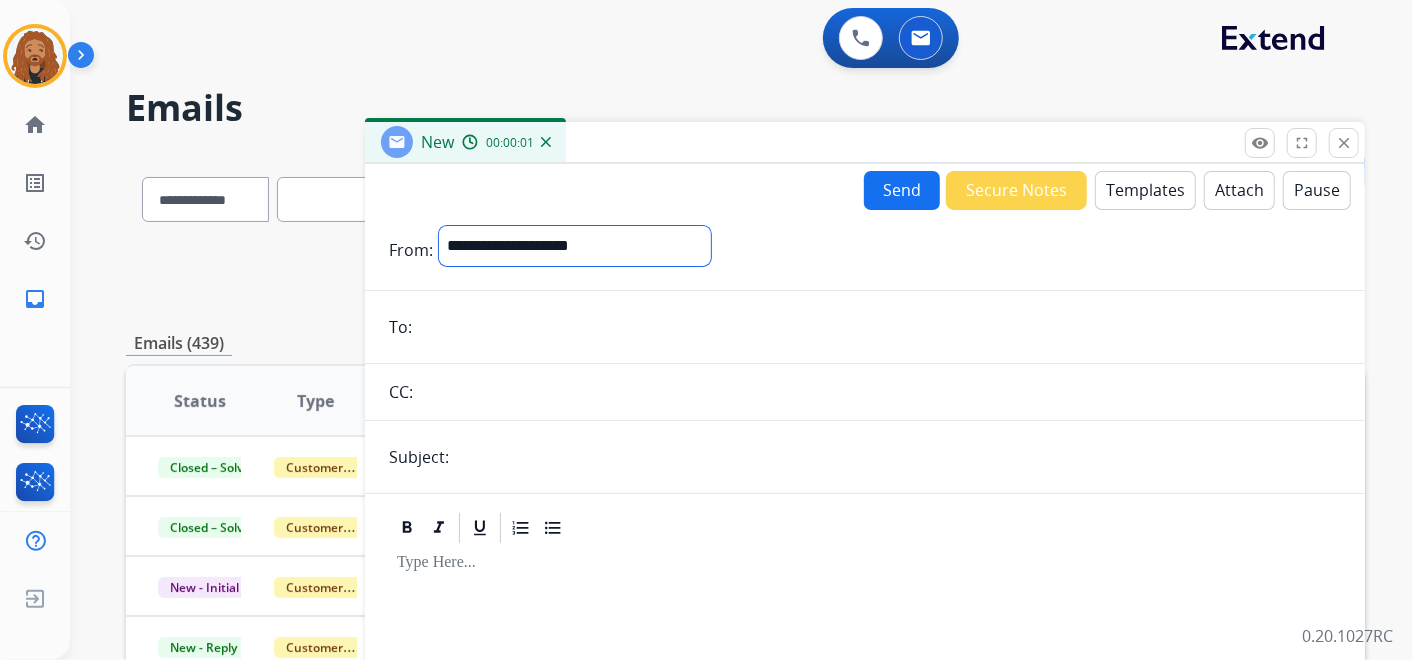 click on "**********" at bounding box center [575, 246] 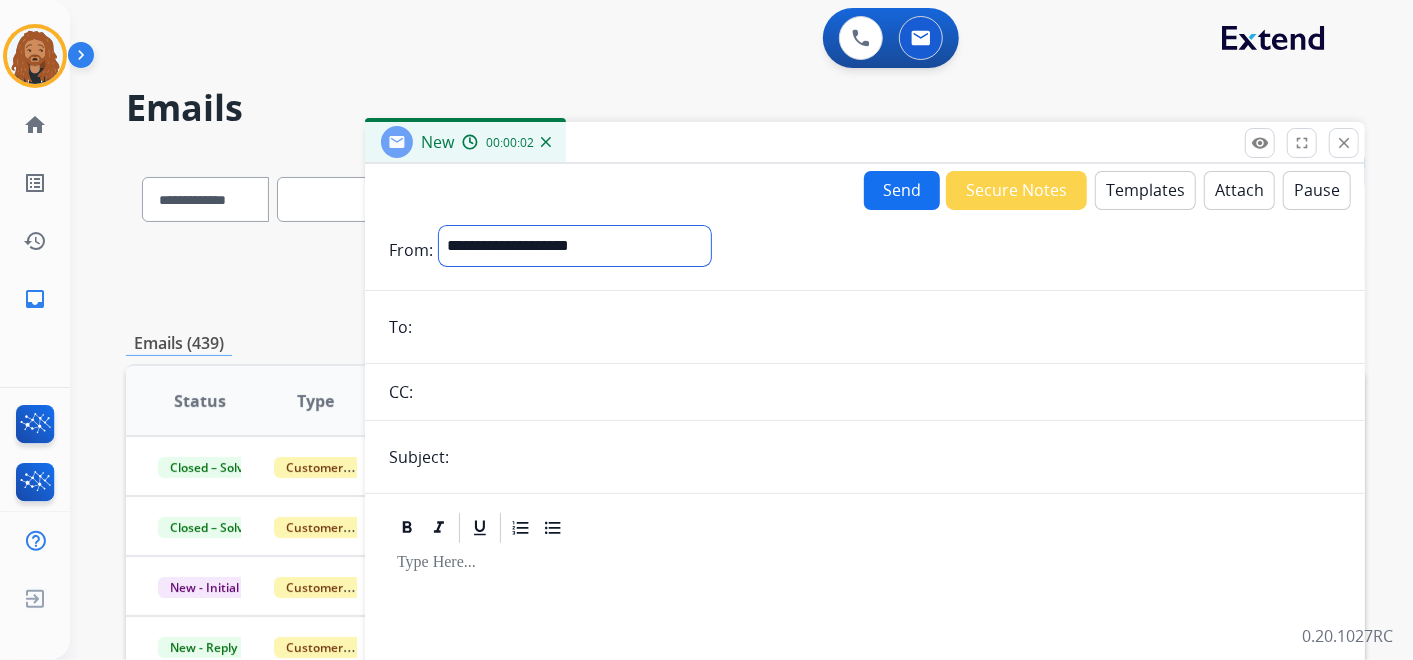 select on "**********" 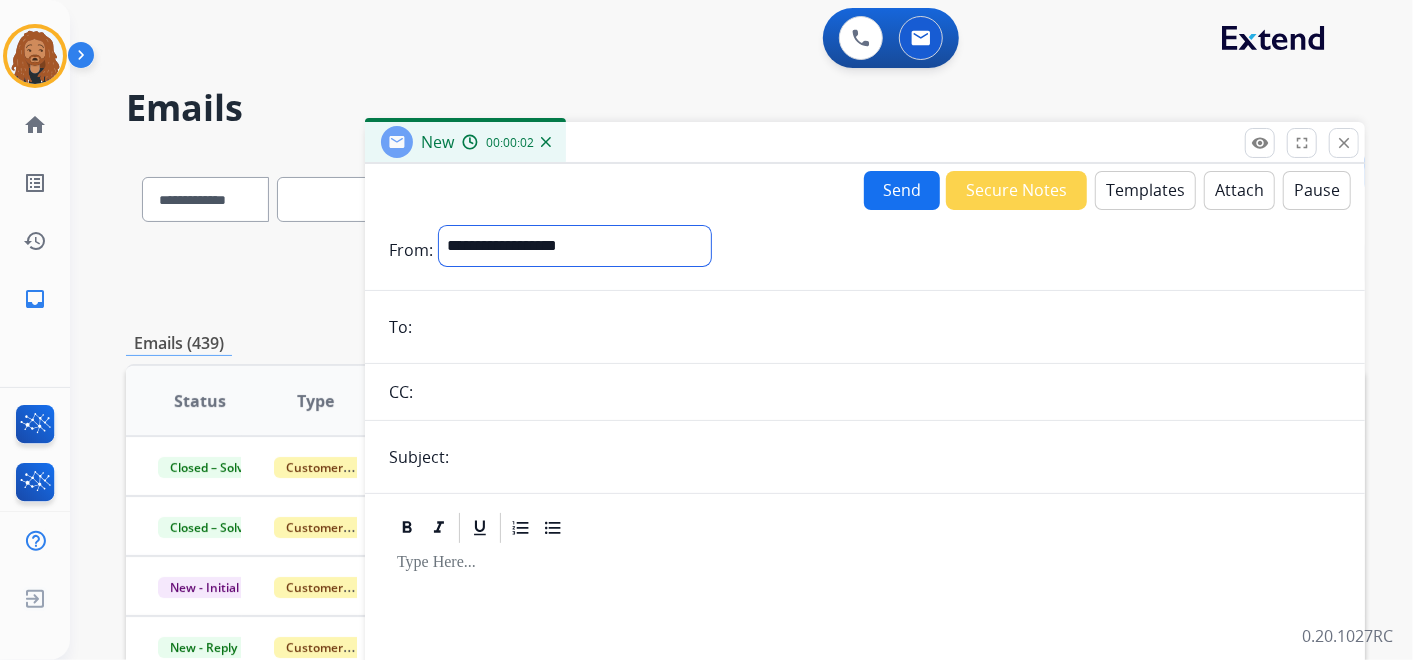 click on "**********" at bounding box center (575, 246) 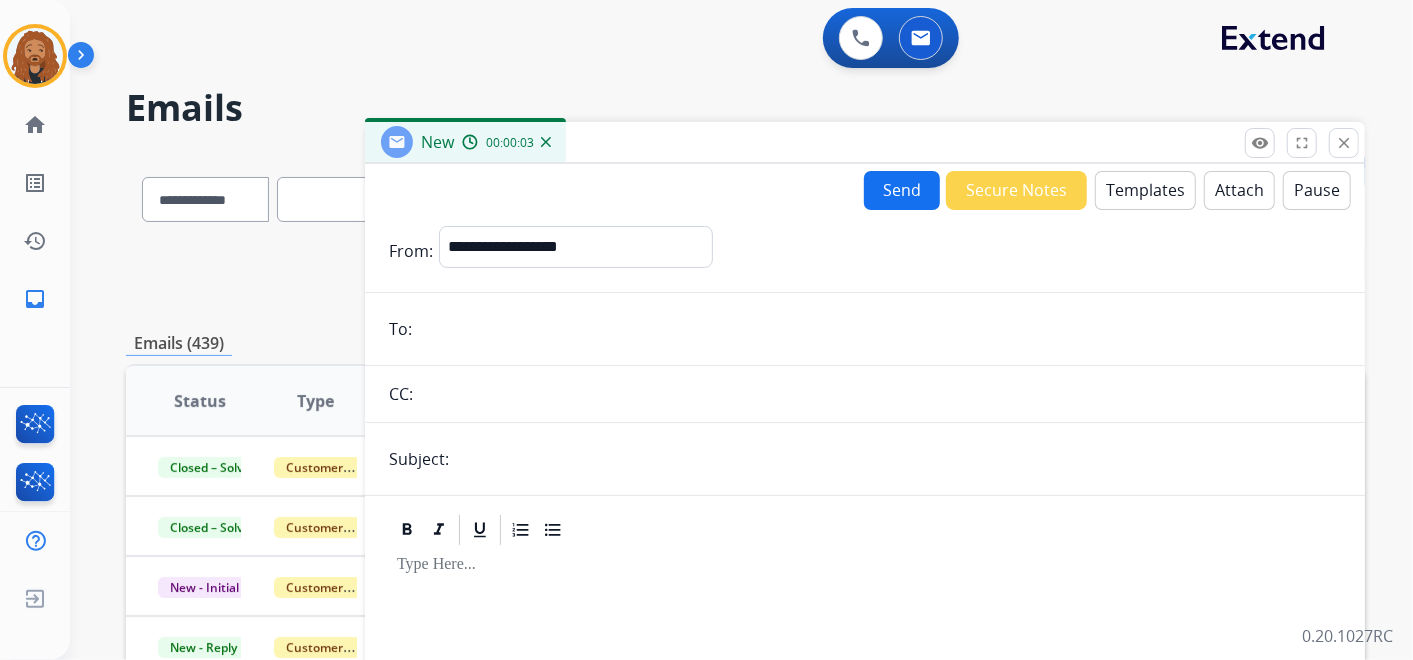 click at bounding box center (879, 329) 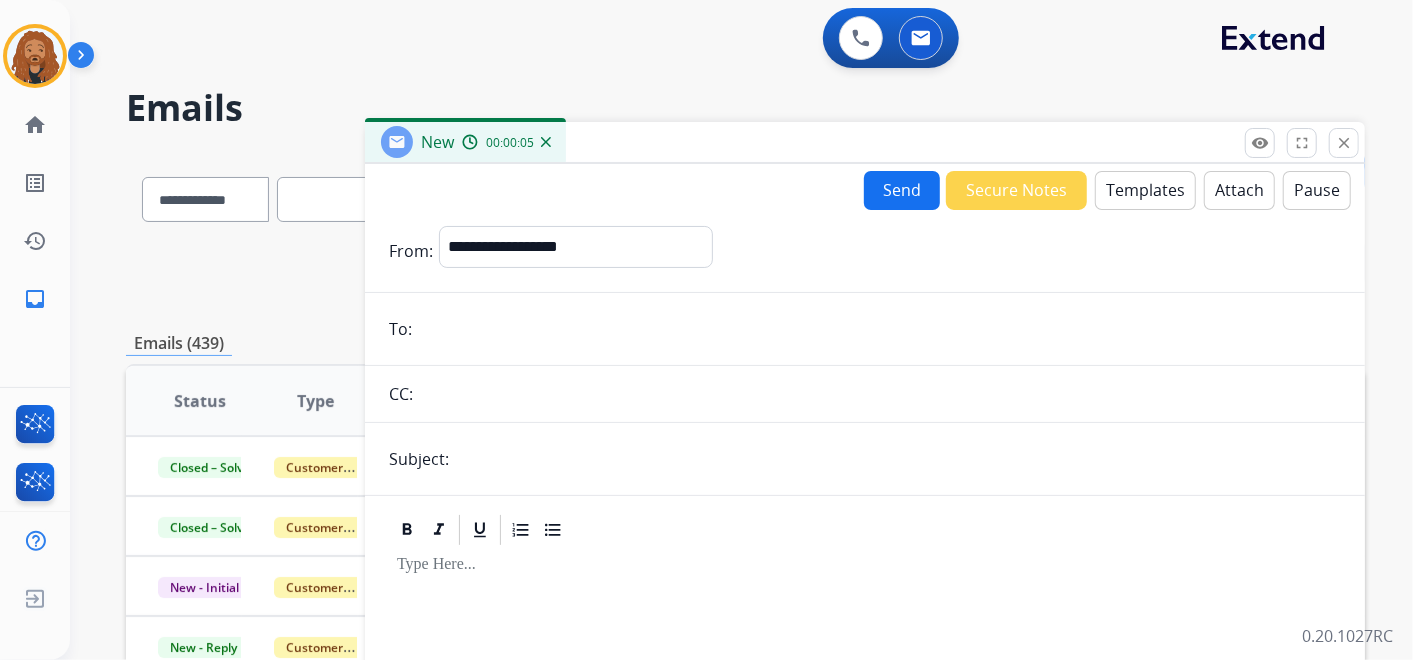 paste on "**********" 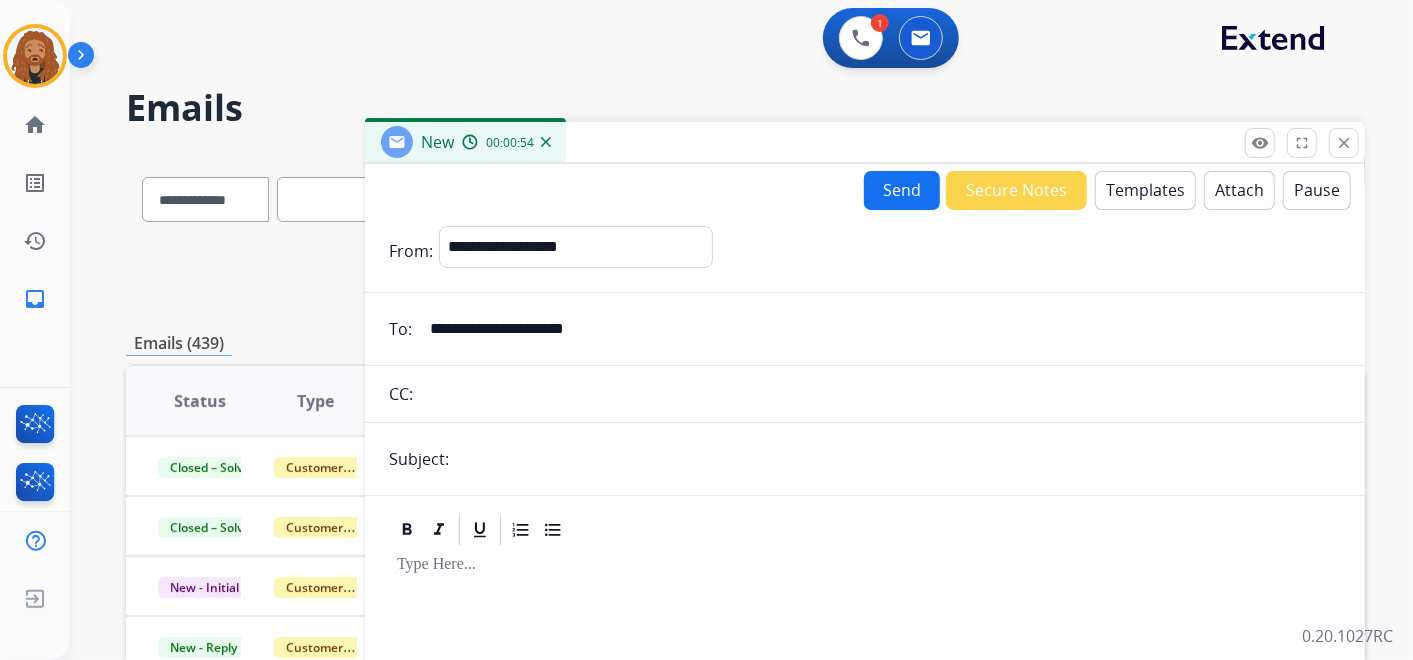 type on "**********" 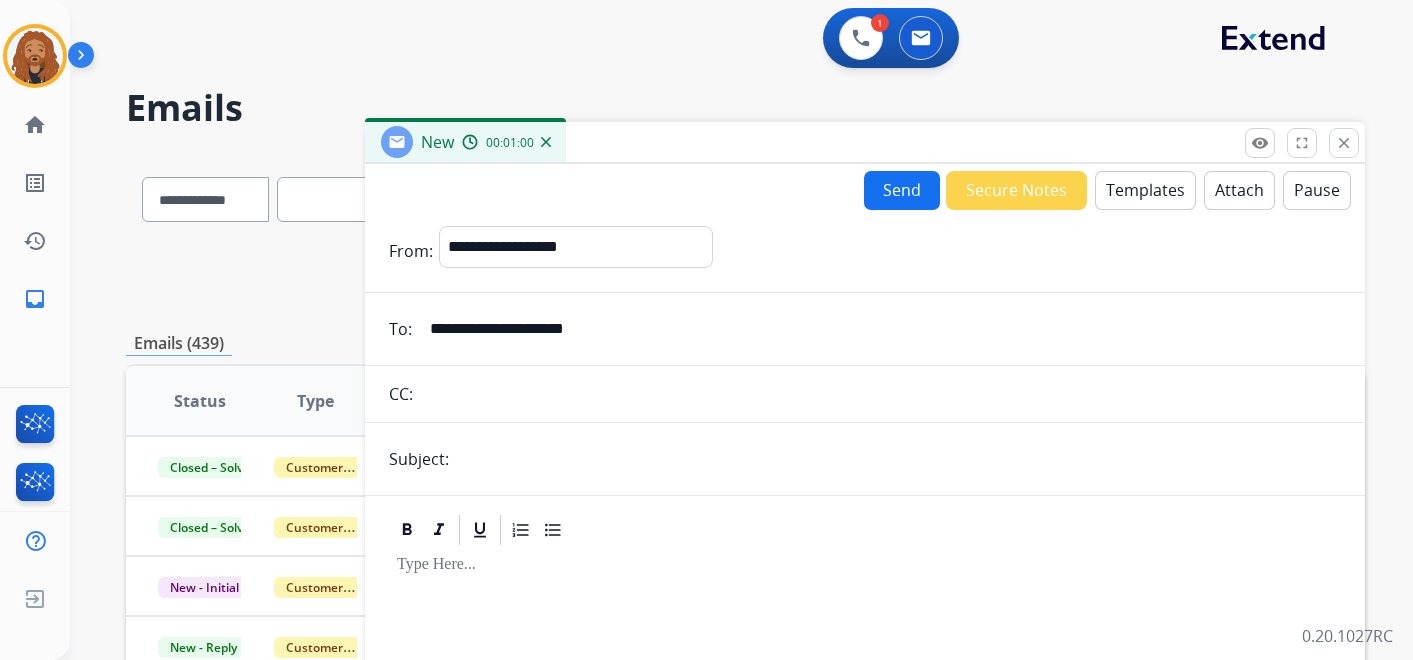select on "**********" 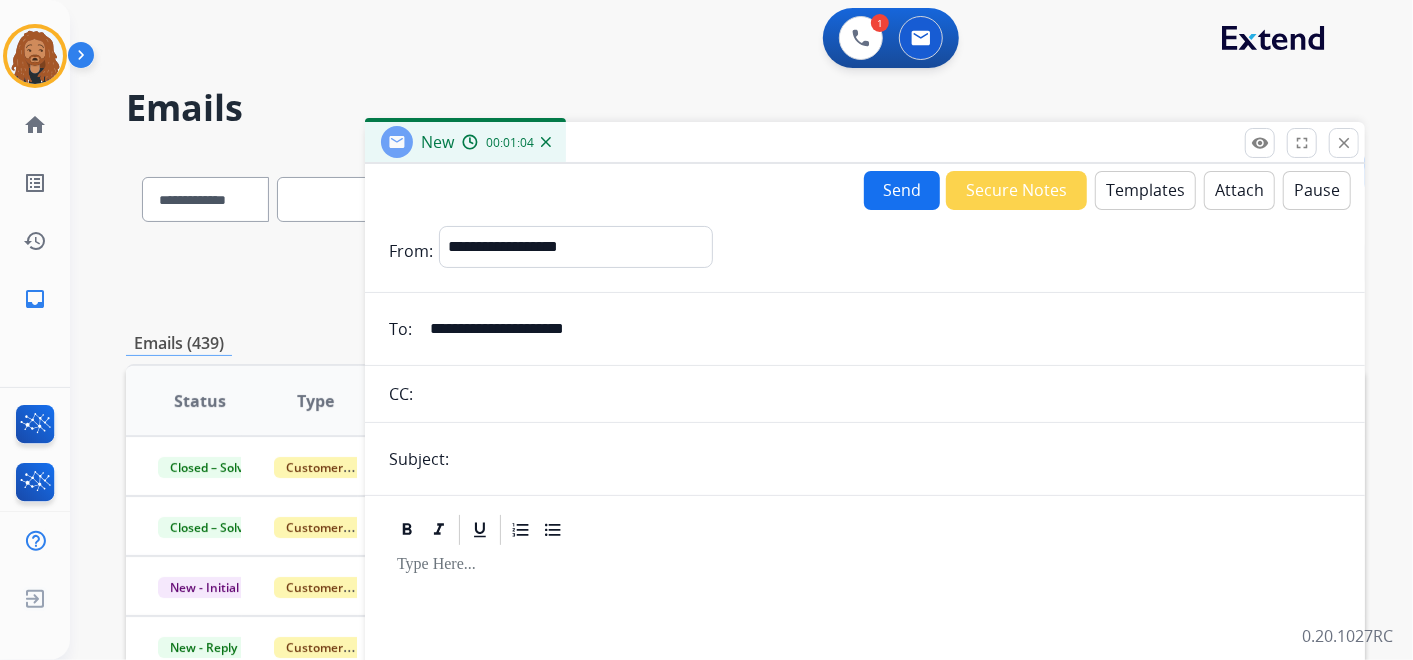 click on "Templates" at bounding box center [1145, 190] 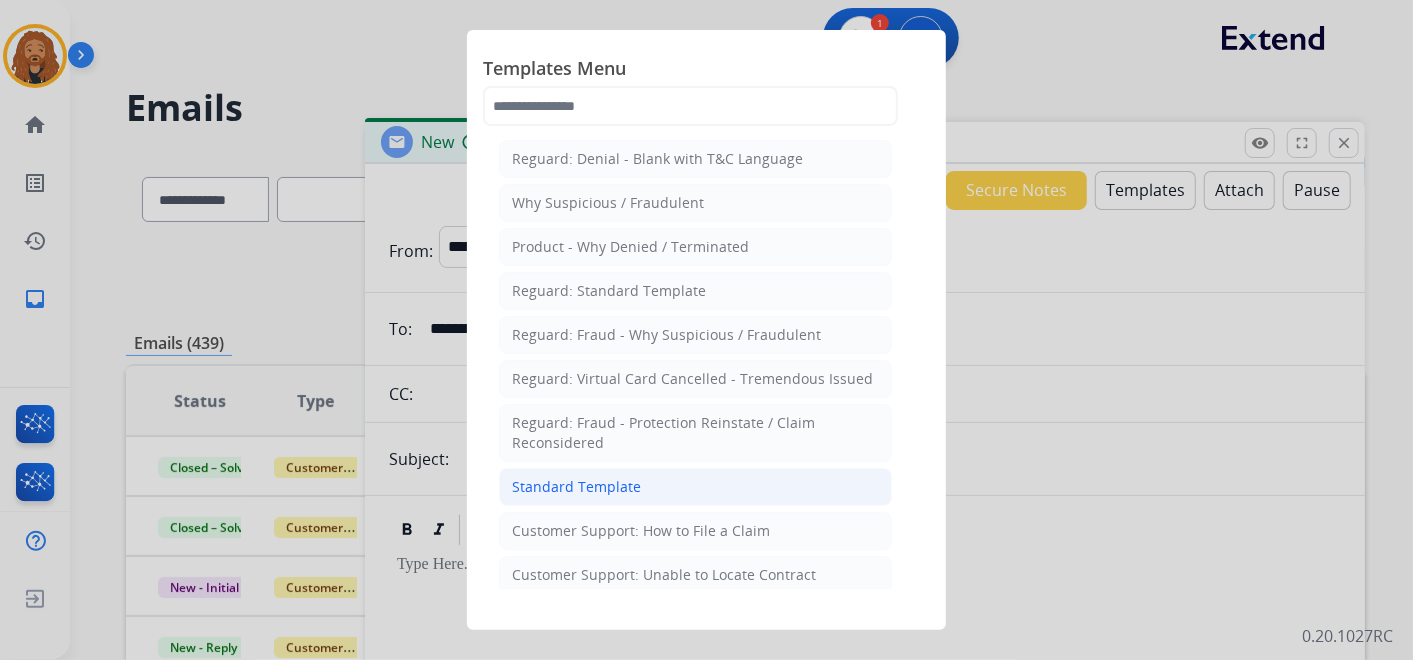 click on "Standard Template" 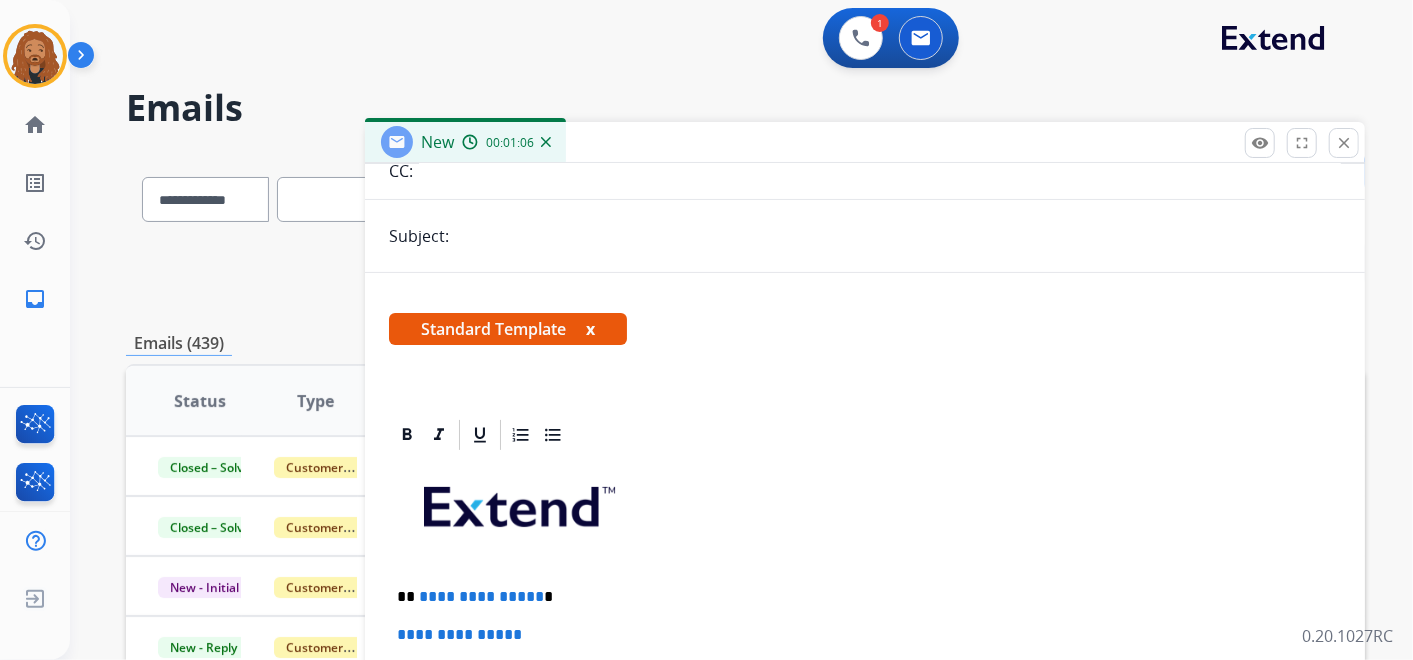 scroll, scrollTop: 333, scrollLeft: 0, axis: vertical 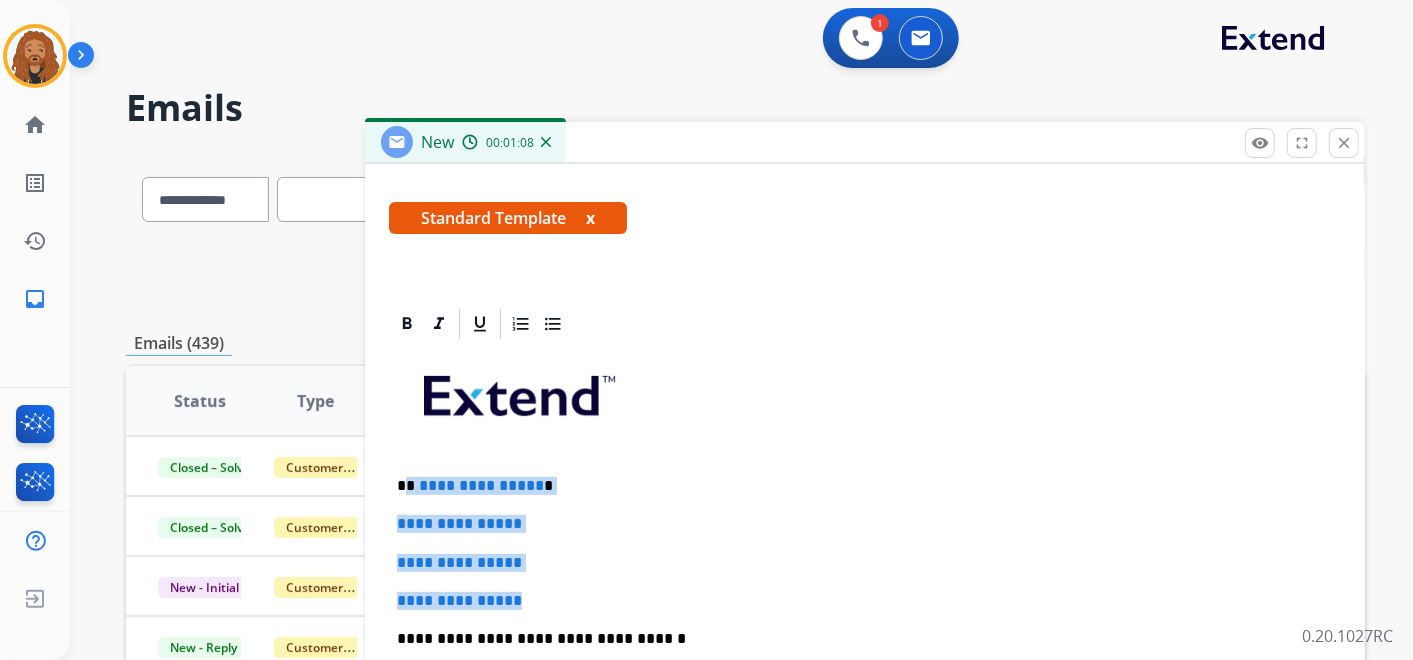 drag, startPoint x: 507, startPoint y: 571, endPoint x: 407, endPoint y: 481, distance: 134.53624 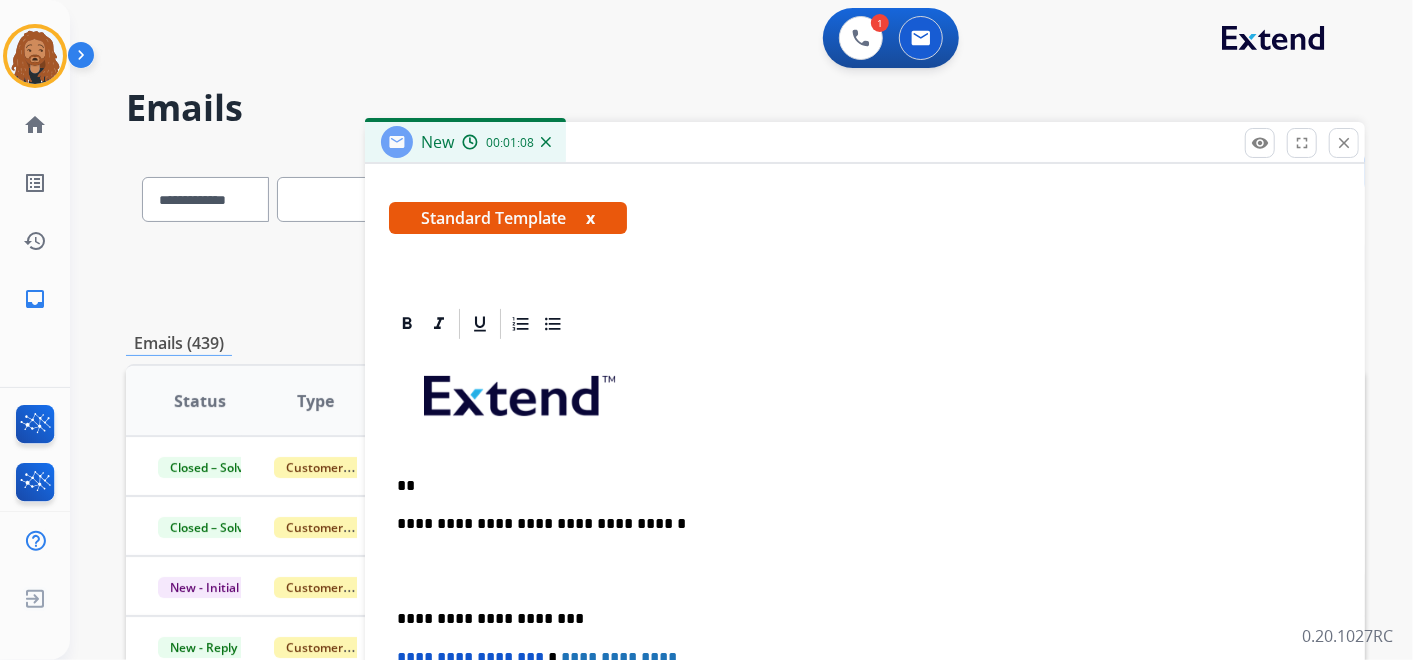 type 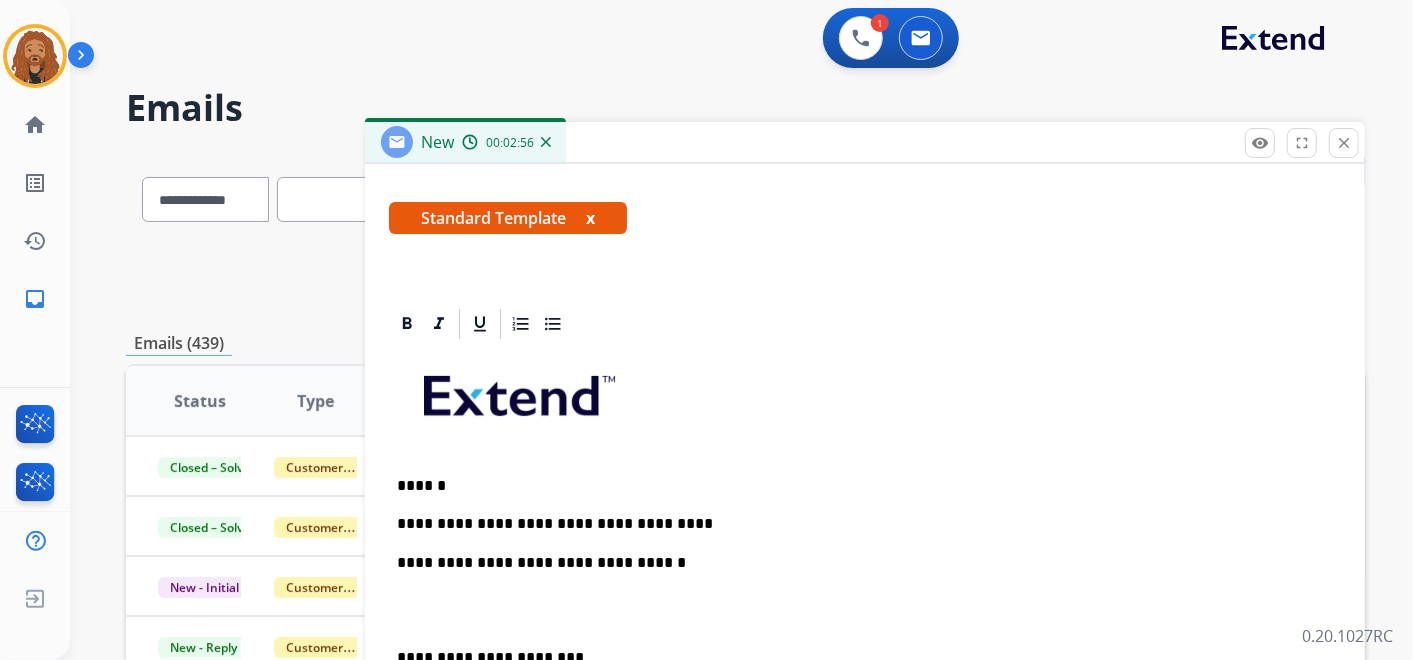 click on "**********" at bounding box center [857, 524] 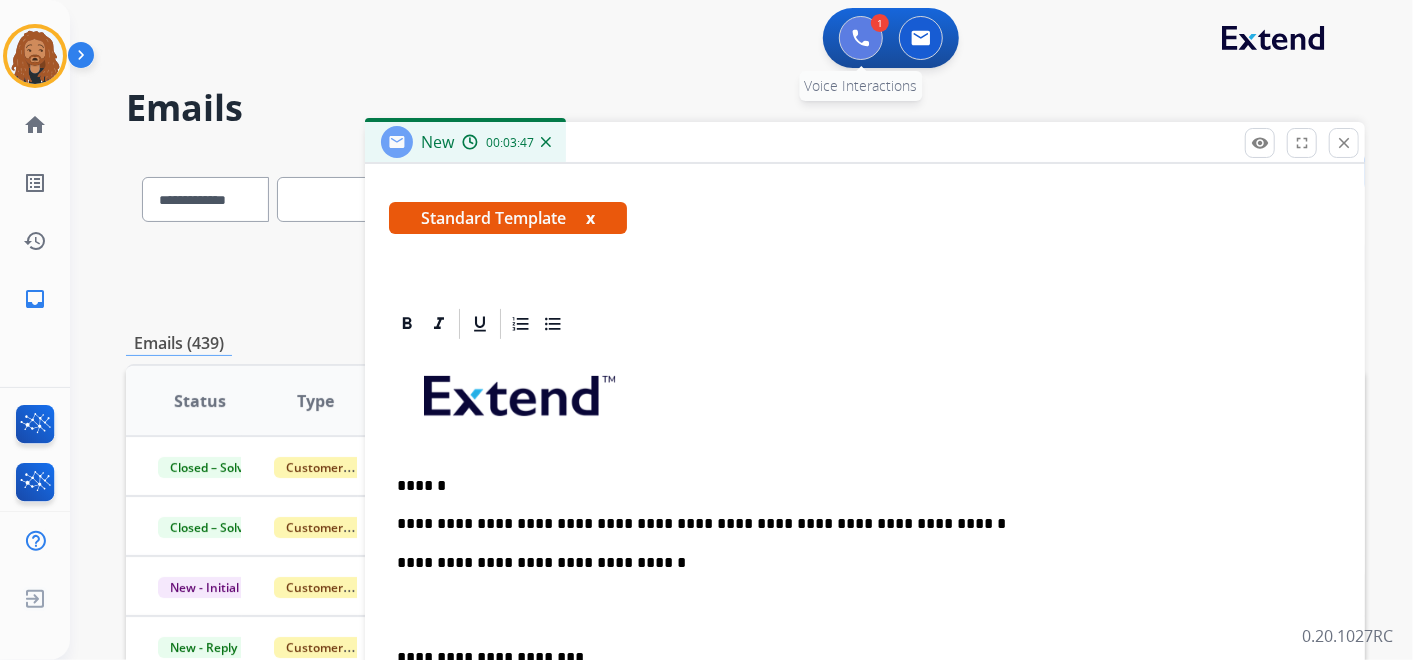 click at bounding box center (861, 38) 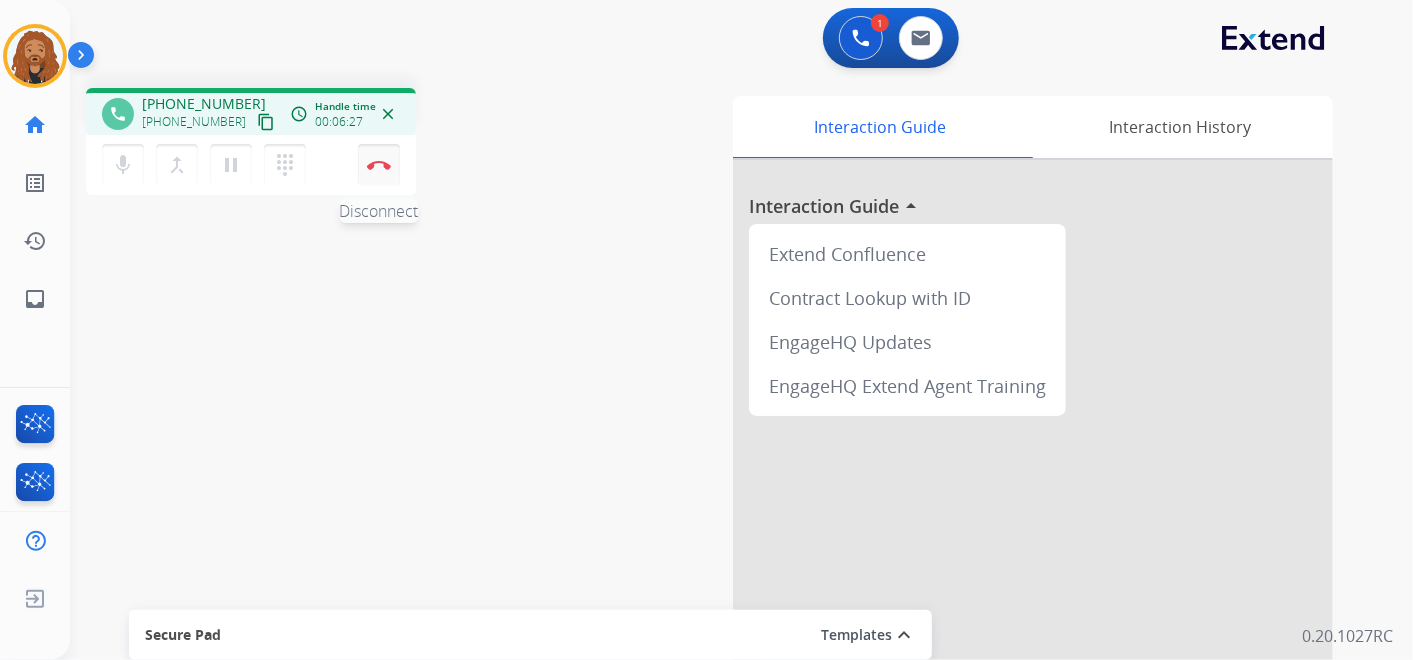 click at bounding box center (379, 165) 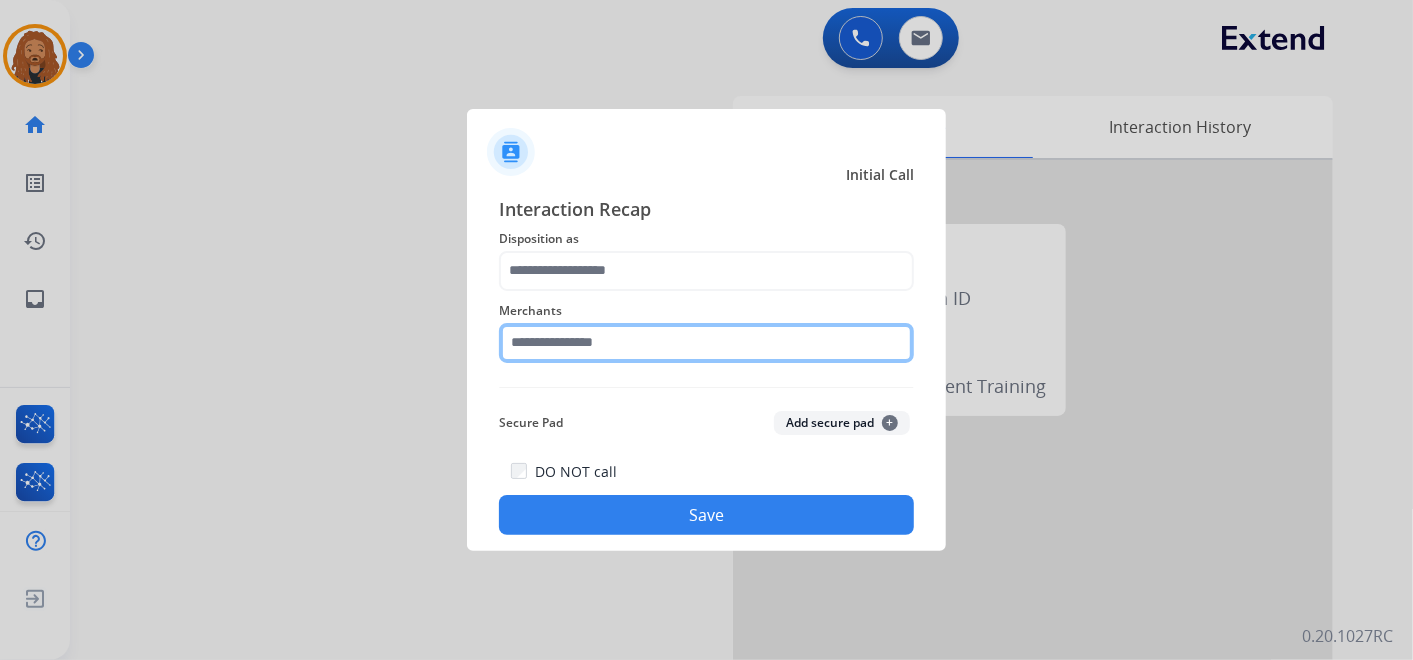 click 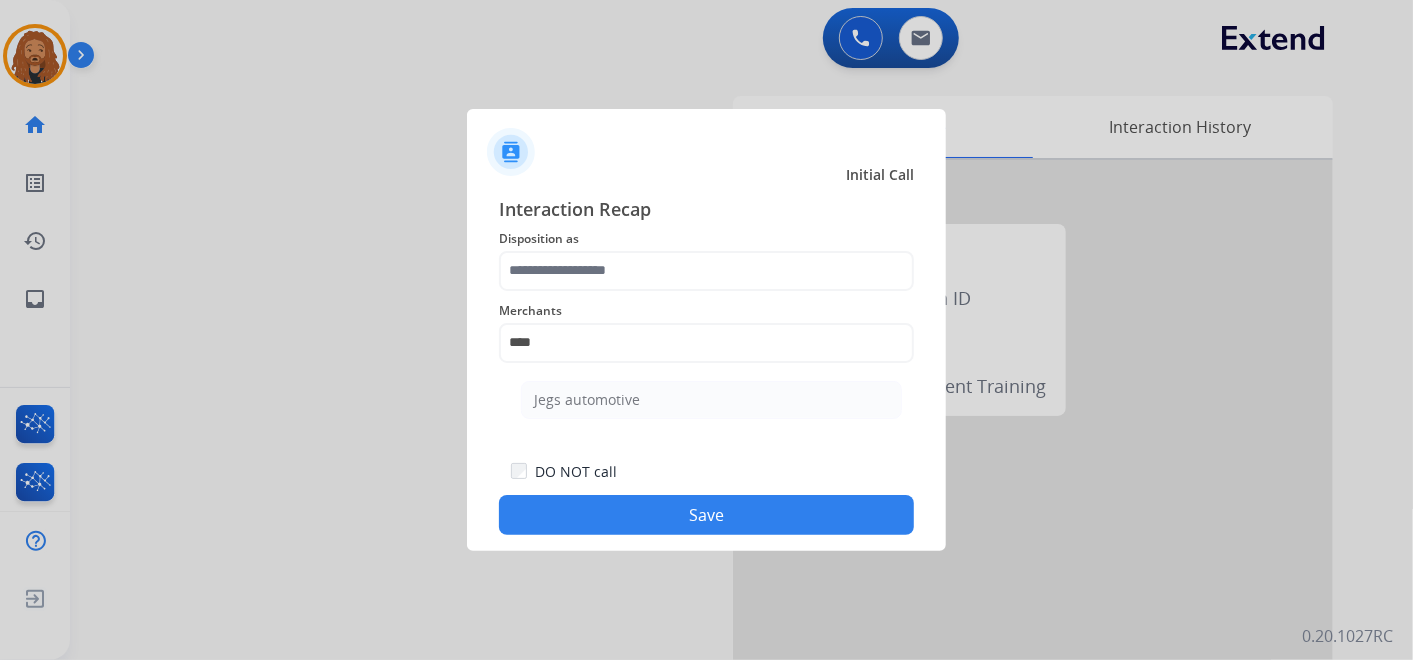 click on "Jegs automotive" 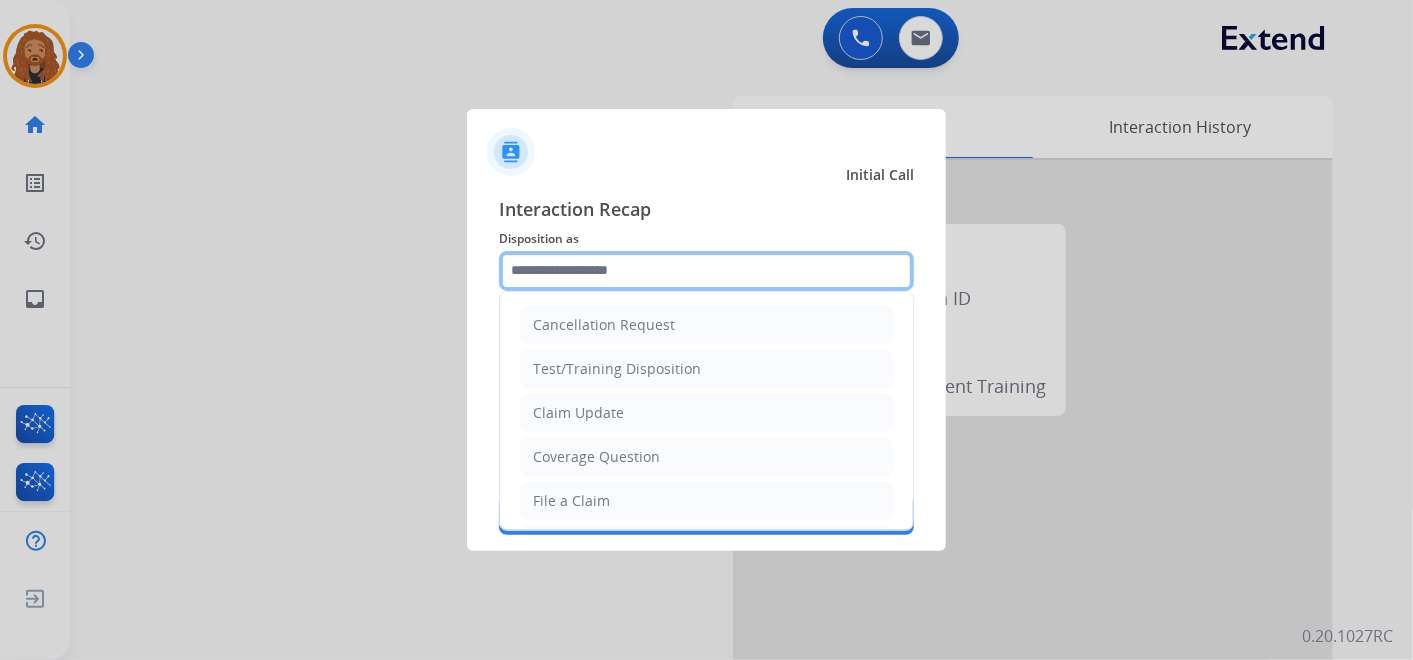 click 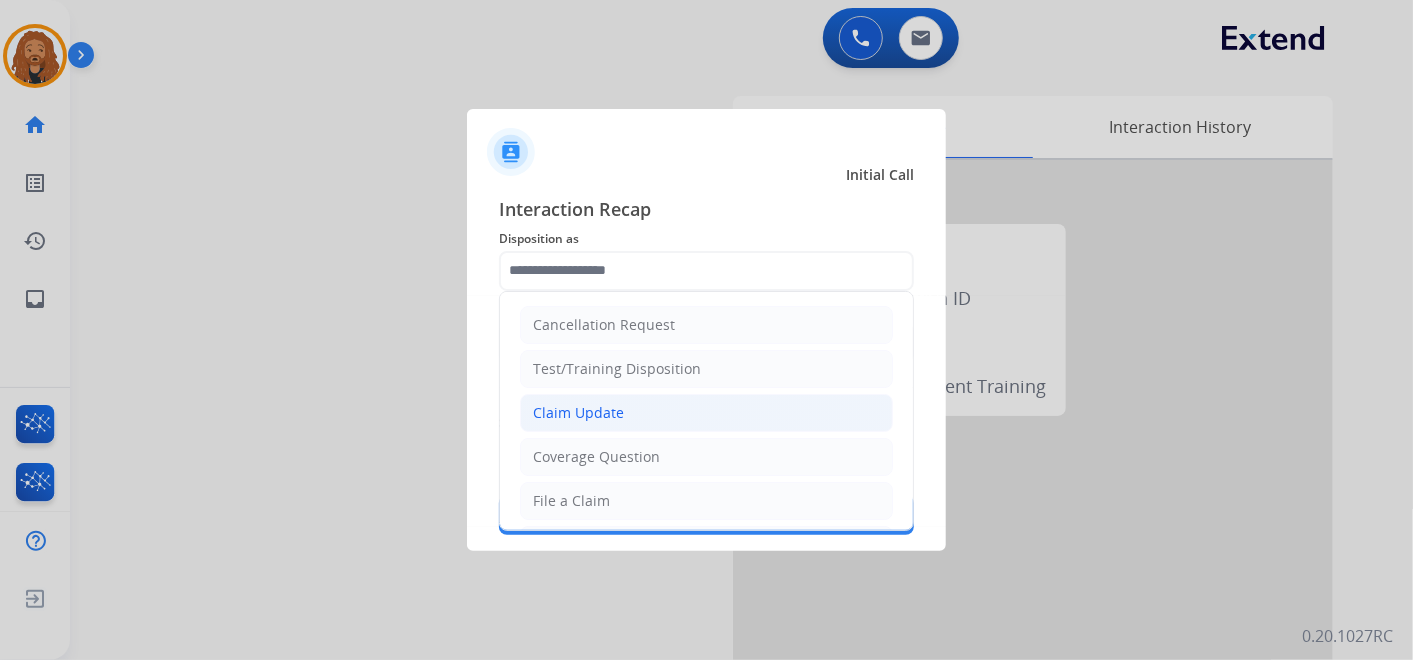 click on "Claim Update" 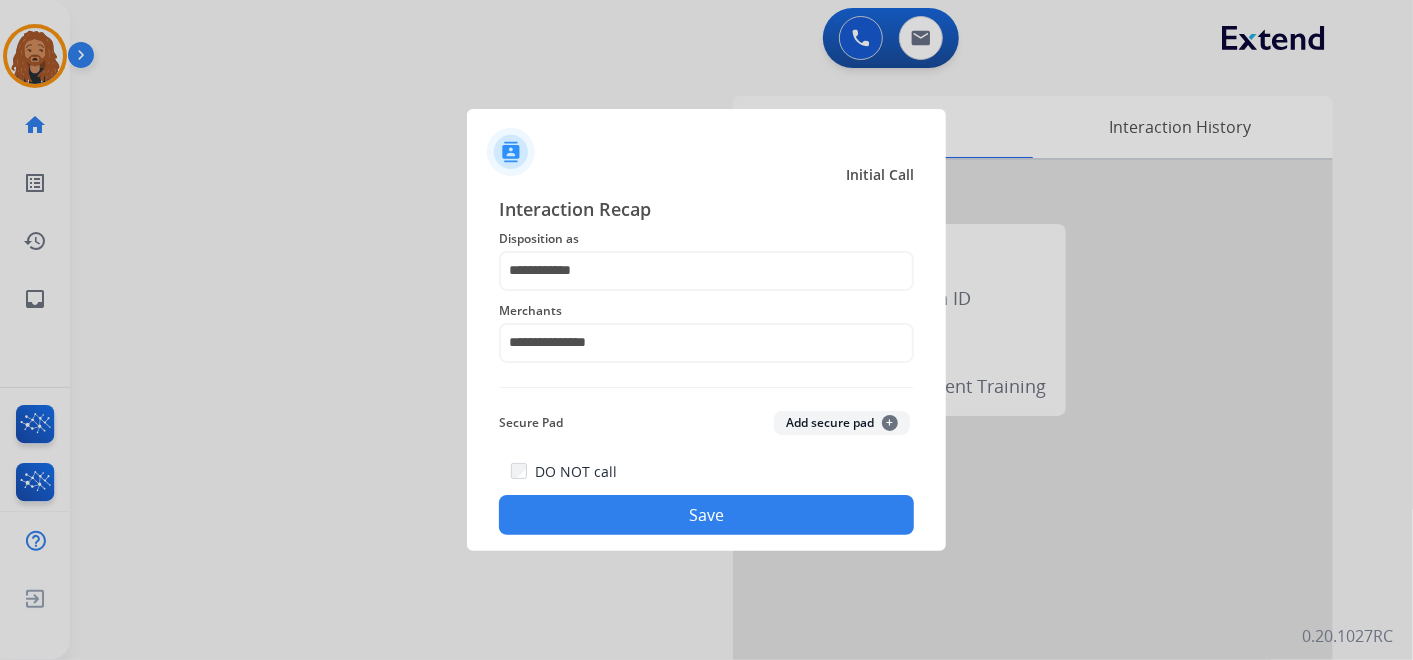 click on "Save" 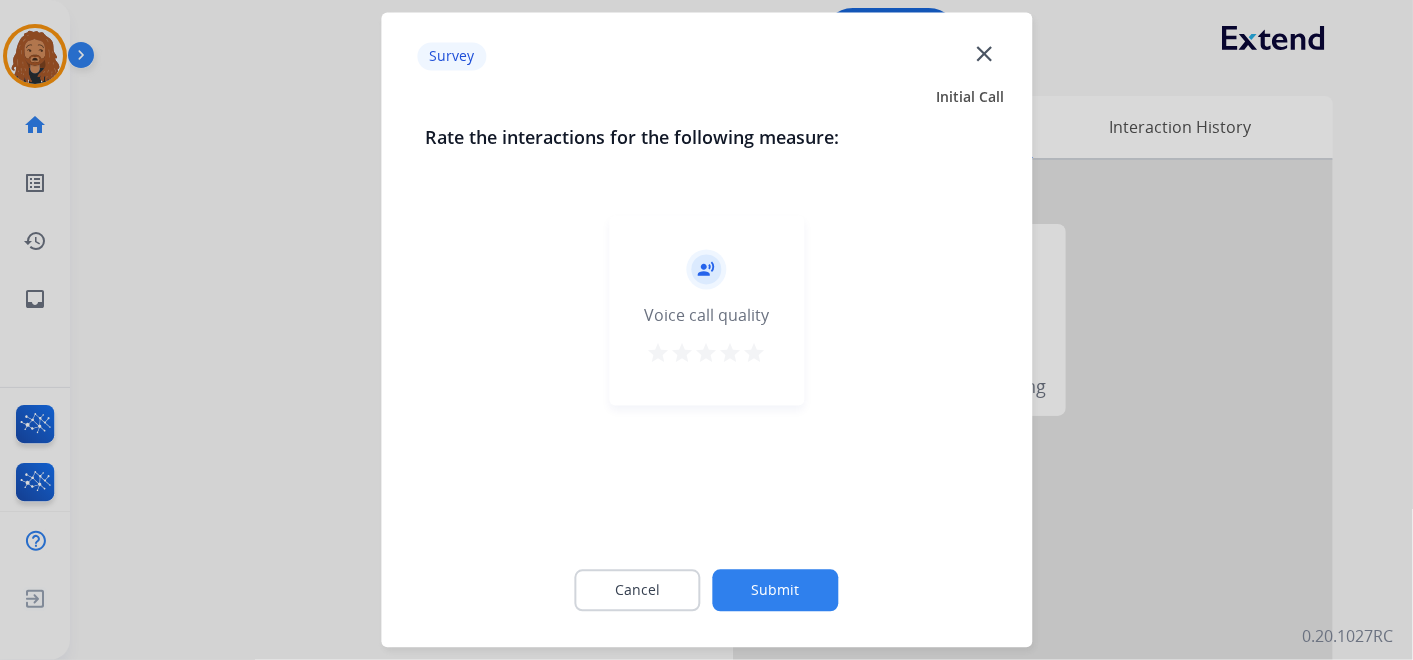 click on "star" at bounding box center [755, 354] 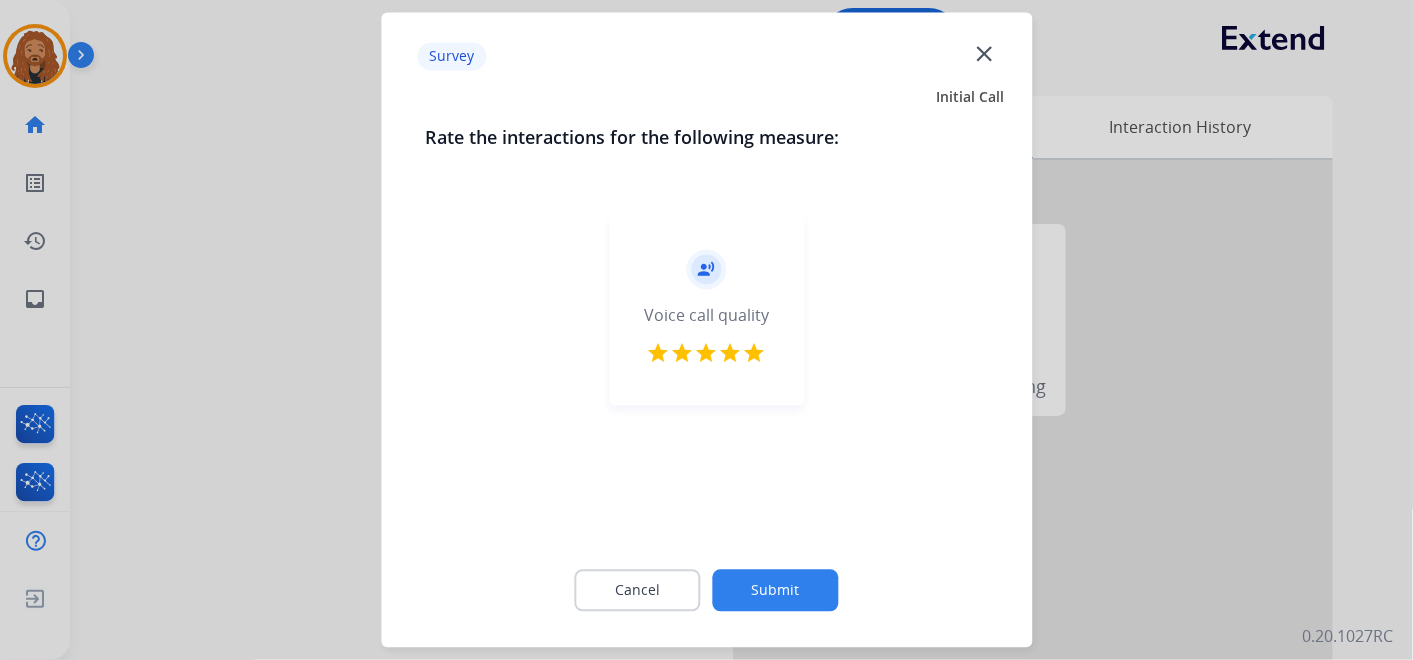 click on "Submit" 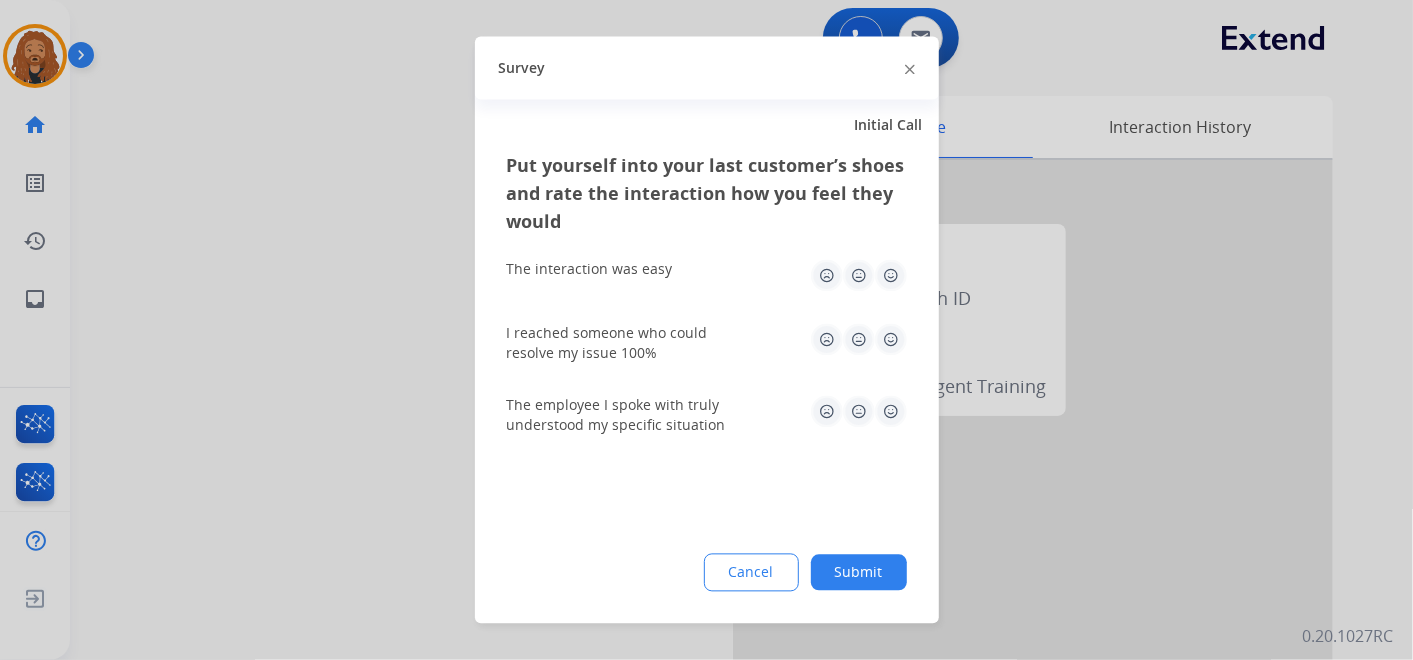 click 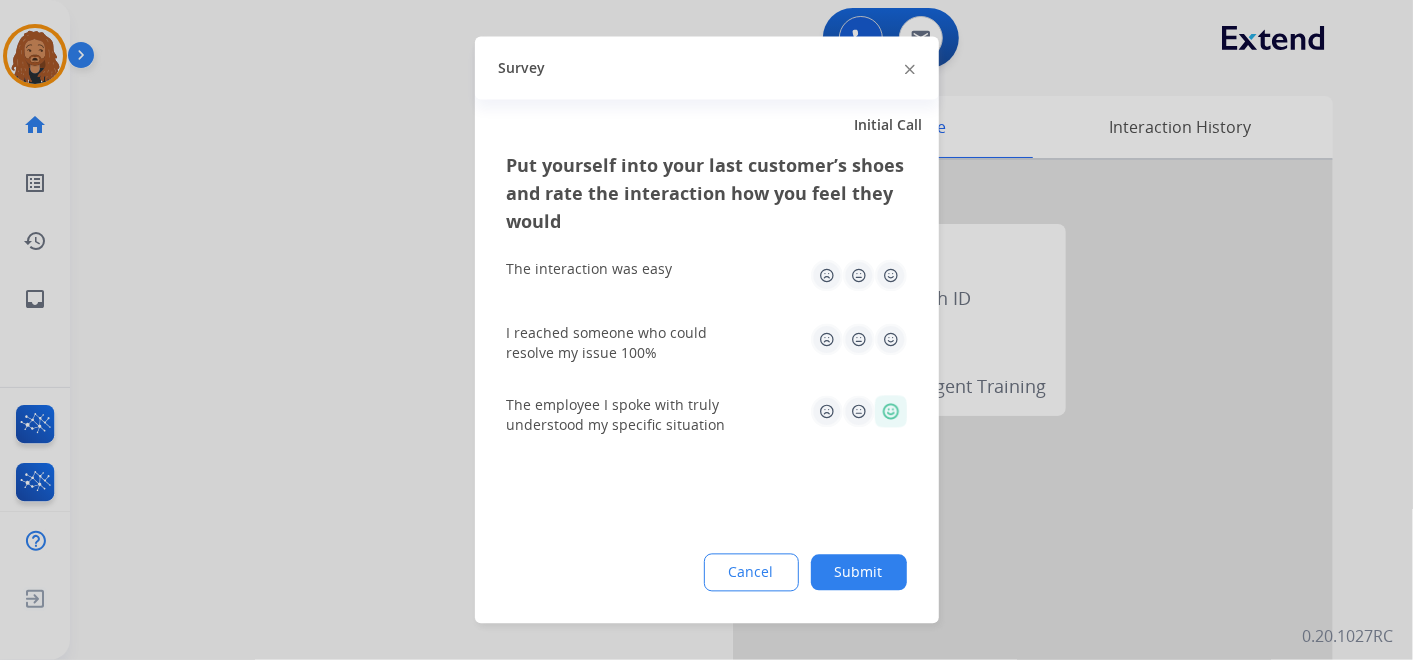 drag, startPoint x: 894, startPoint y: 345, endPoint x: 894, endPoint y: 319, distance: 26 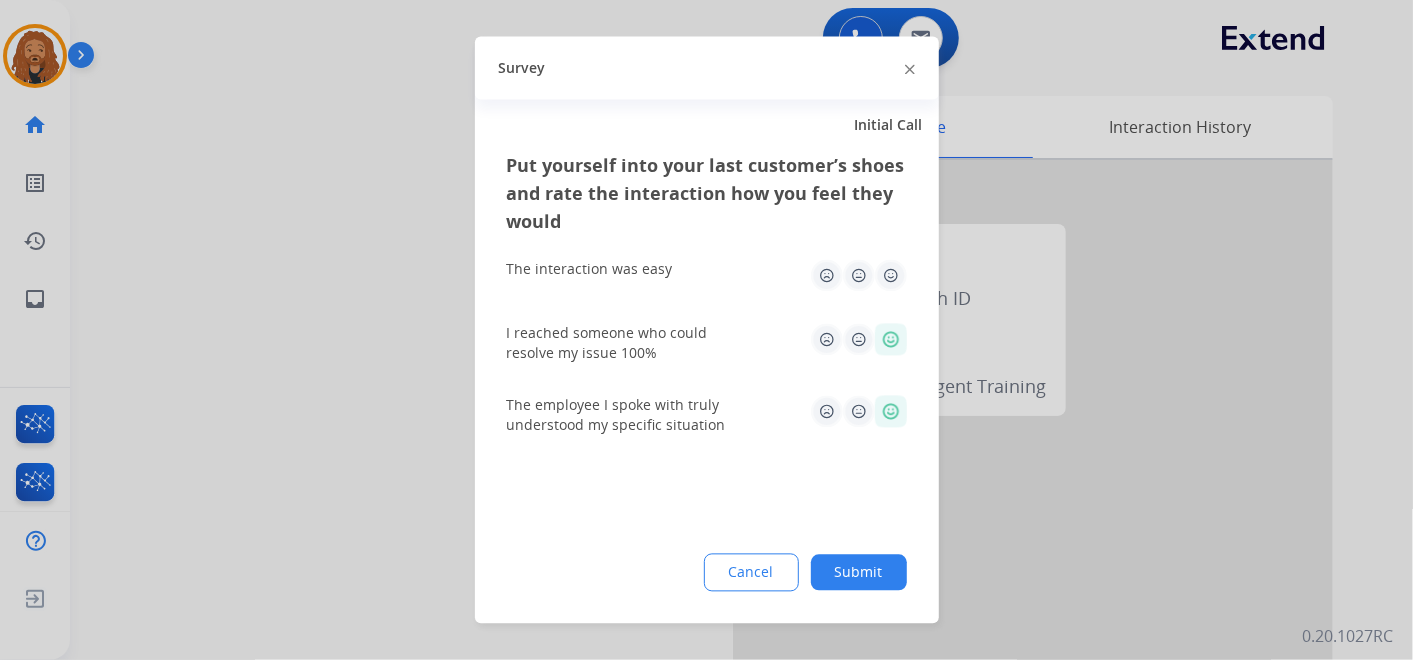 click 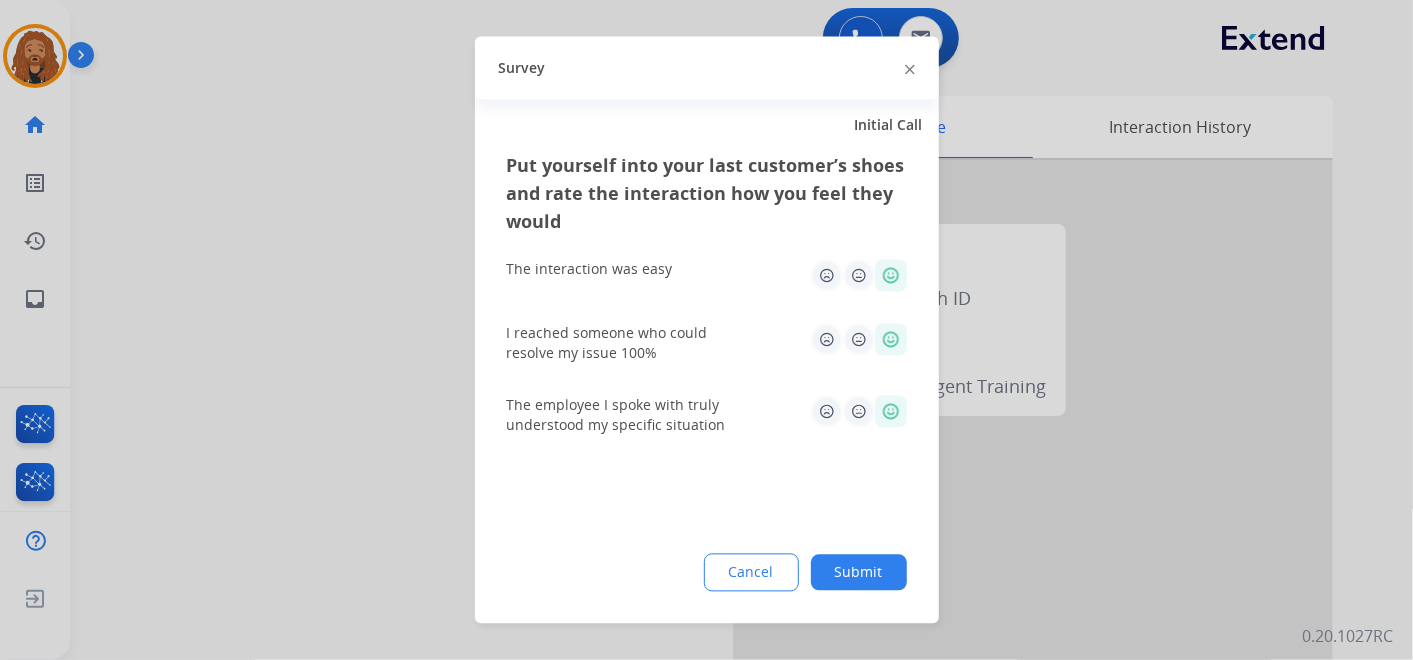 click on "Submit" 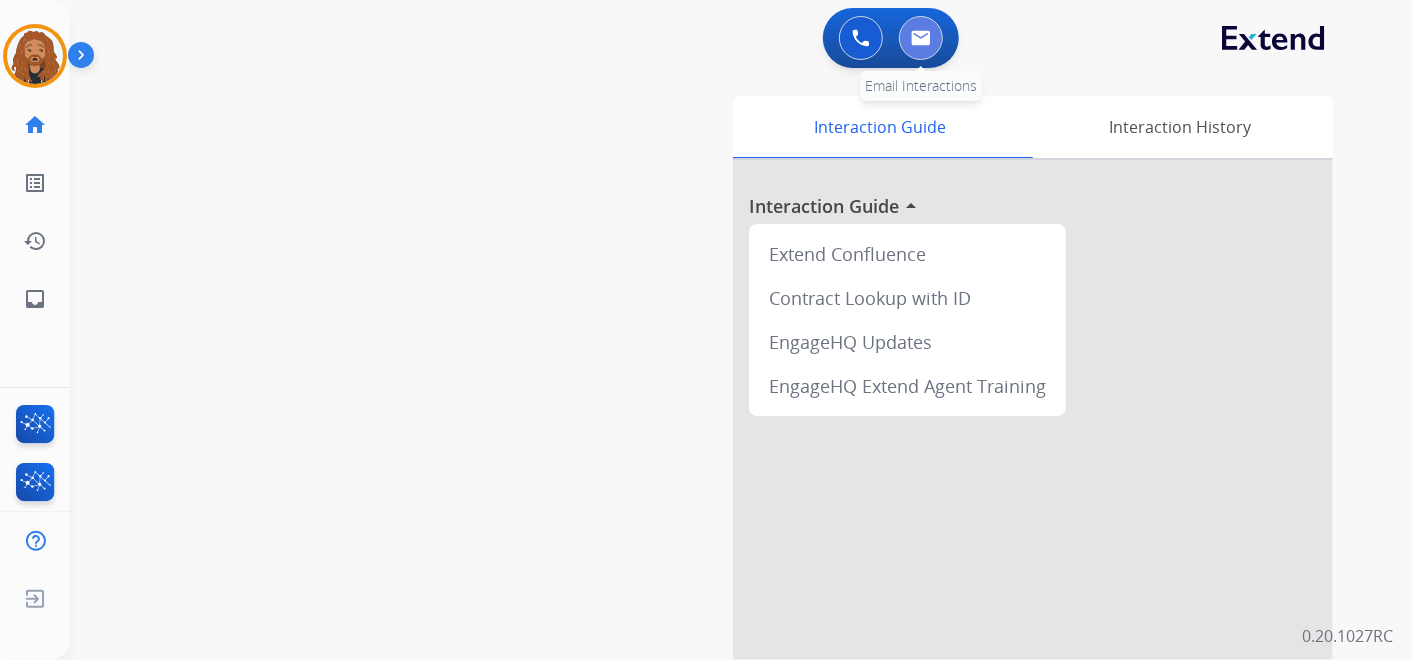 click at bounding box center [921, 38] 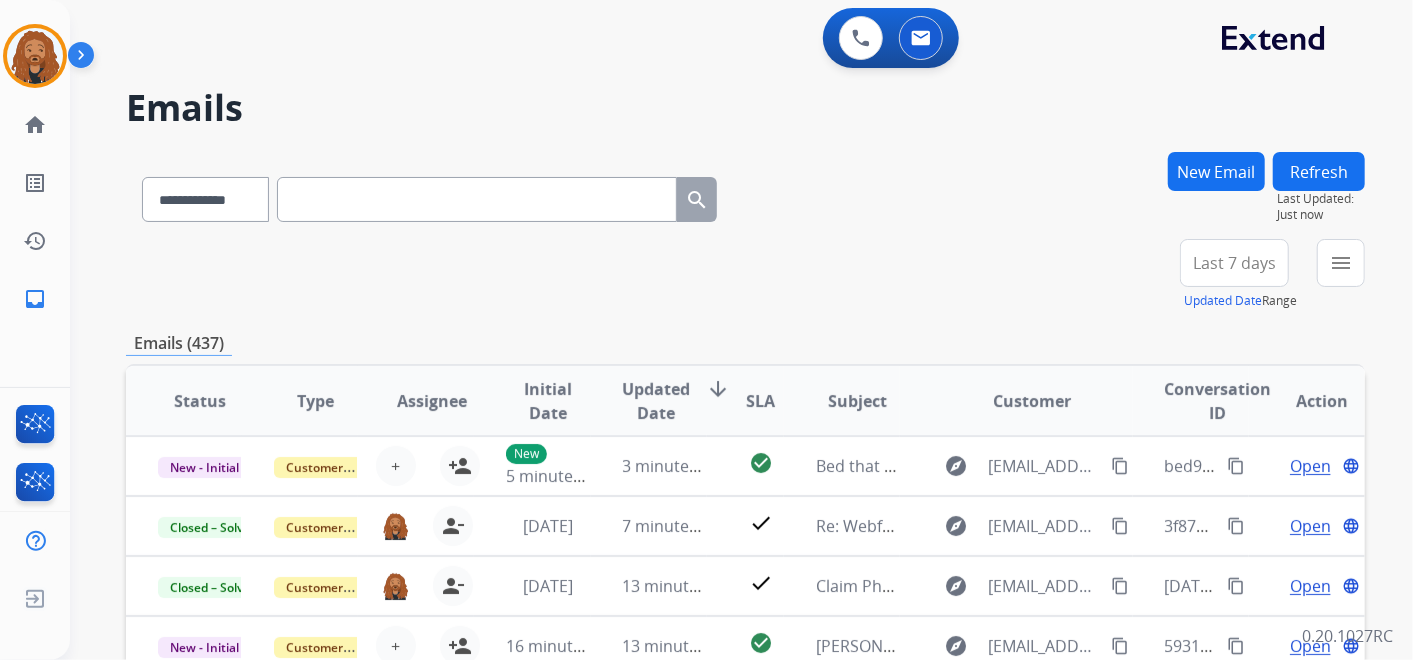 click on "New Email" at bounding box center [1216, 171] 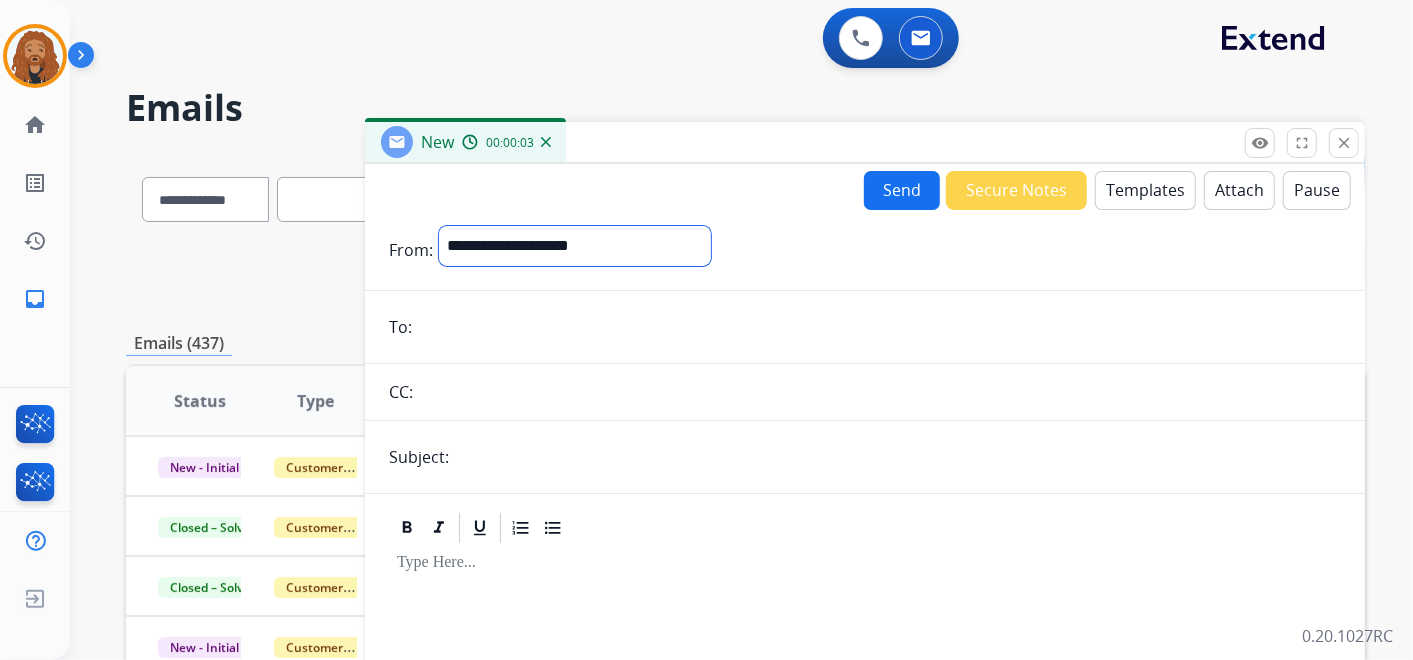 click on "**********" at bounding box center [575, 246] 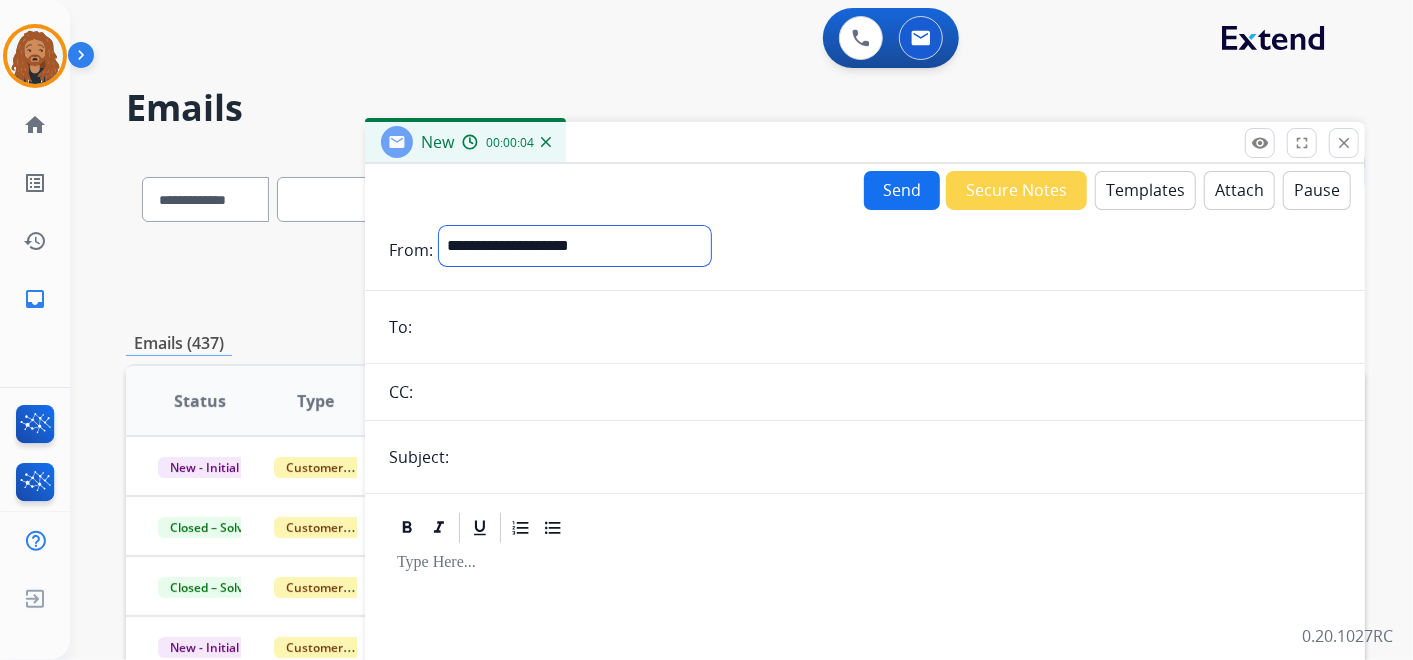 select on "**********" 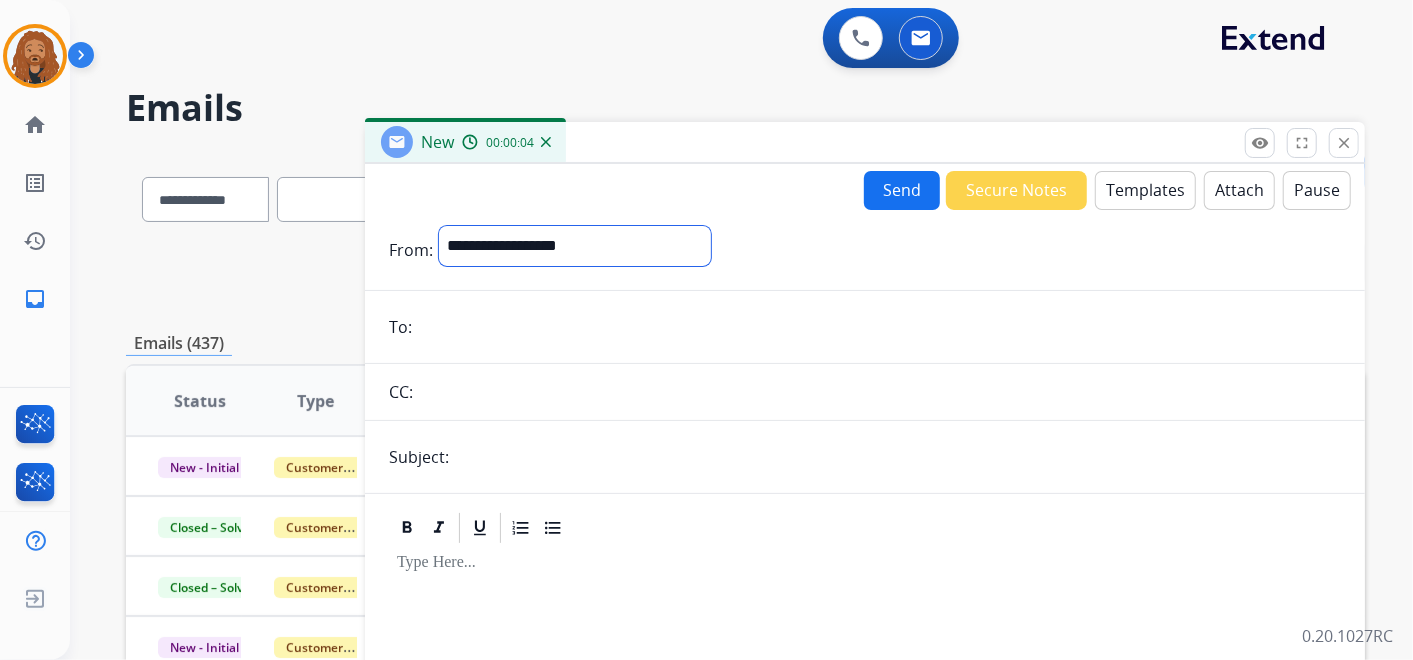 click on "**********" at bounding box center [575, 246] 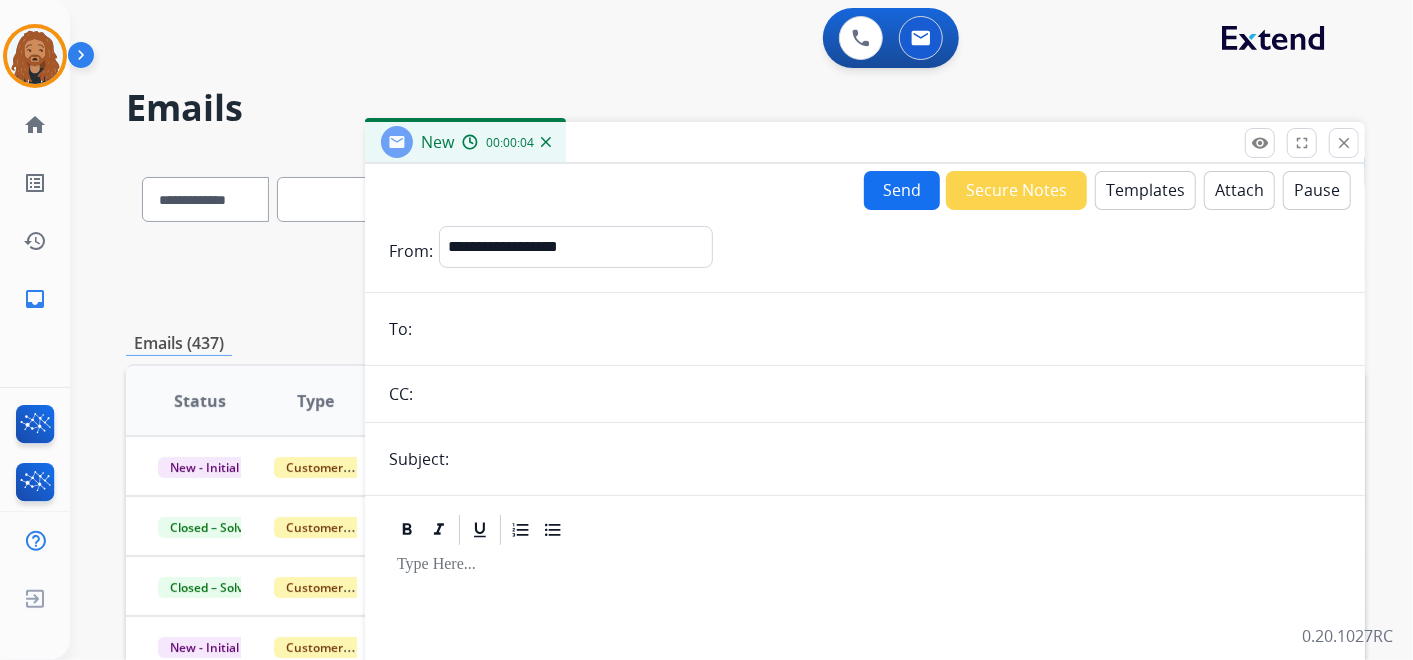 click at bounding box center [879, 329] 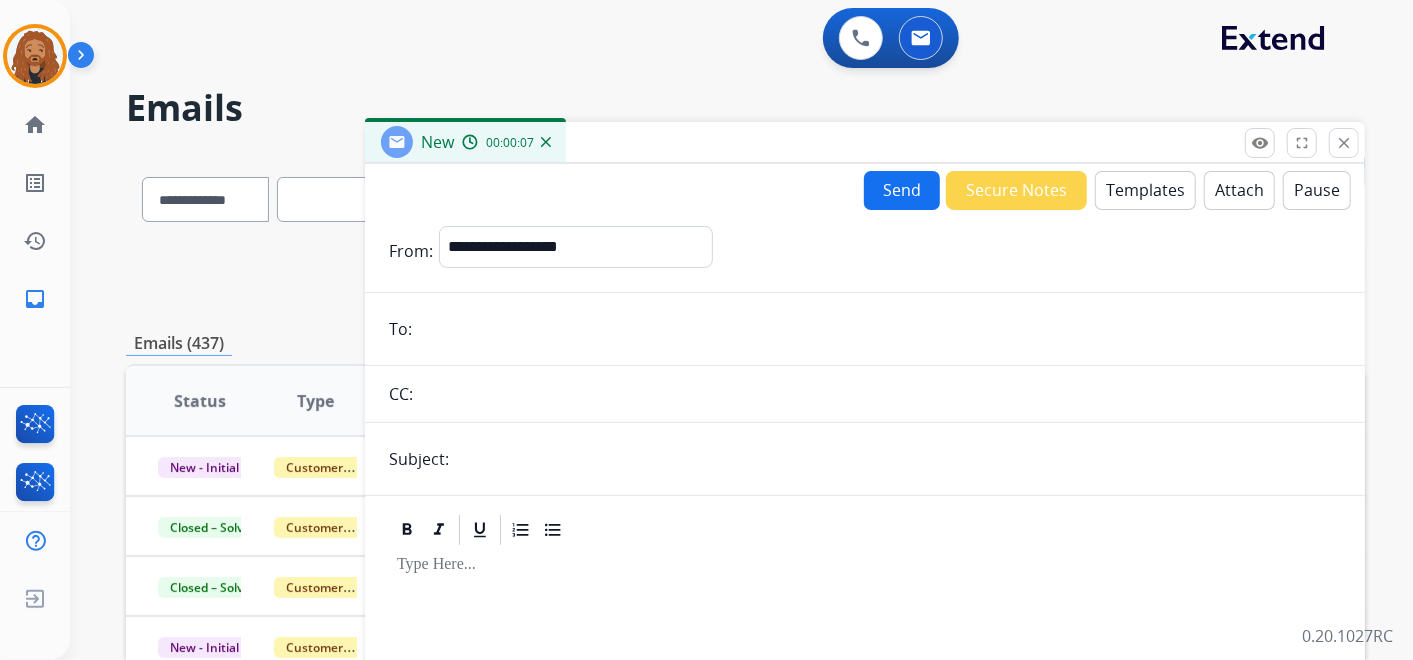 paste on "**********" 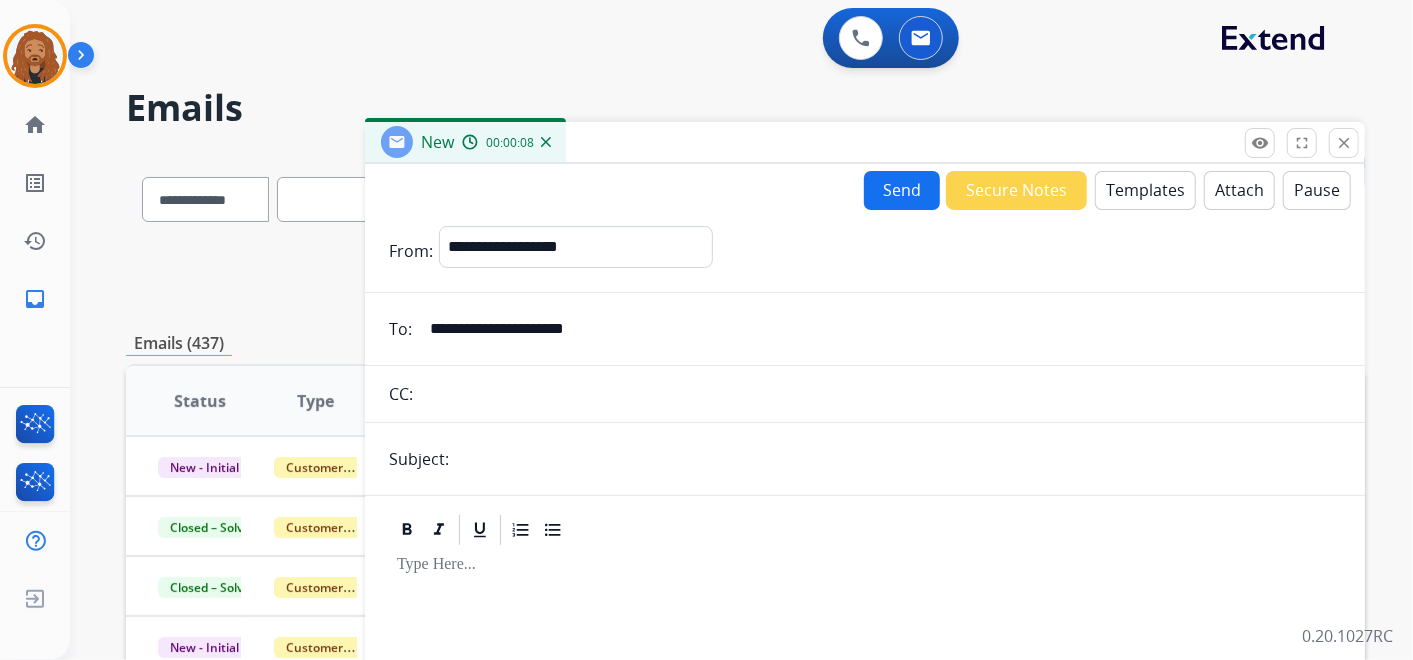 type on "**********" 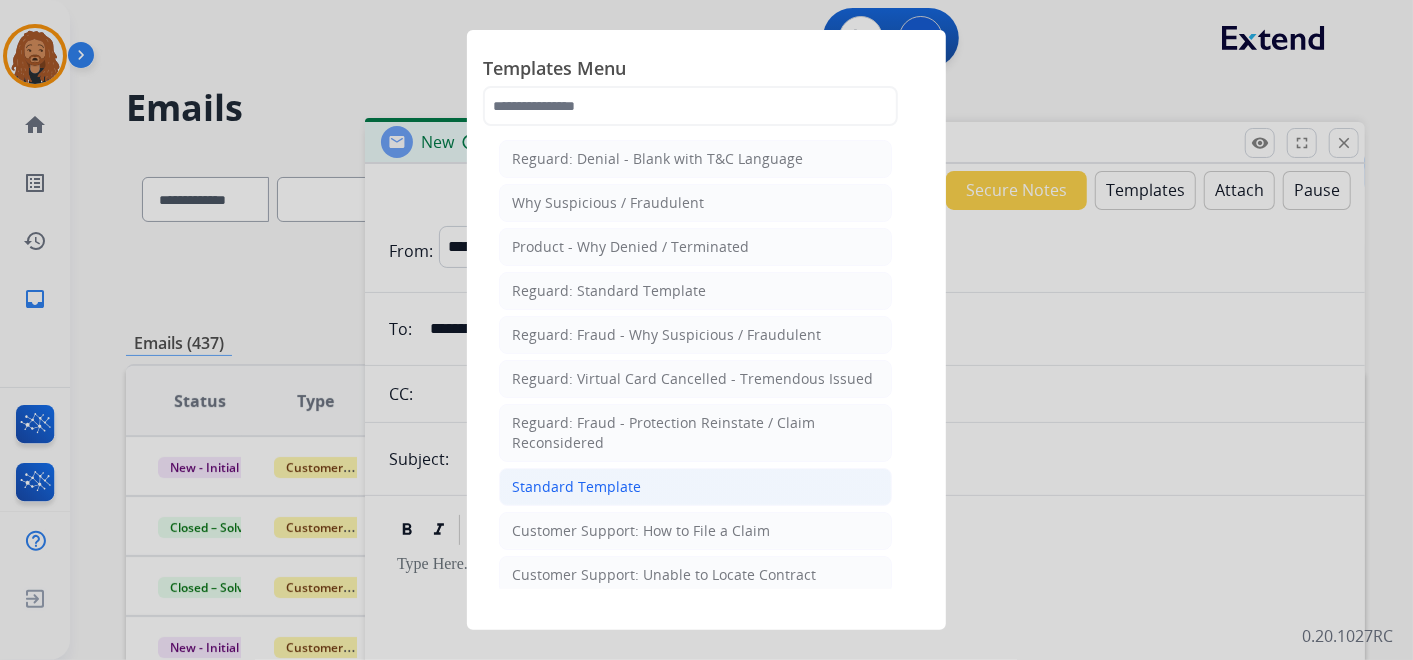 click on "Standard Template" 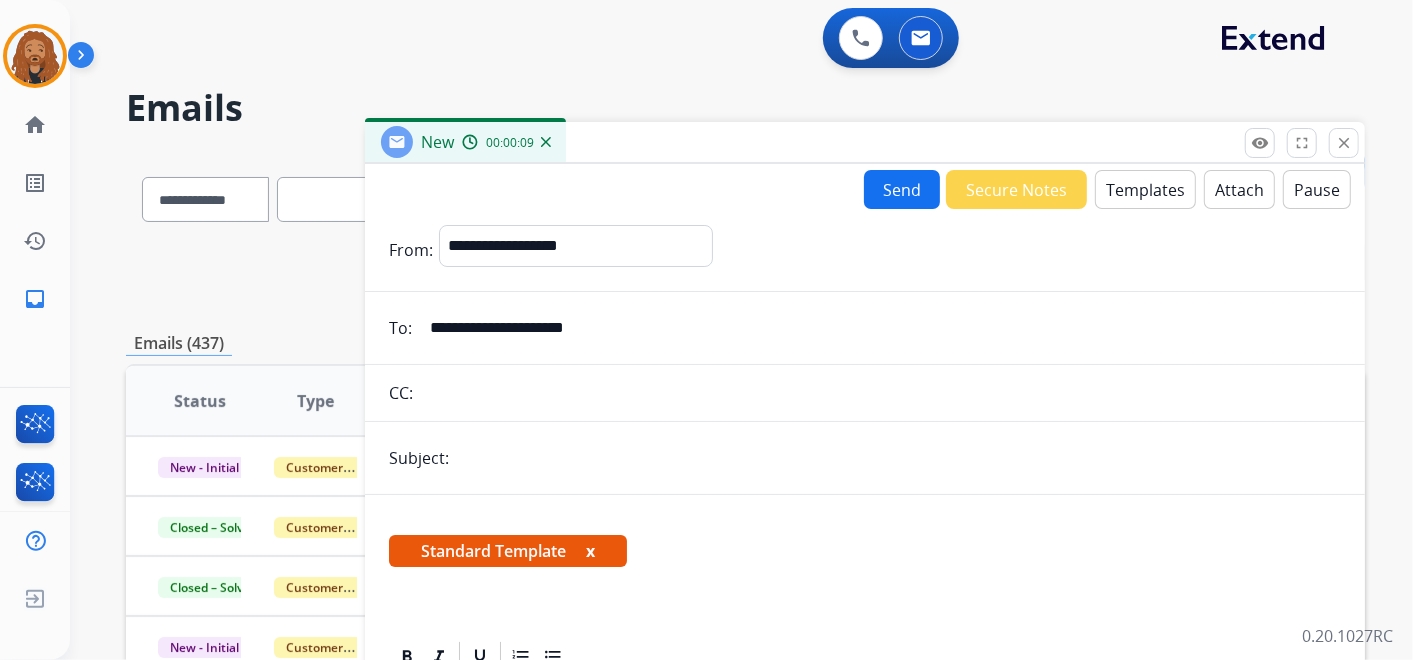 scroll, scrollTop: 333, scrollLeft: 0, axis: vertical 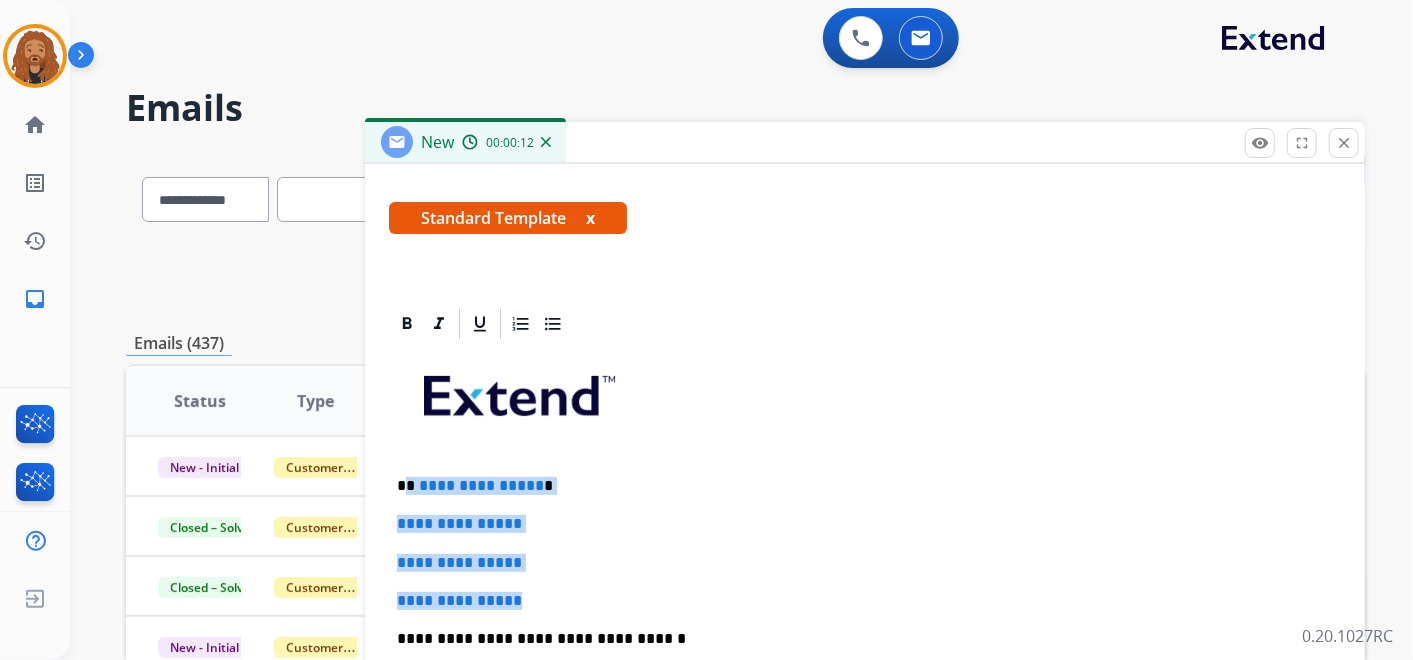 drag, startPoint x: 534, startPoint y: 595, endPoint x: 410, endPoint y: 485, distance: 165.75887 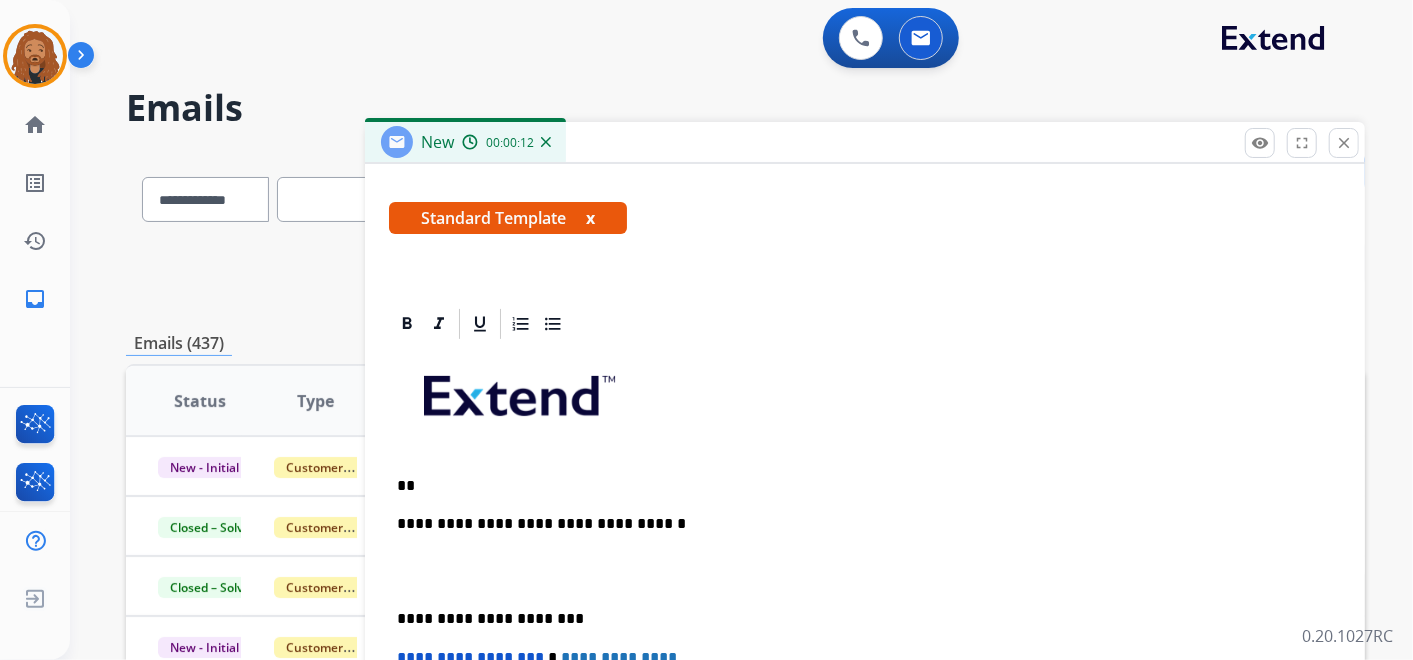 type 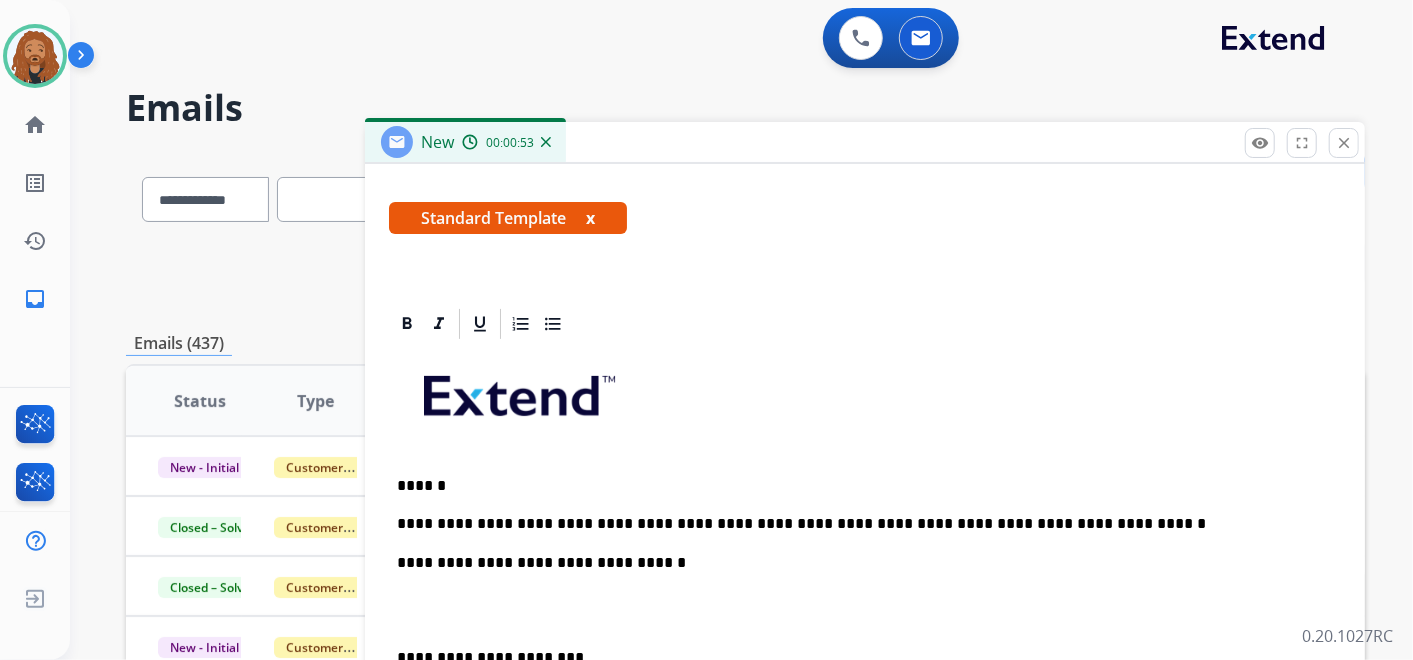 click on "**********" at bounding box center [865, 647] 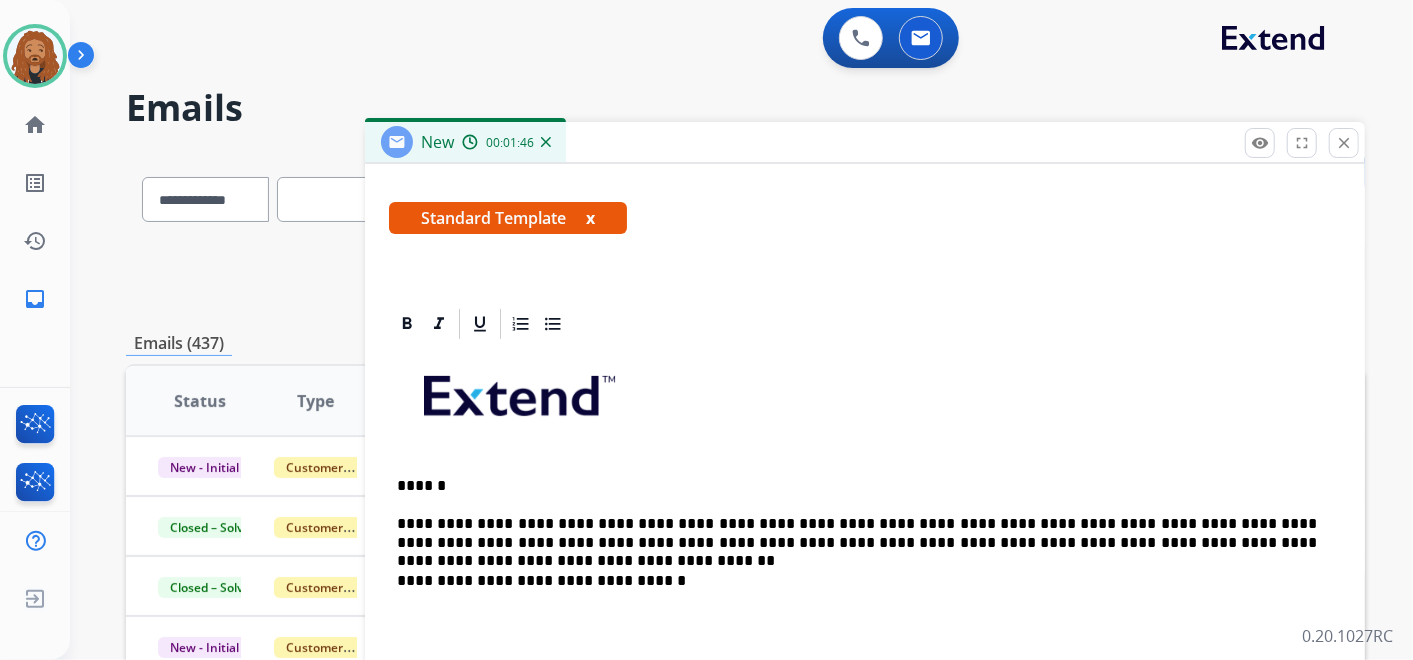 drag, startPoint x: 1245, startPoint y: 543, endPoint x: 400, endPoint y: 518, distance: 845.36975 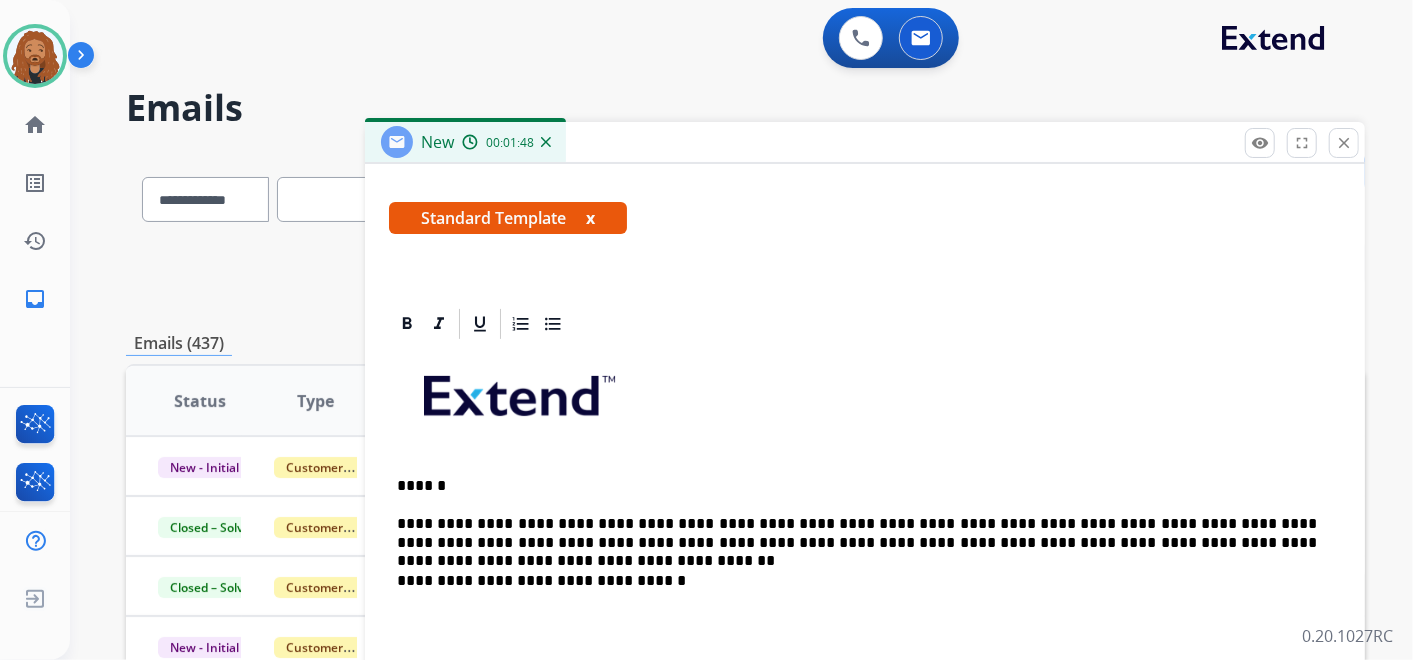 drag, startPoint x: 1222, startPoint y: 528, endPoint x: 1246, endPoint y: 545, distance: 29.410883 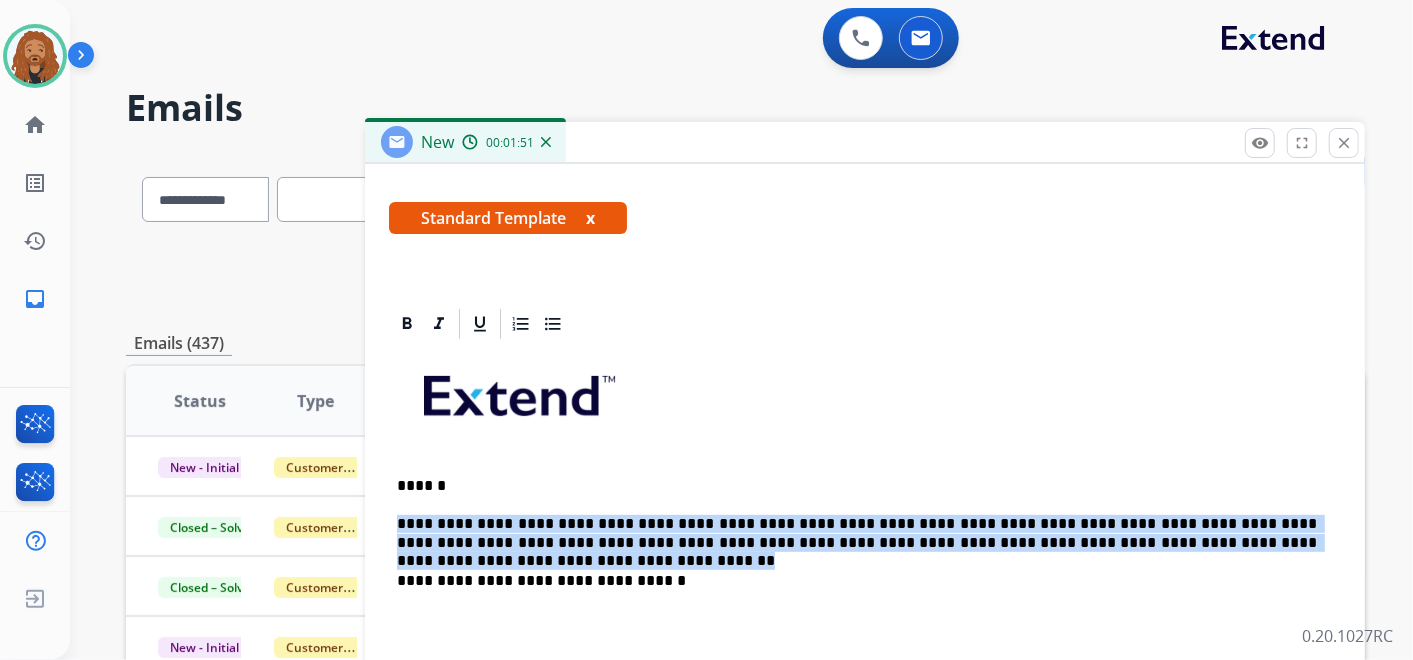 drag, startPoint x: 1246, startPoint y: 539, endPoint x: 397, endPoint y: 519, distance: 849.23553 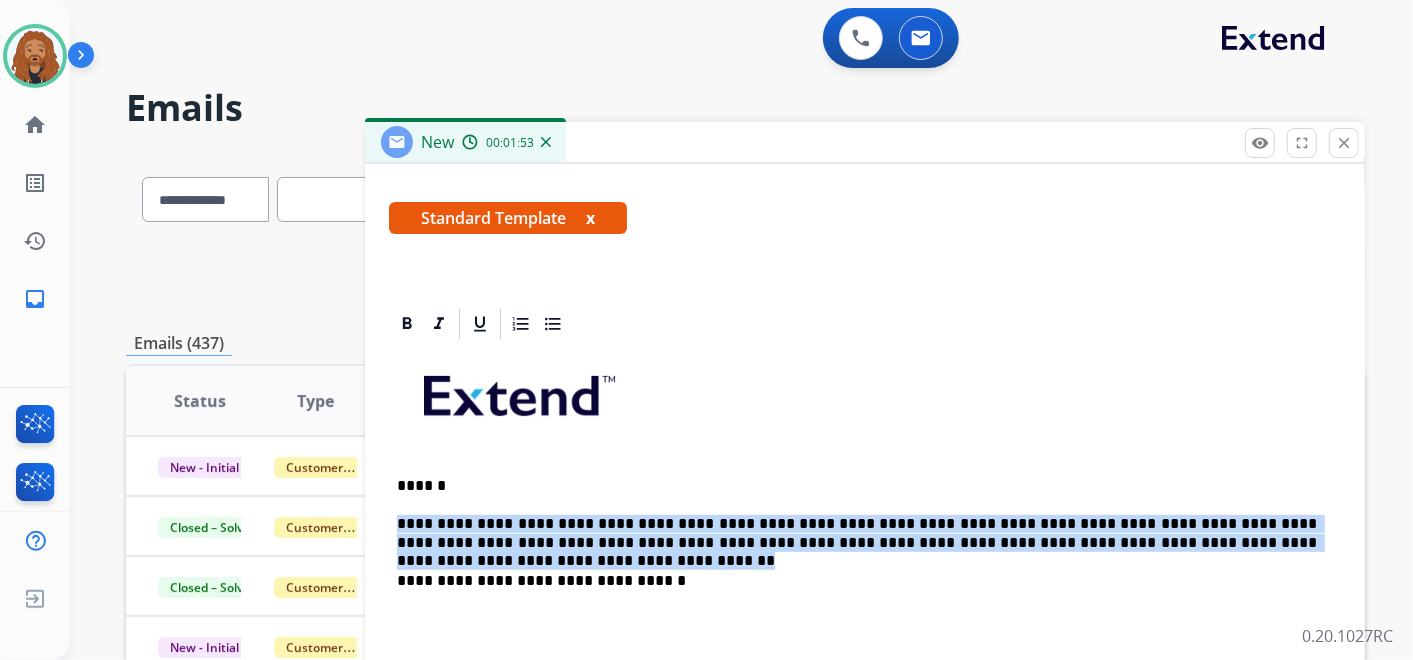 copy on "**********" 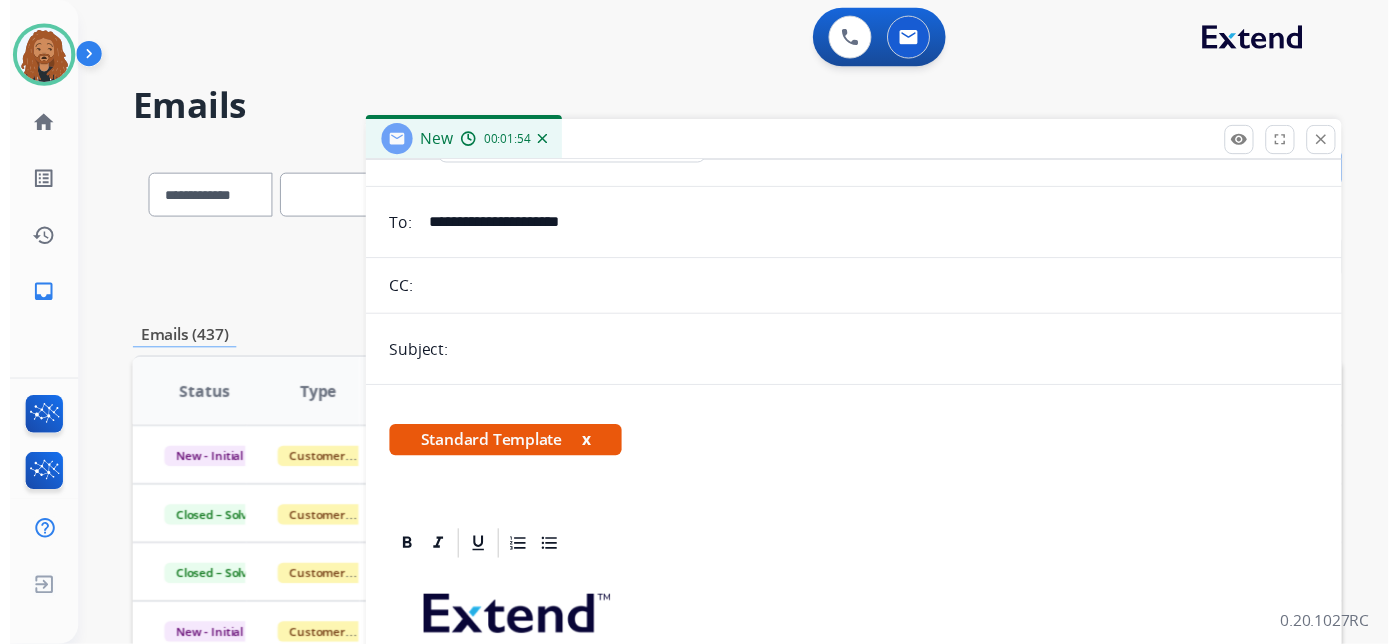 scroll, scrollTop: 0, scrollLeft: 0, axis: both 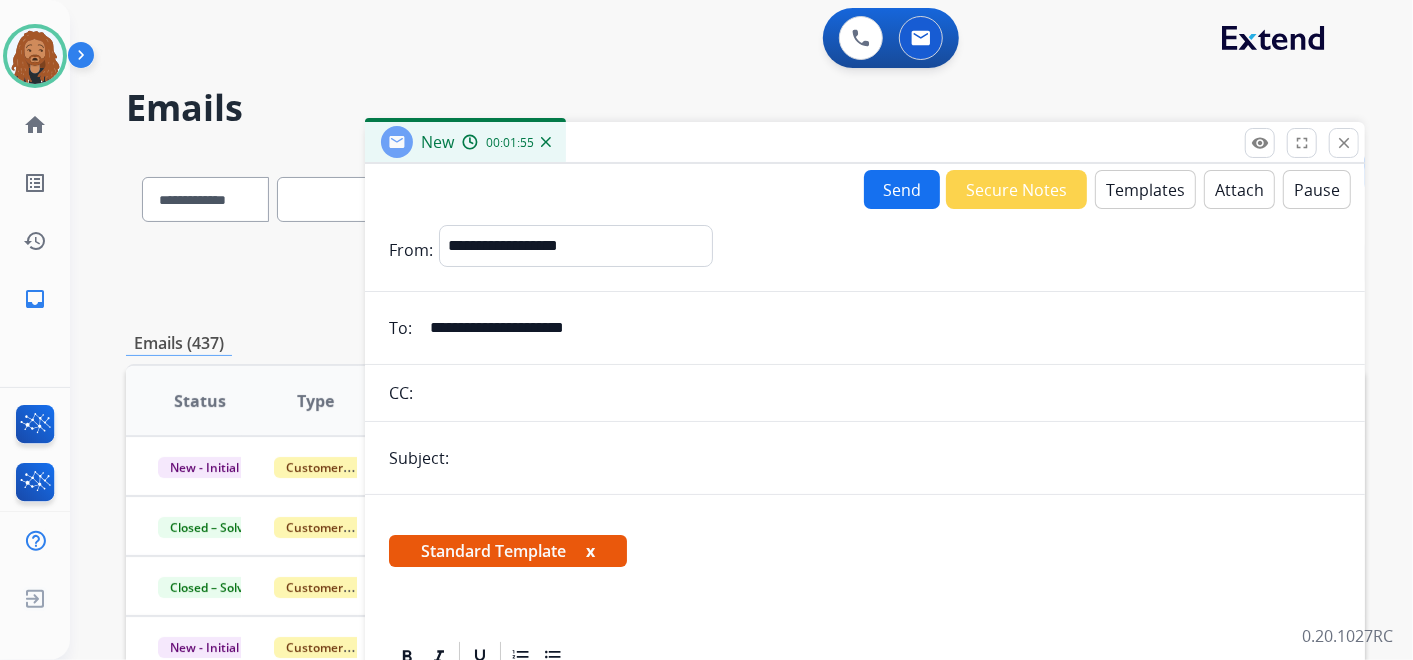 click on "Send" at bounding box center (902, 189) 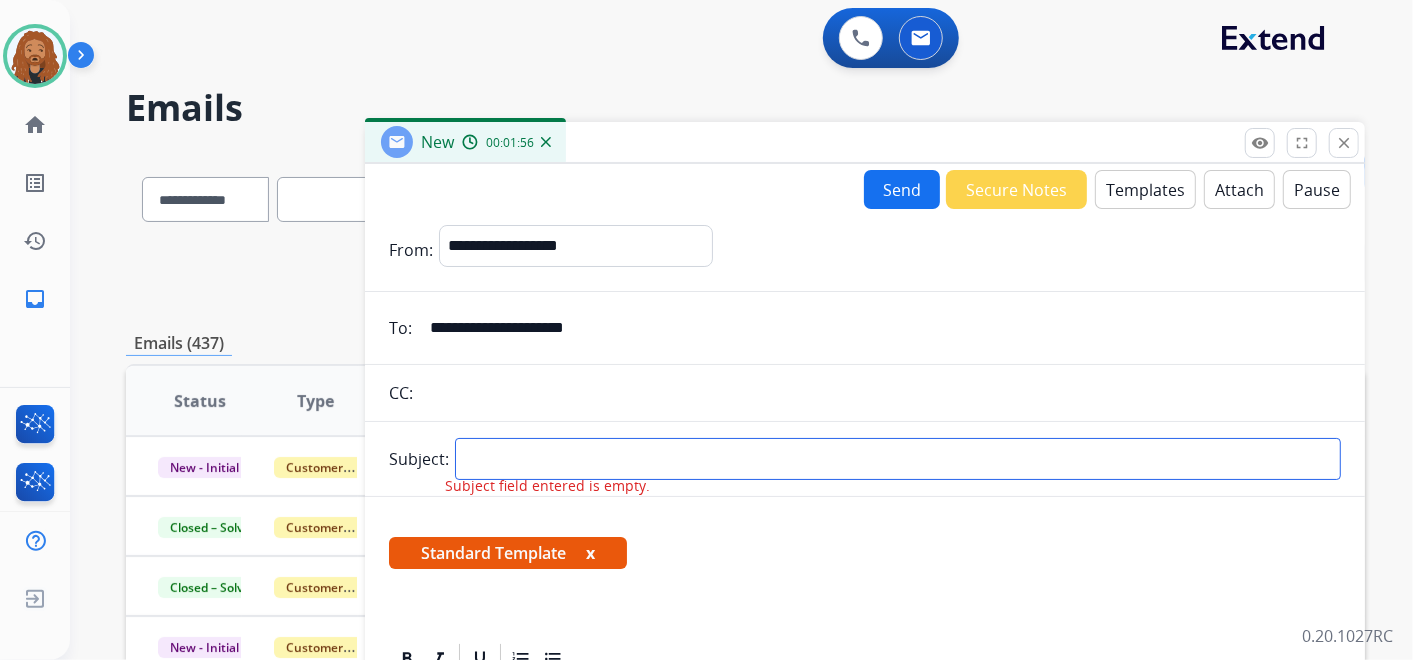 click at bounding box center [898, 459] 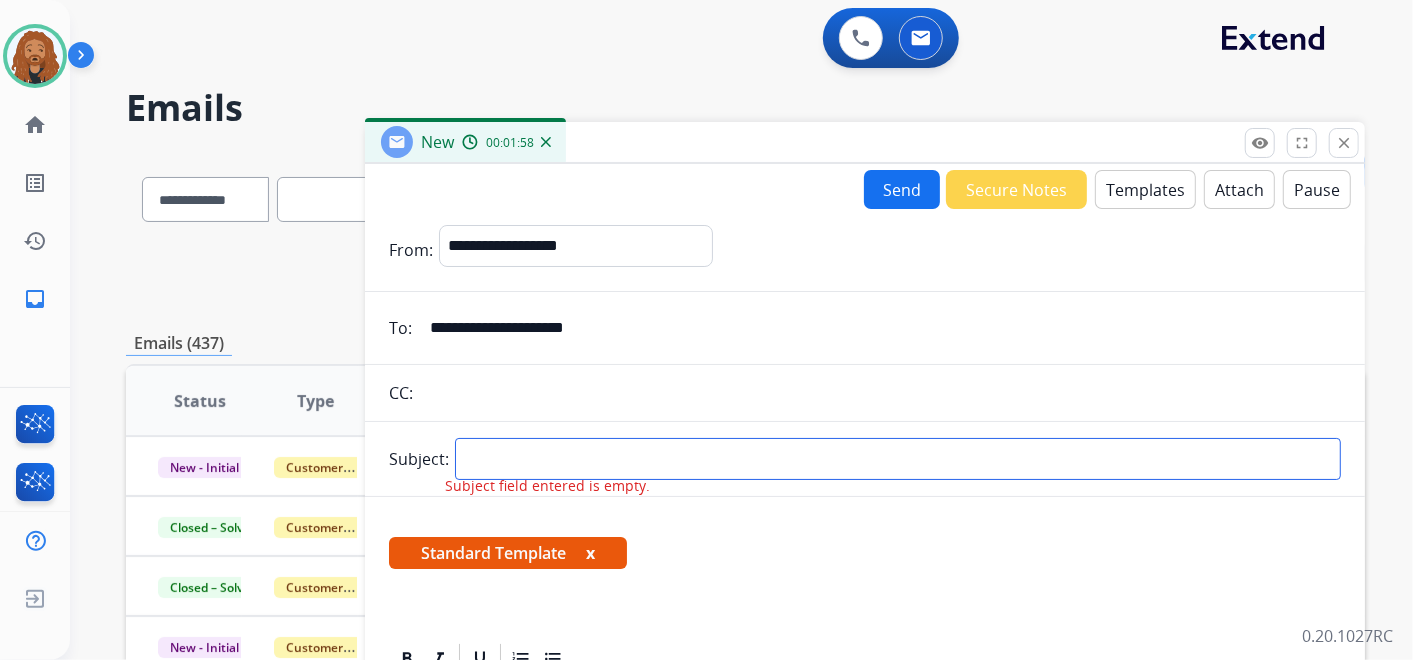 type on "**********" 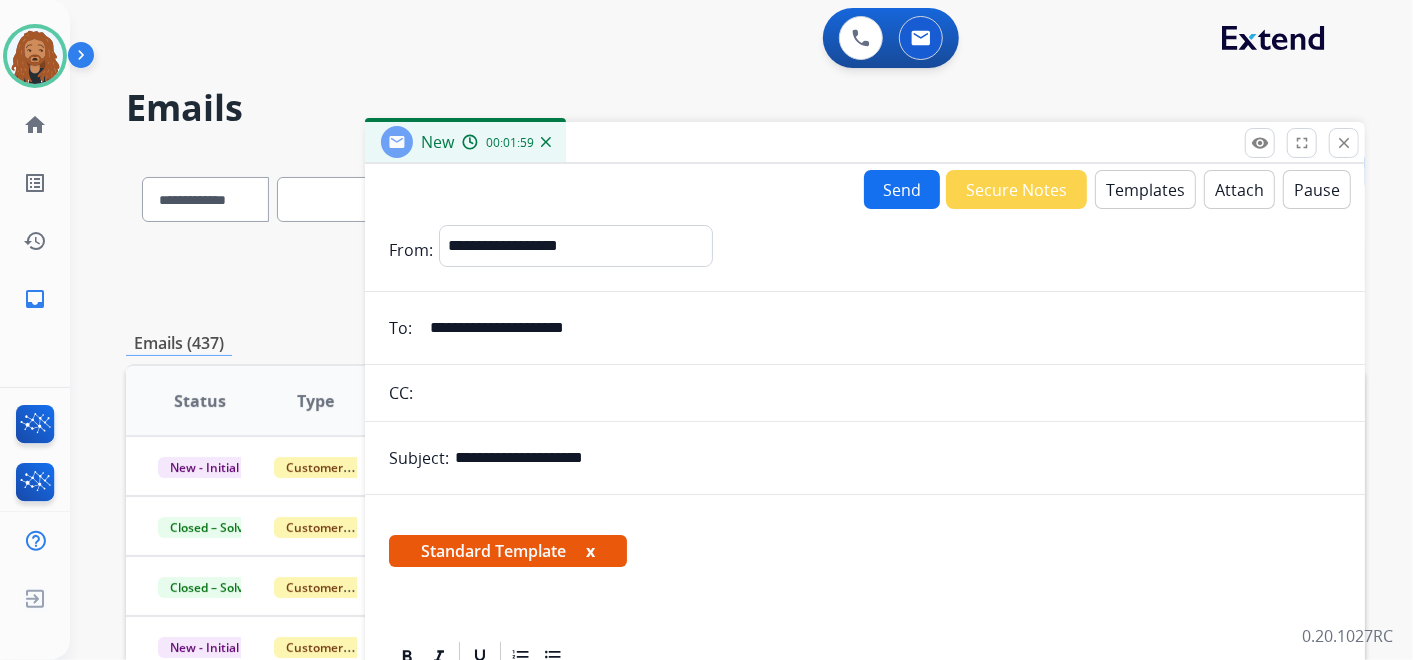 click on "Send" at bounding box center (902, 189) 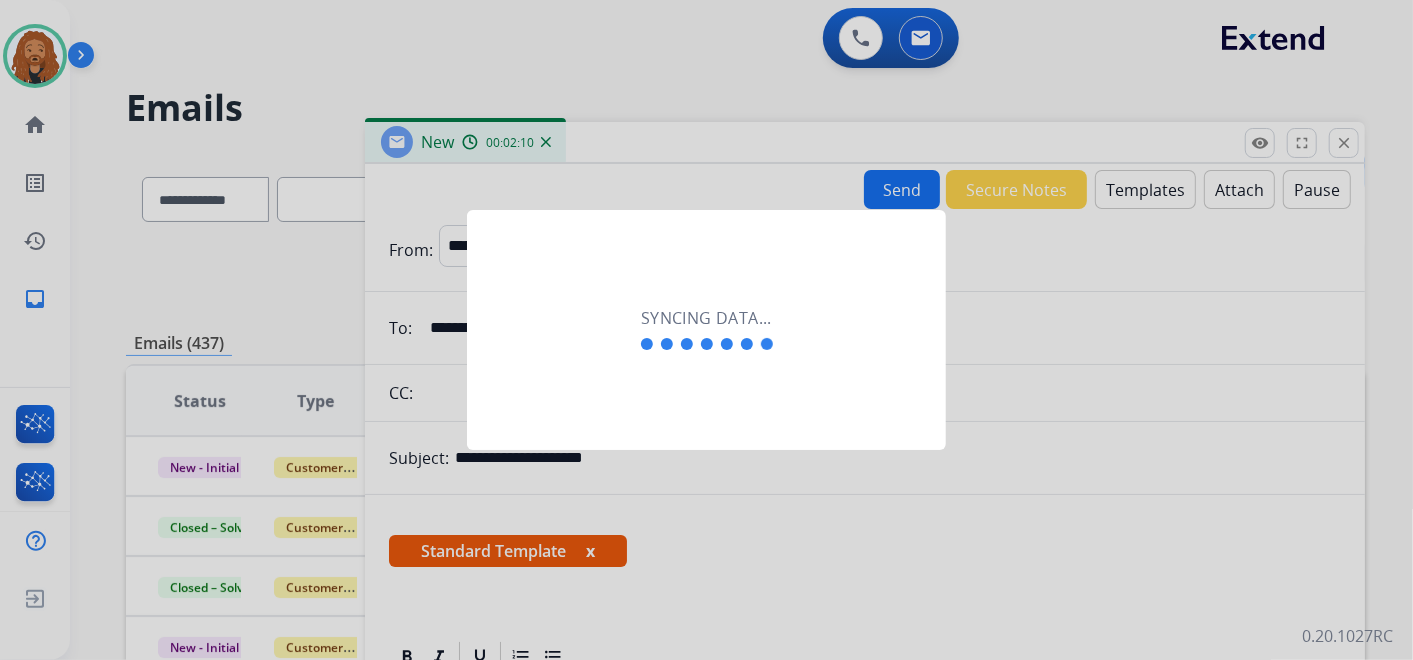 type 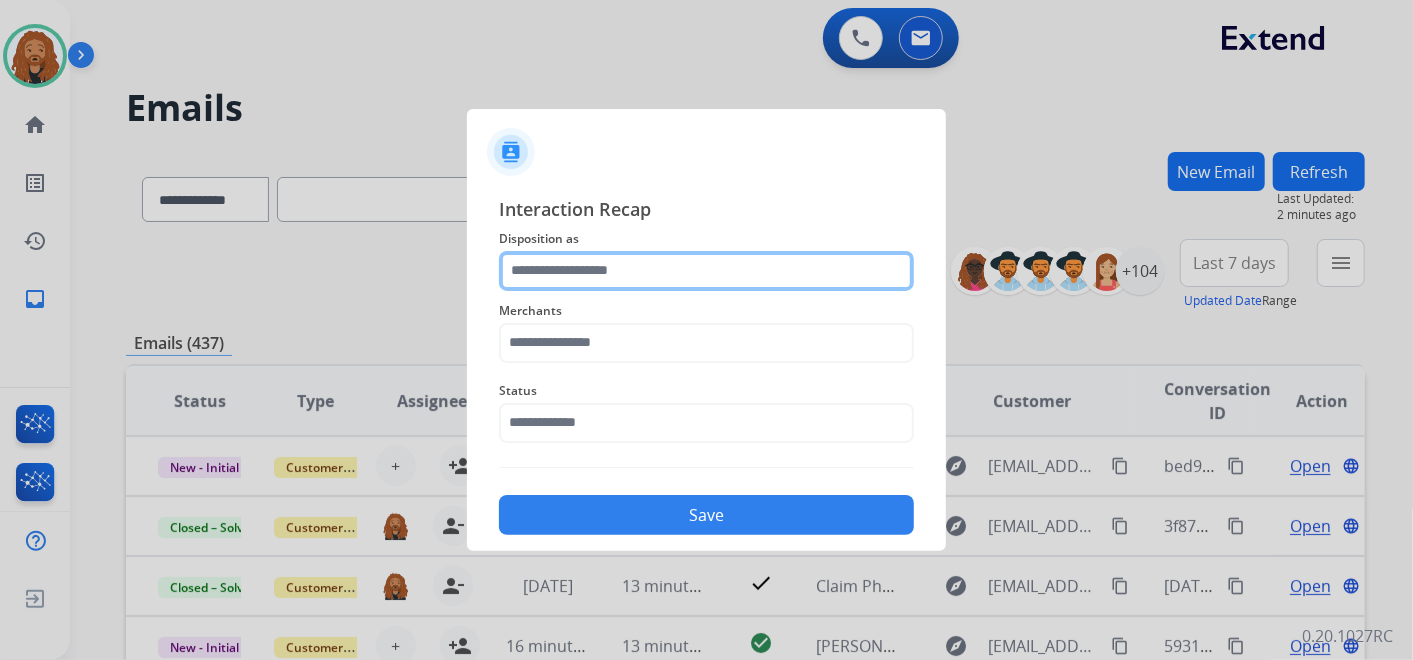 click 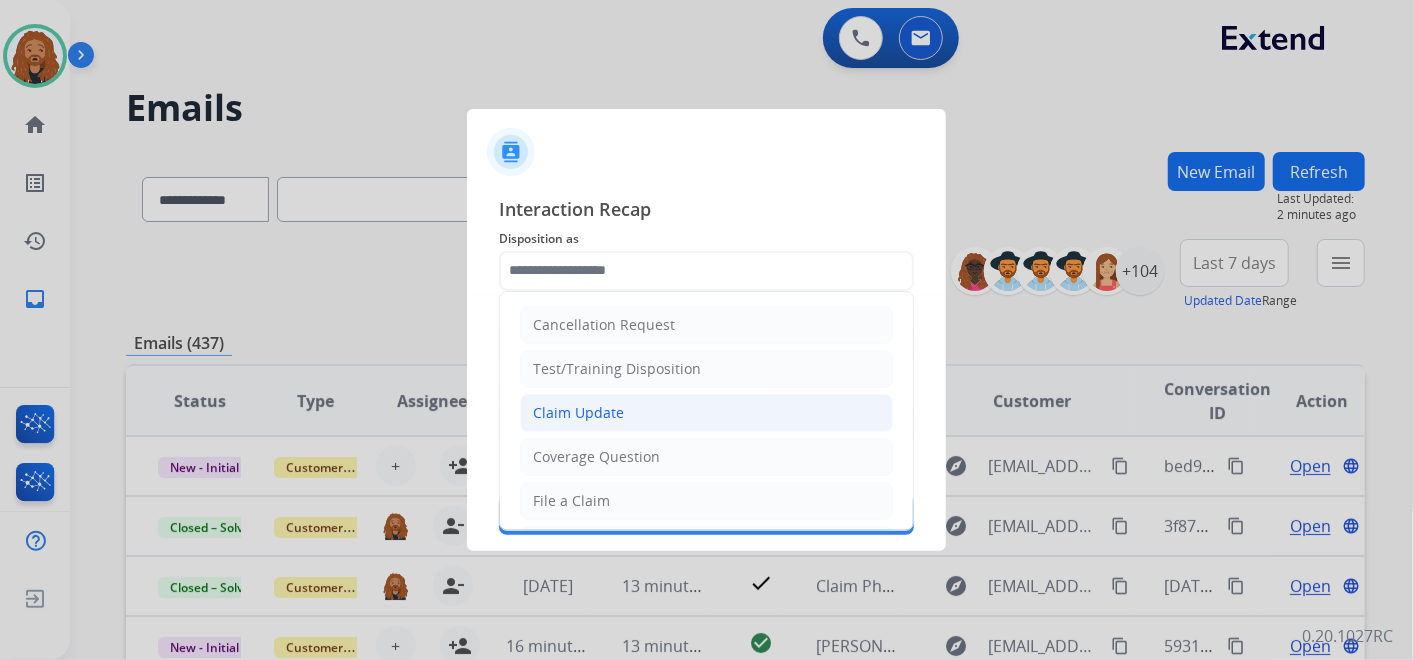 click on "Claim Update" 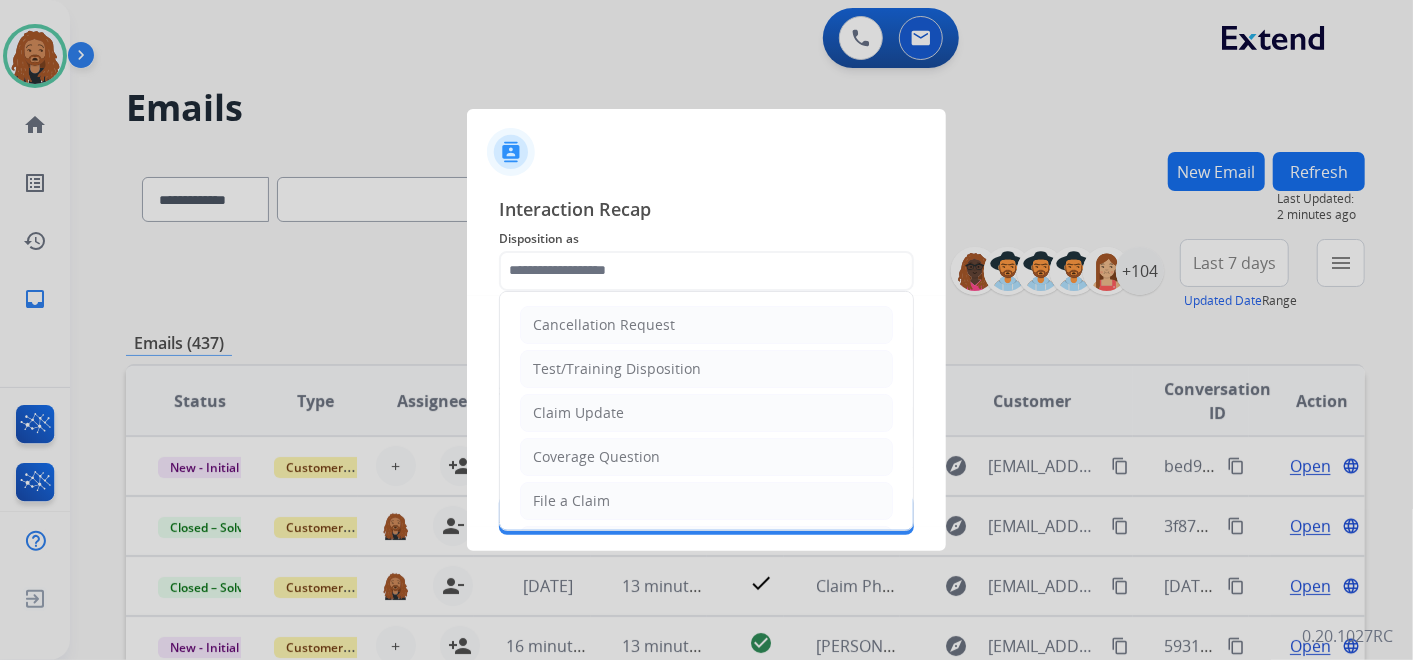 type on "**********" 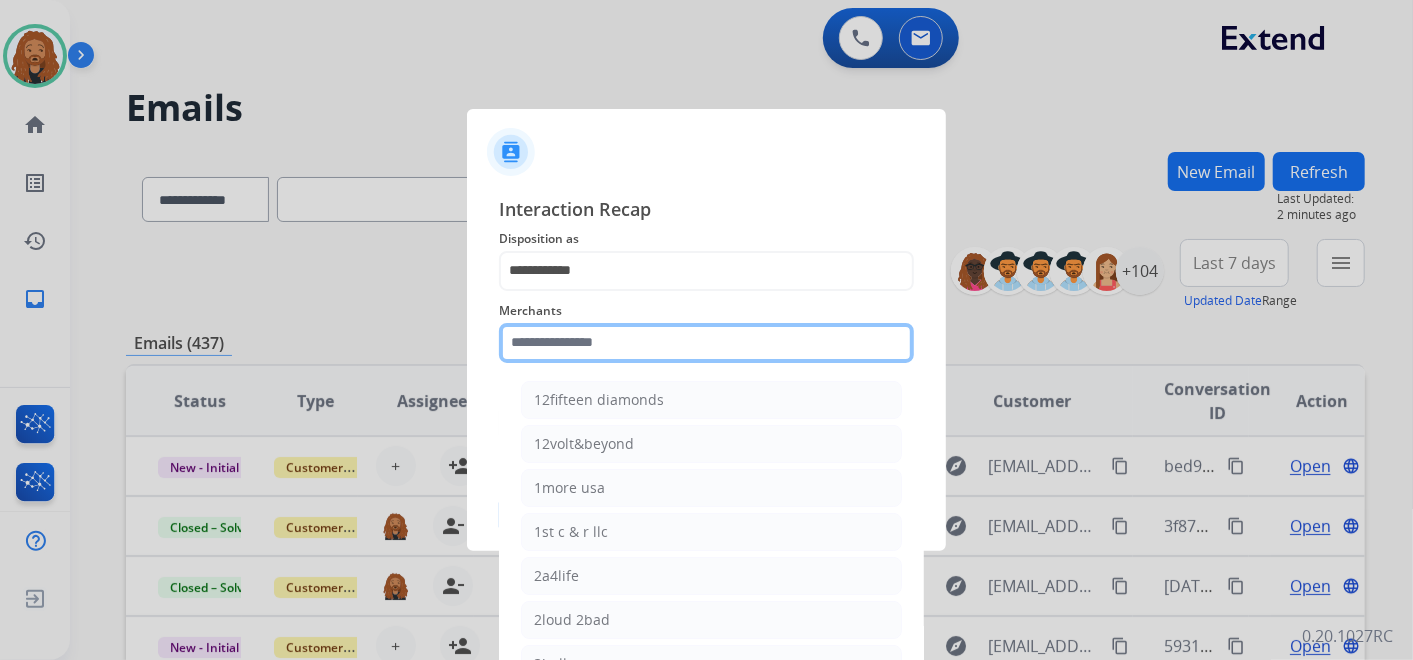 click 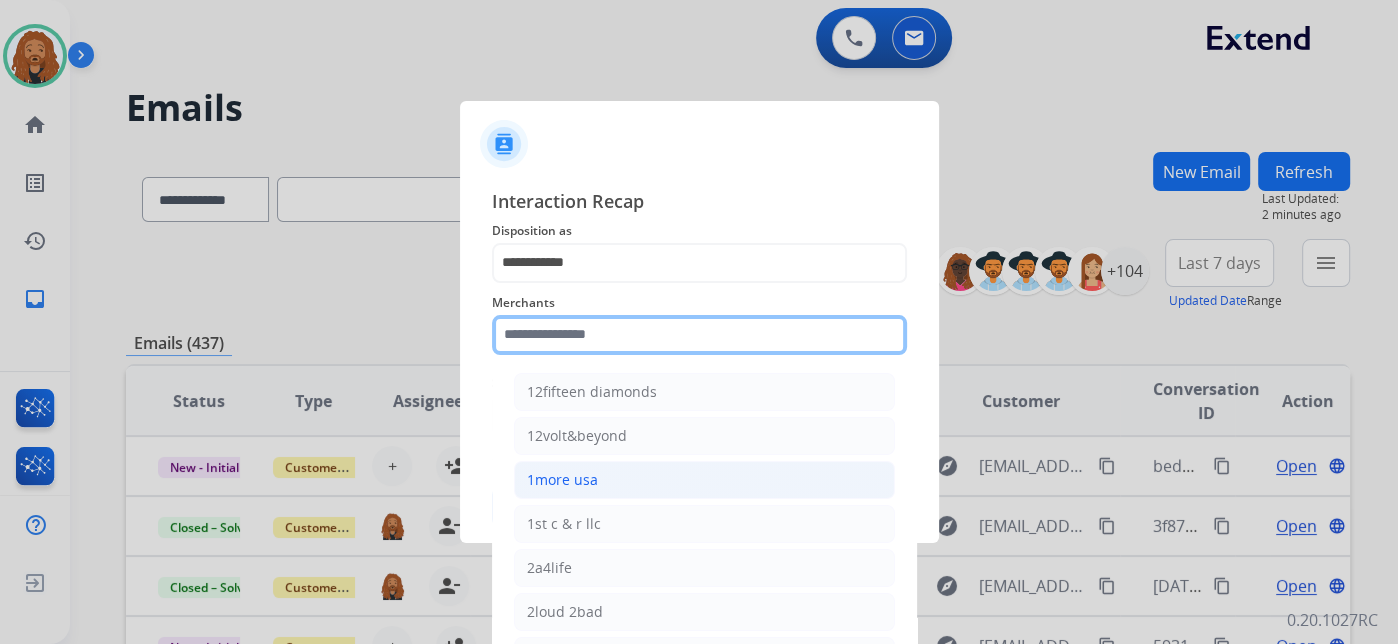 type on "*" 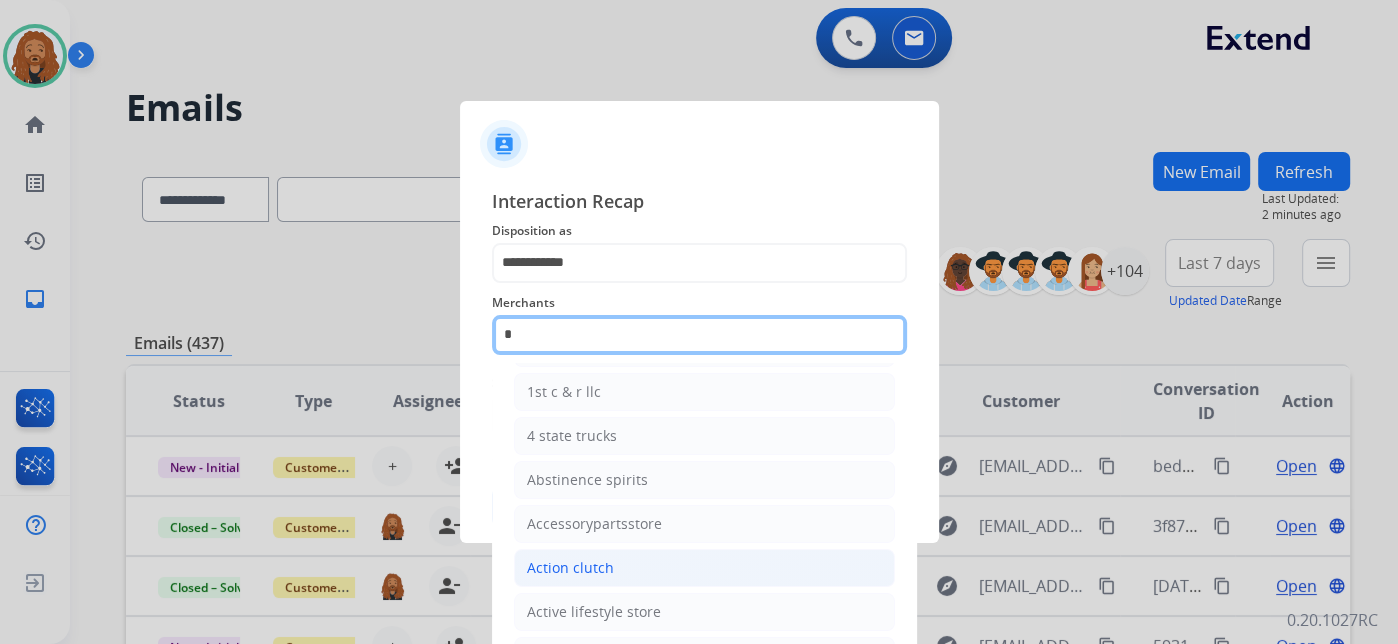 scroll, scrollTop: 158, scrollLeft: 0, axis: vertical 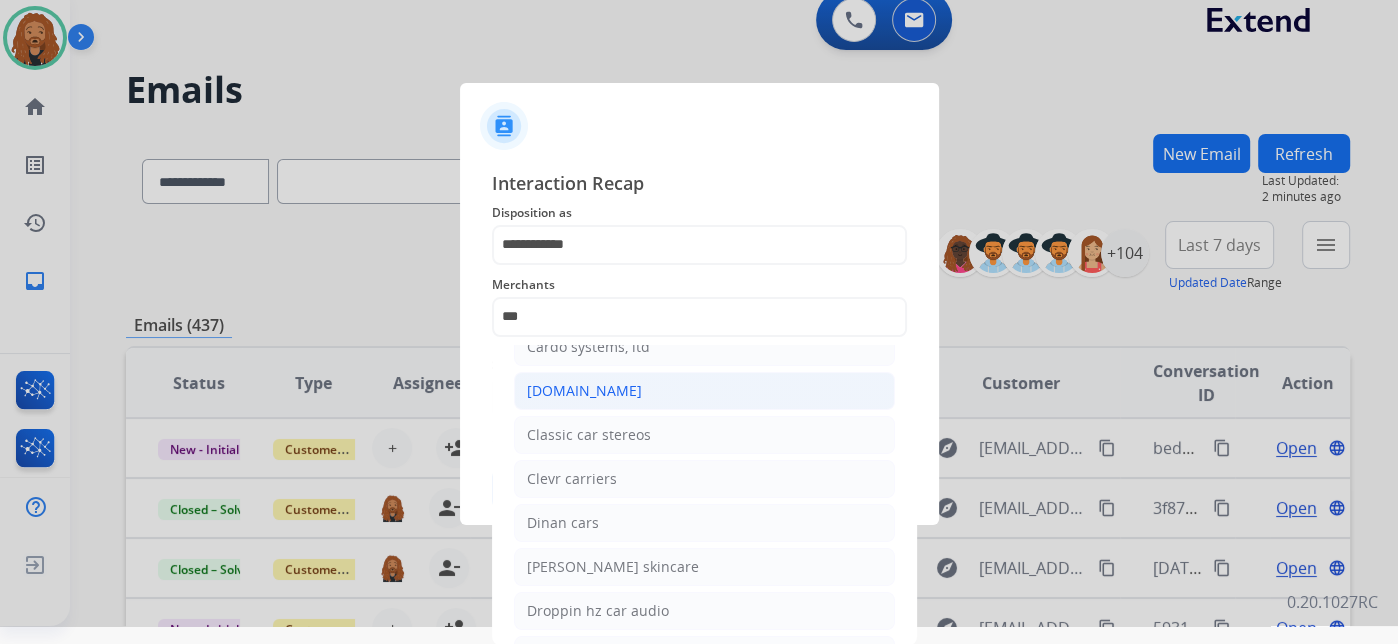 click on "[DOMAIN_NAME]" 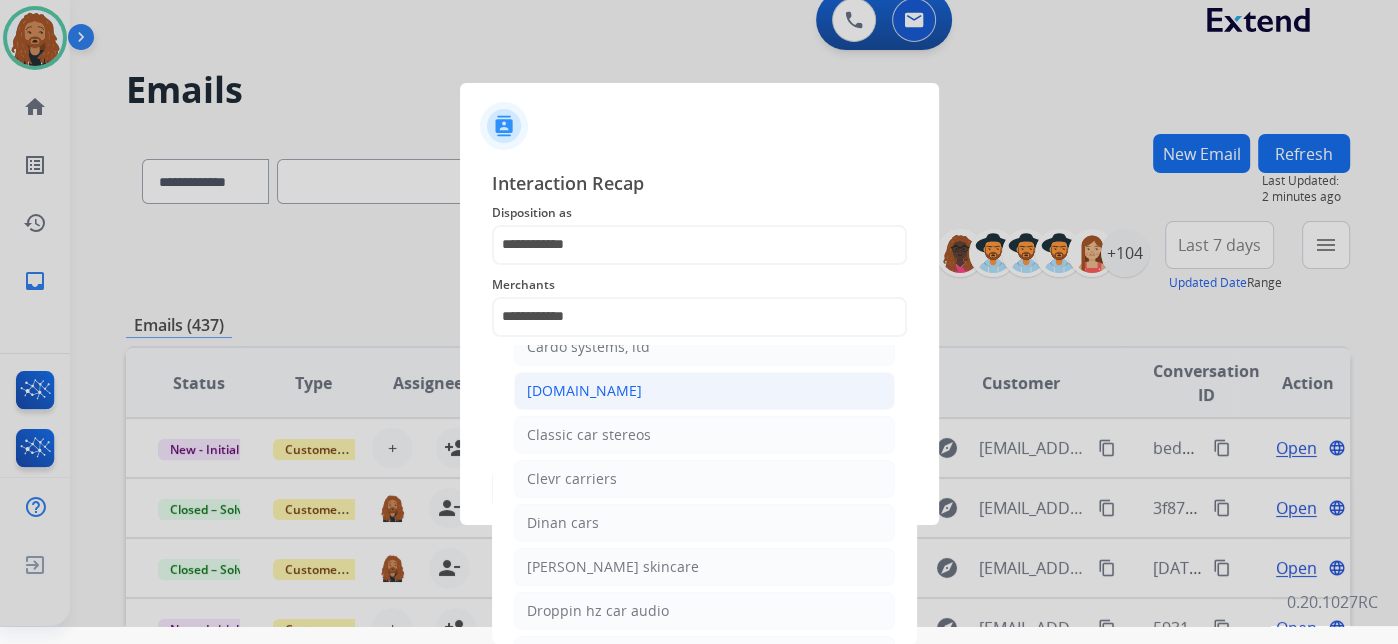 scroll, scrollTop: 0, scrollLeft: 0, axis: both 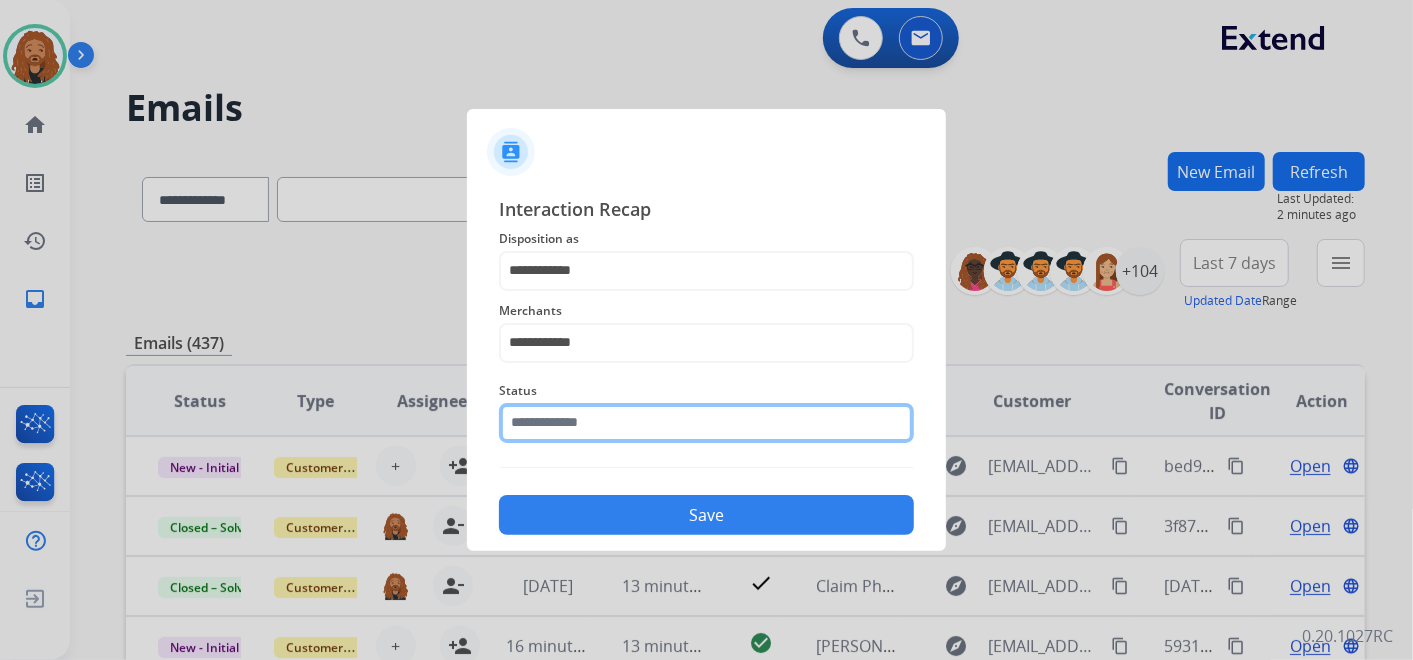 click 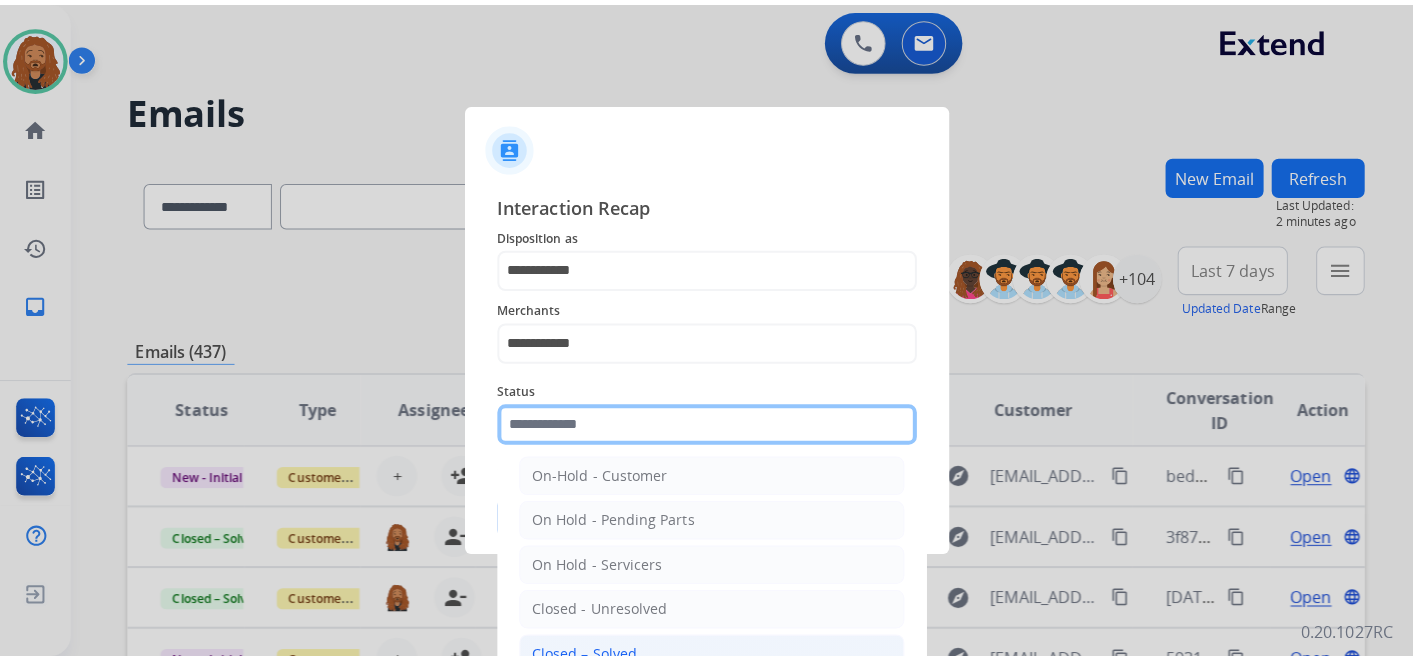 scroll, scrollTop: 114, scrollLeft: 0, axis: vertical 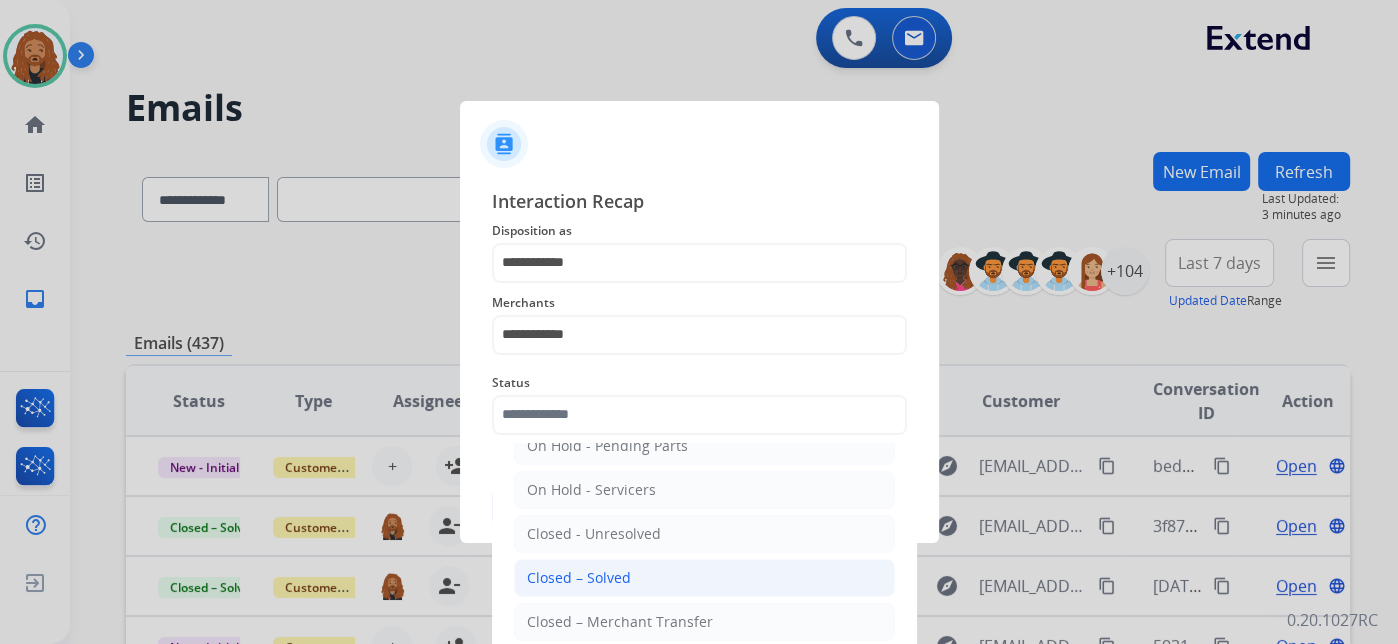 click on "Closed – Solved" 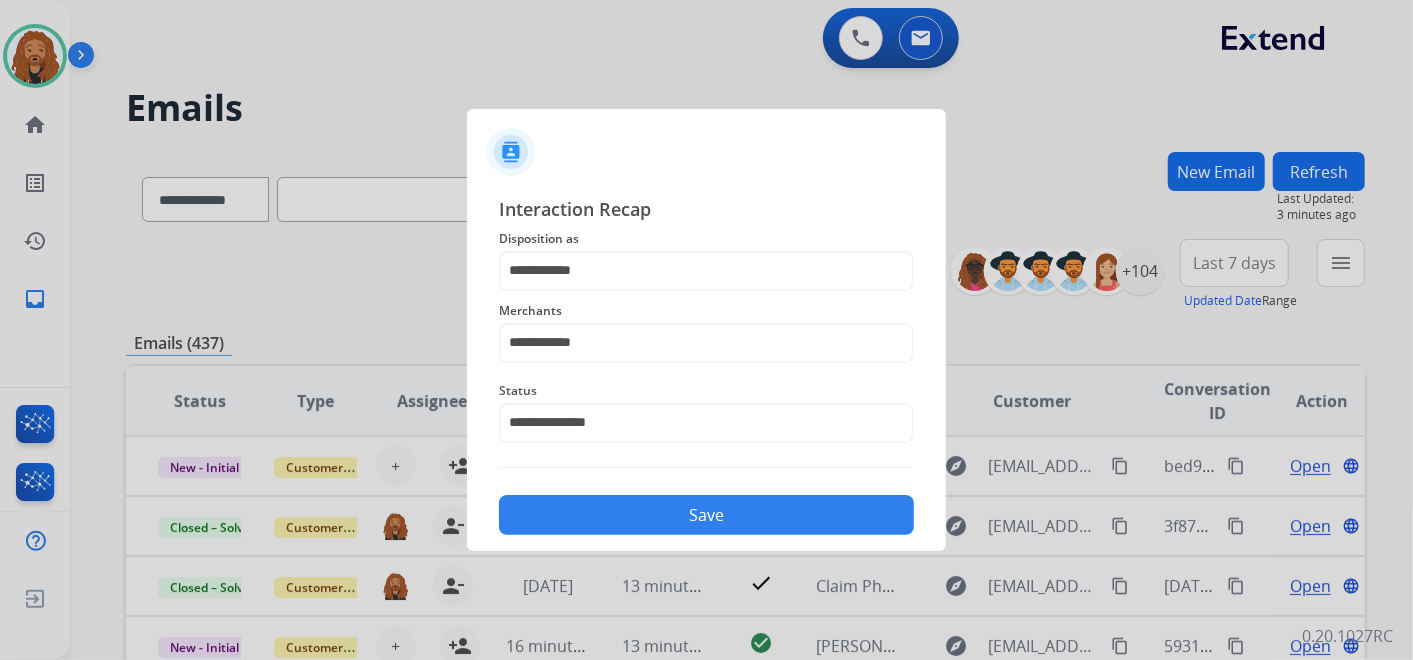 click on "Save" 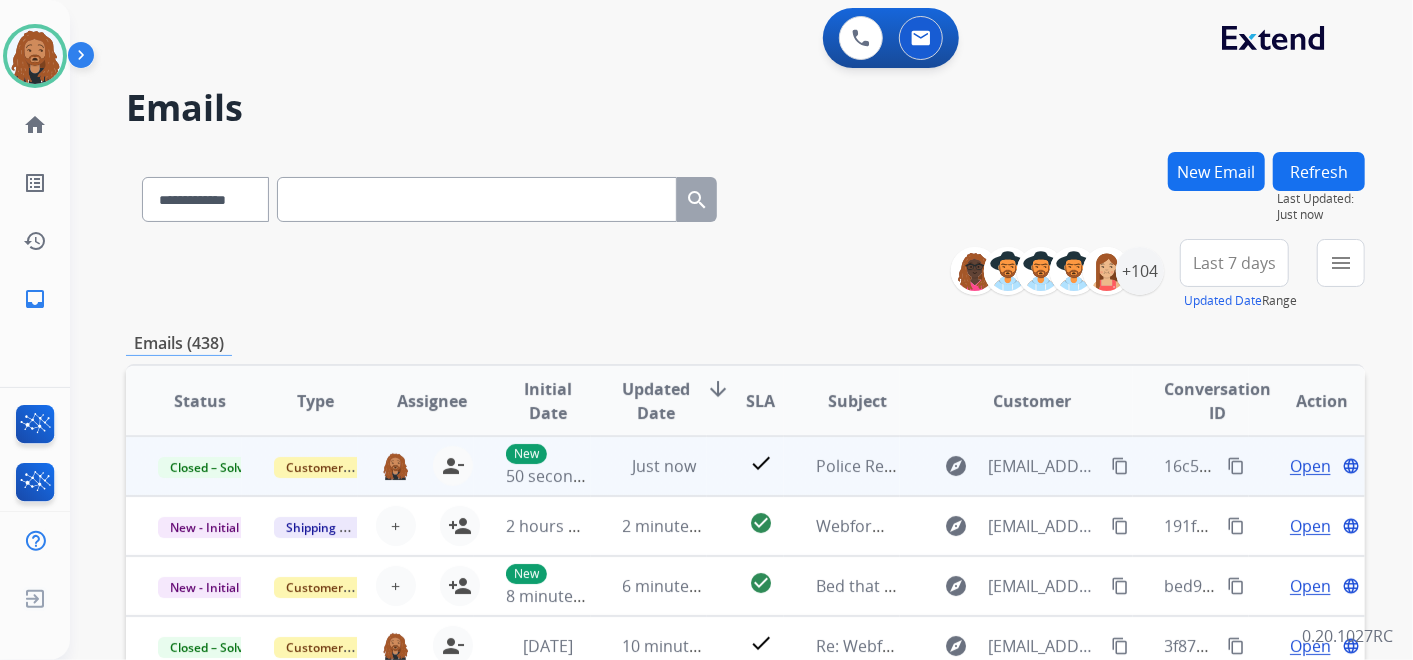 click on "content_copy" at bounding box center (1236, 466) 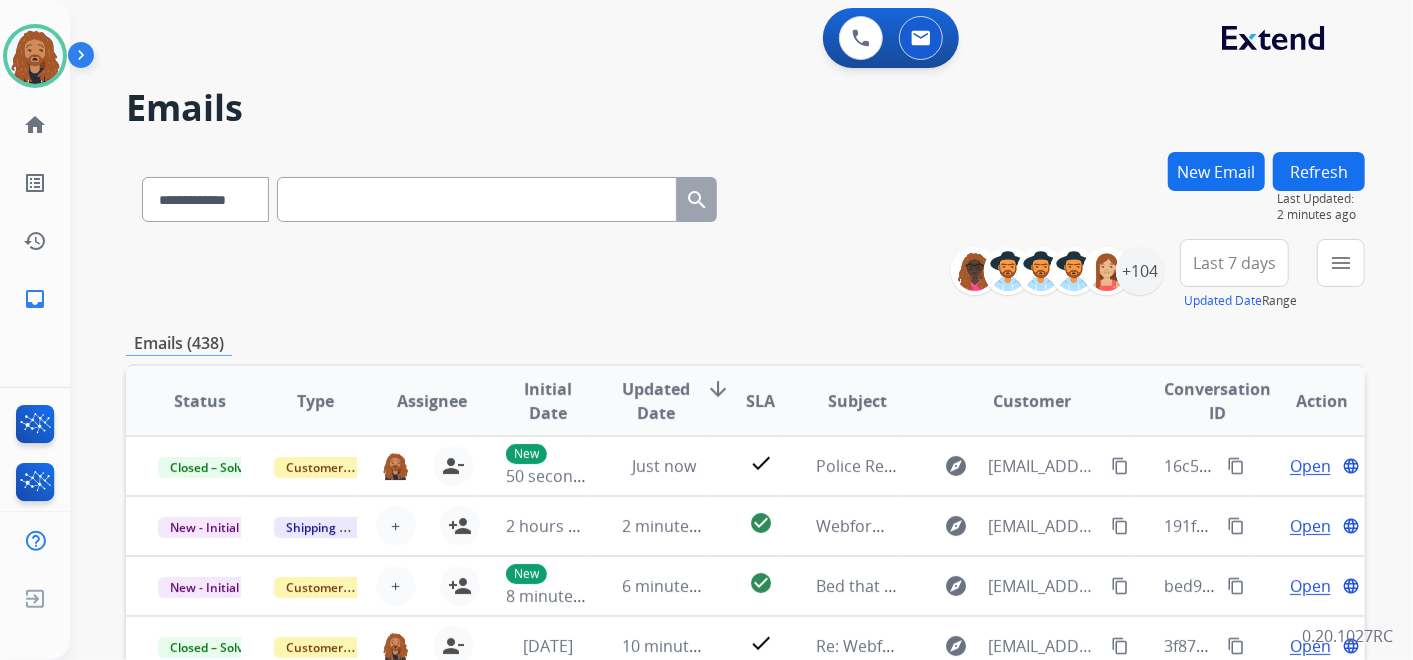 click at bounding box center (477, 199) 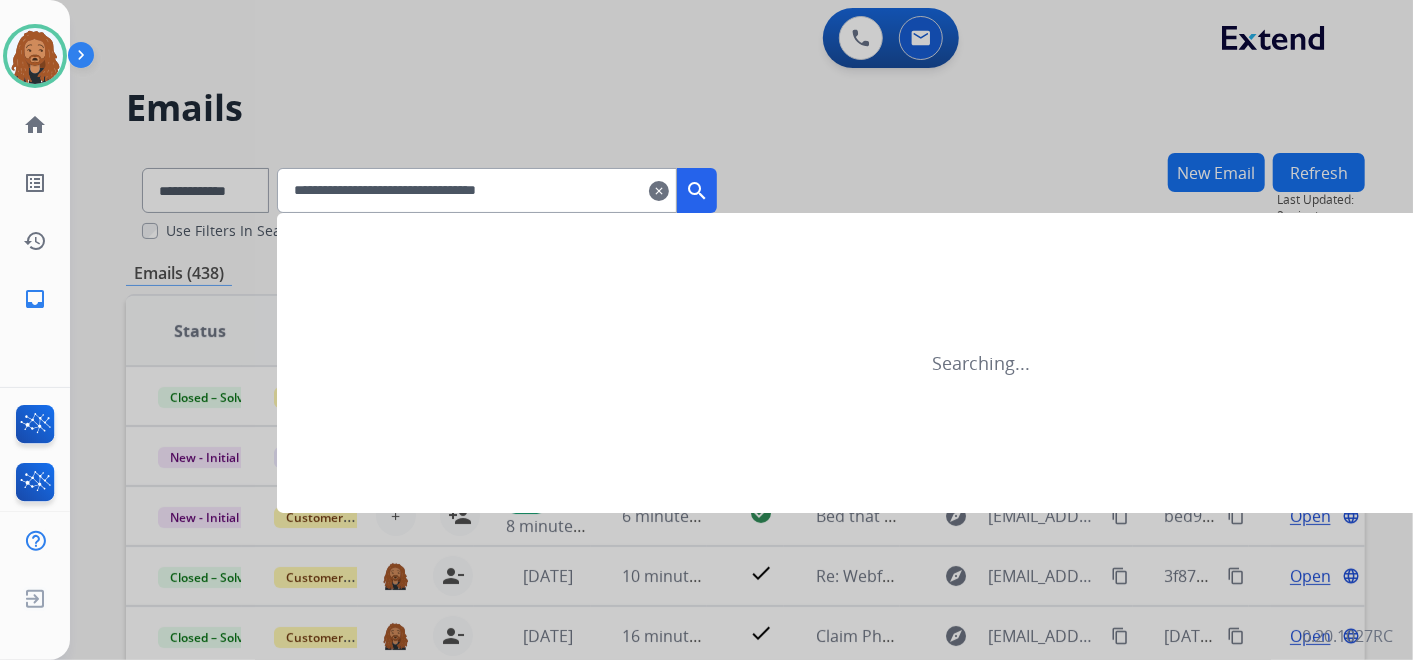 click on "**********" at bounding box center (477, 190) 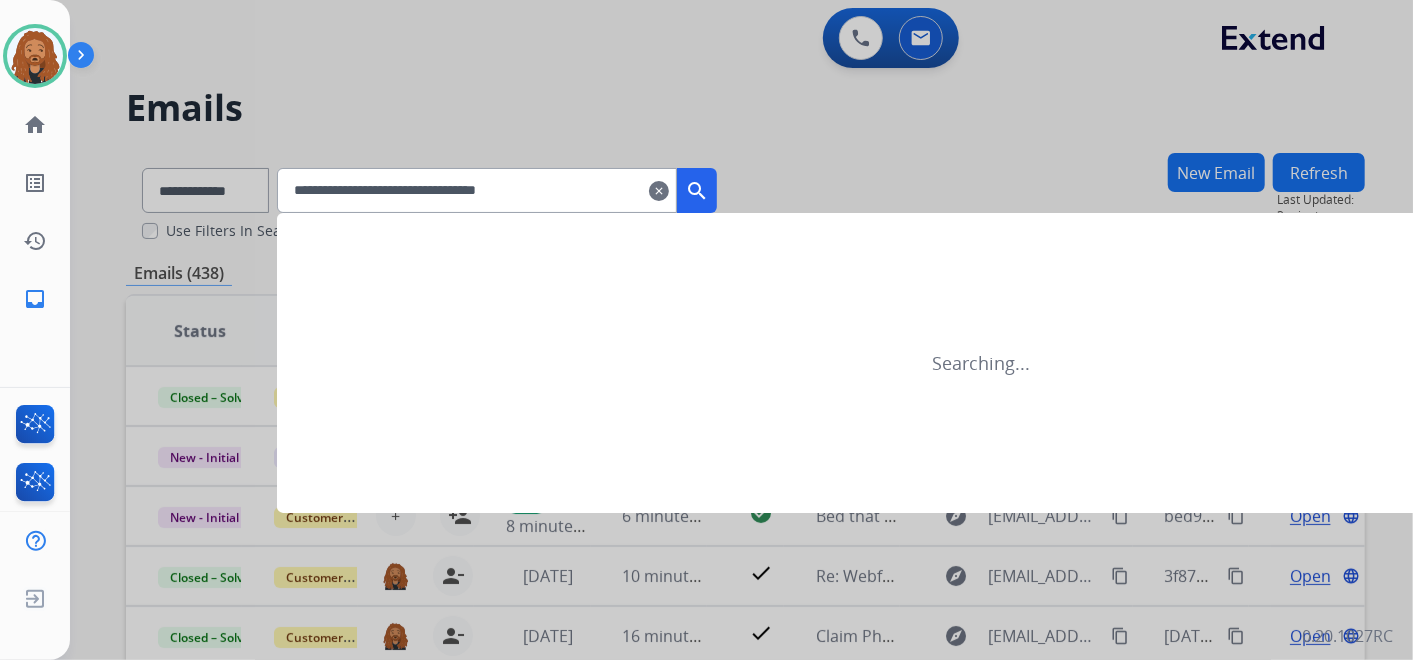 type on "**********" 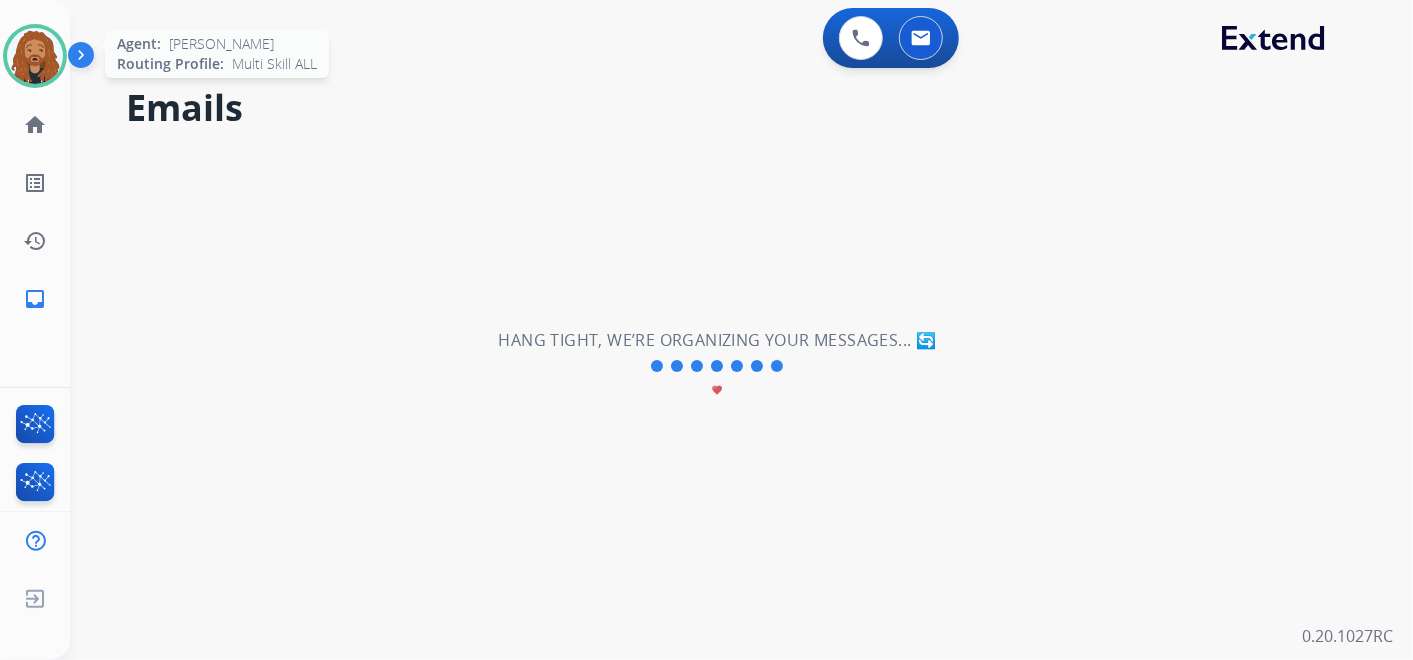 click at bounding box center (35, 56) 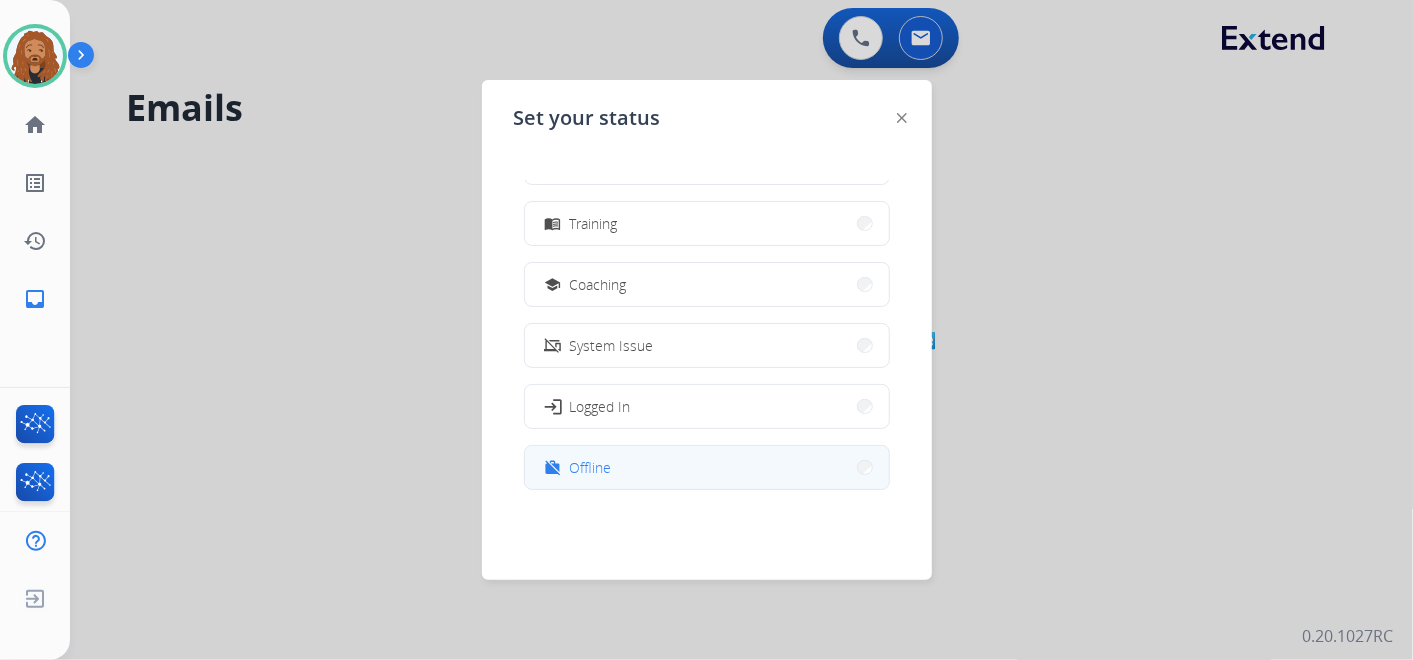 scroll, scrollTop: 377, scrollLeft: 0, axis: vertical 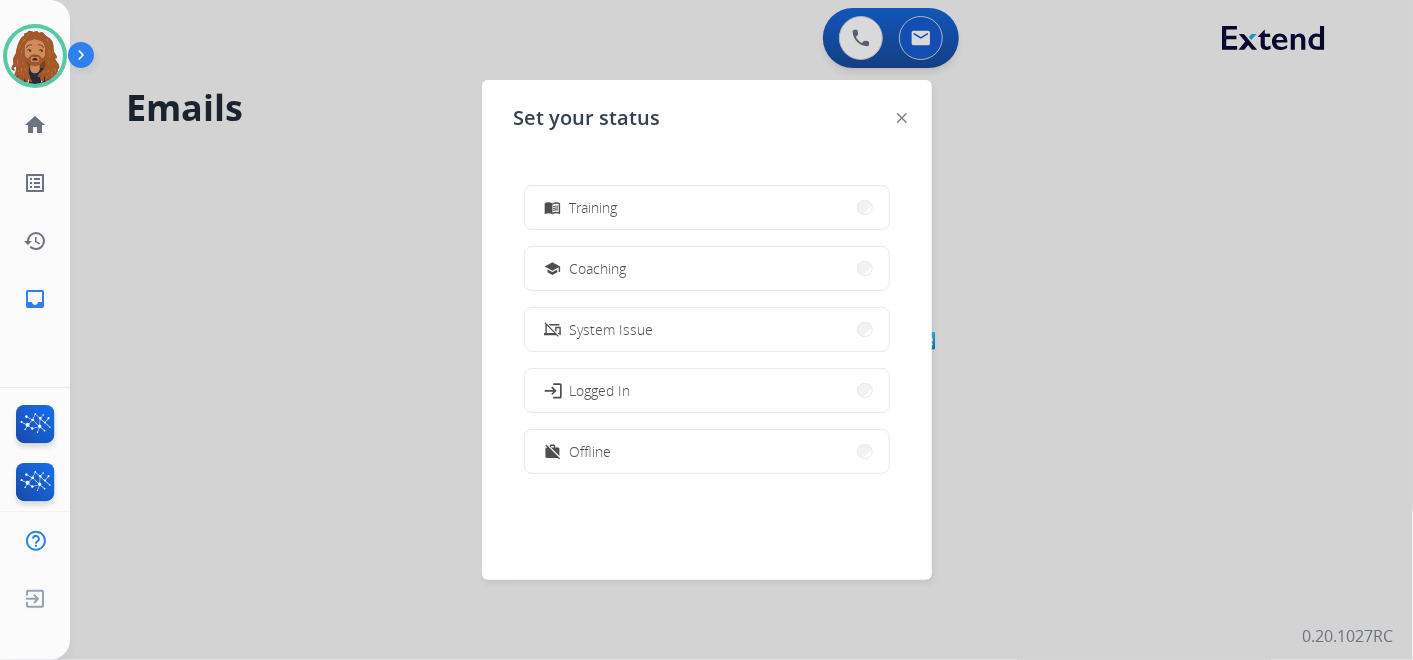click on "work_off Offline" at bounding box center (707, 451) 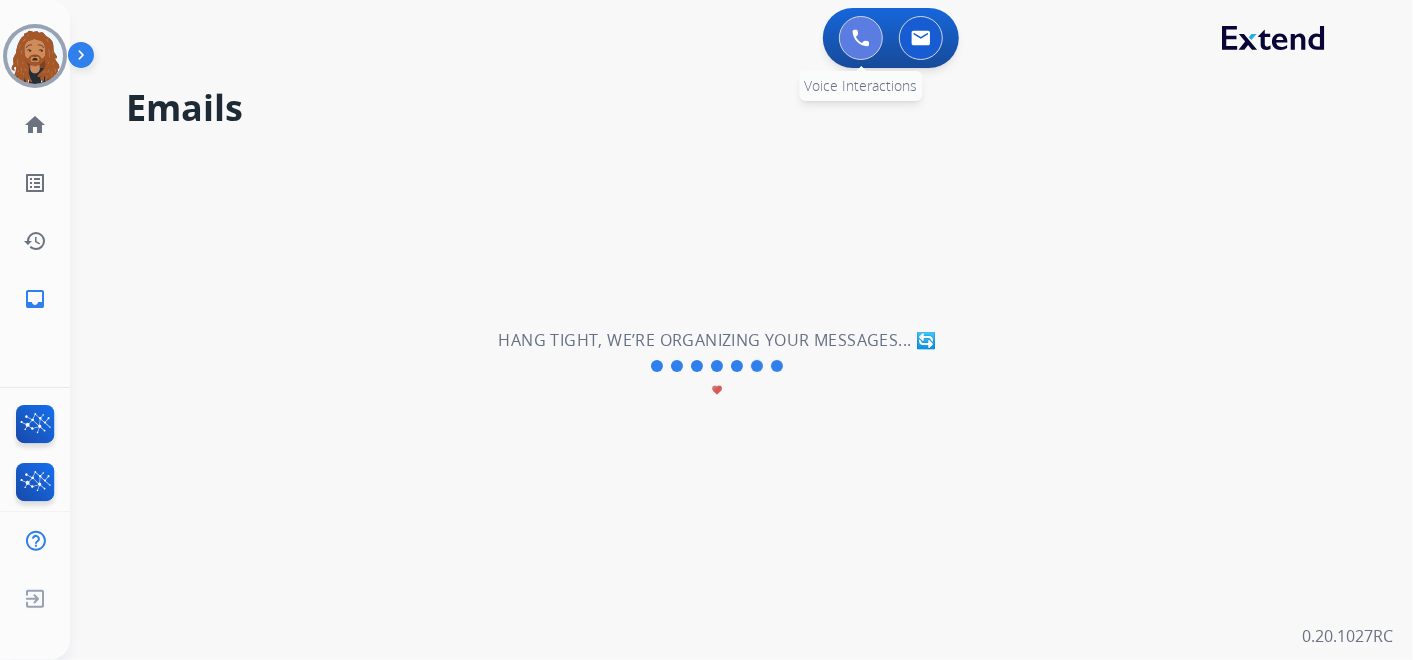 click at bounding box center (861, 38) 